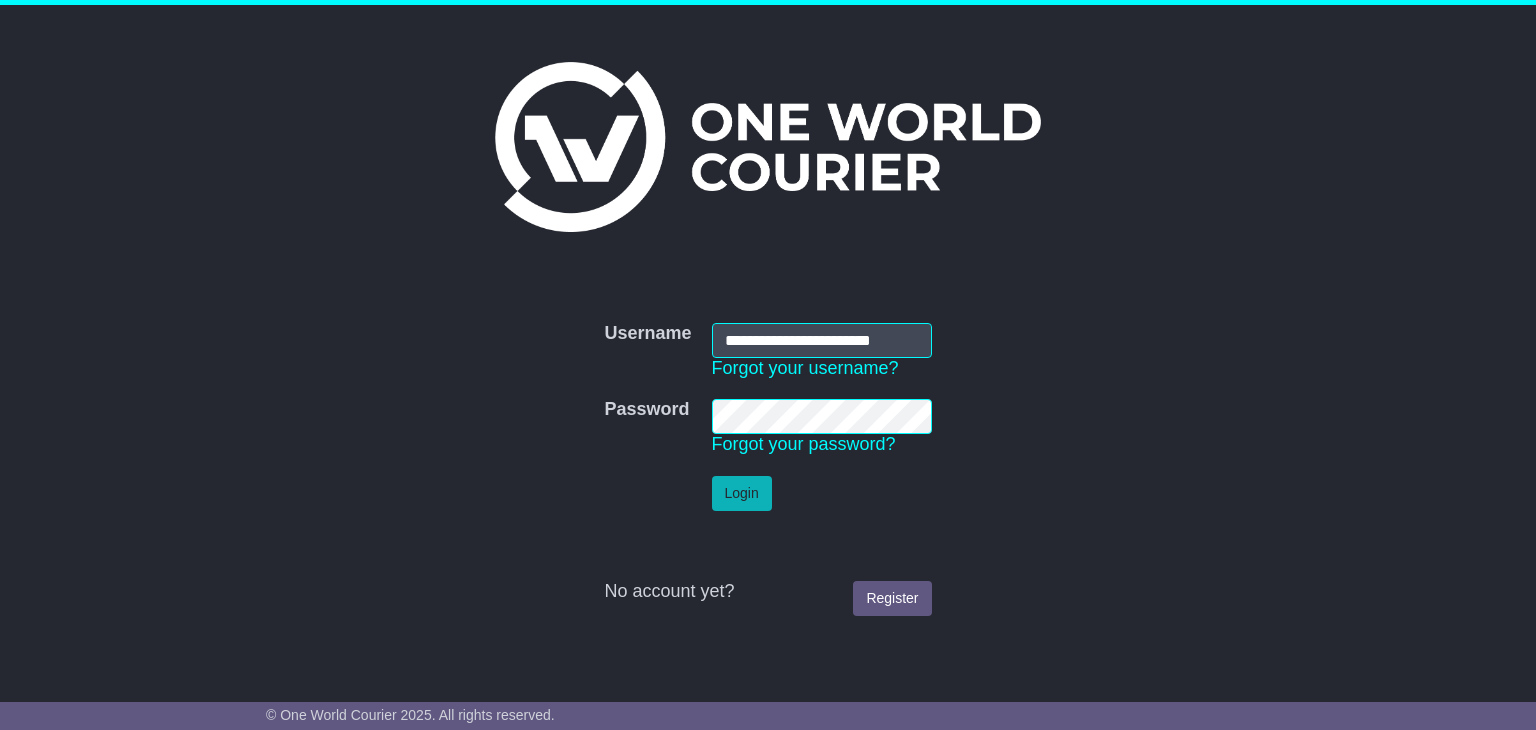 scroll, scrollTop: 0, scrollLeft: 0, axis: both 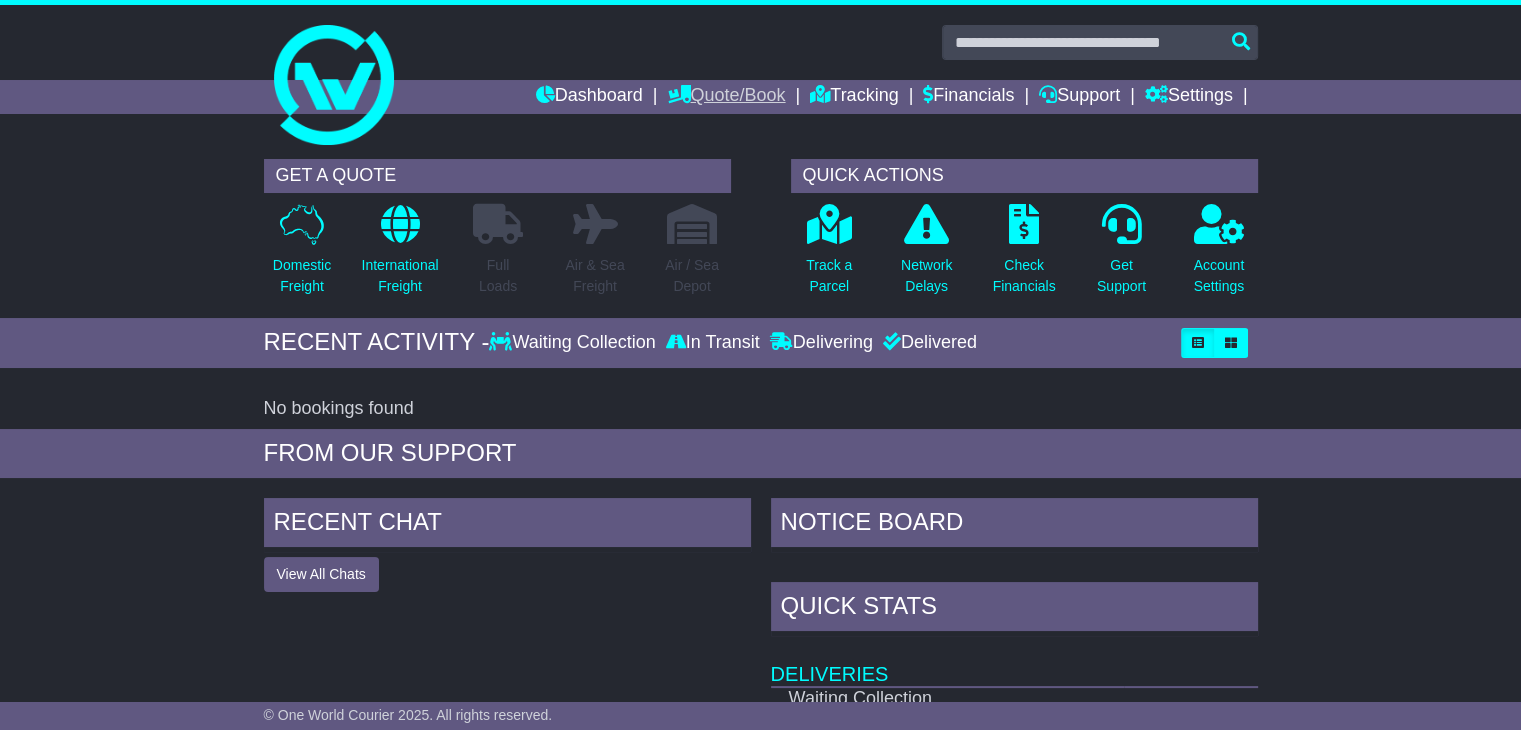 click on "Quote/Book" at bounding box center (726, 97) 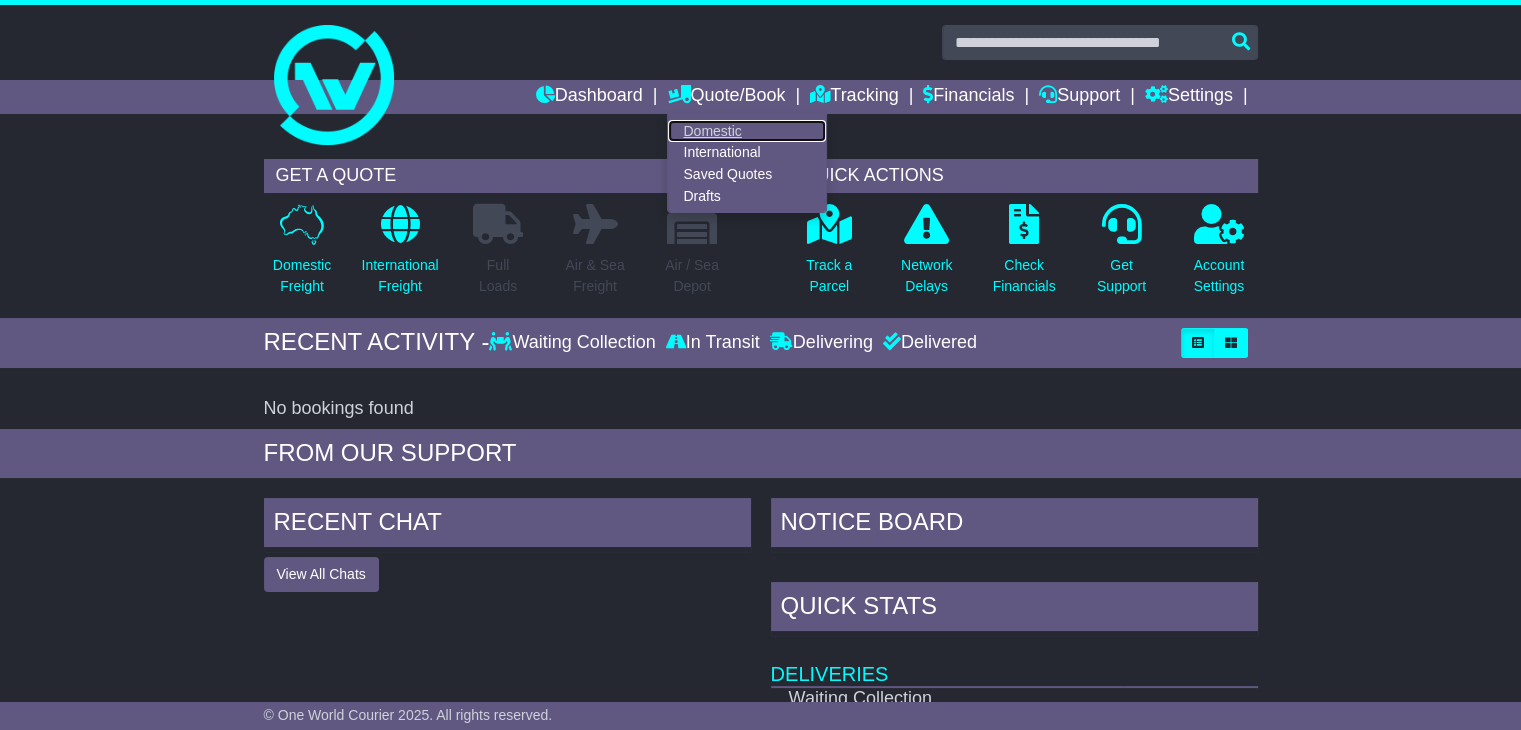 click on "Domestic" at bounding box center [747, 131] 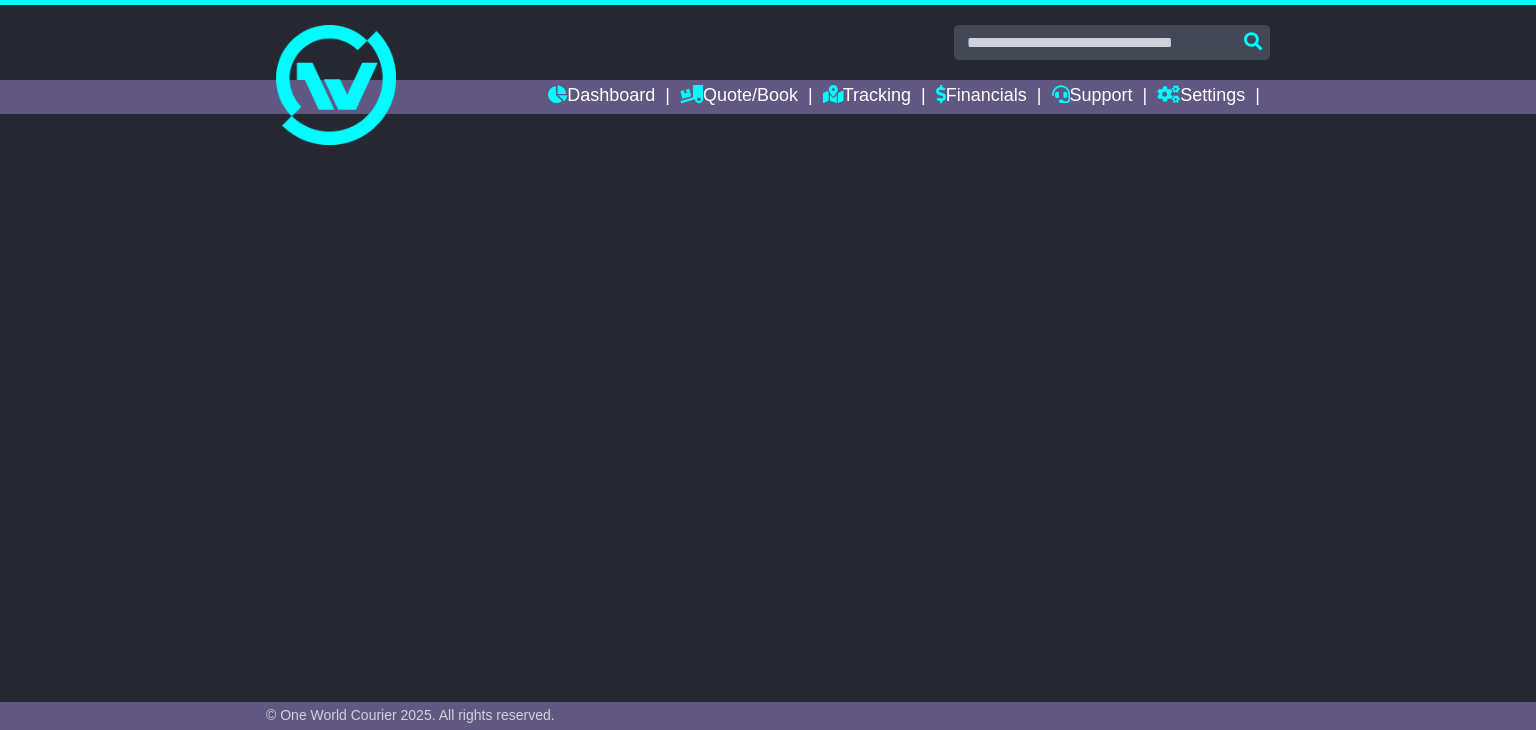 scroll, scrollTop: 0, scrollLeft: 0, axis: both 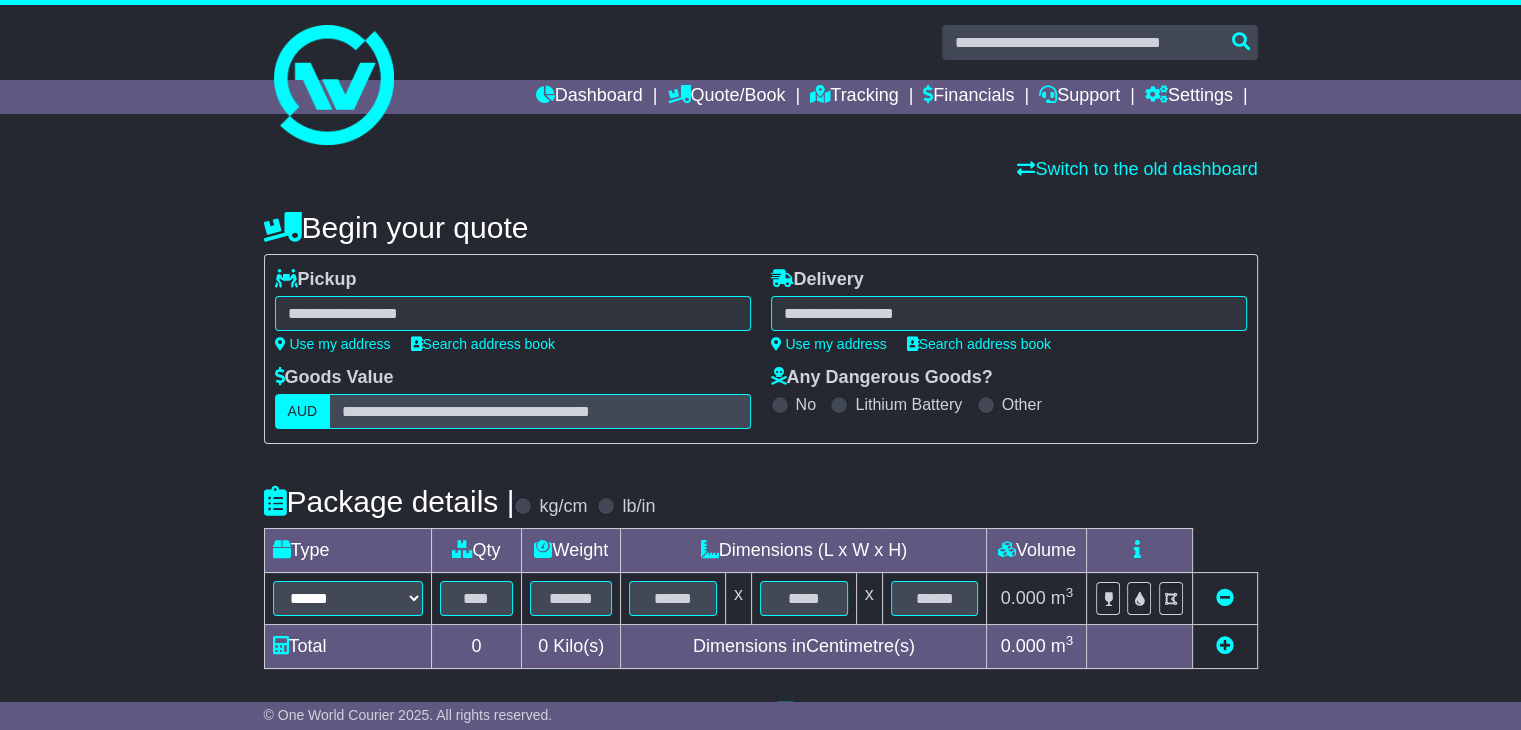 click at bounding box center (513, 313) 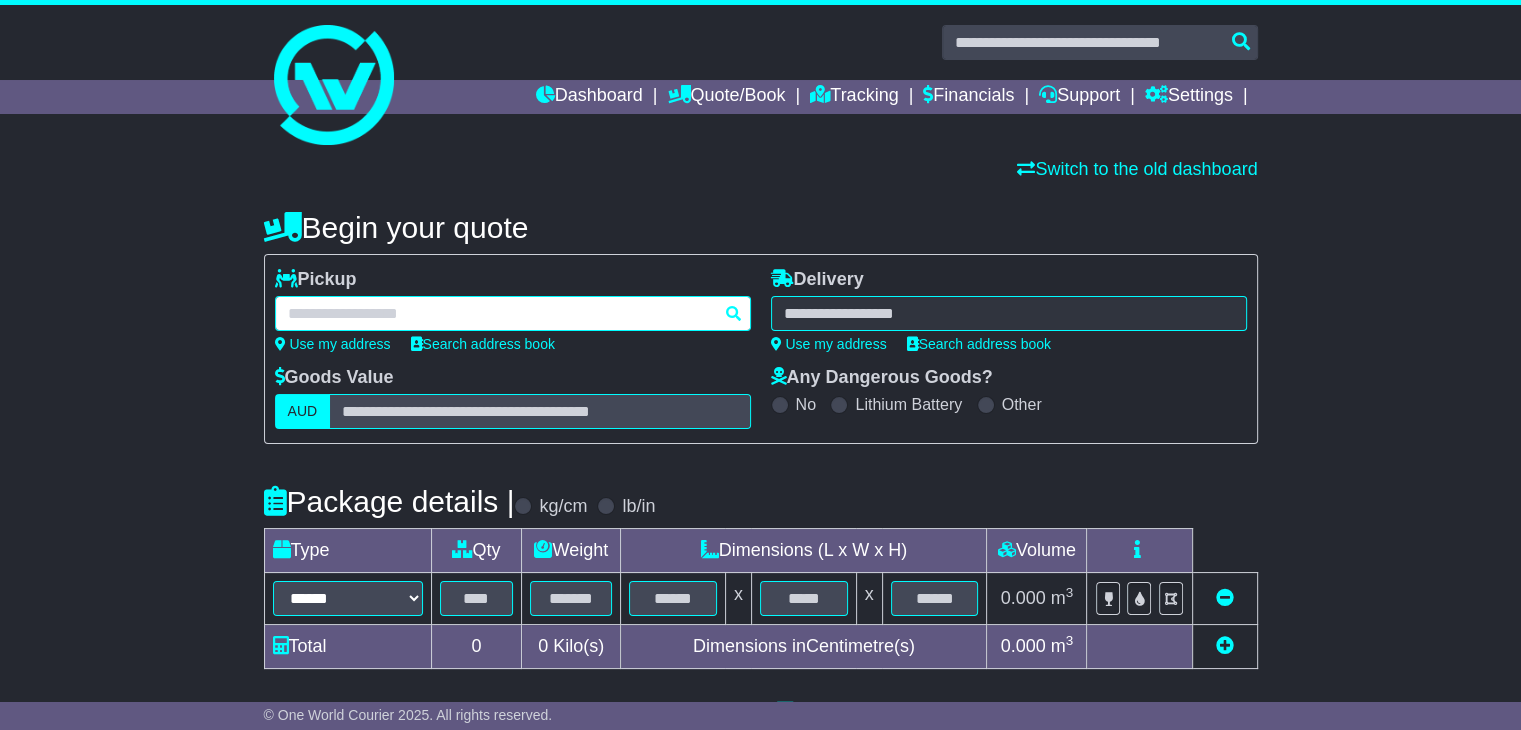 paste on "**********" 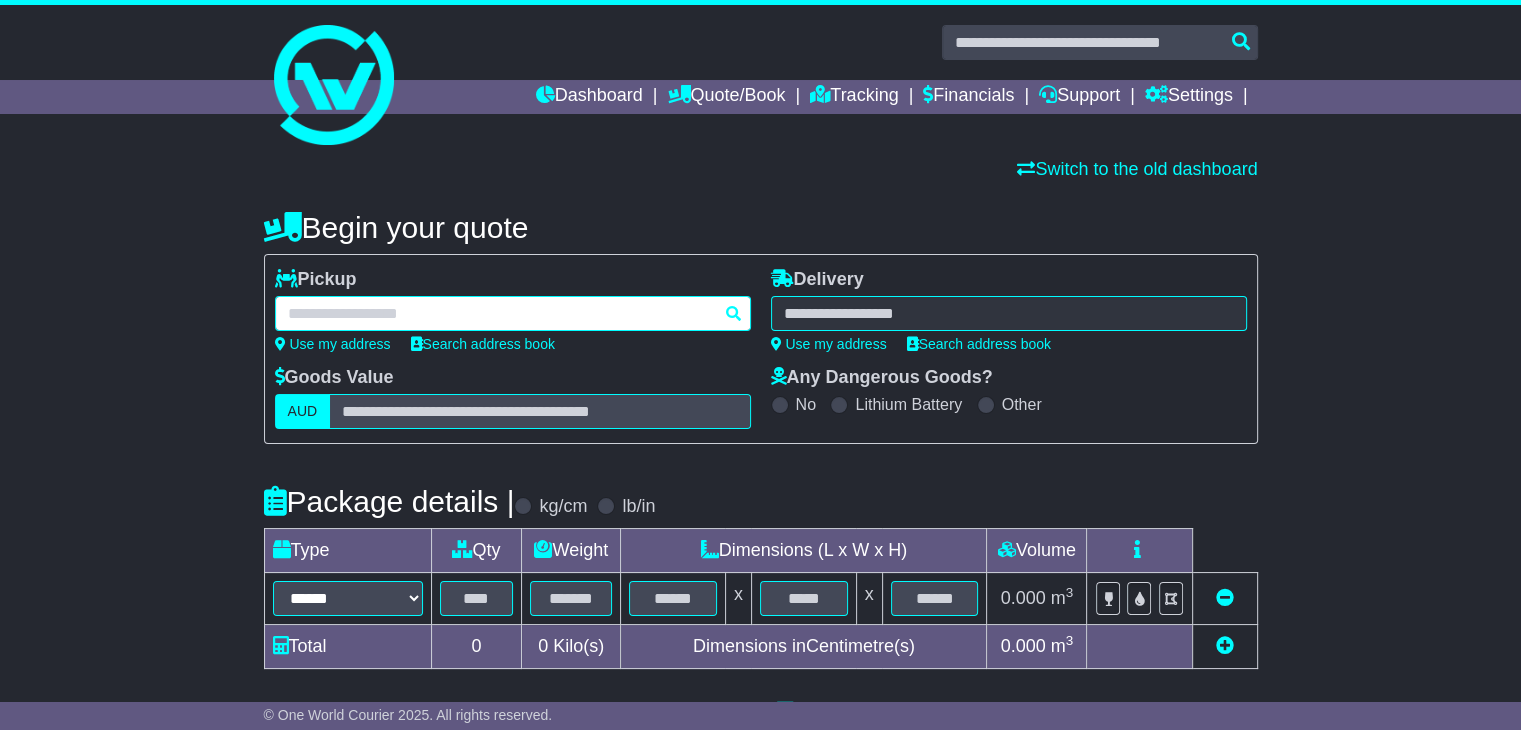 type on "**********" 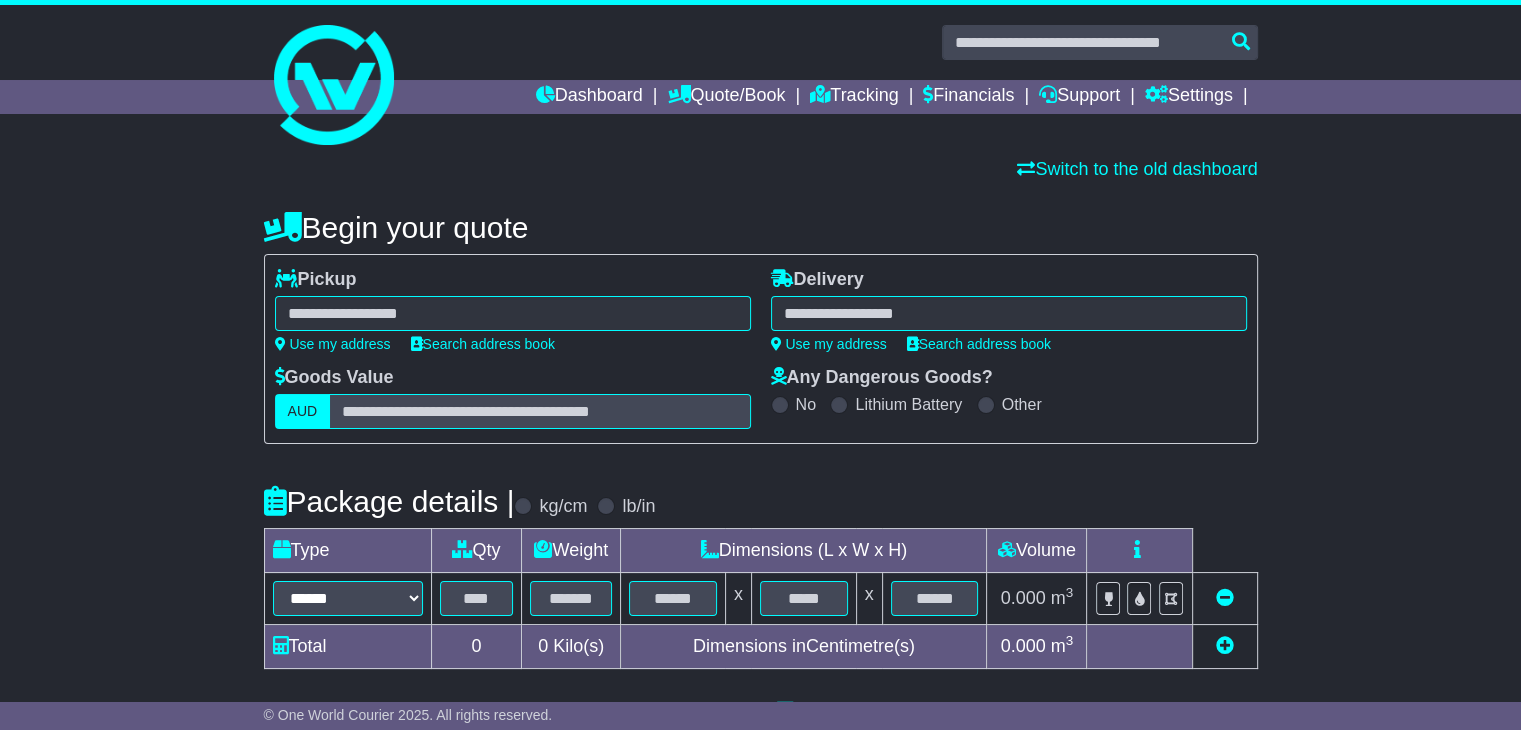 click on "**********" at bounding box center (513, 313) 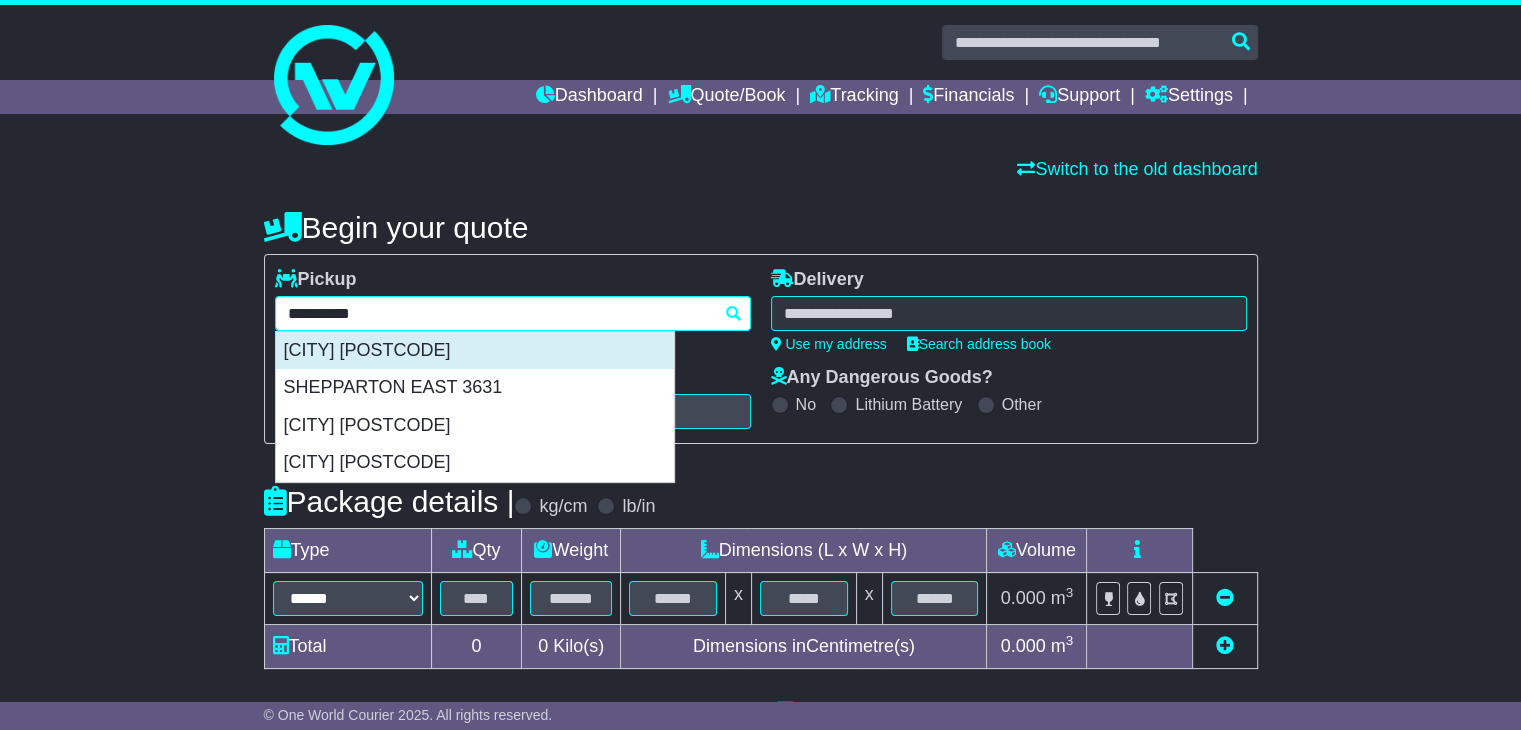 click on "SHEPPARTON 3630" at bounding box center [475, 351] 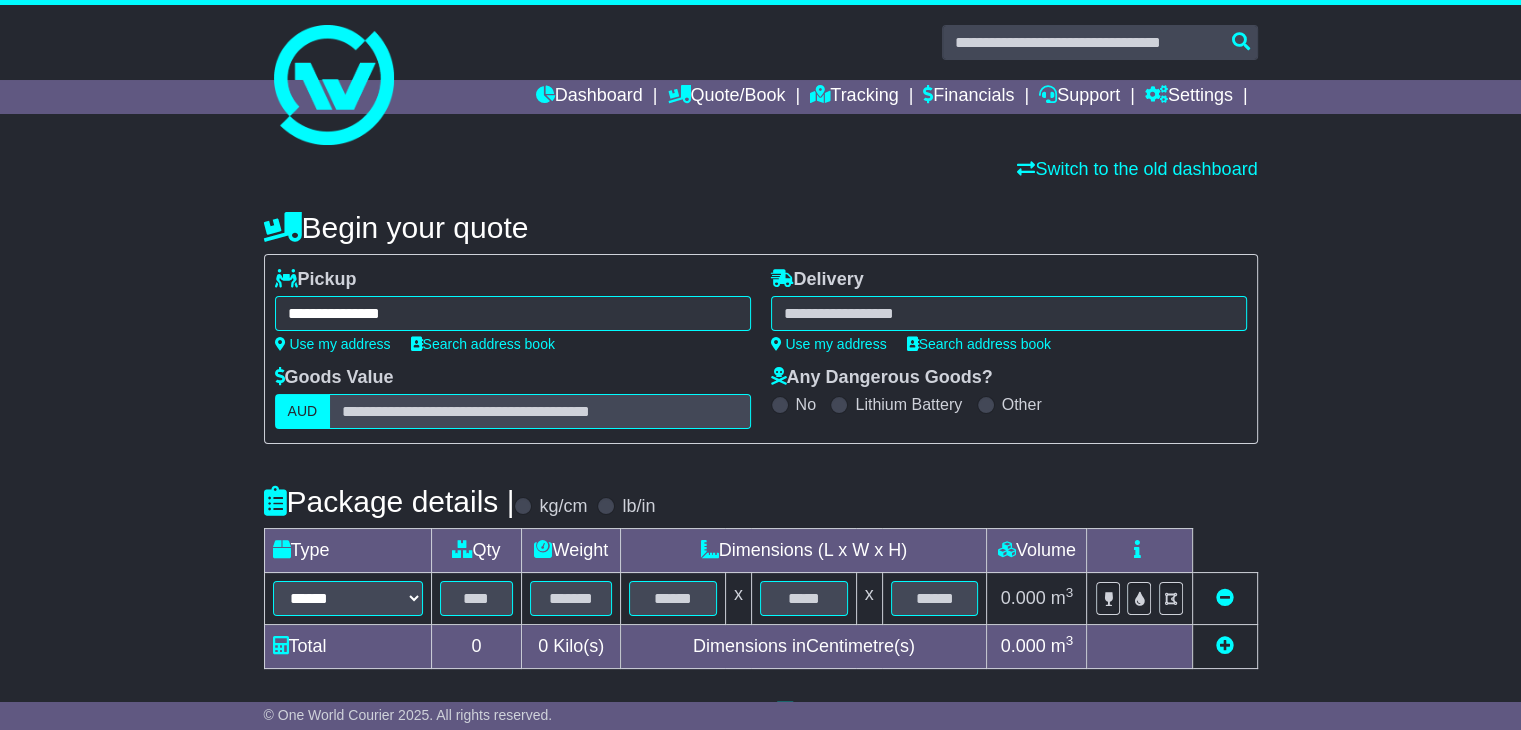 type on "**********" 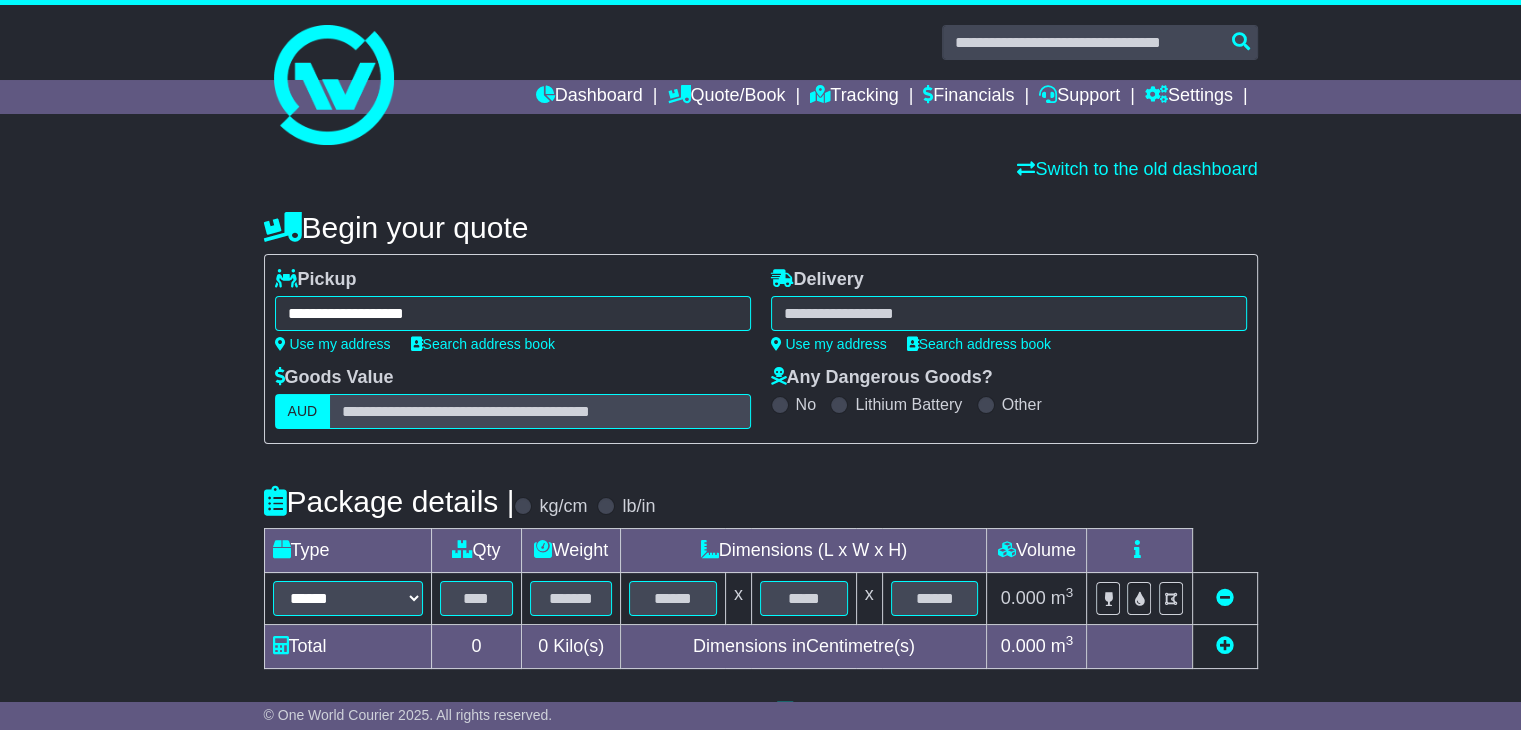 click at bounding box center [1009, 313] 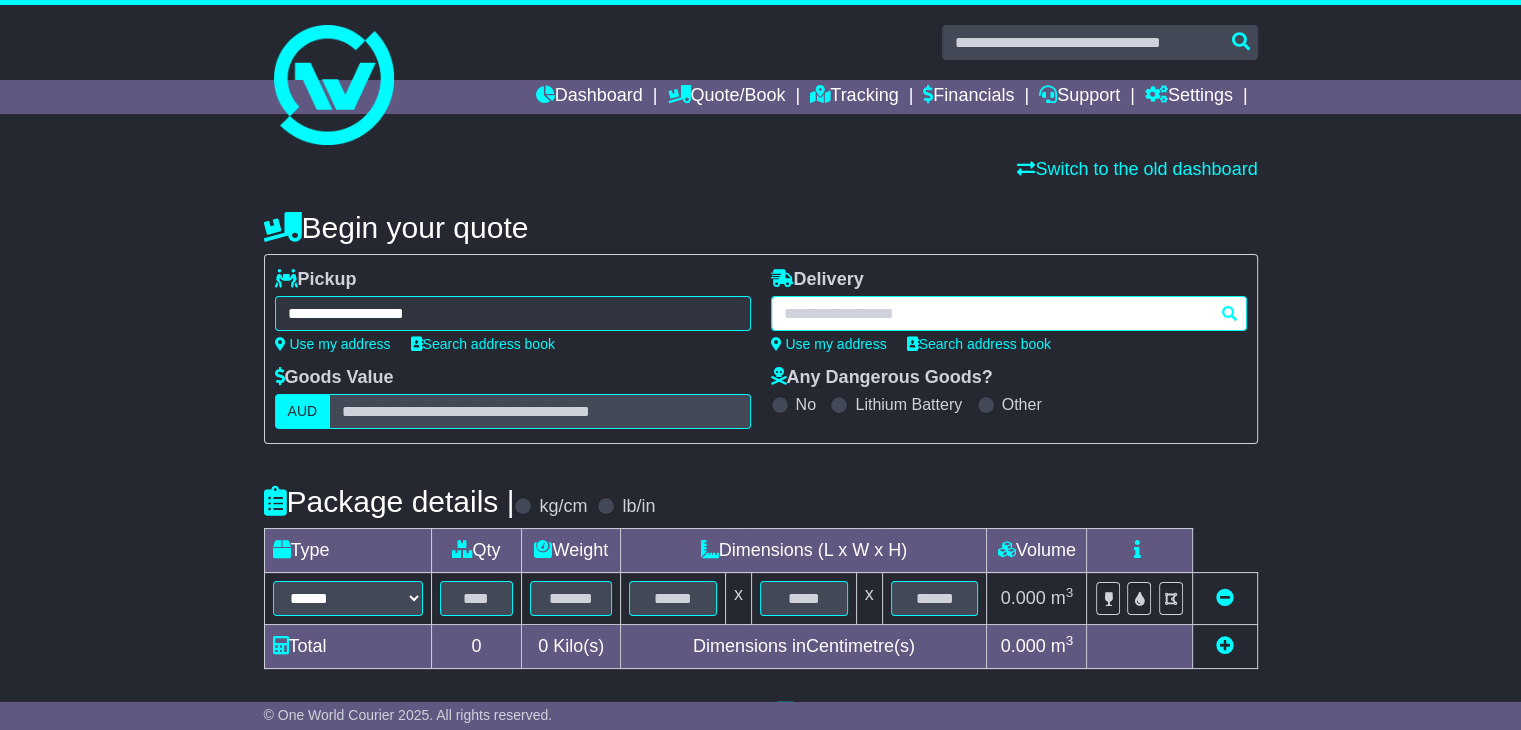 paste on "*******" 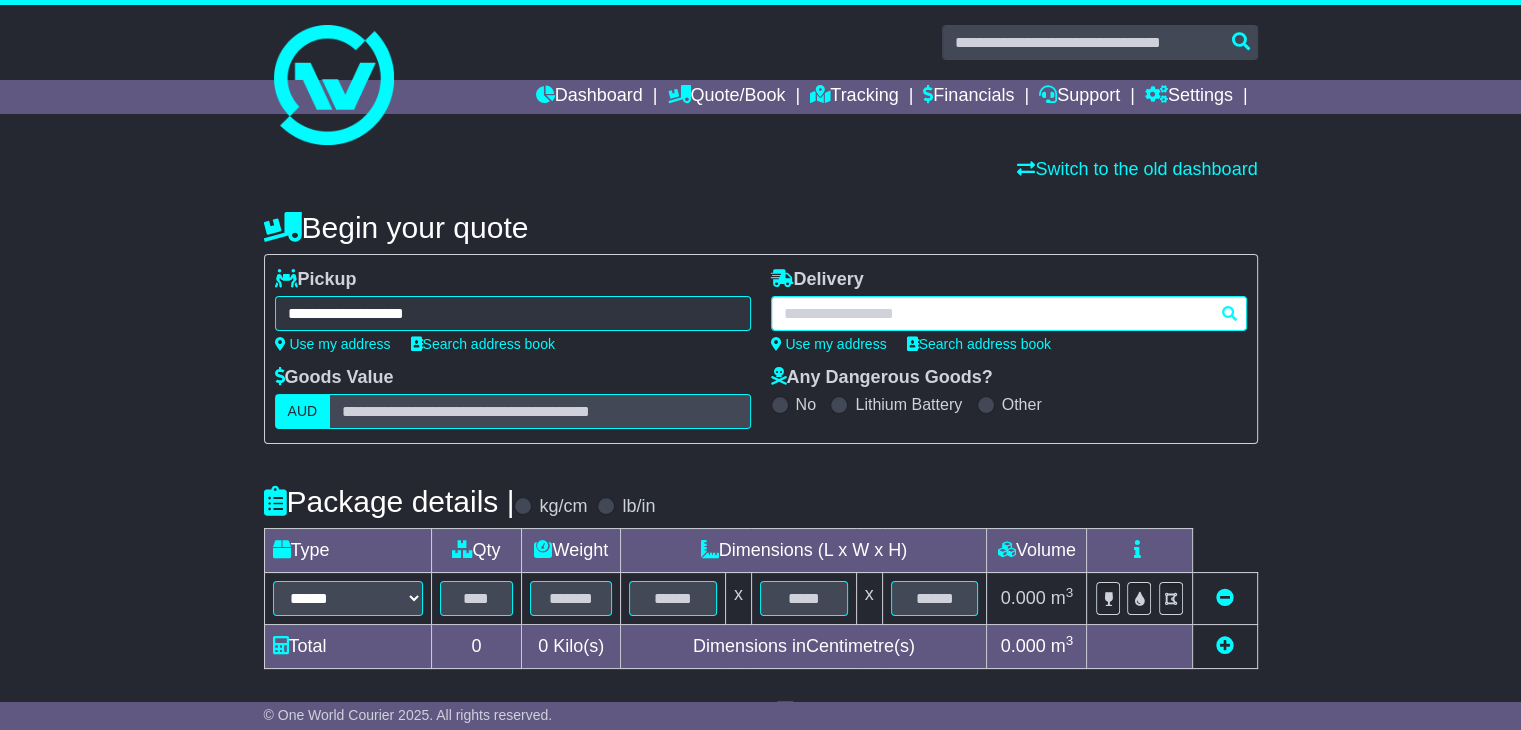 type on "*******" 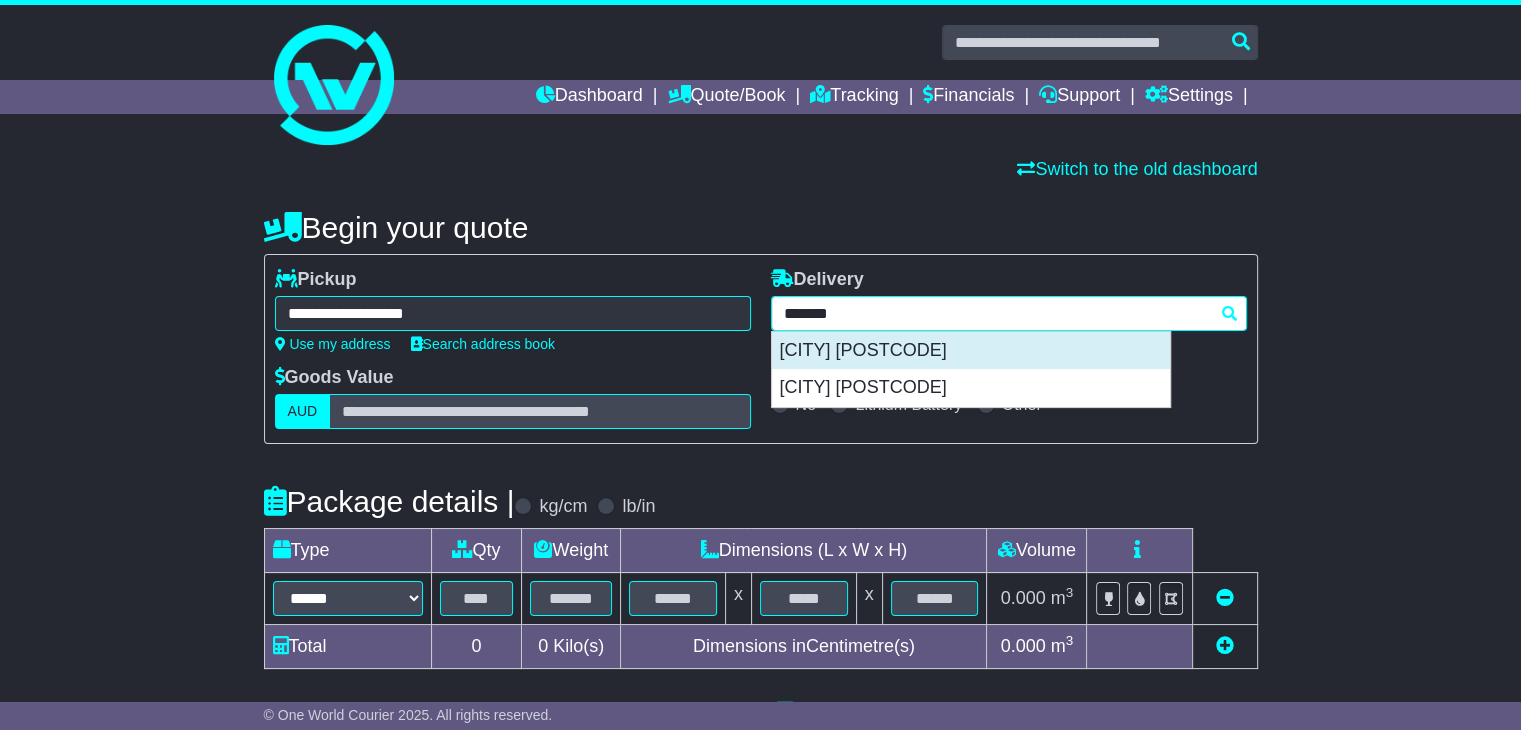 click on "BALLINA 2478" at bounding box center (971, 351) 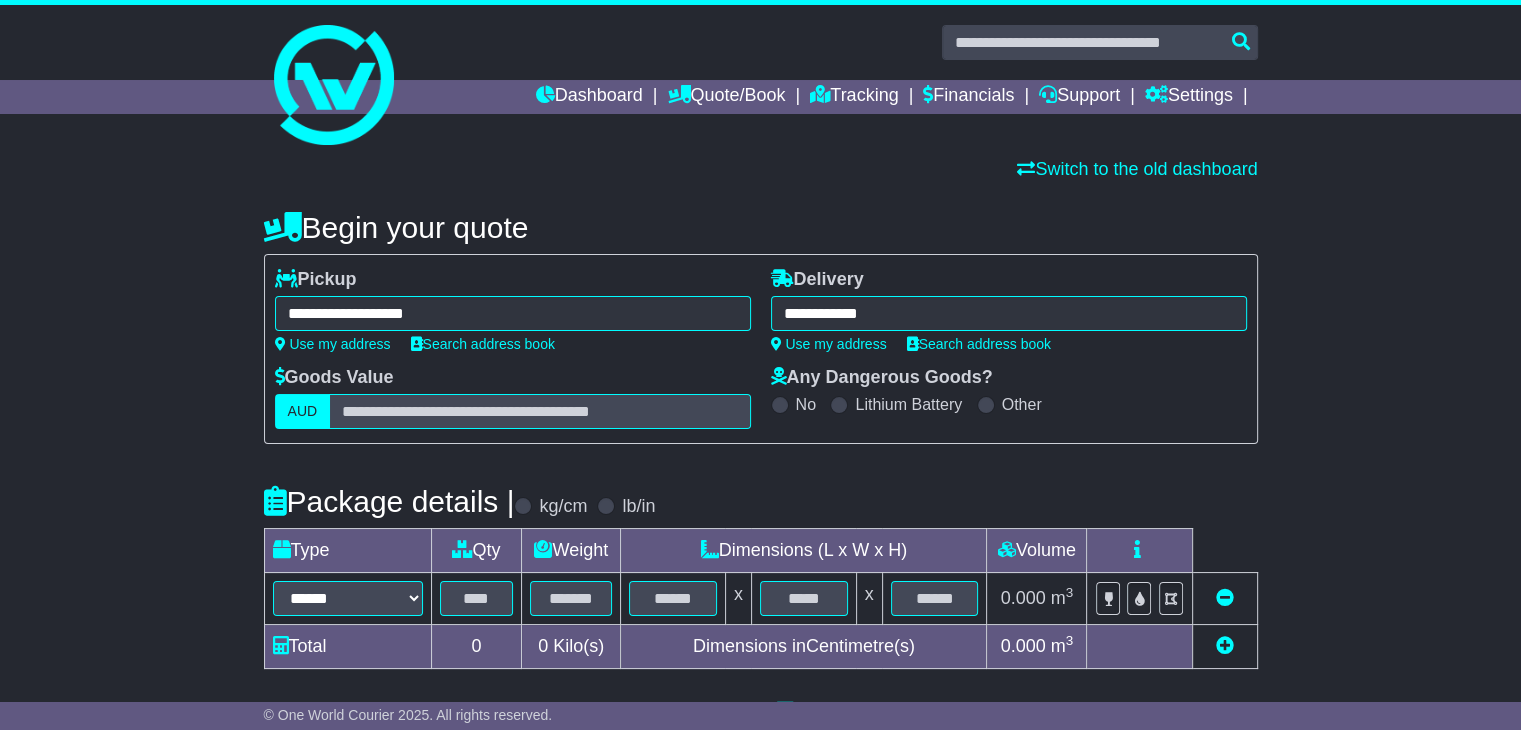 type on "**********" 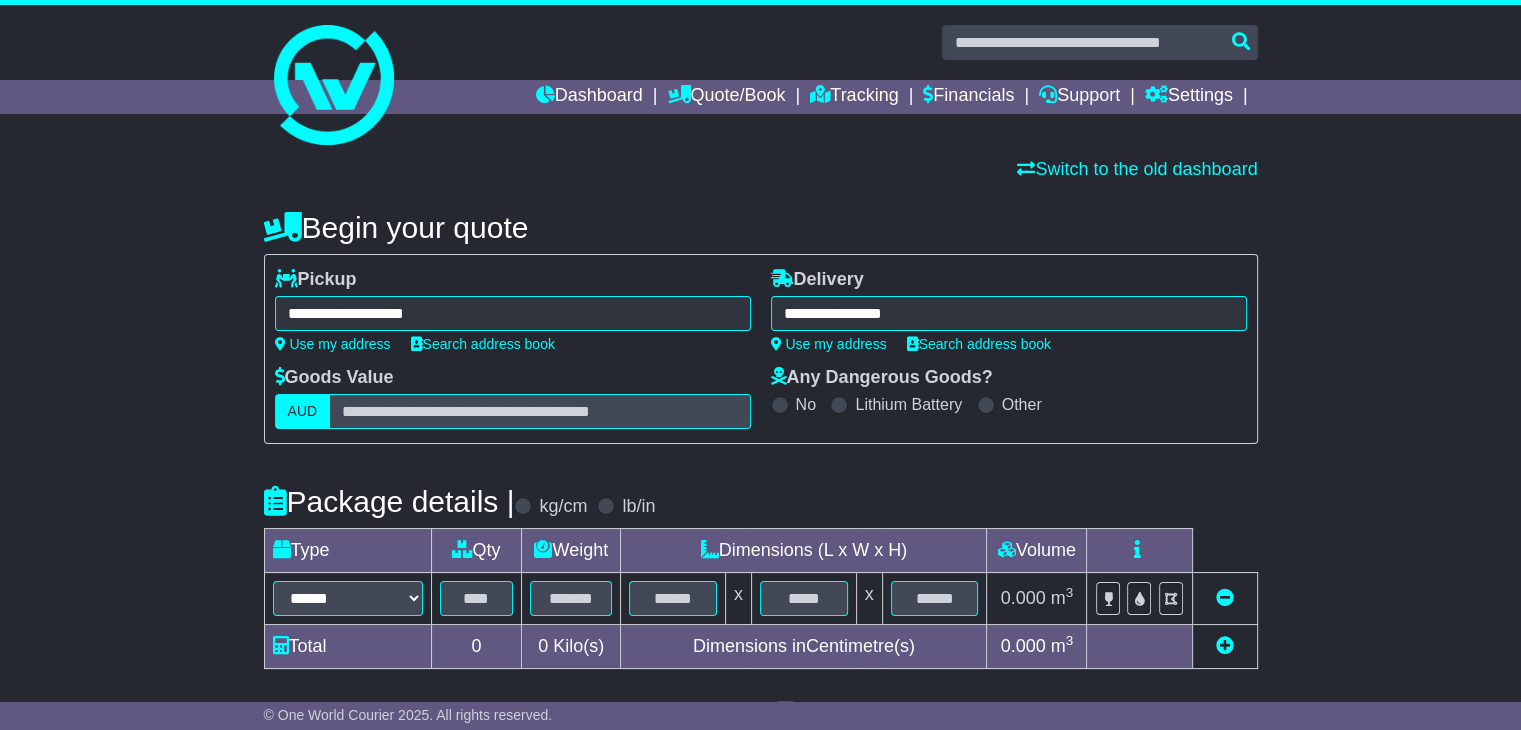 scroll, scrollTop: 200, scrollLeft: 0, axis: vertical 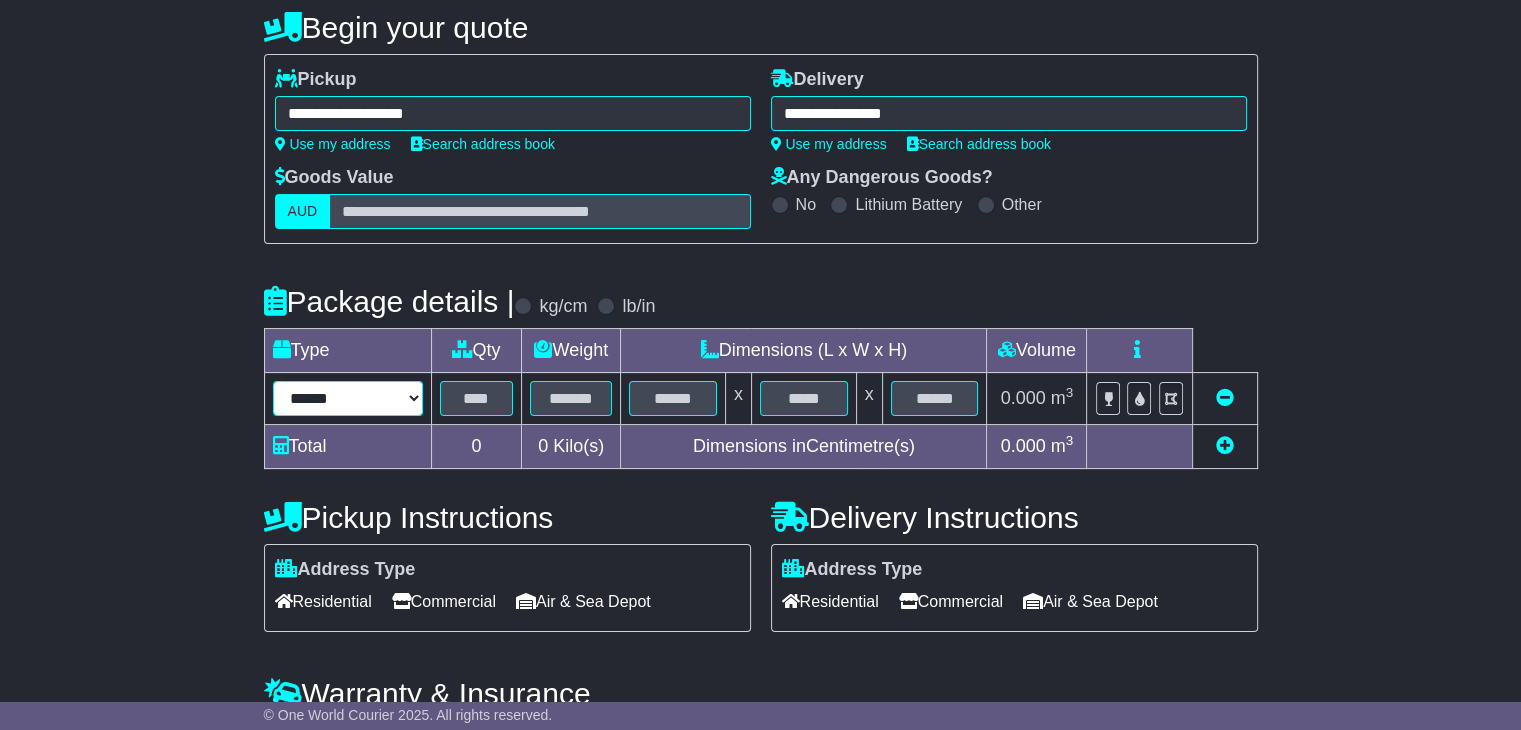 click on "****** ****** *** ******** ***** **** **** ****** *** *******" at bounding box center (348, 398) 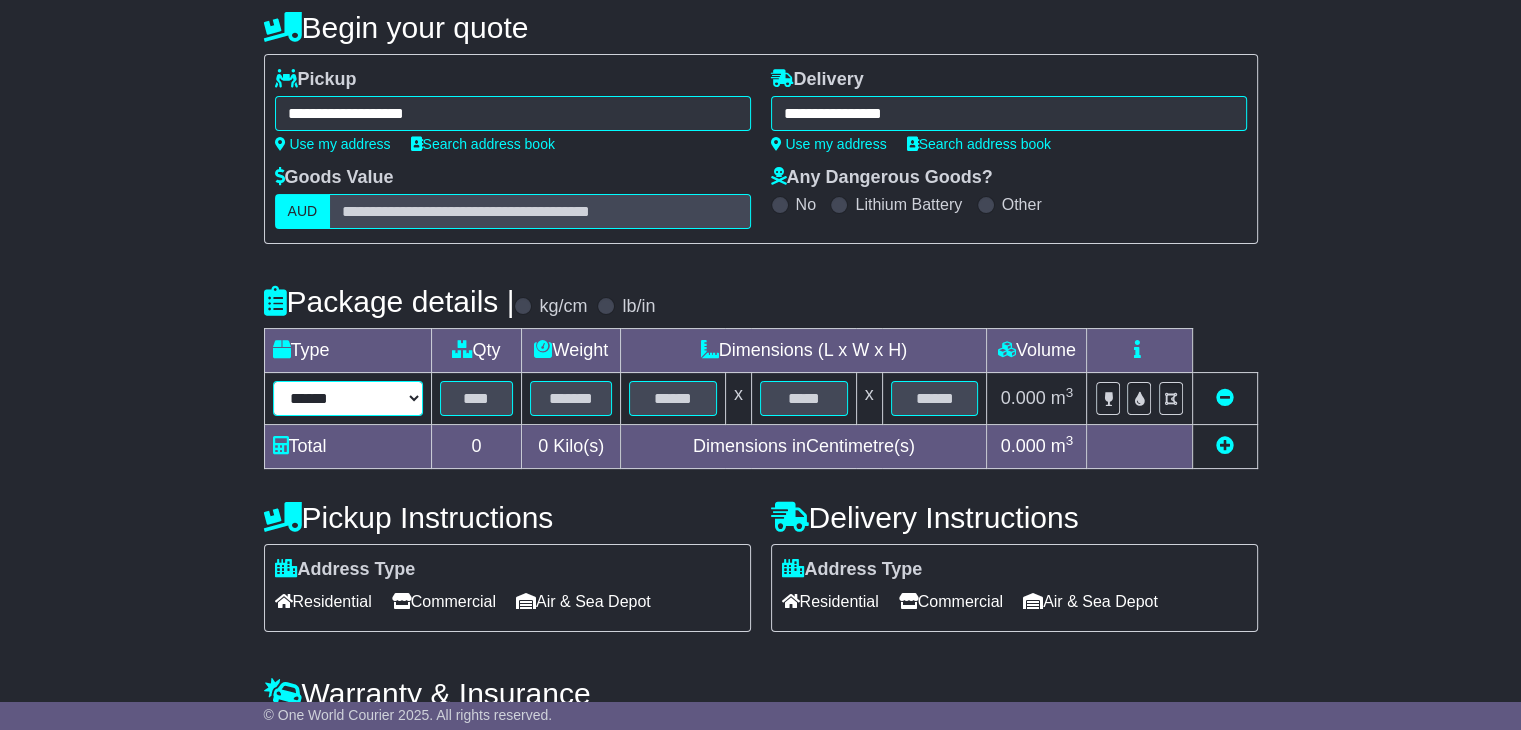 select on "*****" 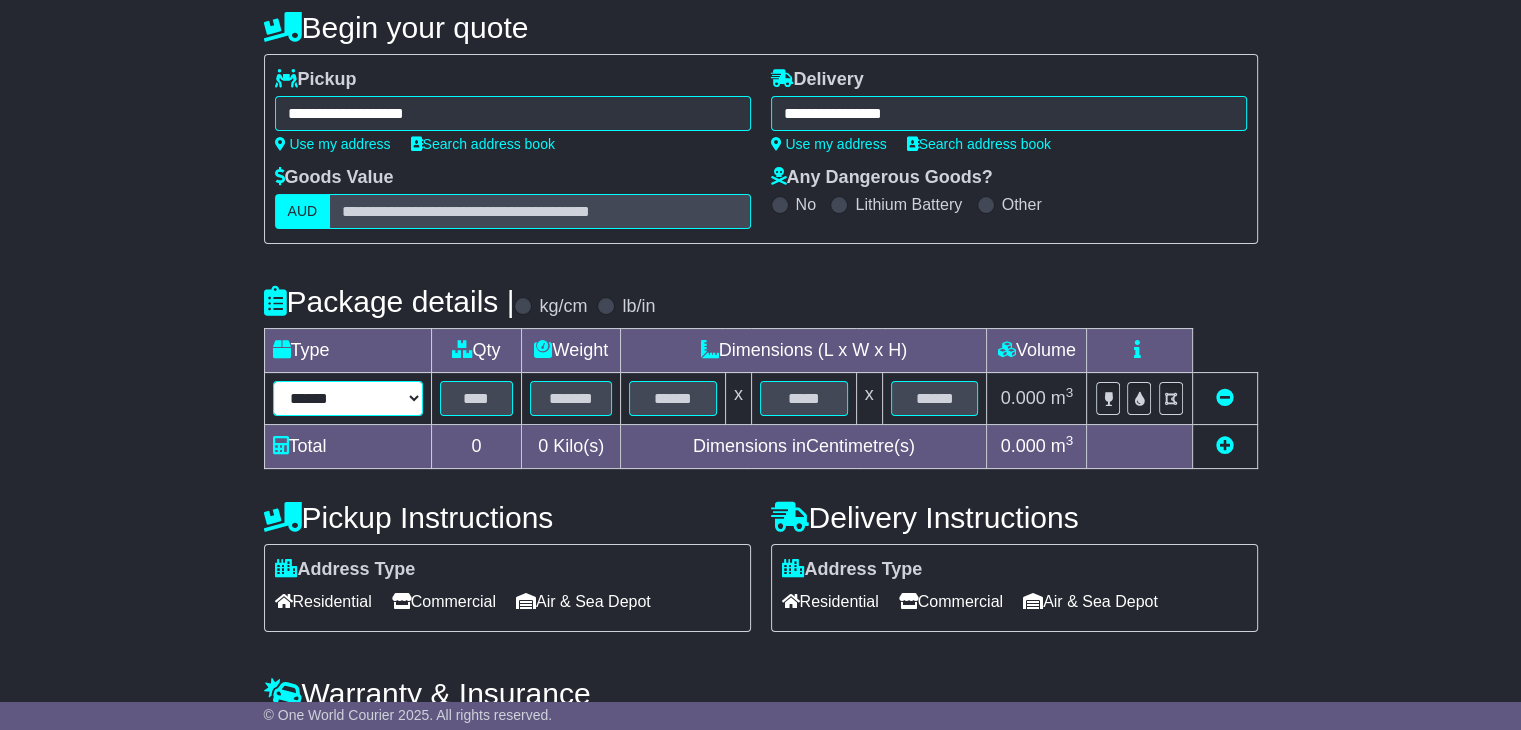 click on "****** ****** *** ******** ***** **** **** ****** *** *******" at bounding box center (348, 398) 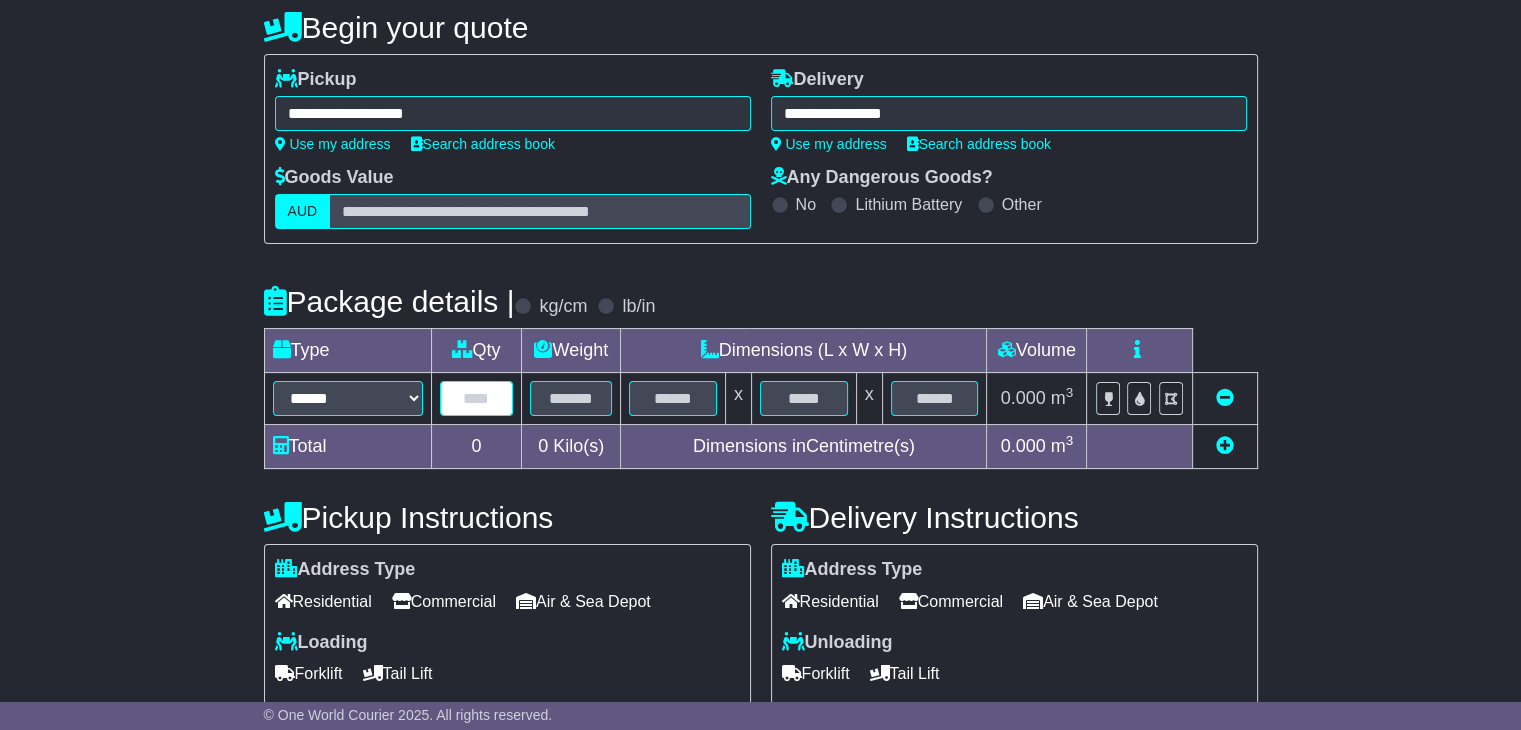 click at bounding box center [477, 398] 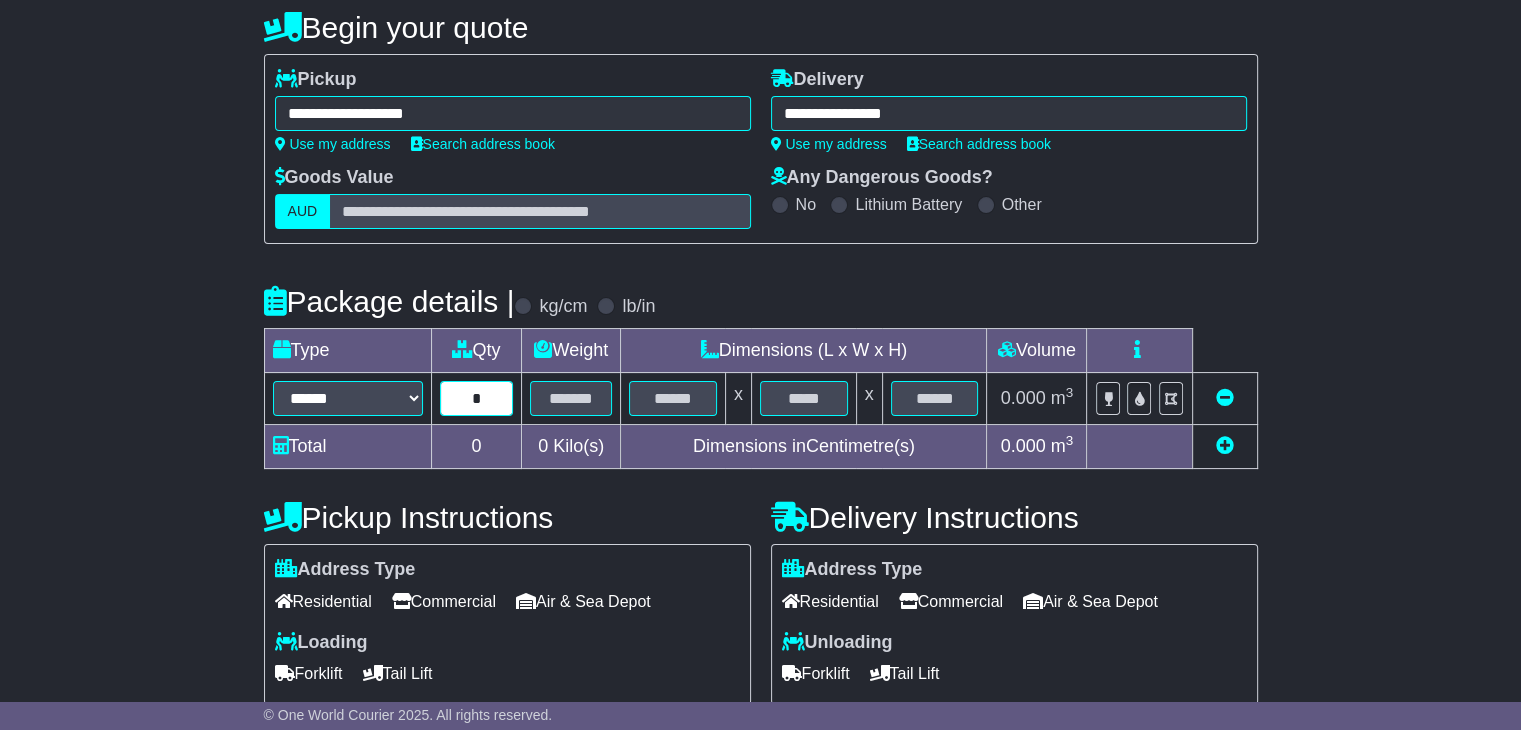 type on "*" 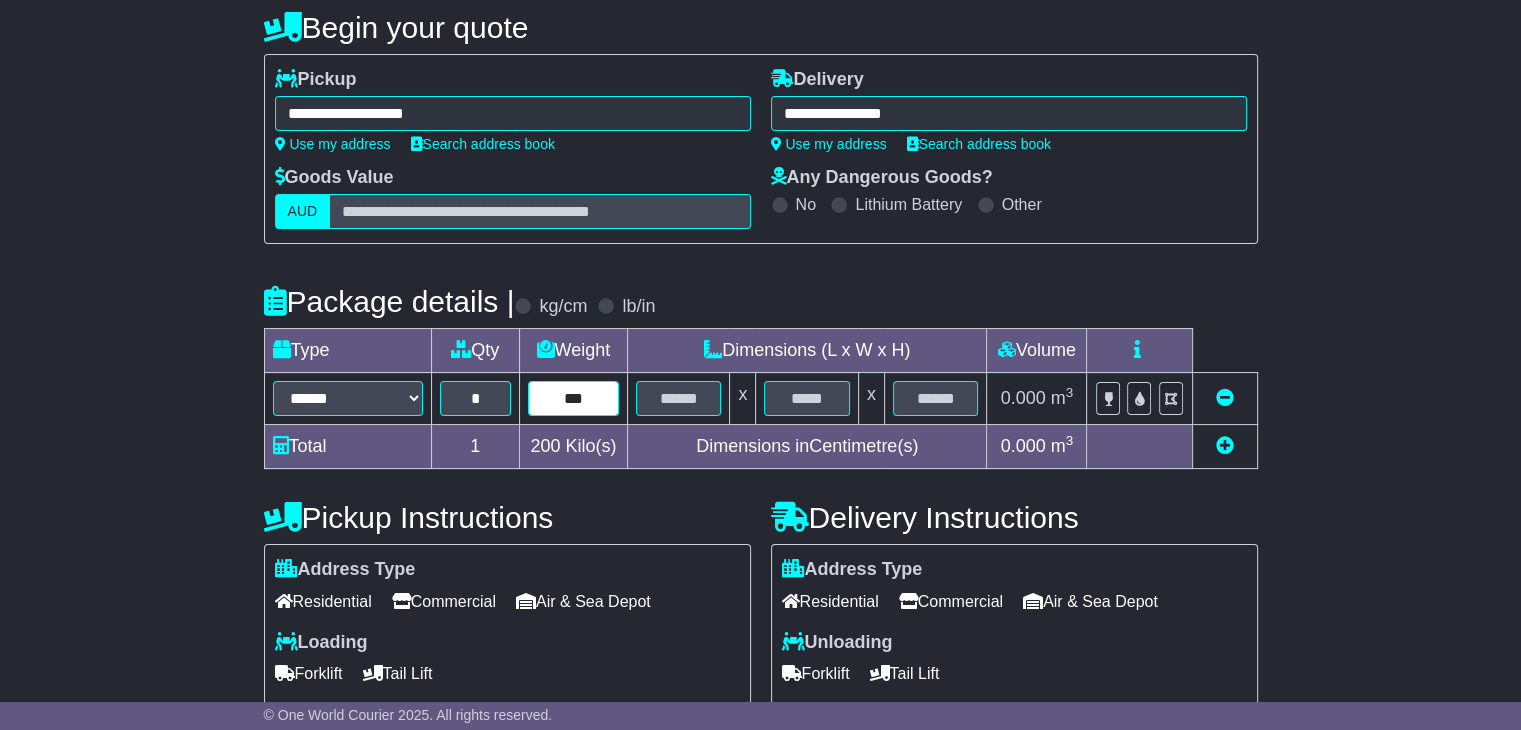 click on "***" at bounding box center (573, 398) 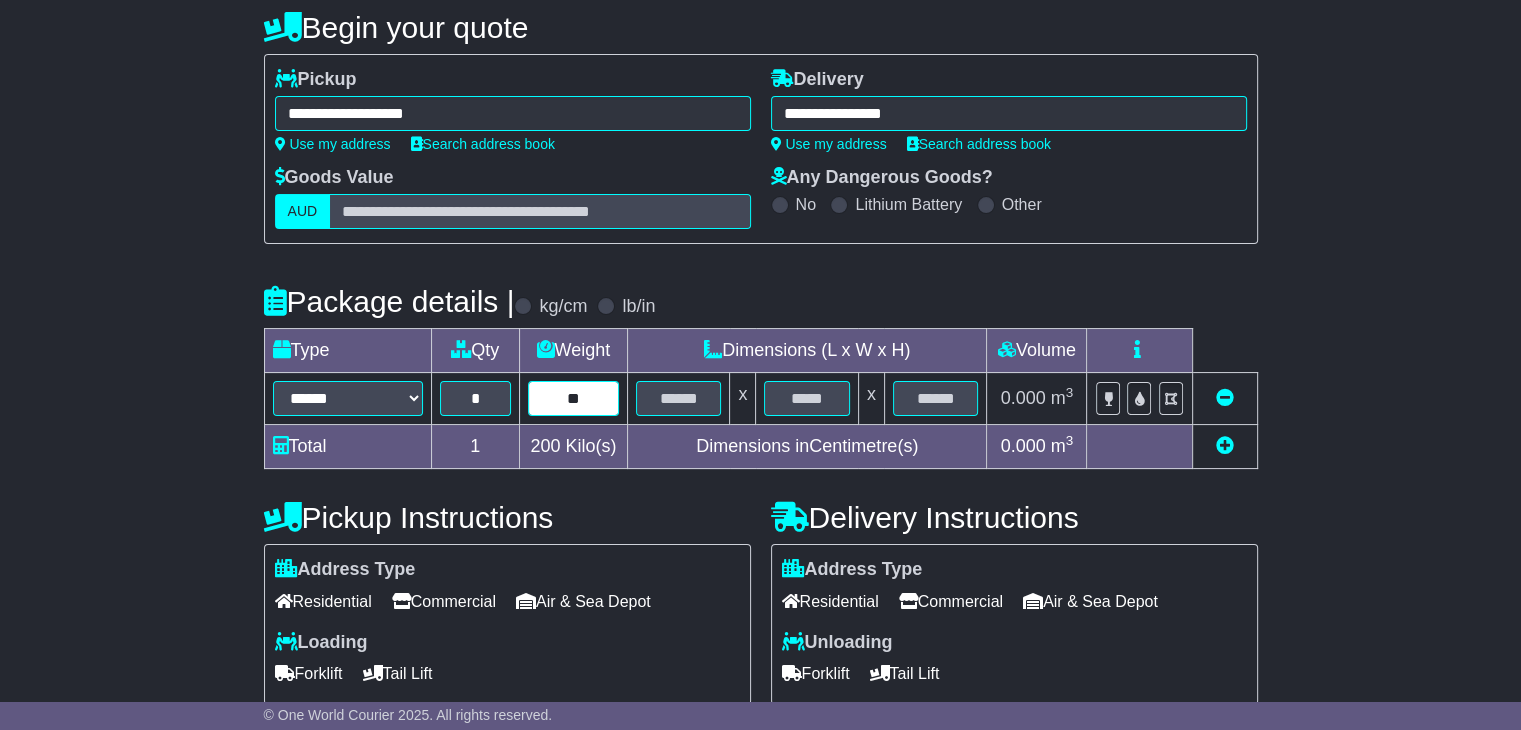 type on "*" 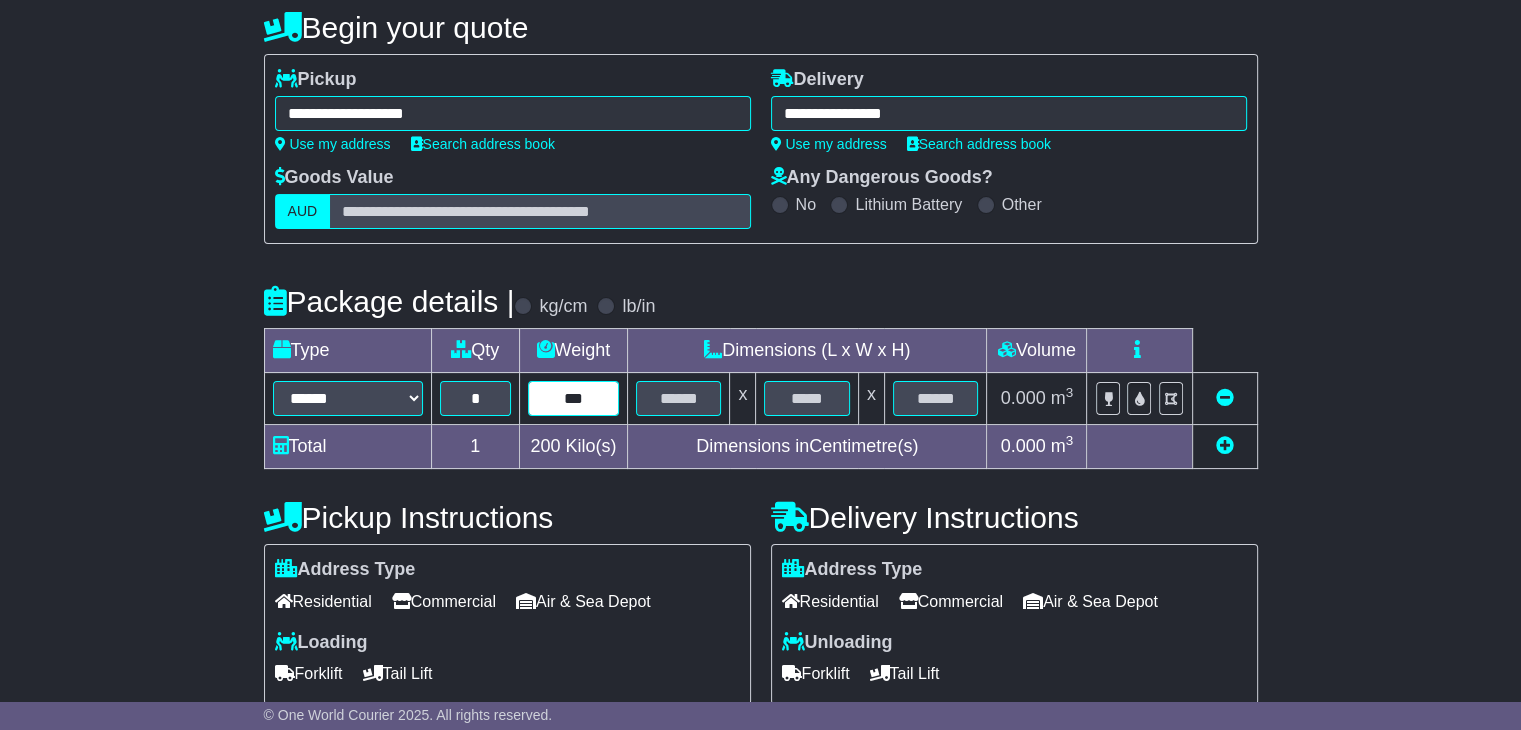type on "***" 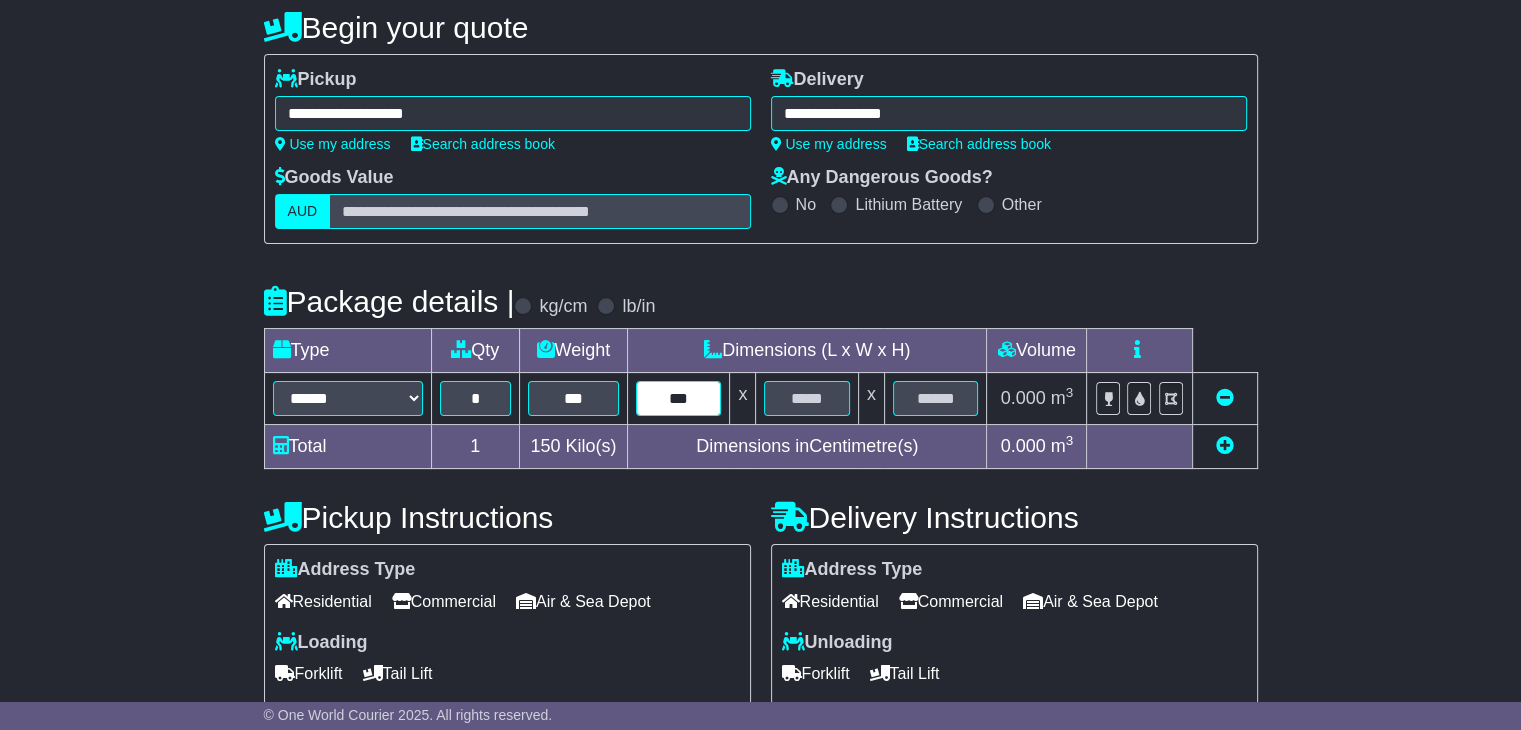 type on "***" 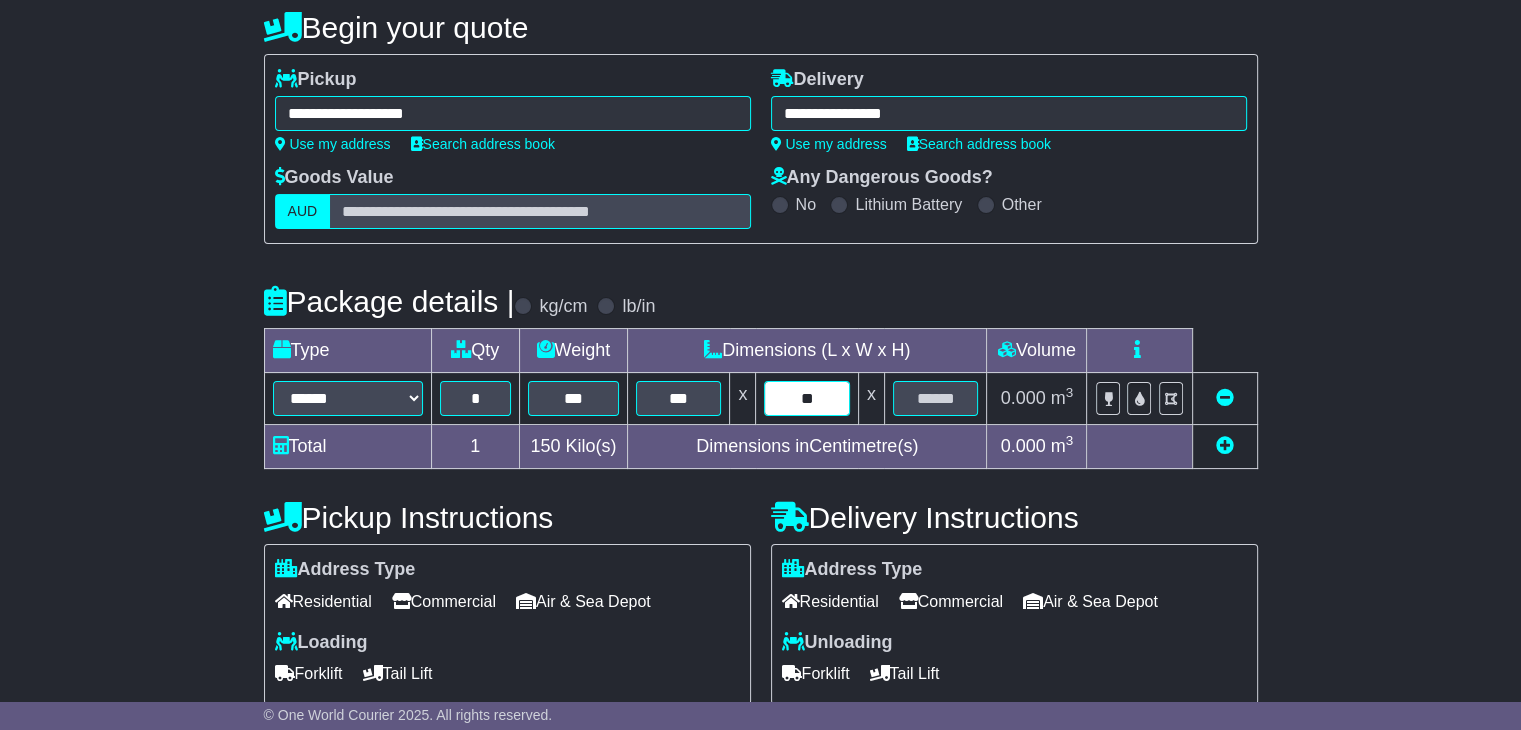 type on "**" 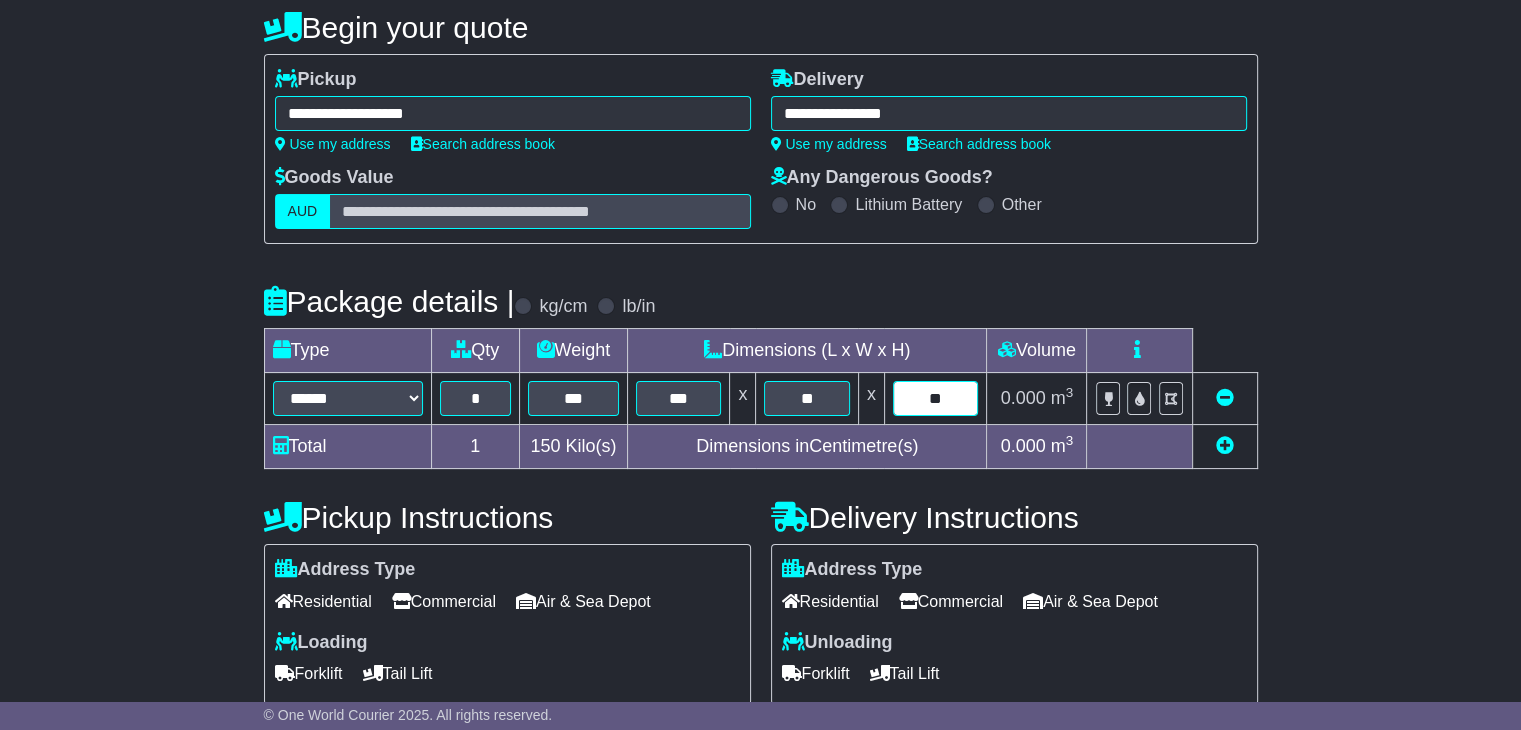 type on "**" 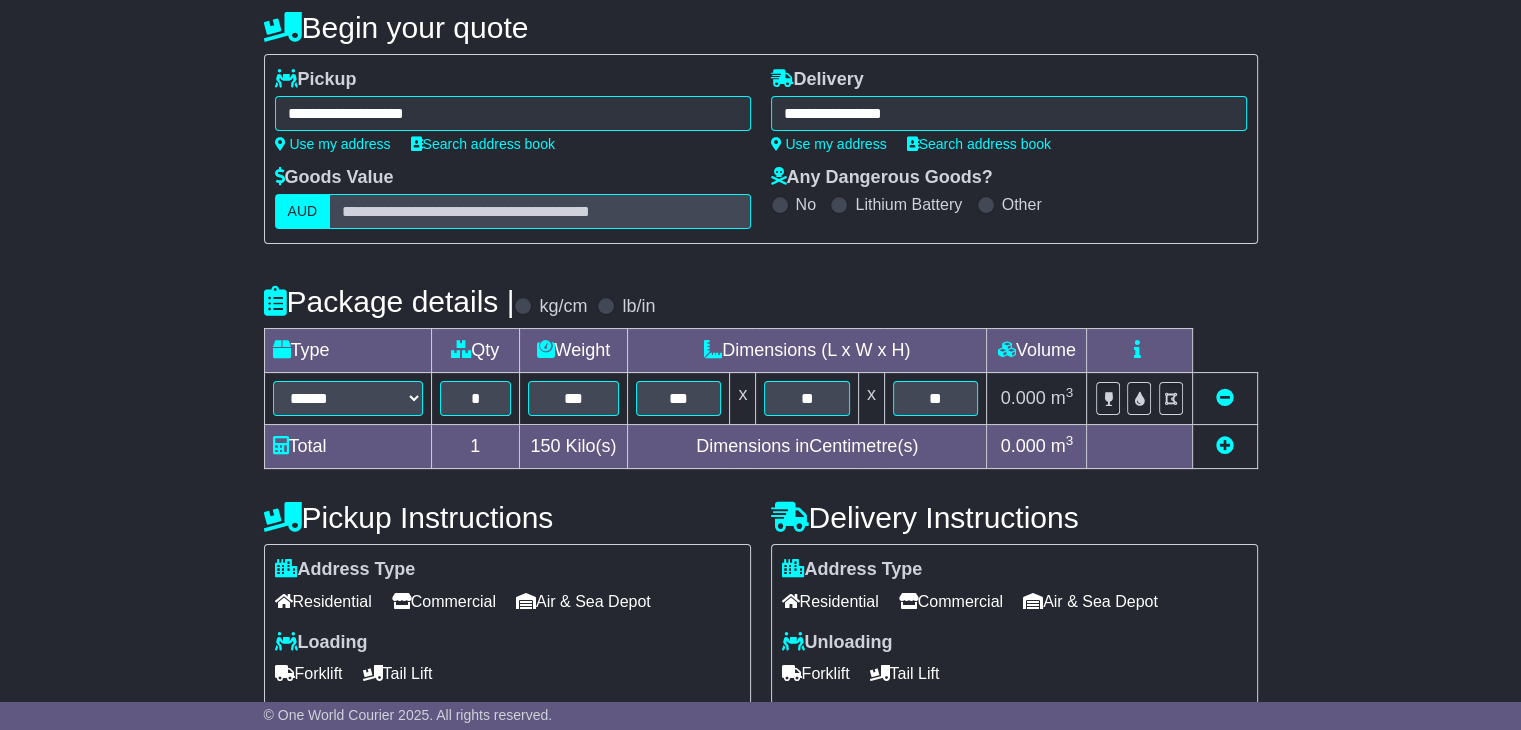 scroll, scrollTop: 500, scrollLeft: 0, axis: vertical 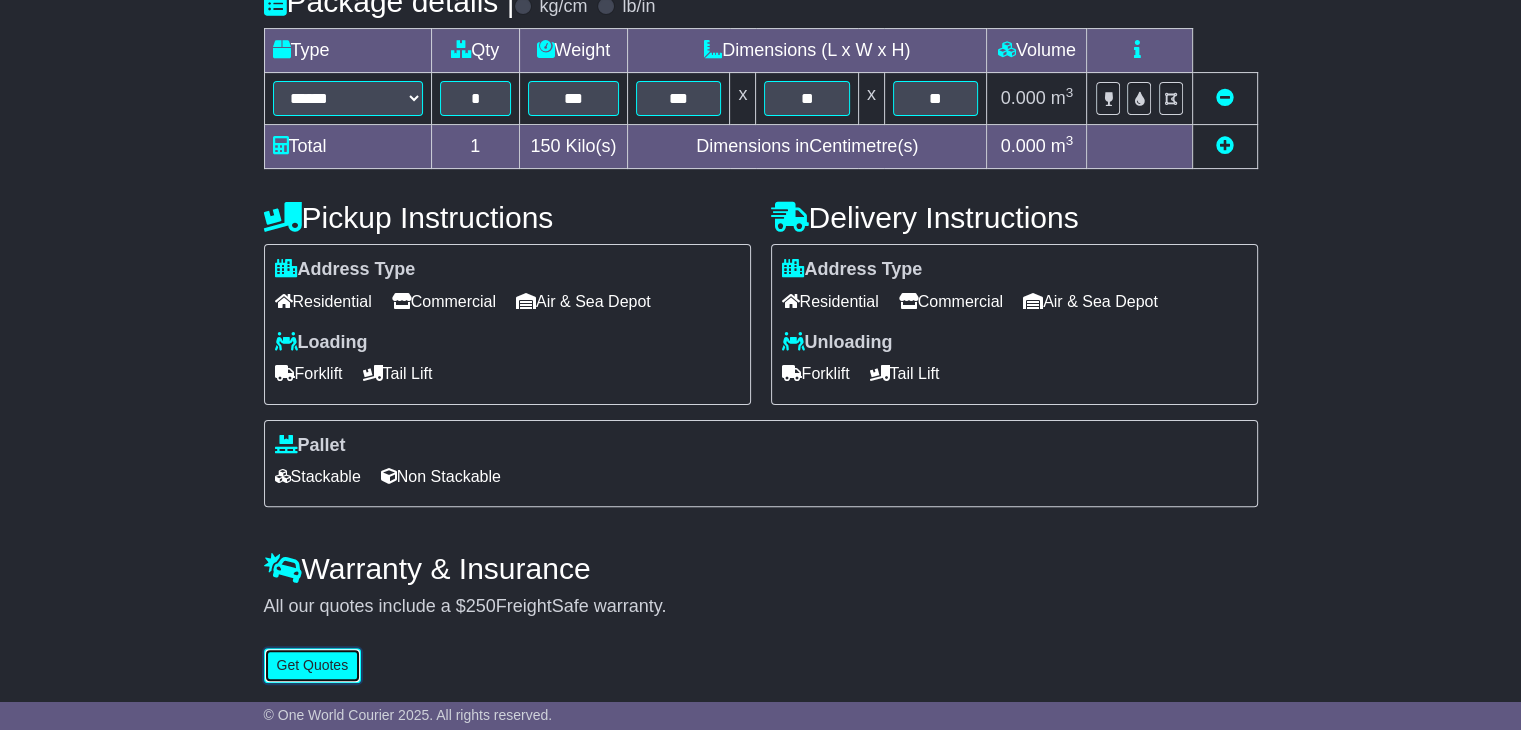 type 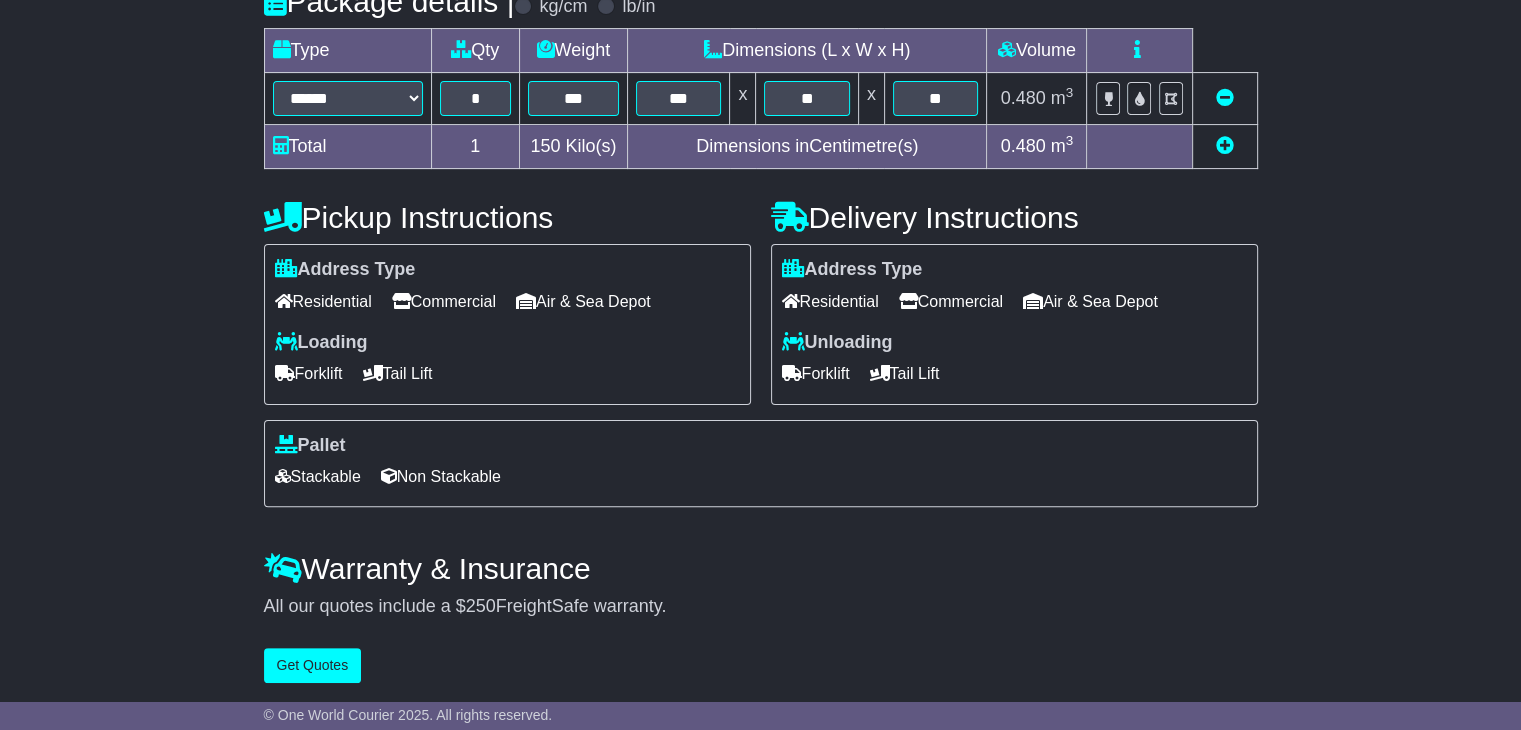 click on "Commercial" at bounding box center (444, 301) 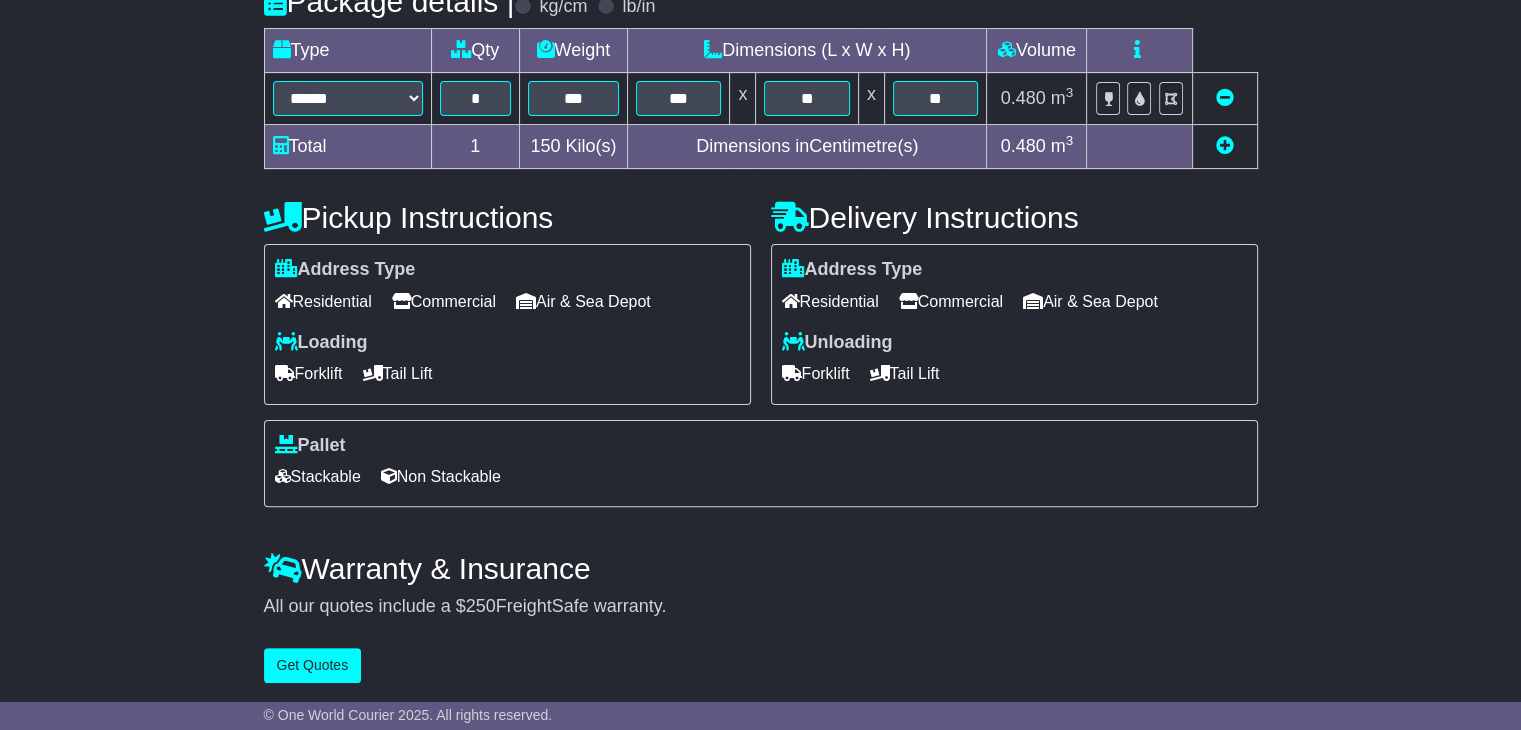 click on "Commercial" at bounding box center [951, 301] 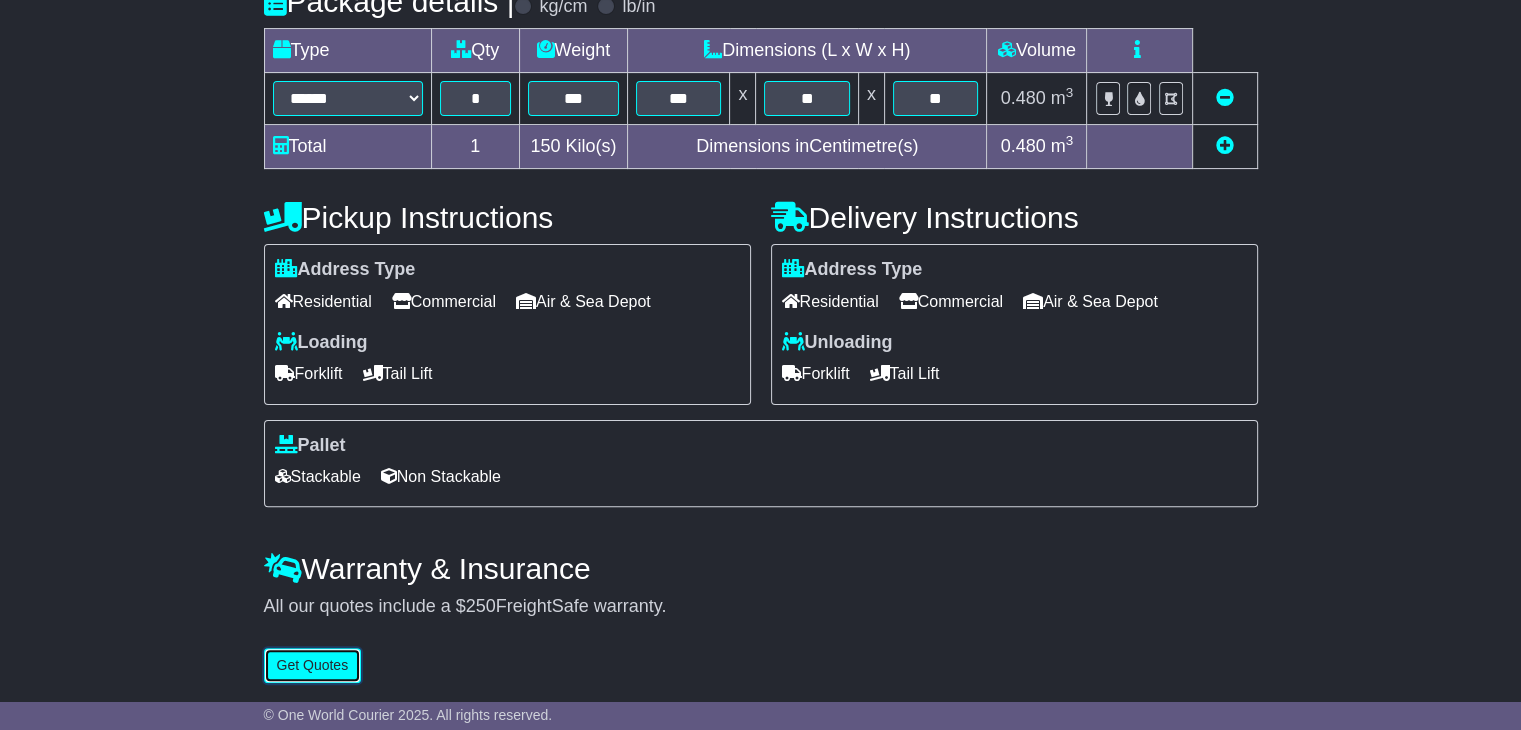click on "Get Quotes" at bounding box center (313, 665) 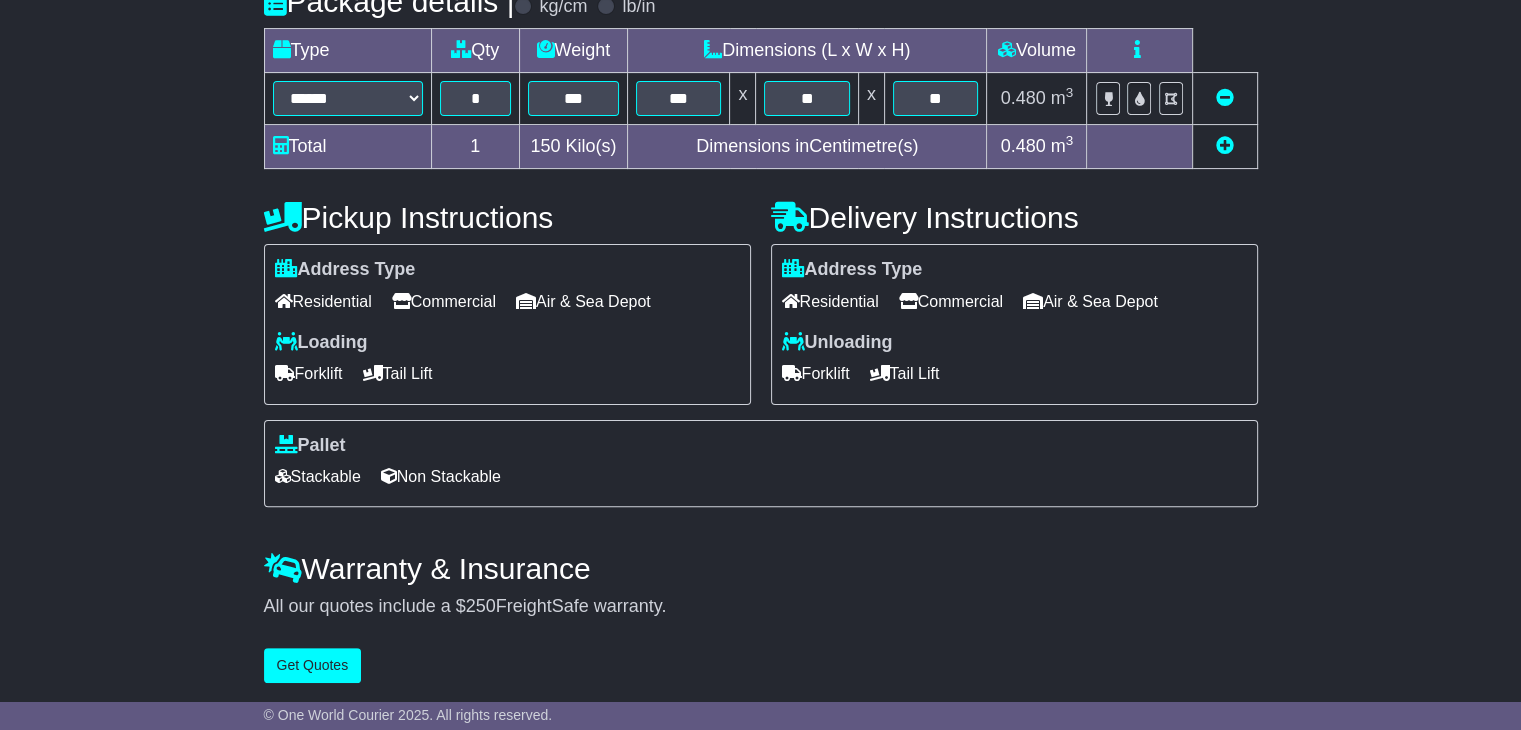 scroll, scrollTop: 0, scrollLeft: 0, axis: both 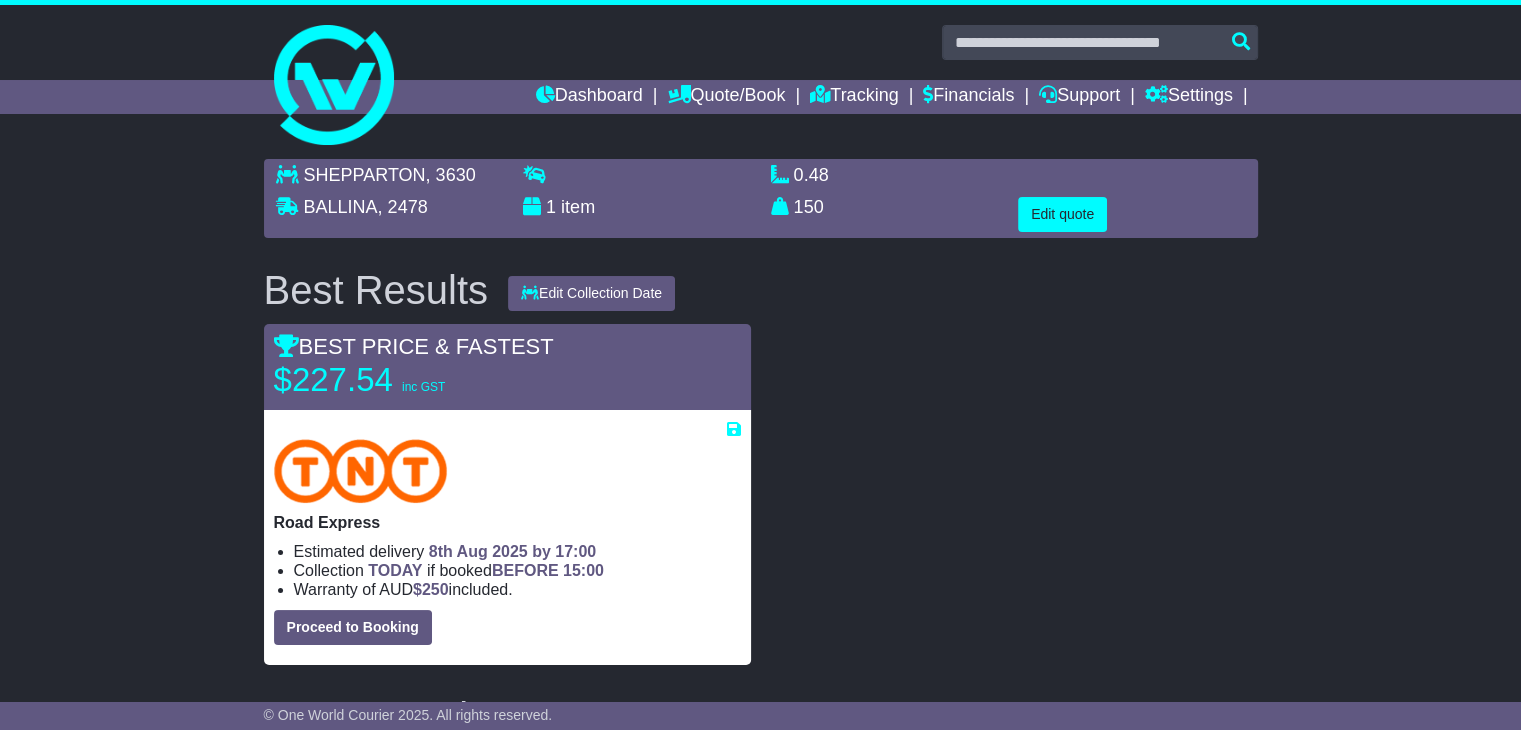 click at bounding box center [1014, 494] 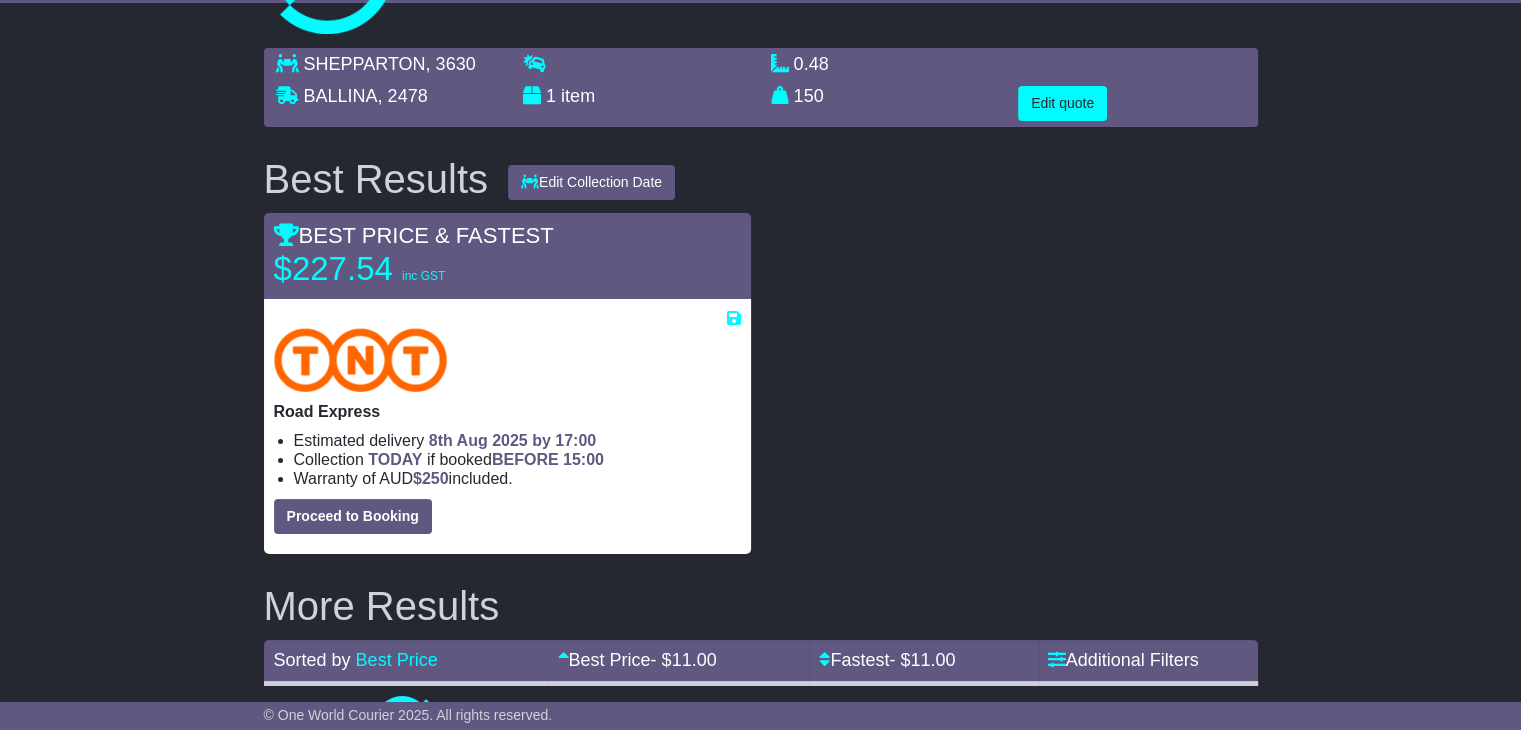 scroll, scrollTop: 0, scrollLeft: 0, axis: both 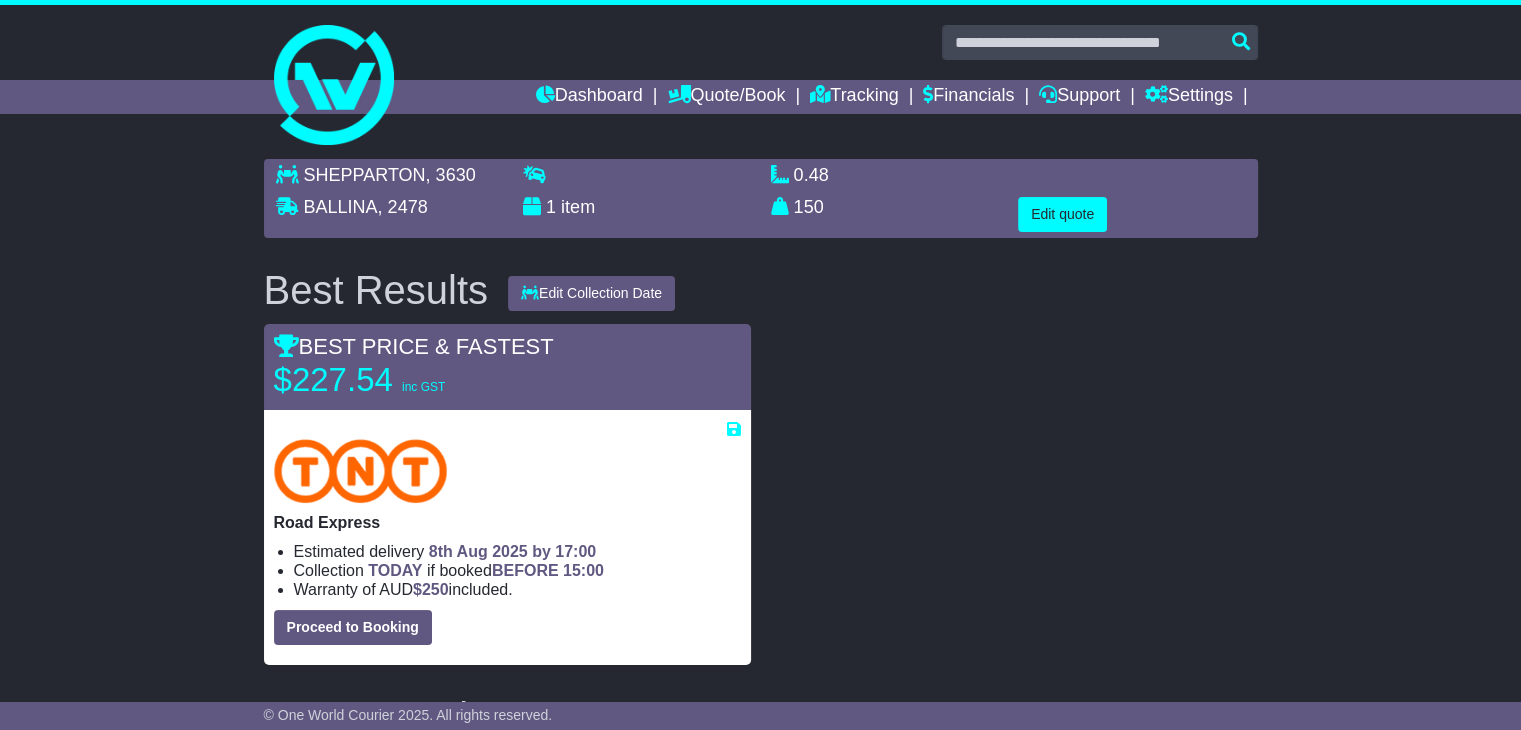 click at bounding box center [507, 471] 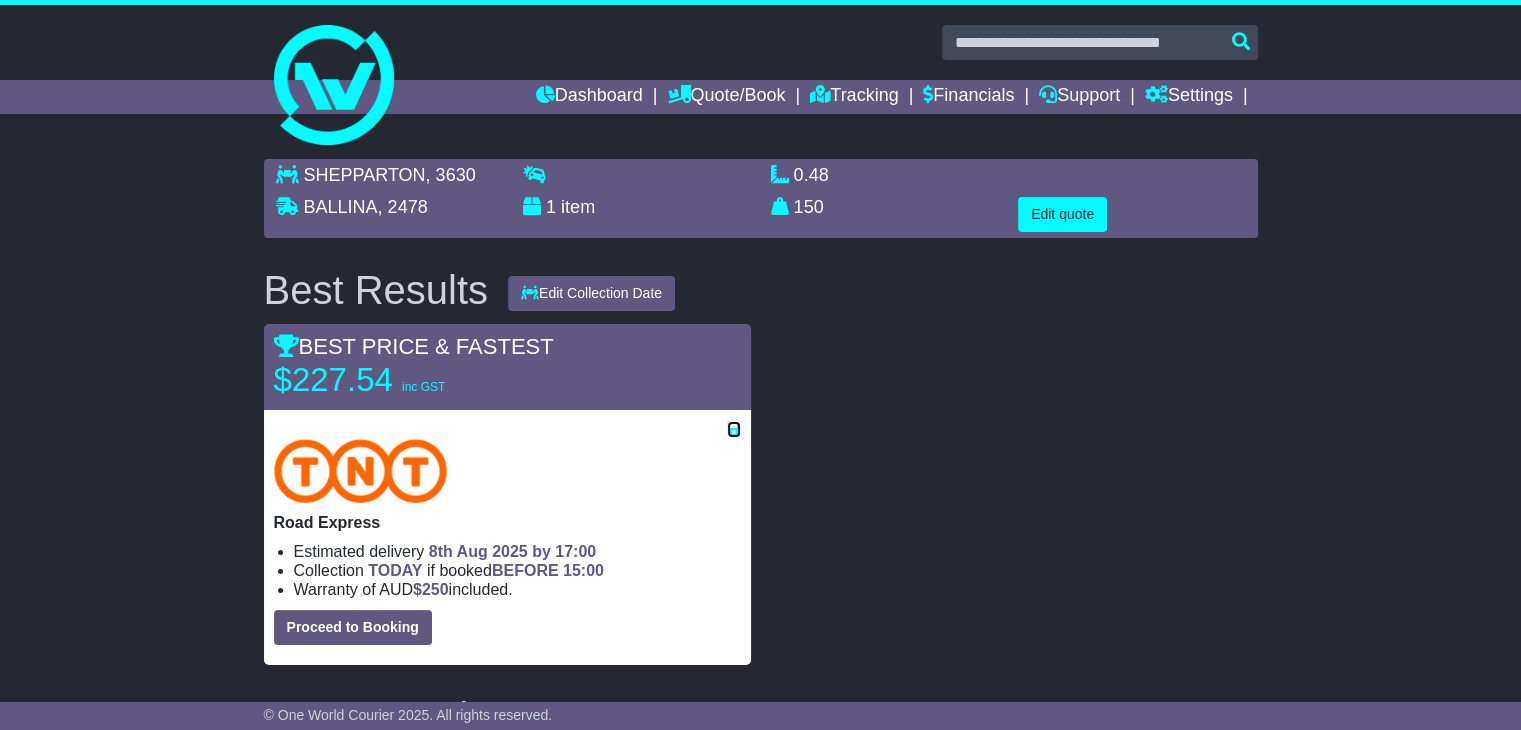 click at bounding box center (734, 429) 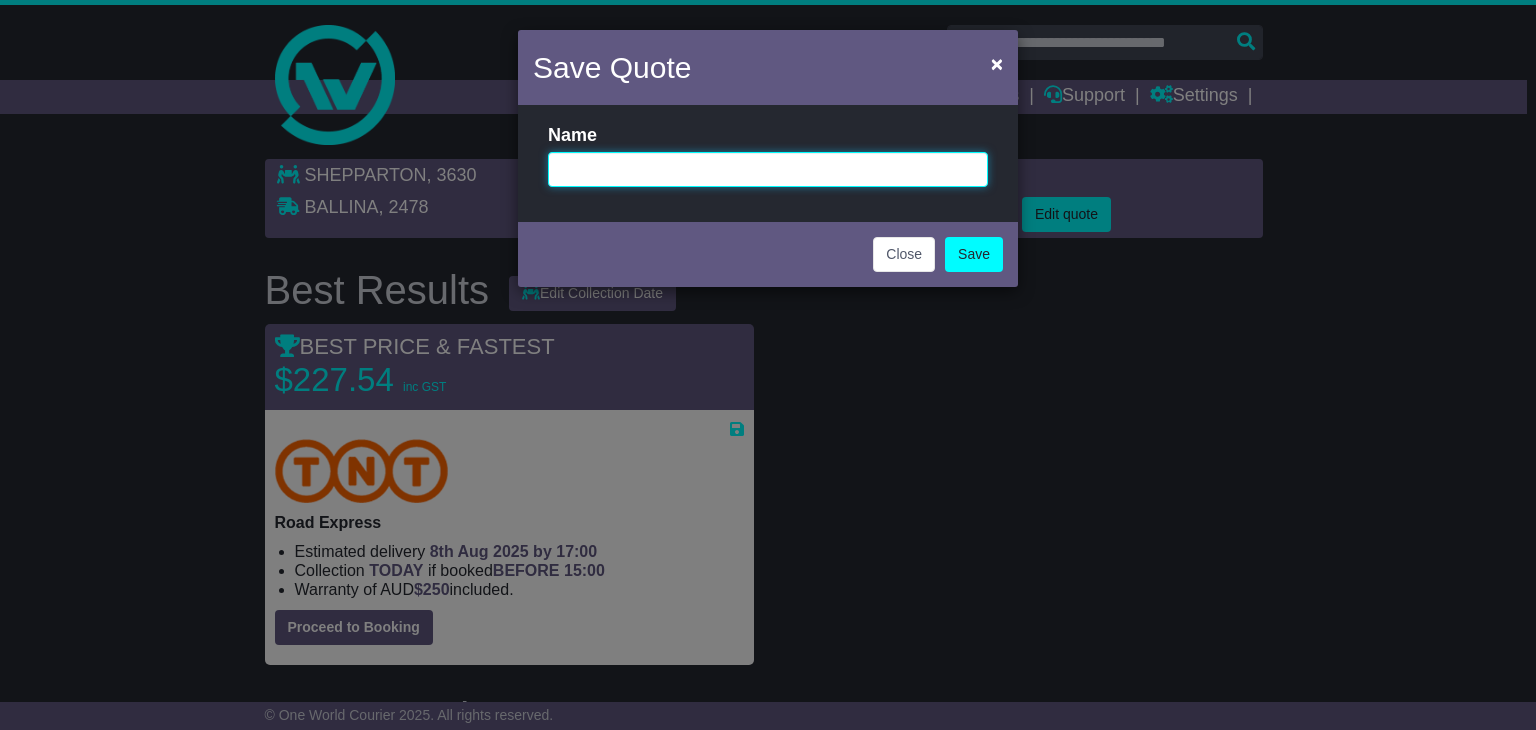 click at bounding box center [768, 169] 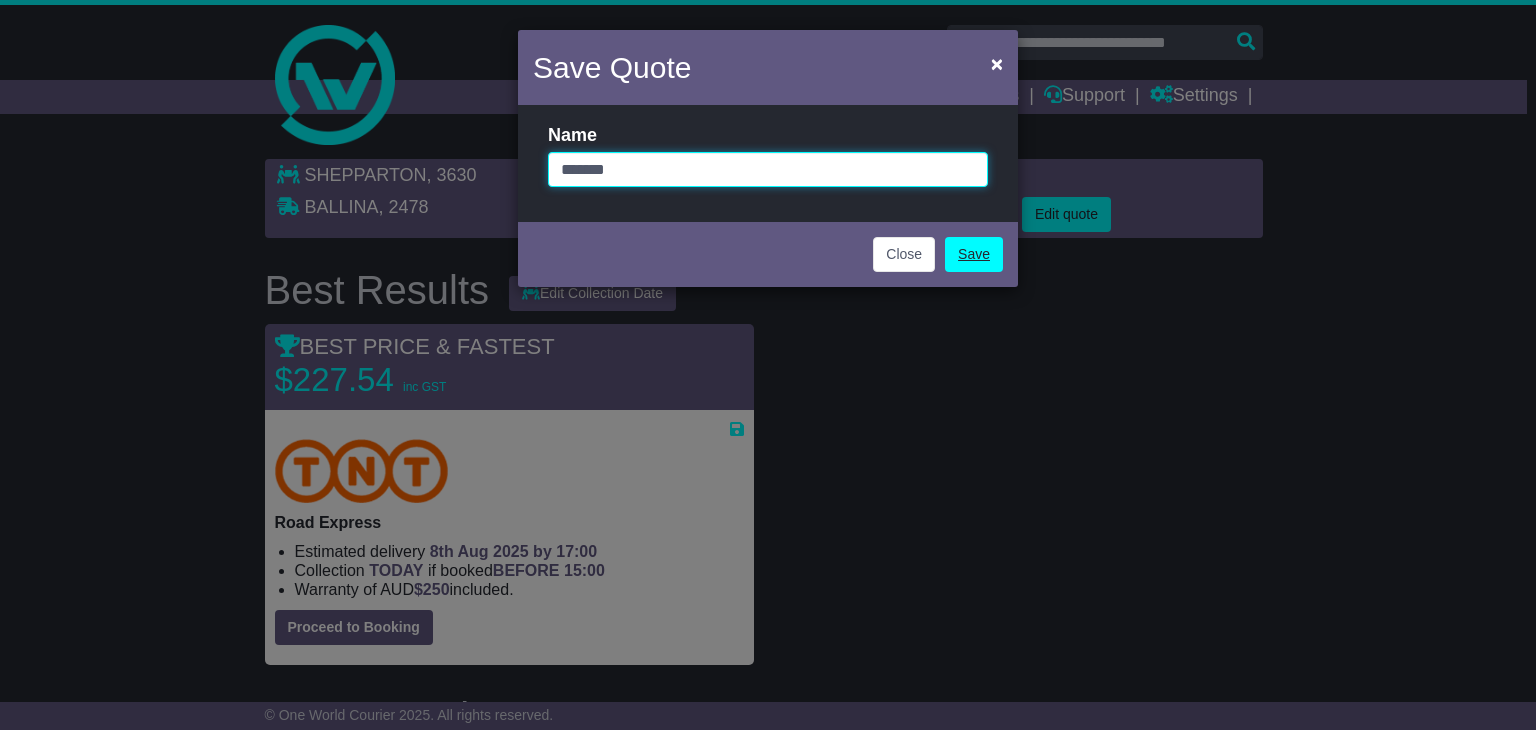 type on "*******" 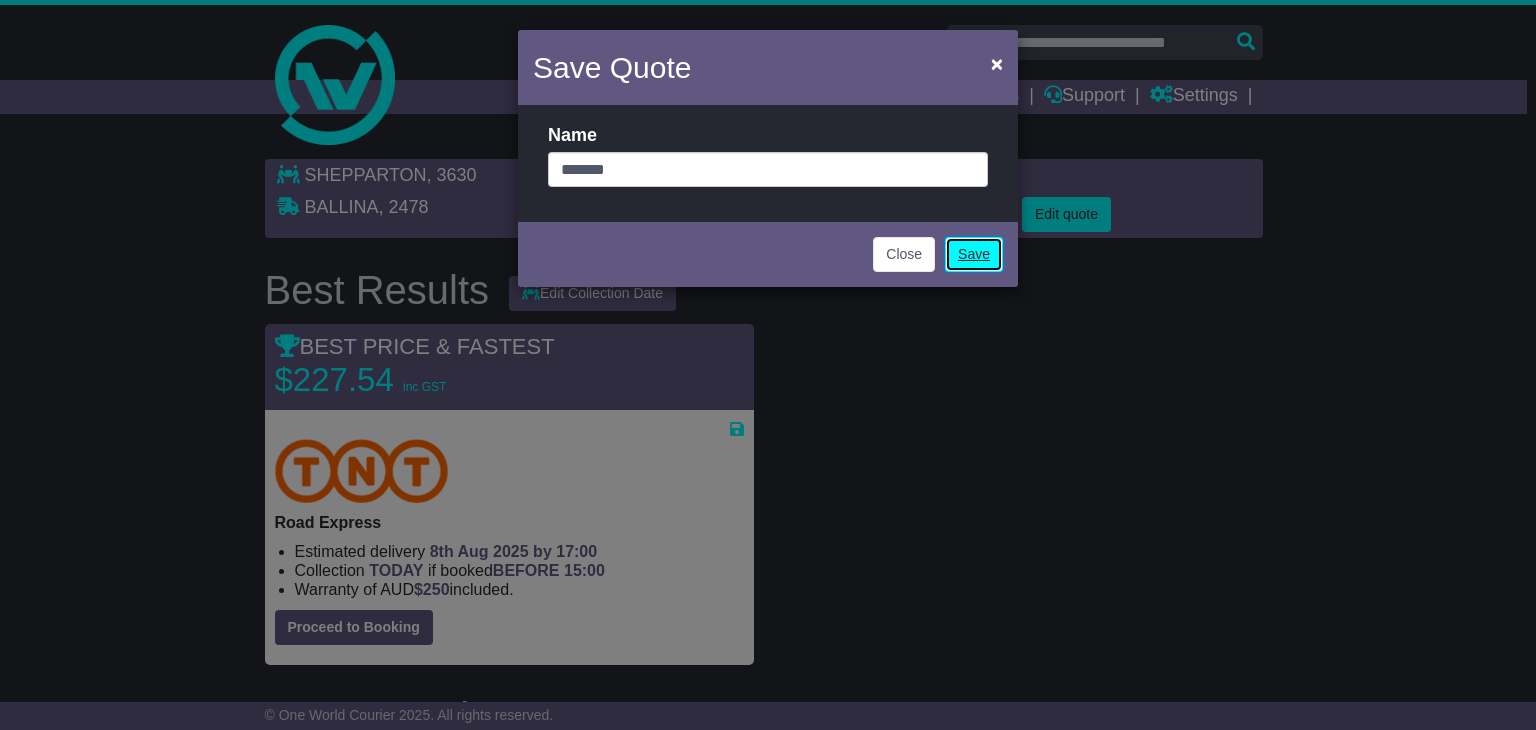 click on "Save" at bounding box center [974, 254] 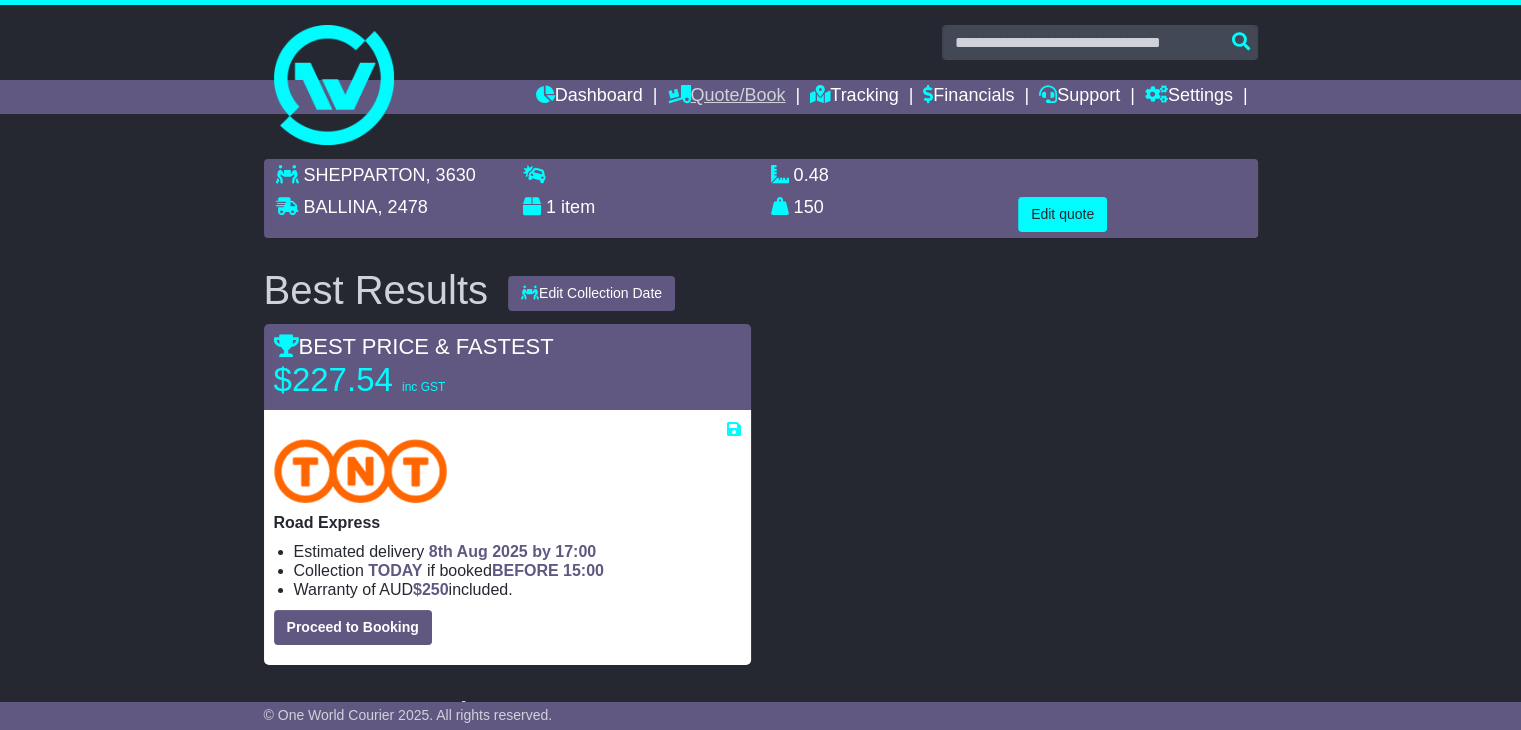 click on "Quote/Book" at bounding box center [726, 97] 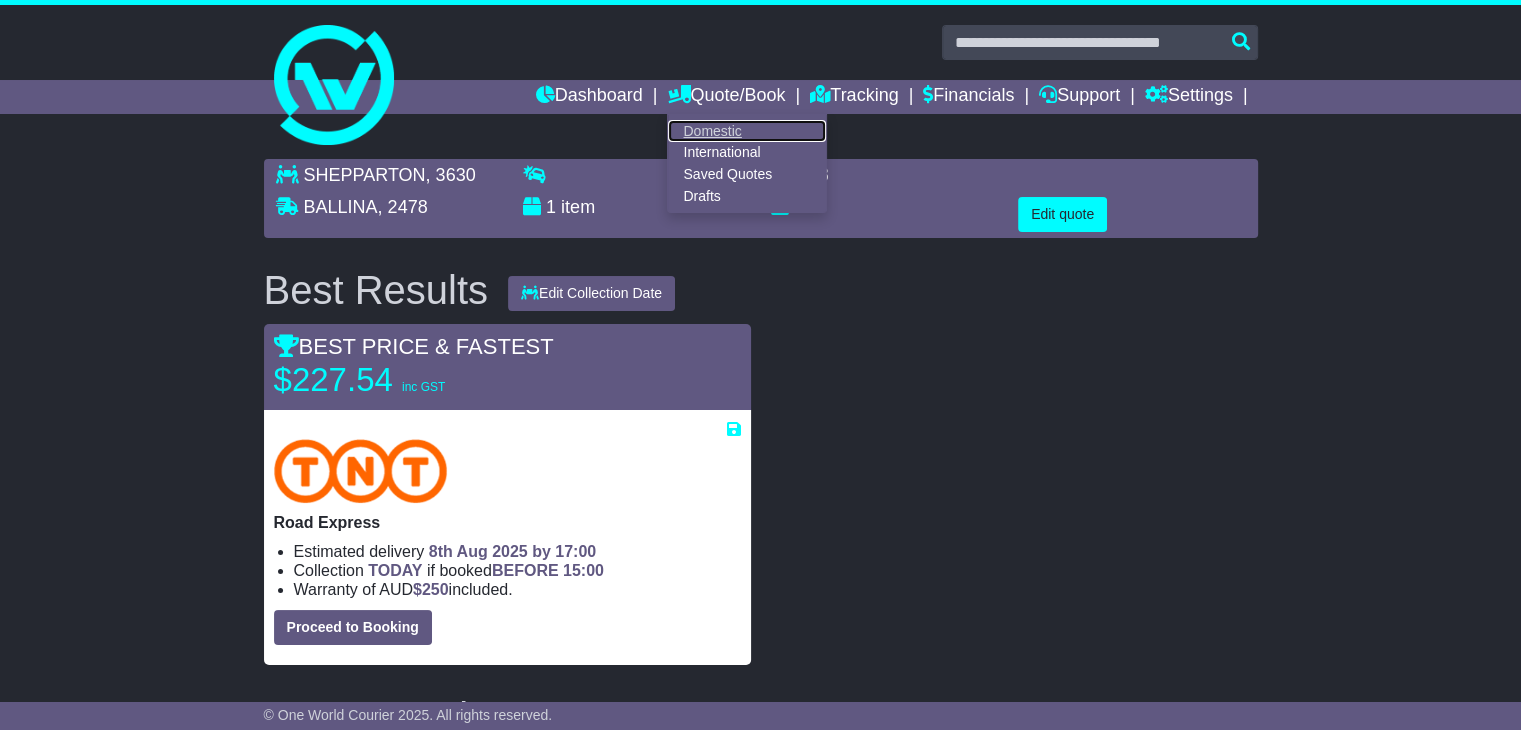 click on "Domestic" at bounding box center [747, 131] 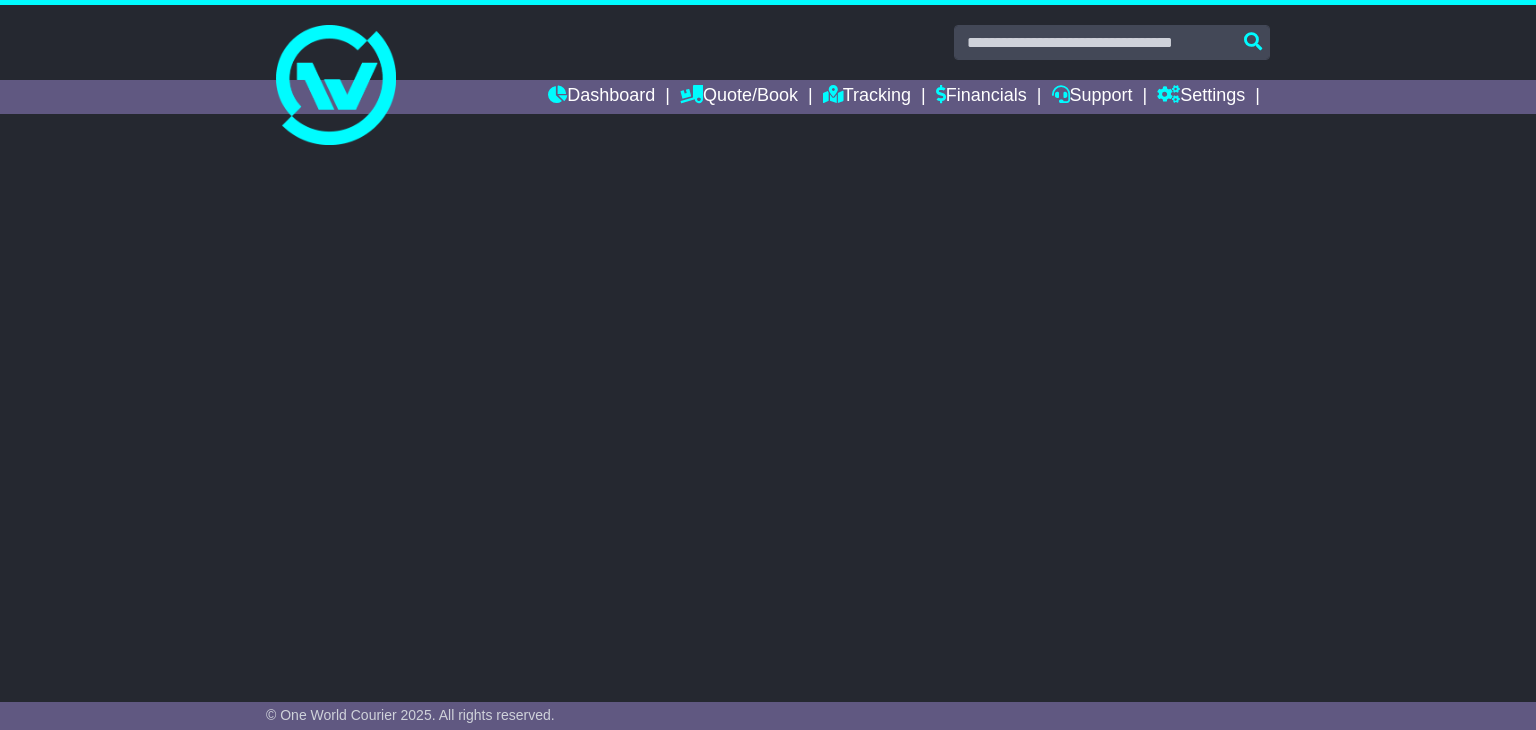 scroll, scrollTop: 0, scrollLeft: 0, axis: both 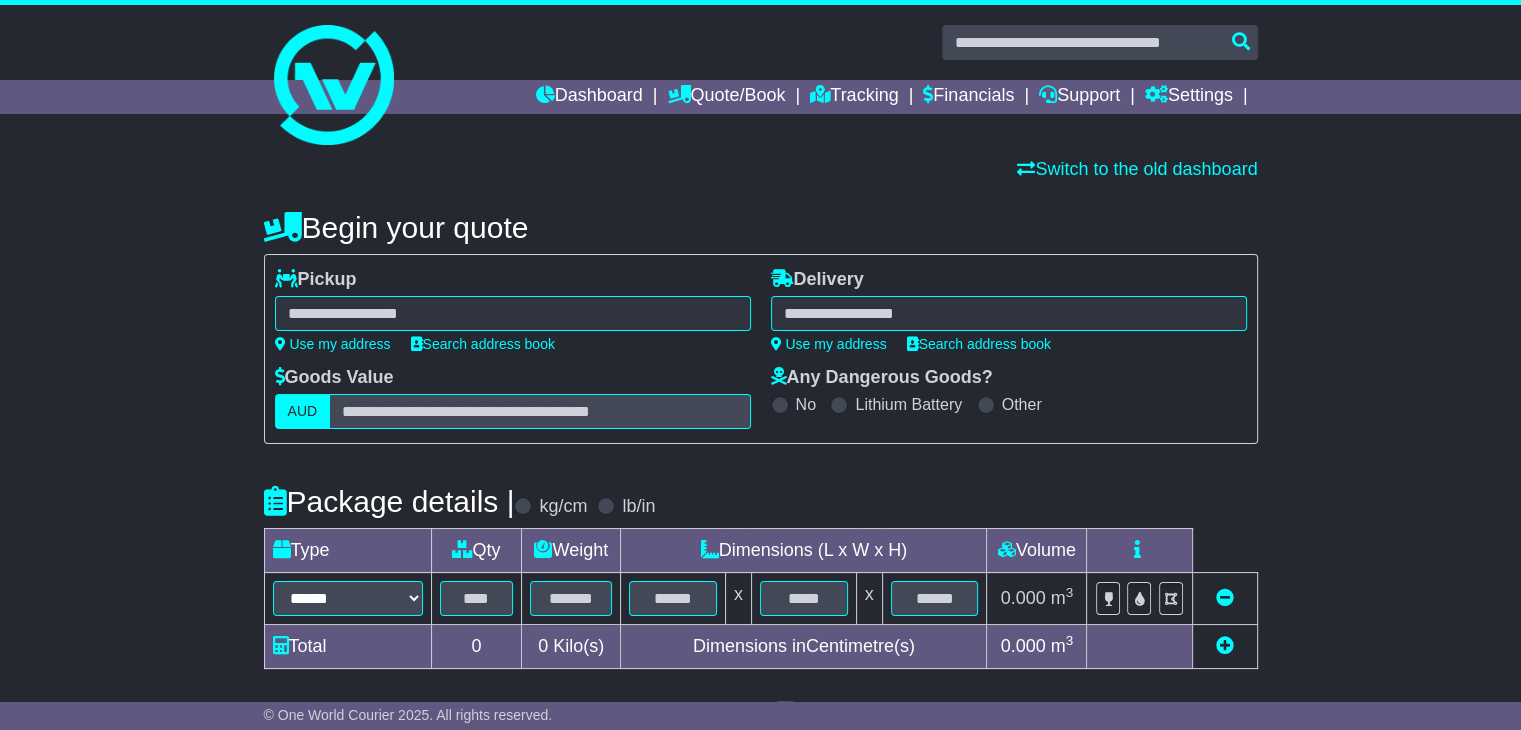 click at bounding box center (513, 313) 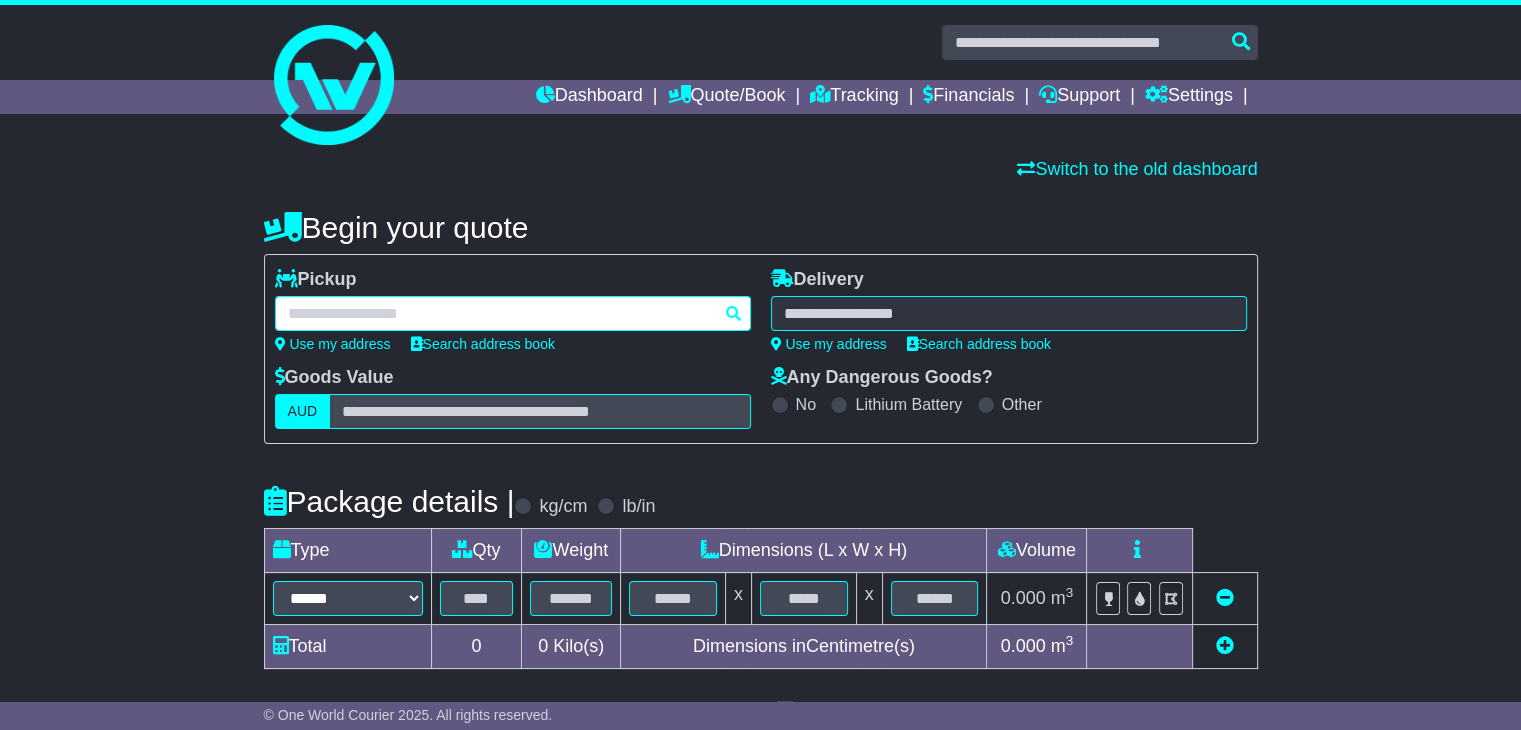 paste on "*******" 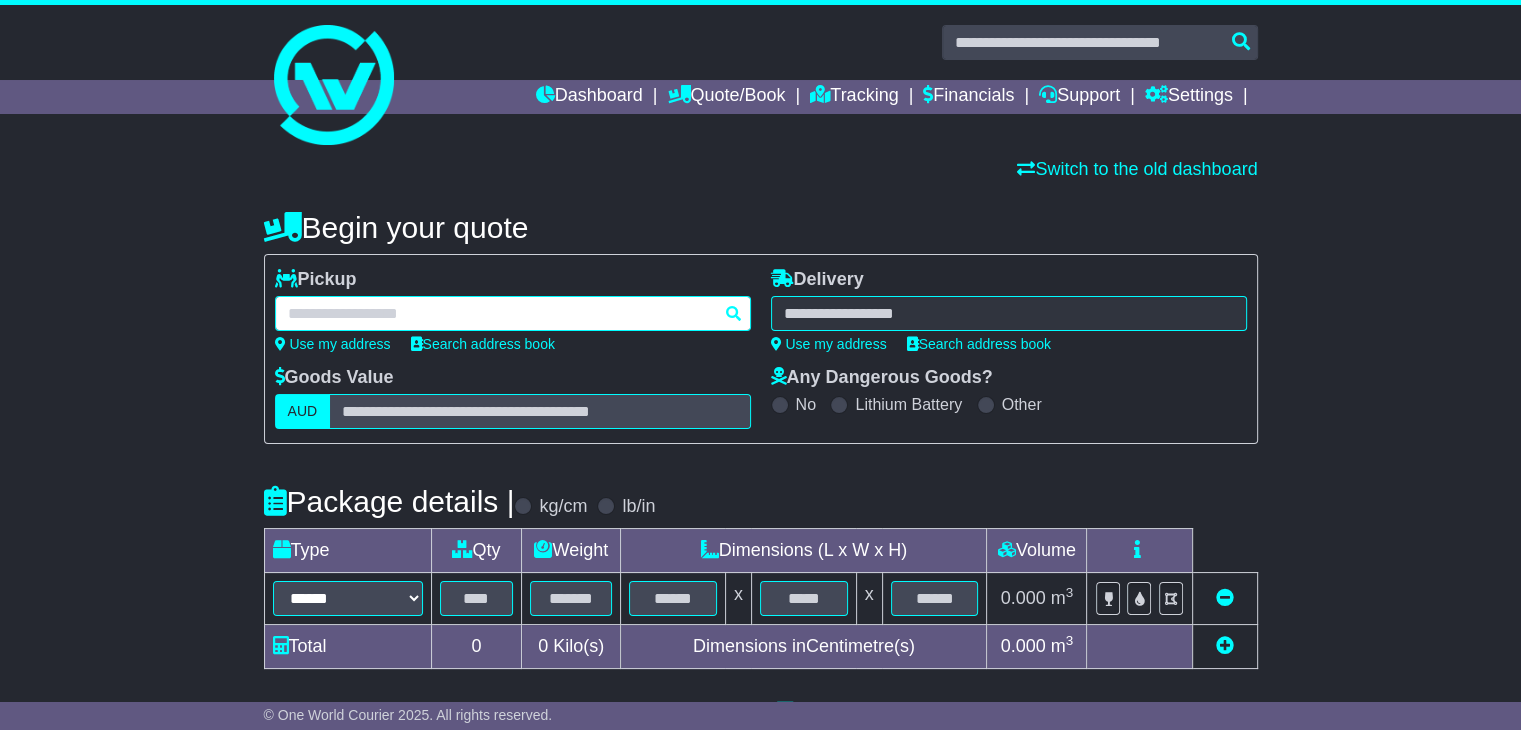 type on "*******" 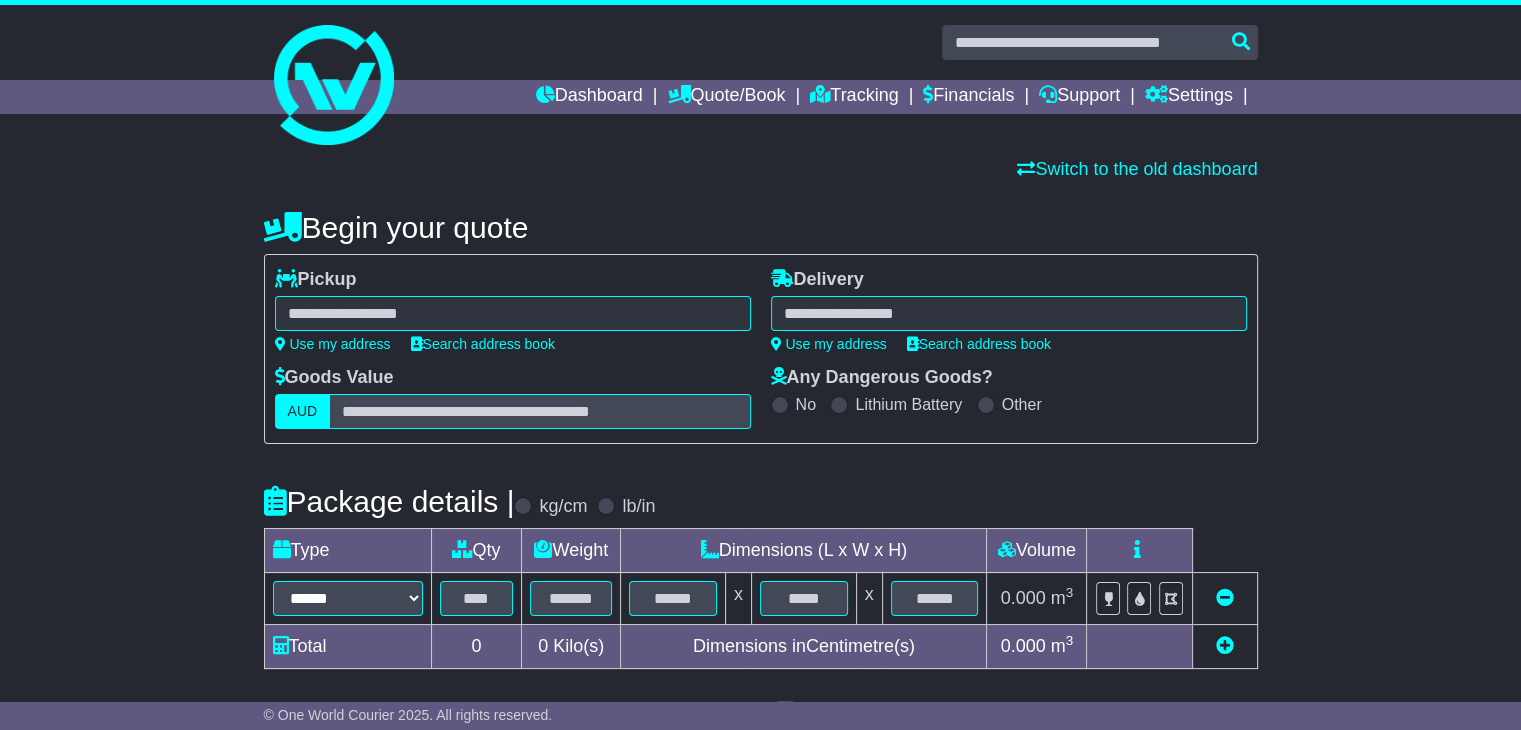 click on "******* WINDSOR WINDSOR 2756 WINDSOR 3181 WINDSOR 4030 WINDSOR 5501 WINDSOR DOWNS 2756 WINDSOR GARDENS 5087" at bounding box center (513, 313) 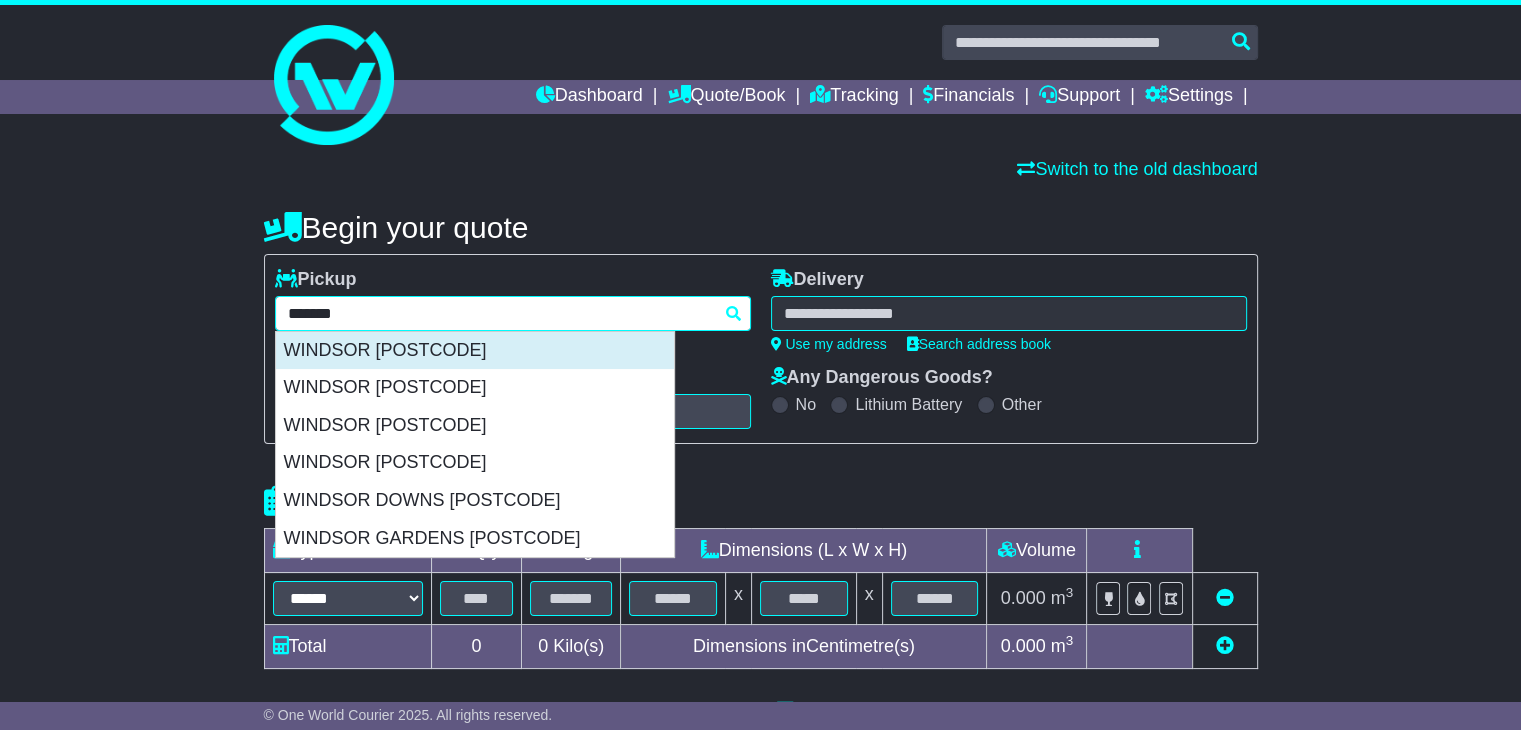 click on "WINDSOR 2756" at bounding box center [475, 351] 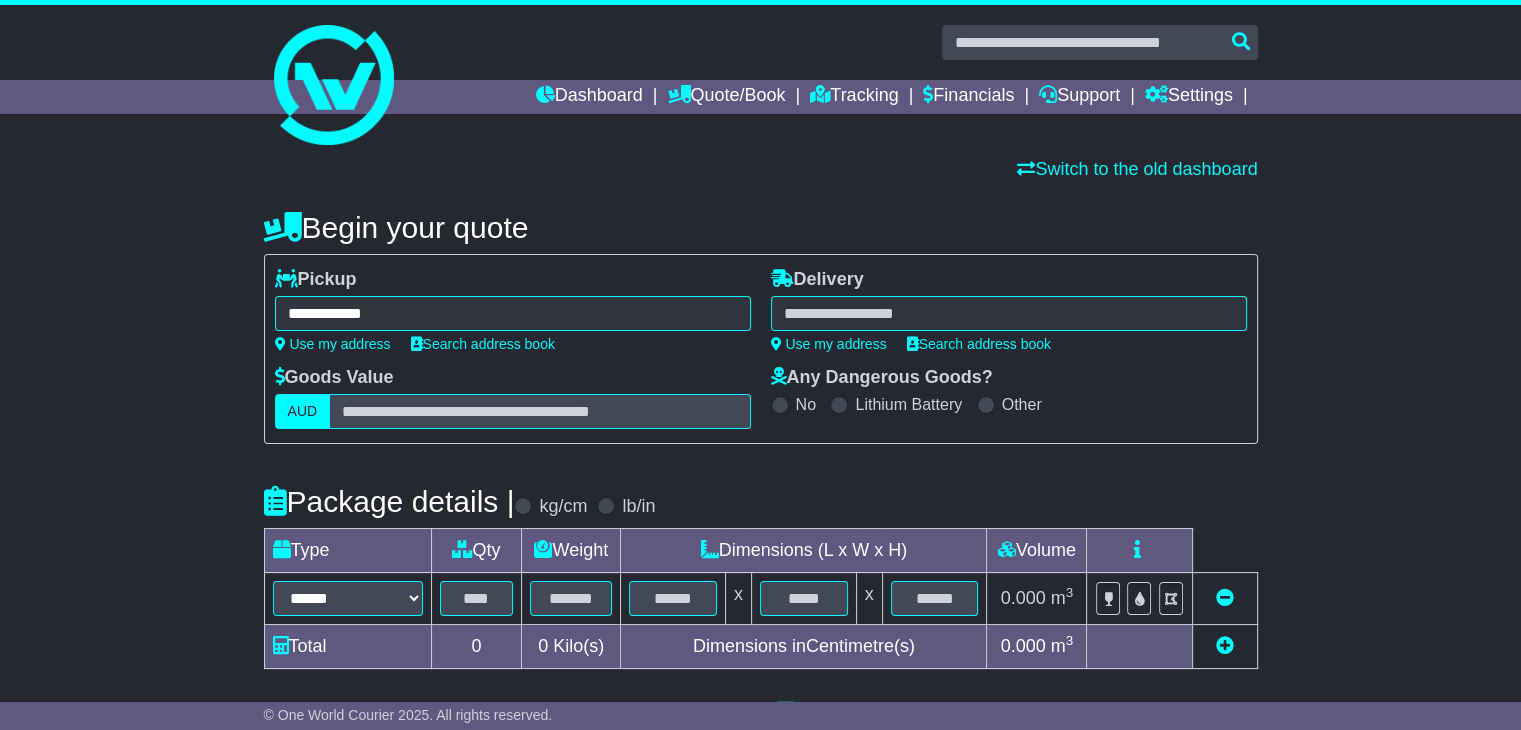 type on "**********" 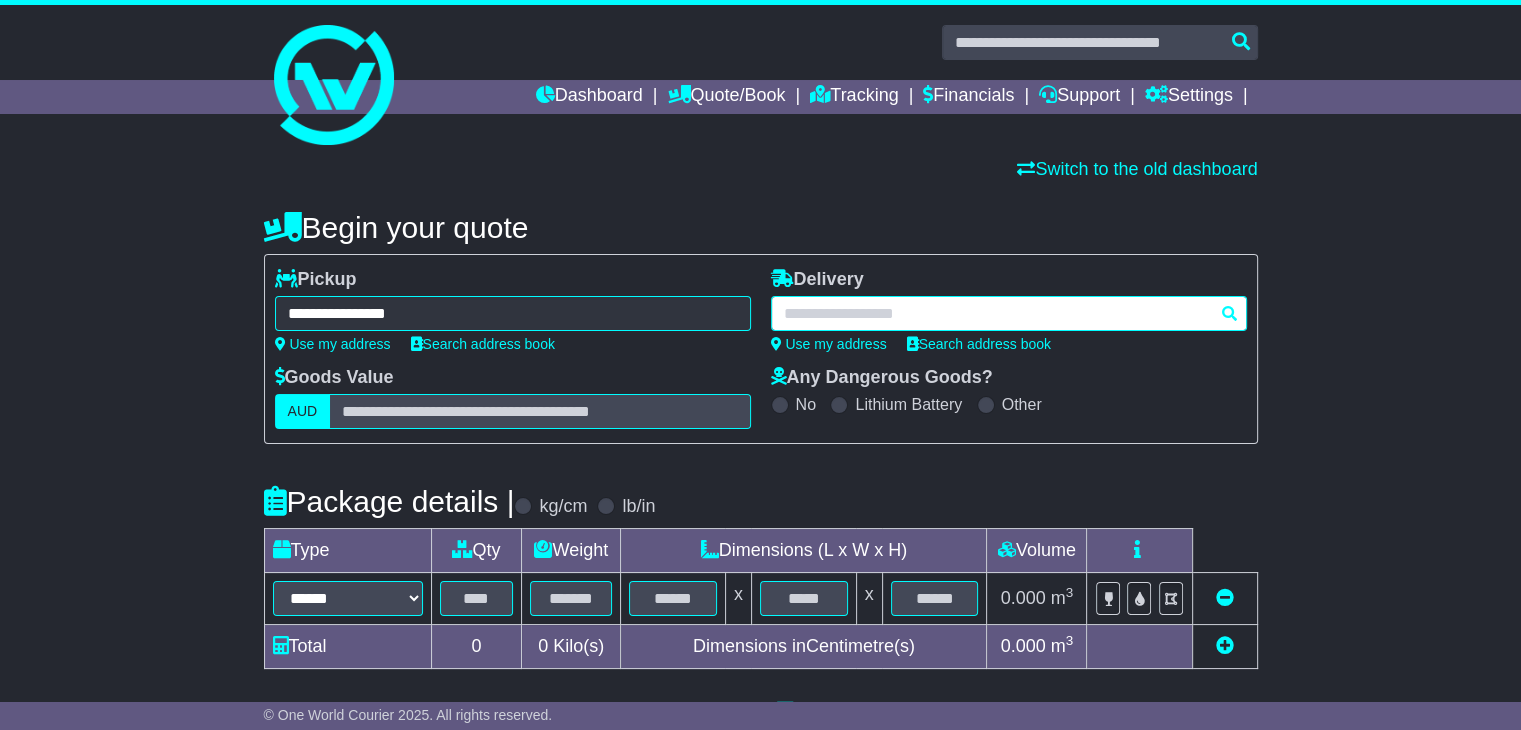 click at bounding box center (1009, 313) 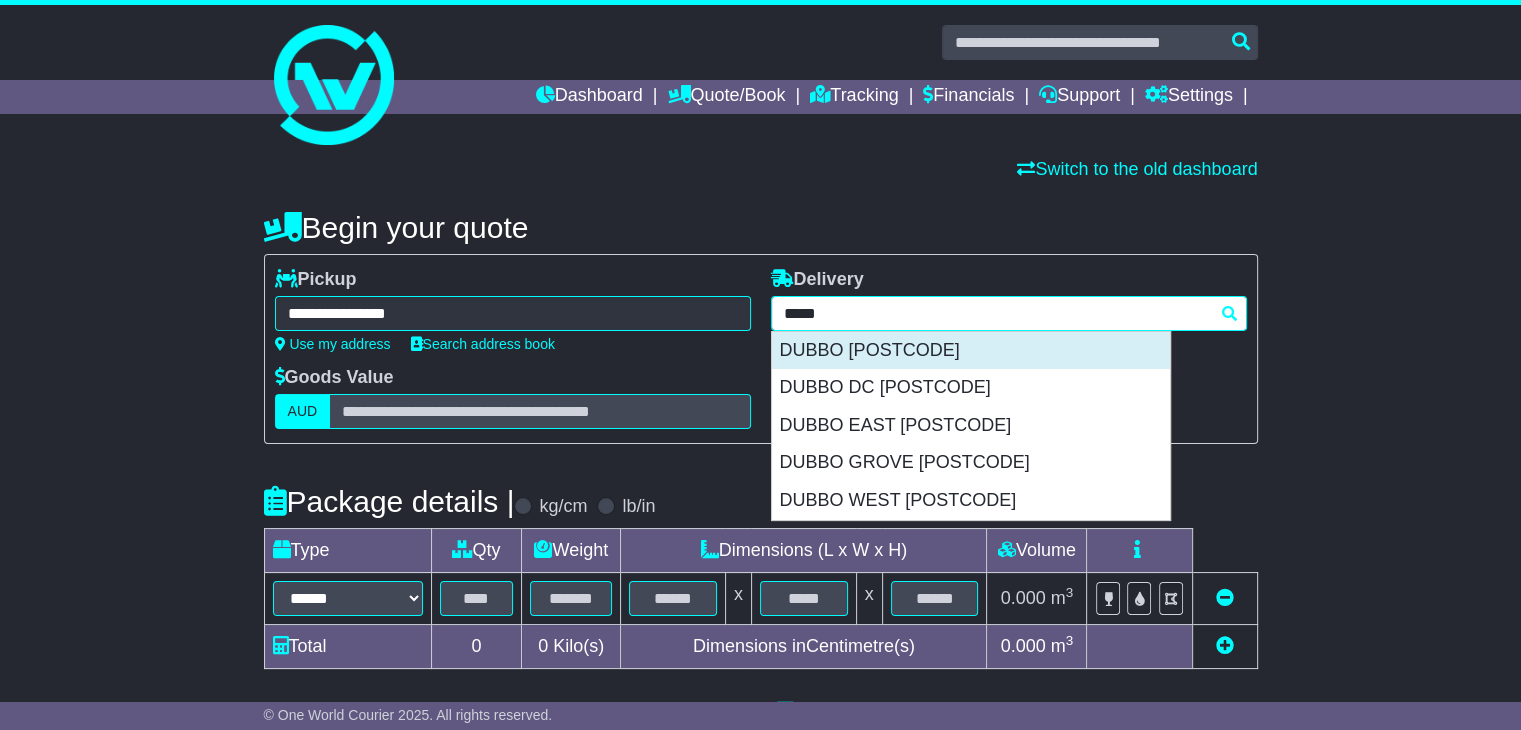 click on "DUBBO 2830" at bounding box center (971, 351) 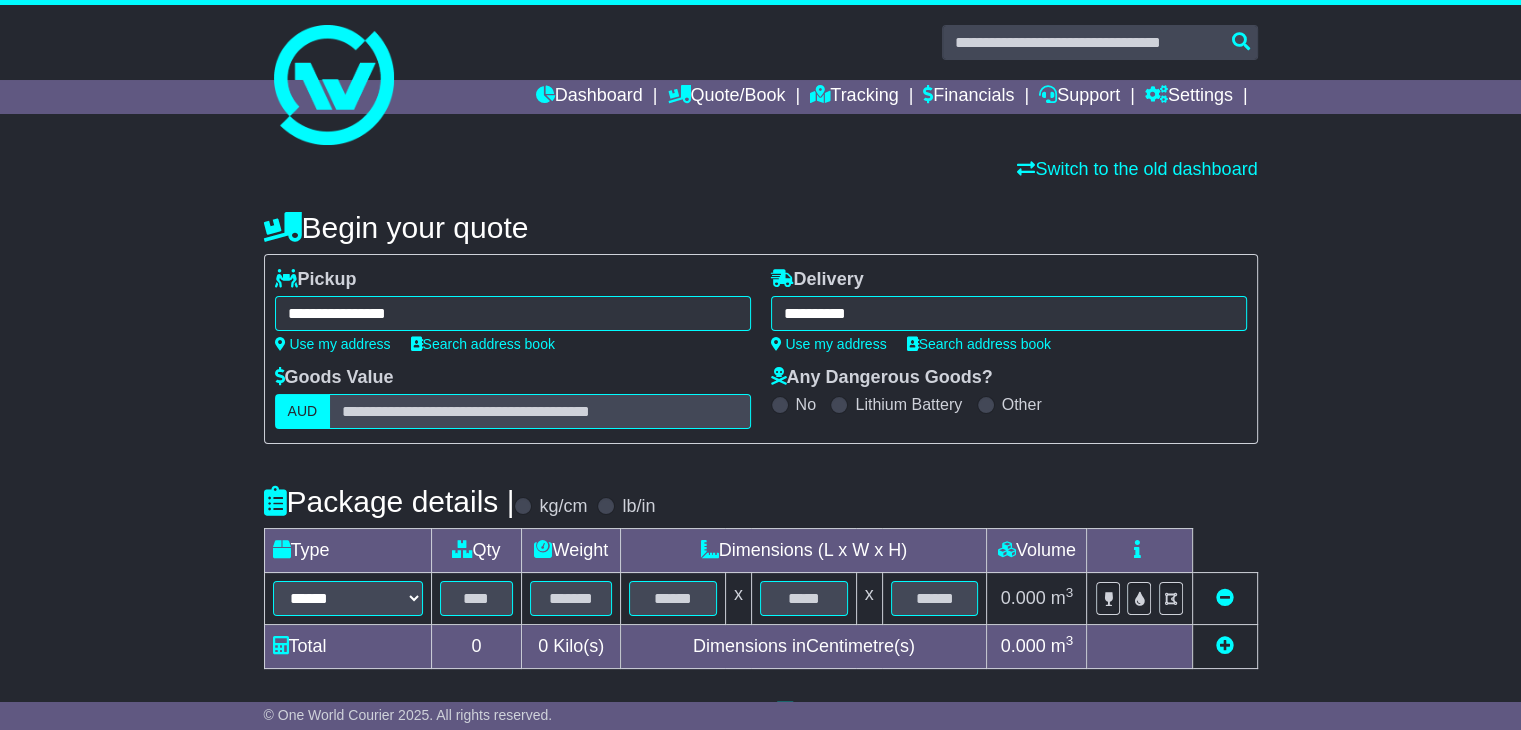 type on "**********" 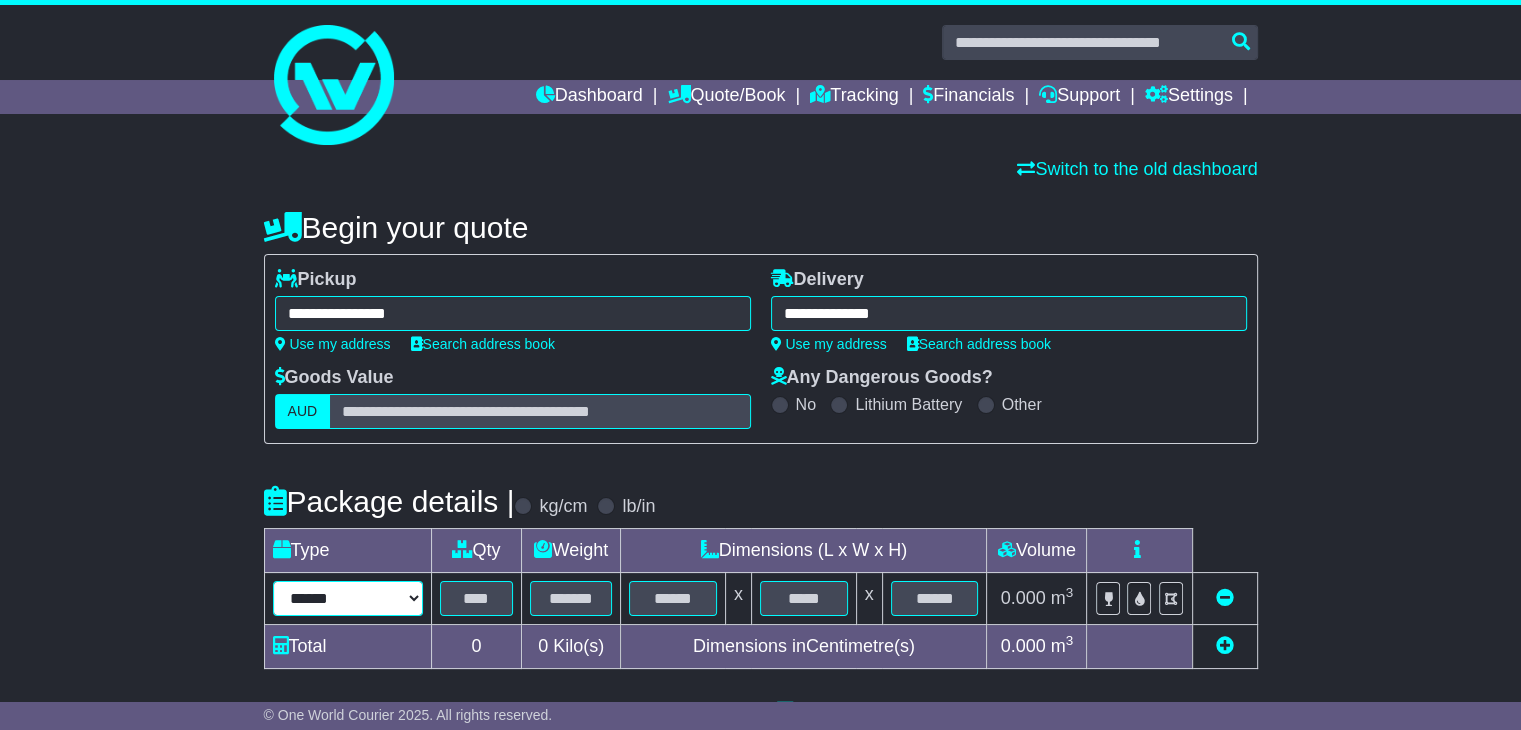 click on "****** ****** *** ******** ***** **** **** ****** *** *******" at bounding box center [348, 598] 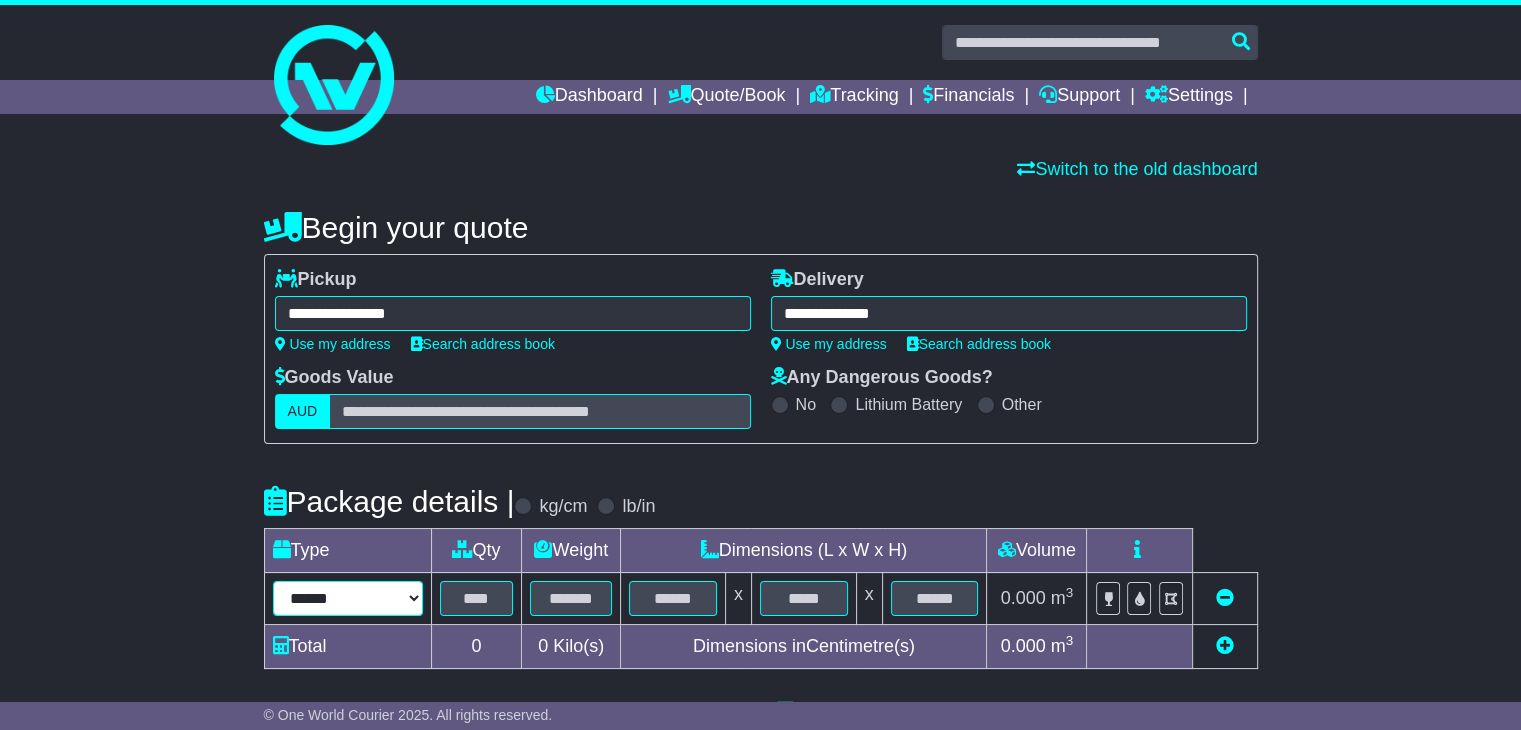 select on "*****" 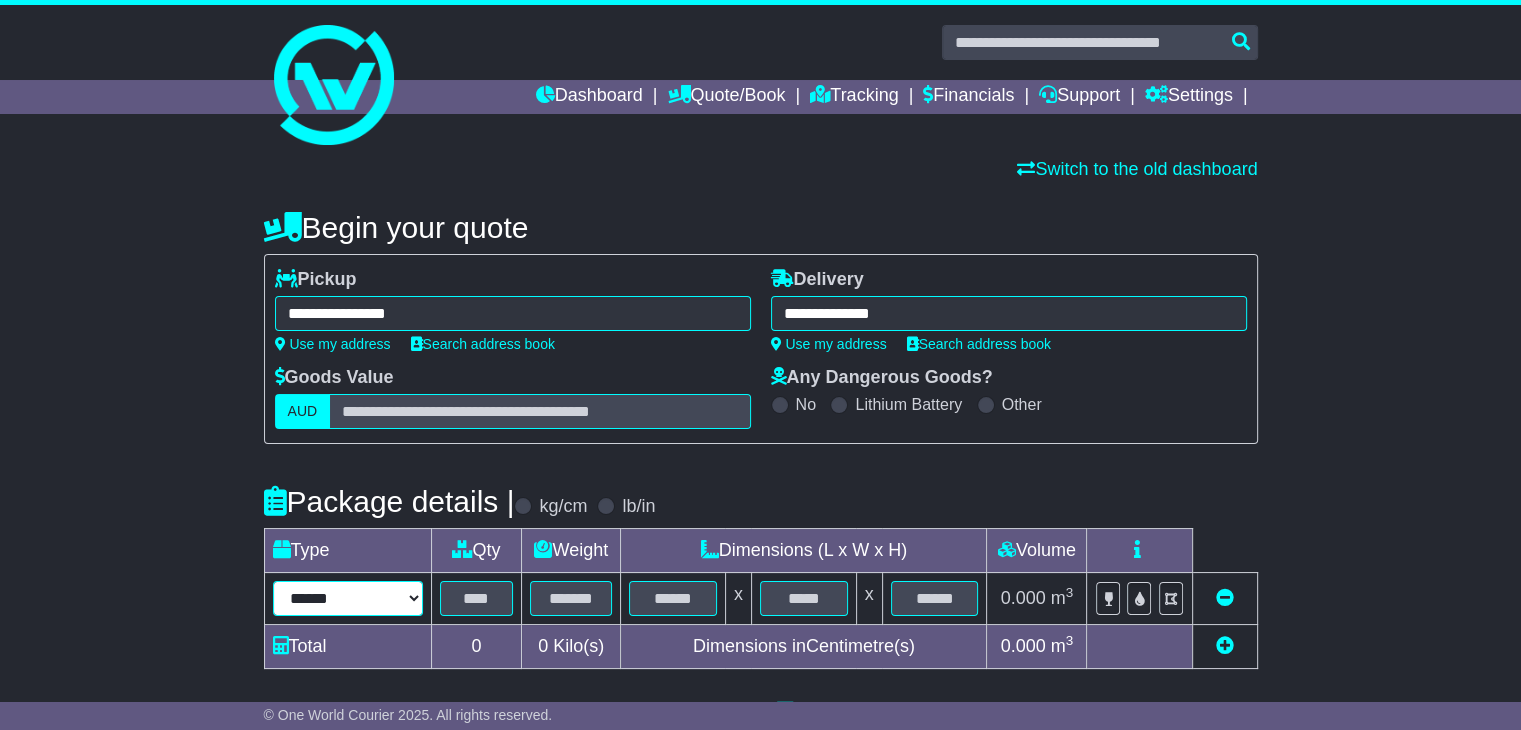 click on "****** ****** *** ******** ***** **** **** ****** *** *******" at bounding box center [348, 598] 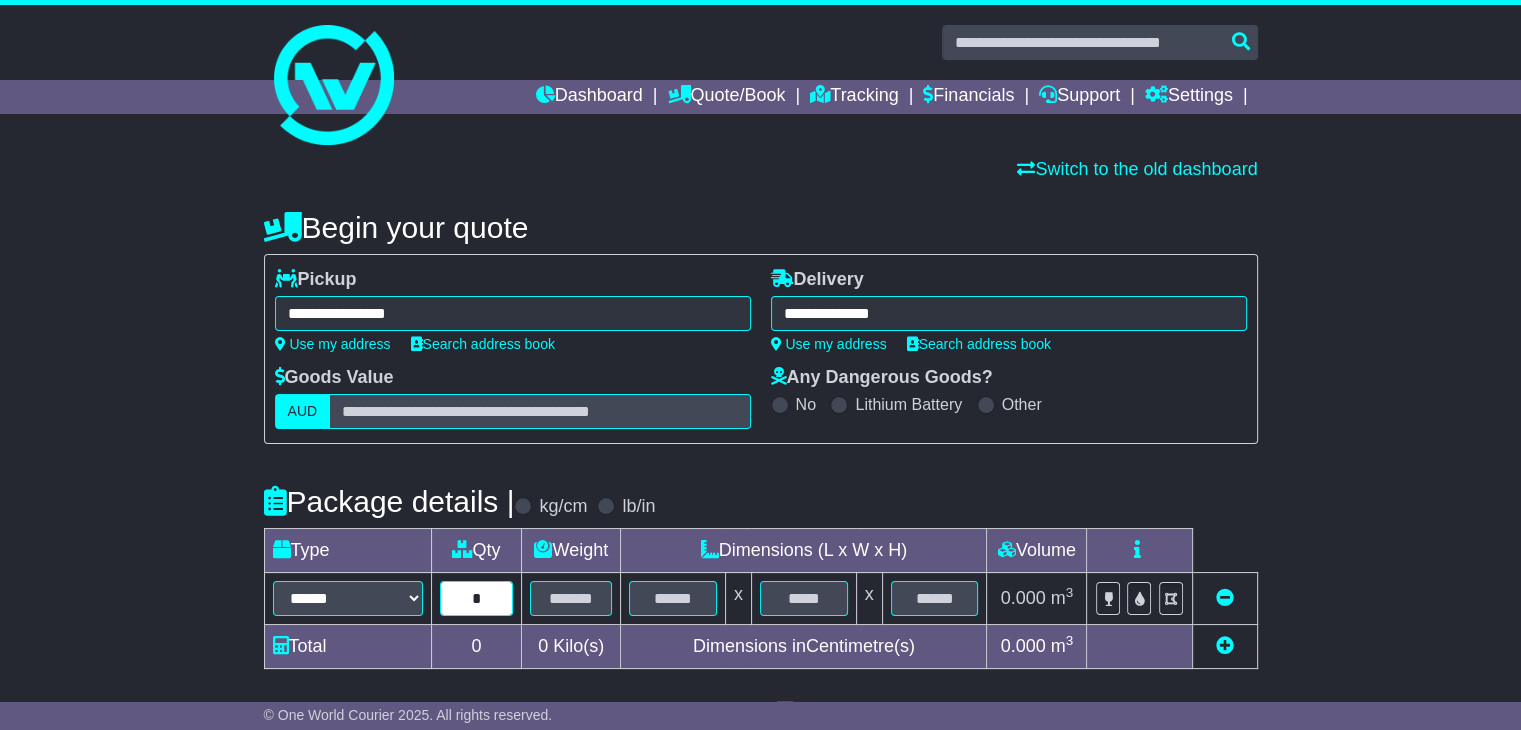 type on "*" 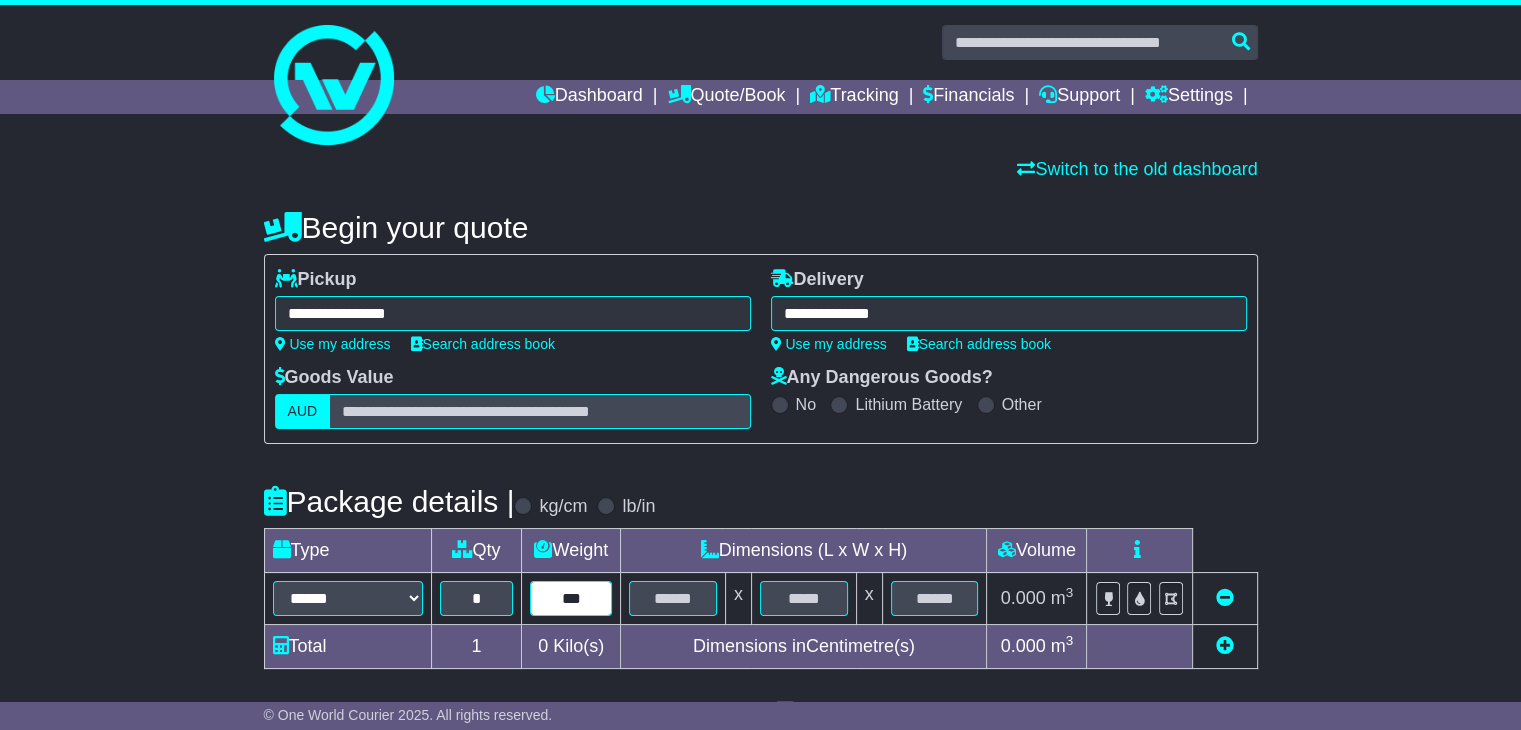 type on "***" 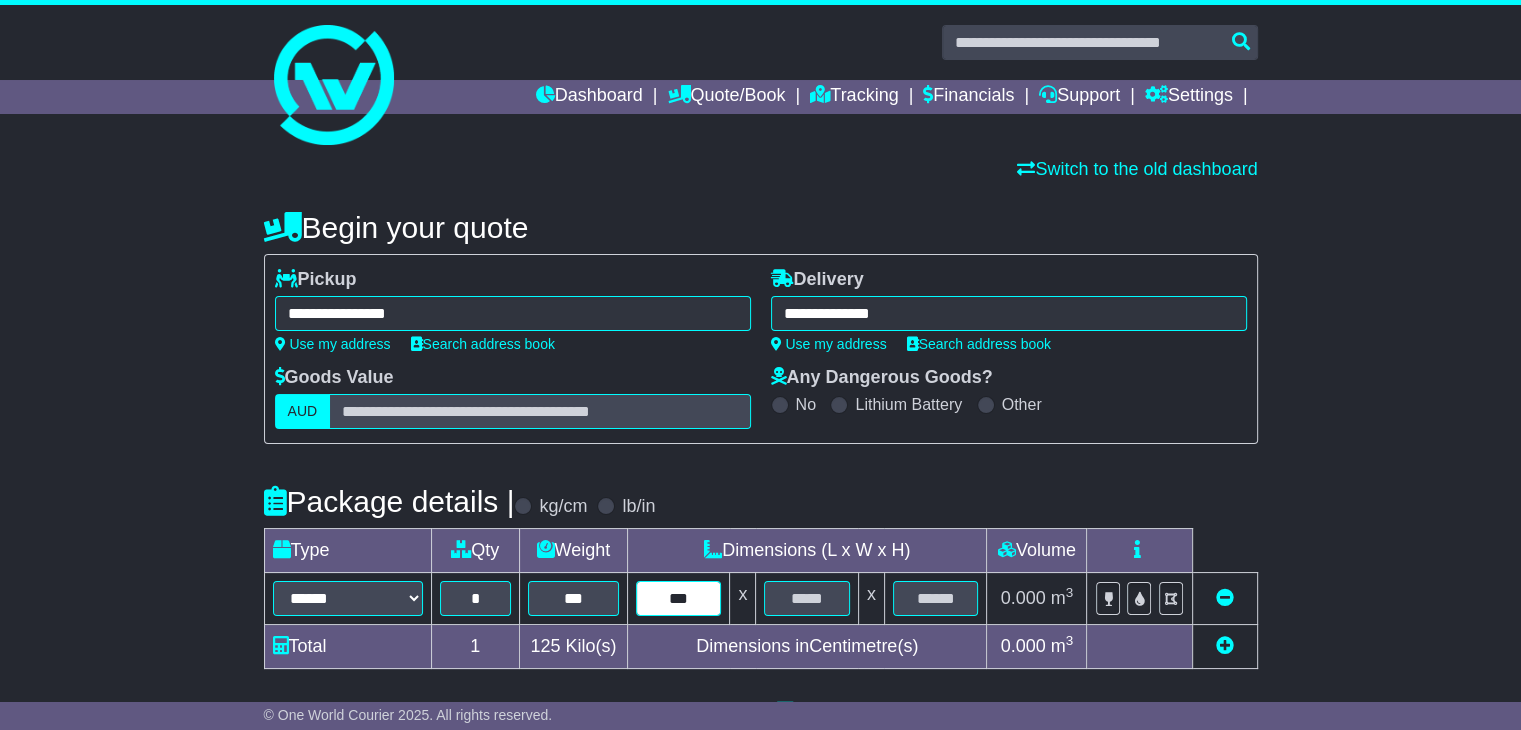 type on "***" 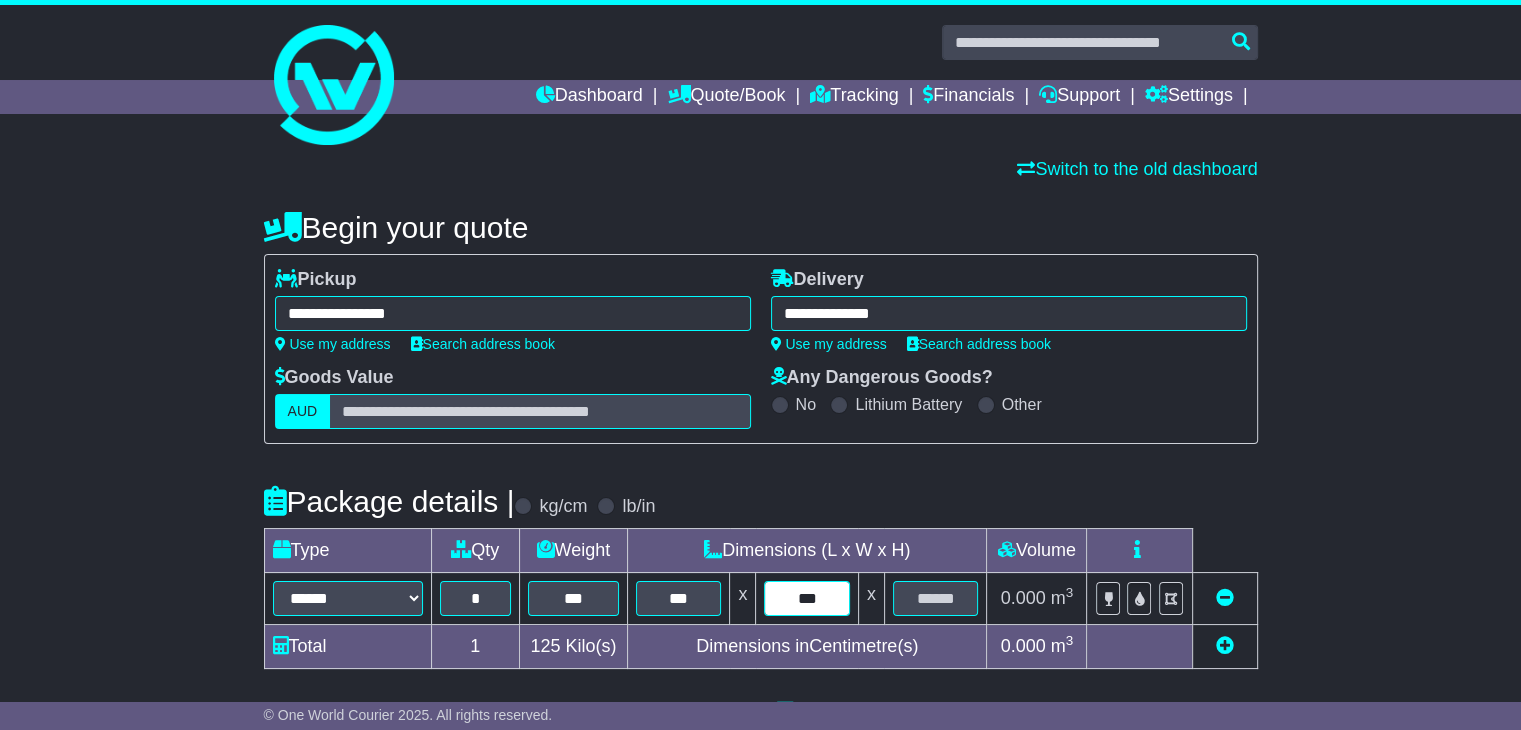 type on "***" 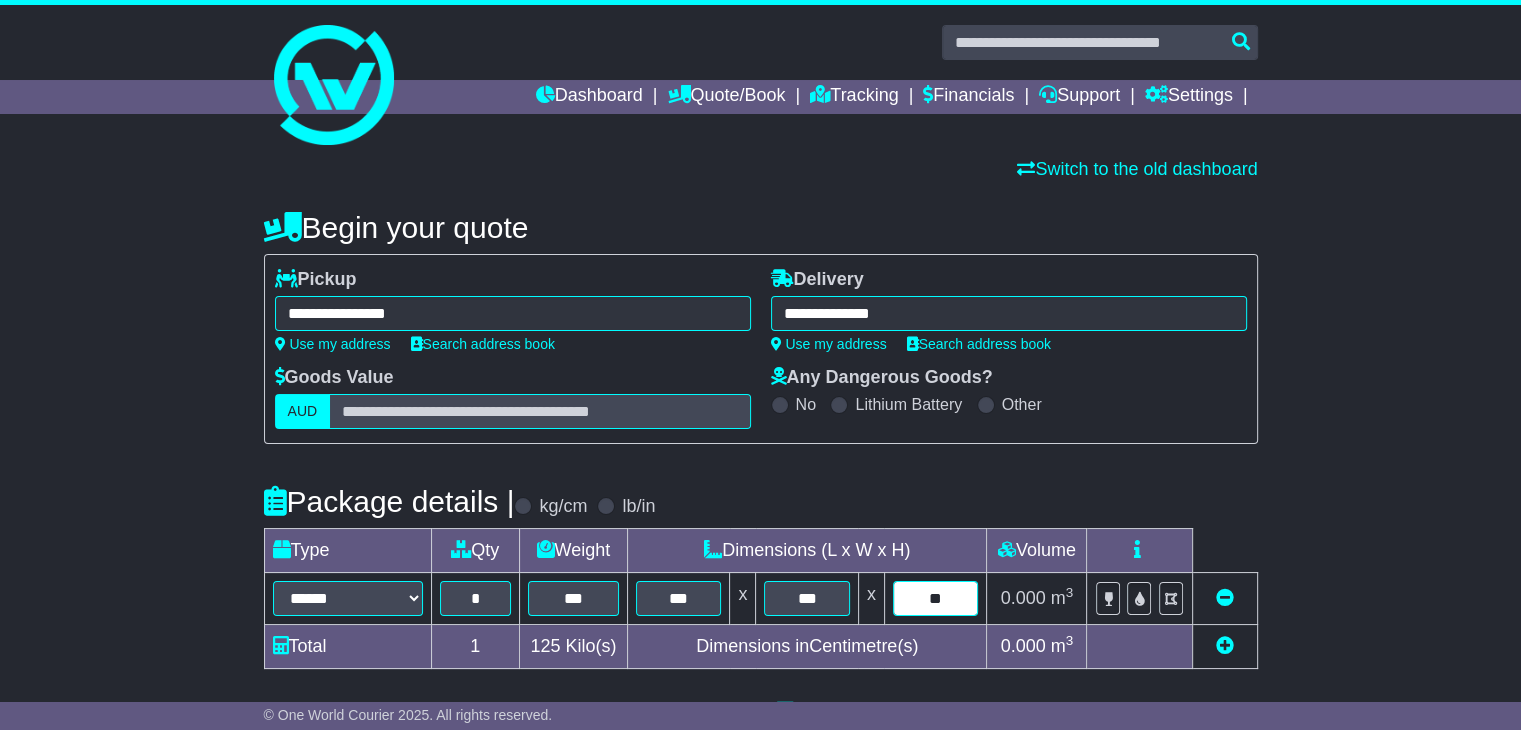 type on "**" 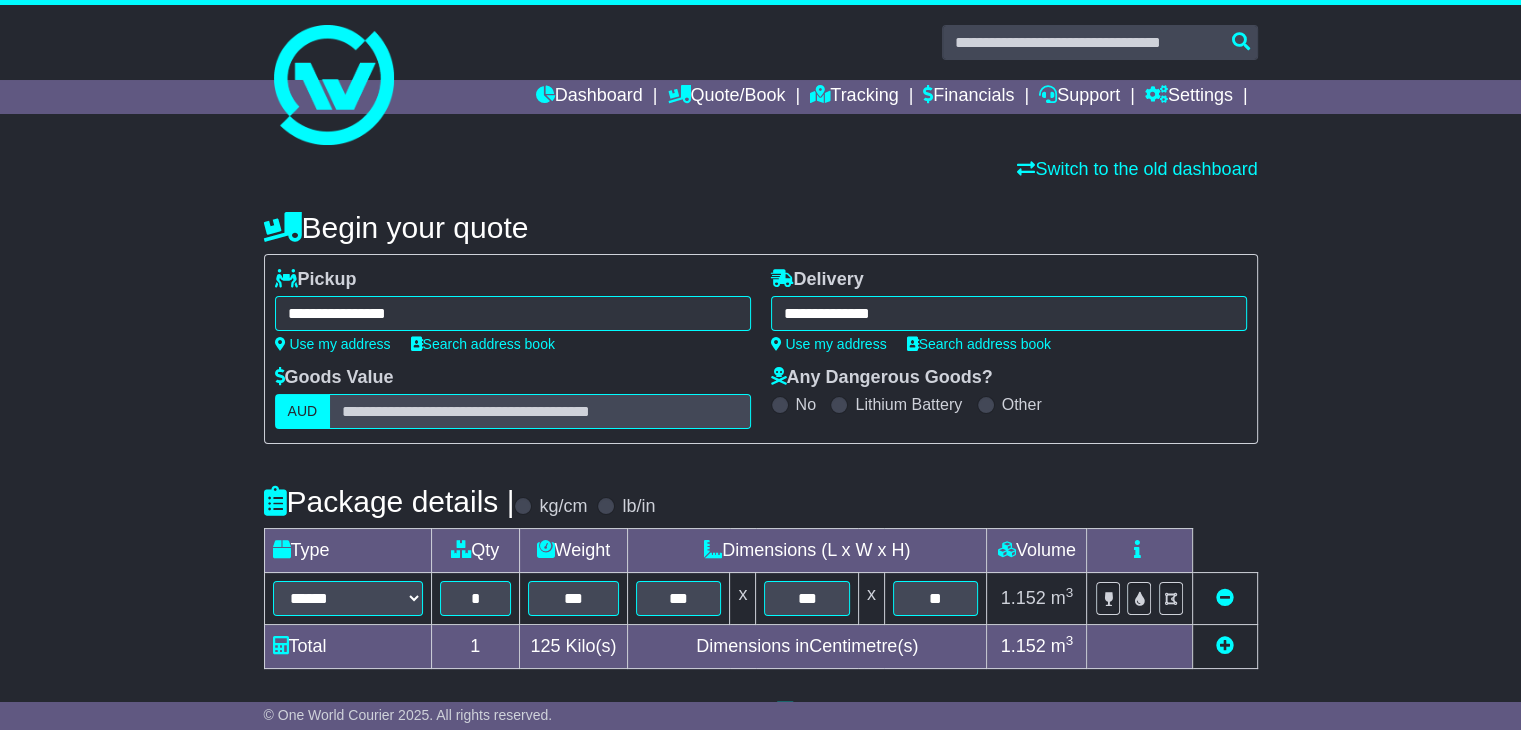 scroll, scrollTop: 500, scrollLeft: 0, axis: vertical 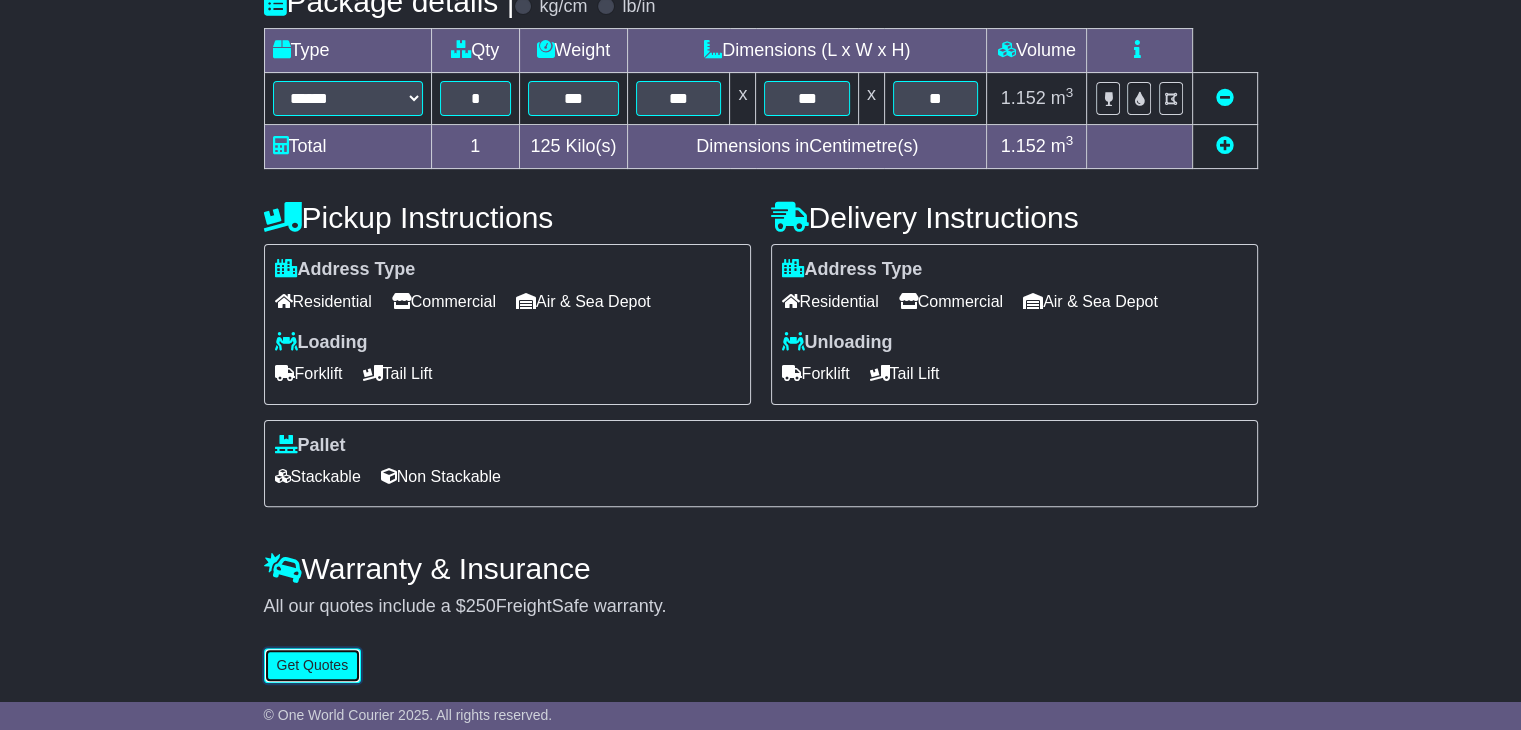 type 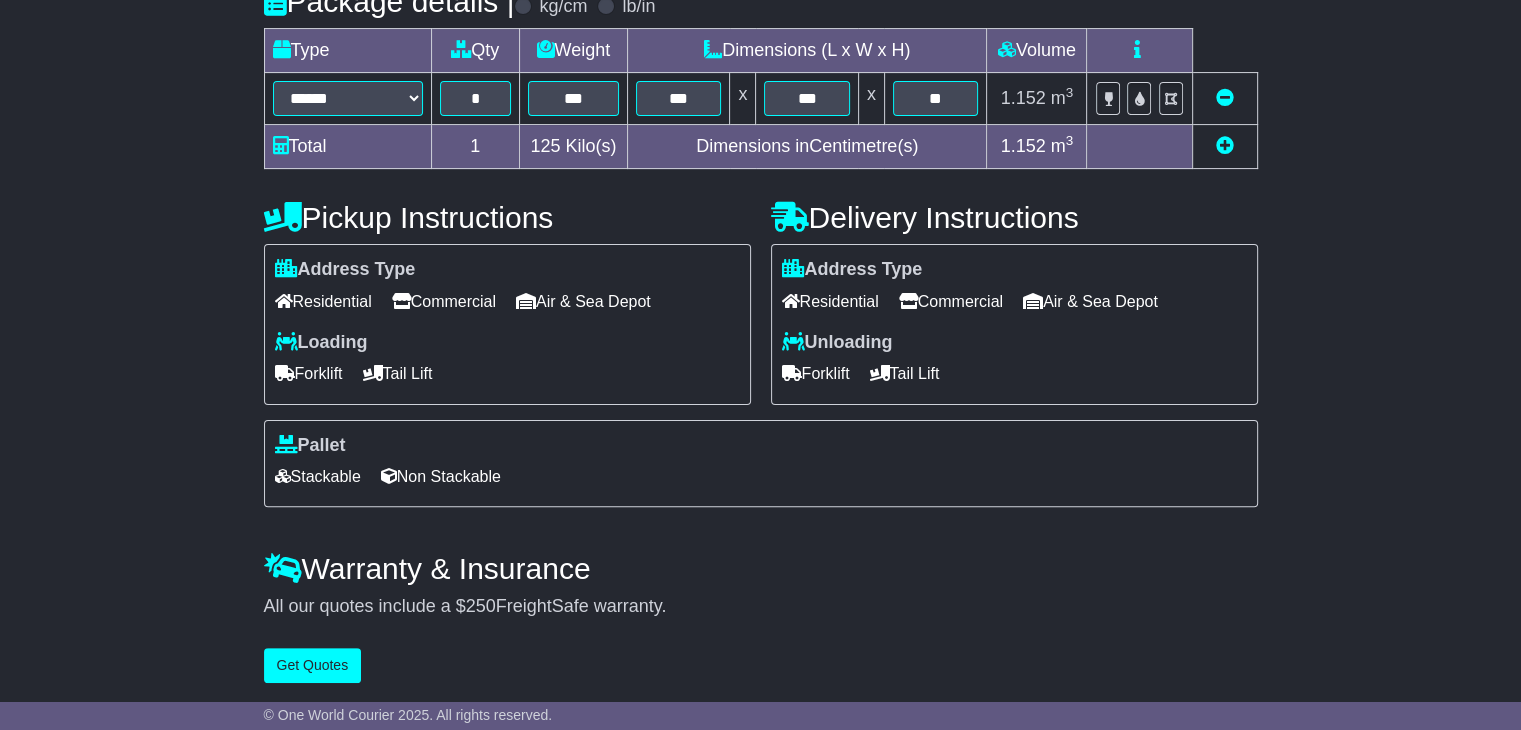 click on "Commercial" at bounding box center (444, 301) 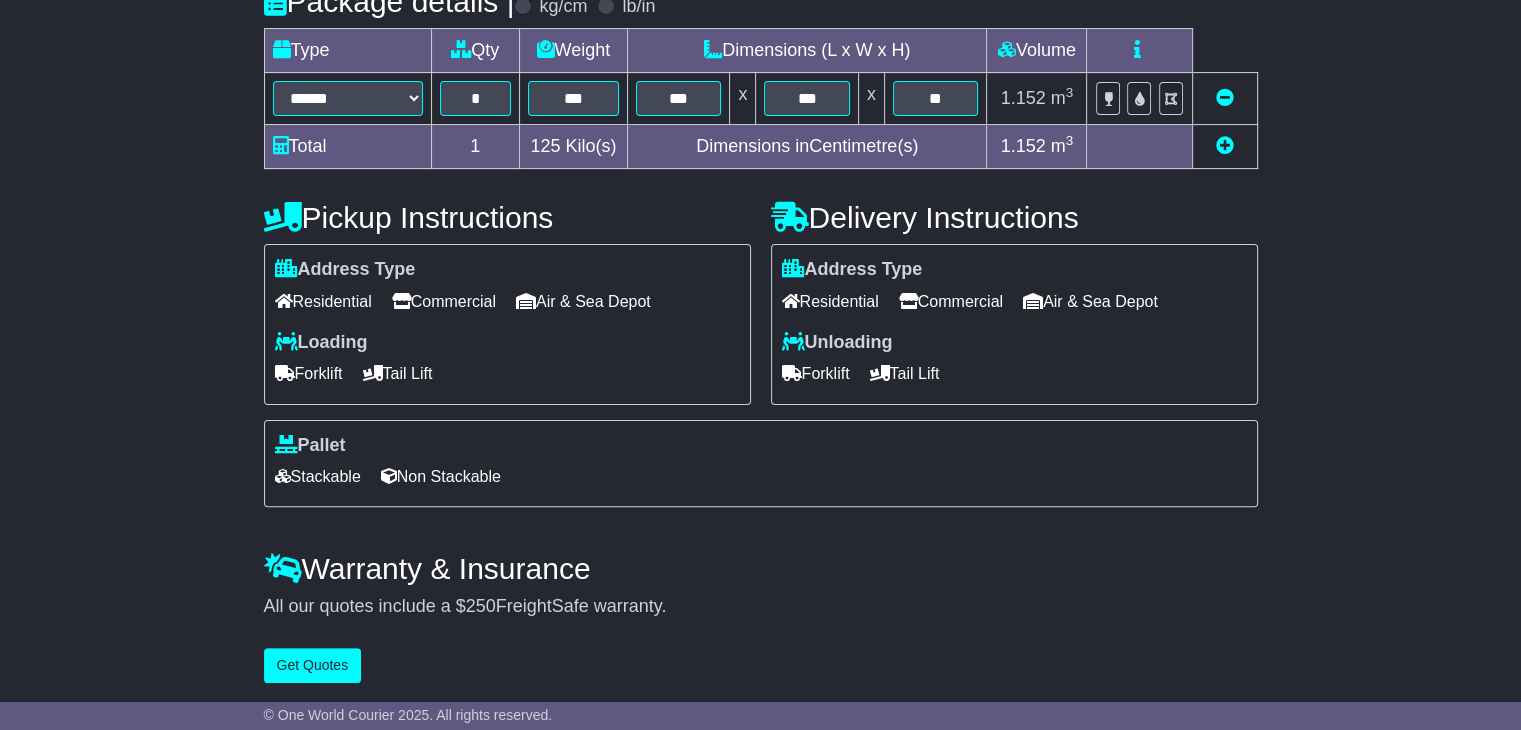 click on "Commercial" at bounding box center [951, 301] 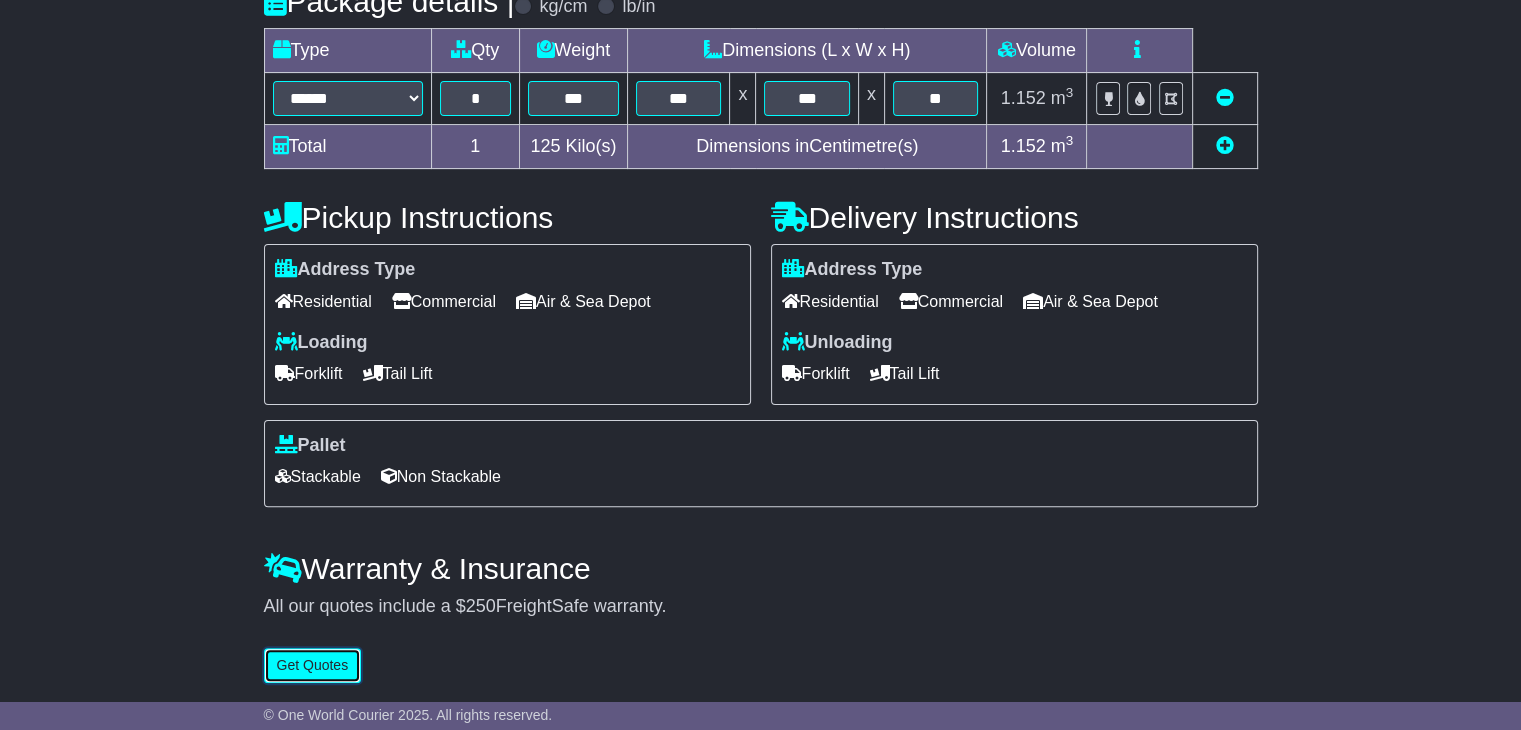 click on "Get Quotes" at bounding box center (313, 665) 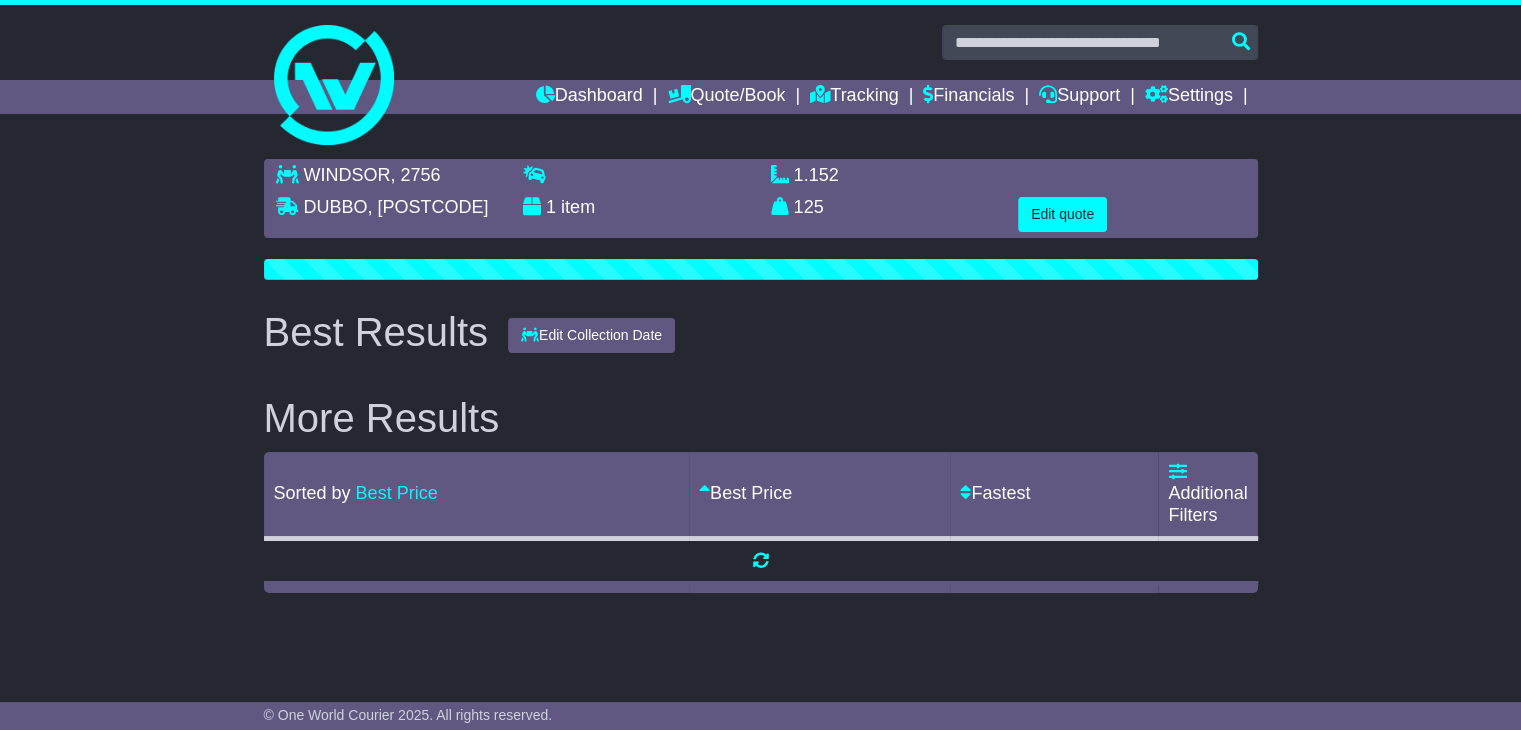 scroll, scrollTop: 0, scrollLeft: 0, axis: both 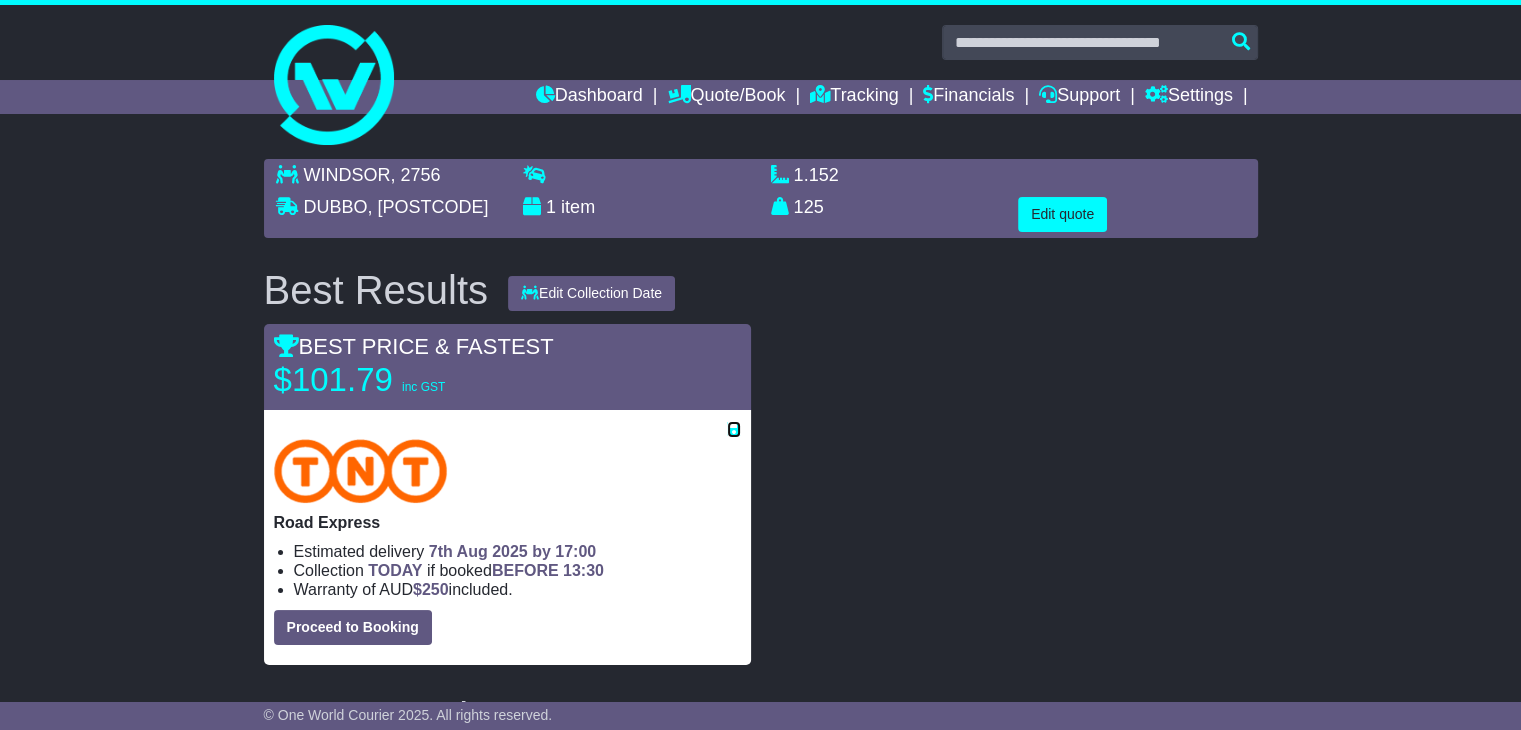 click at bounding box center [734, 429] 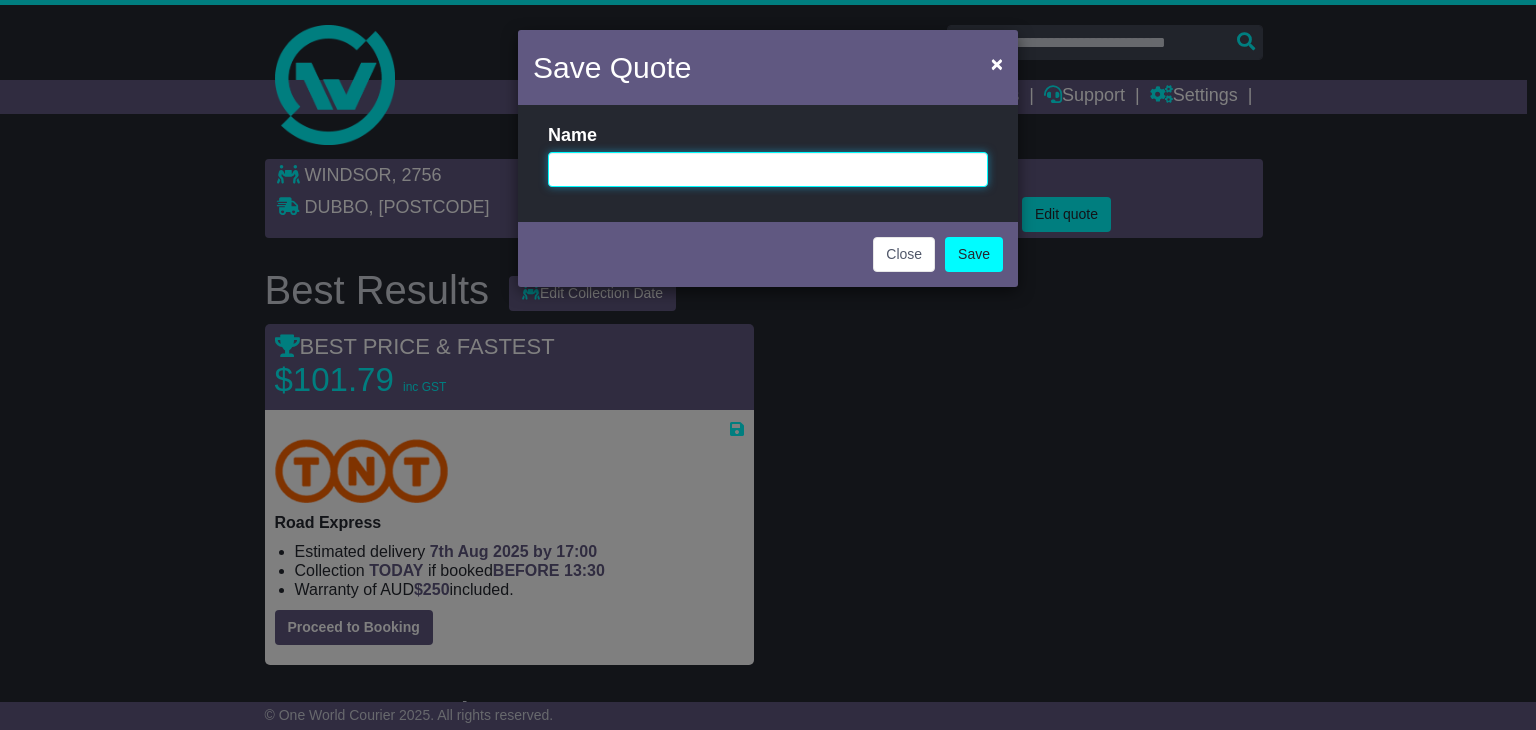 click at bounding box center (768, 169) 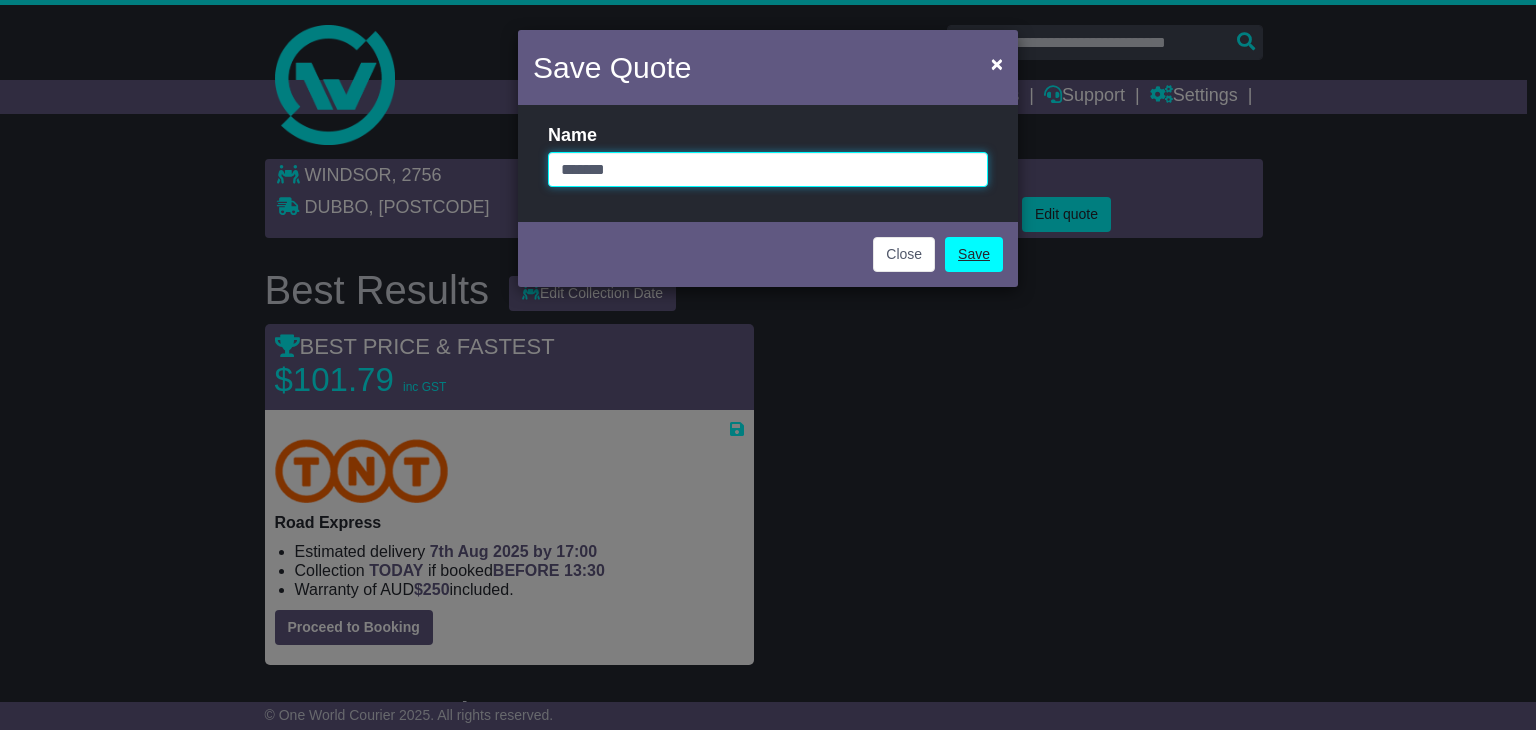 type on "*******" 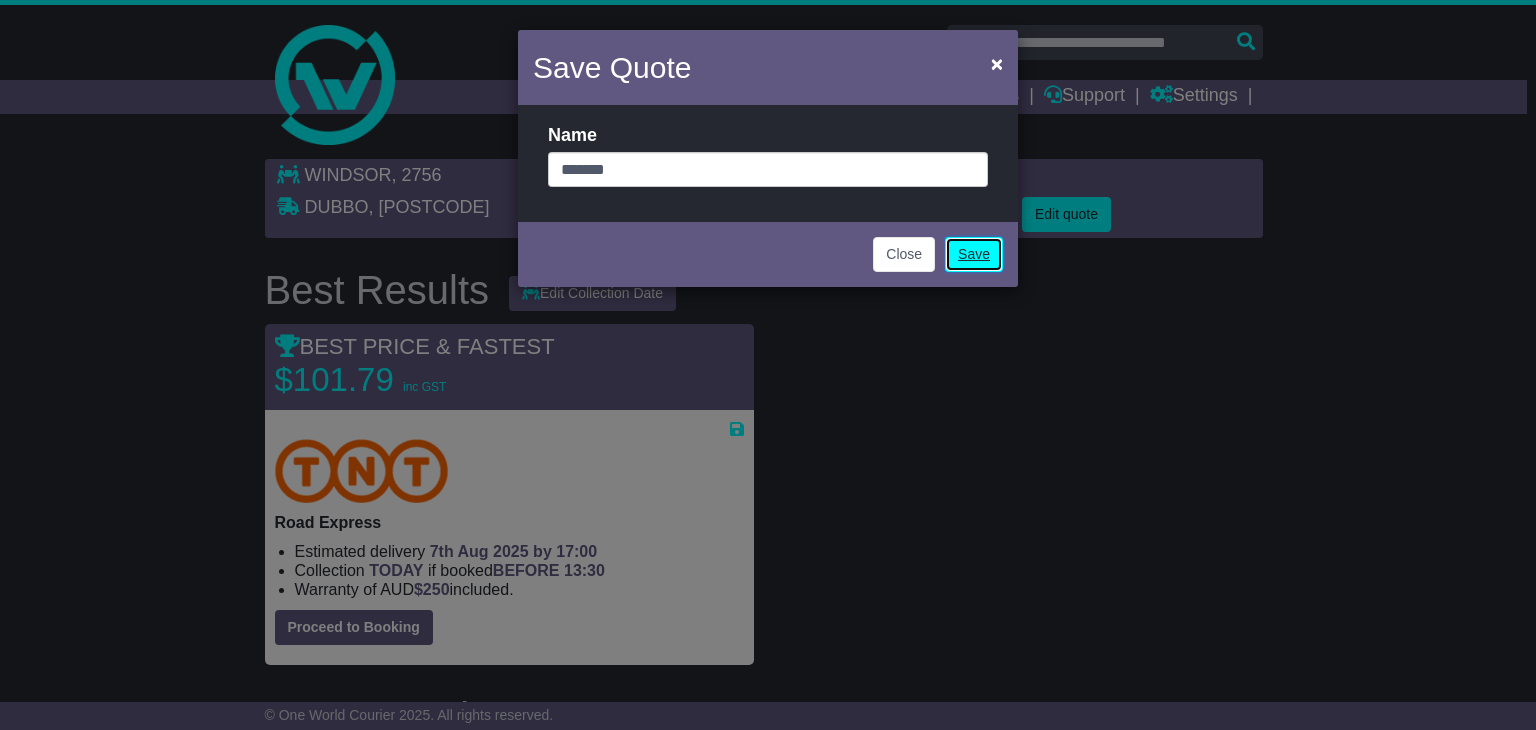 click on "Save" at bounding box center [974, 254] 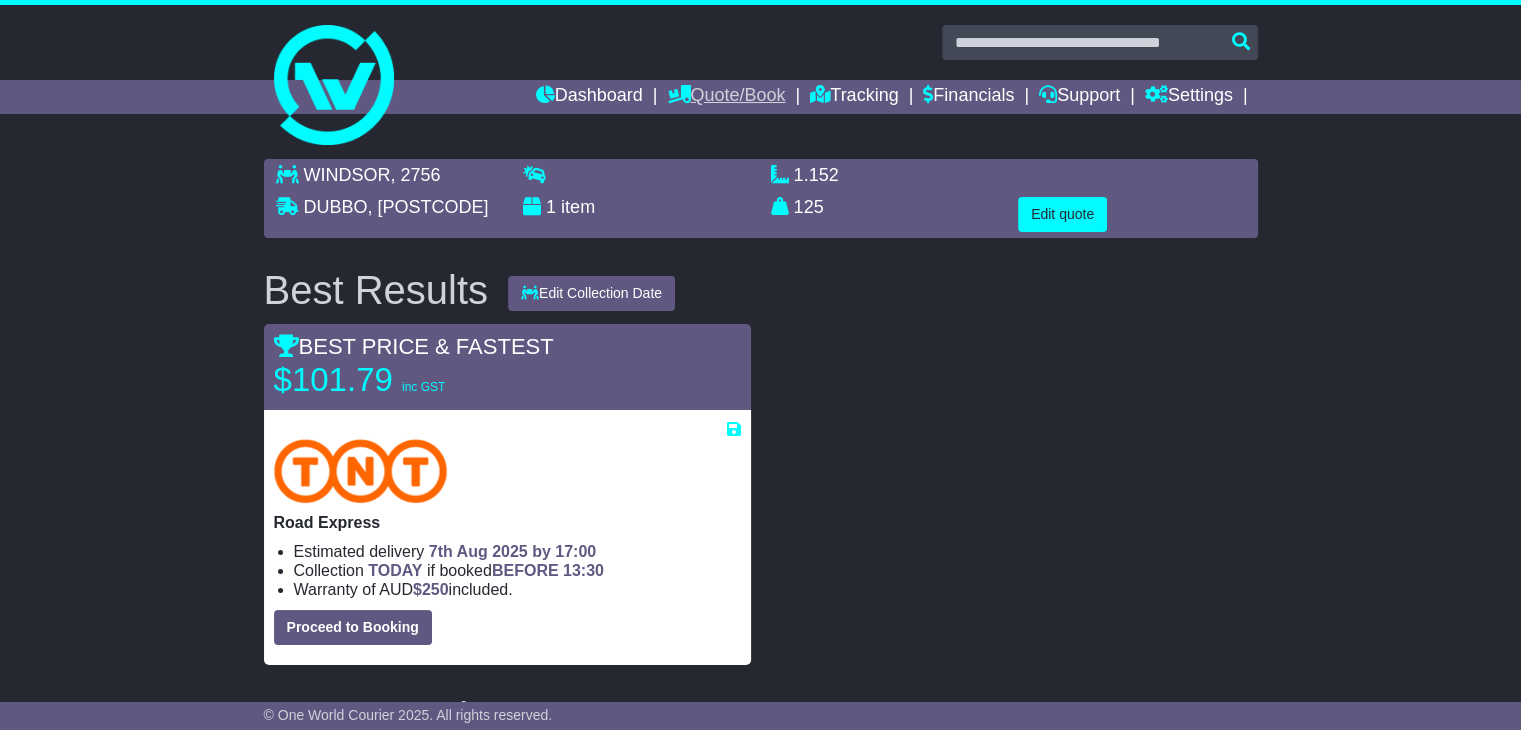 click on "Quote/Book" at bounding box center (726, 97) 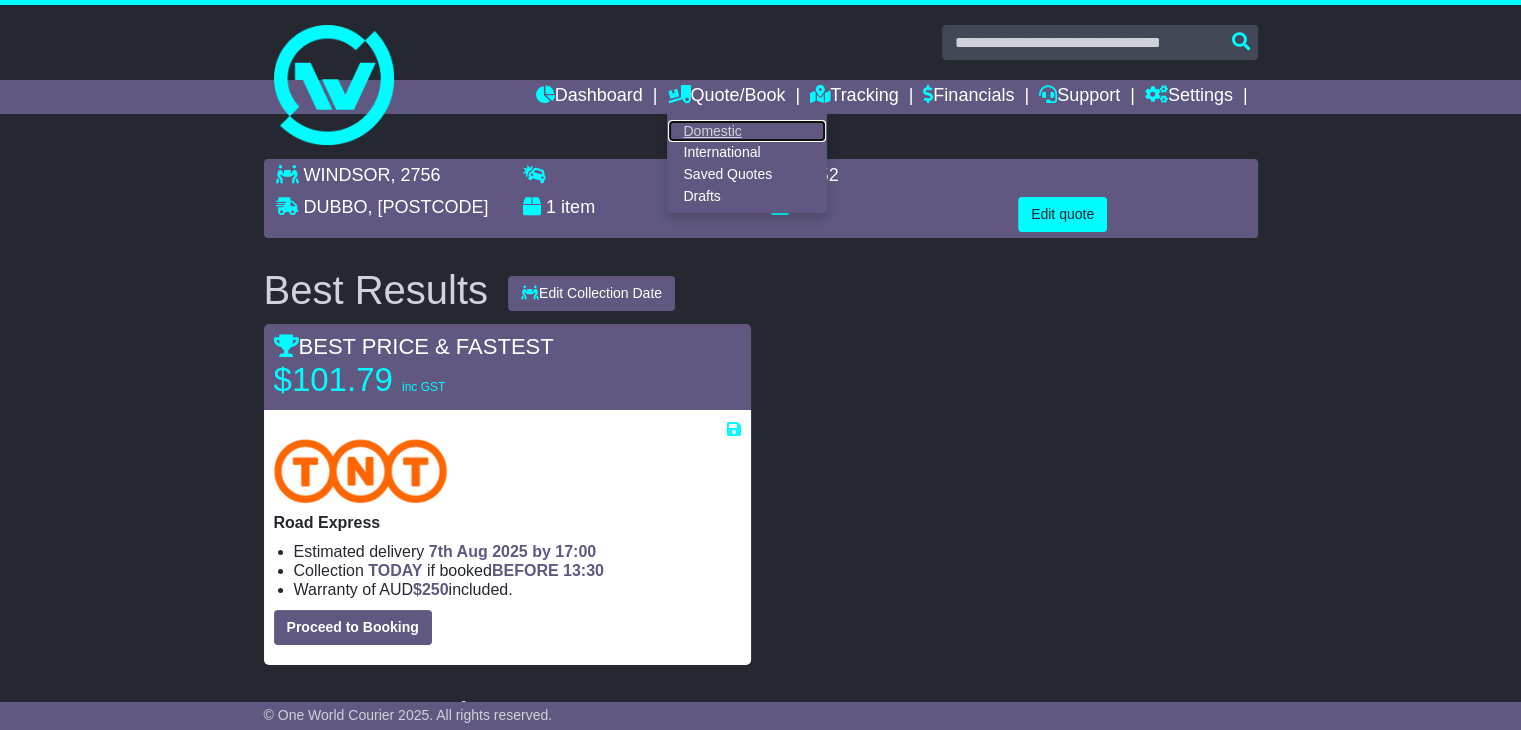 click on "Domestic" at bounding box center [747, 131] 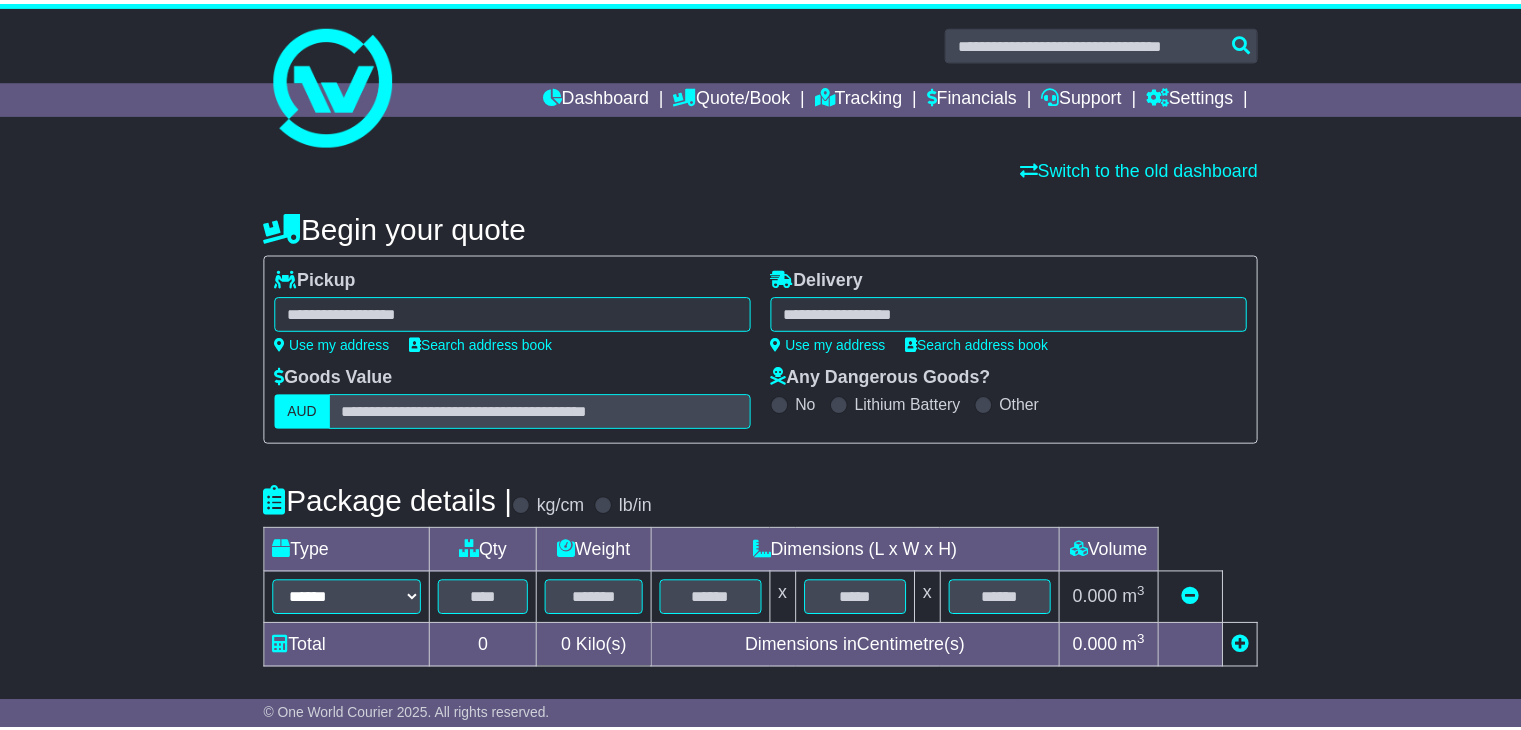scroll, scrollTop: 0, scrollLeft: 0, axis: both 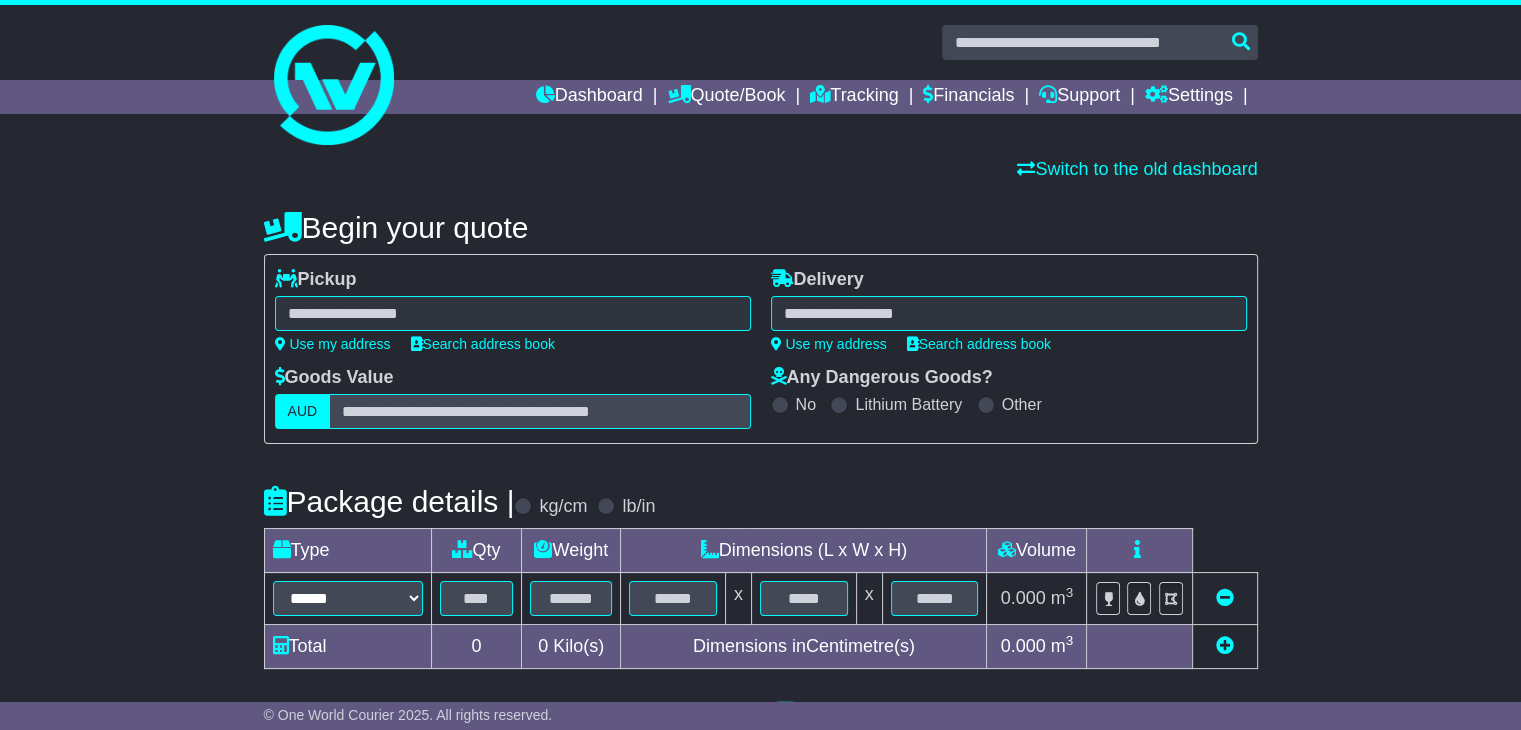 select 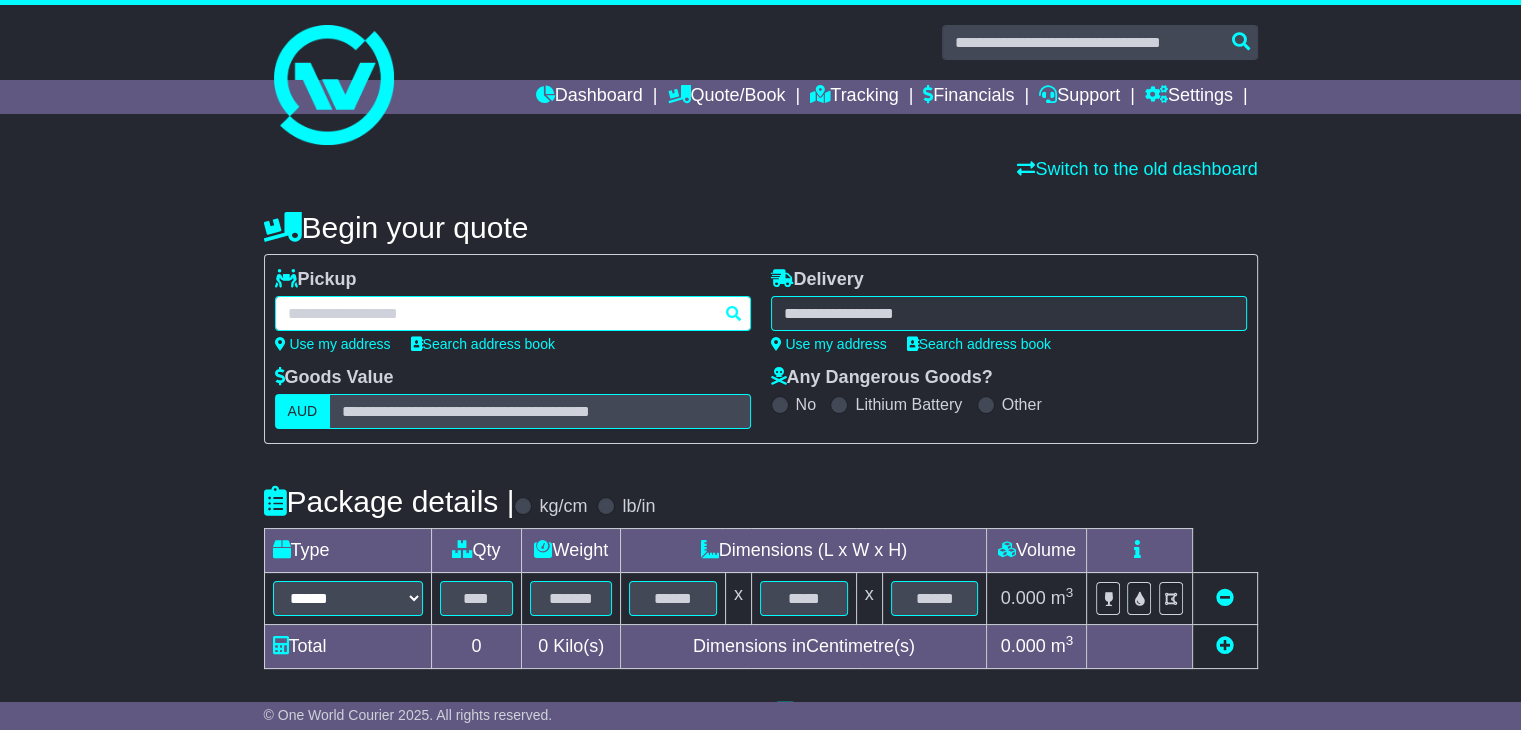 click at bounding box center [513, 313] 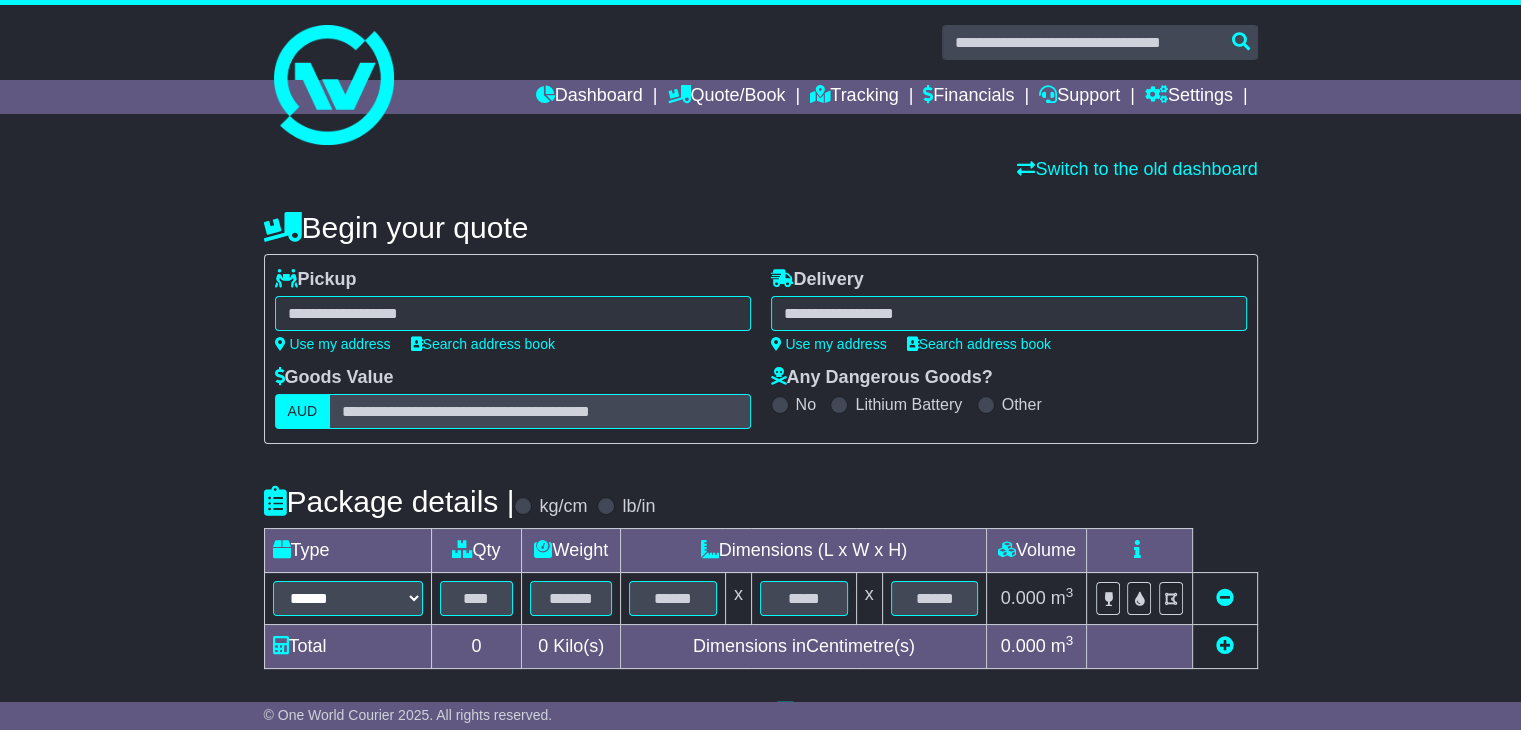 click on "[NAME] [NAME] [POSTAL_CODE]" at bounding box center [513, 313] 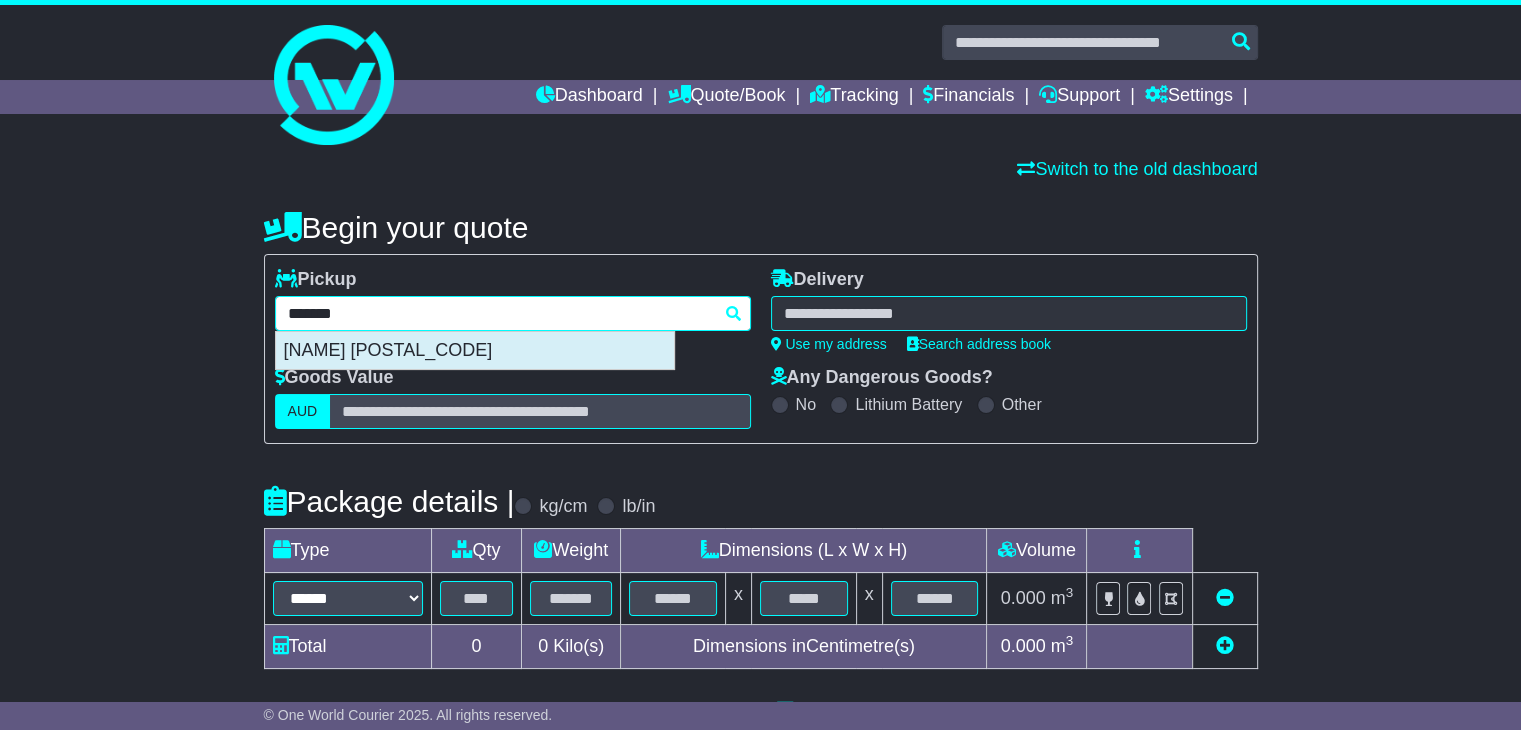 click on "COOMERA 4209" at bounding box center [475, 351] 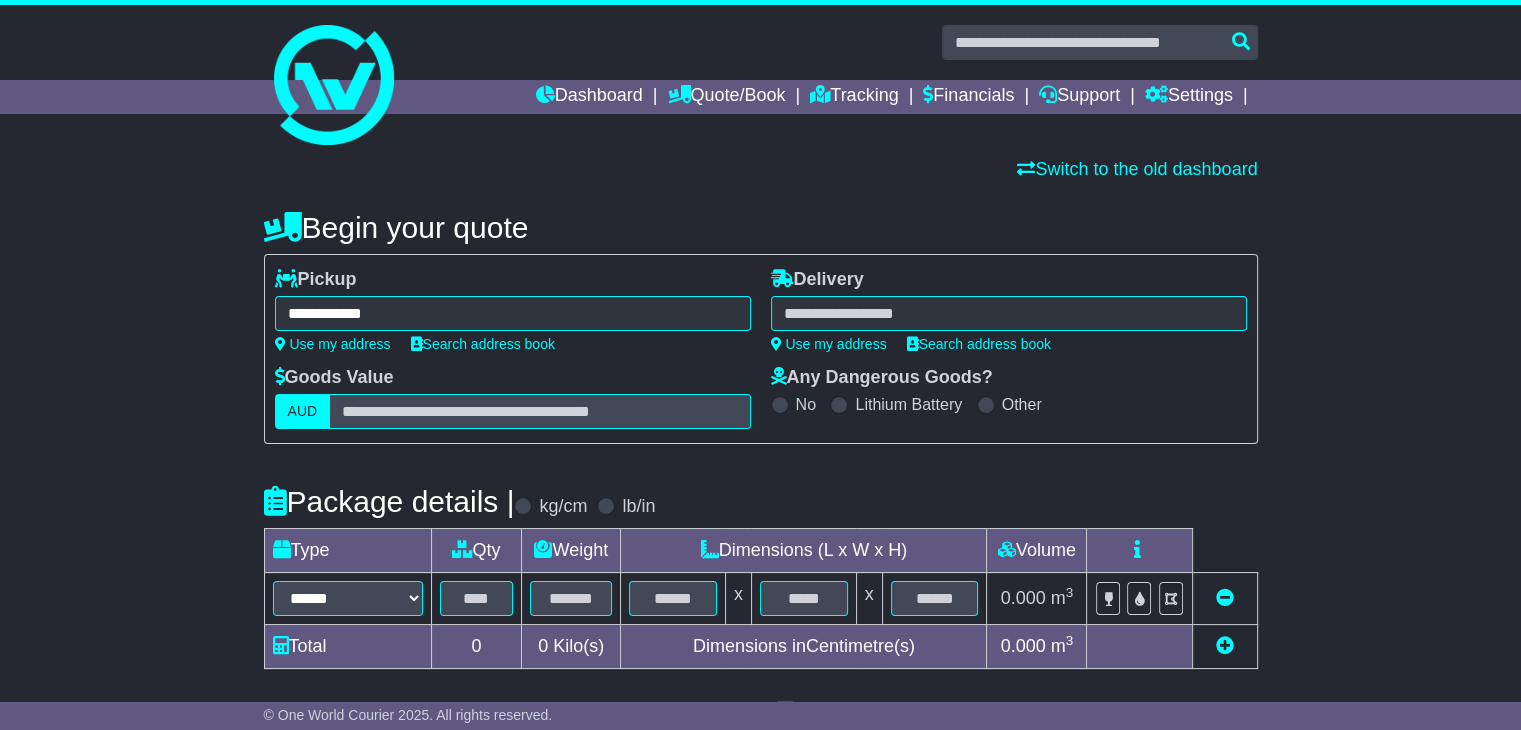 type on "**********" 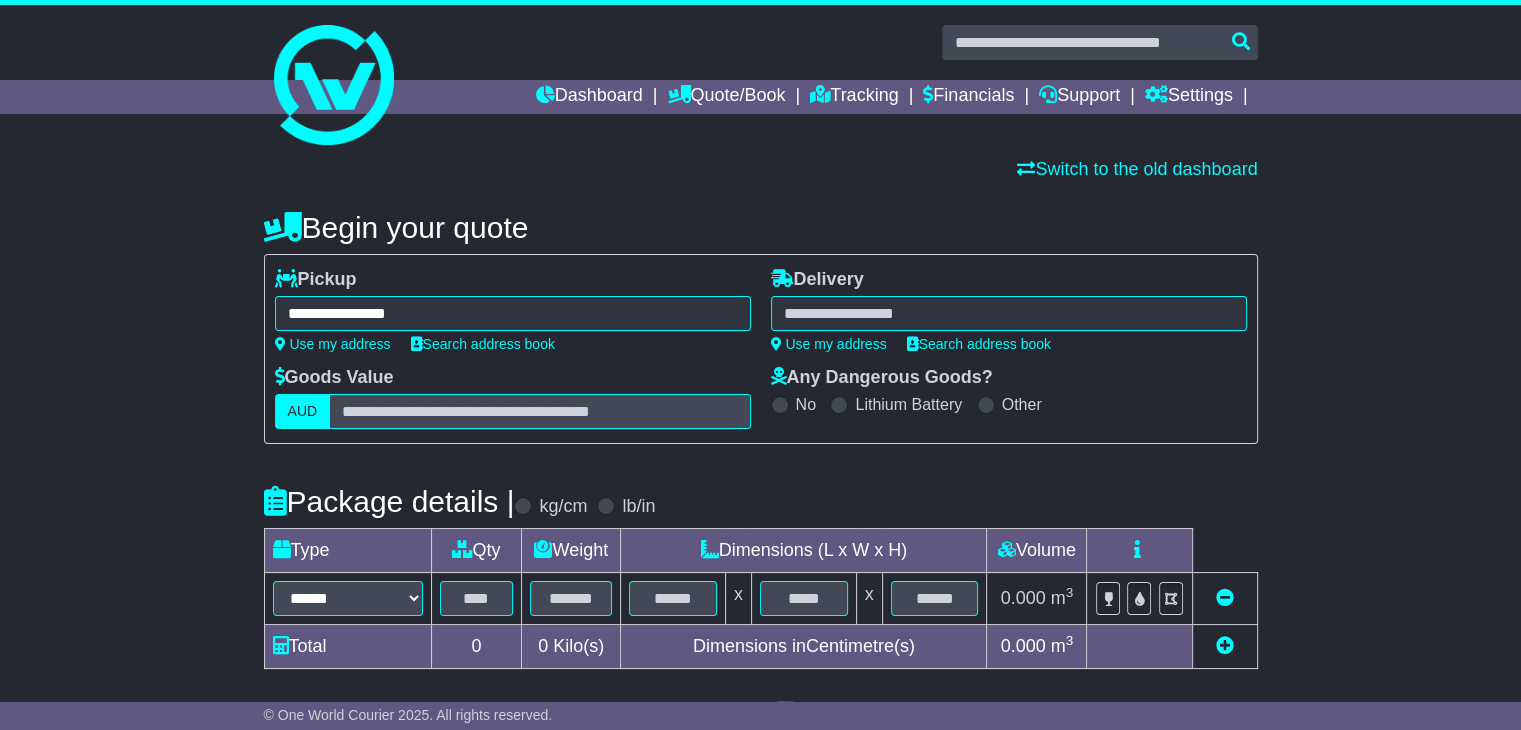 click at bounding box center (1009, 313) 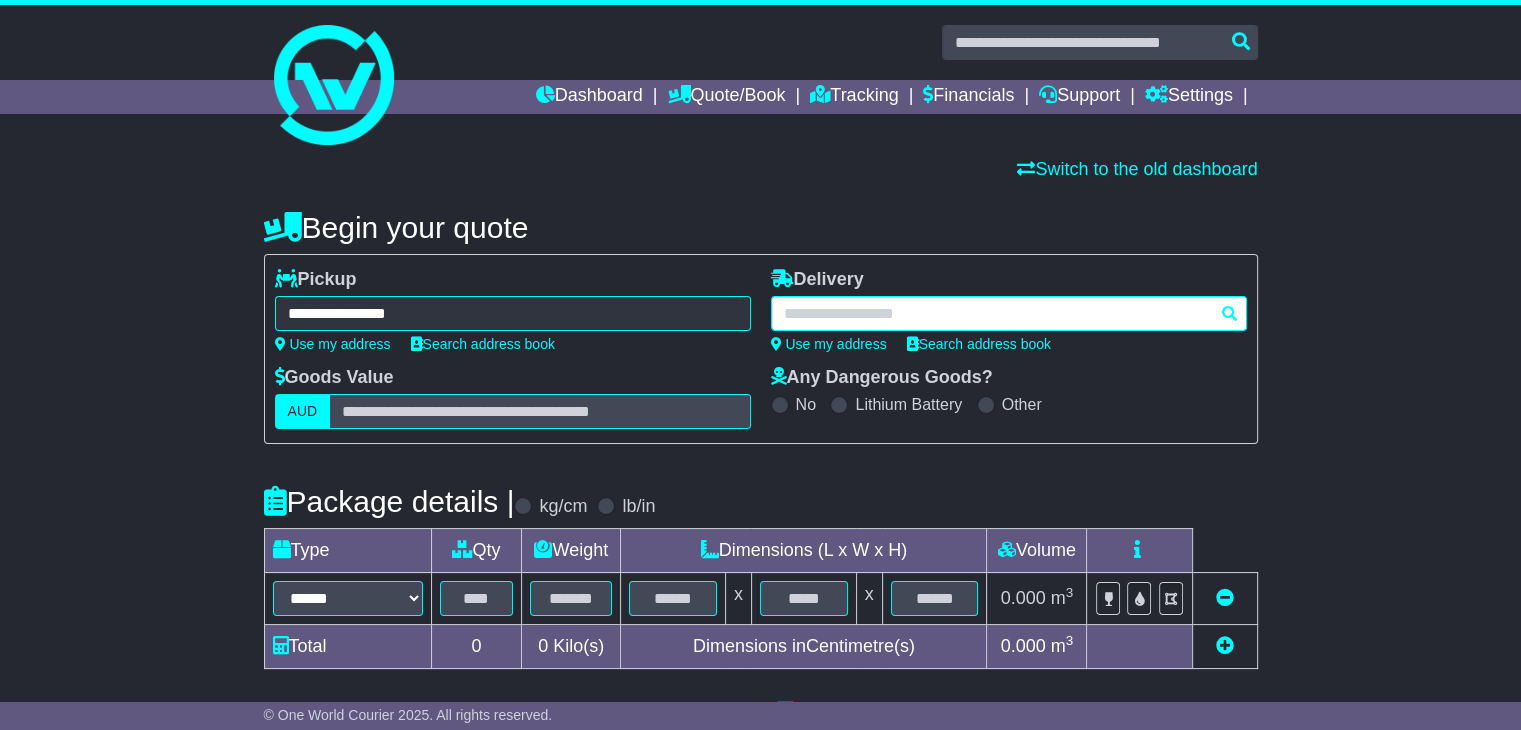 click at bounding box center (1009, 313) 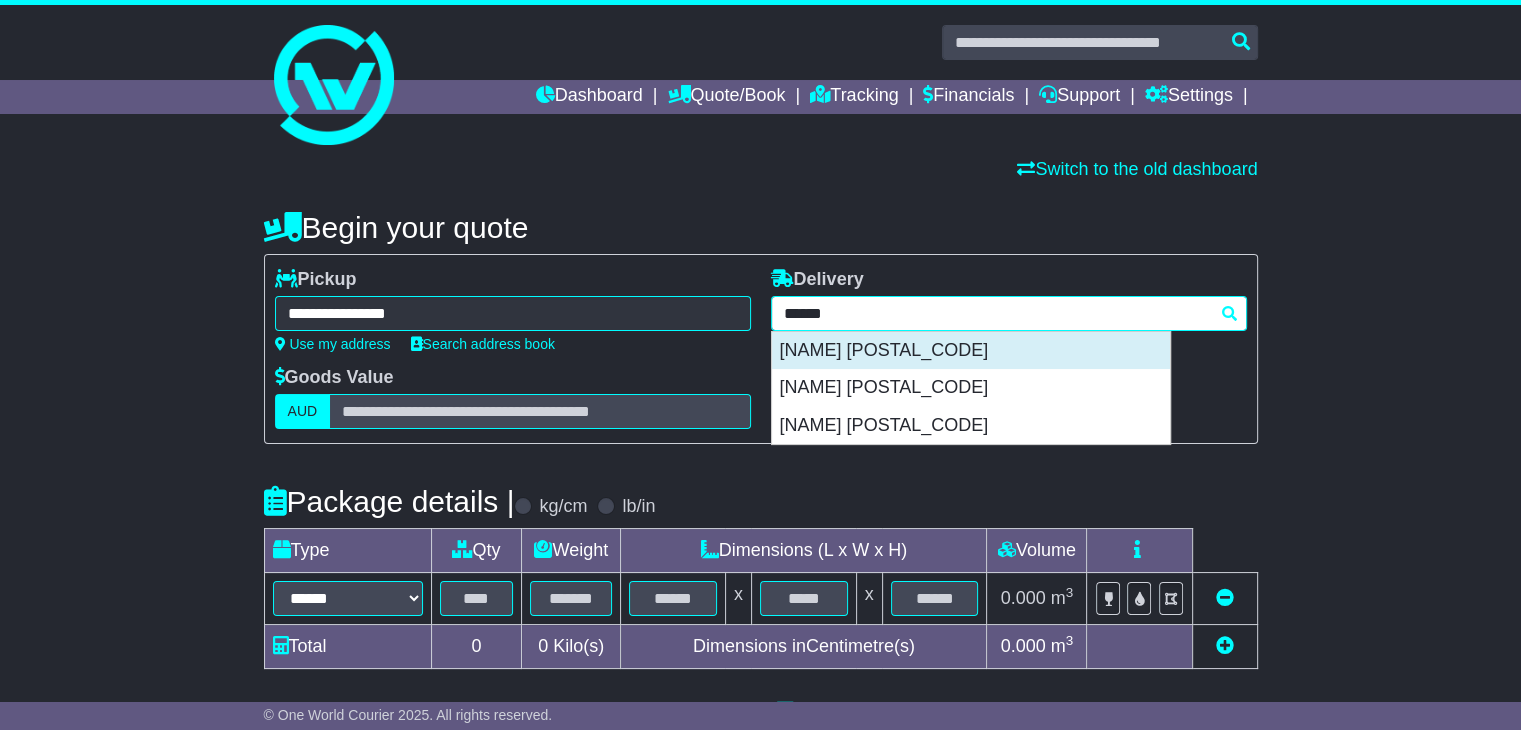 click on "BUXTON 2571" at bounding box center (971, 351) 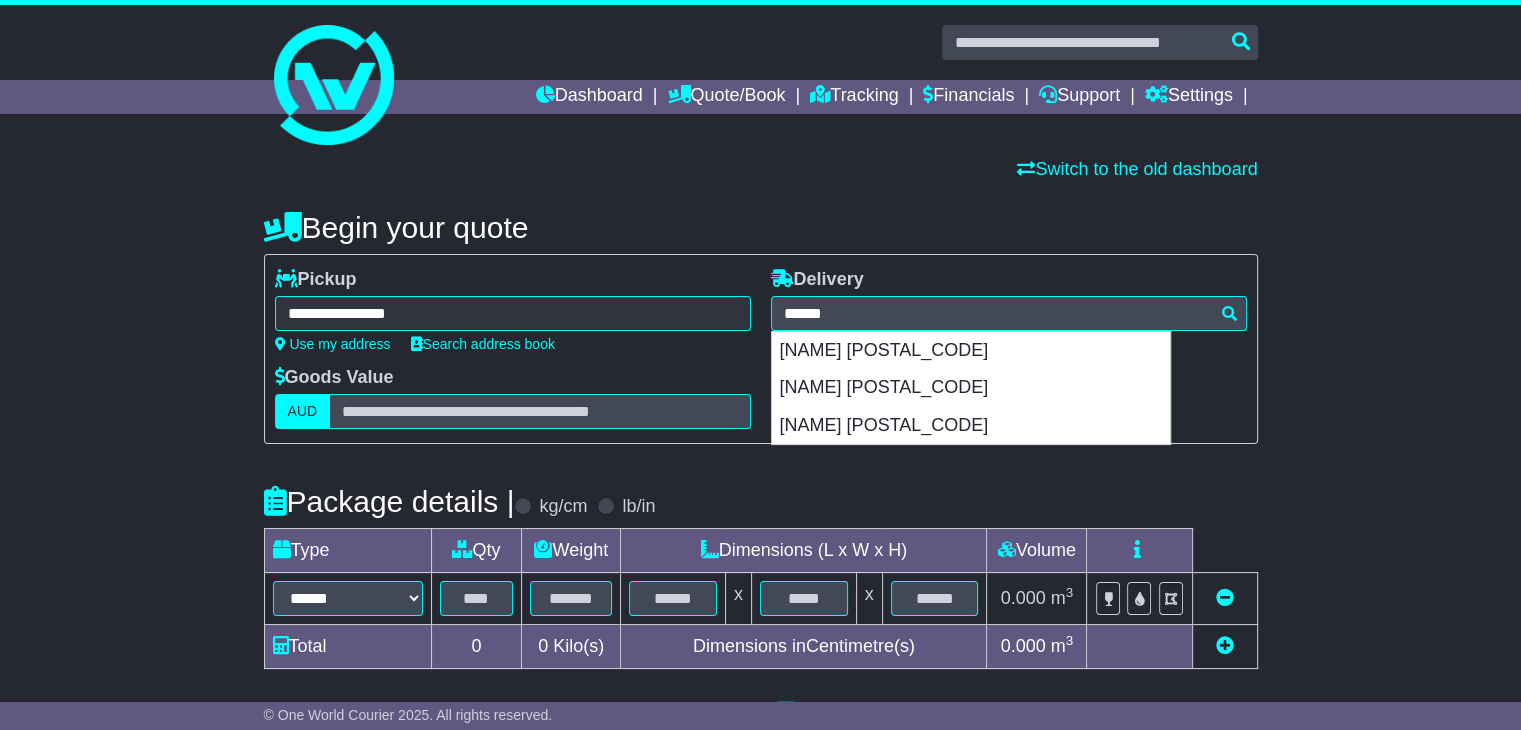 type on "**********" 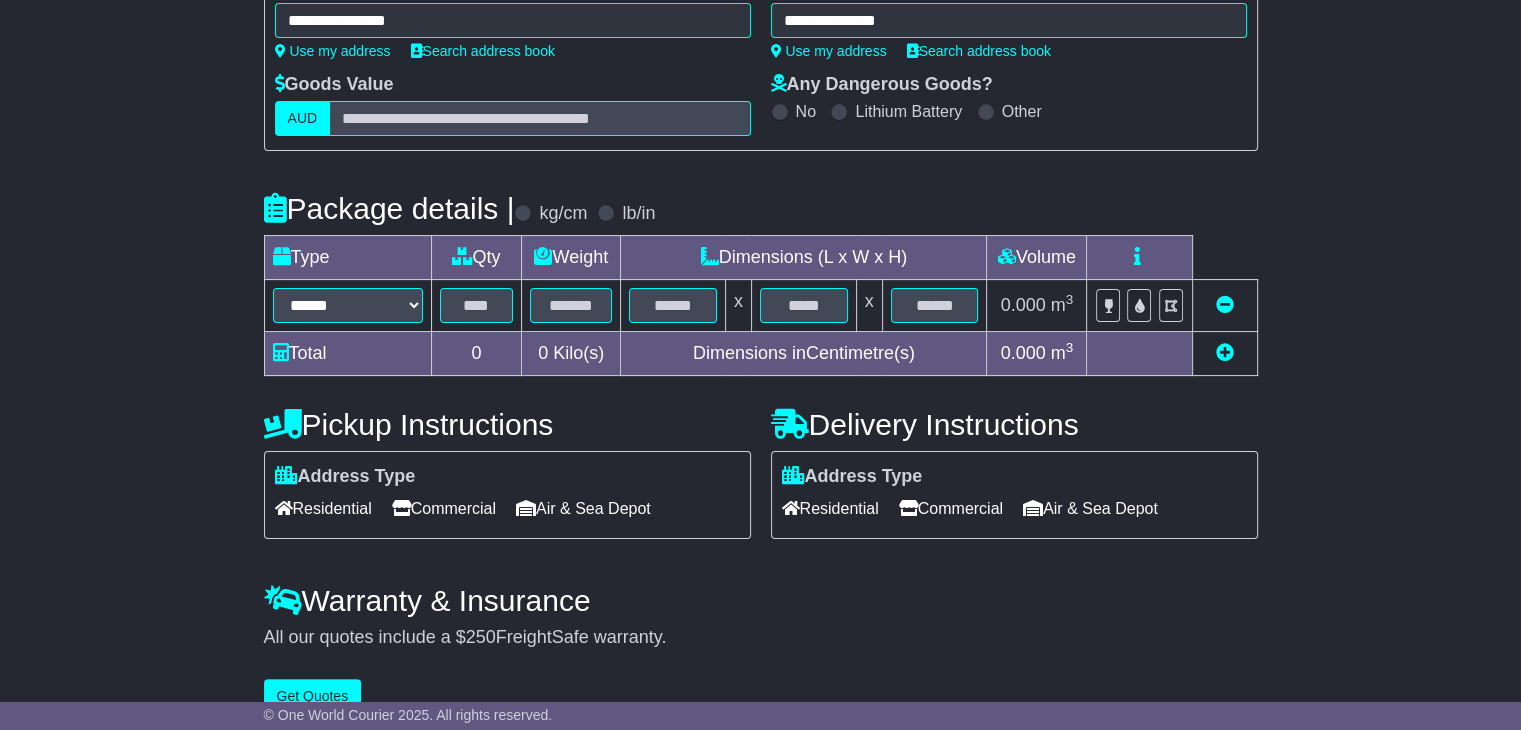 scroll, scrollTop: 325, scrollLeft: 0, axis: vertical 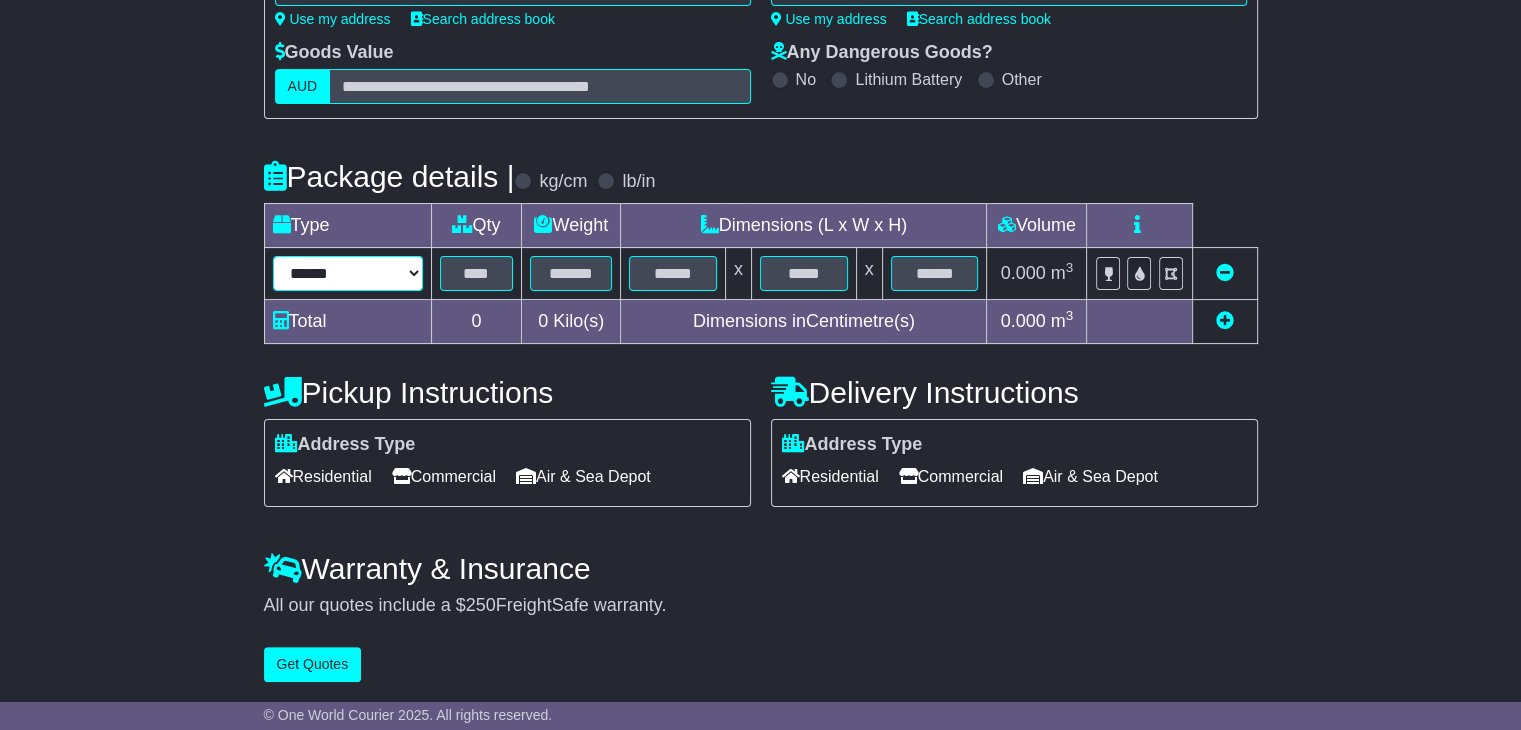 click on "****** ****** *** ******** ***** **** **** ****** *** *******" at bounding box center (348, 273) 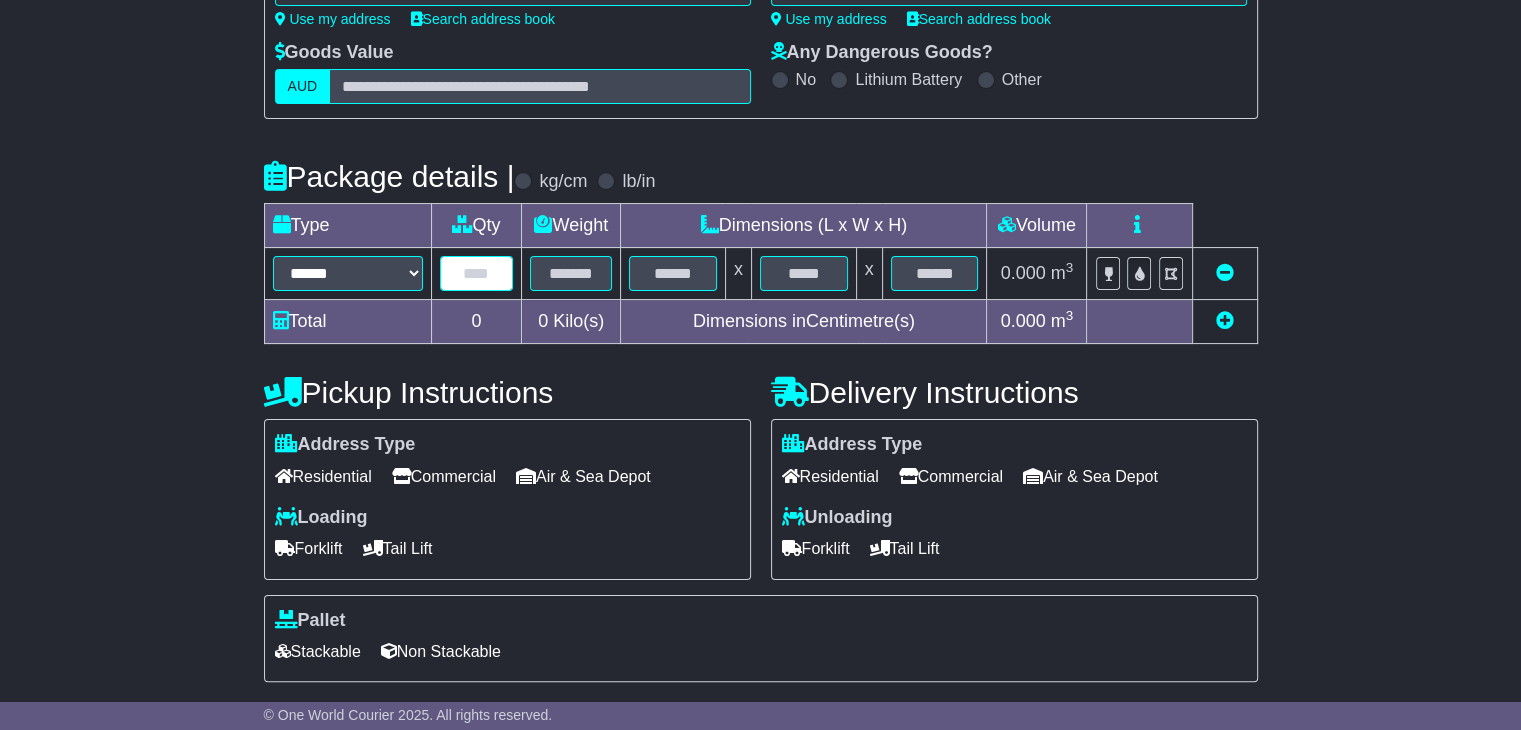 click at bounding box center (477, 273) 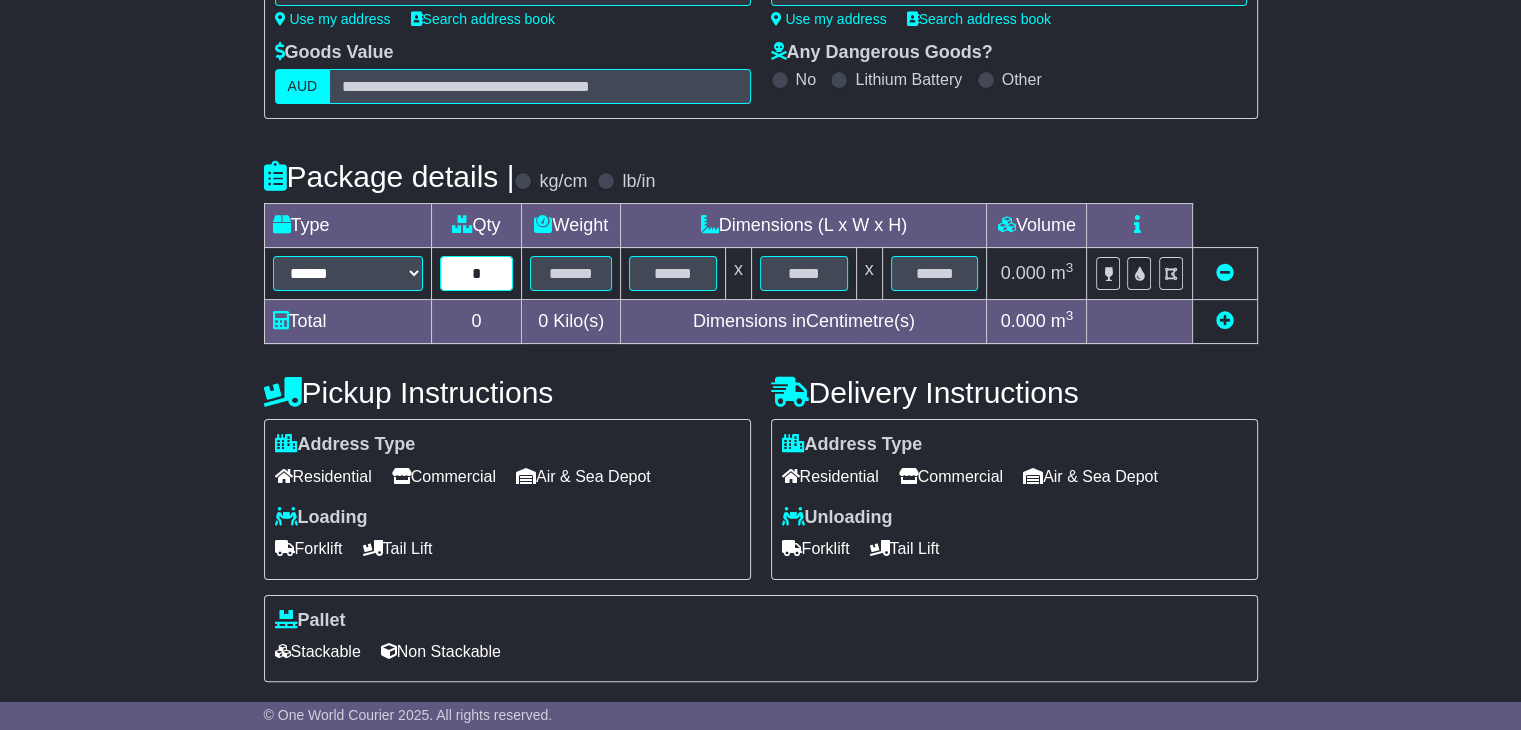 type on "*" 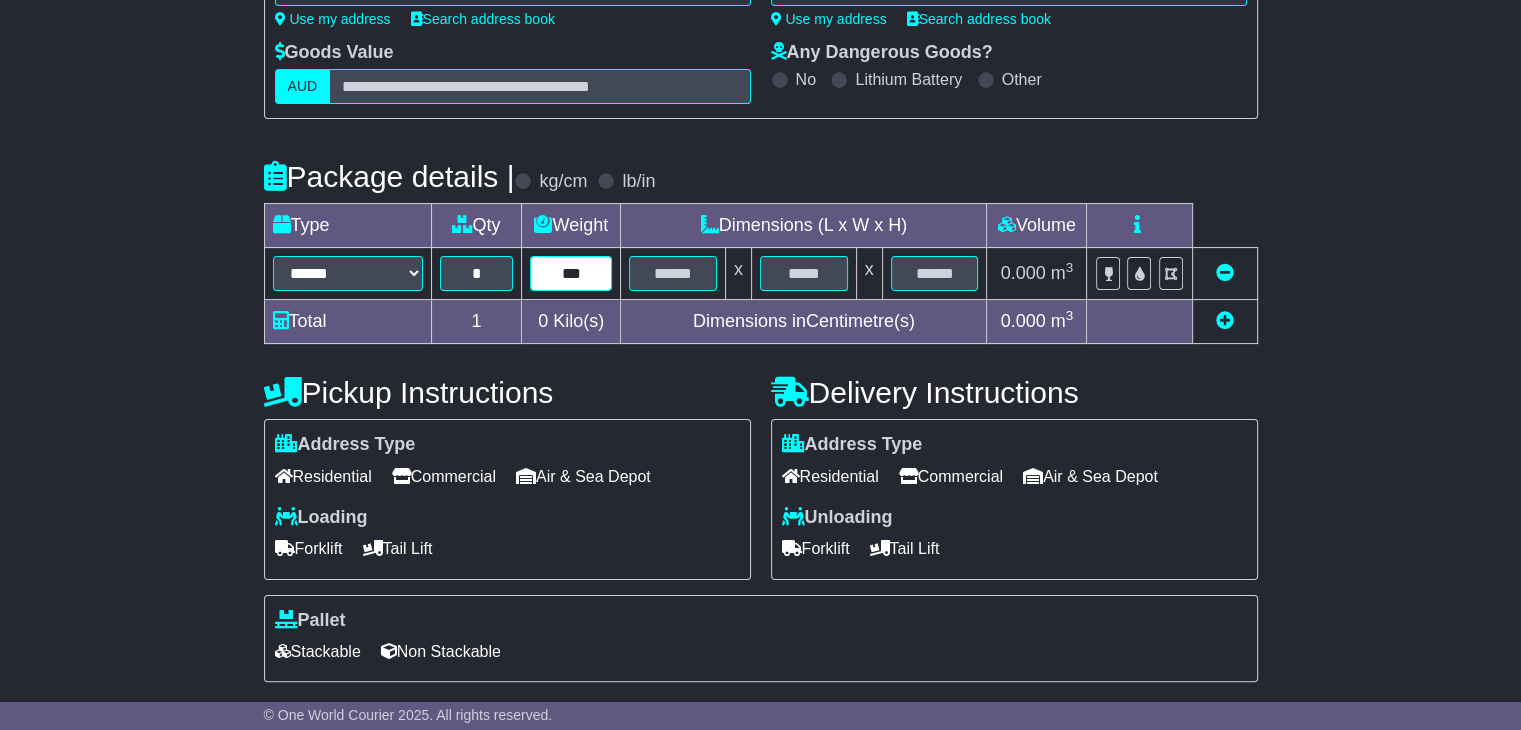 type on "***" 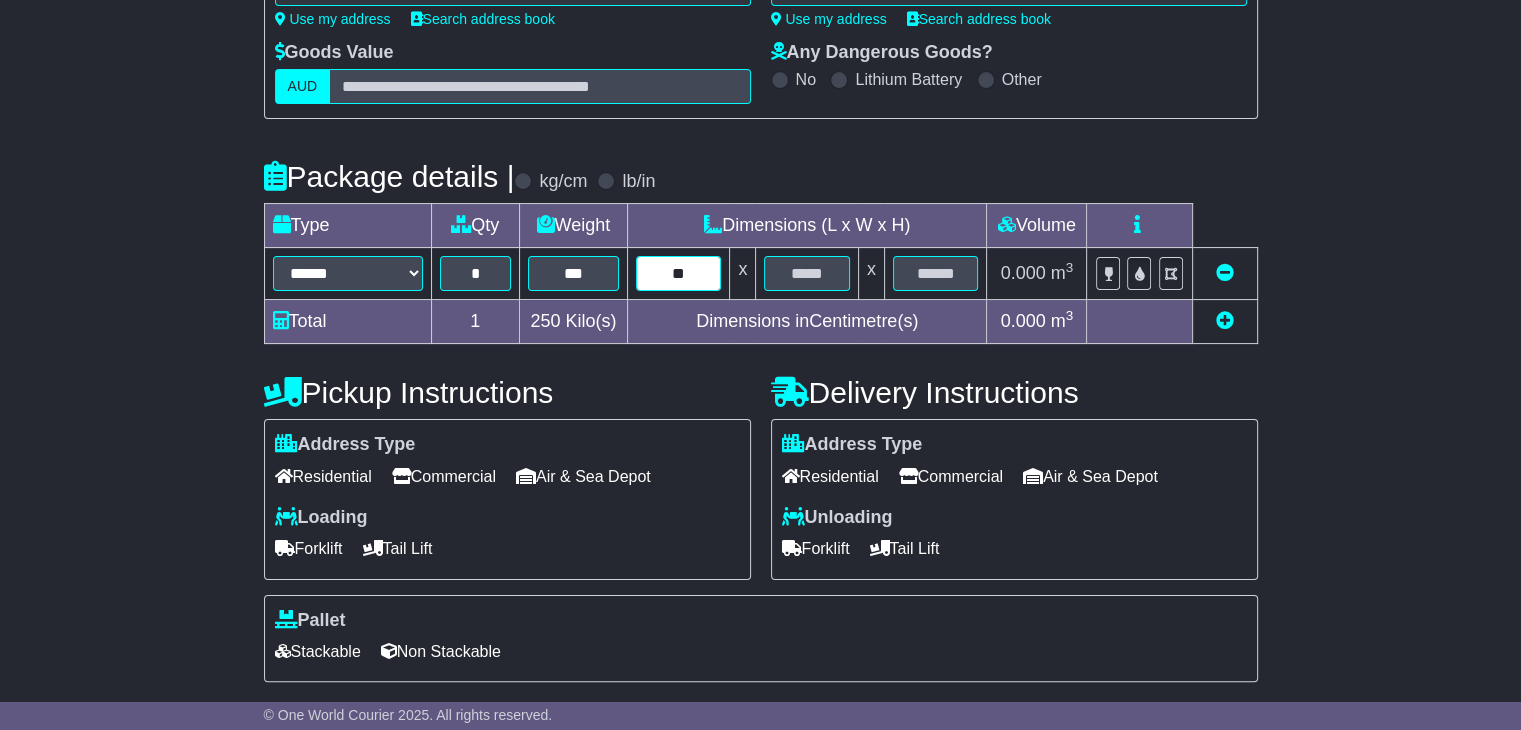 type on "**" 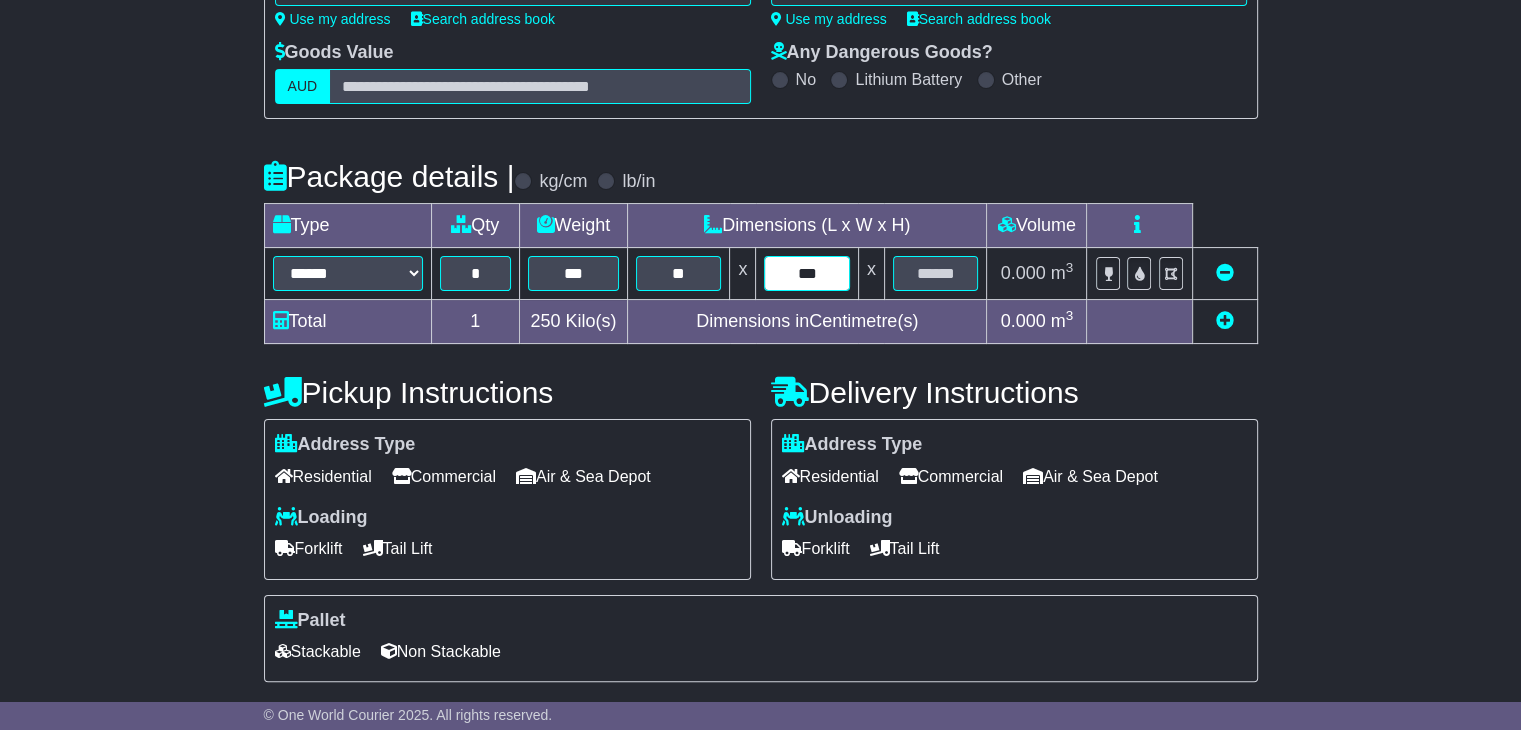 type on "***" 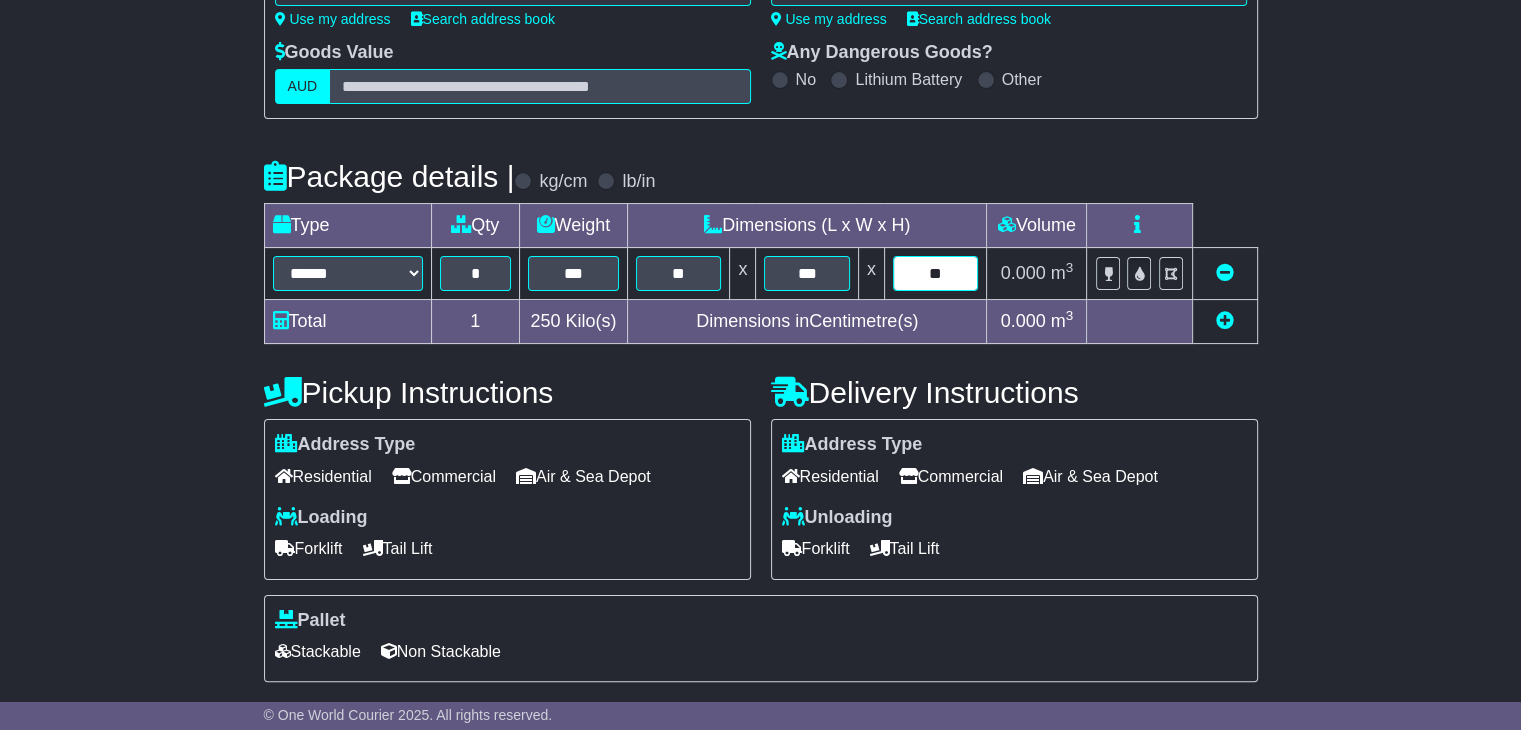 type on "*" 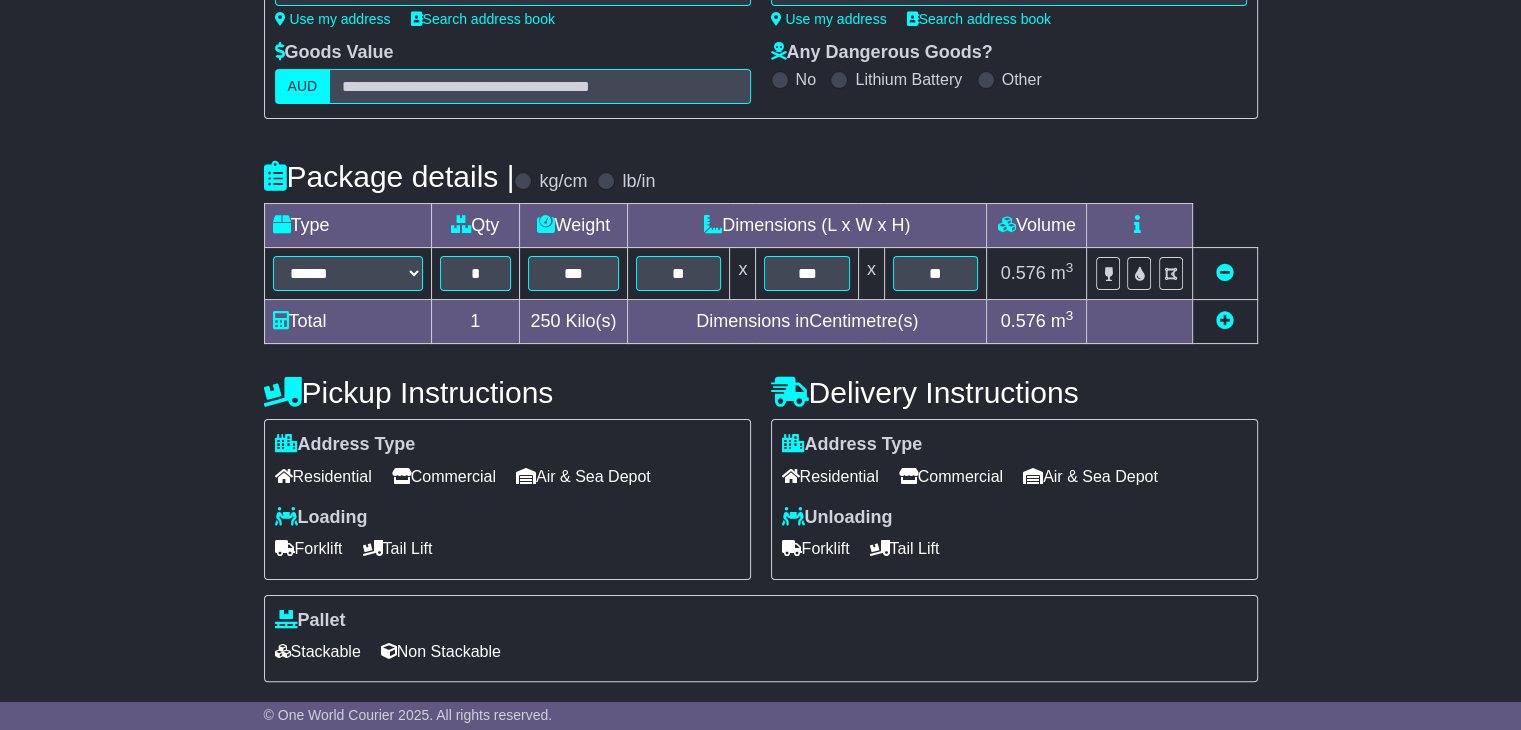 scroll, scrollTop: 500, scrollLeft: 0, axis: vertical 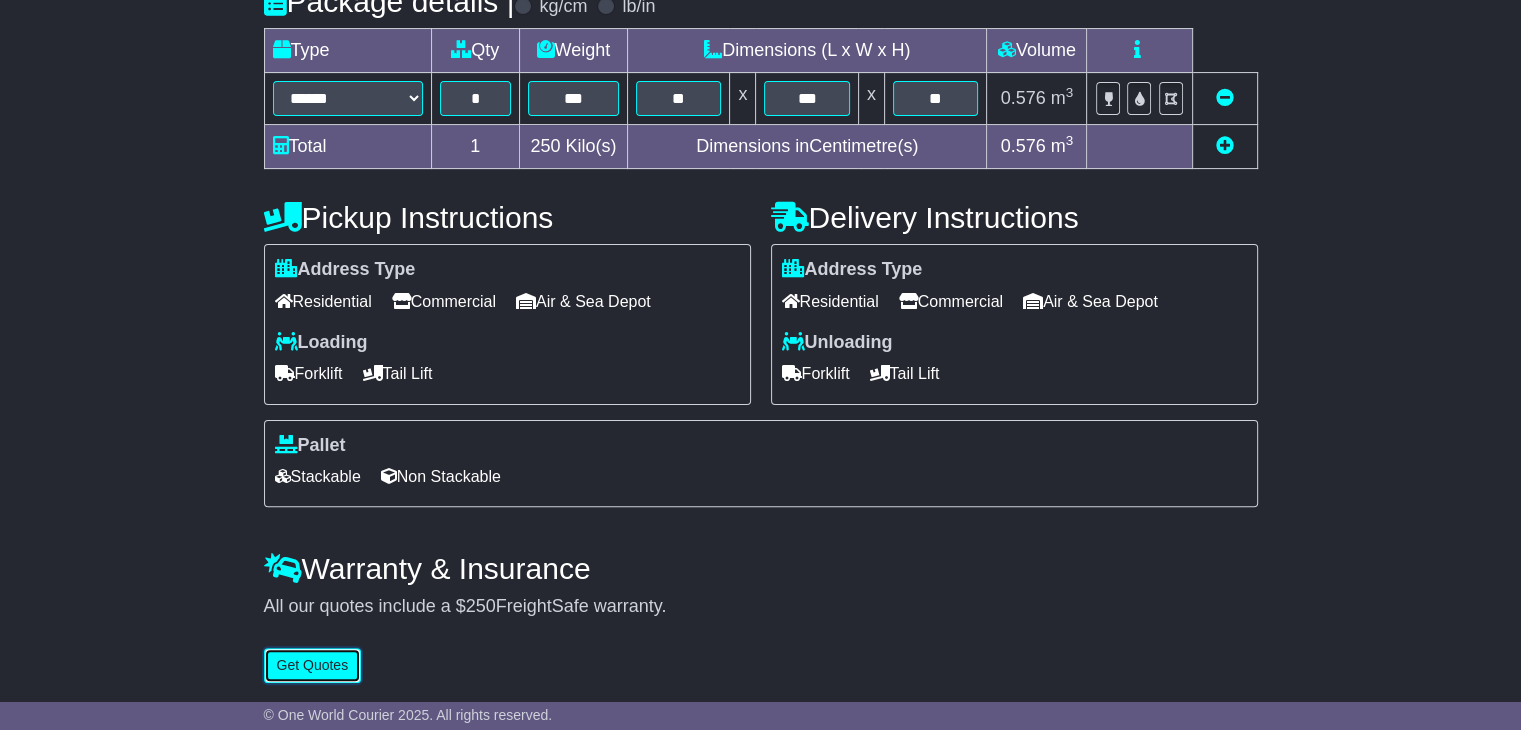 type 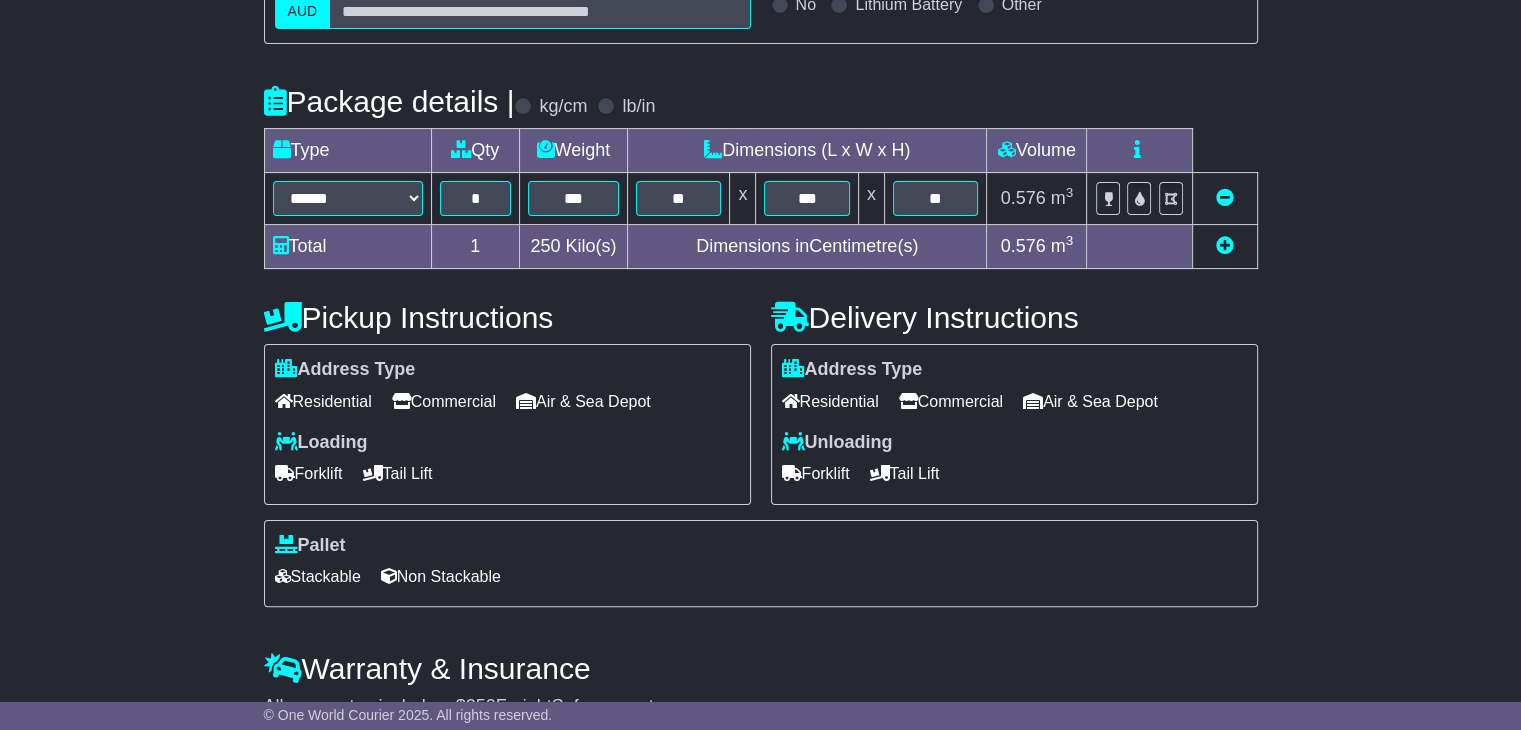 click on "Commercial" at bounding box center (444, 401) 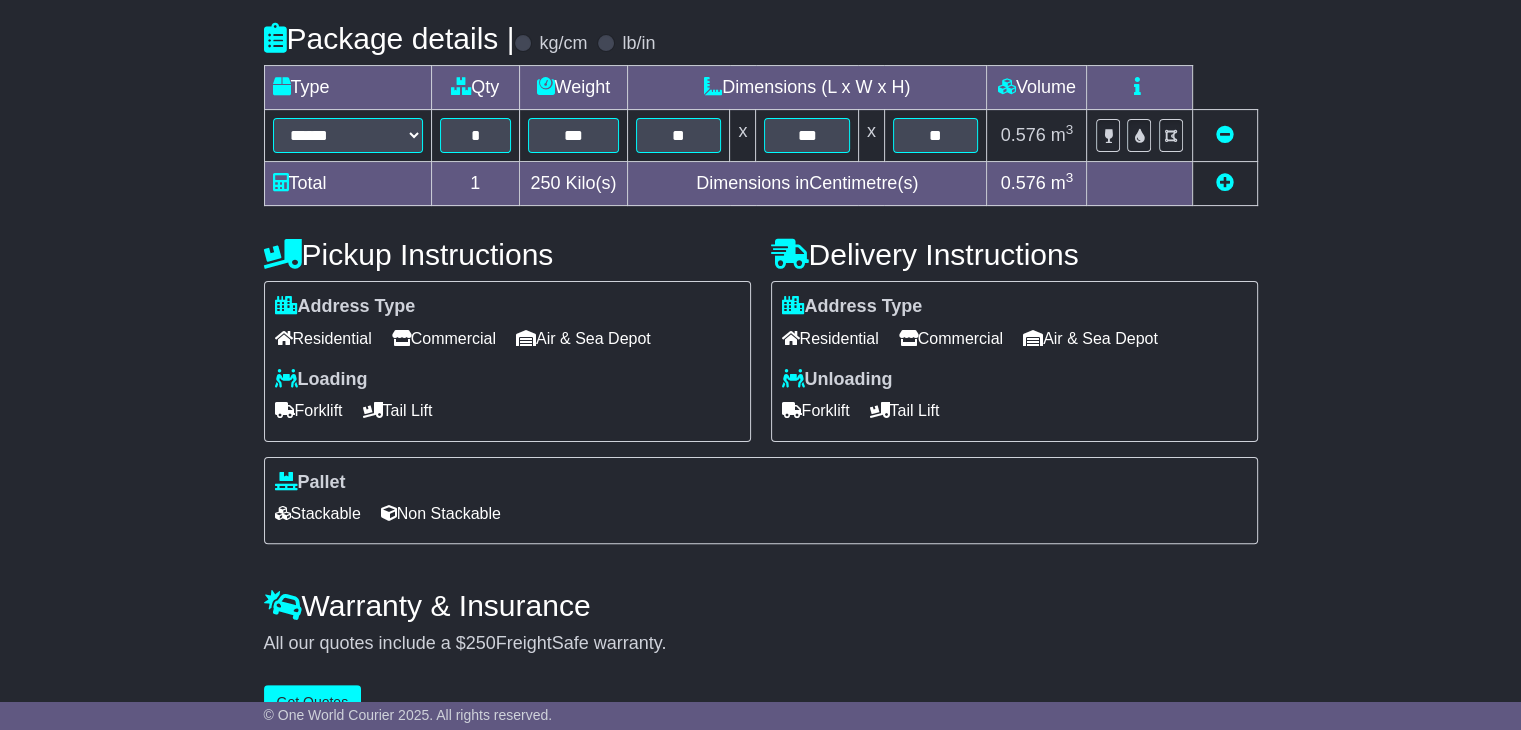 scroll, scrollTop: 505, scrollLeft: 0, axis: vertical 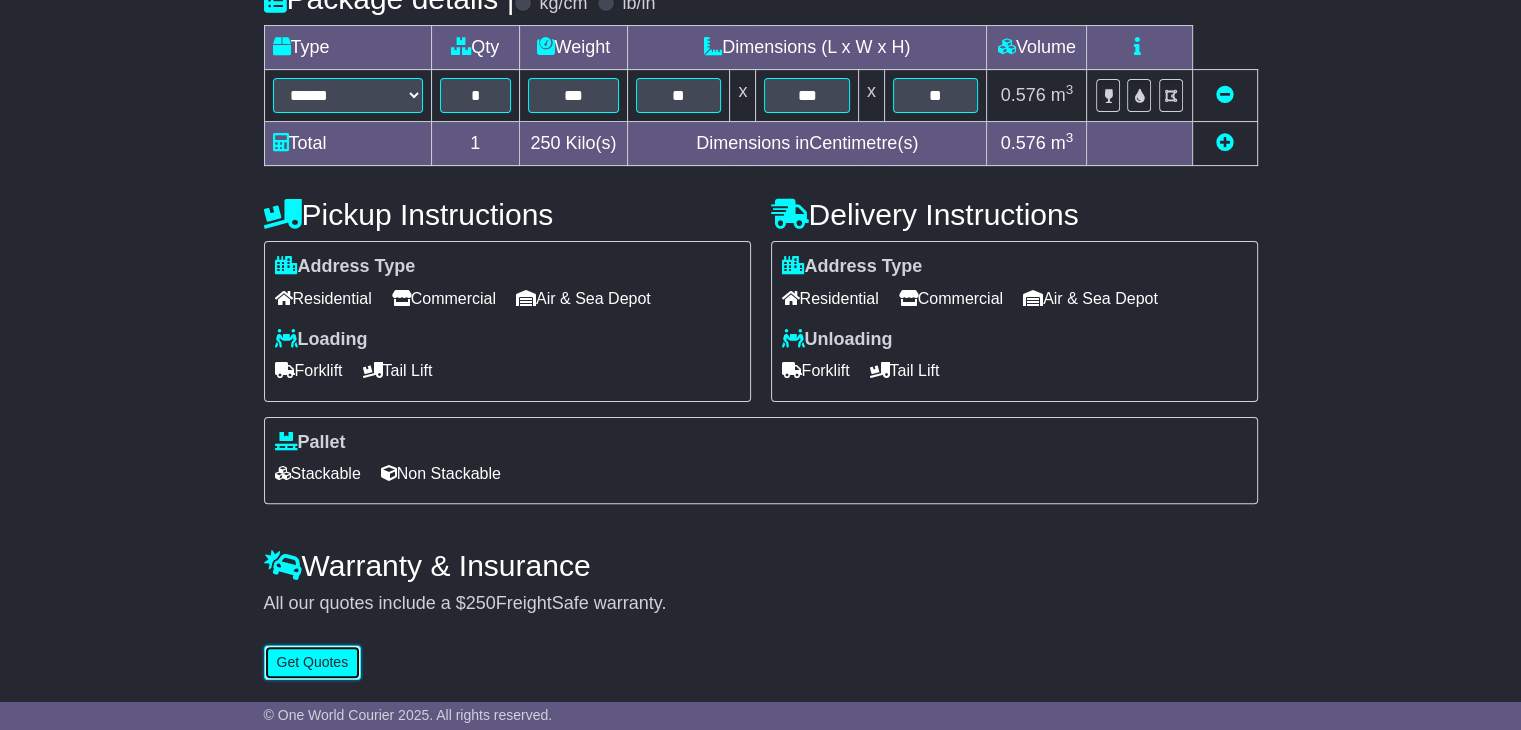 click on "Get Quotes" at bounding box center [313, 662] 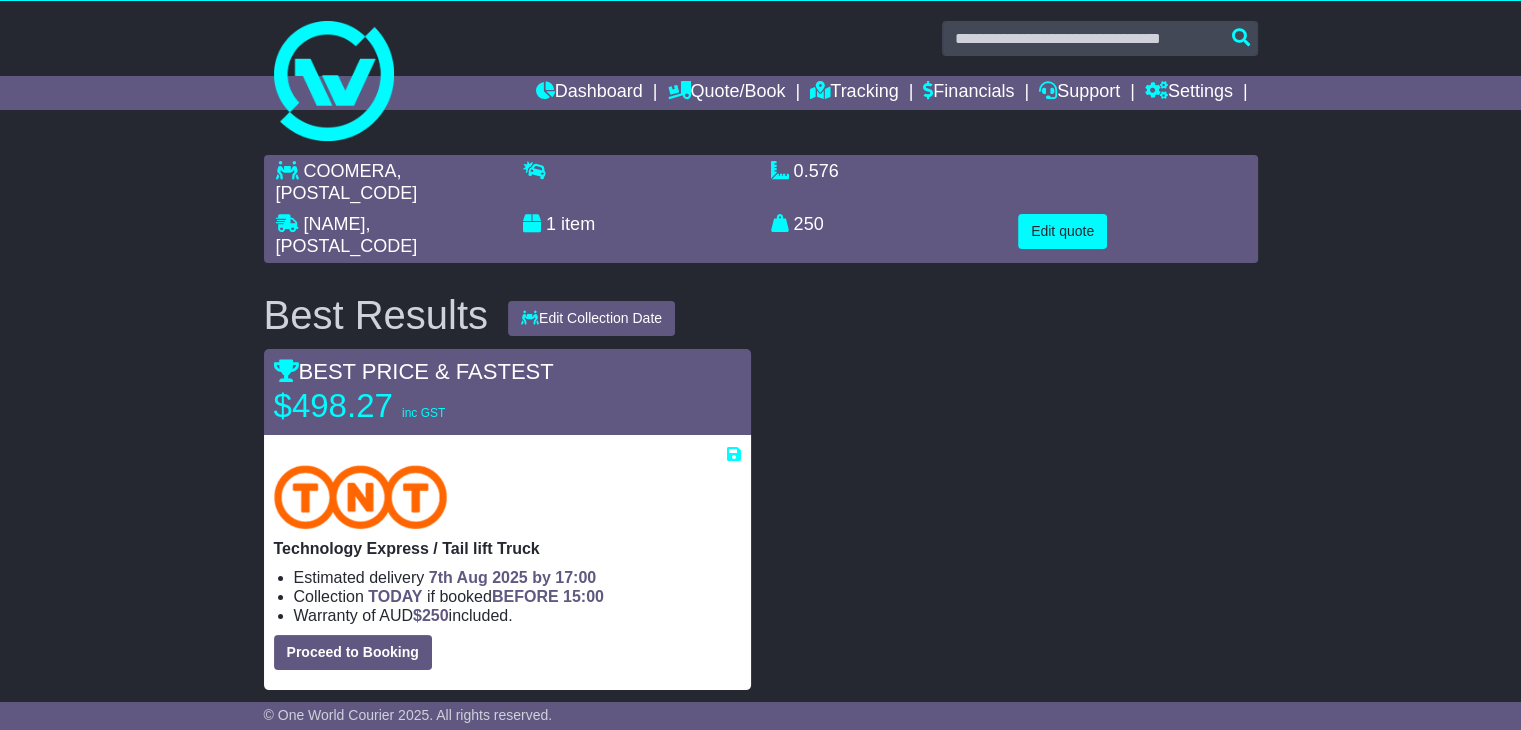 scroll, scrollTop: 0, scrollLeft: 0, axis: both 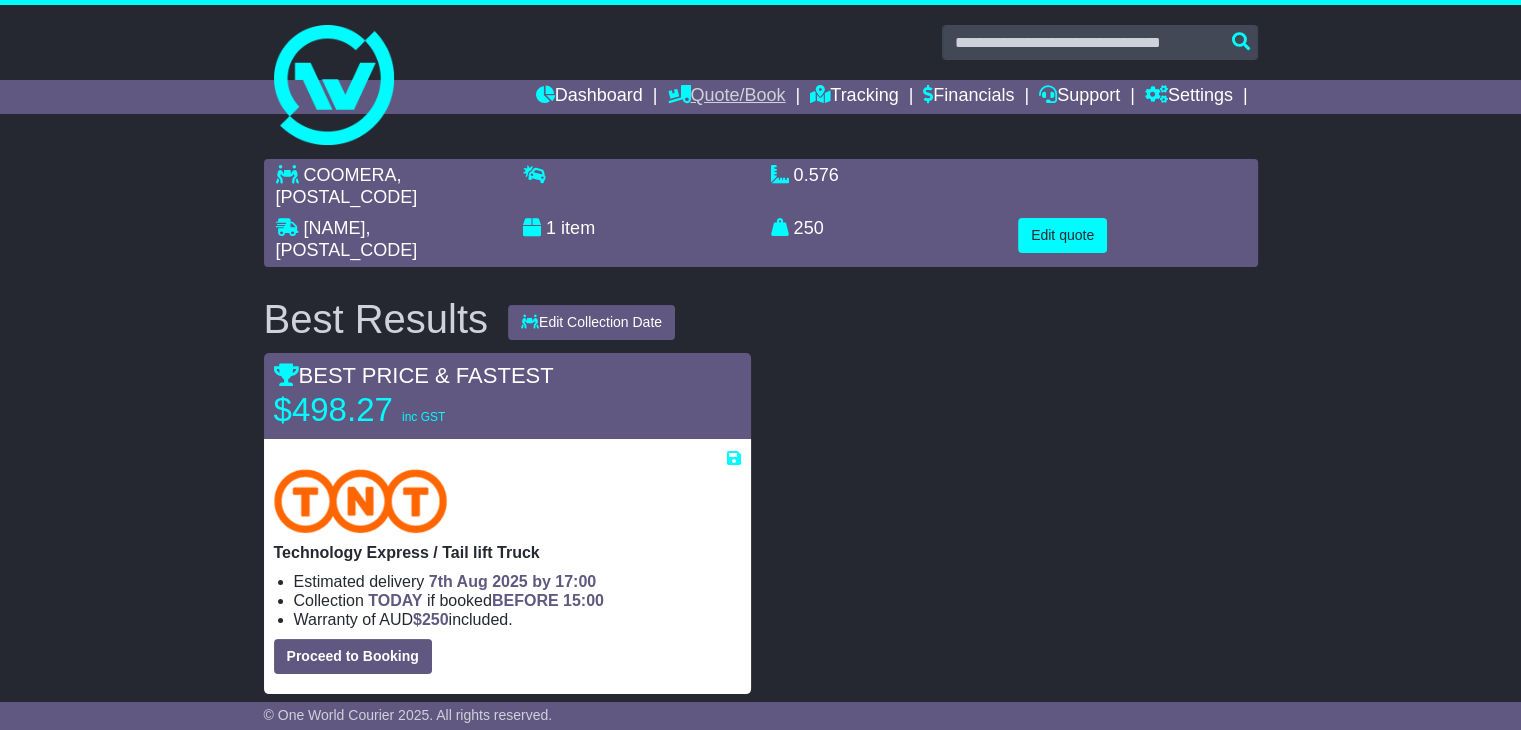 click on "Quote/Book" at bounding box center (726, 97) 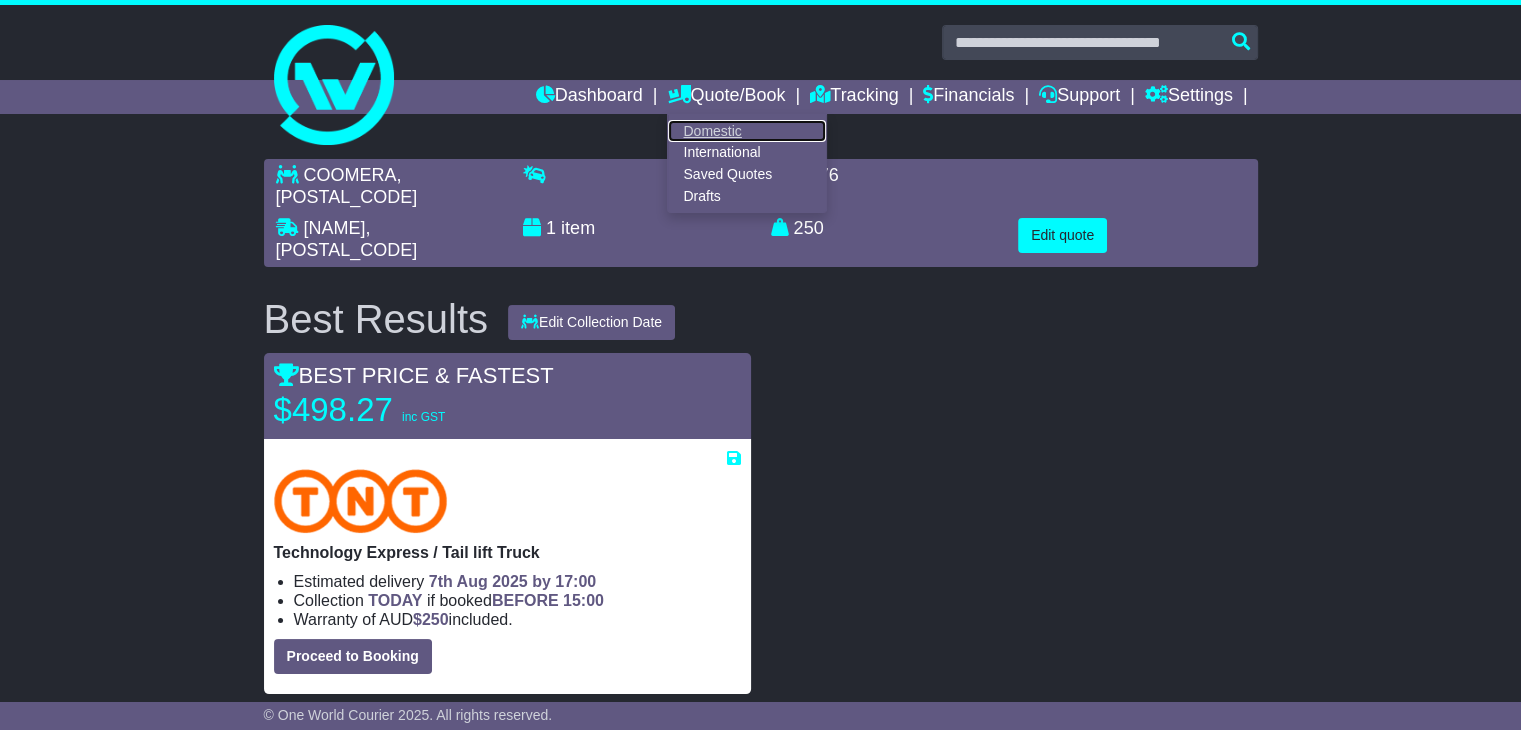click on "Domestic" at bounding box center [747, 131] 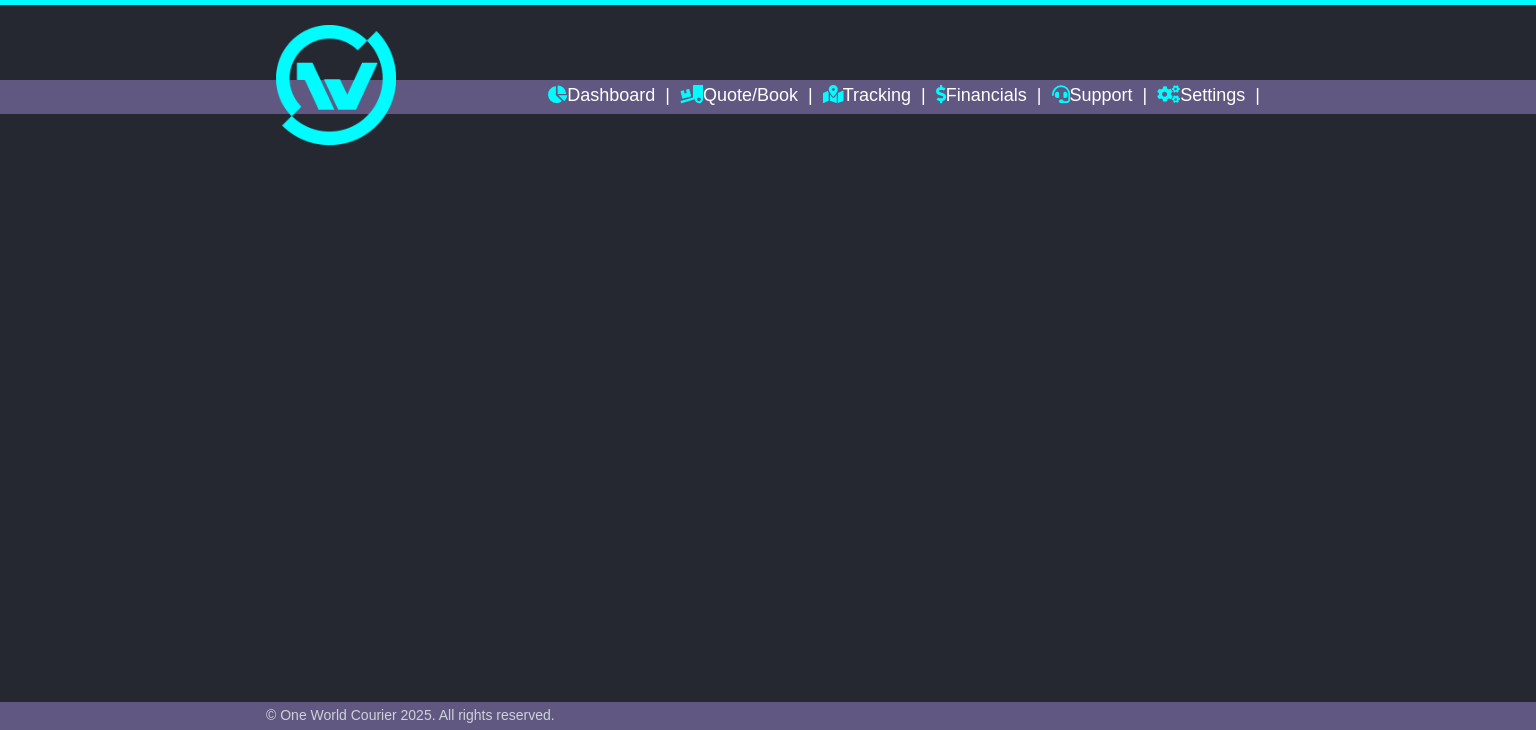 scroll, scrollTop: 0, scrollLeft: 0, axis: both 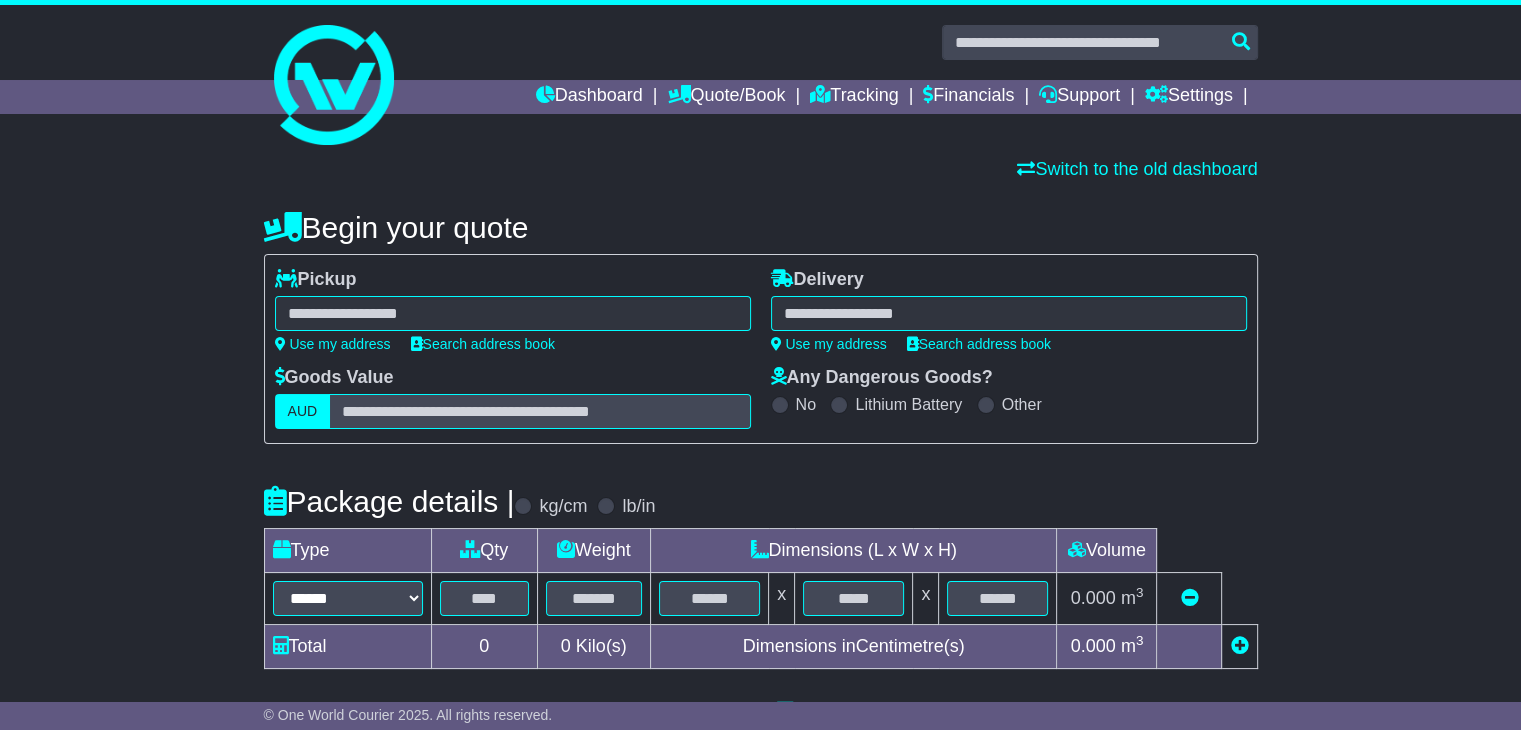 select 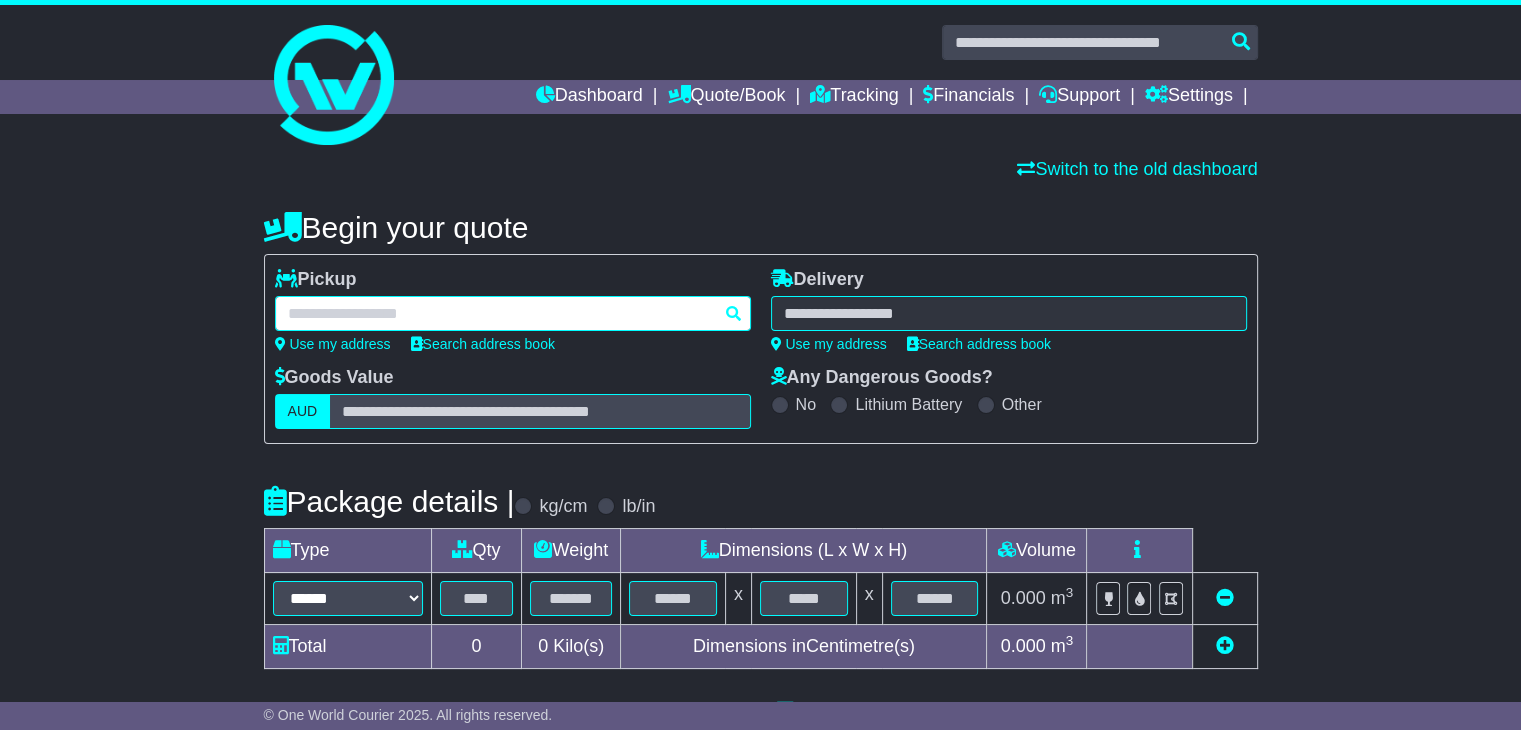 click at bounding box center [513, 313] 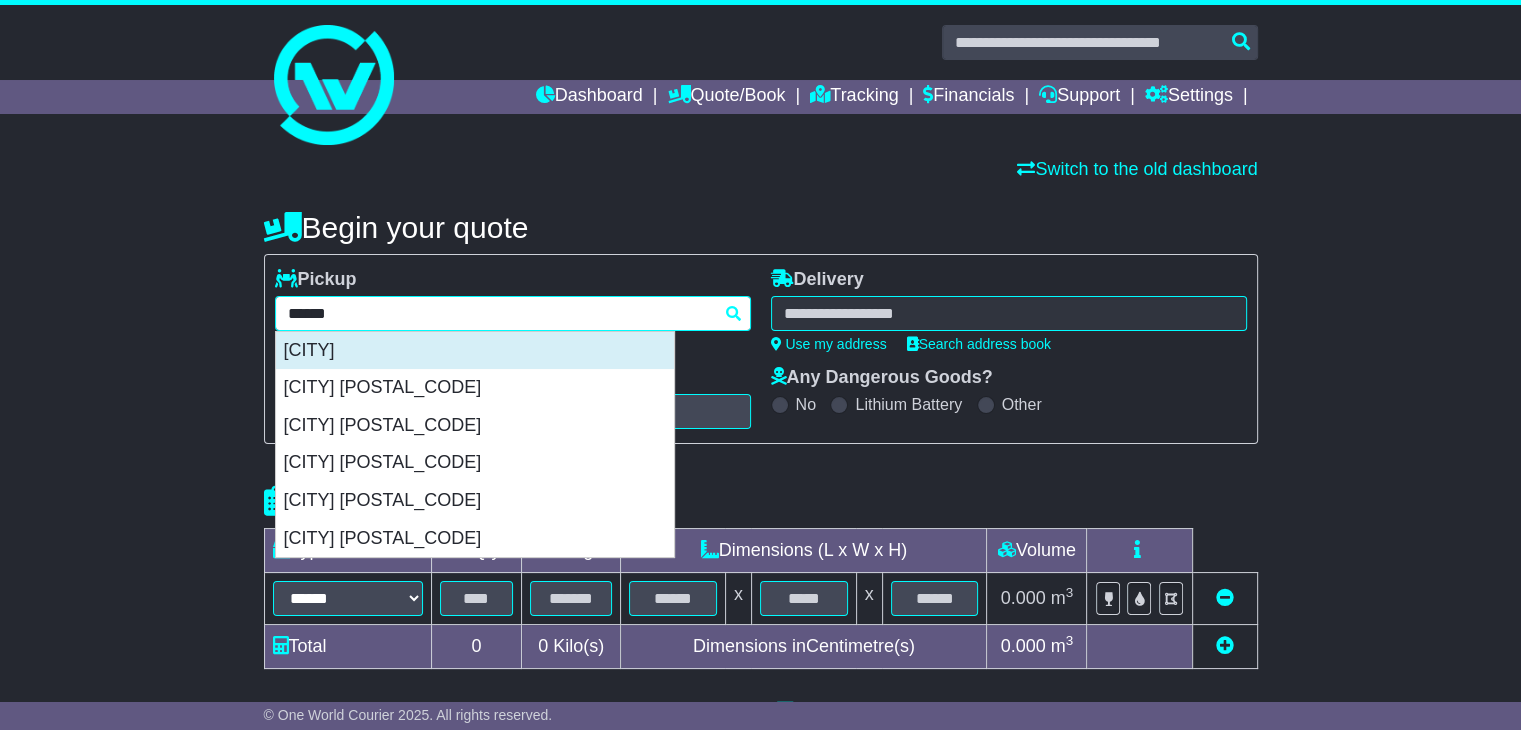 click on "[CITY]" at bounding box center (475, 351) 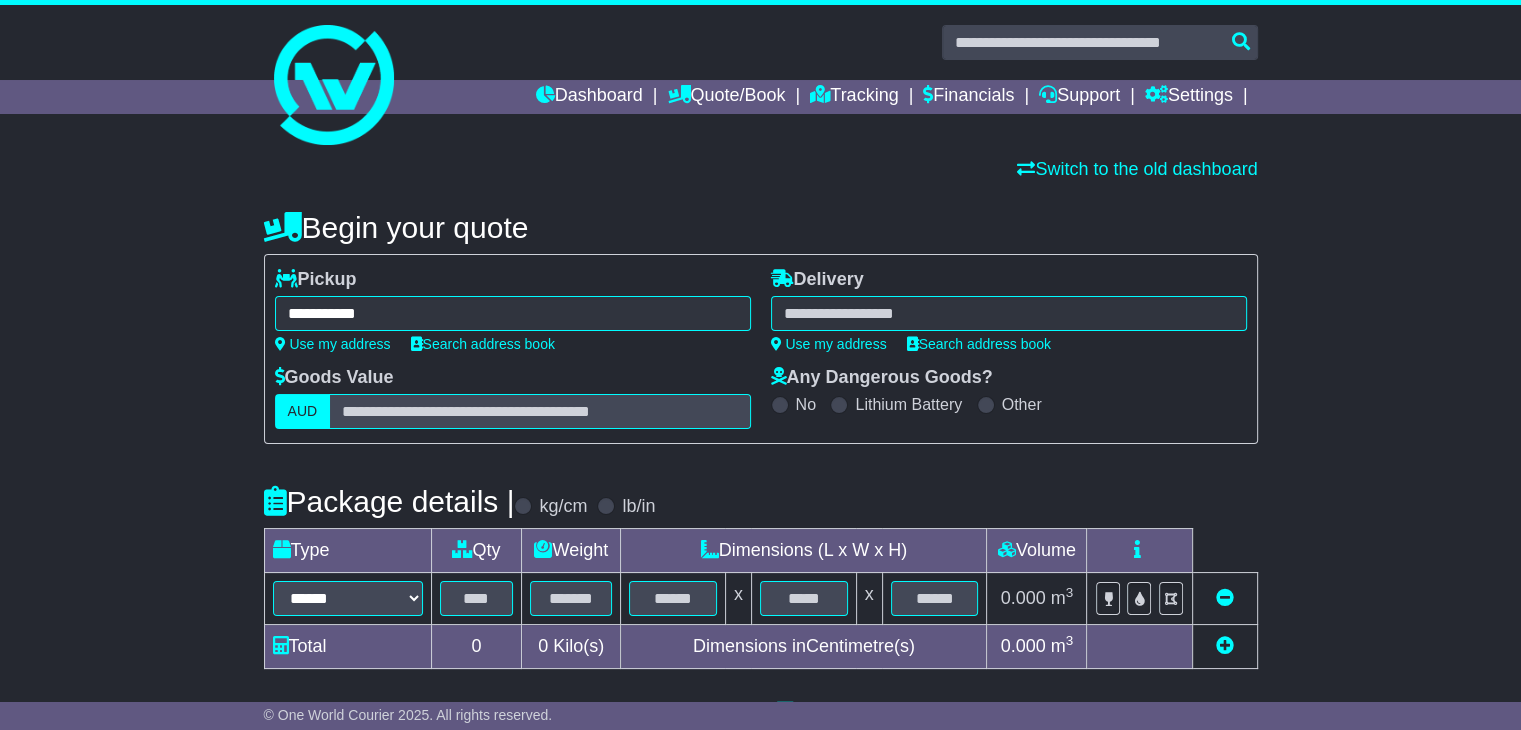 type on "**********" 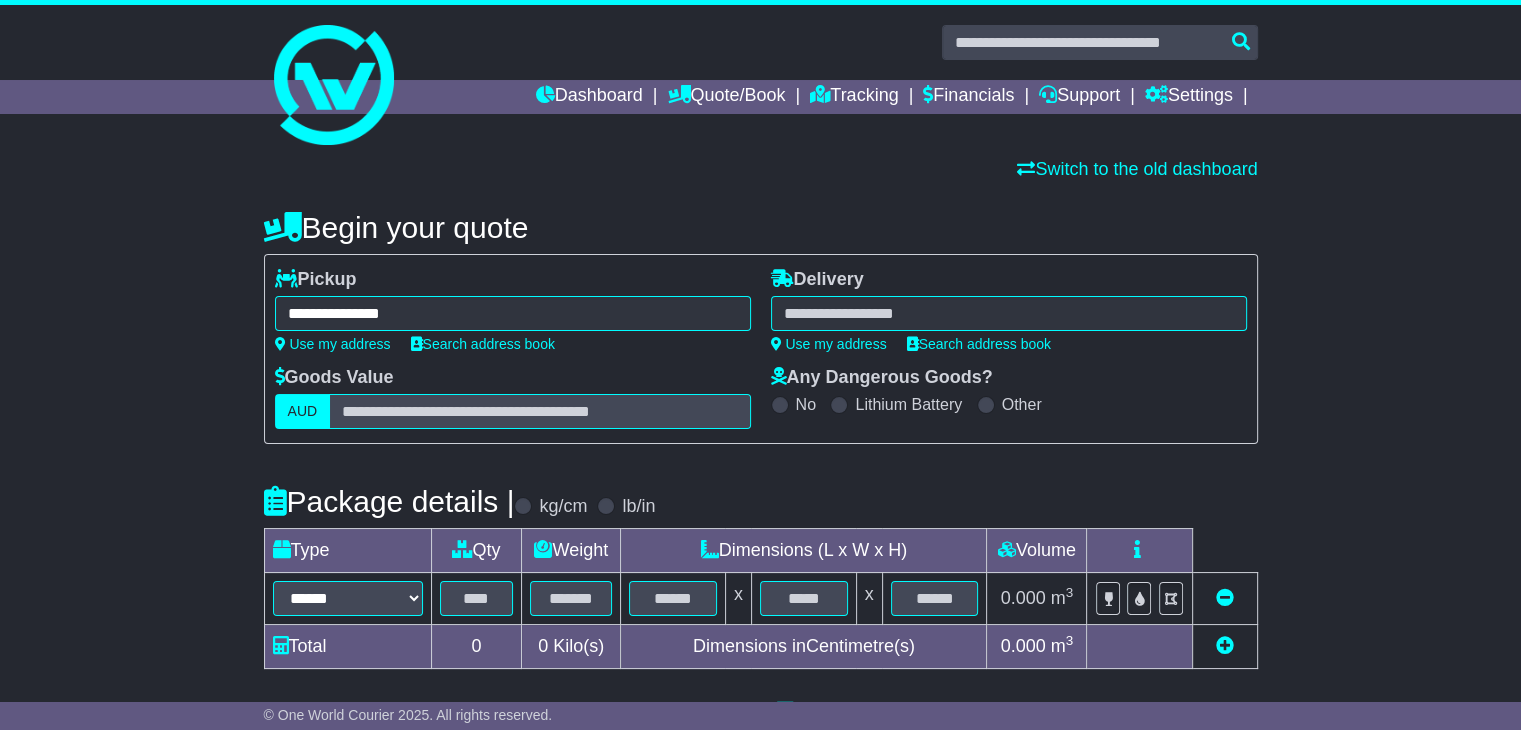 click at bounding box center [1009, 313] 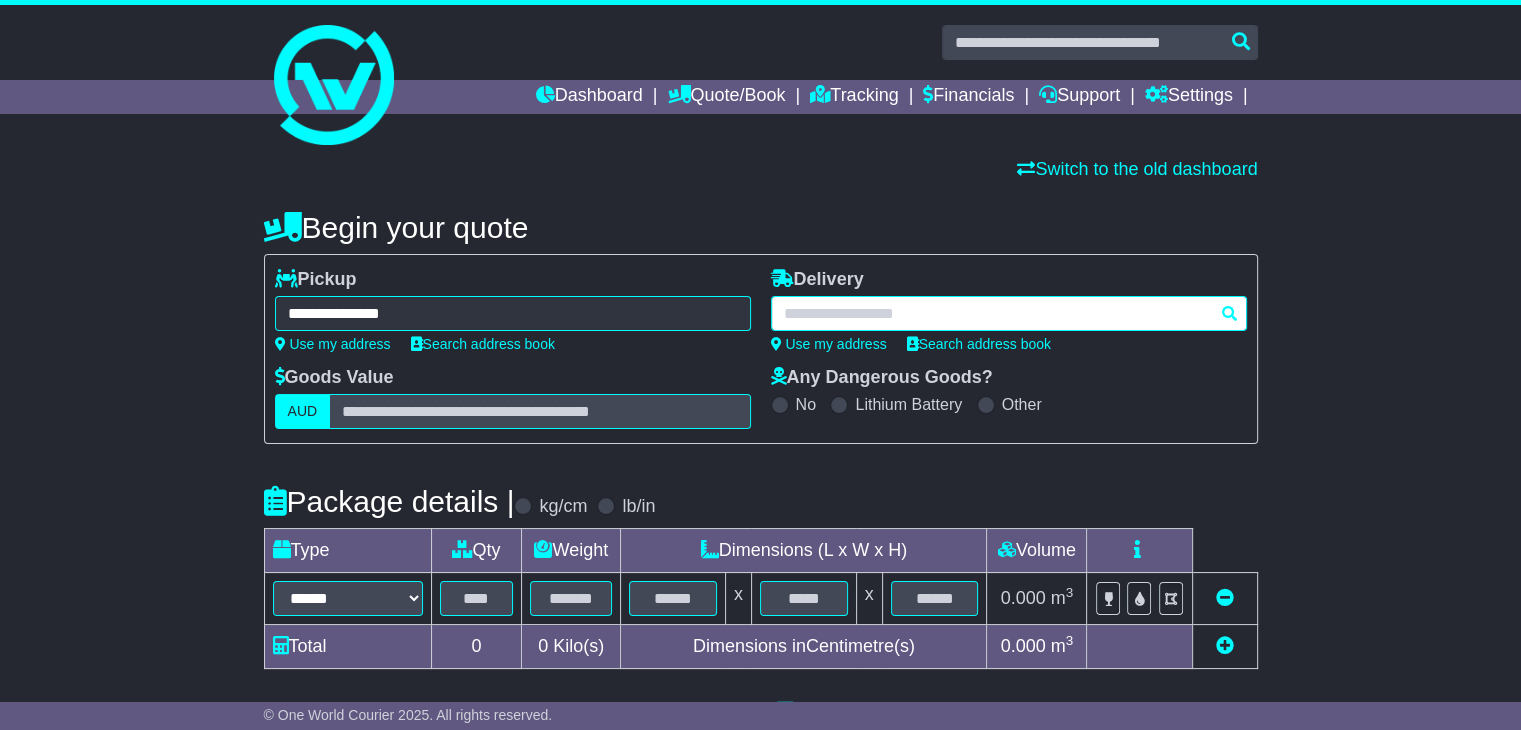 paste on "*****" 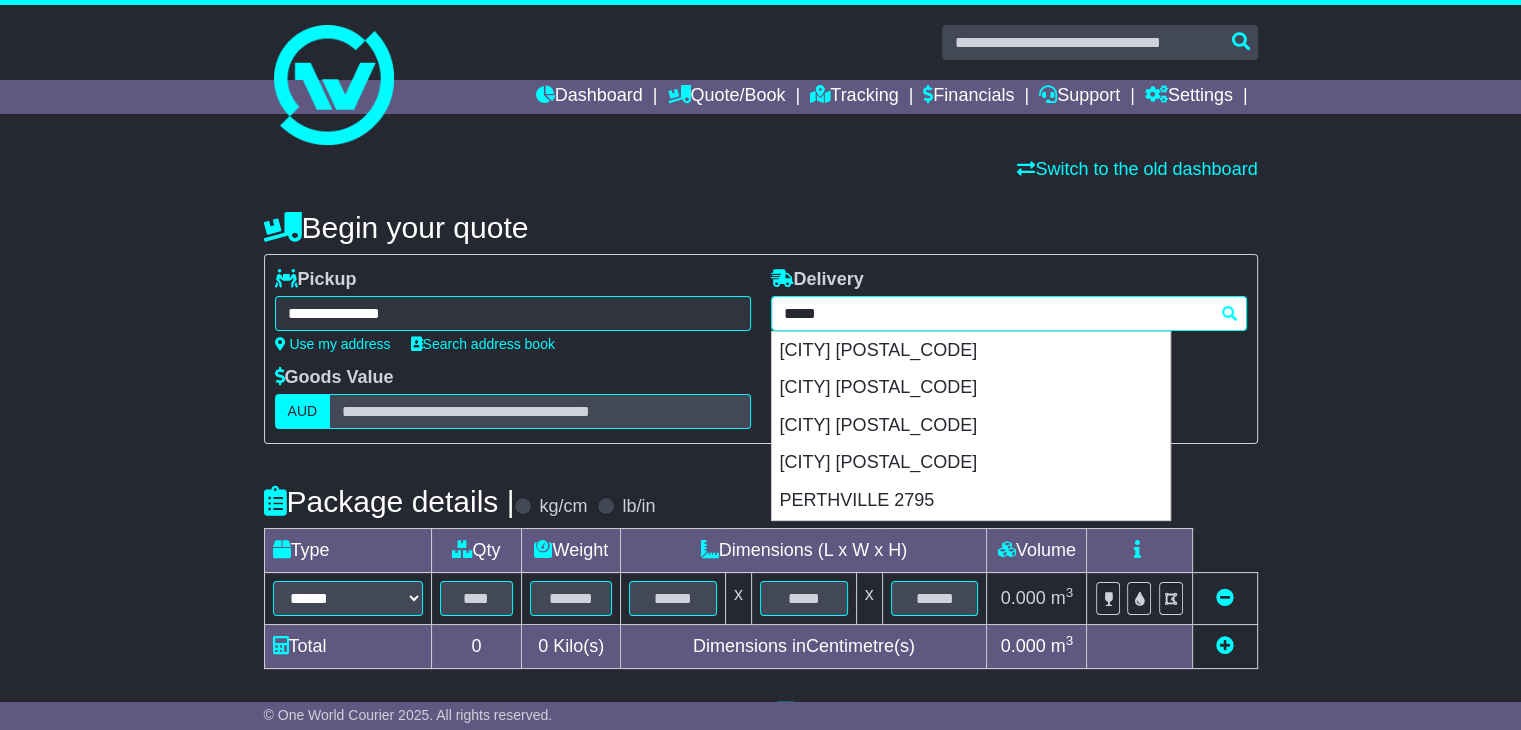 click on "[CITY] [POSTAL_CODE]" at bounding box center (971, 351) 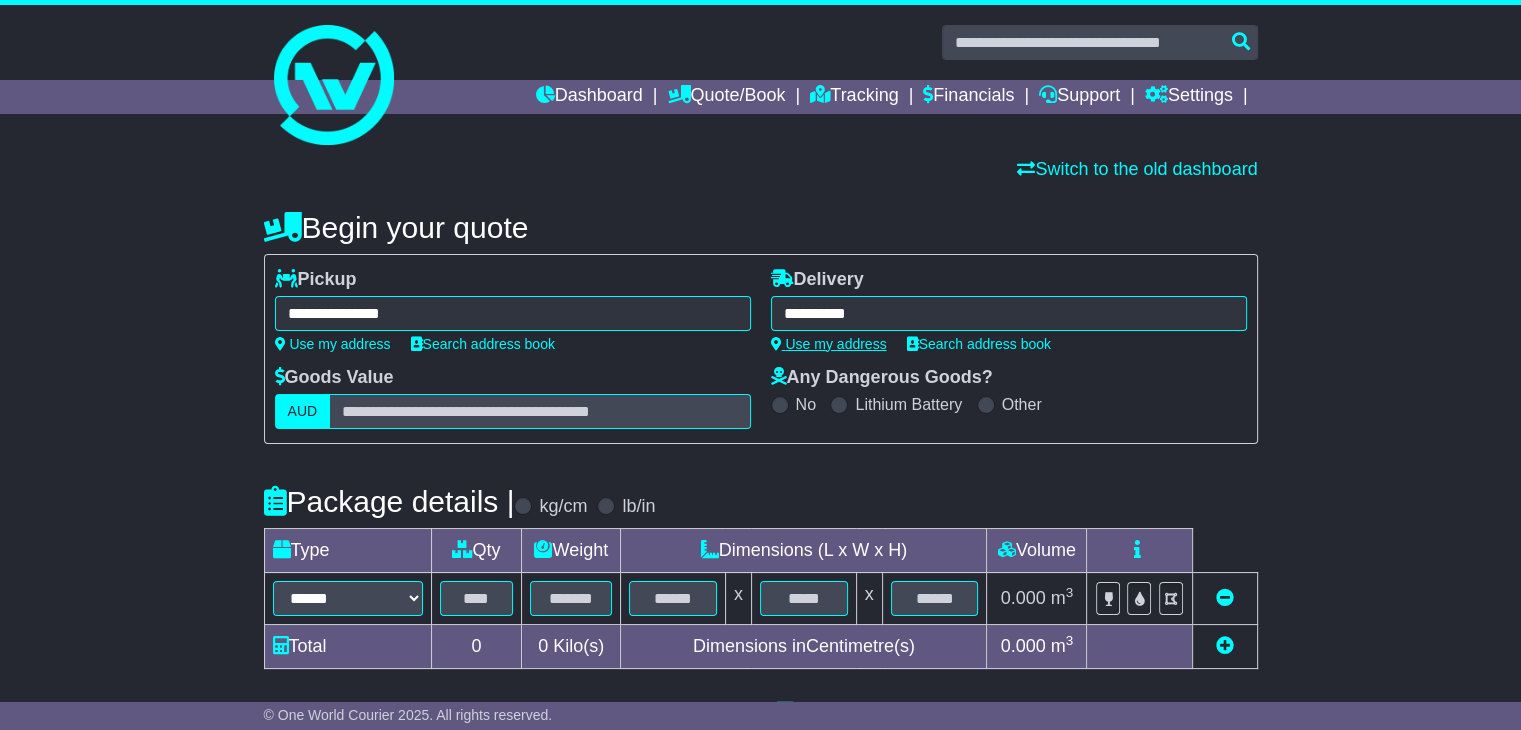 type on "**********" 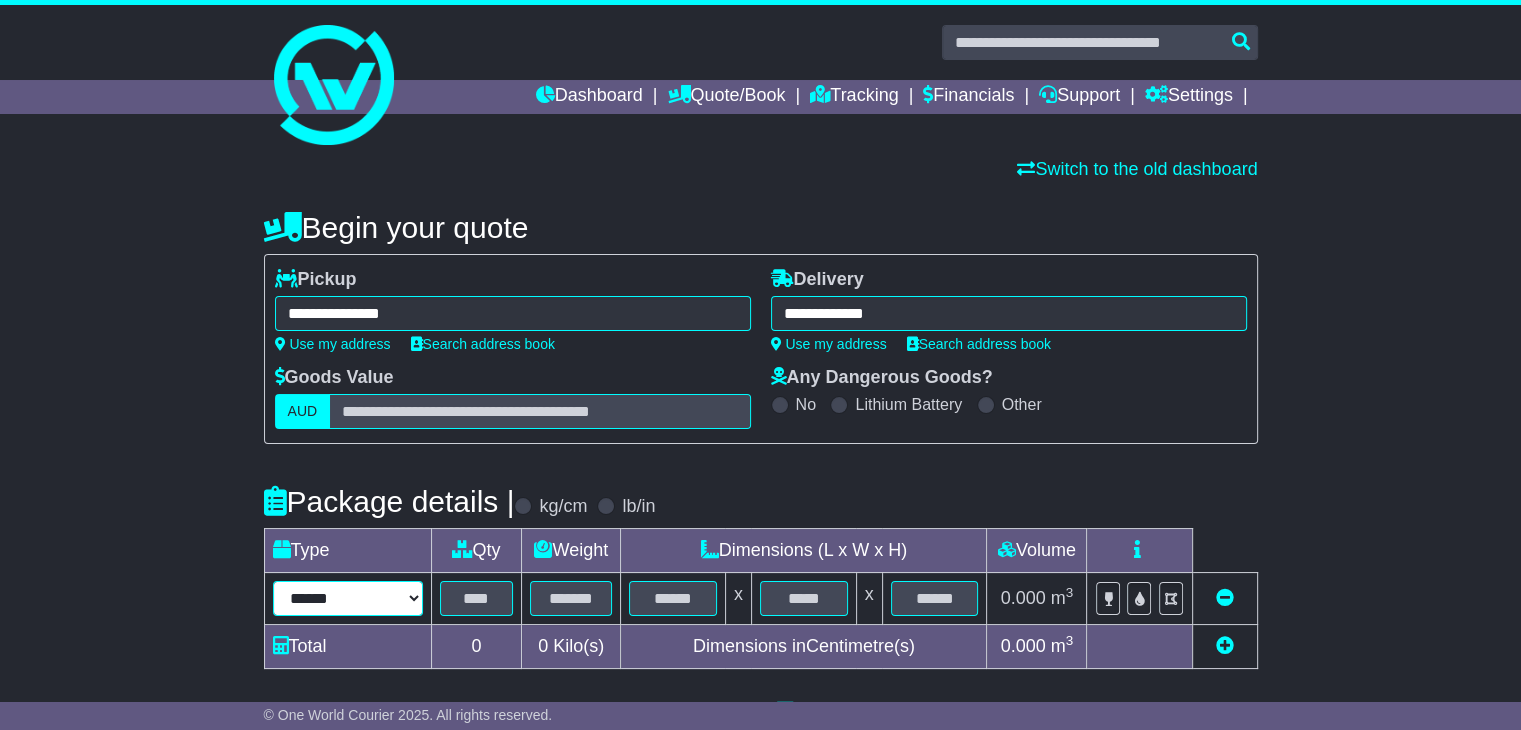 click on "****** ****** *** ******** ***** **** **** ****** *** *******" at bounding box center (348, 598) 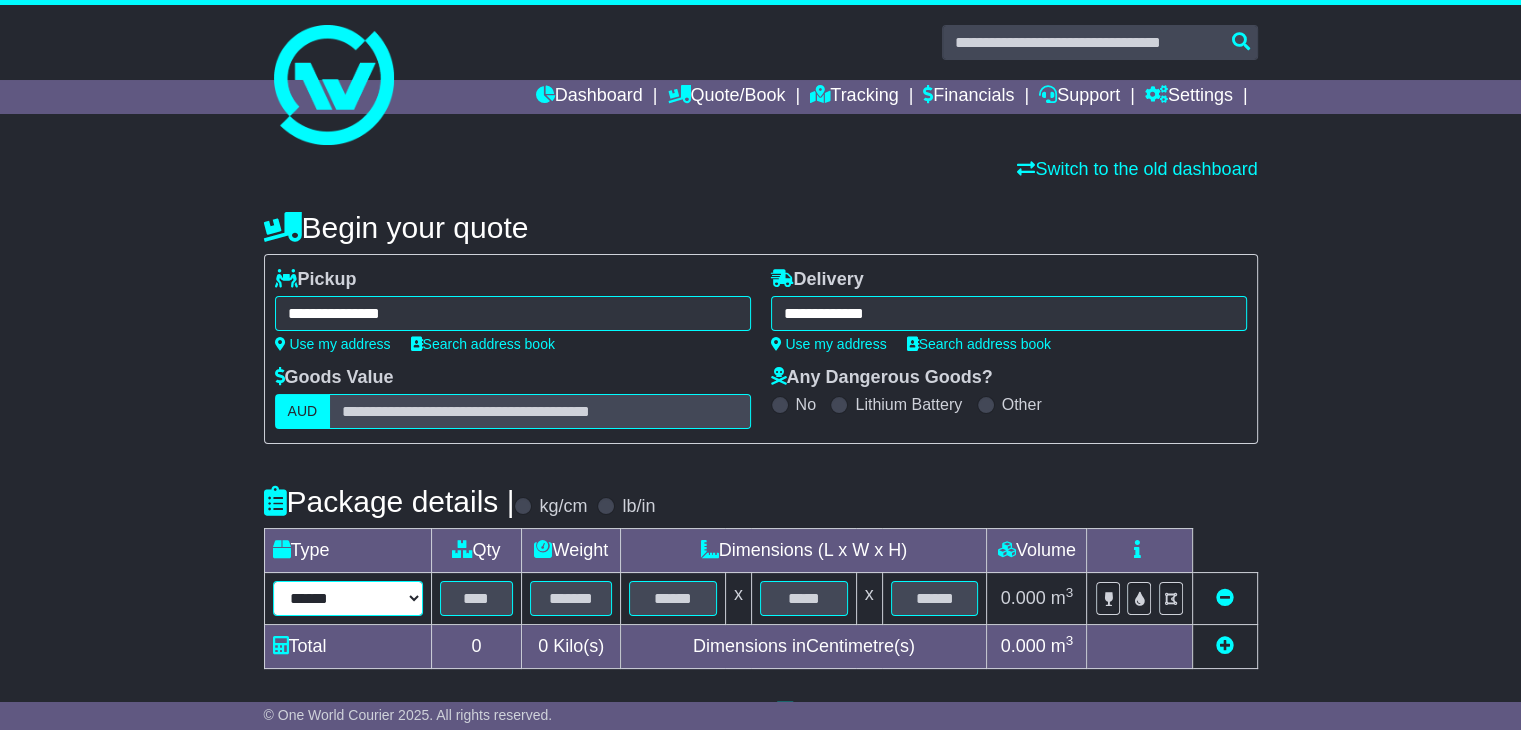 select on "*****" 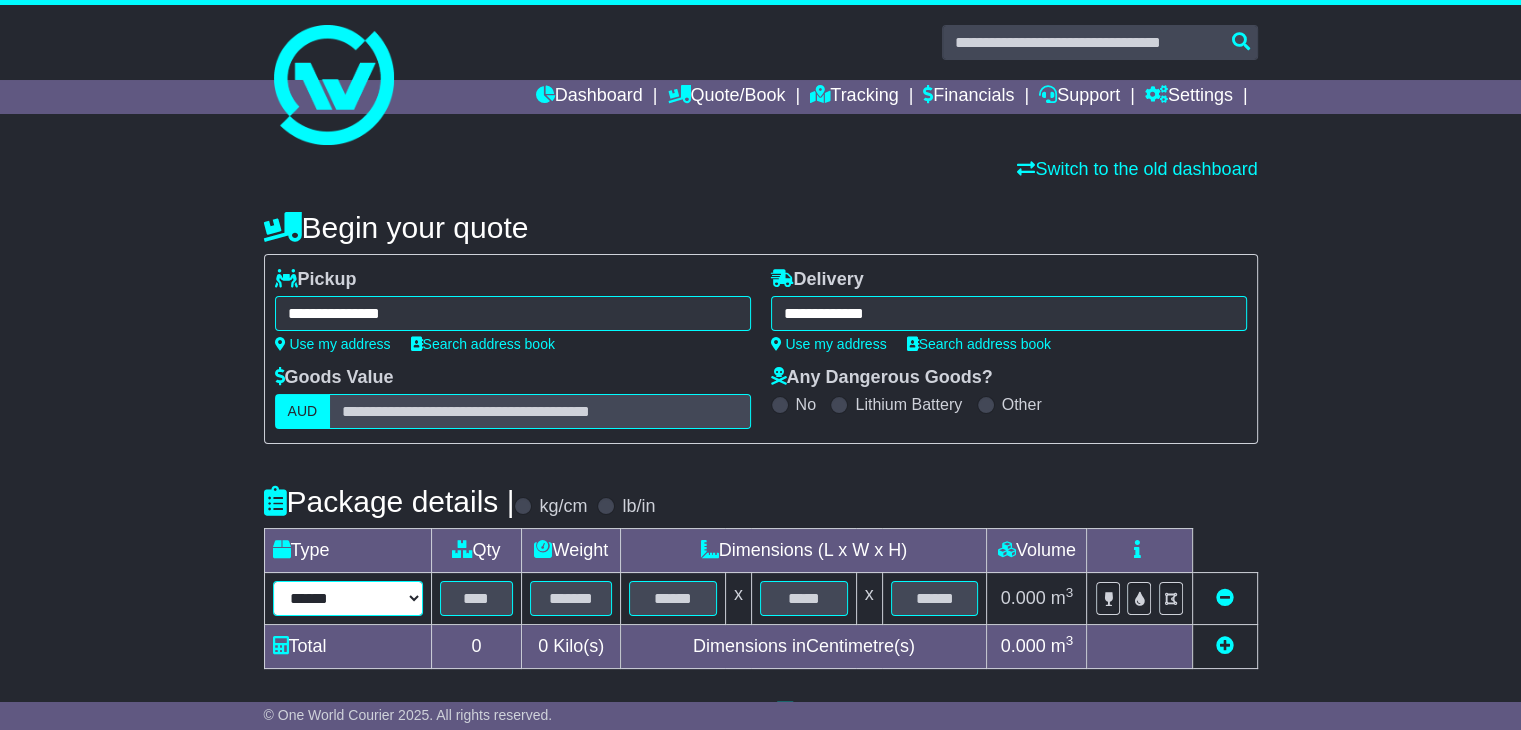 click on "****** ****** *** ******** ***** **** **** ****** *** *******" at bounding box center (348, 598) 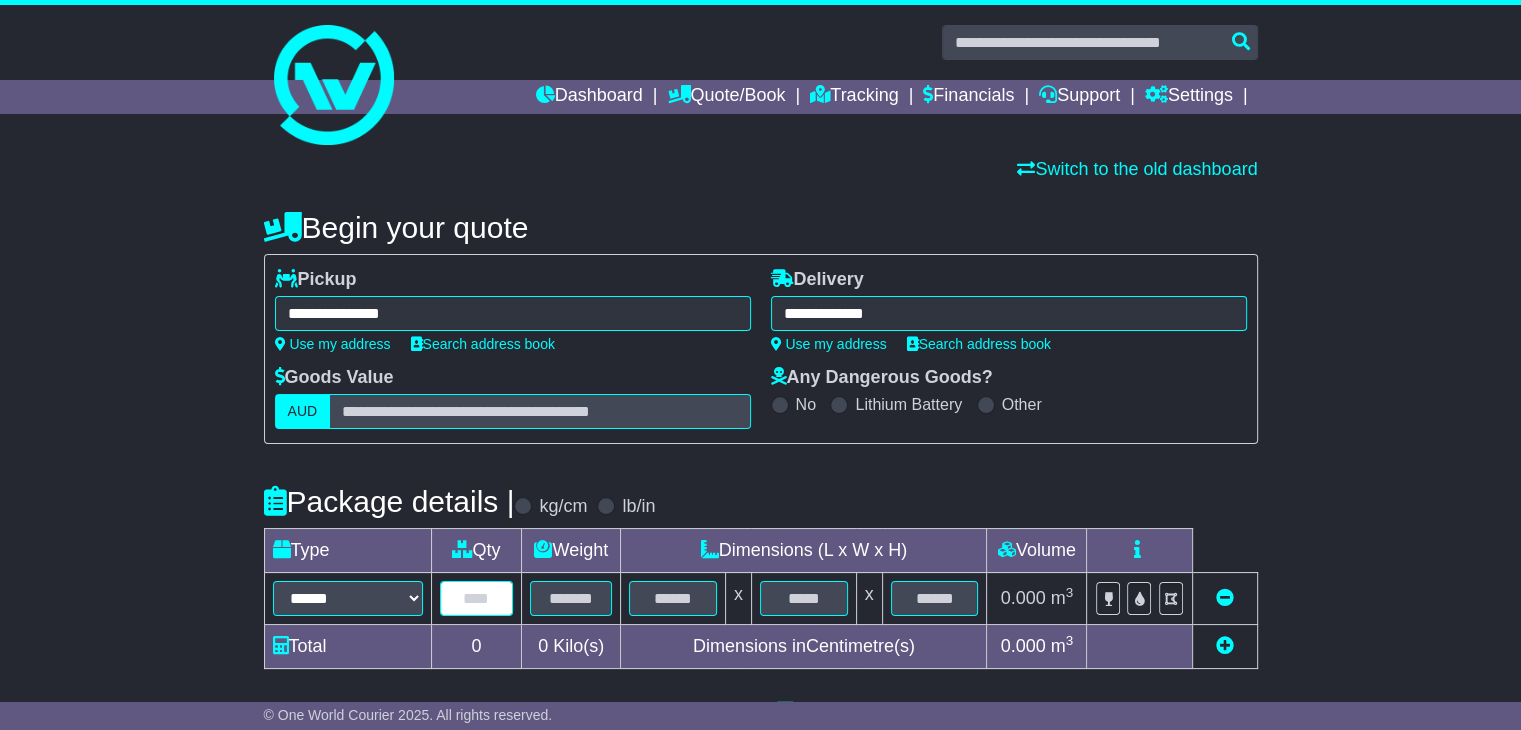 click at bounding box center [477, 598] 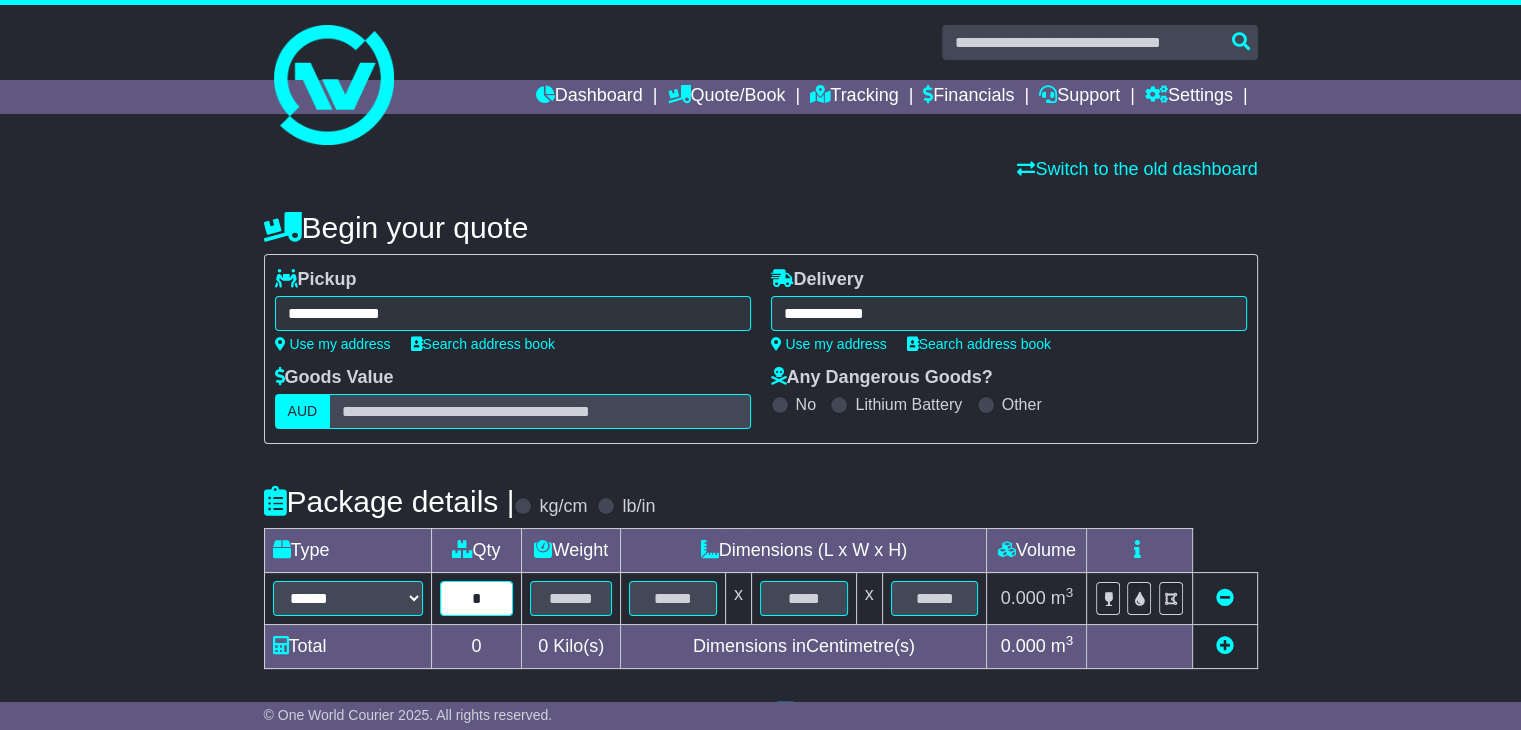 type on "*" 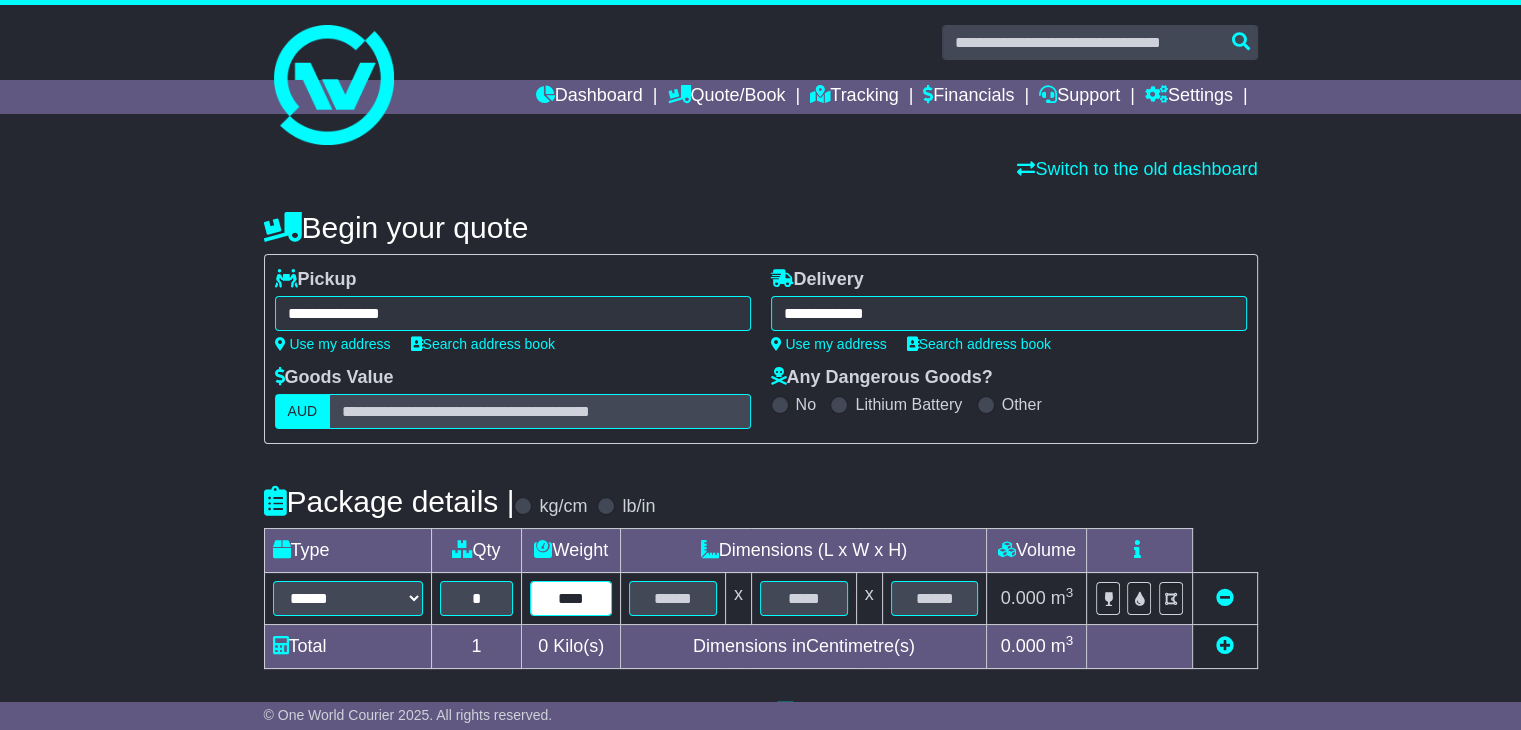 type on "****" 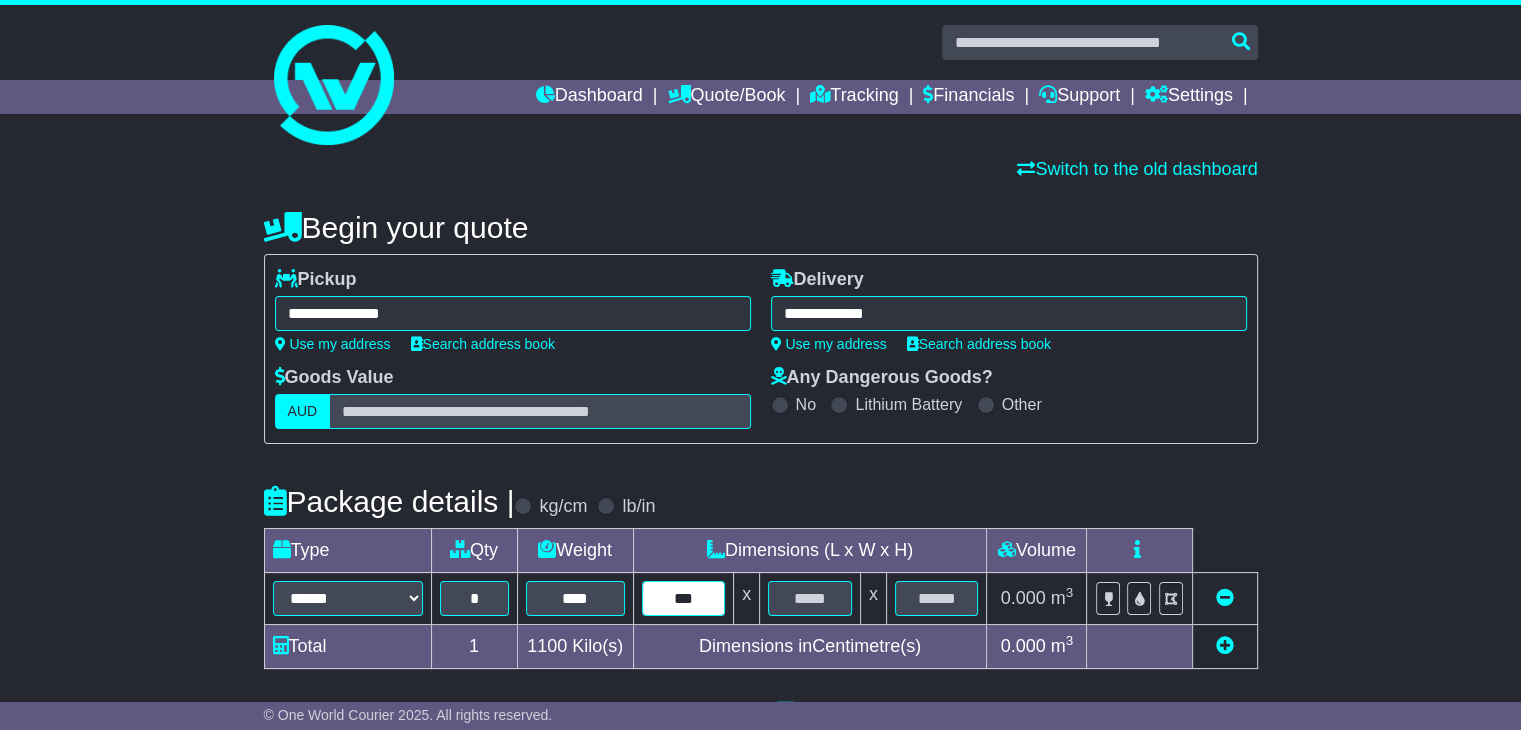 type on "***" 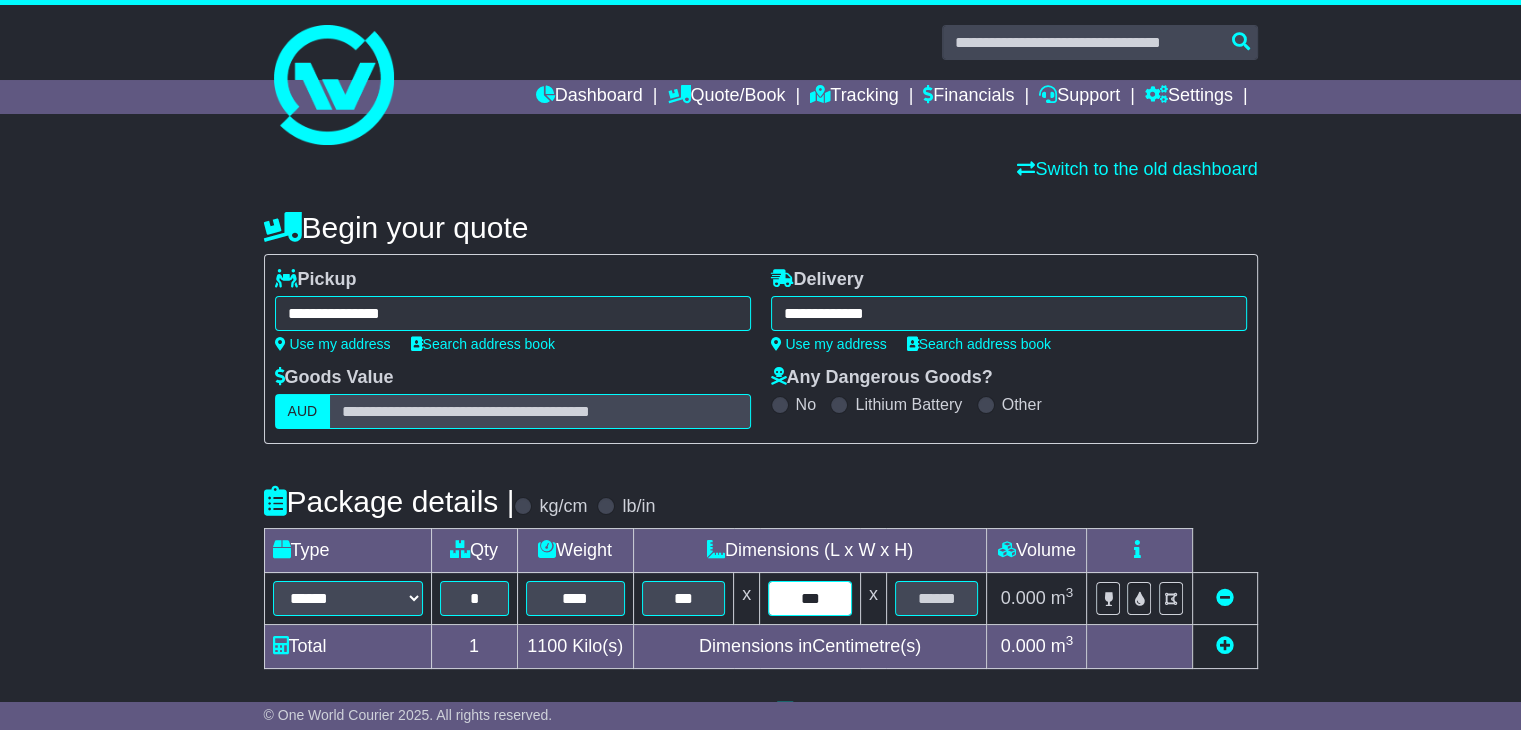 type on "***" 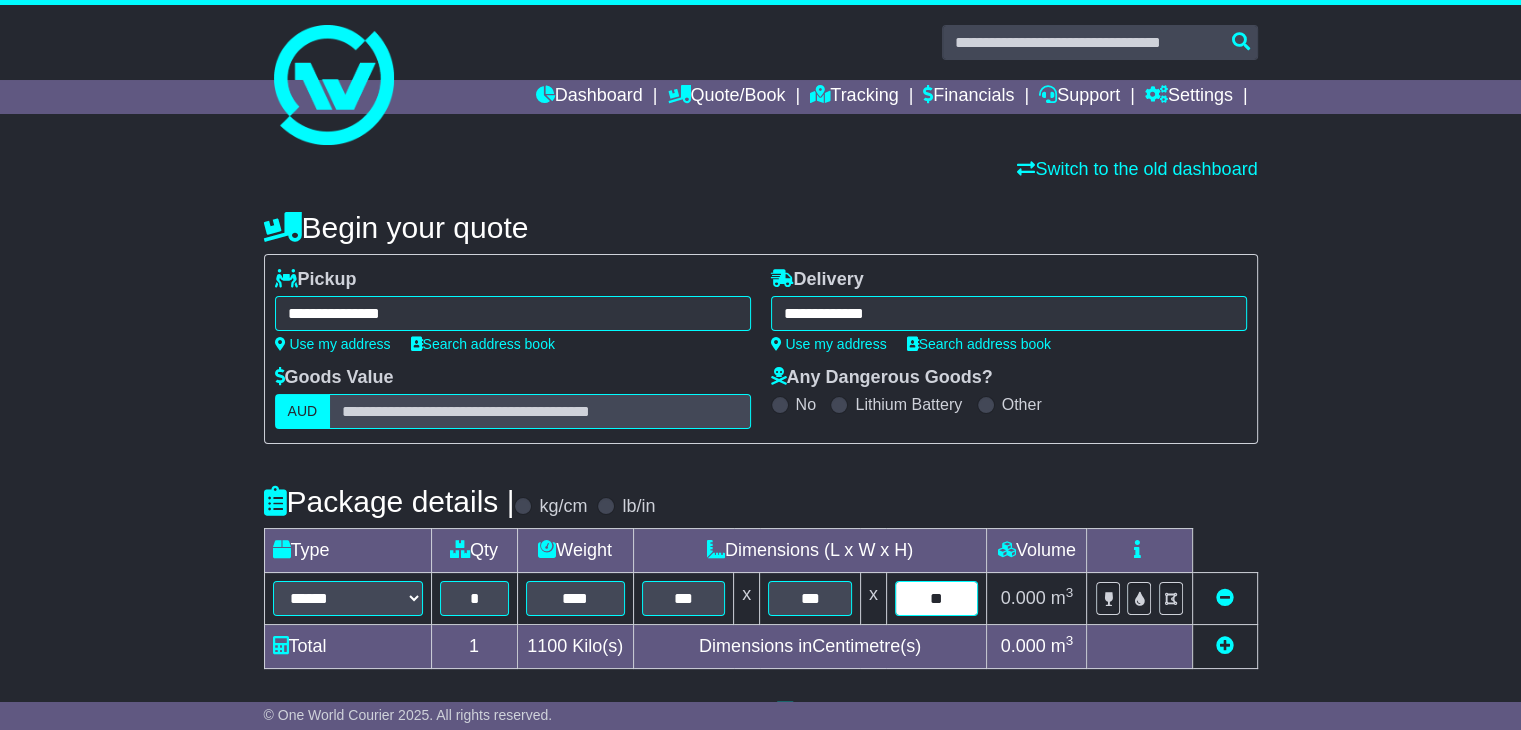 type on "**" 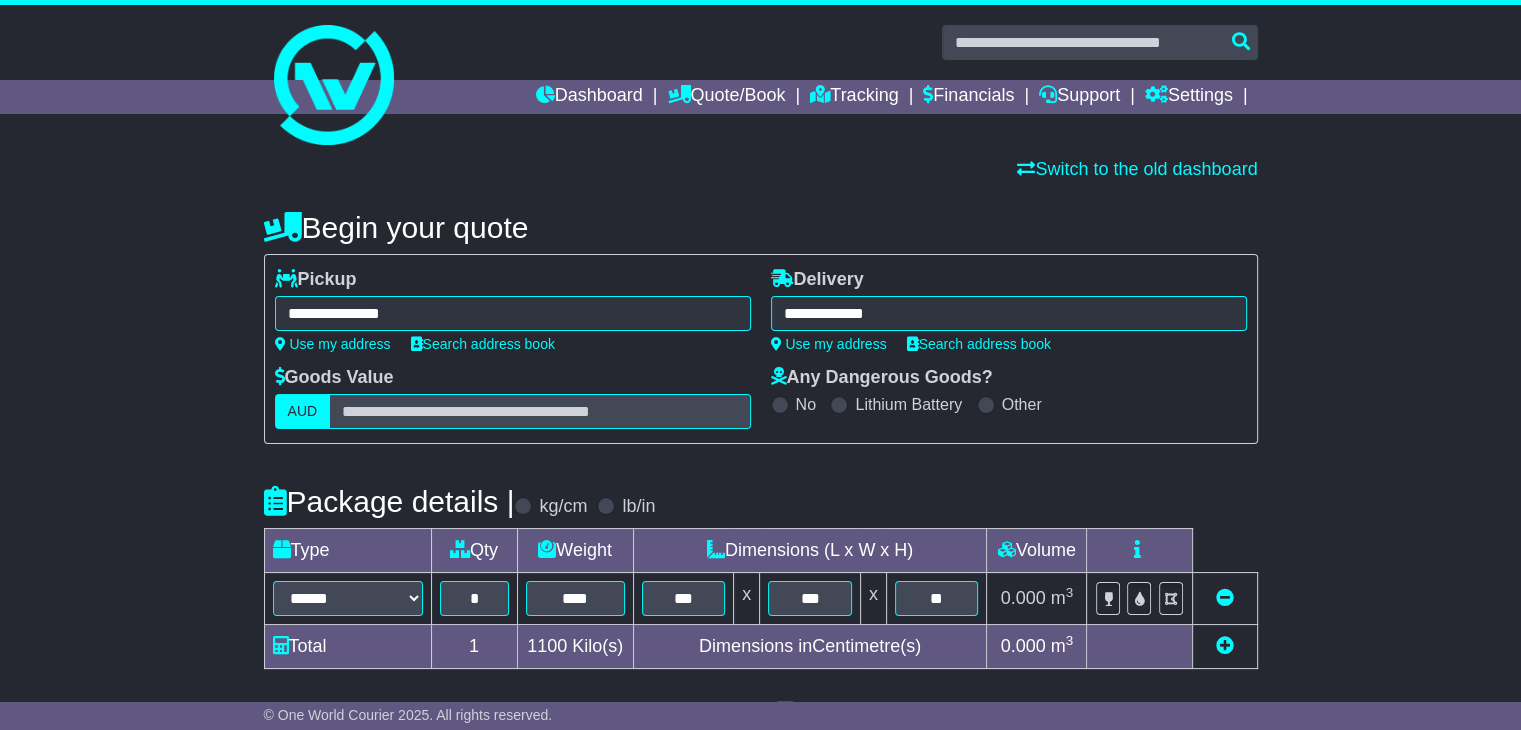 scroll, scrollTop: 500, scrollLeft: 0, axis: vertical 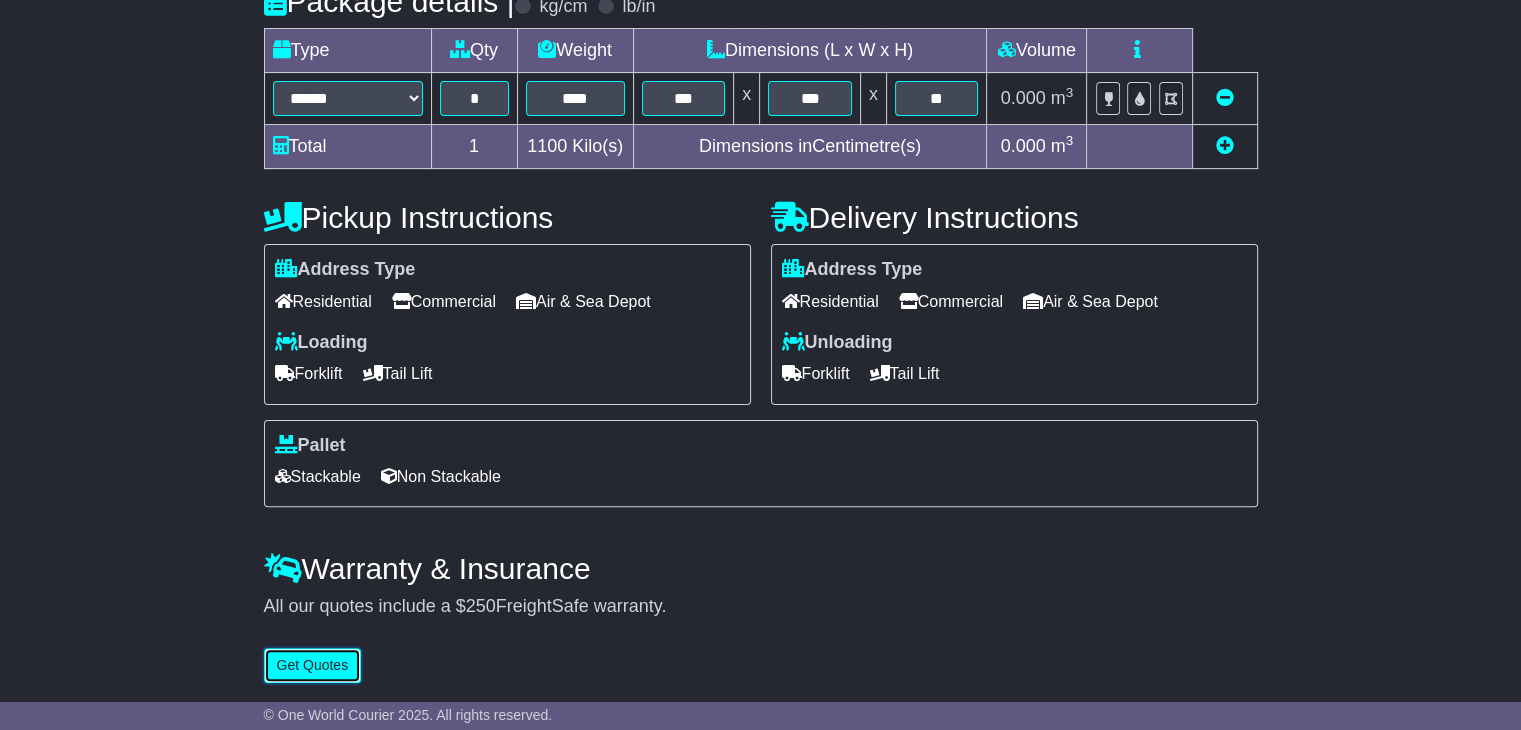 type 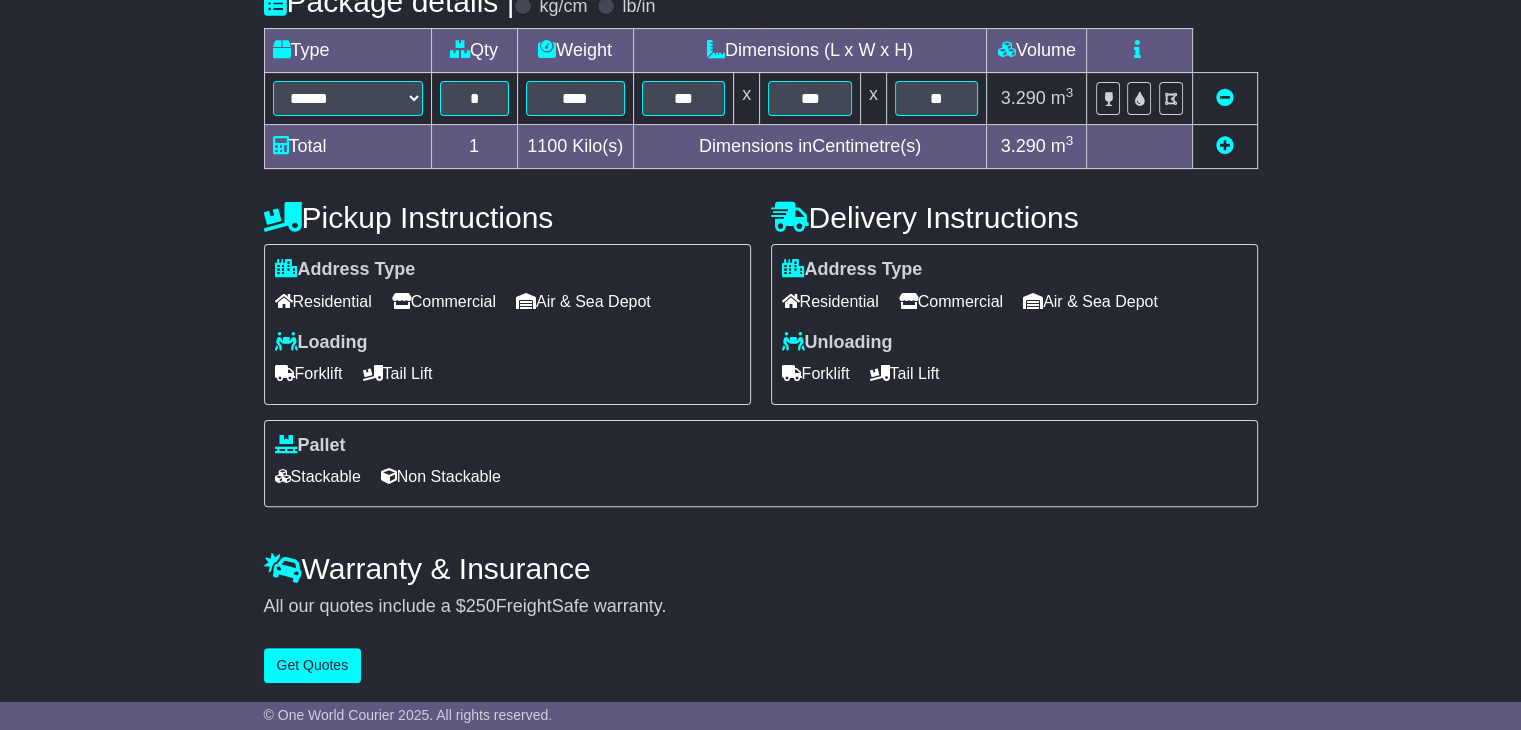 click on "Commercial" at bounding box center [444, 301] 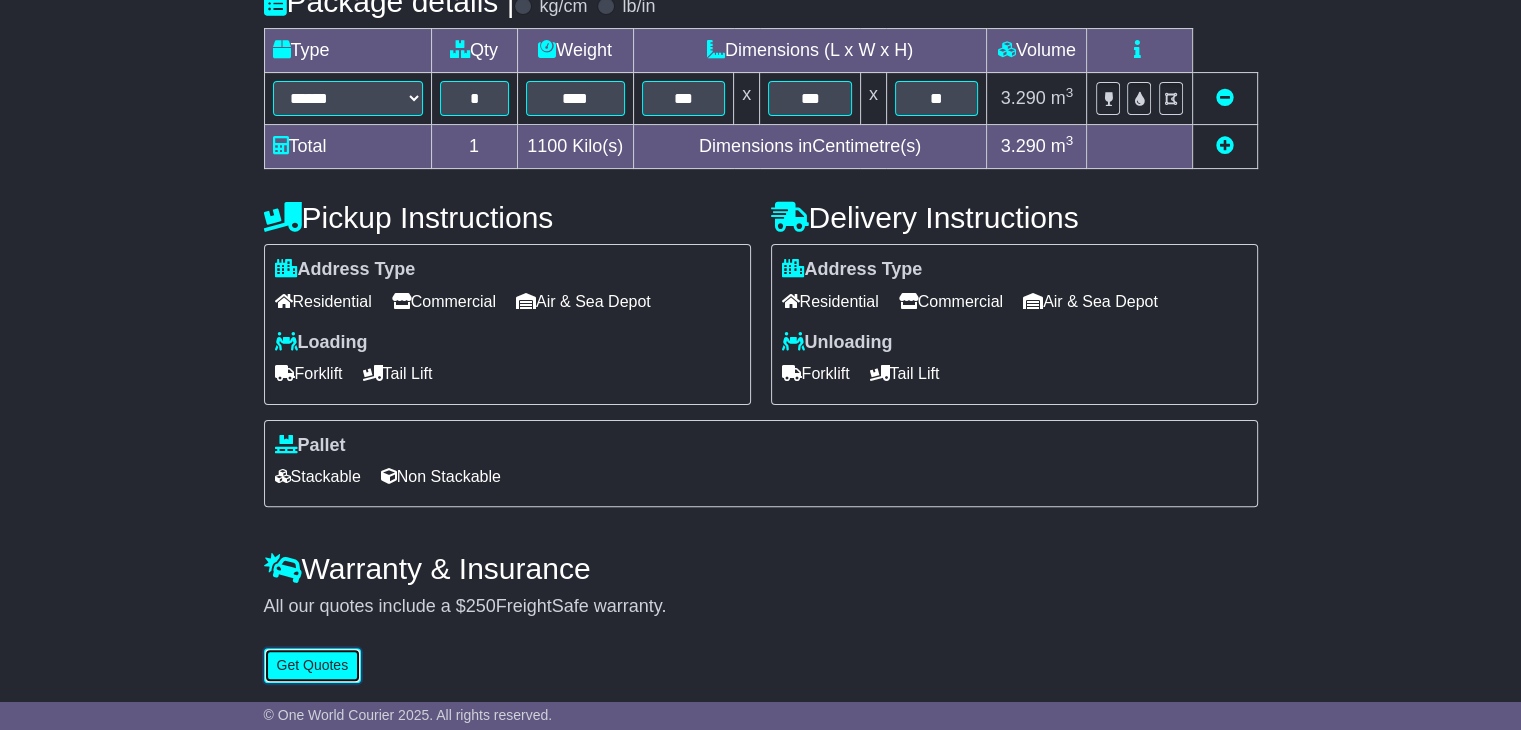 click on "Get Quotes" at bounding box center (313, 665) 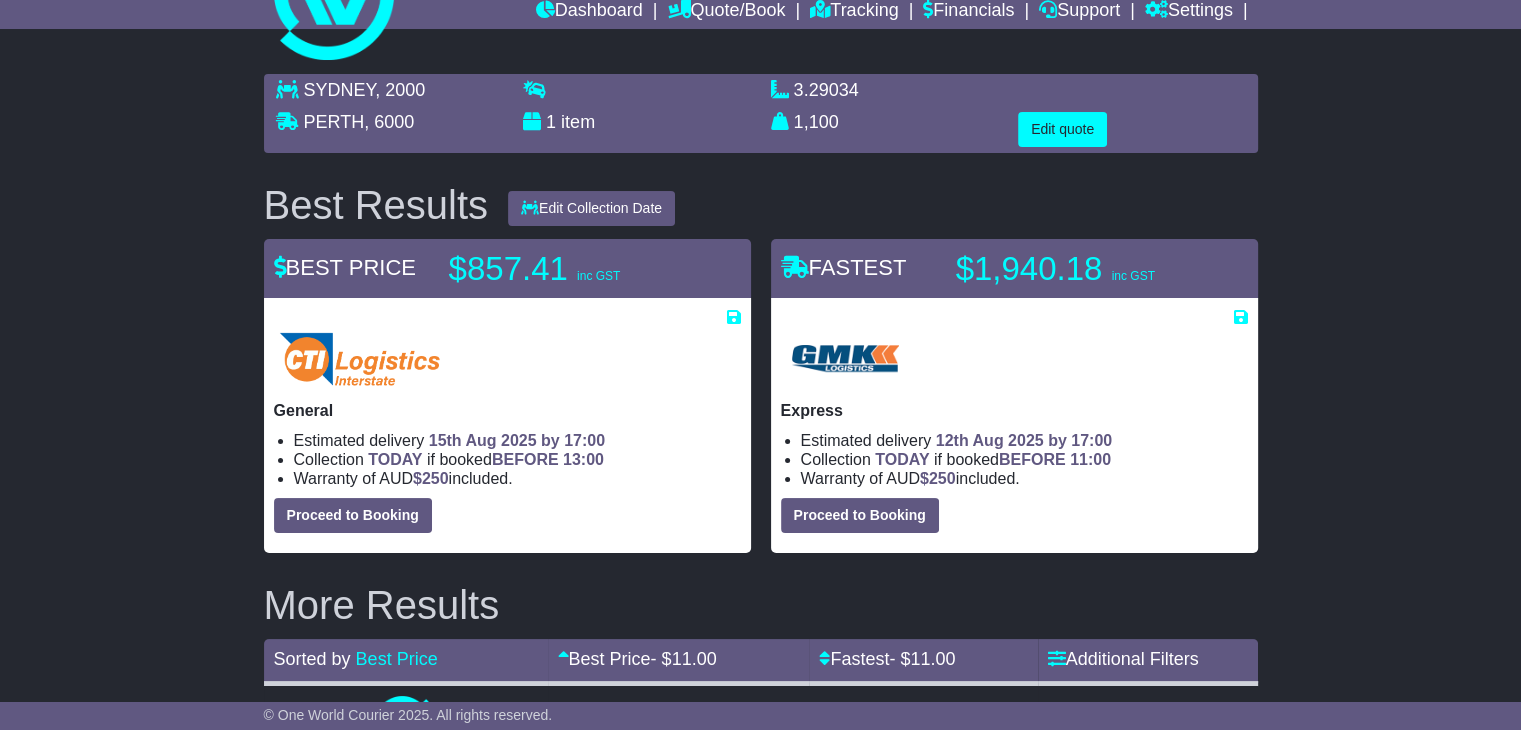 scroll, scrollTop: 0, scrollLeft: 0, axis: both 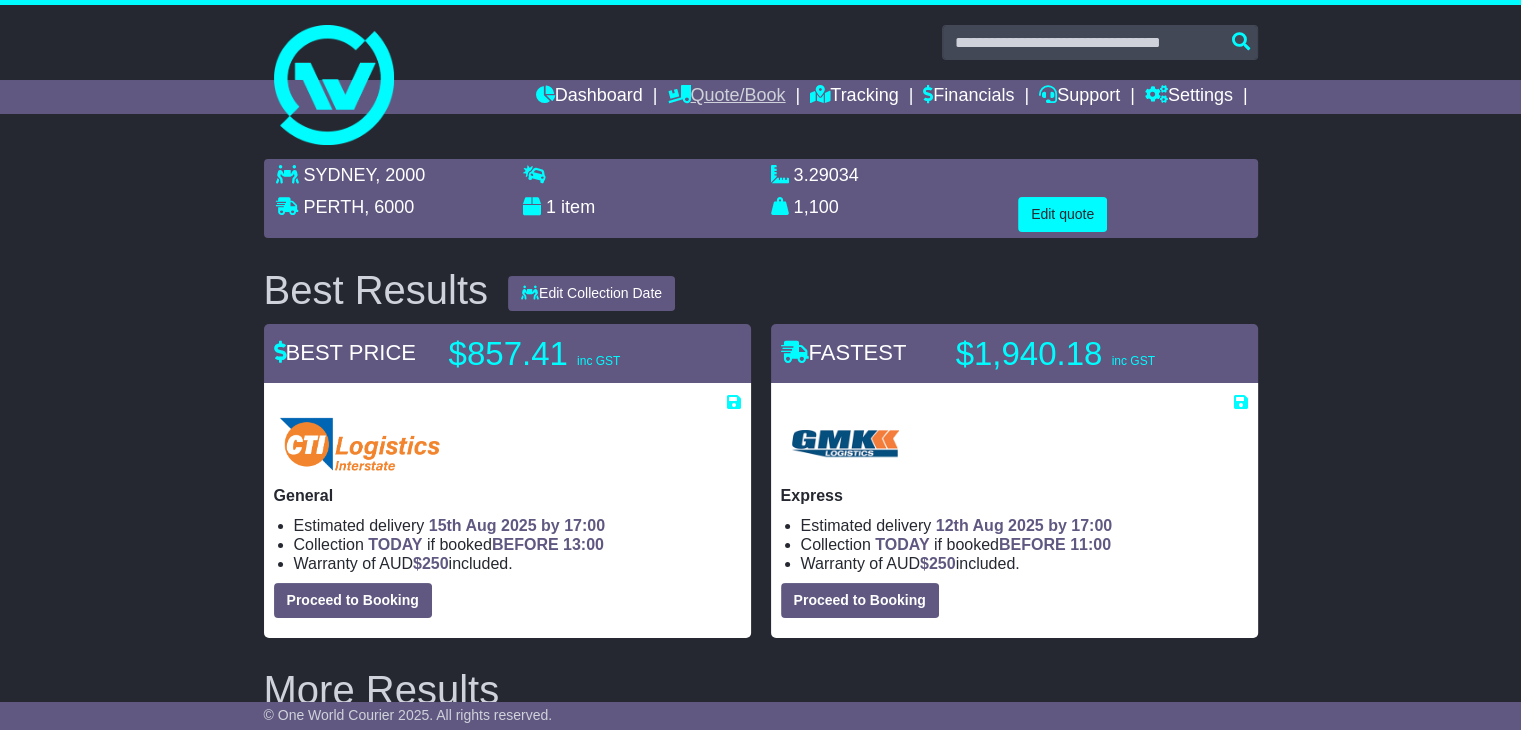 click on "Quote/Book" at bounding box center (726, 97) 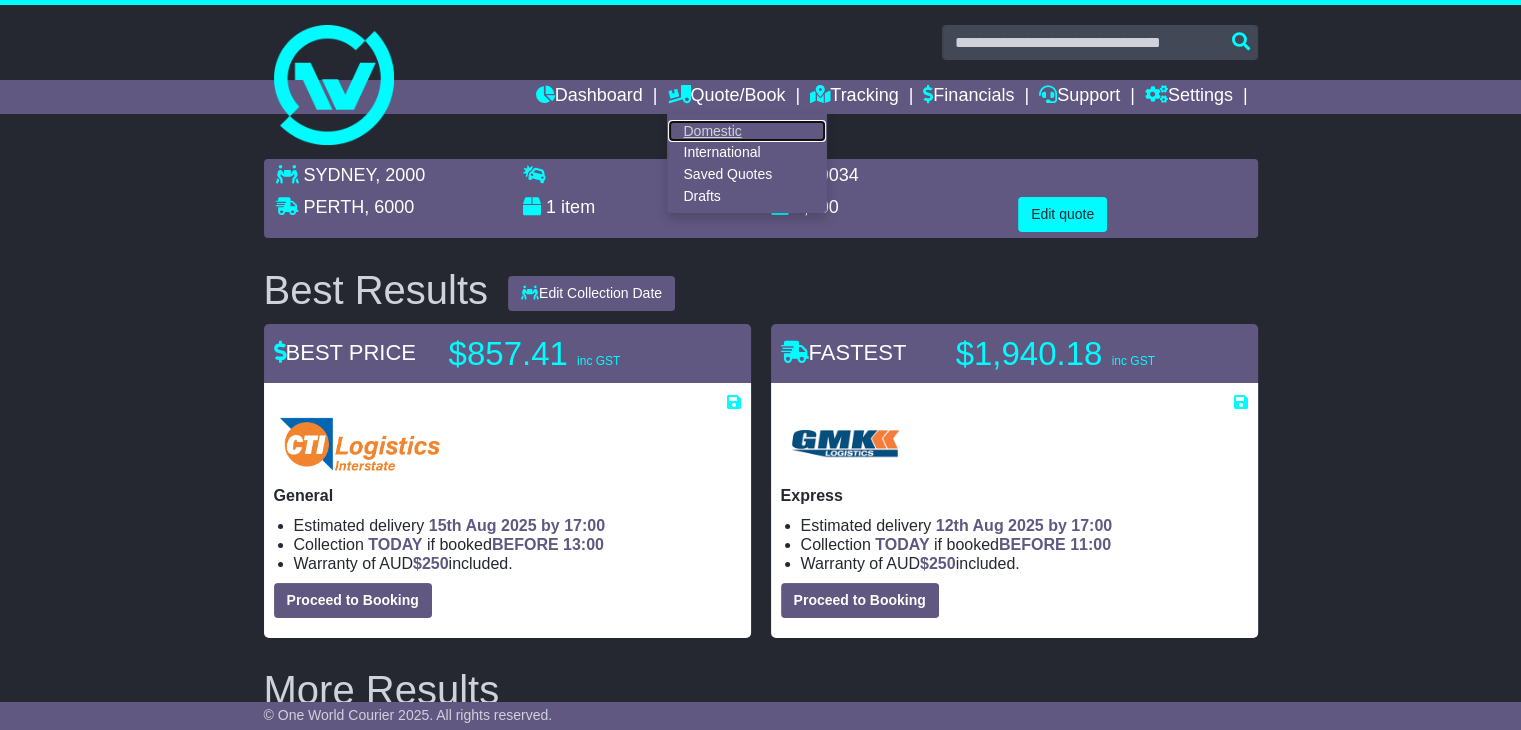 click on "Domestic" at bounding box center (747, 131) 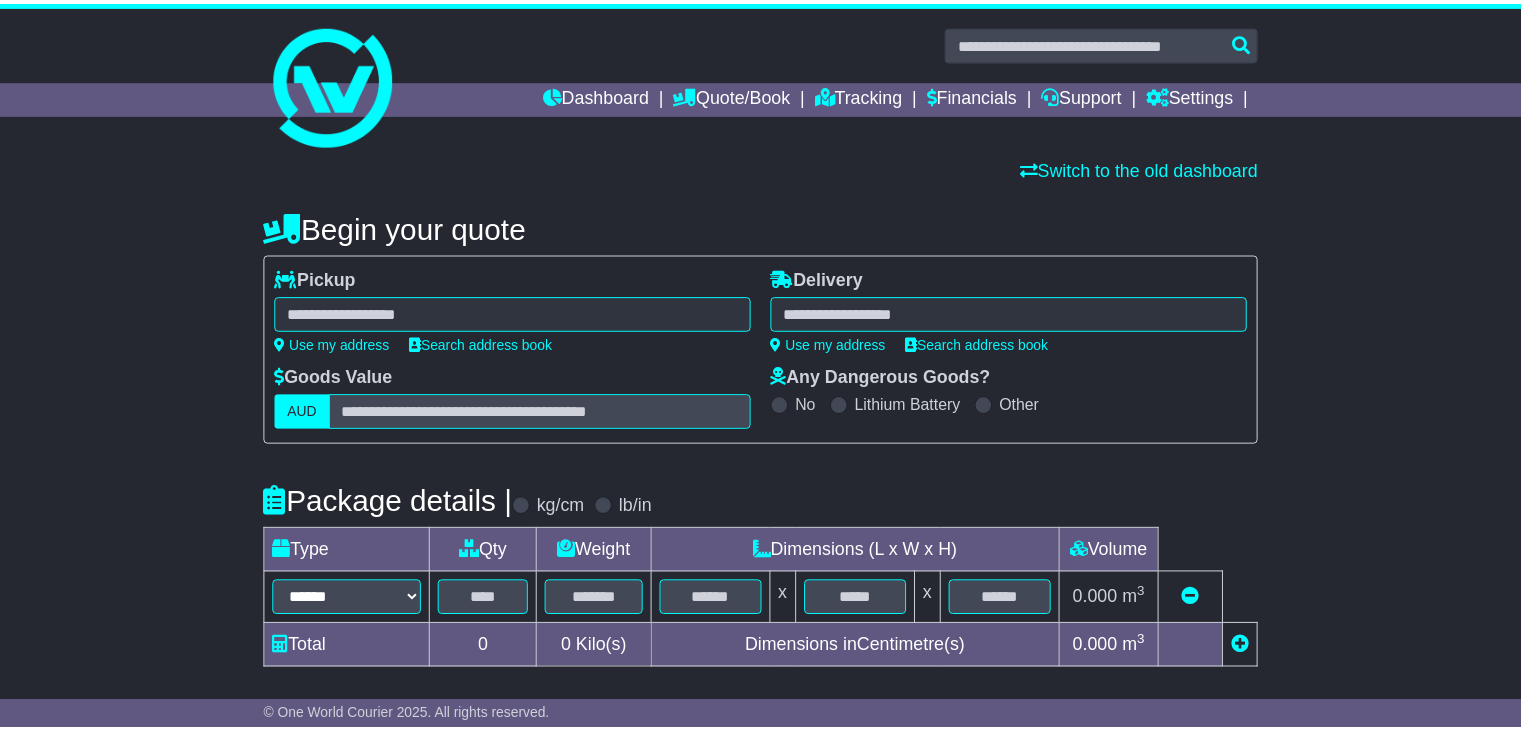 scroll, scrollTop: 0, scrollLeft: 0, axis: both 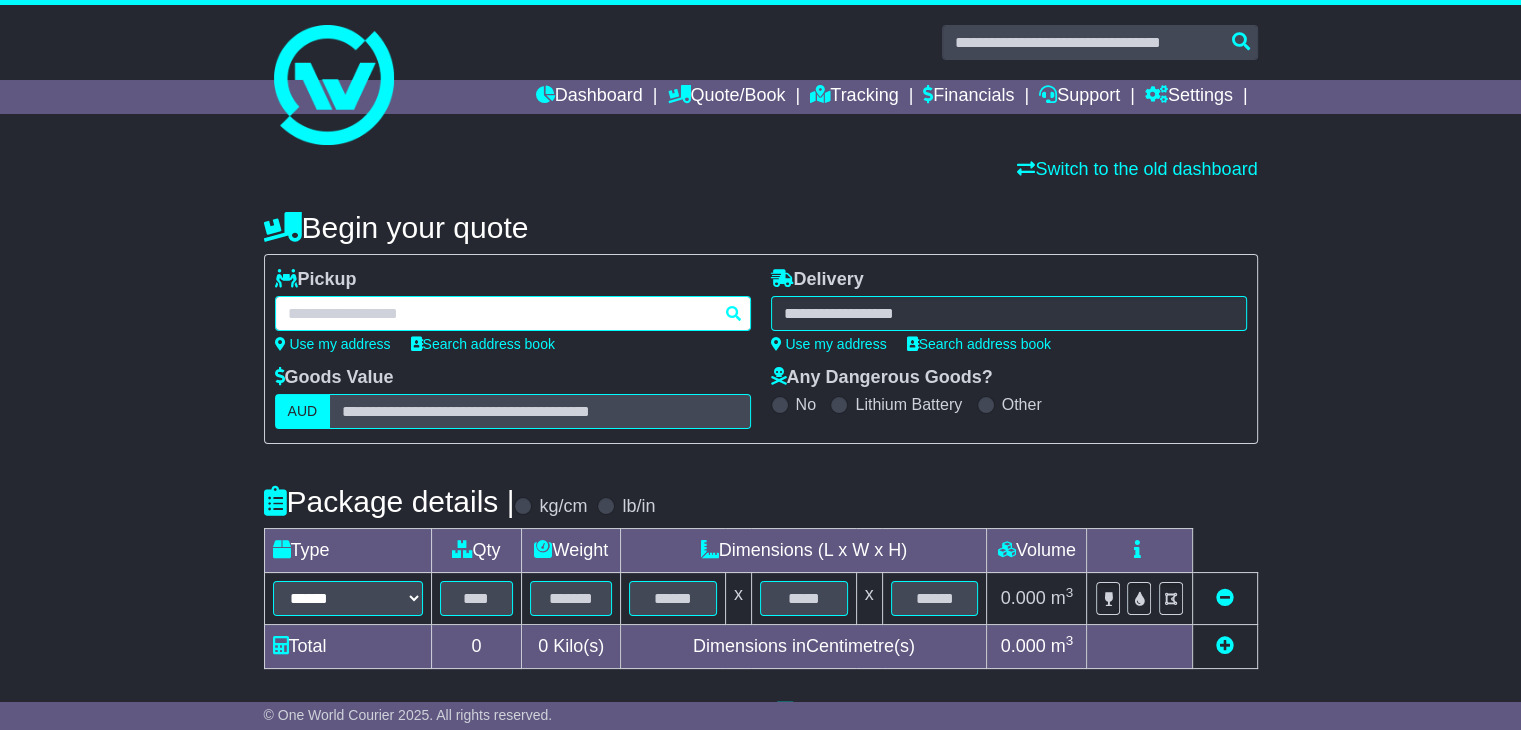 click at bounding box center (513, 313) 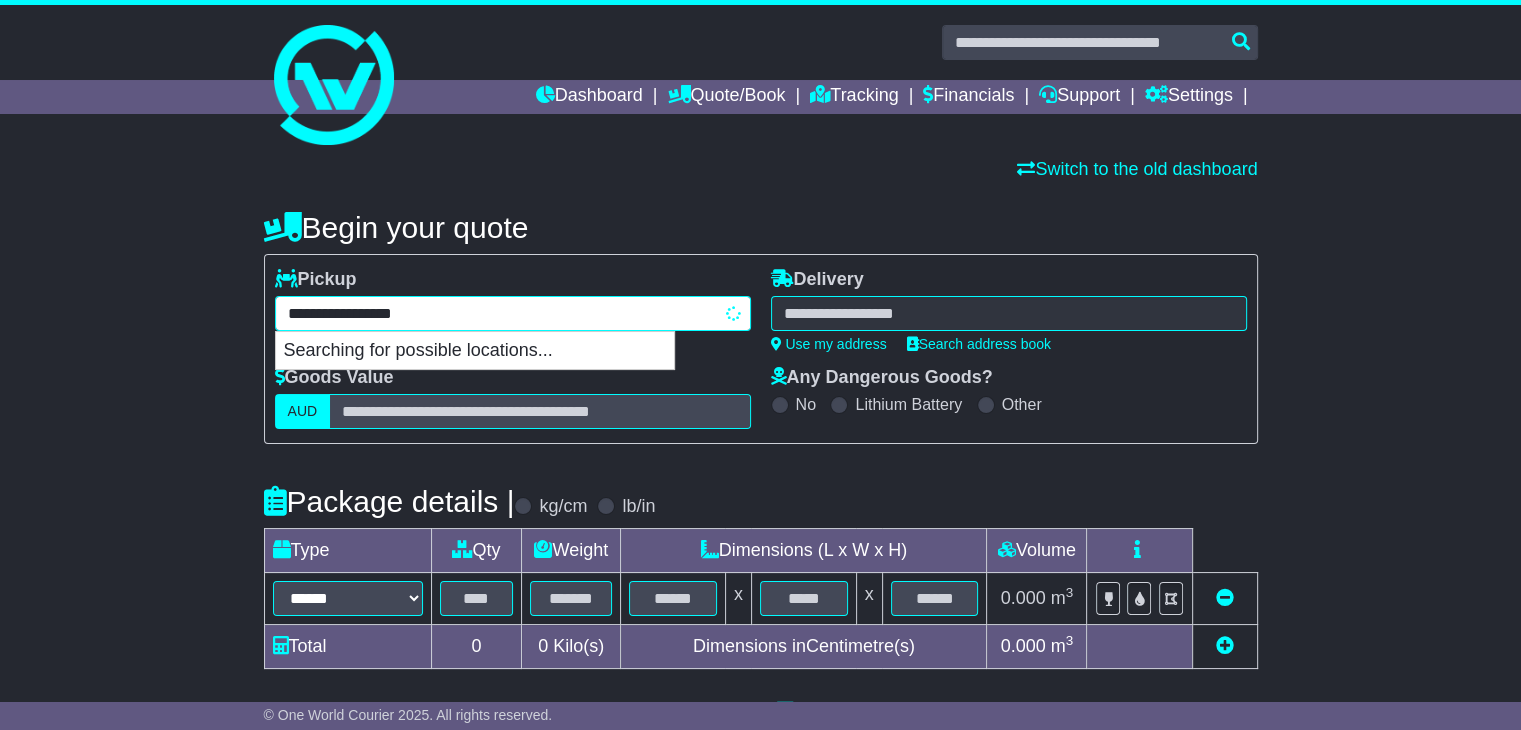 type on "**********" 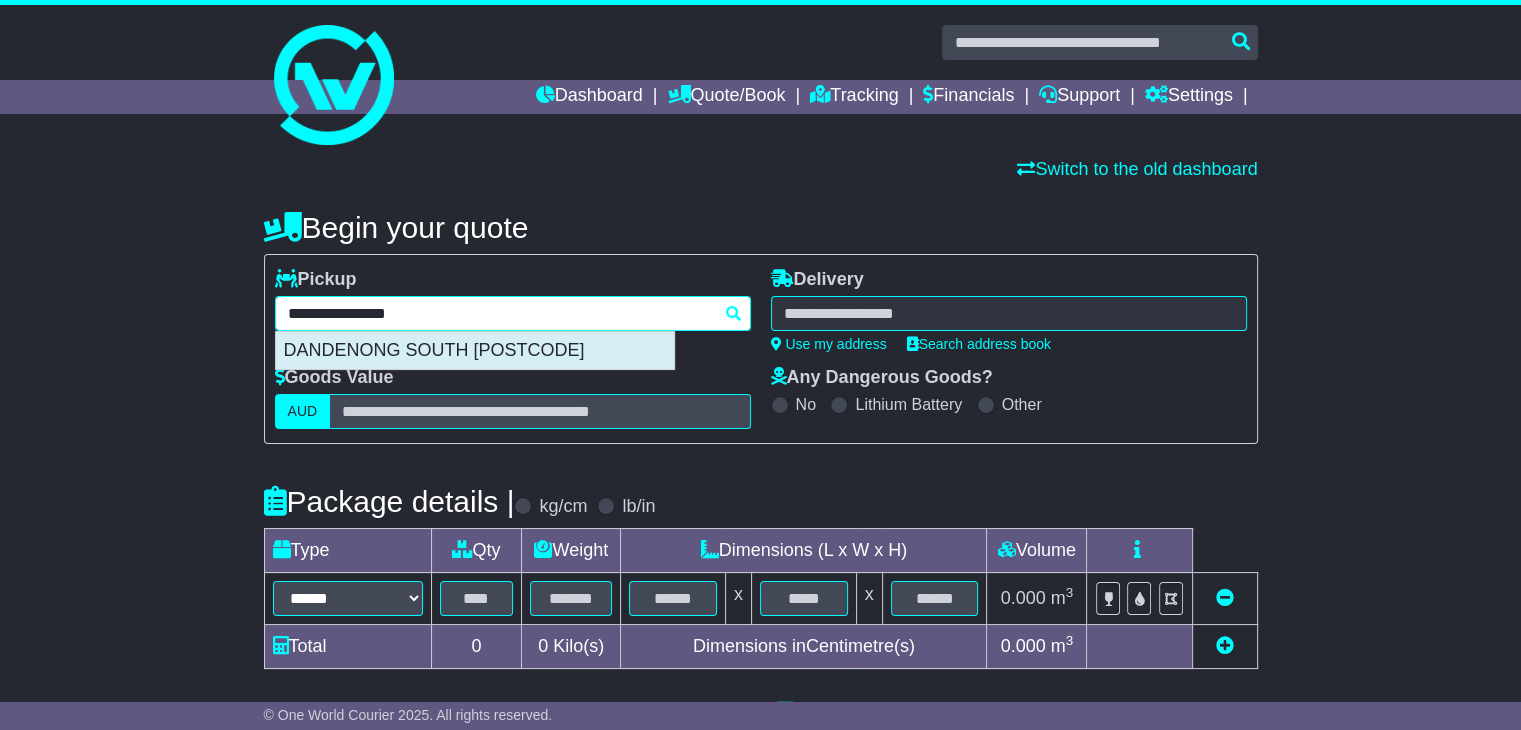 click on "DANDENONG SOUTH 3175" at bounding box center (475, 351) 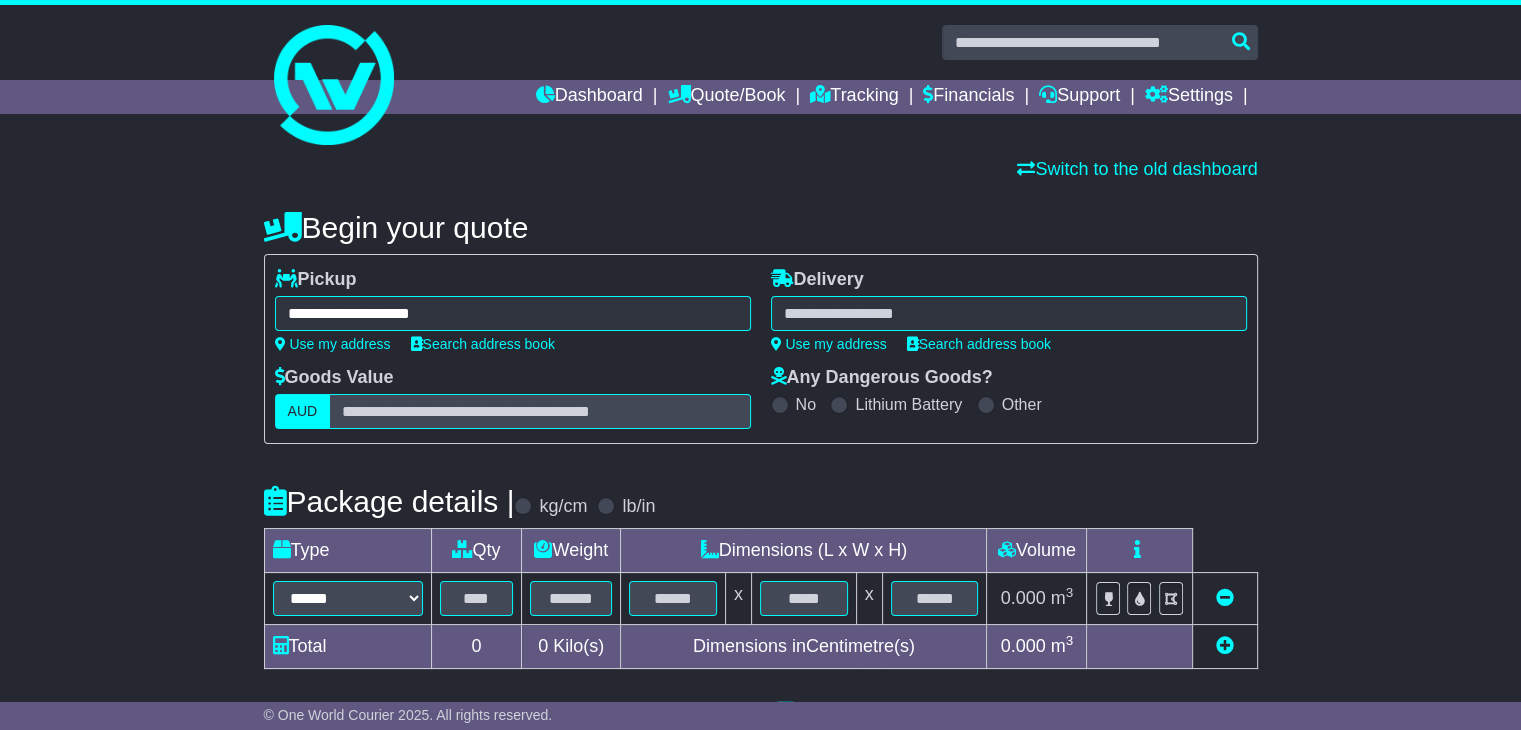 type on "**********" 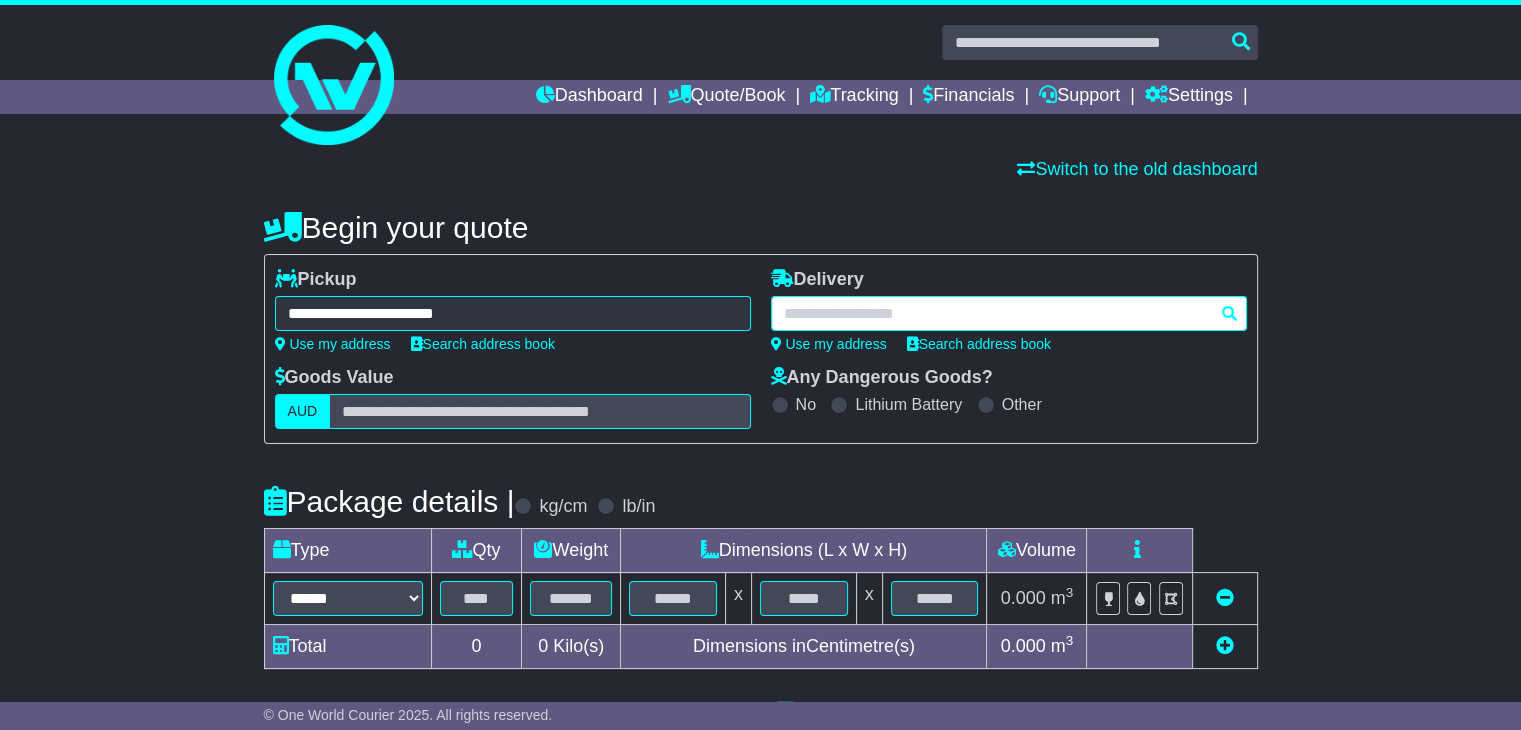 click at bounding box center (1009, 313) 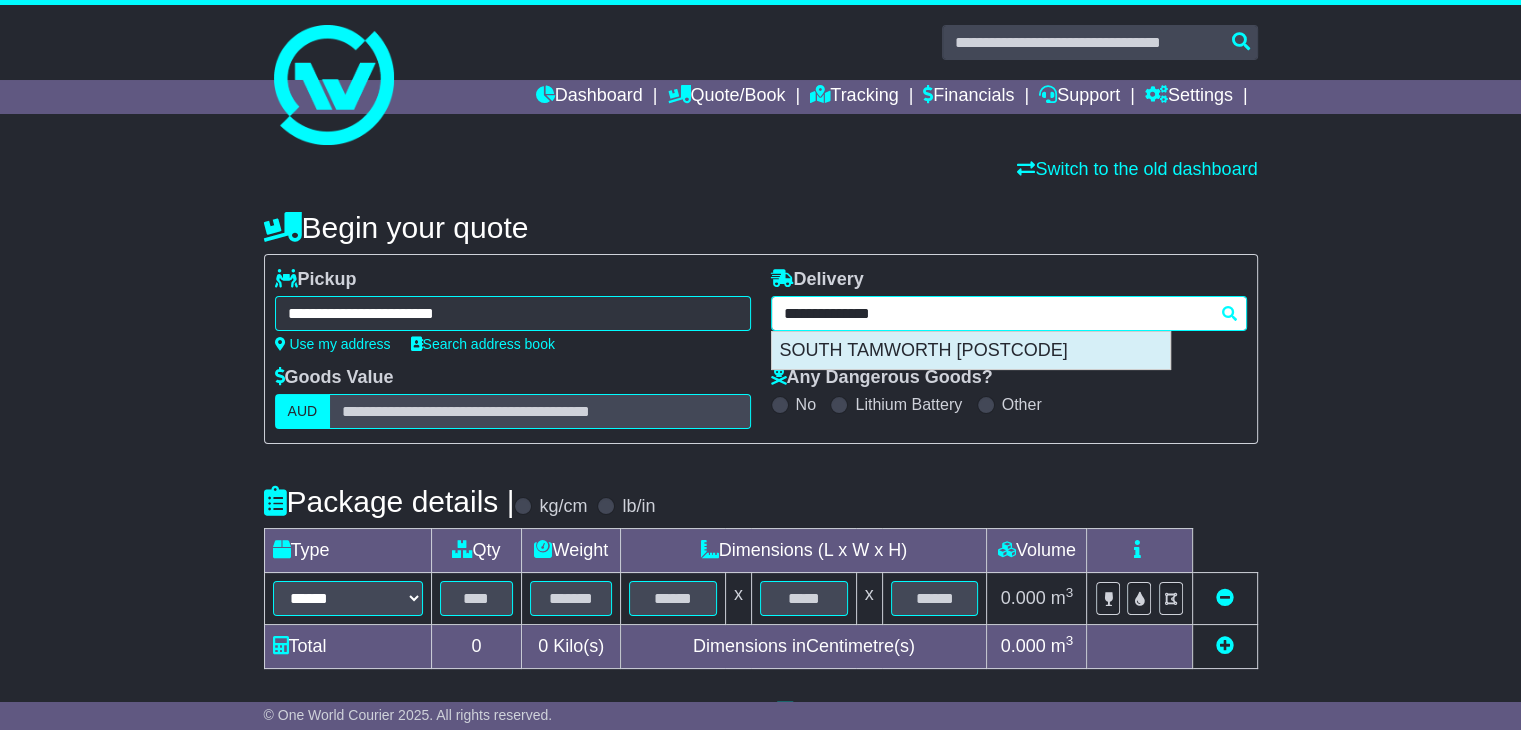 click on "SOUTH TAMWORTH 2340" at bounding box center [971, 351] 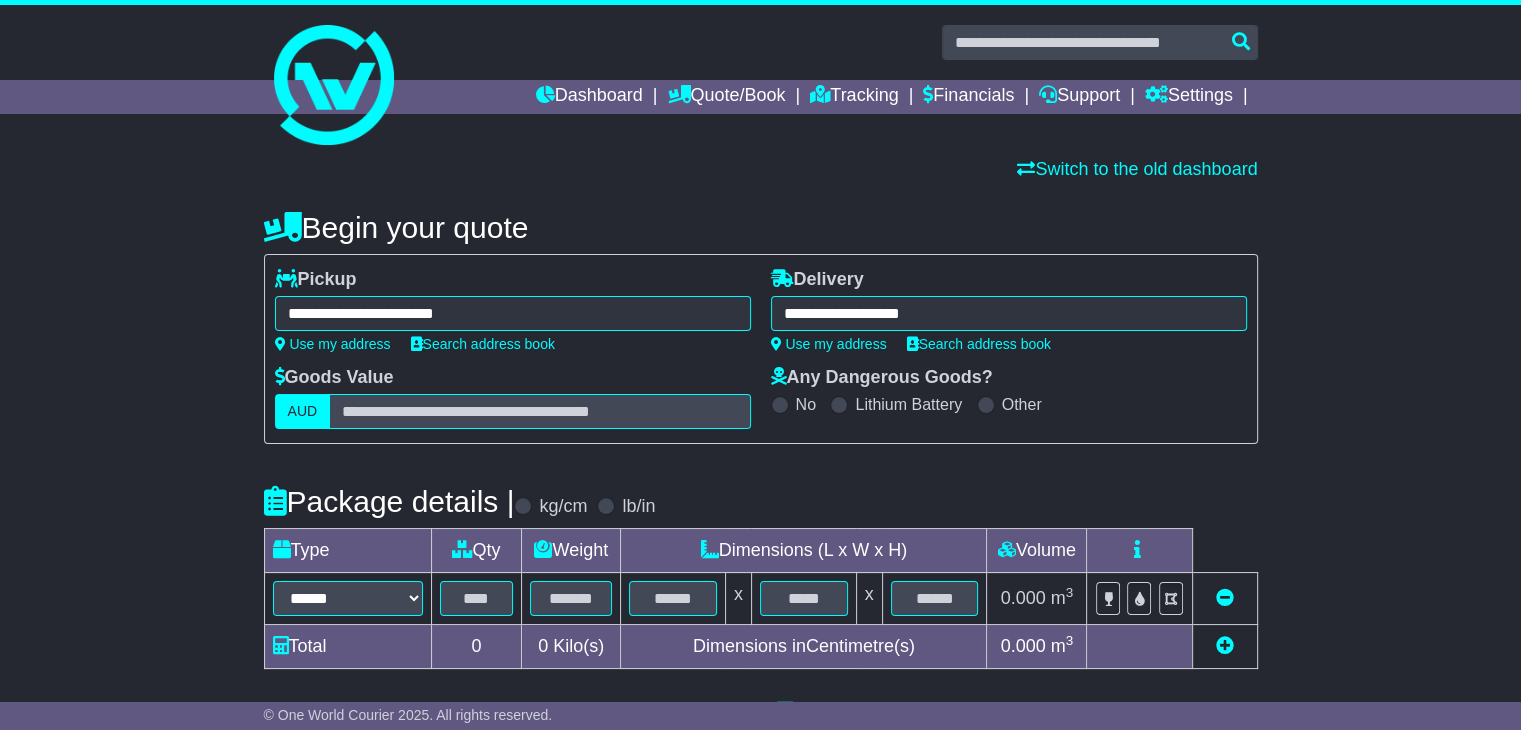 type on "**********" 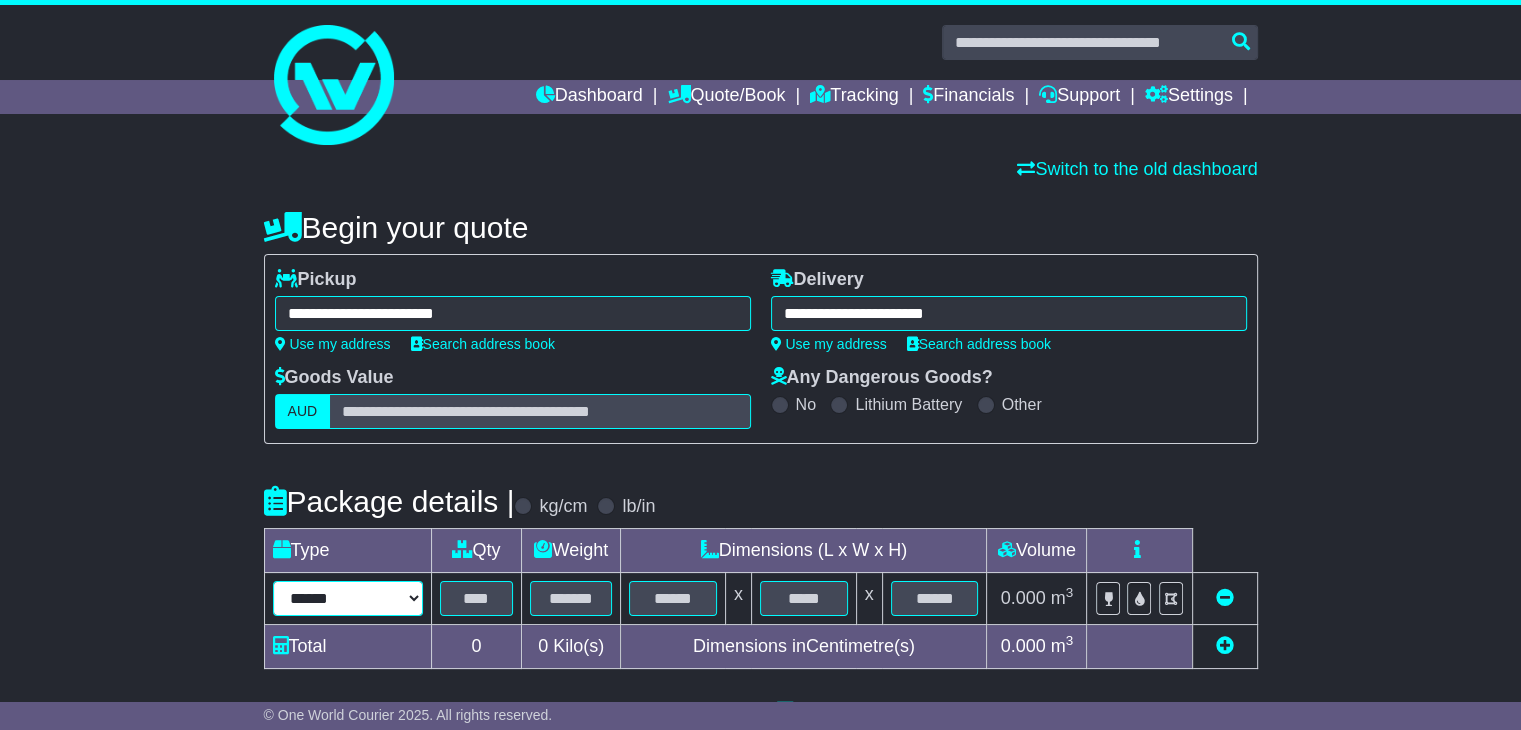 click on "****** ****** *** ******** ***** **** **** ****** *** *******" at bounding box center [348, 598] 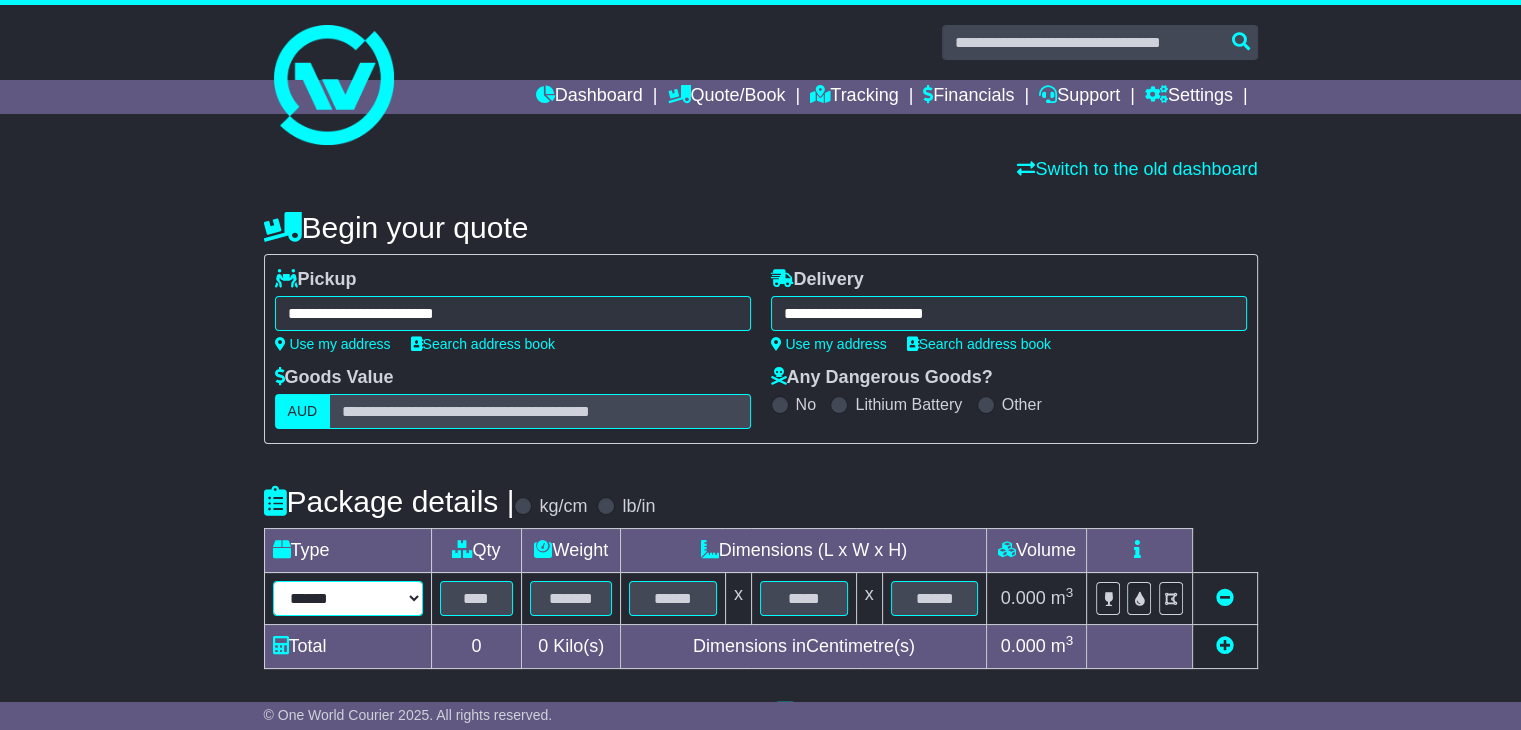 select on "*****" 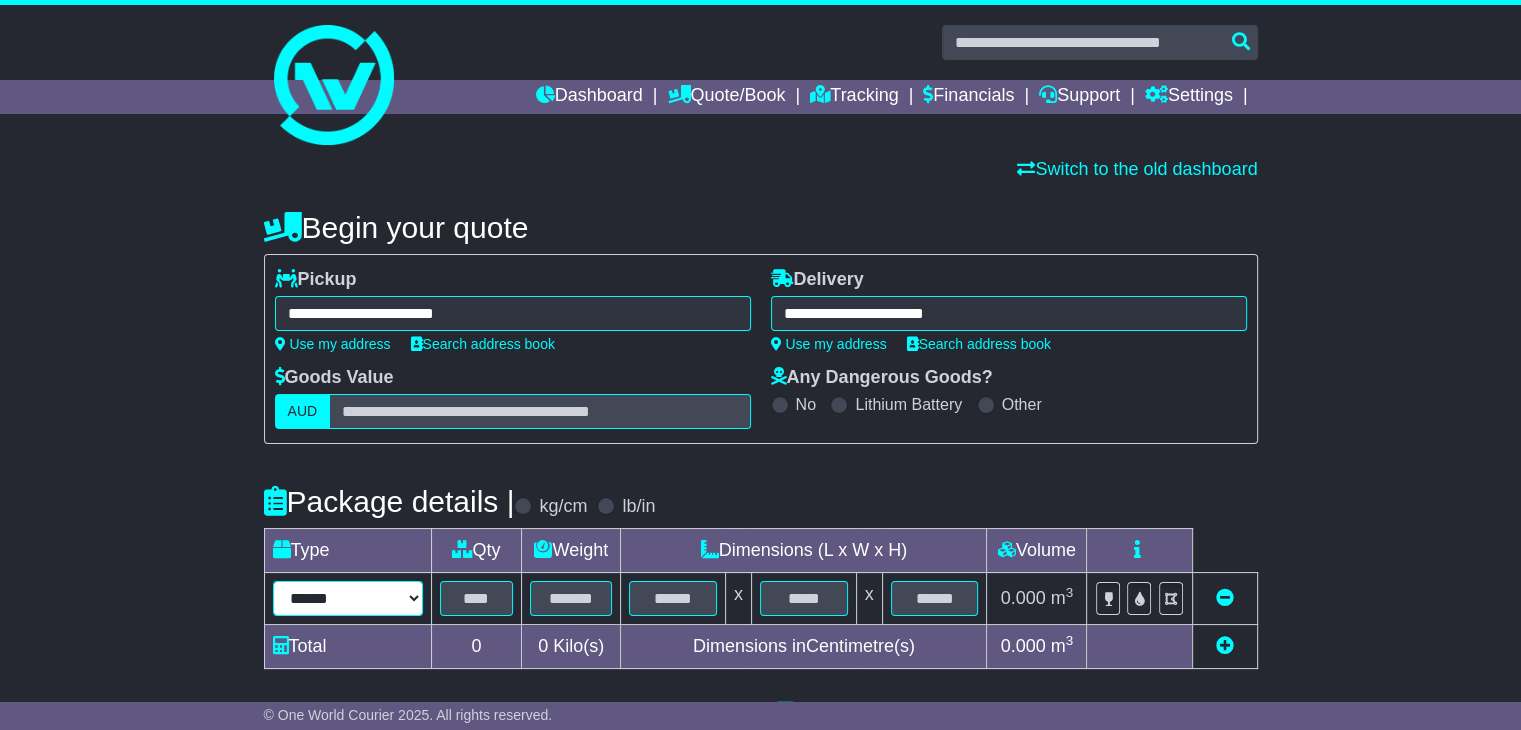 click on "****** ****** *** ******** ***** **** **** ****** *** *******" at bounding box center (348, 598) 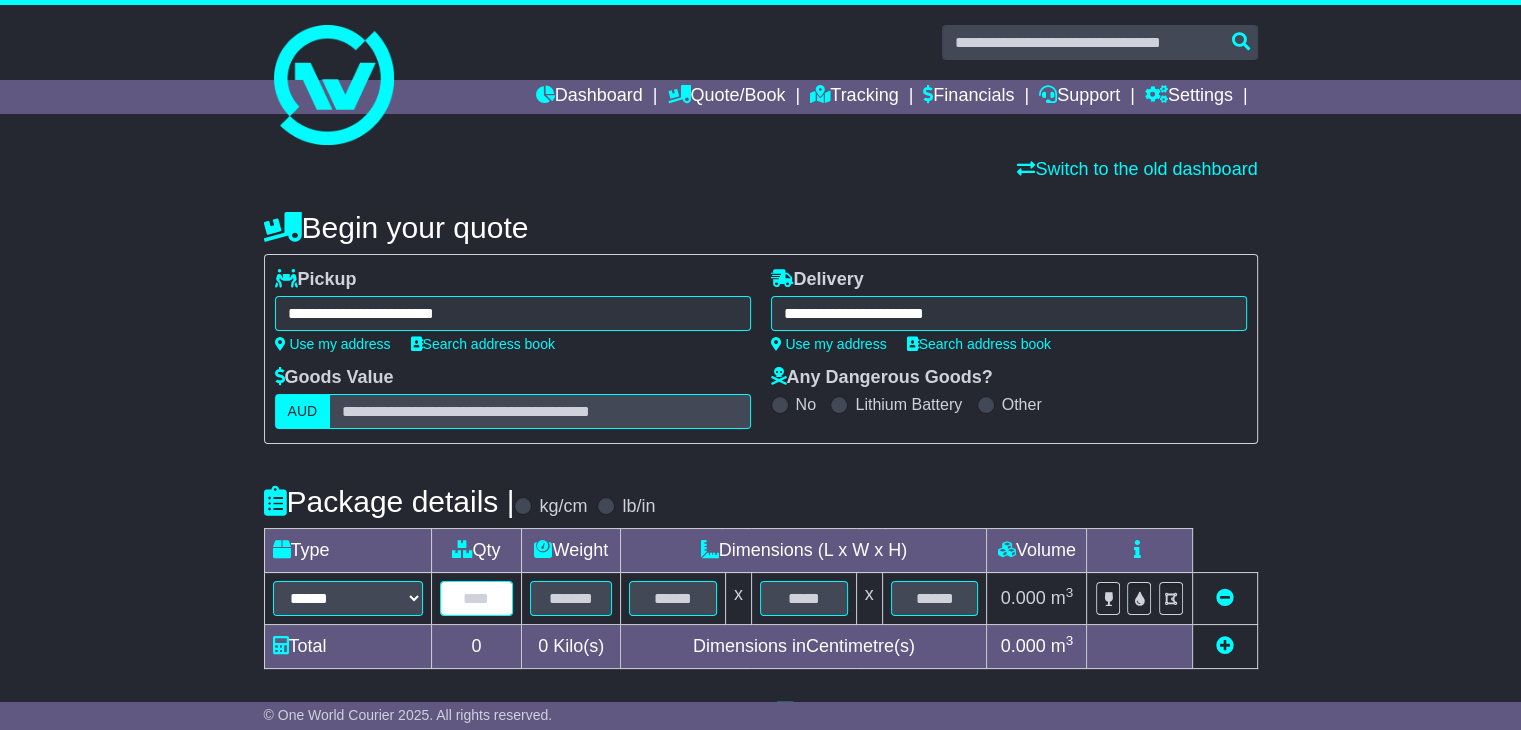 click at bounding box center (477, 598) 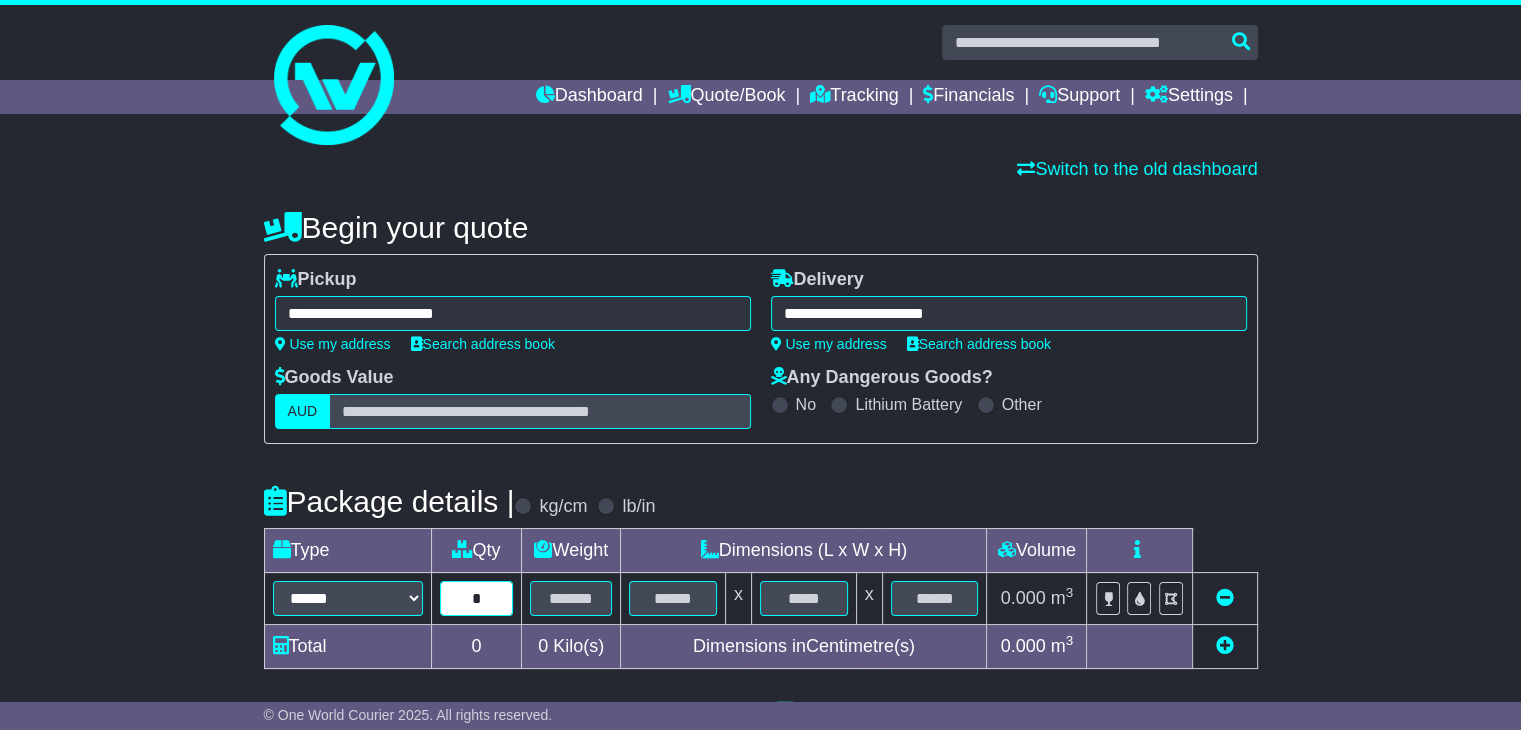 type on "*" 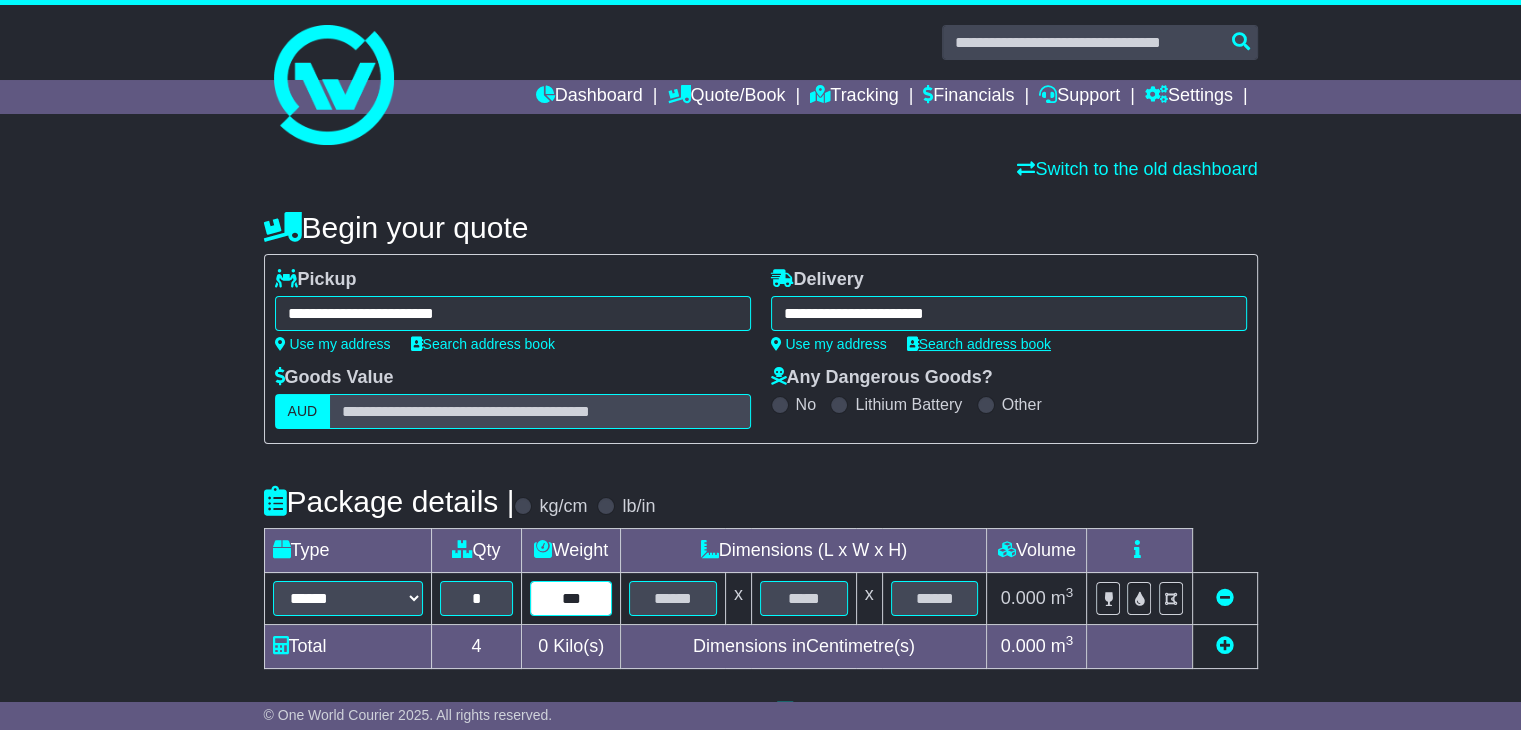 type on "***" 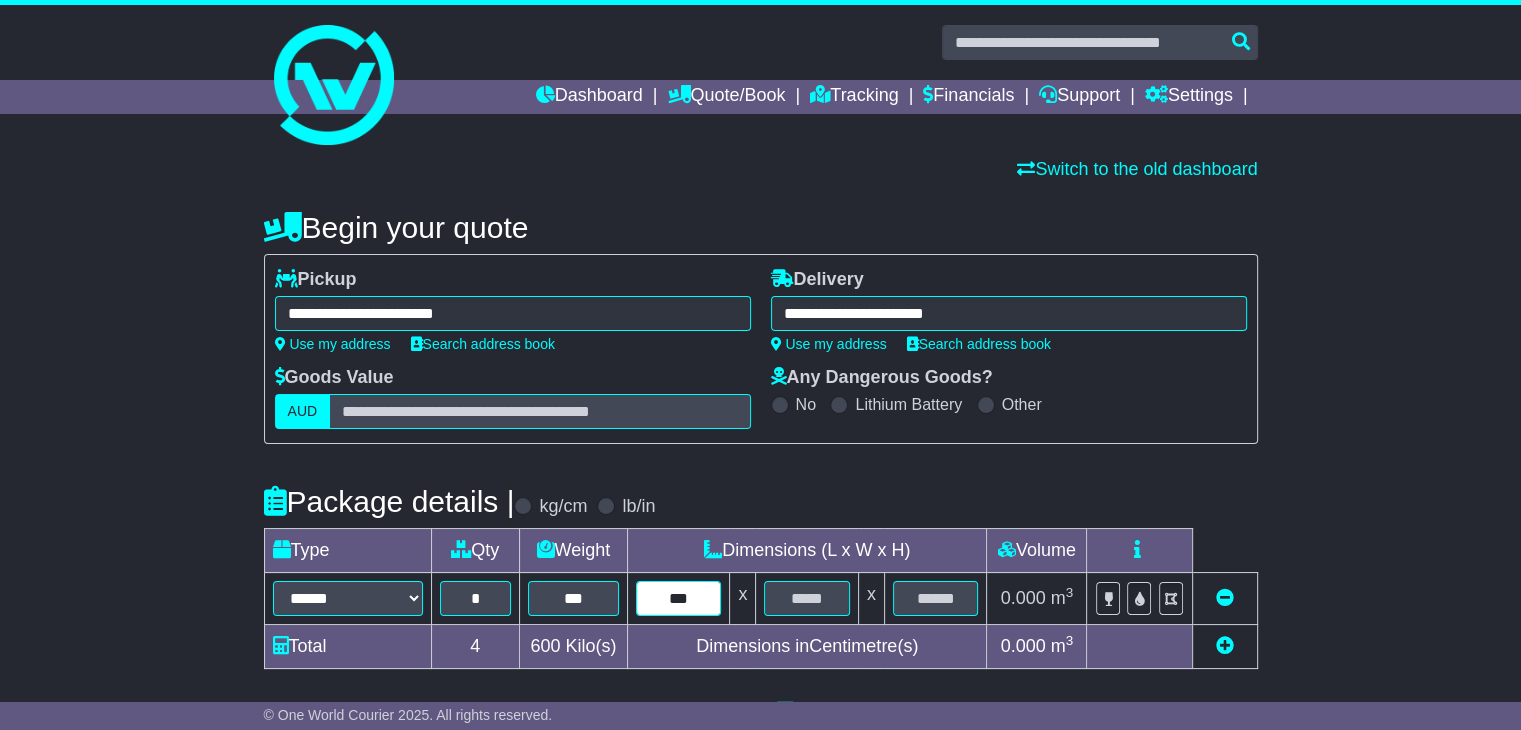 type on "***" 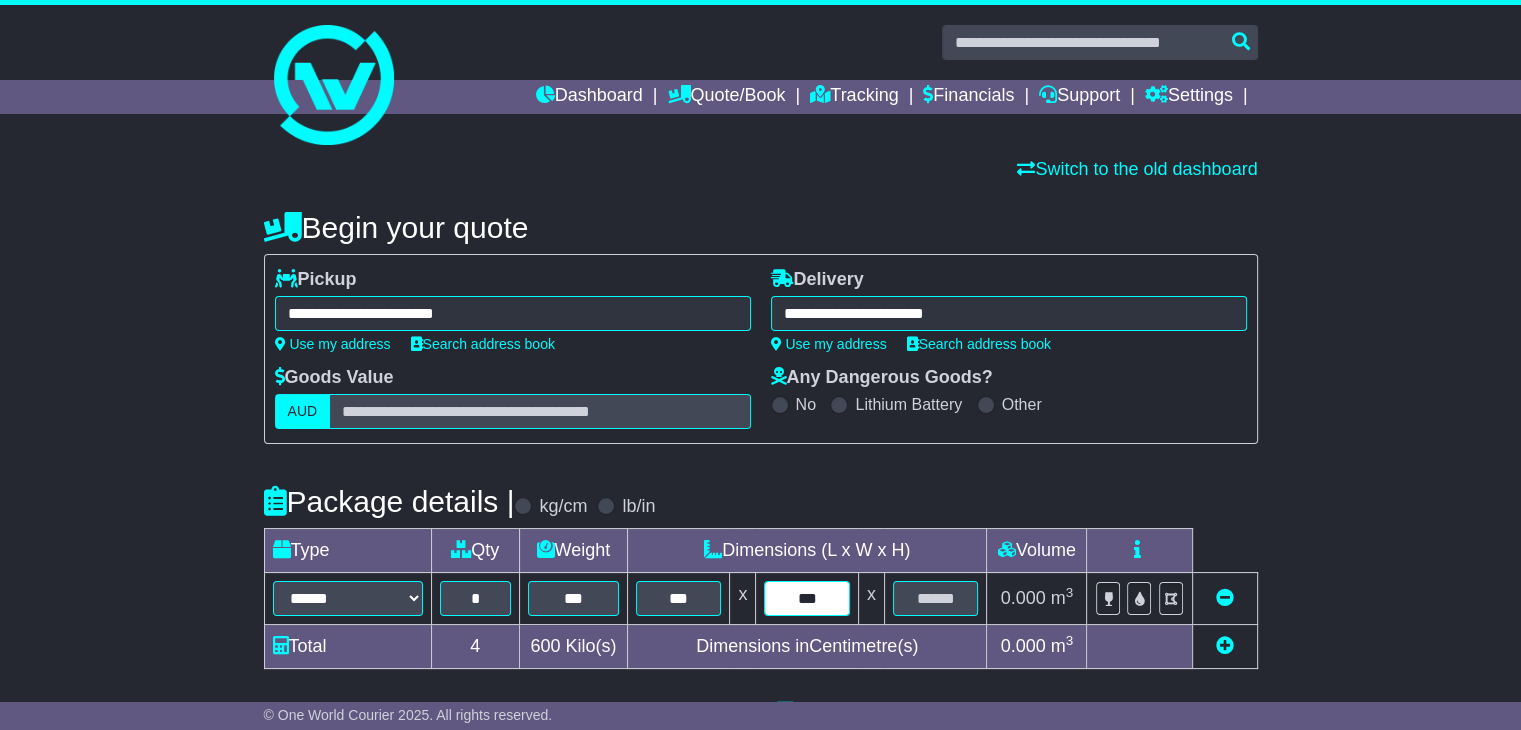 type on "***" 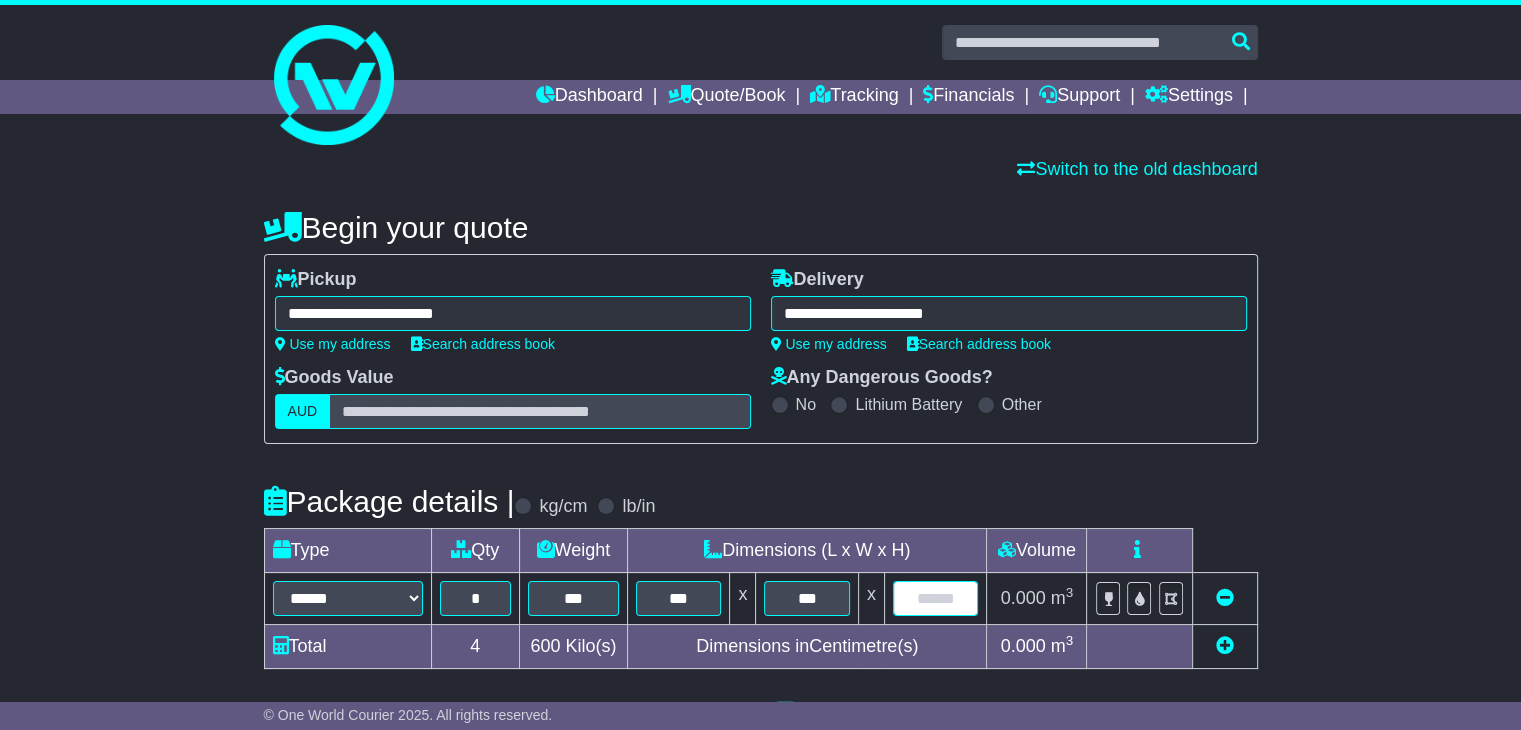 type on "*" 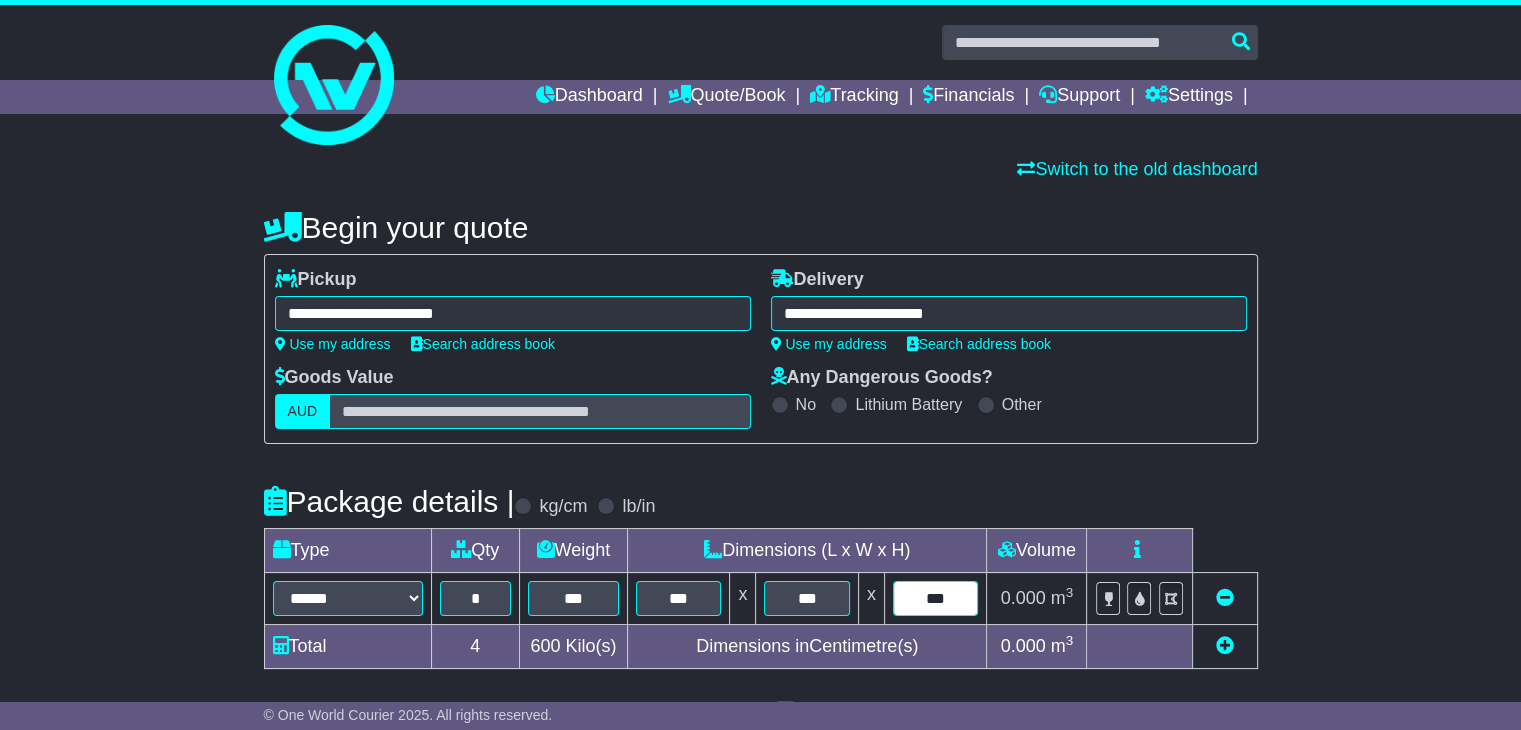 type on "***" 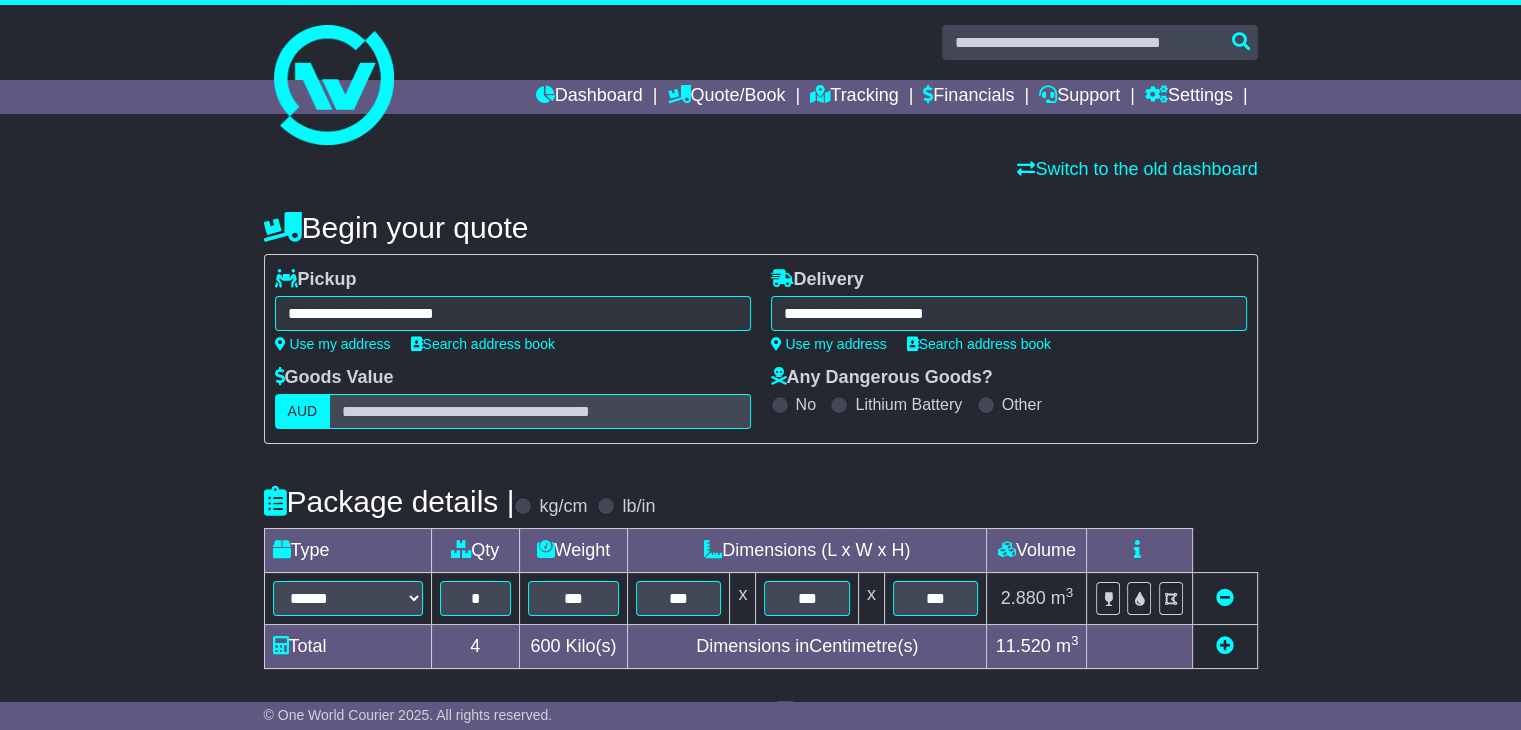scroll, scrollTop: 500, scrollLeft: 0, axis: vertical 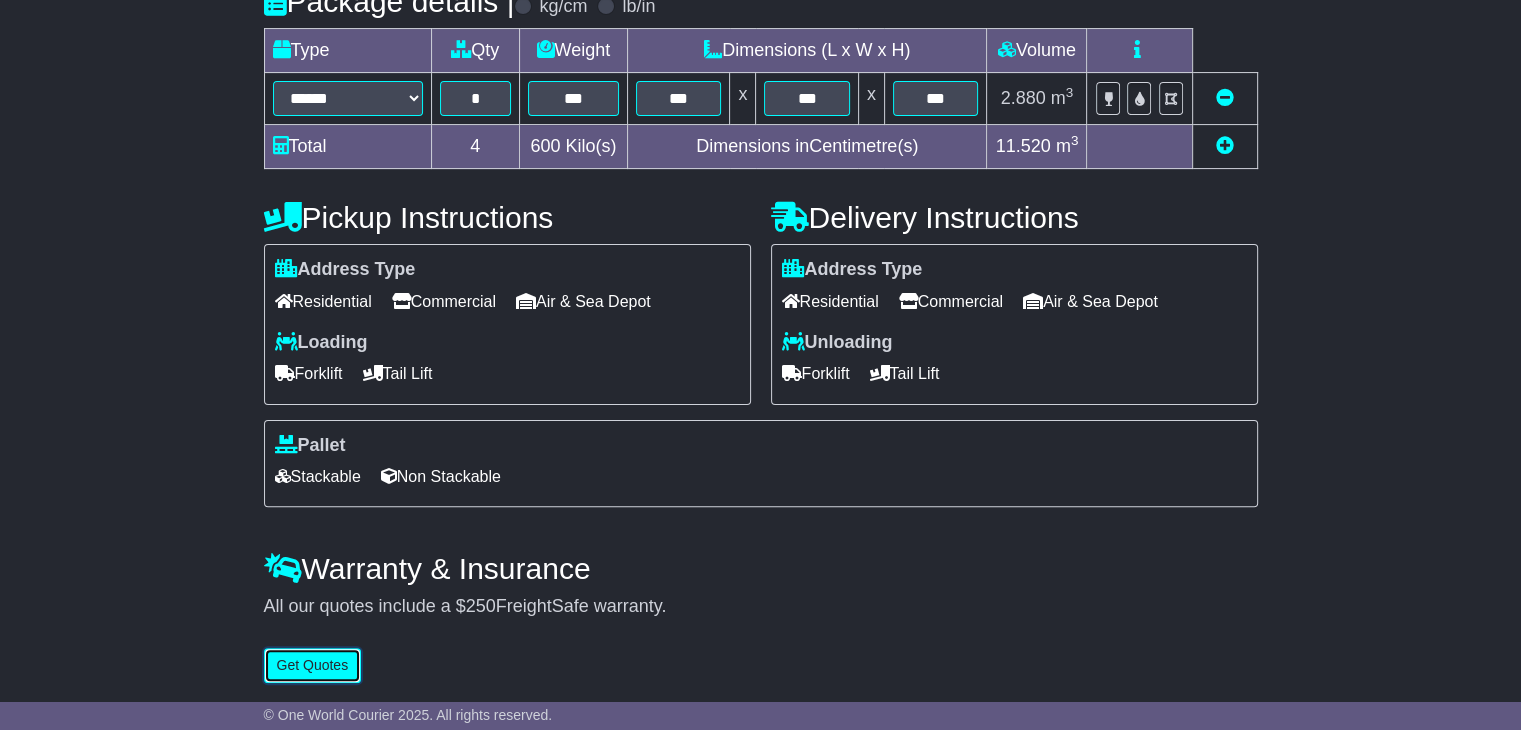 type 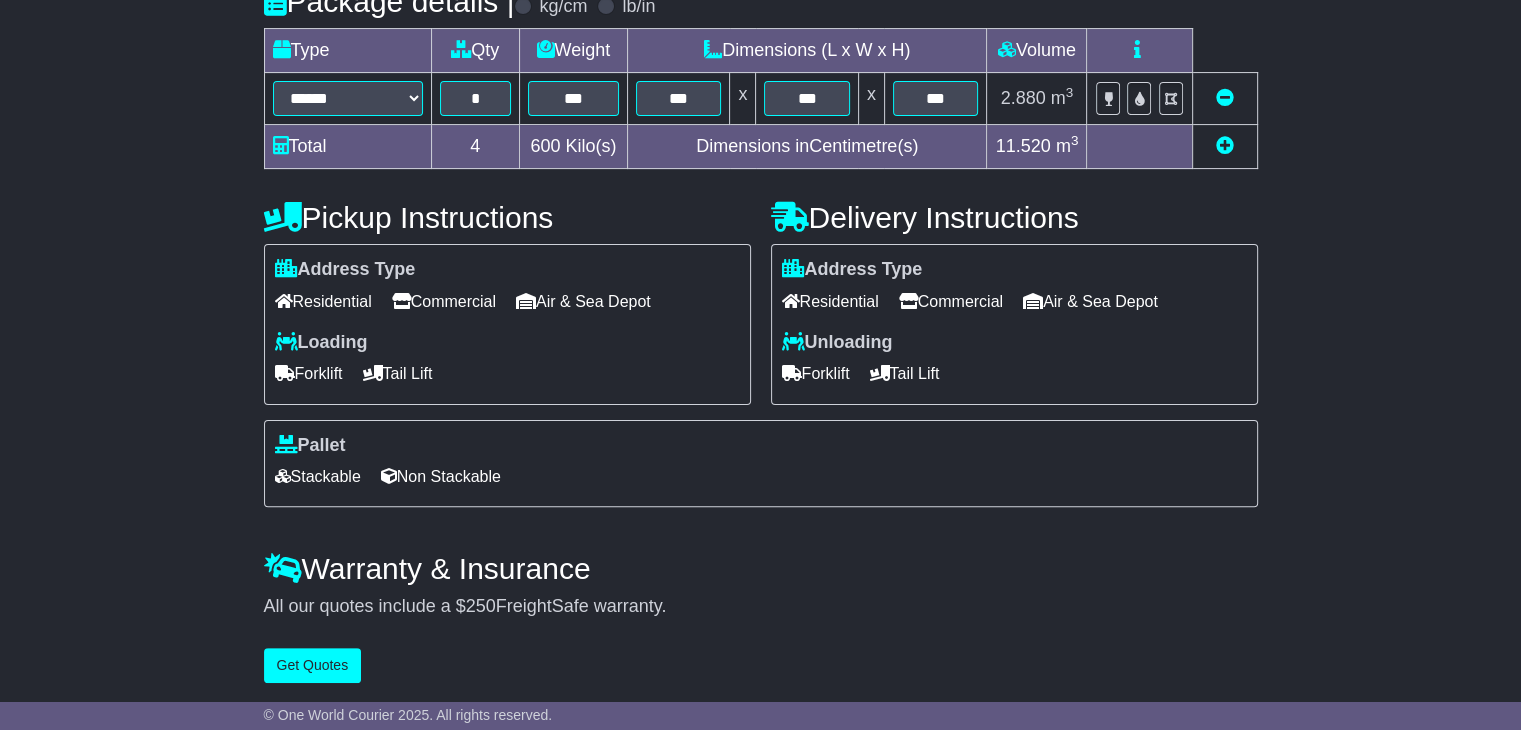 click on "Commercial" at bounding box center (444, 301) 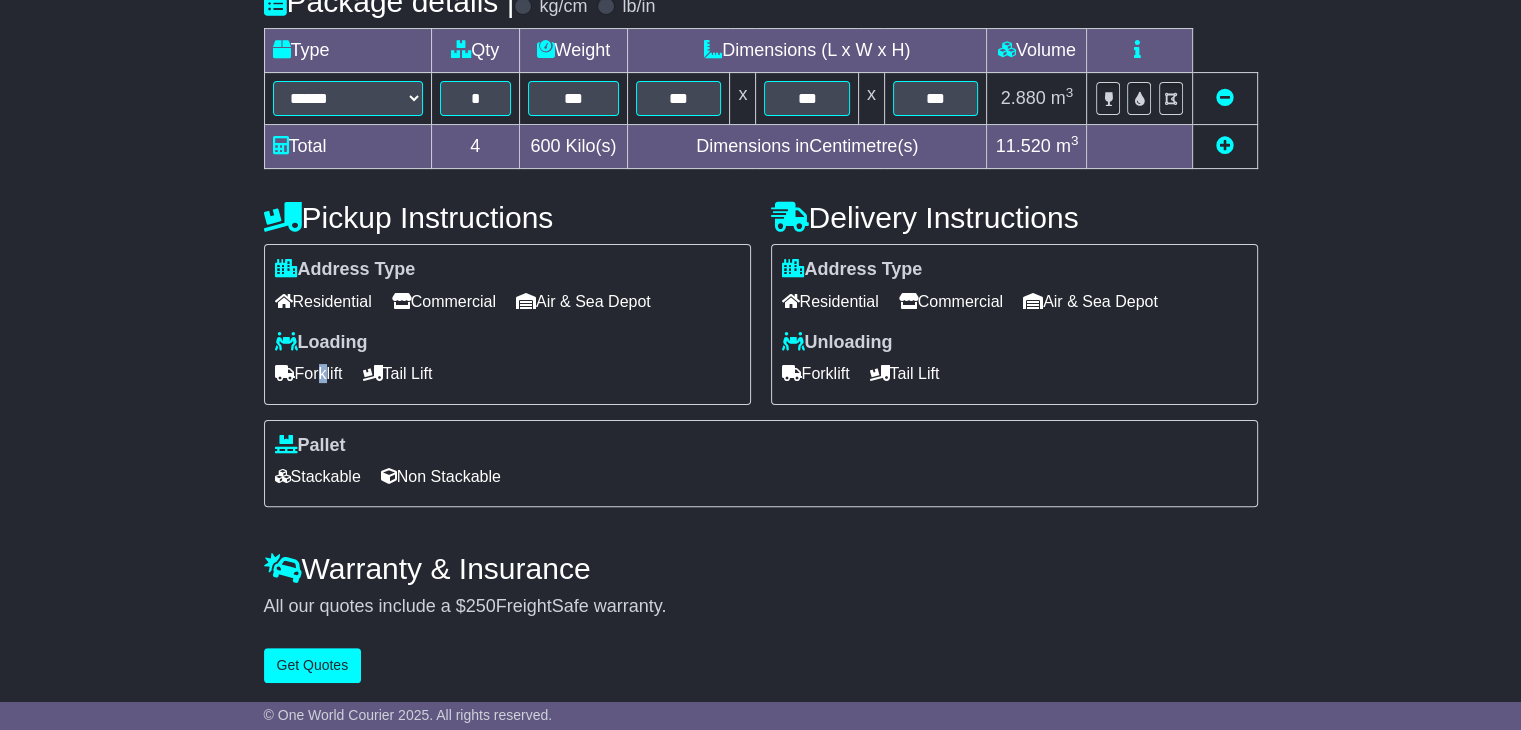 click on "Forklift" at bounding box center (309, 373) 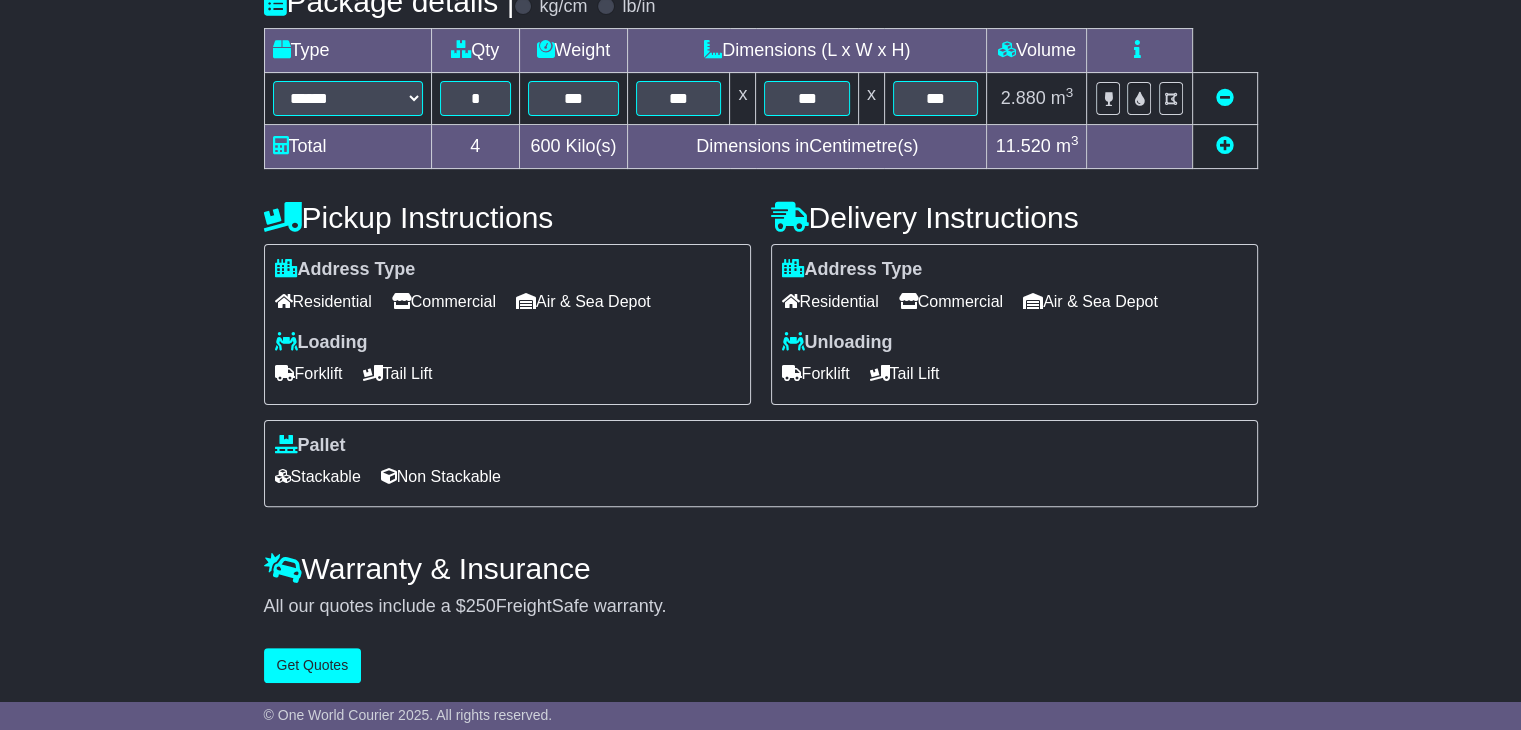 click on "Stackable" at bounding box center (318, 476) 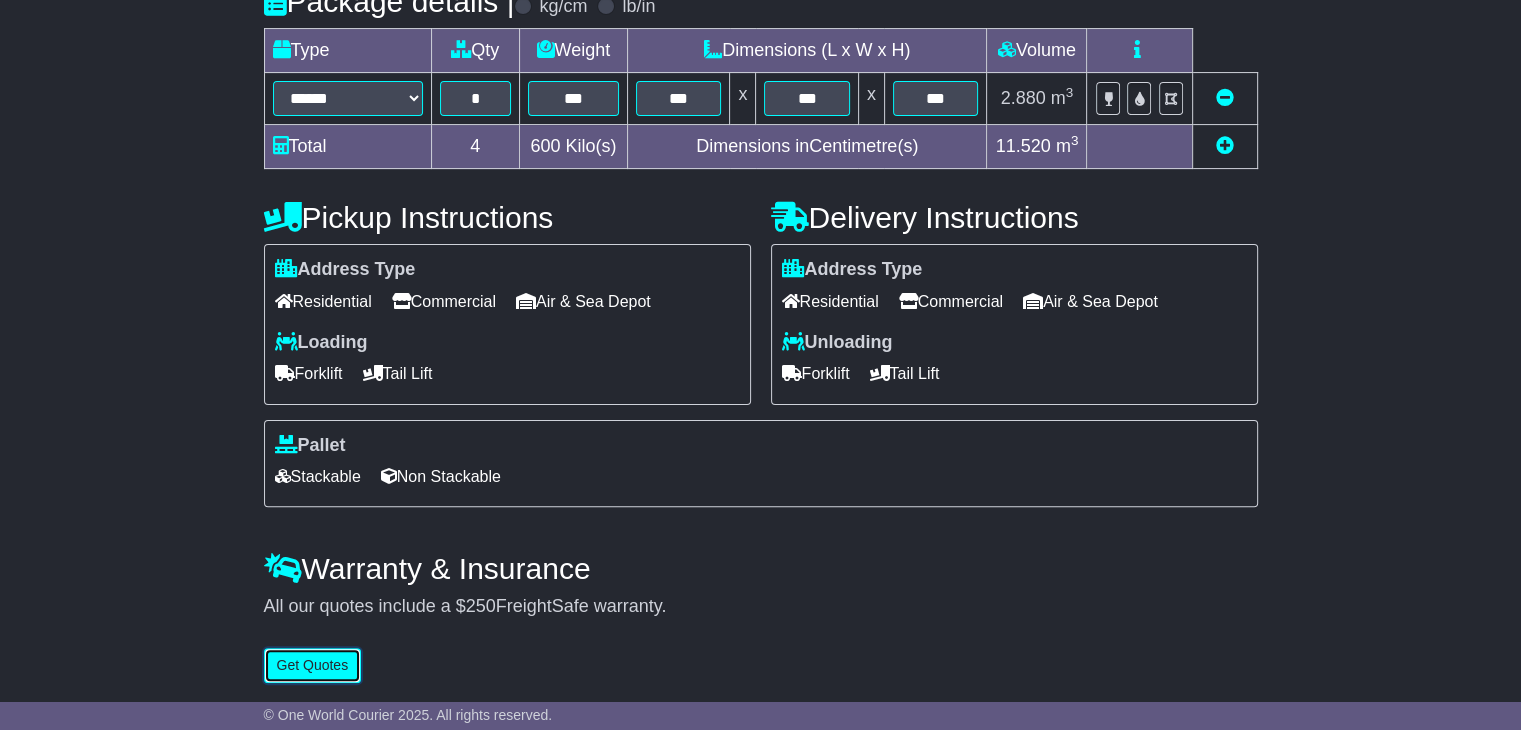 click on "Get Quotes" at bounding box center (313, 665) 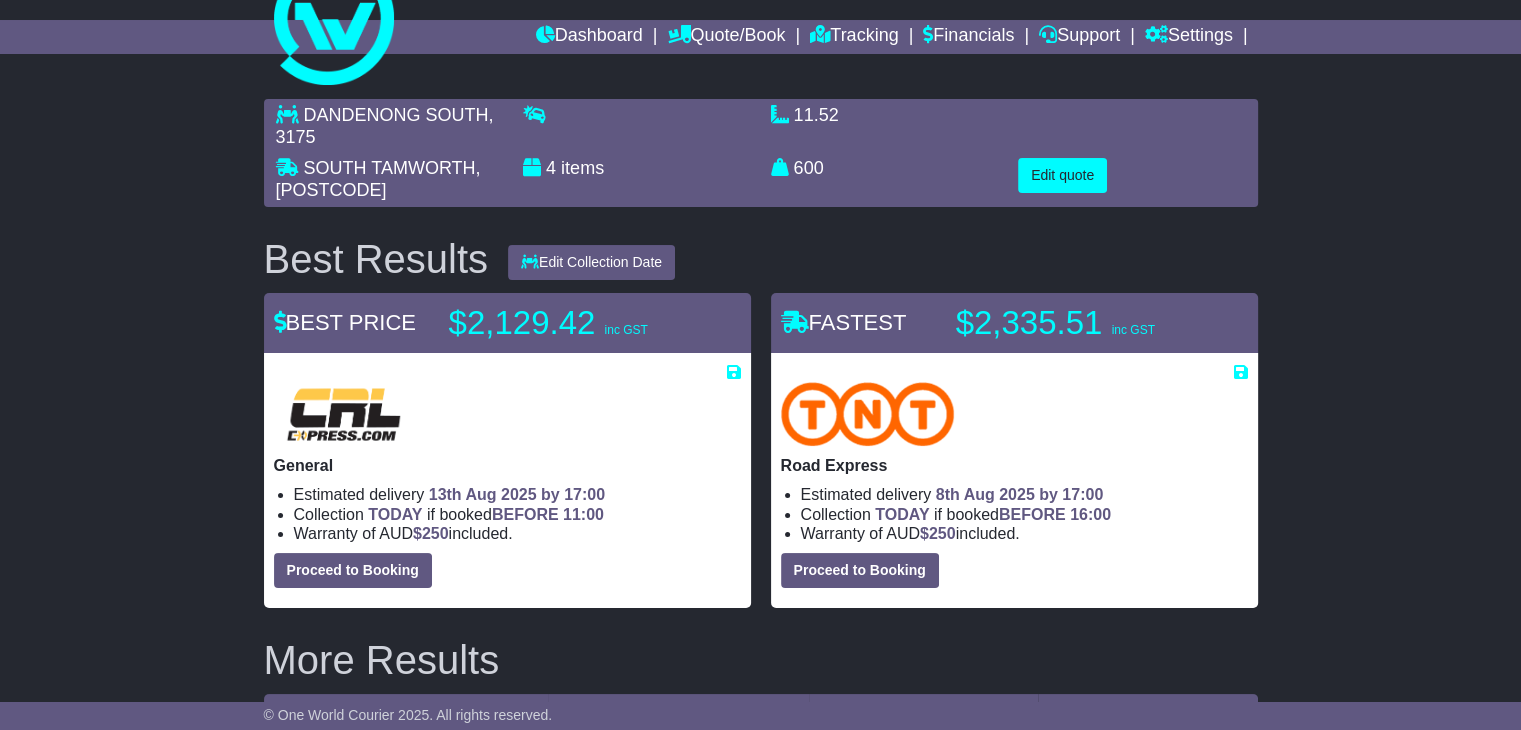 scroll, scrollTop: 0, scrollLeft: 0, axis: both 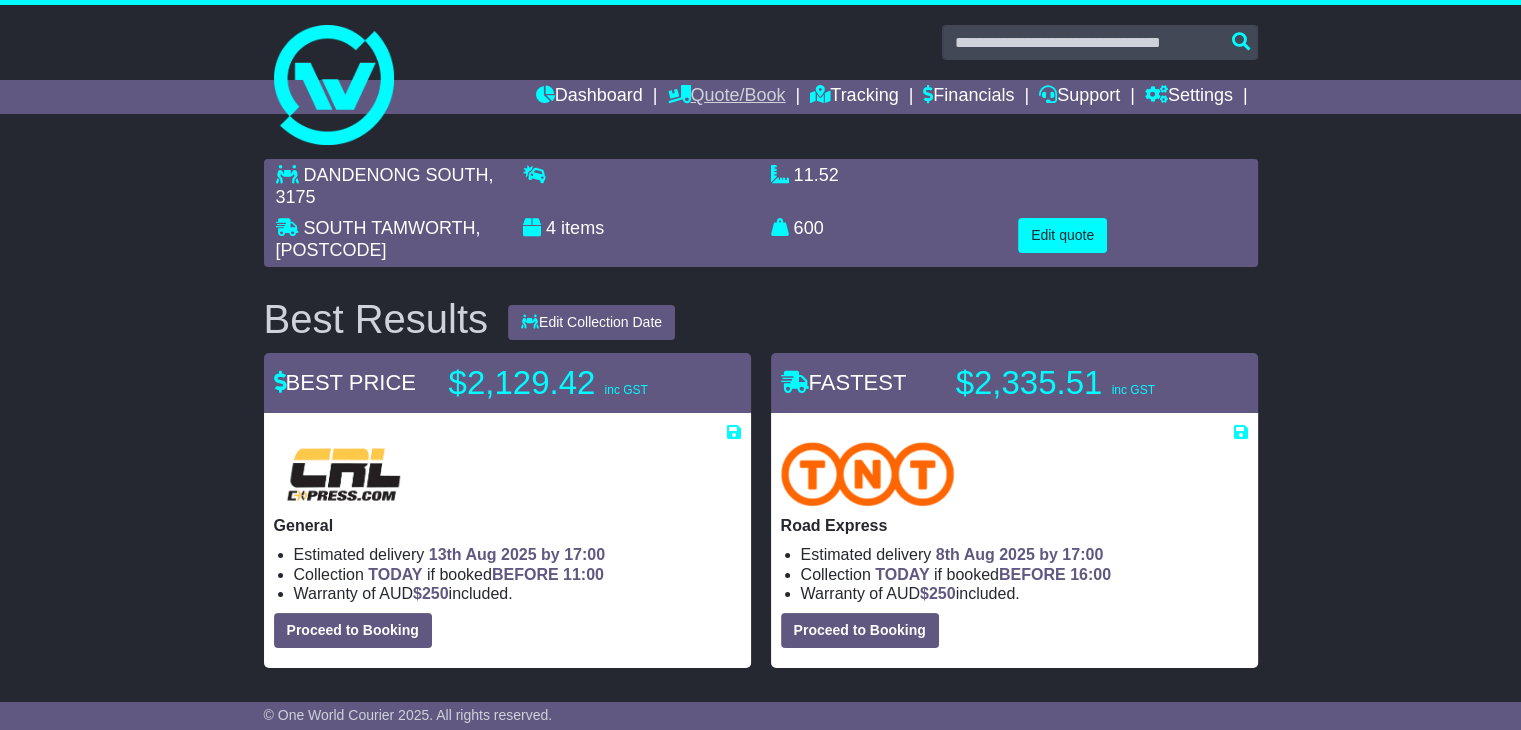 click on "Quote/Book" at bounding box center [726, 97] 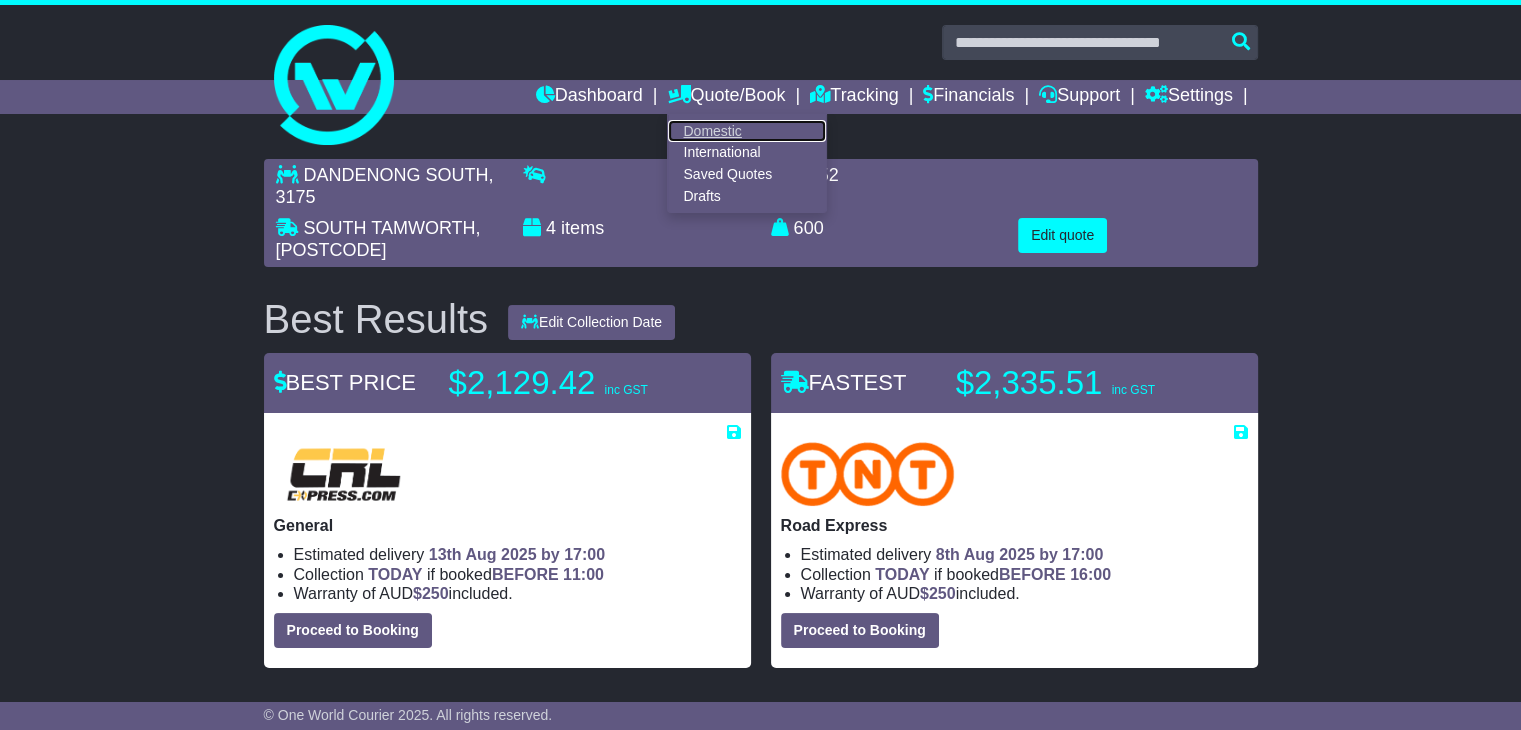 click on "Domestic" at bounding box center (747, 131) 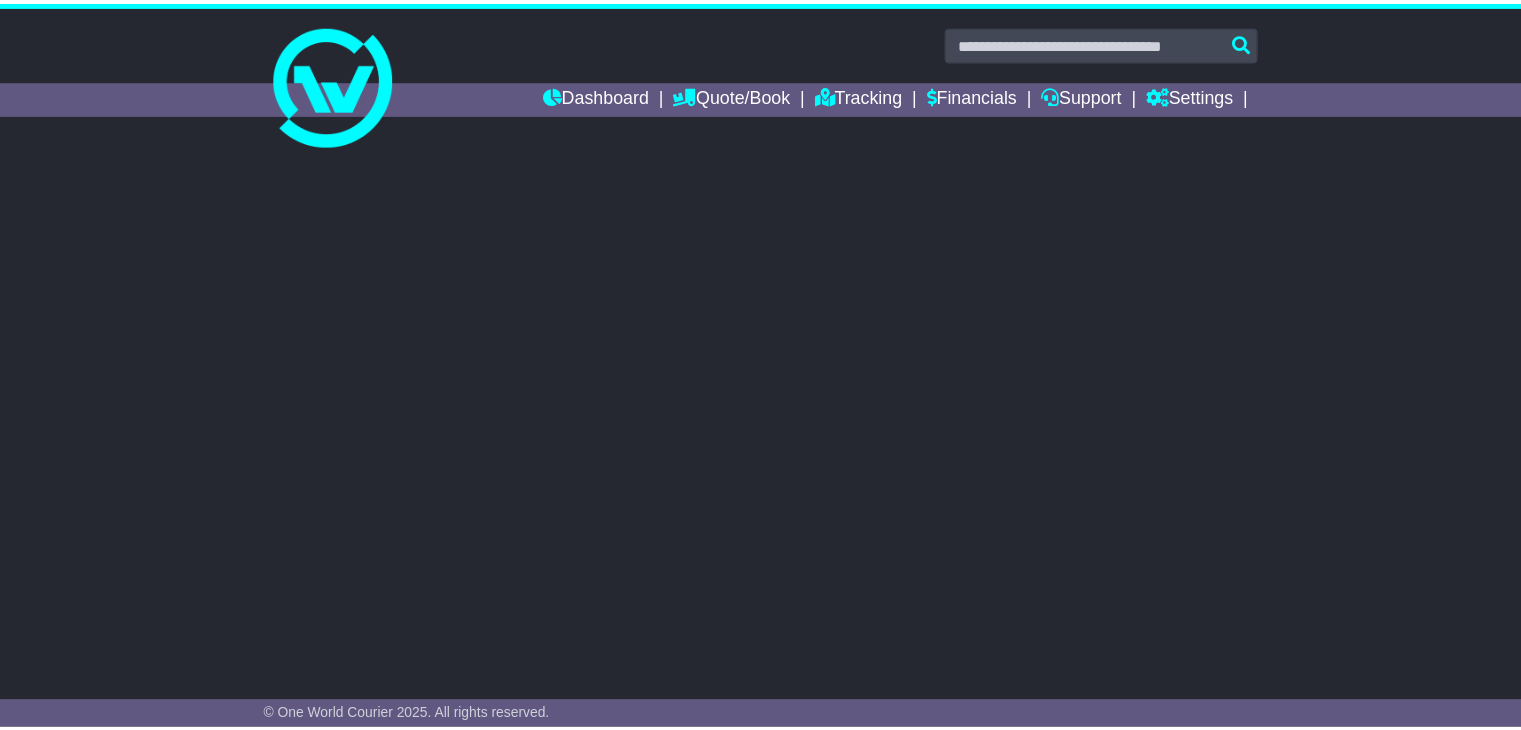 scroll, scrollTop: 0, scrollLeft: 0, axis: both 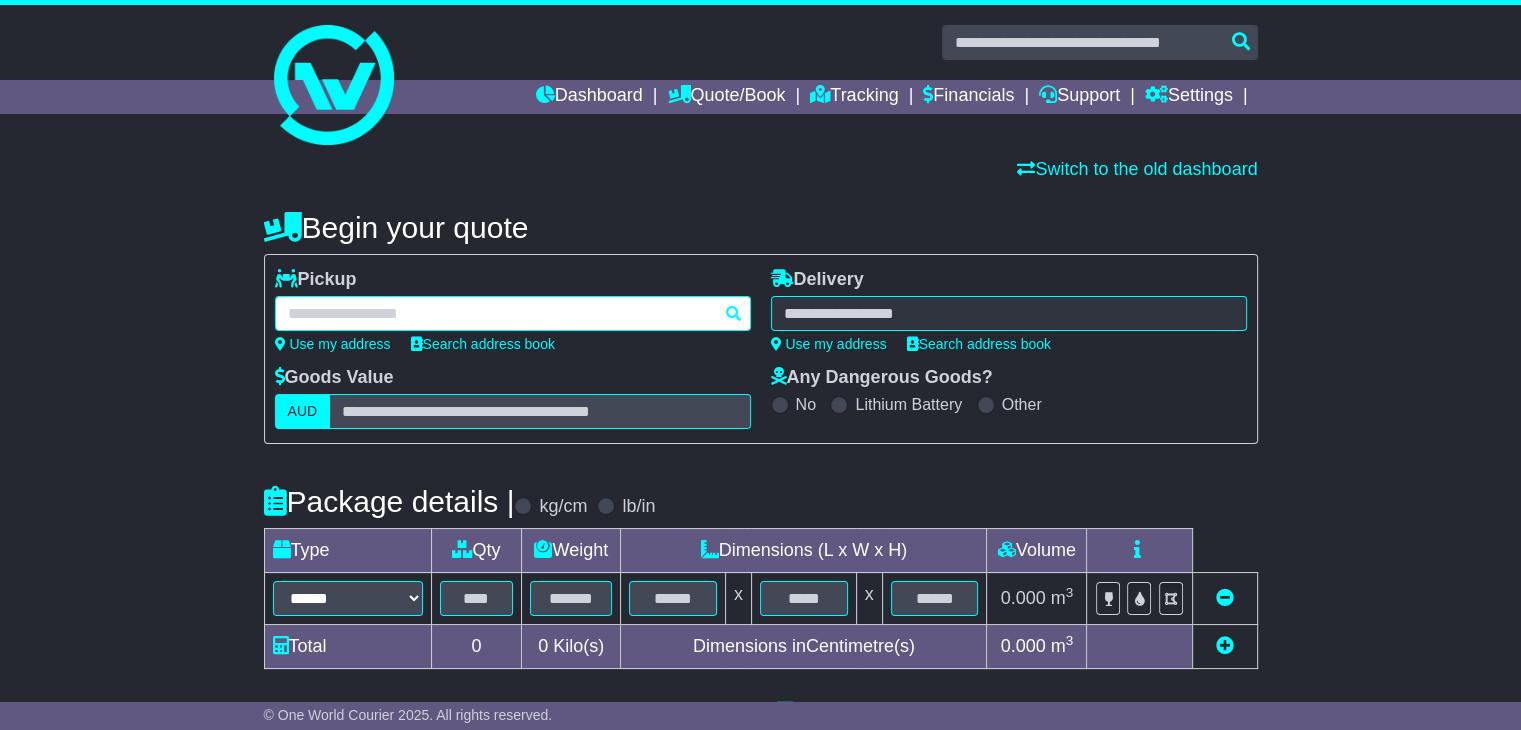 click at bounding box center (513, 313) 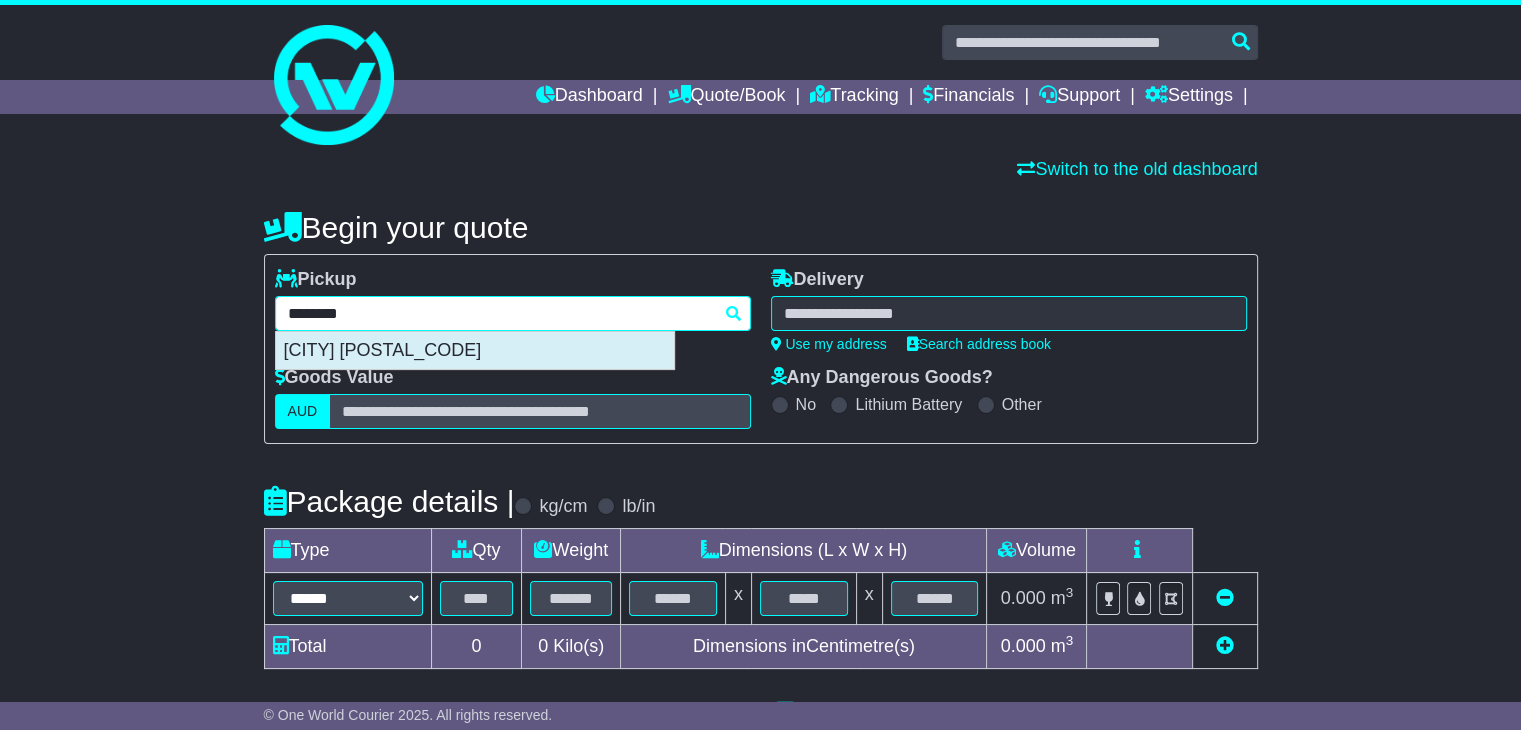 click on "[CITY] [POSTAL_CODE]" at bounding box center [475, 351] 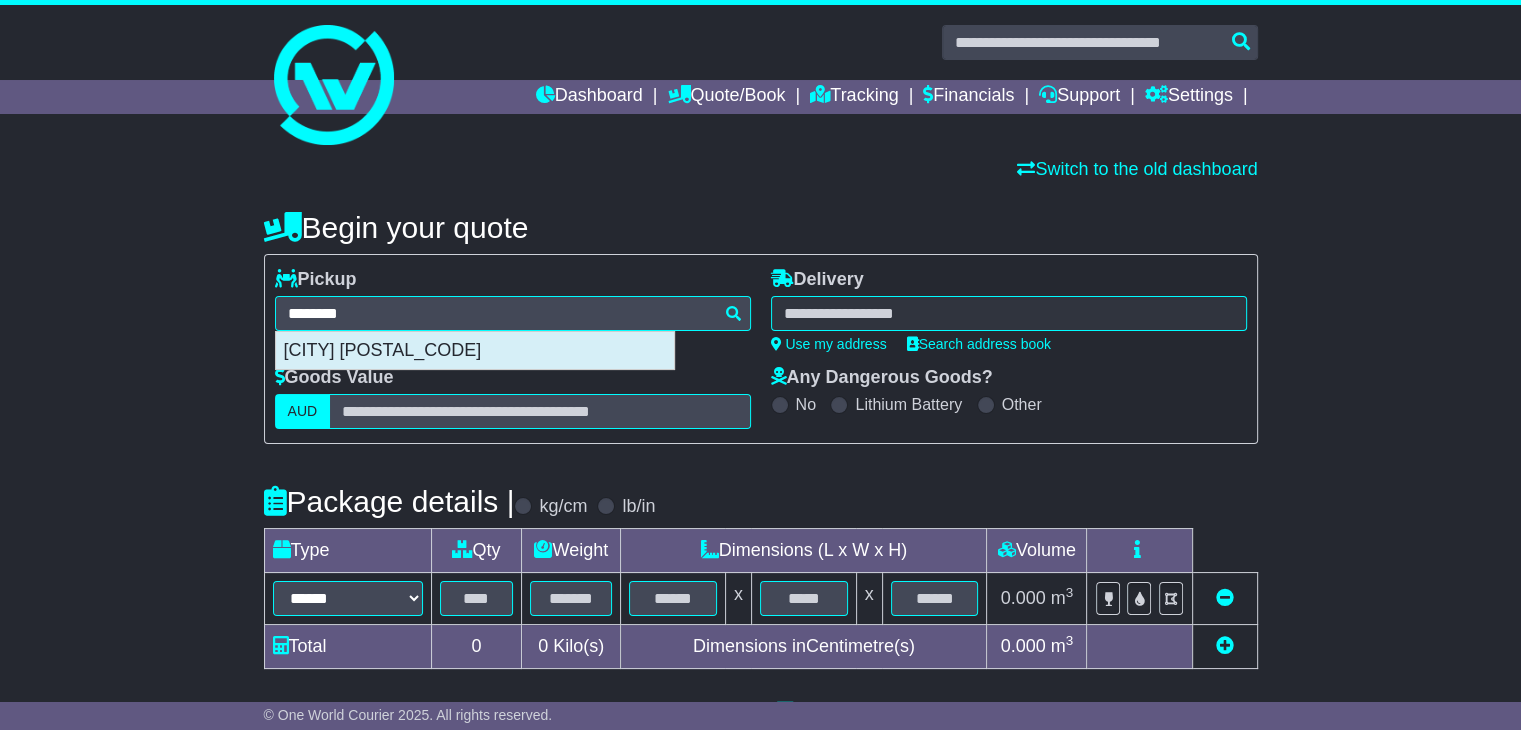 type on "**********" 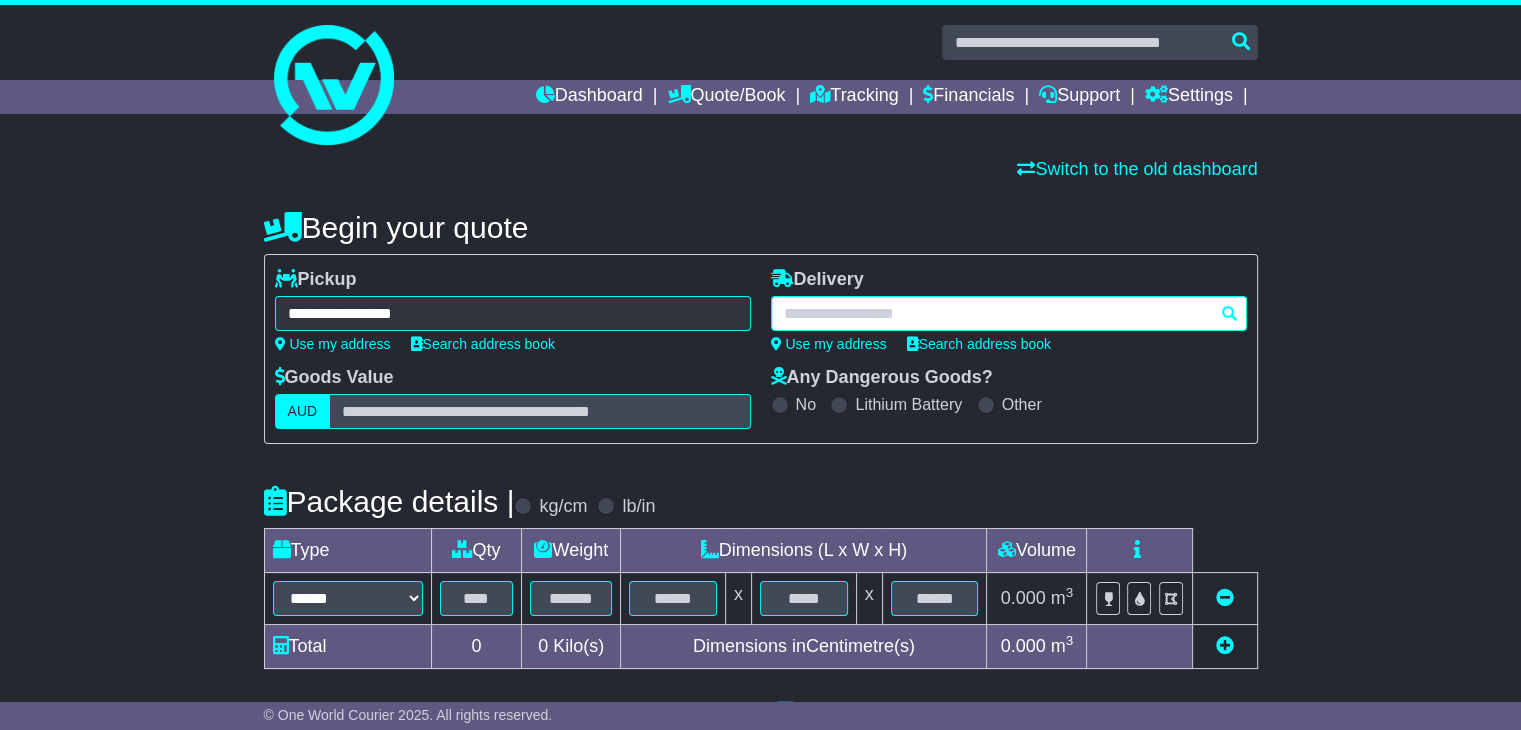 click at bounding box center (1009, 313) 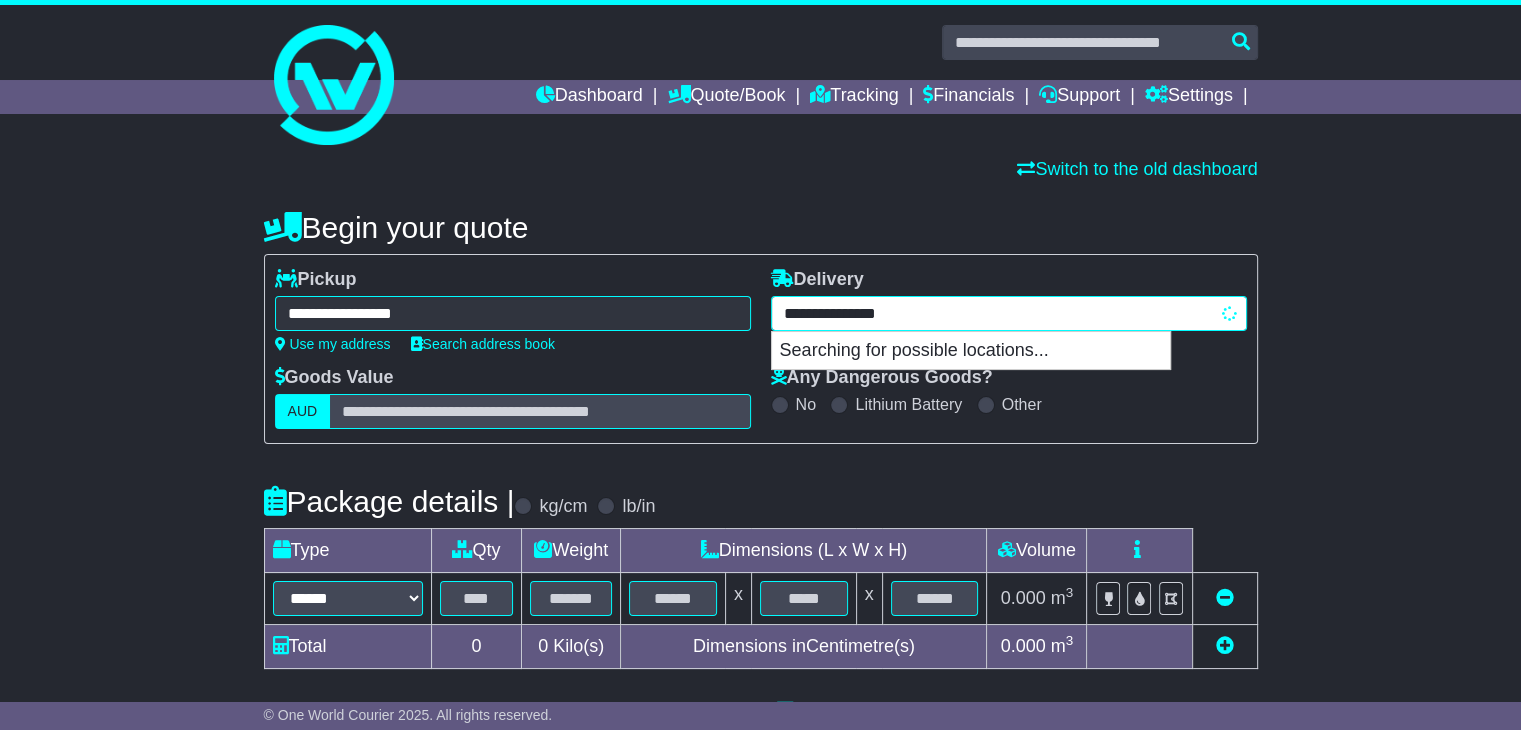 type on "**********" 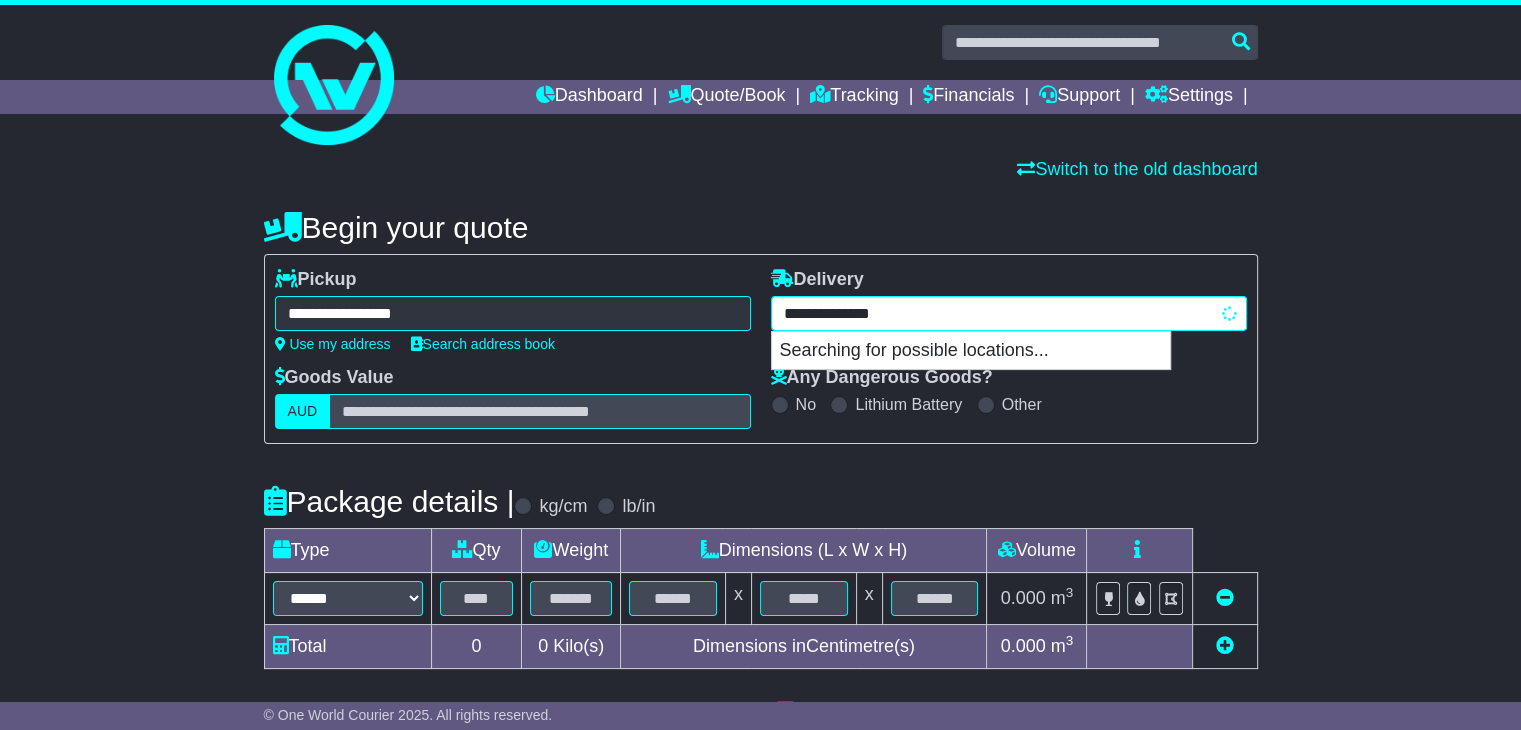 type on "**********" 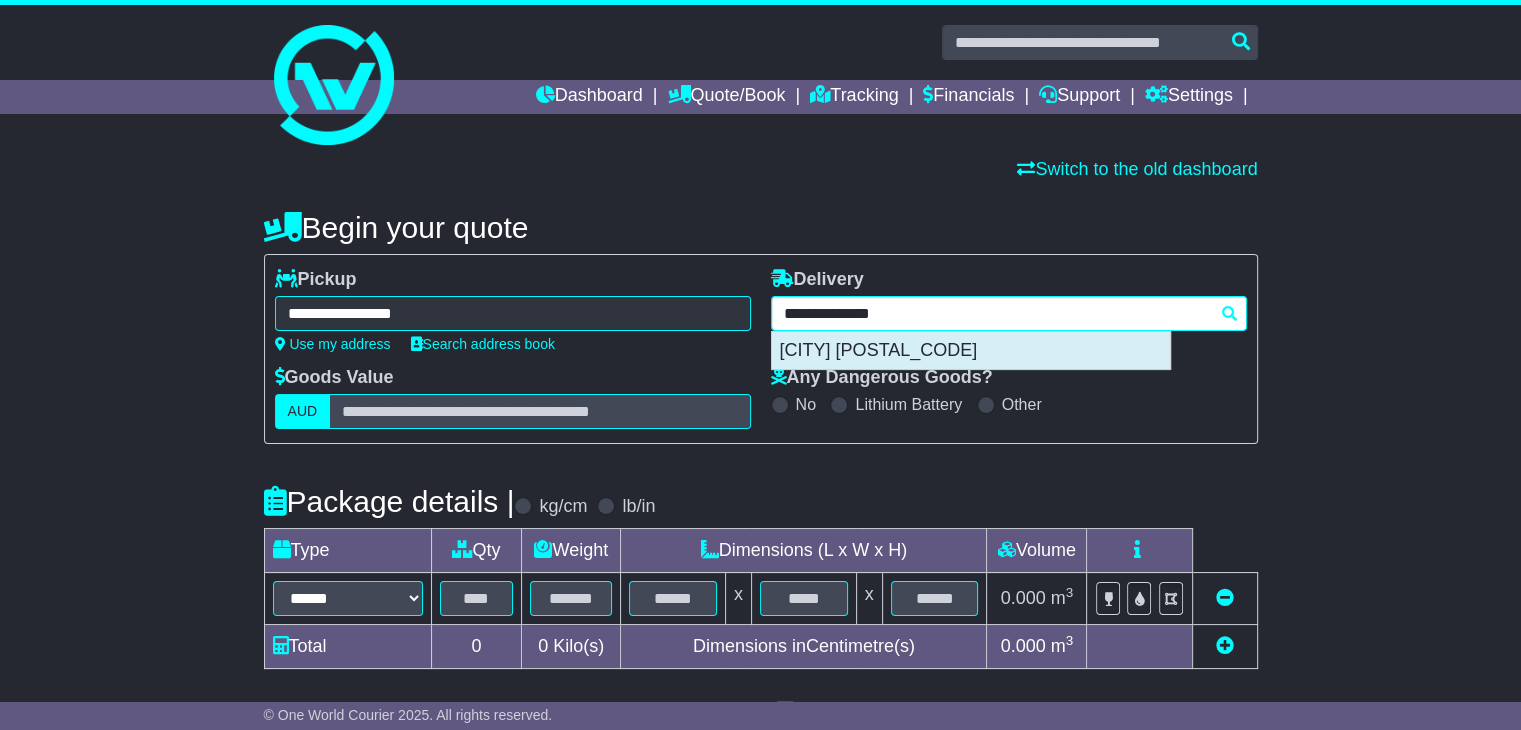 click on "[CITY] [POSTAL_CODE]" at bounding box center (971, 351) 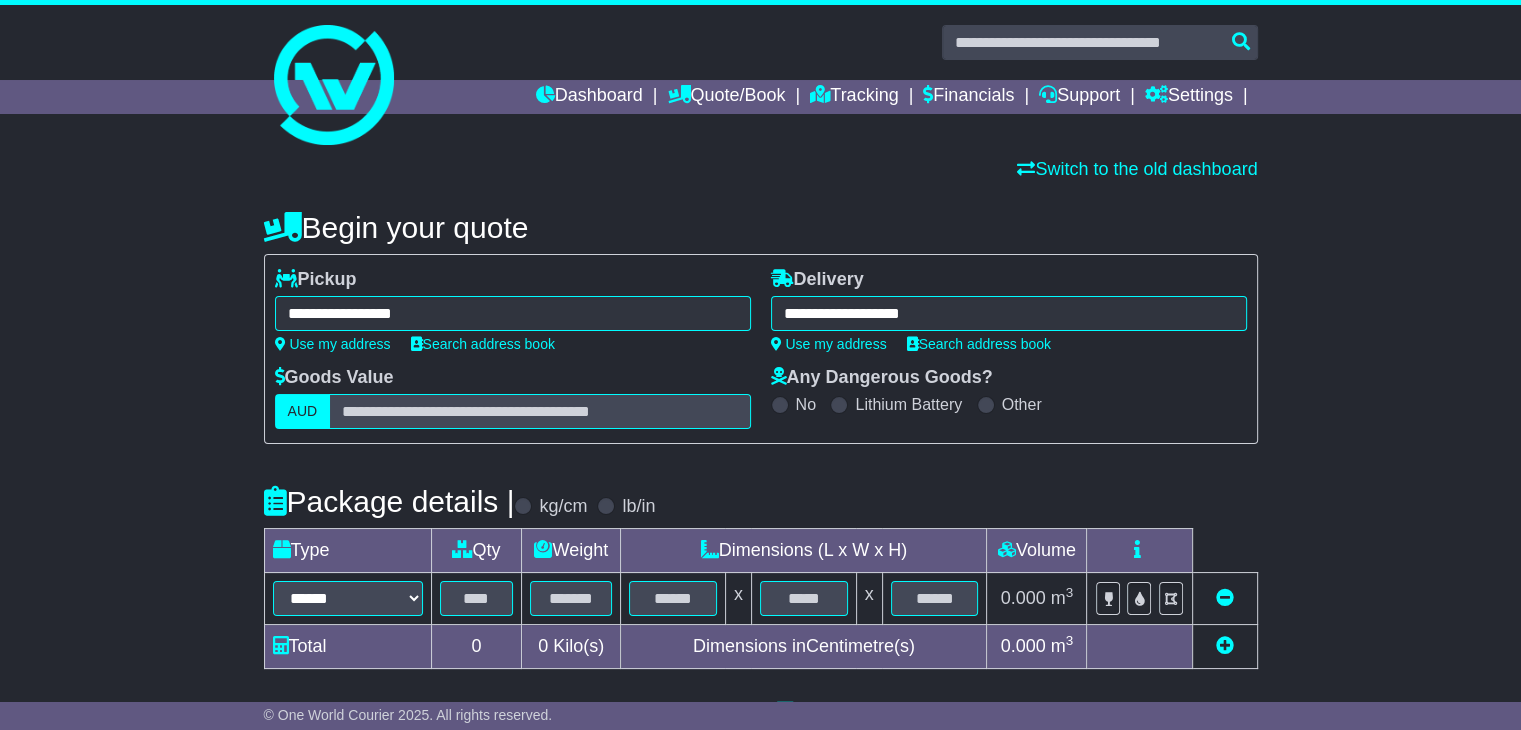 type on "**********" 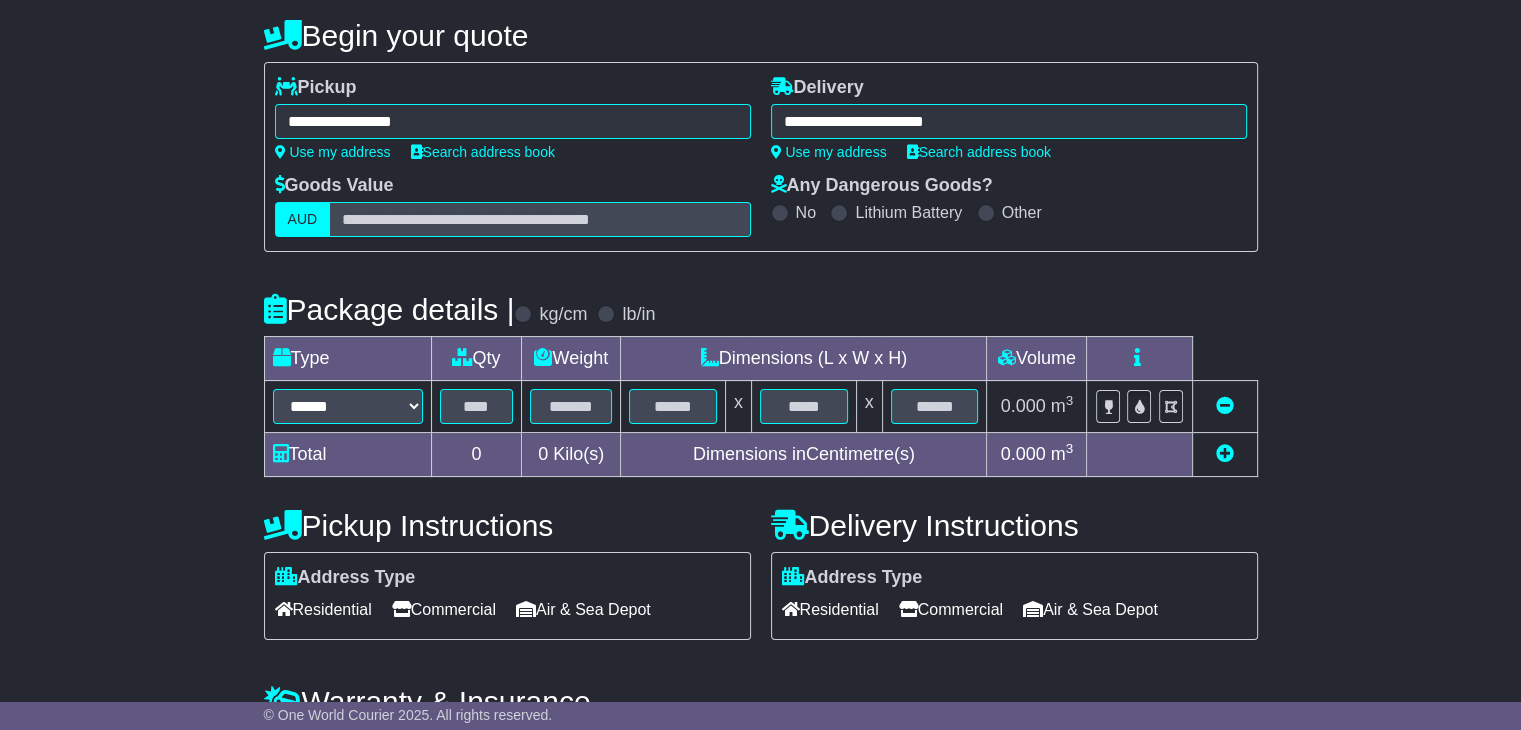 scroll, scrollTop: 200, scrollLeft: 0, axis: vertical 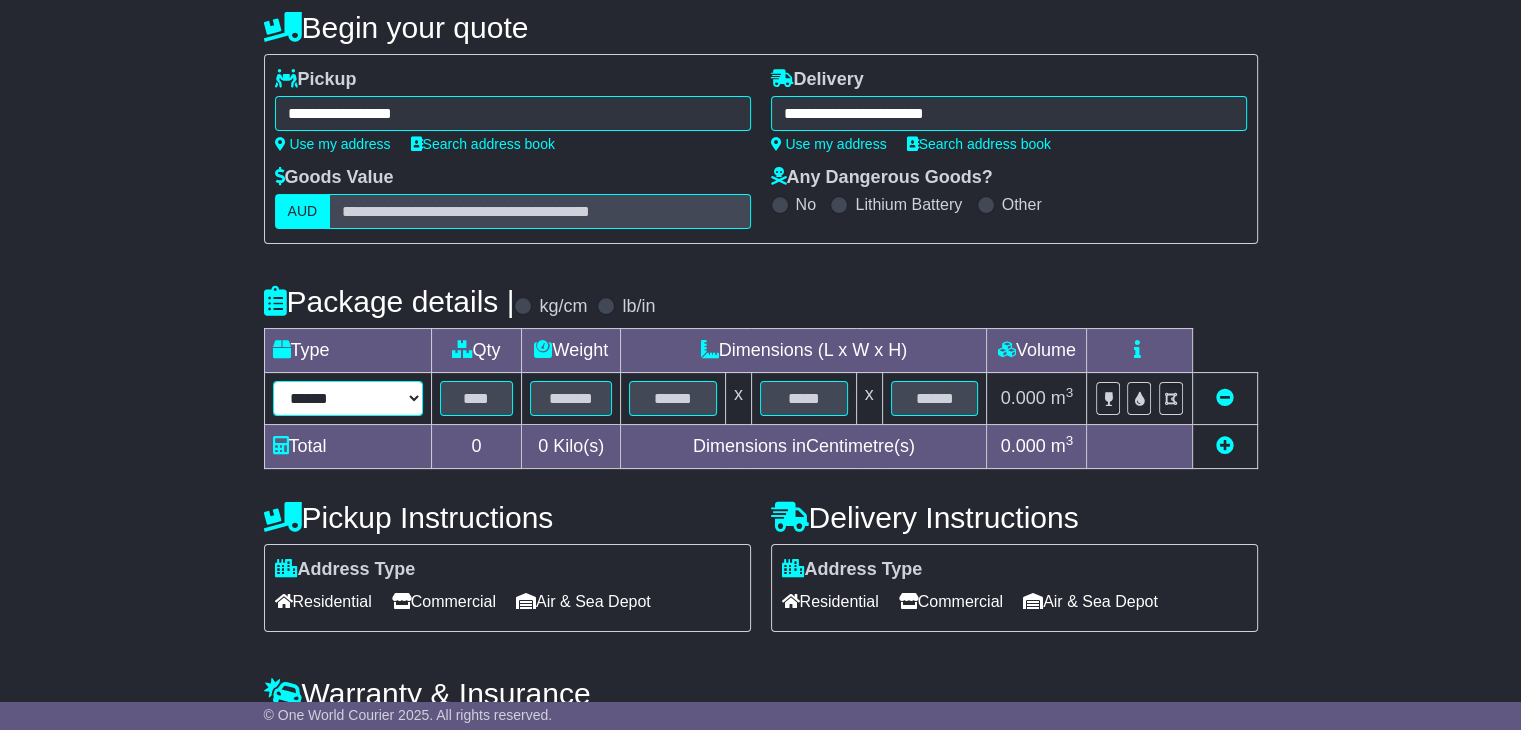 click on "****** ****** *** ******** ***** **** **** ****** *** *******" at bounding box center [348, 398] 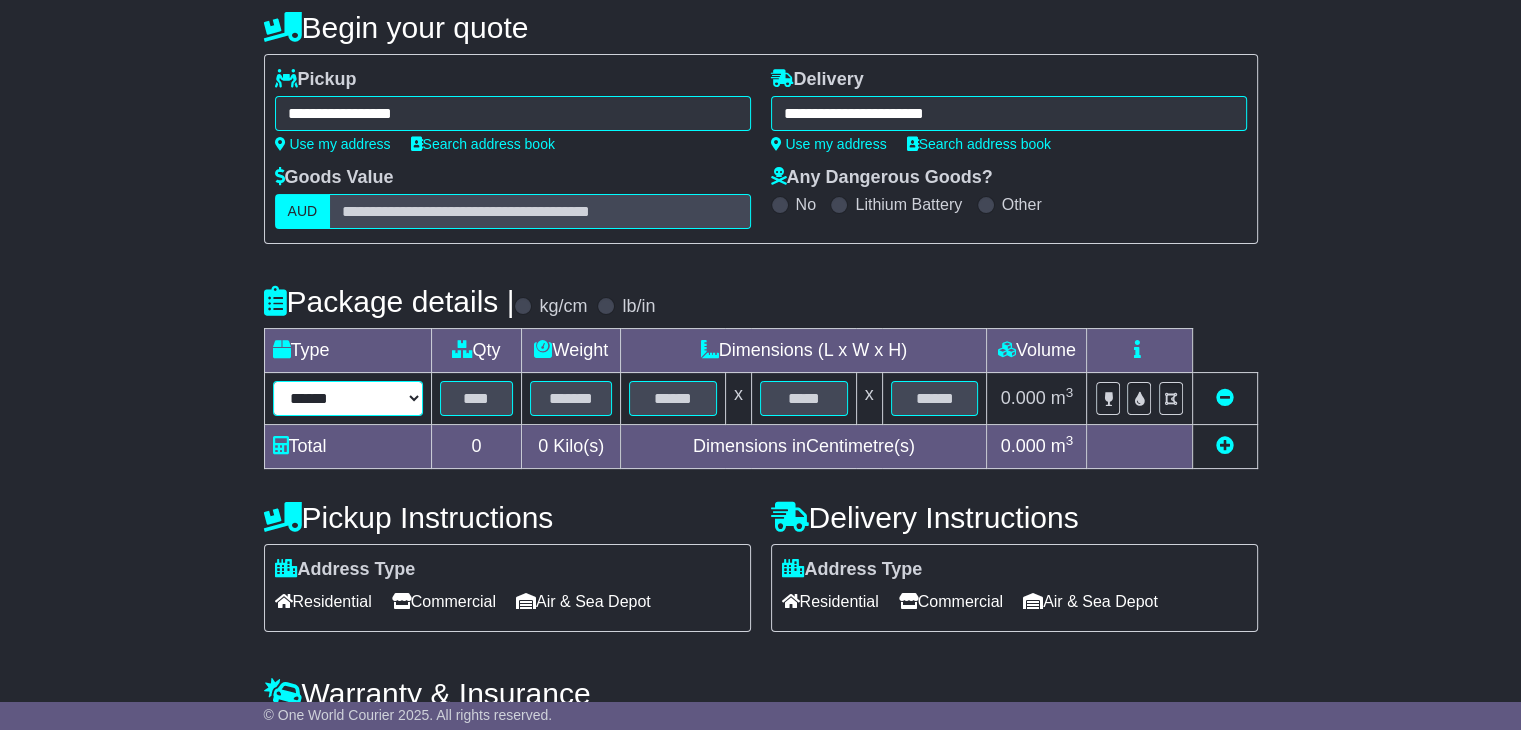 select on "*****" 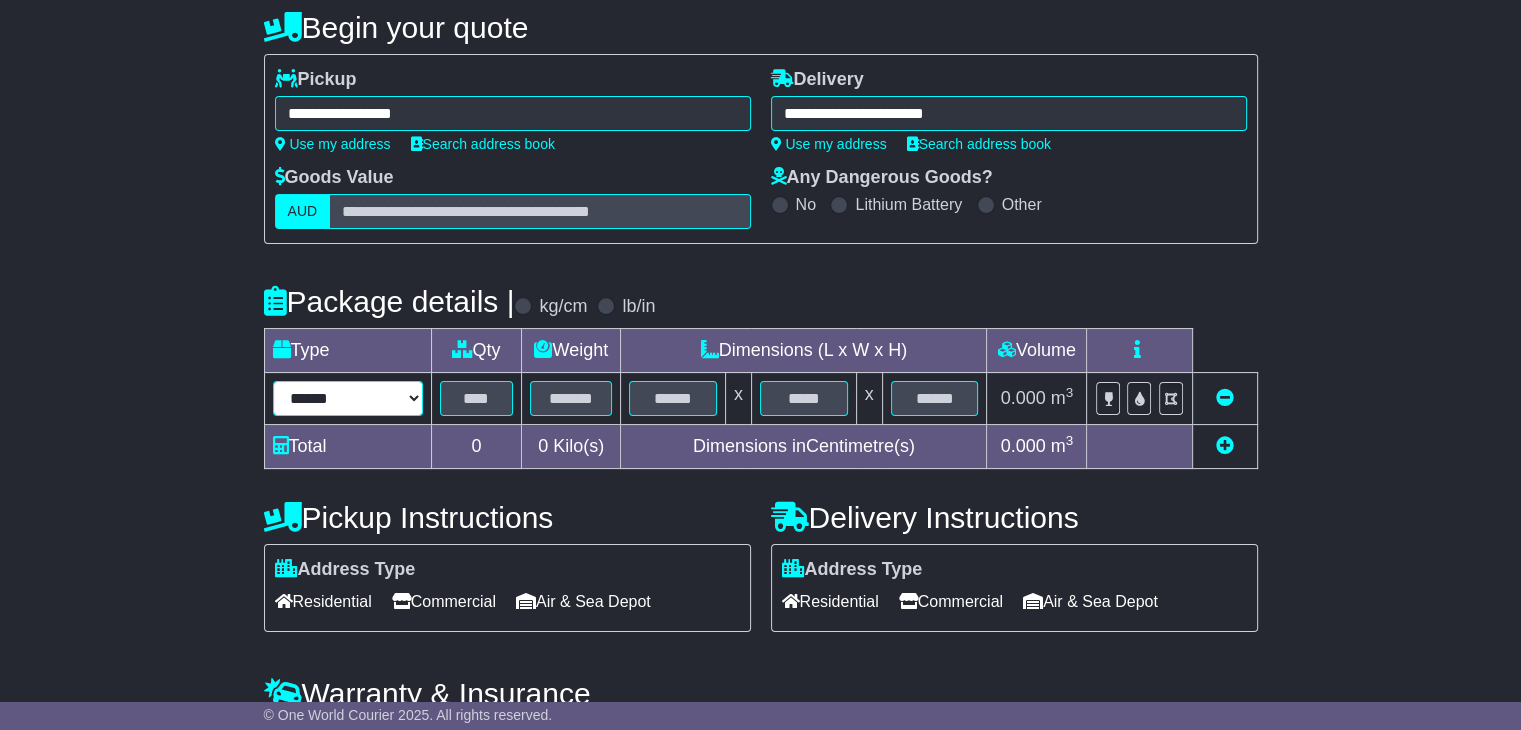 click on "****** ****** *** ******** ***** **** **** ****** *** *******" at bounding box center (348, 398) 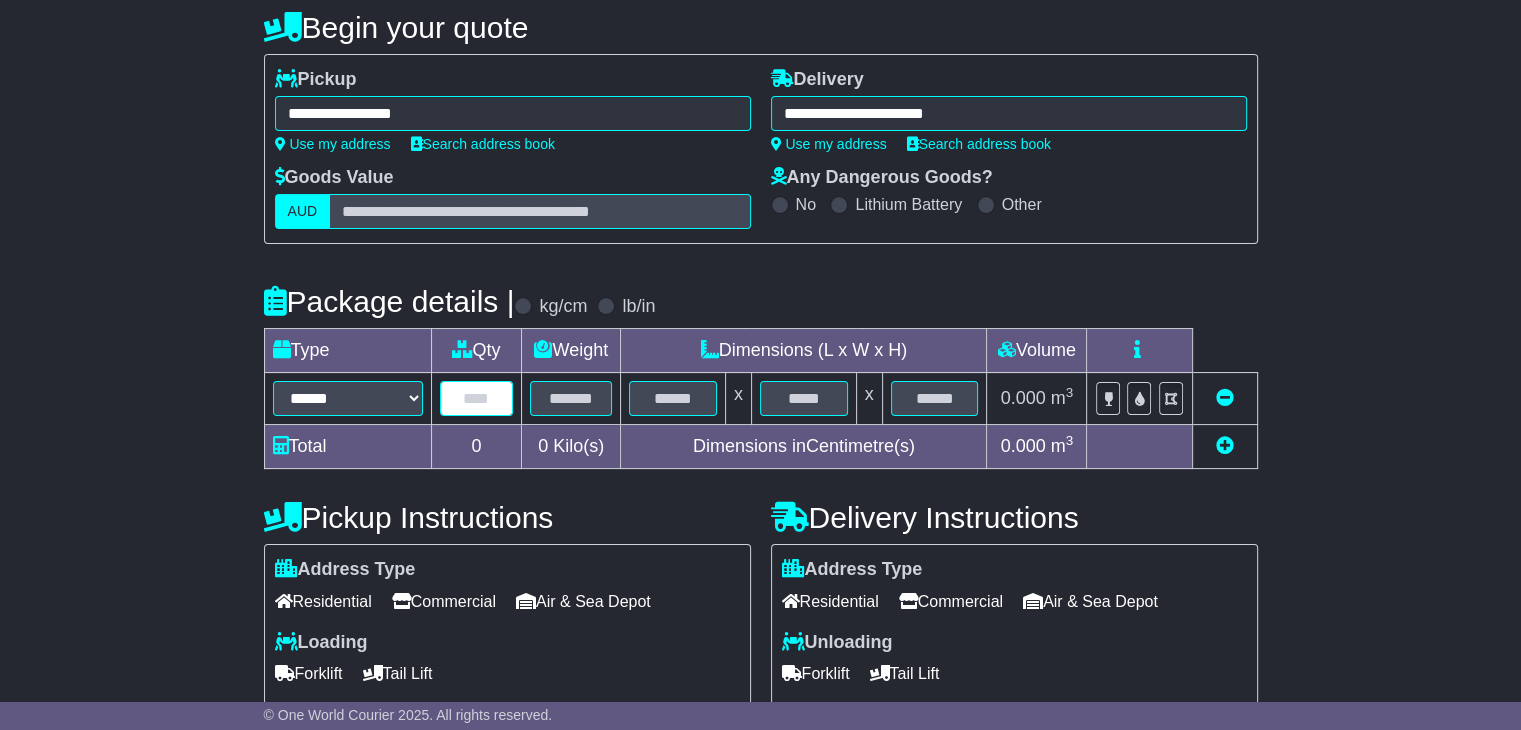 click at bounding box center (477, 398) 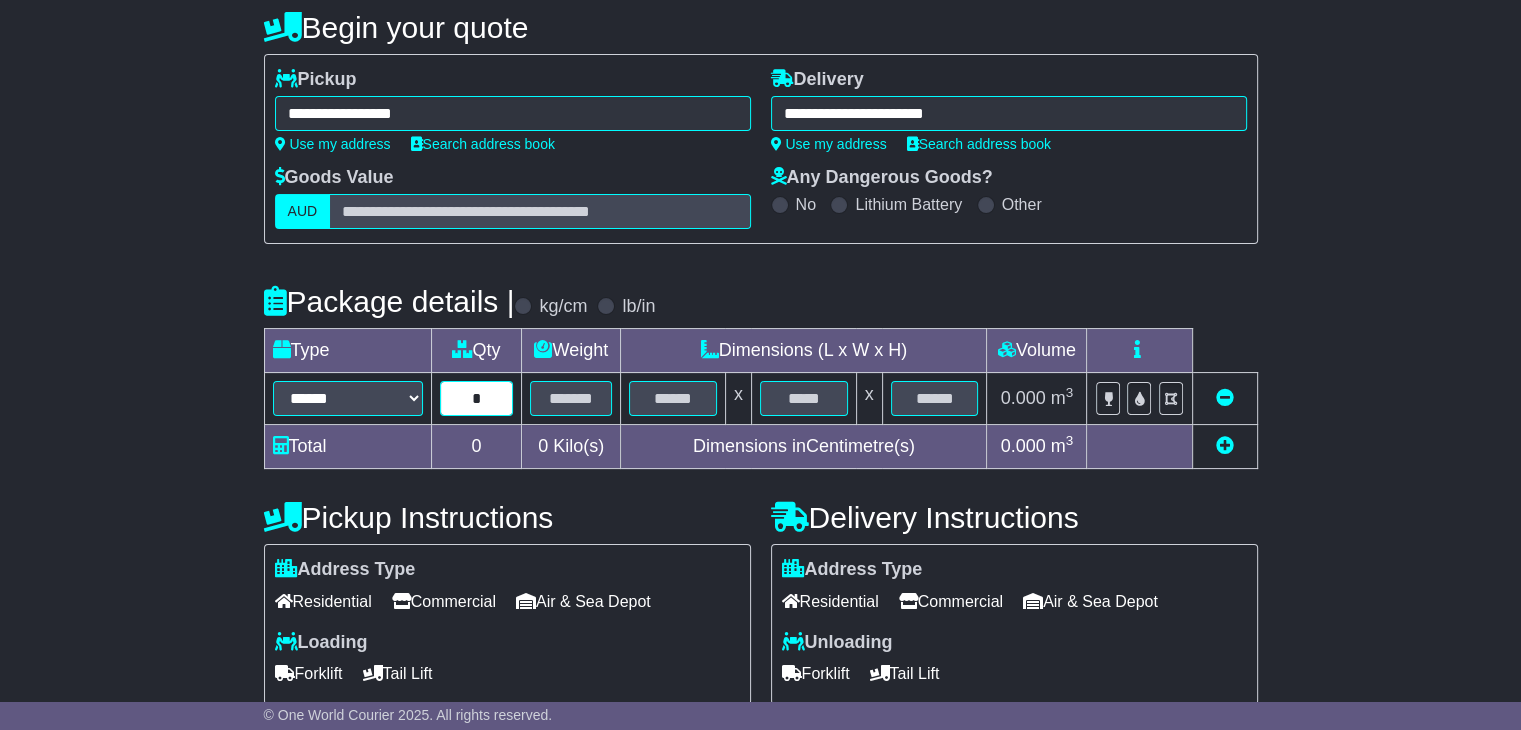 type on "*" 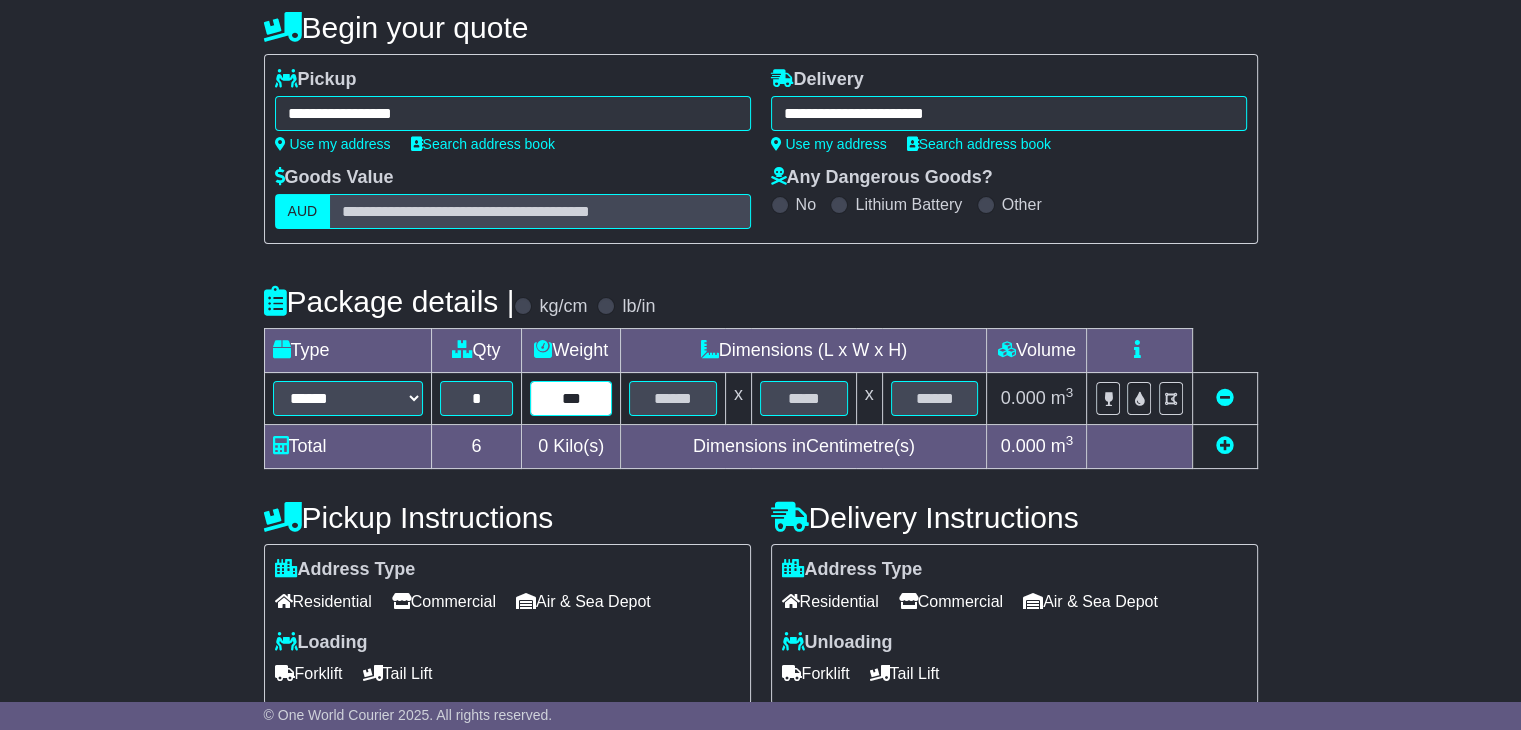 type on "***" 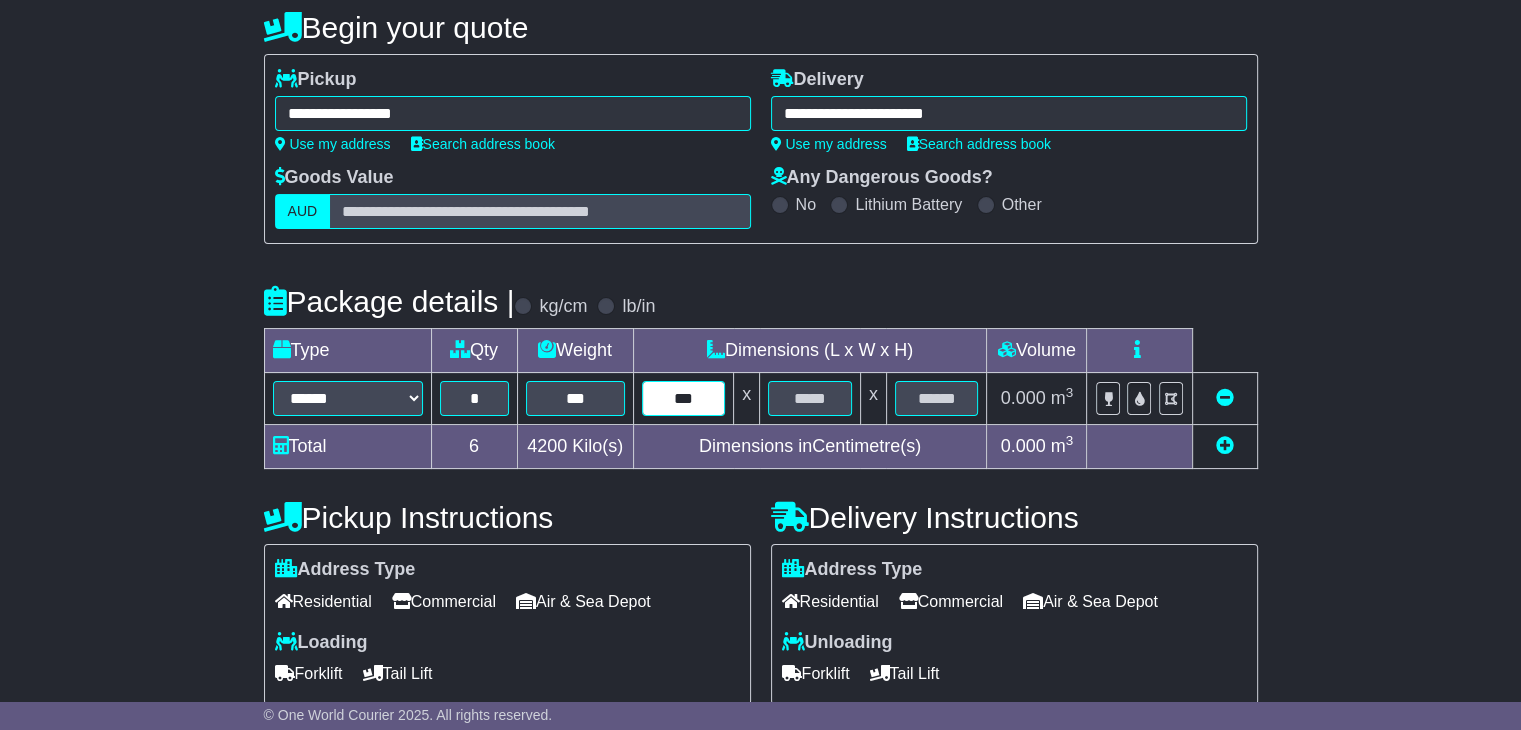 type on "***" 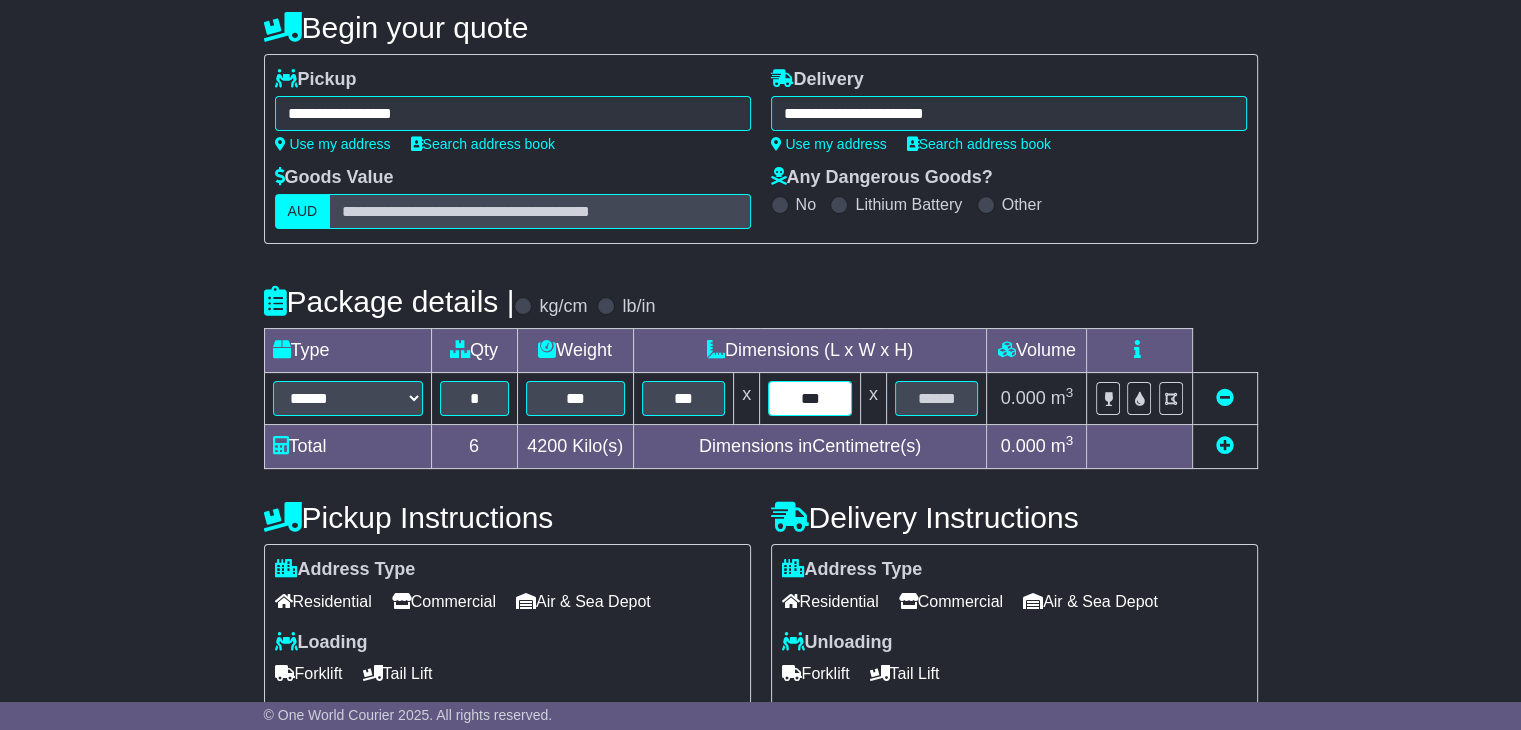 type on "***" 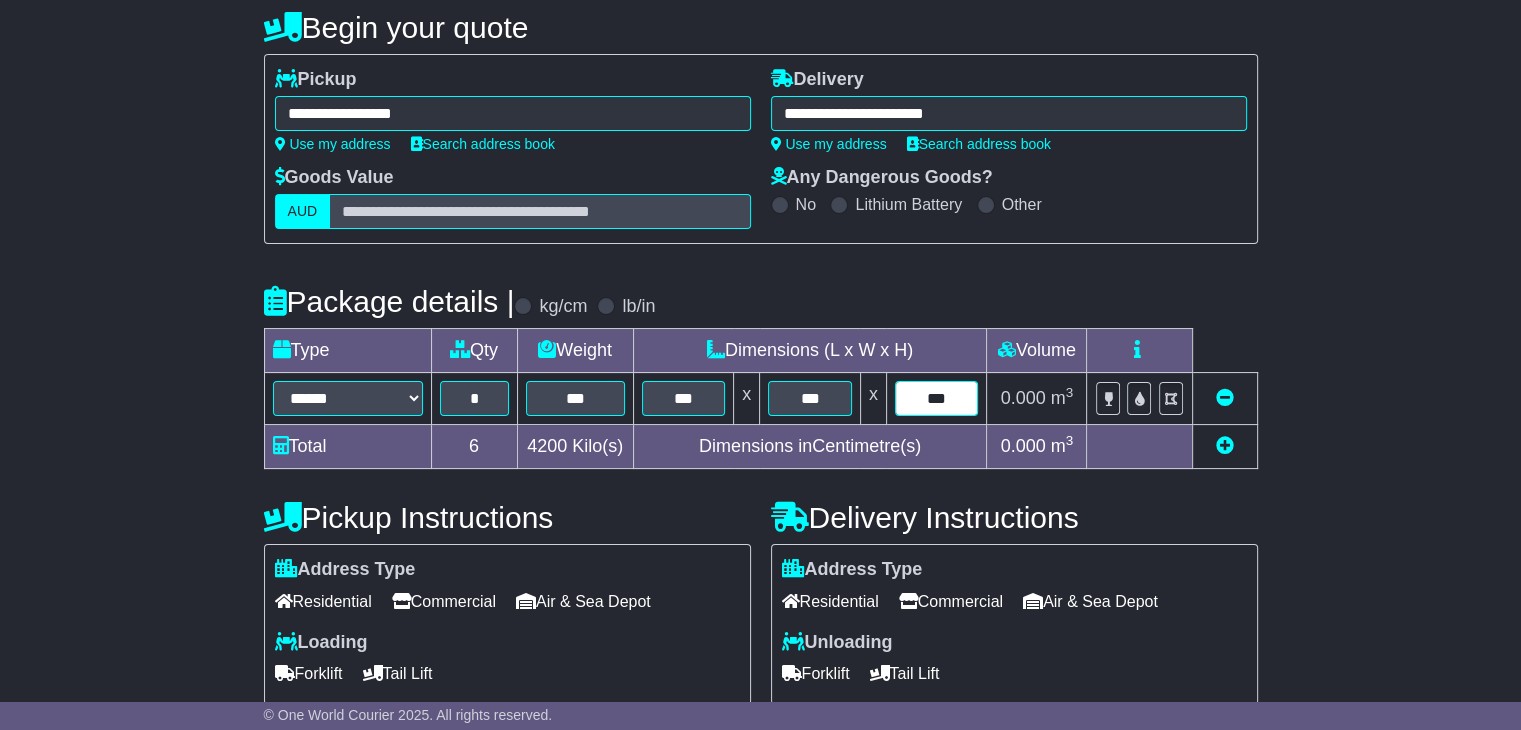 type on "***" 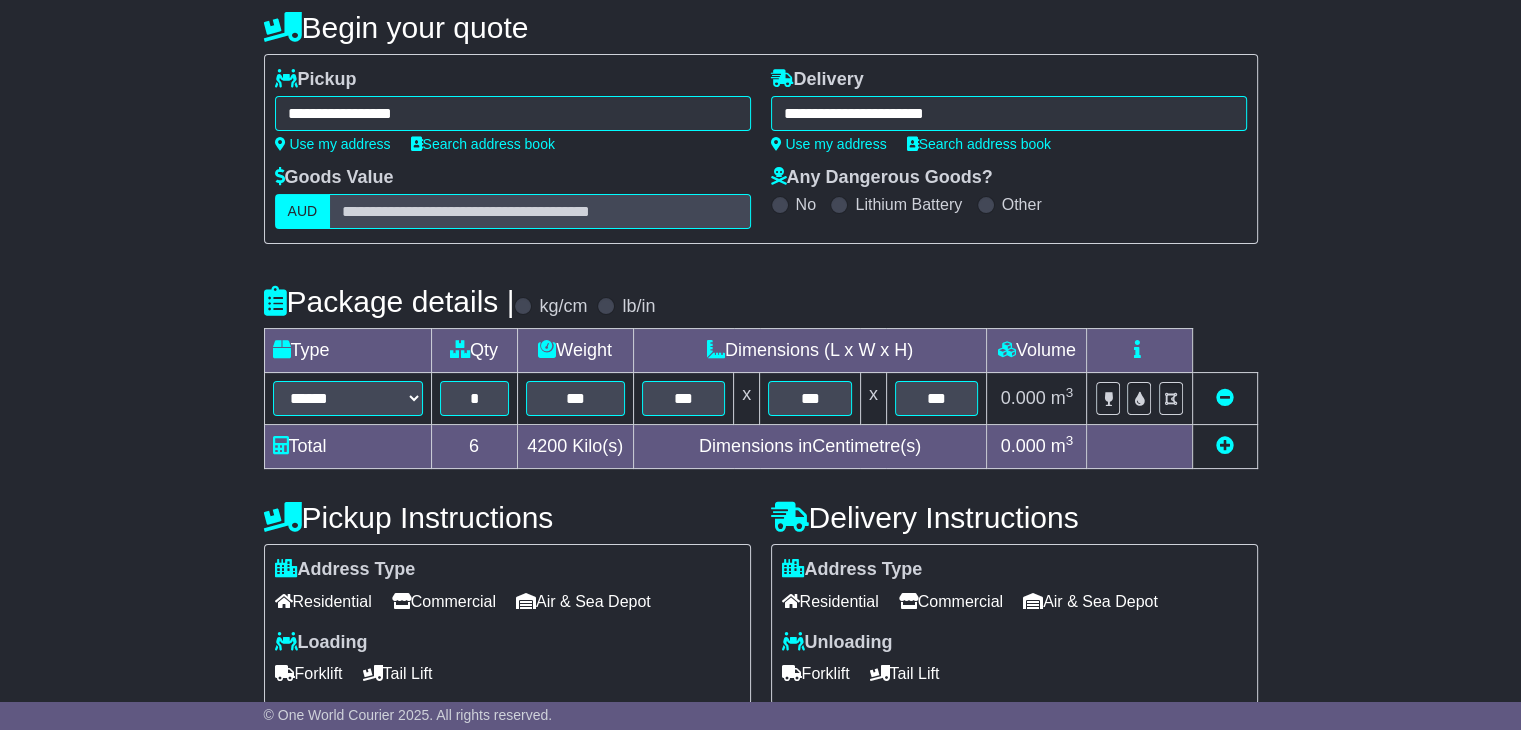 scroll, scrollTop: 500, scrollLeft: 0, axis: vertical 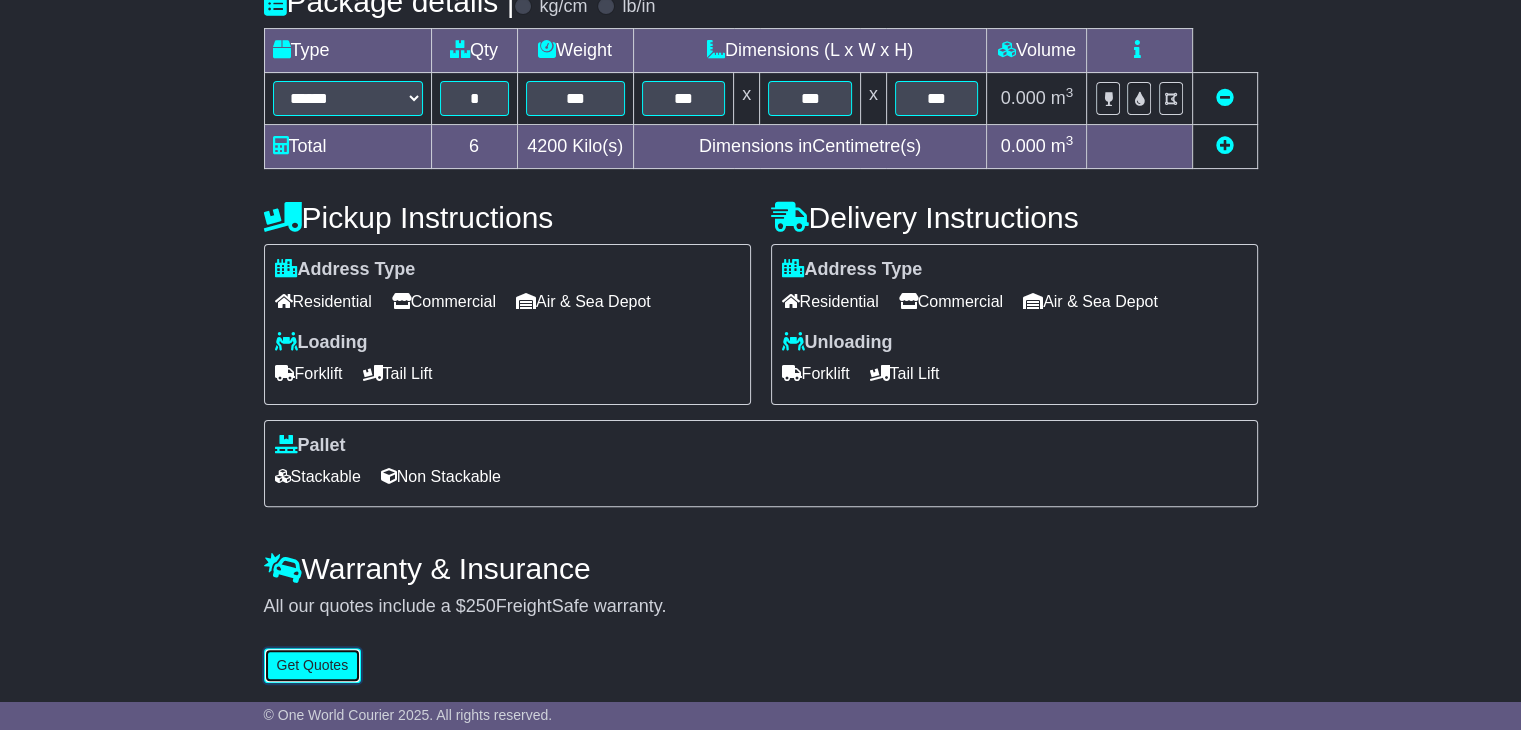 type 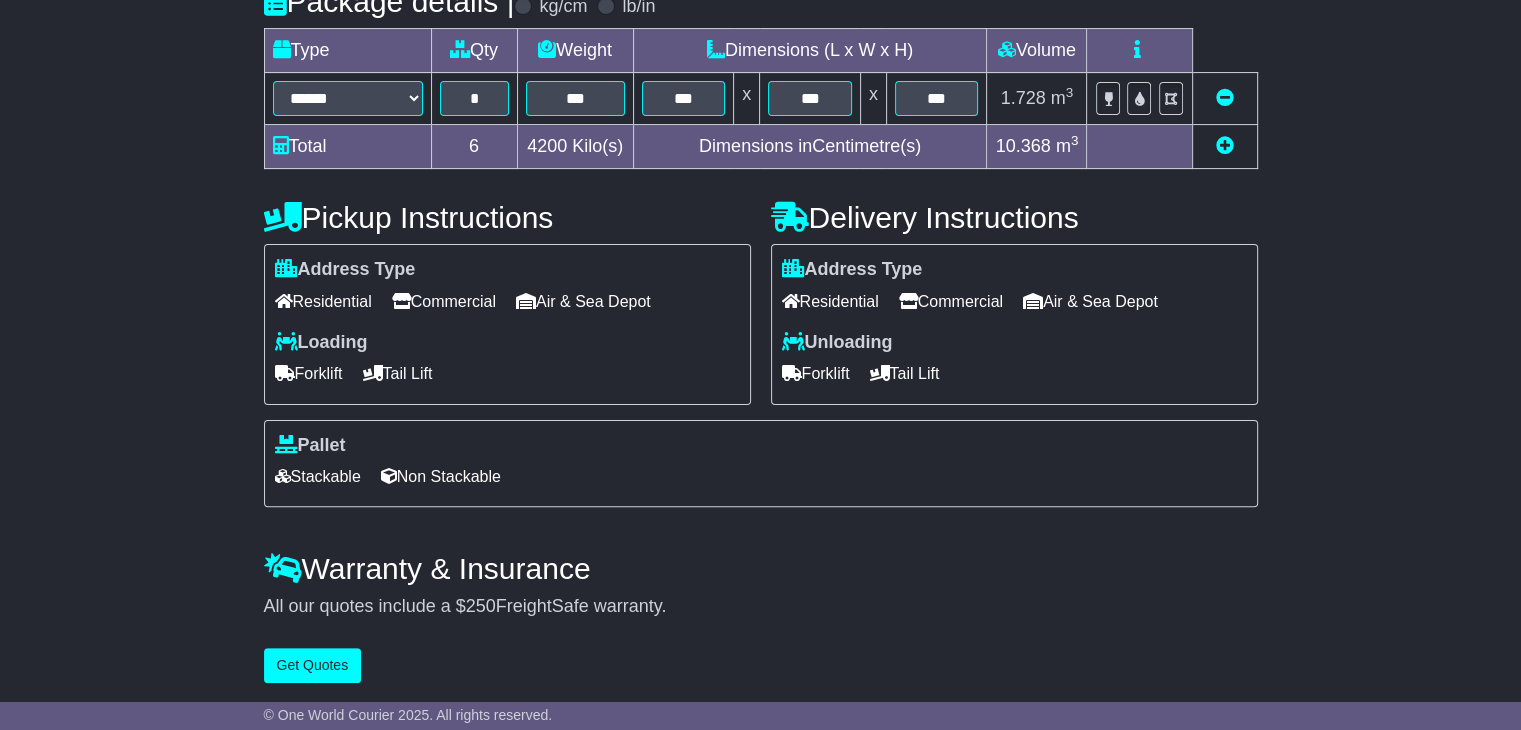 click on "Residential" at bounding box center [323, 301] 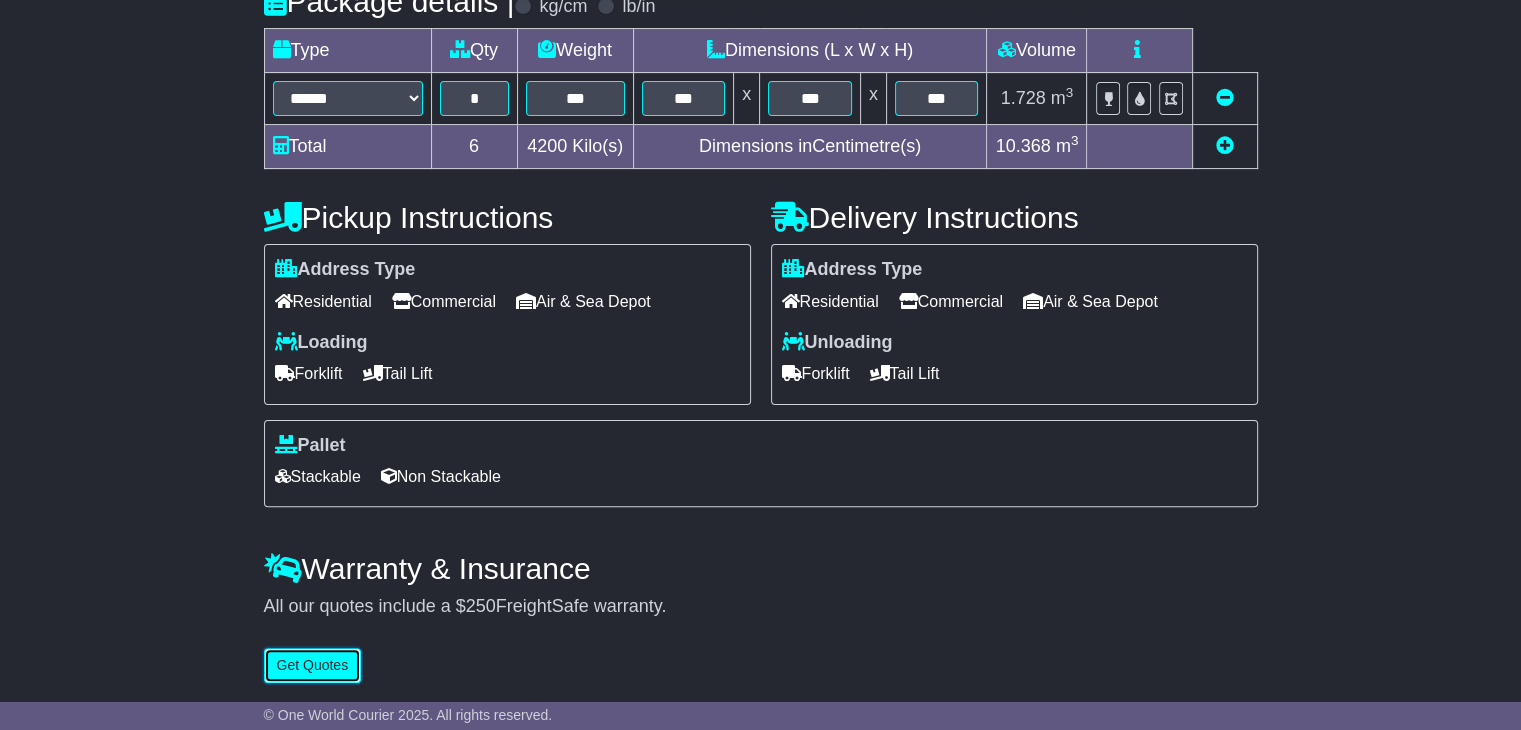 click on "Get Quotes" at bounding box center [313, 665] 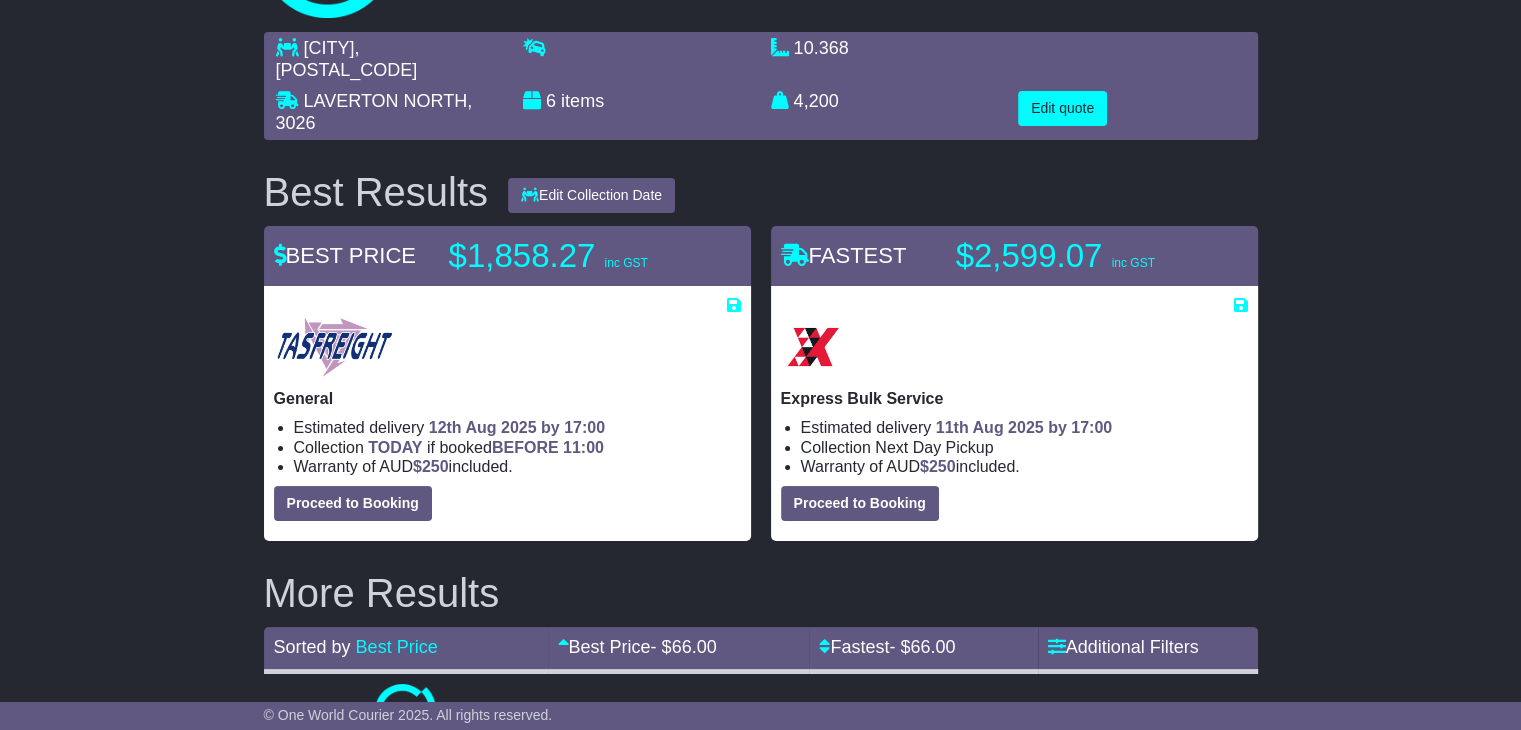 scroll, scrollTop: 0, scrollLeft: 0, axis: both 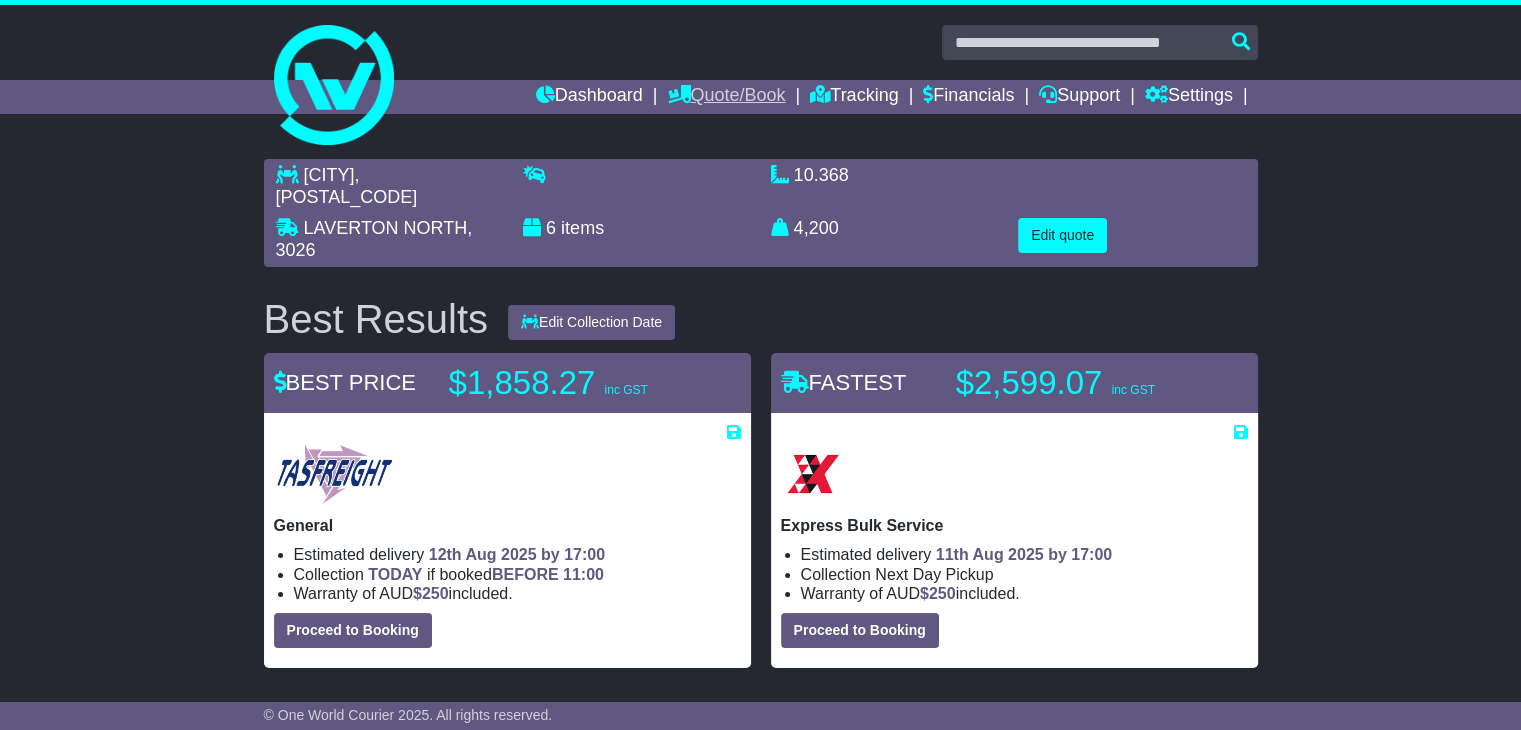 click on "Quote/Book" at bounding box center [726, 97] 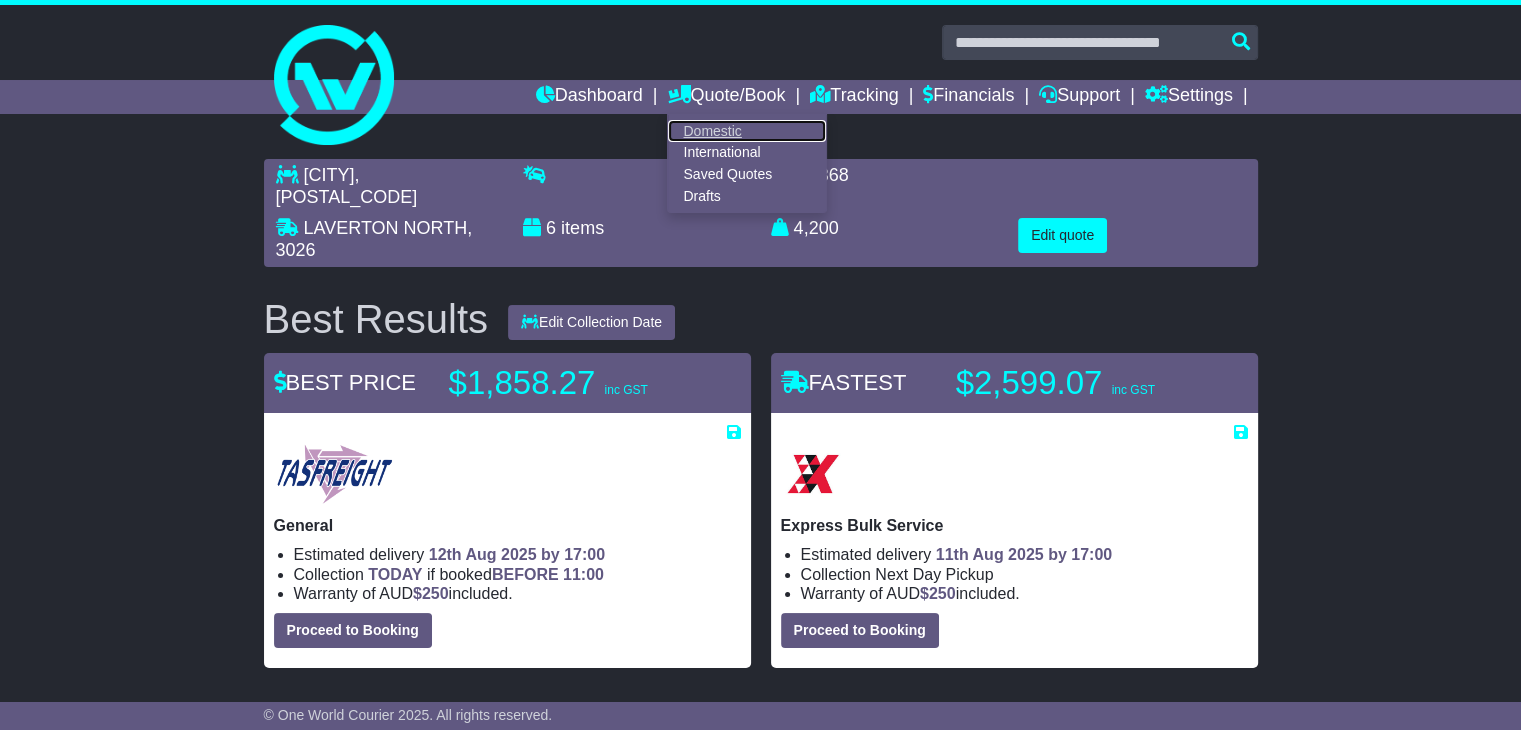 click on "Domestic" at bounding box center [747, 131] 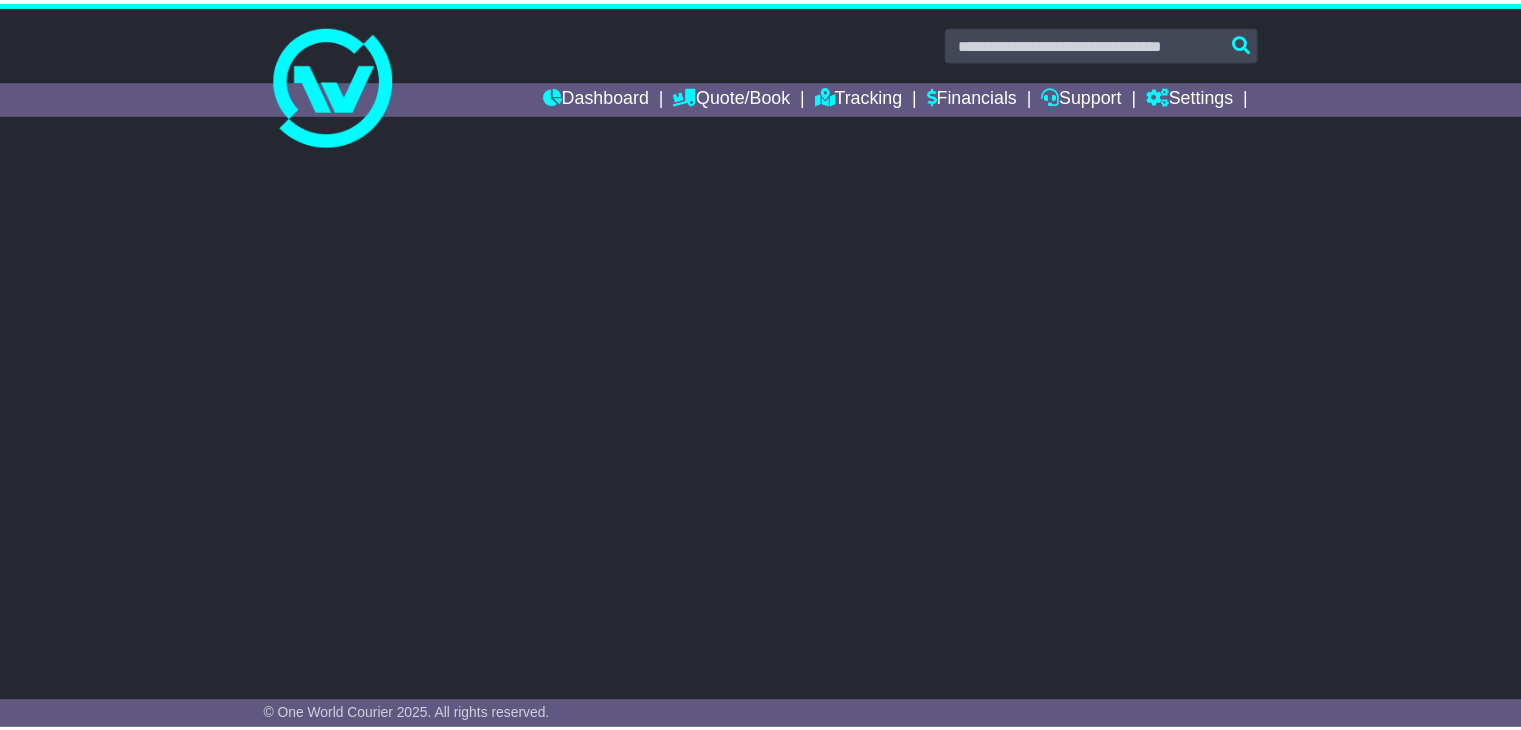 scroll, scrollTop: 0, scrollLeft: 0, axis: both 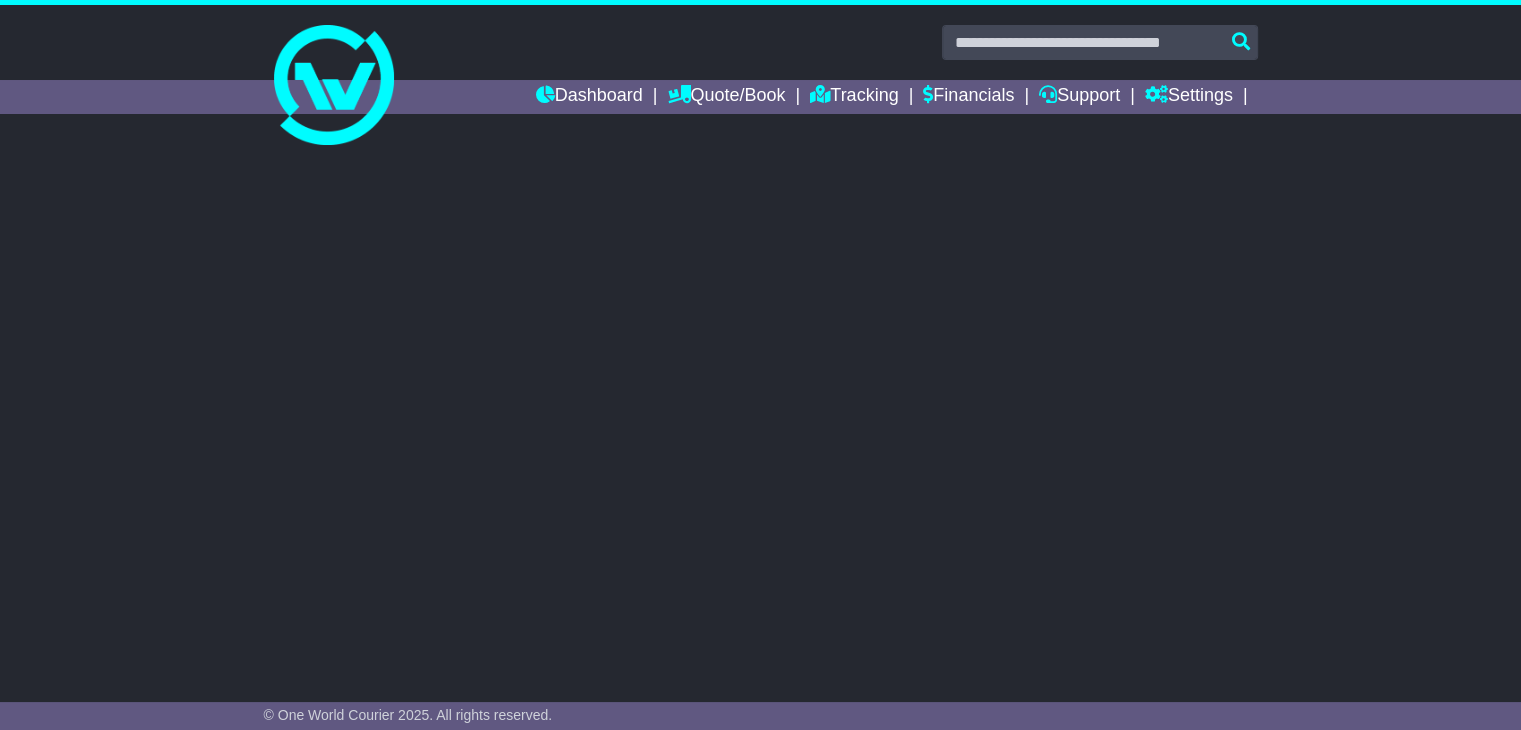 select 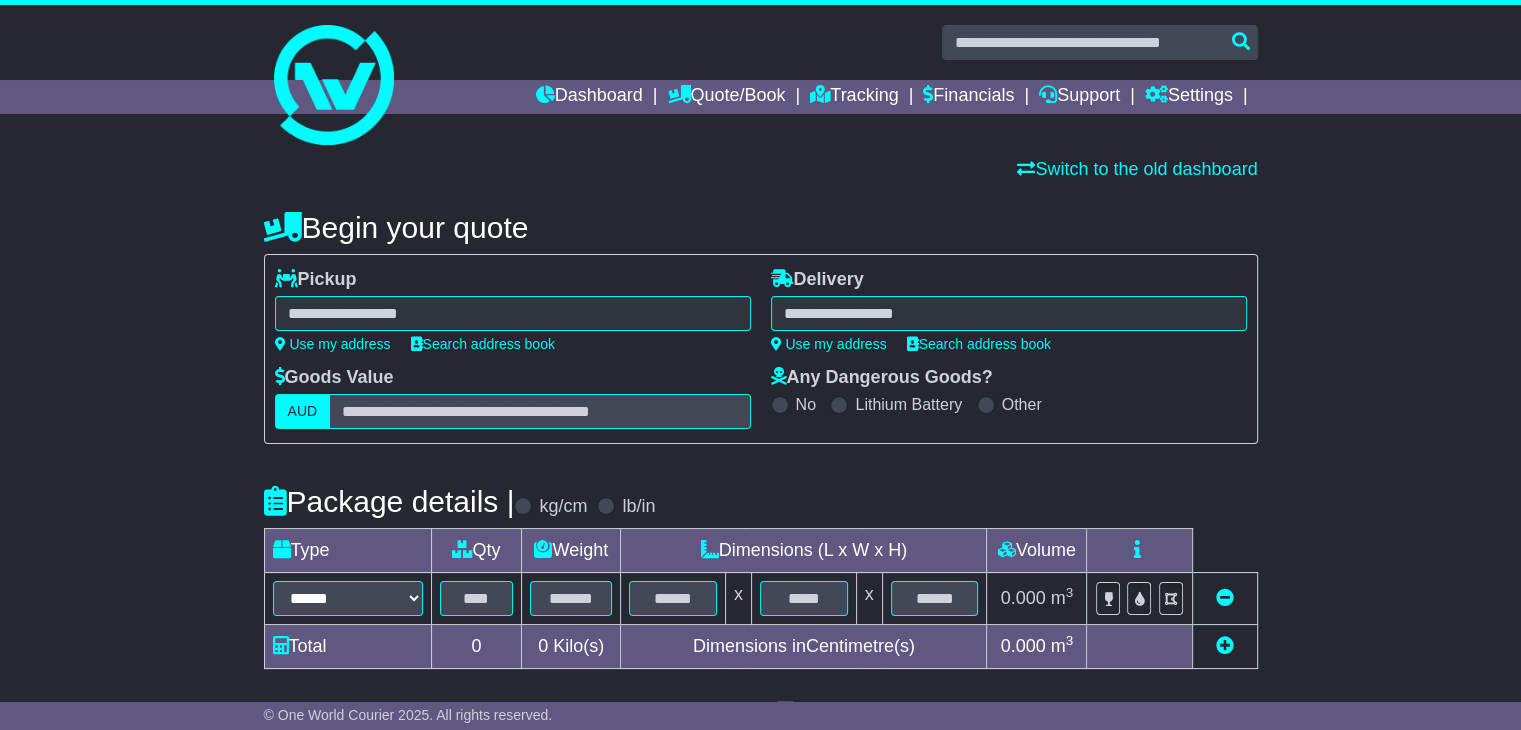click at bounding box center (513, 313) 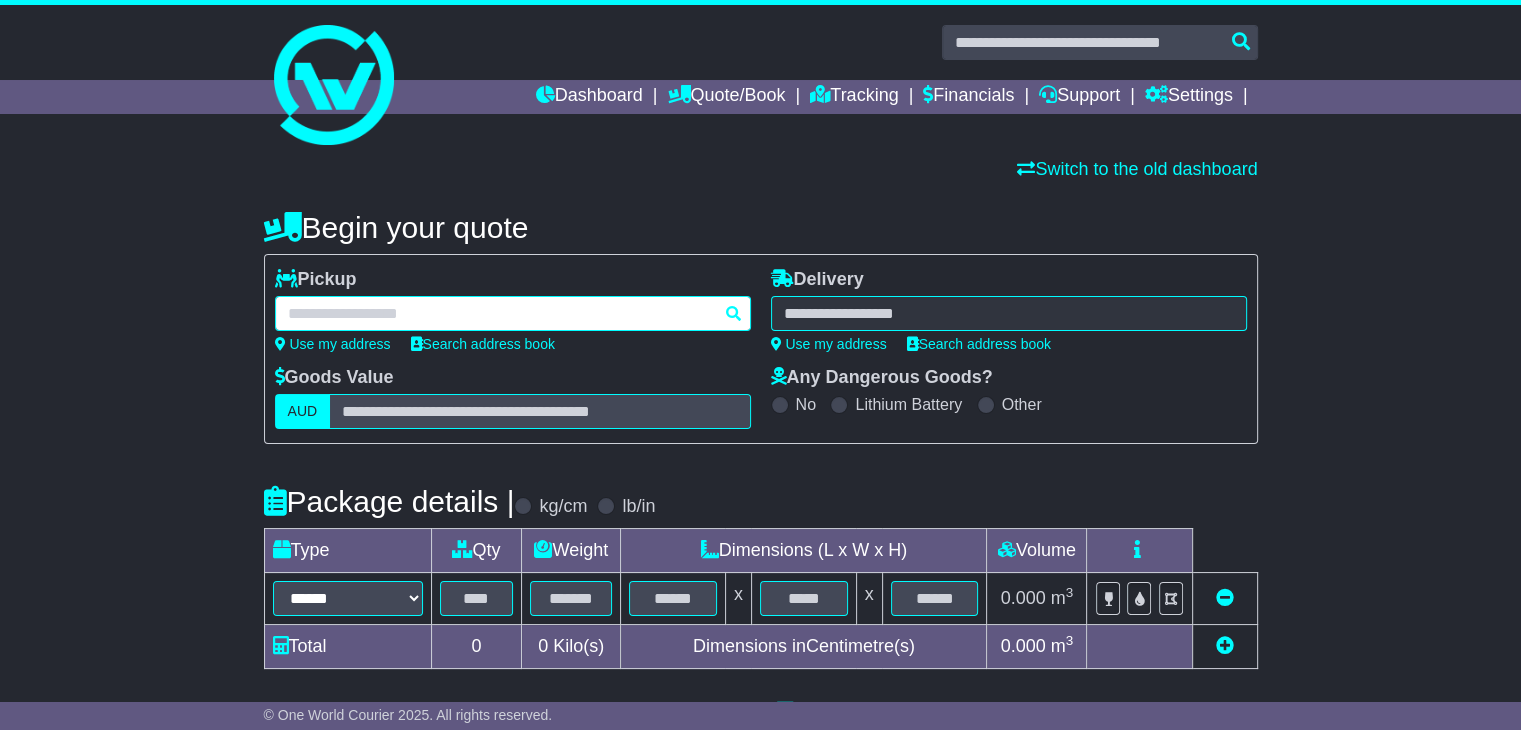 paste on "**********" 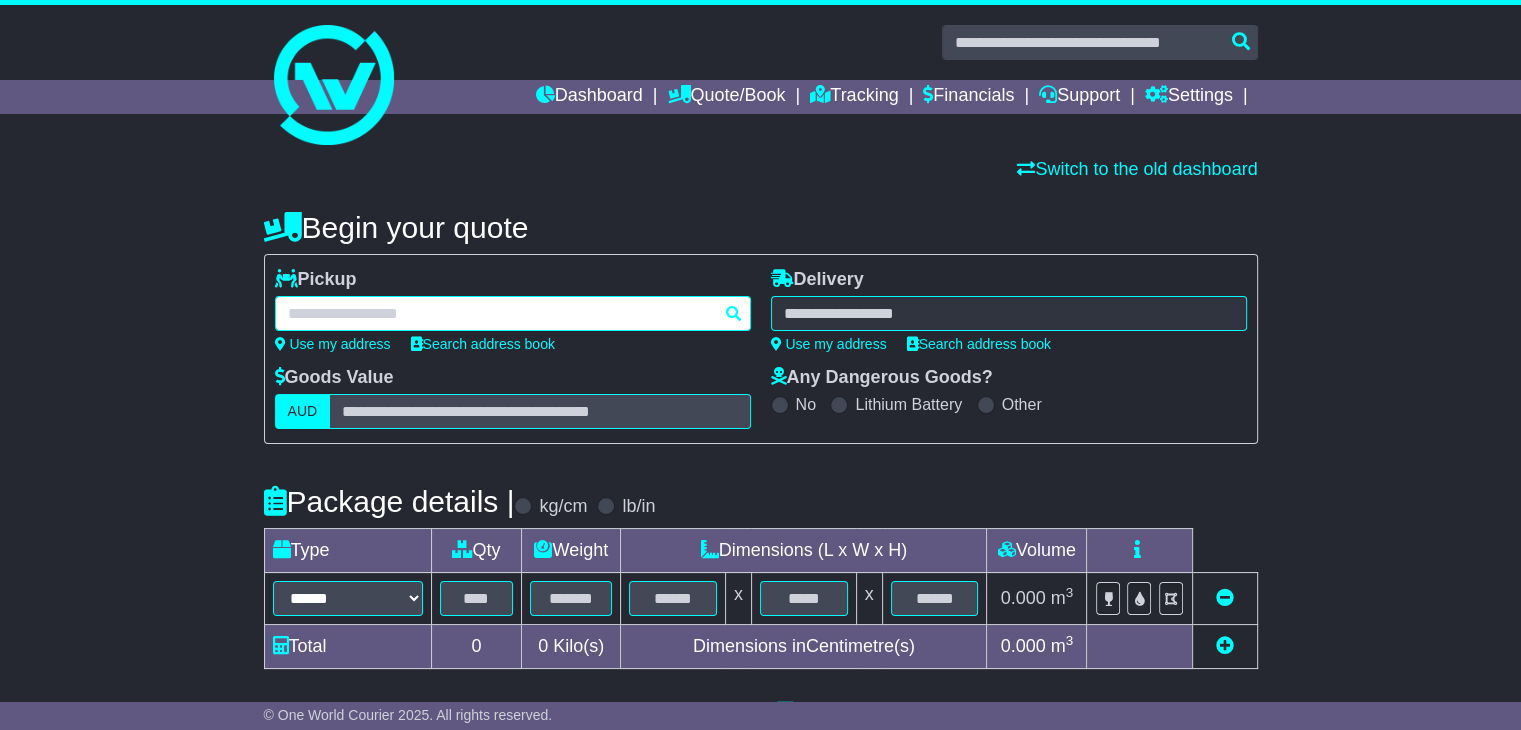 type on "**********" 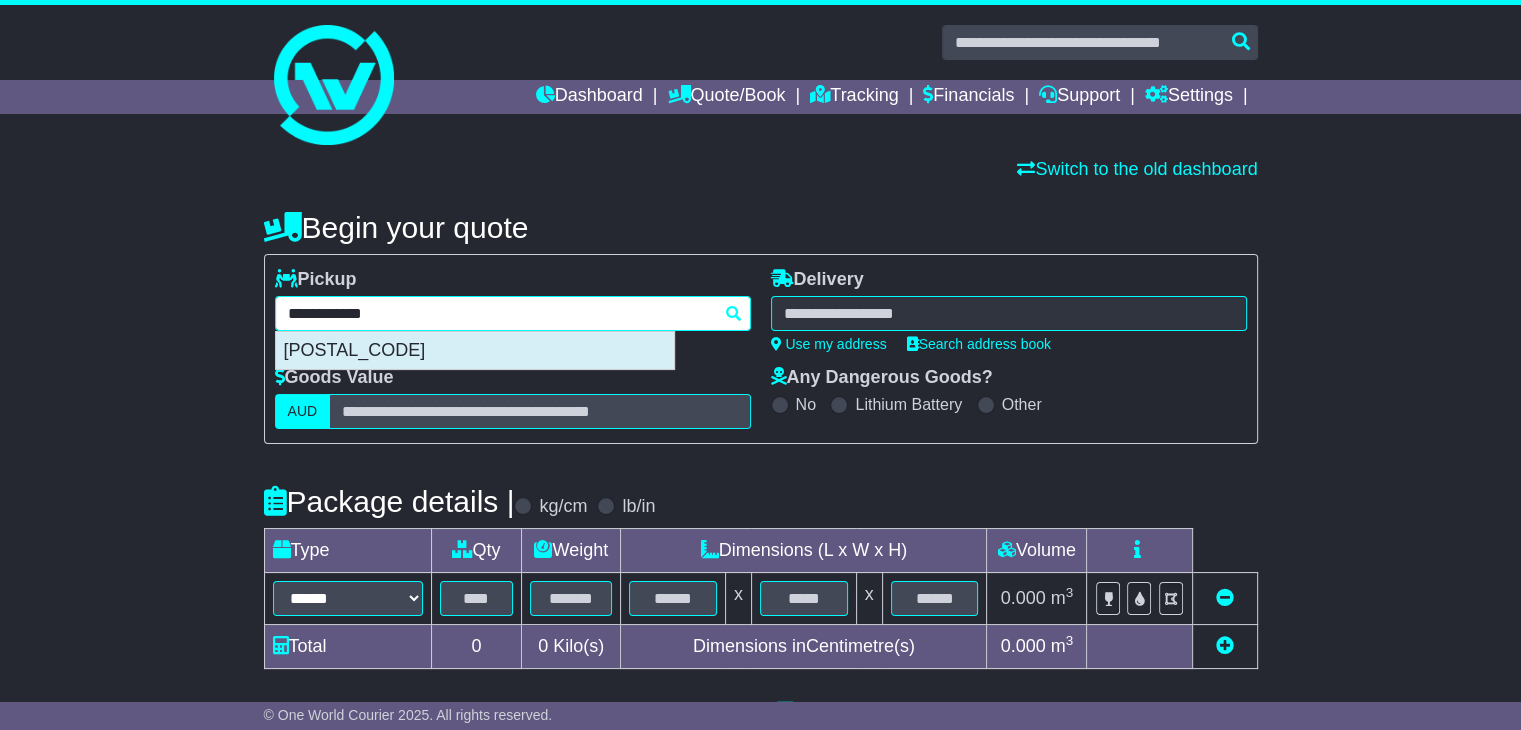 click on "[POSTAL_CODE]" at bounding box center (475, 351) 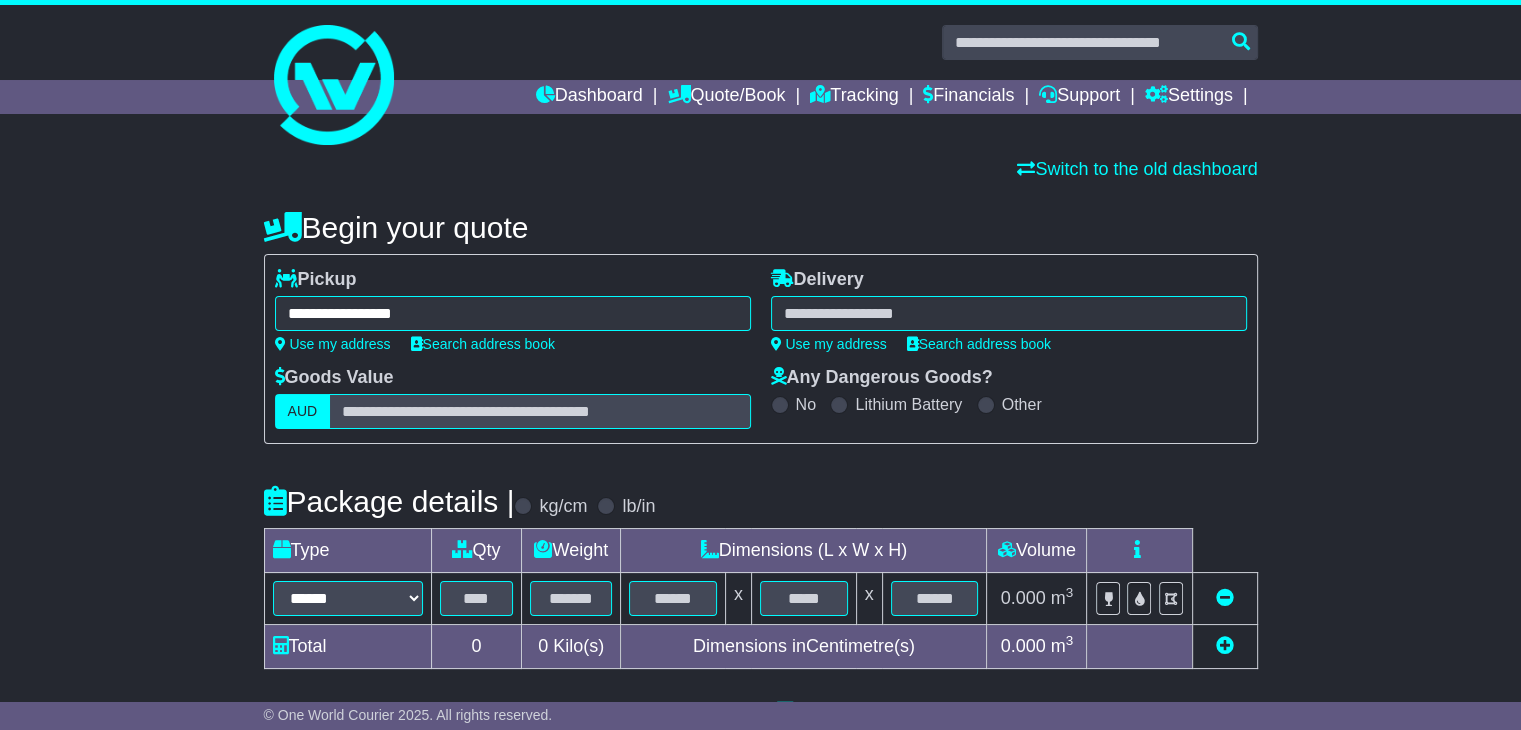 type on "**********" 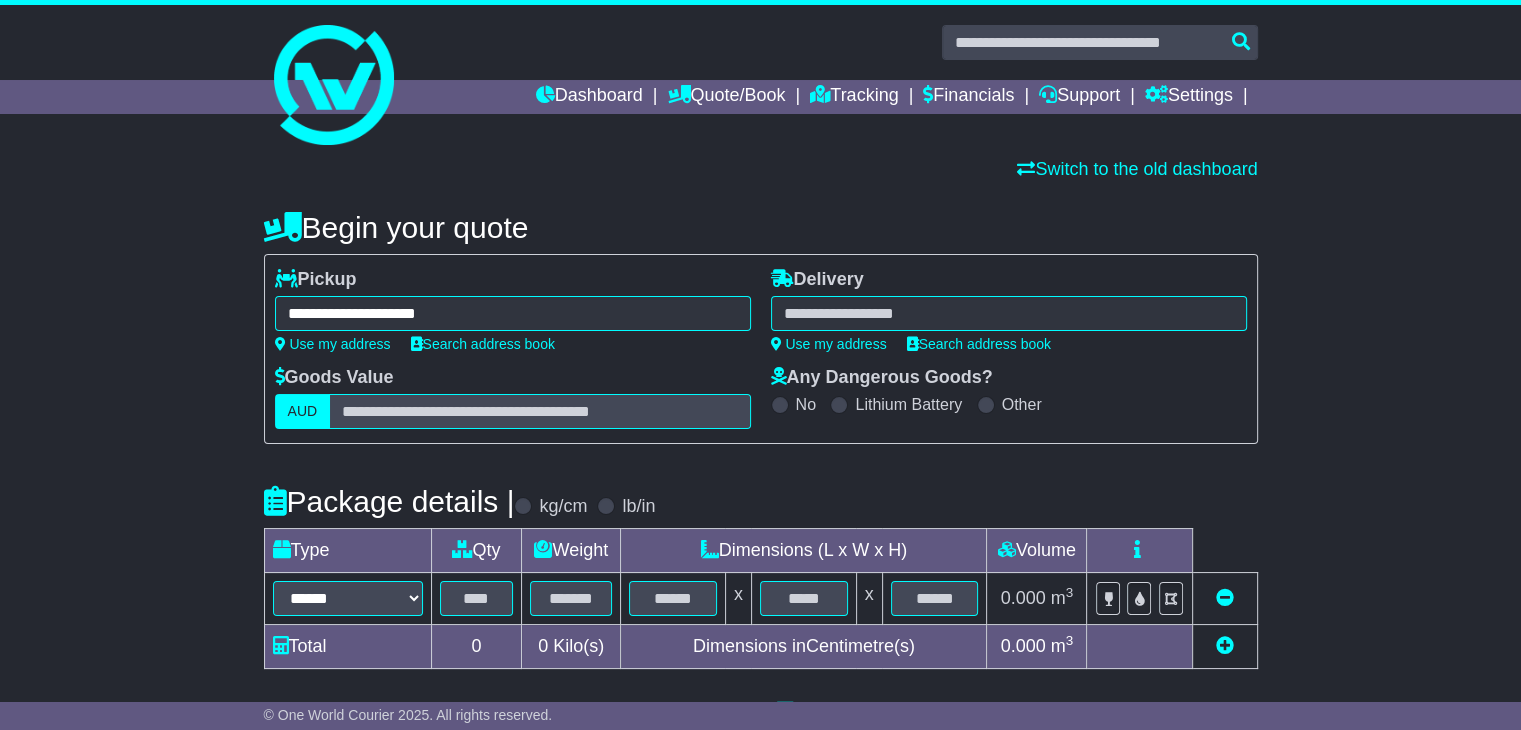 click at bounding box center (1009, 313) 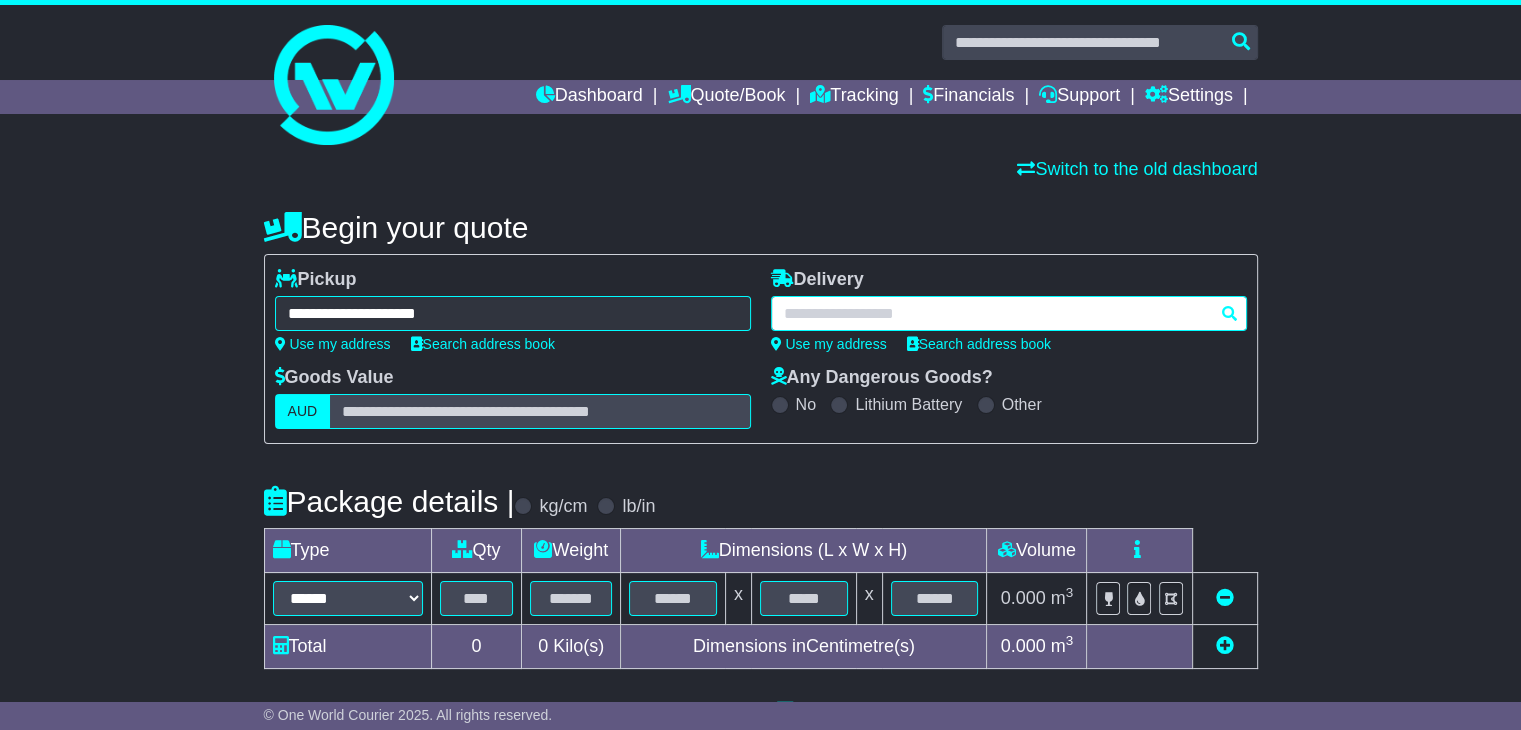 paste on "*****" 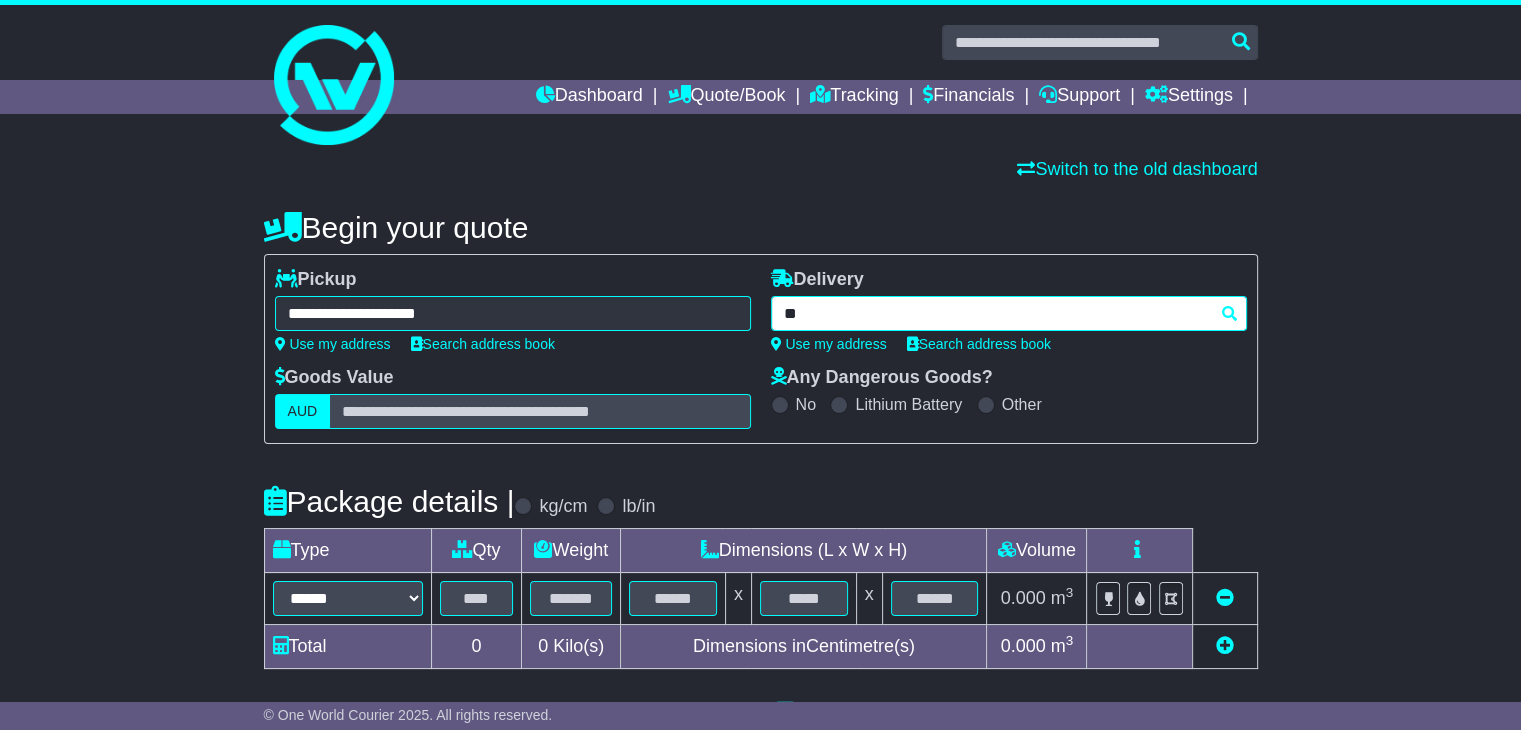 type on "*" 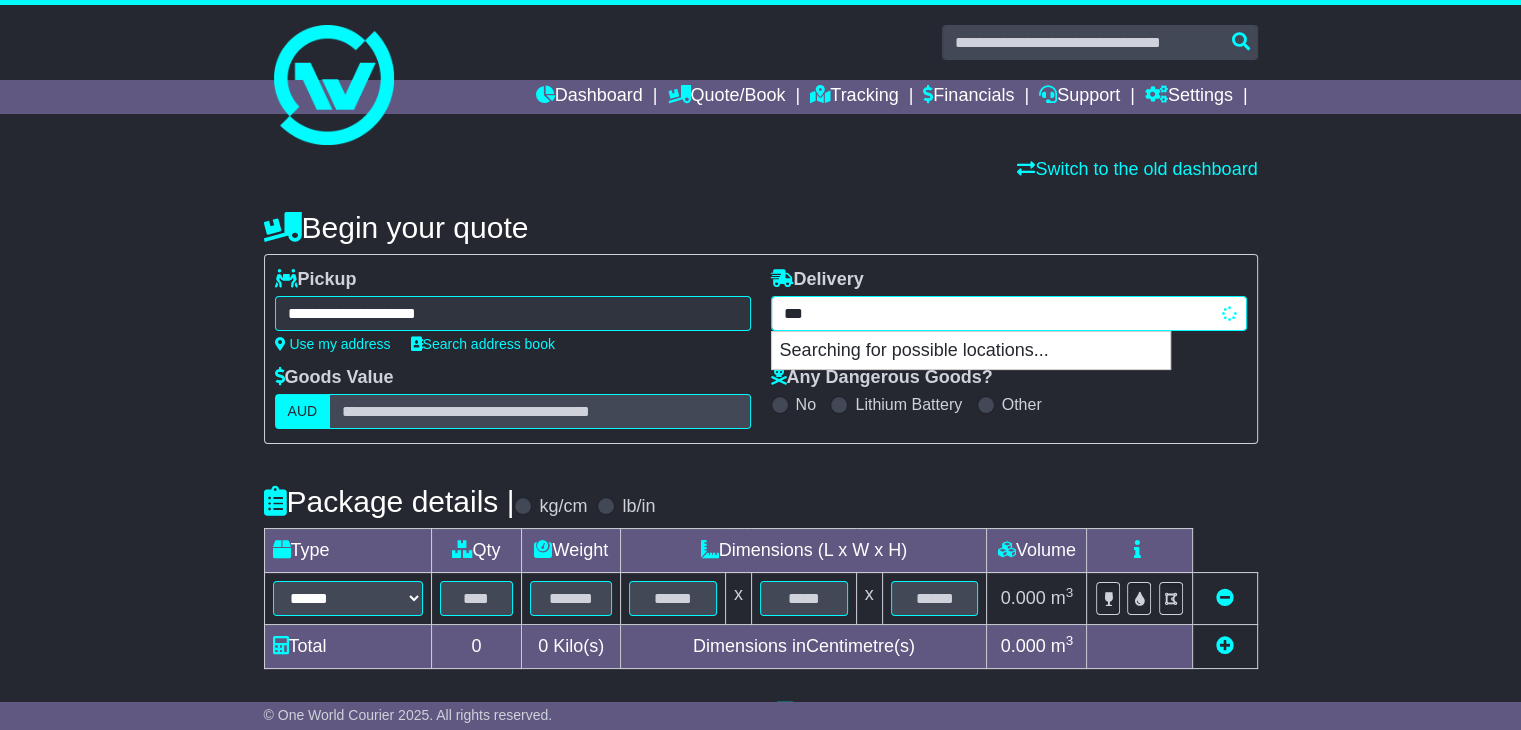type on "****" 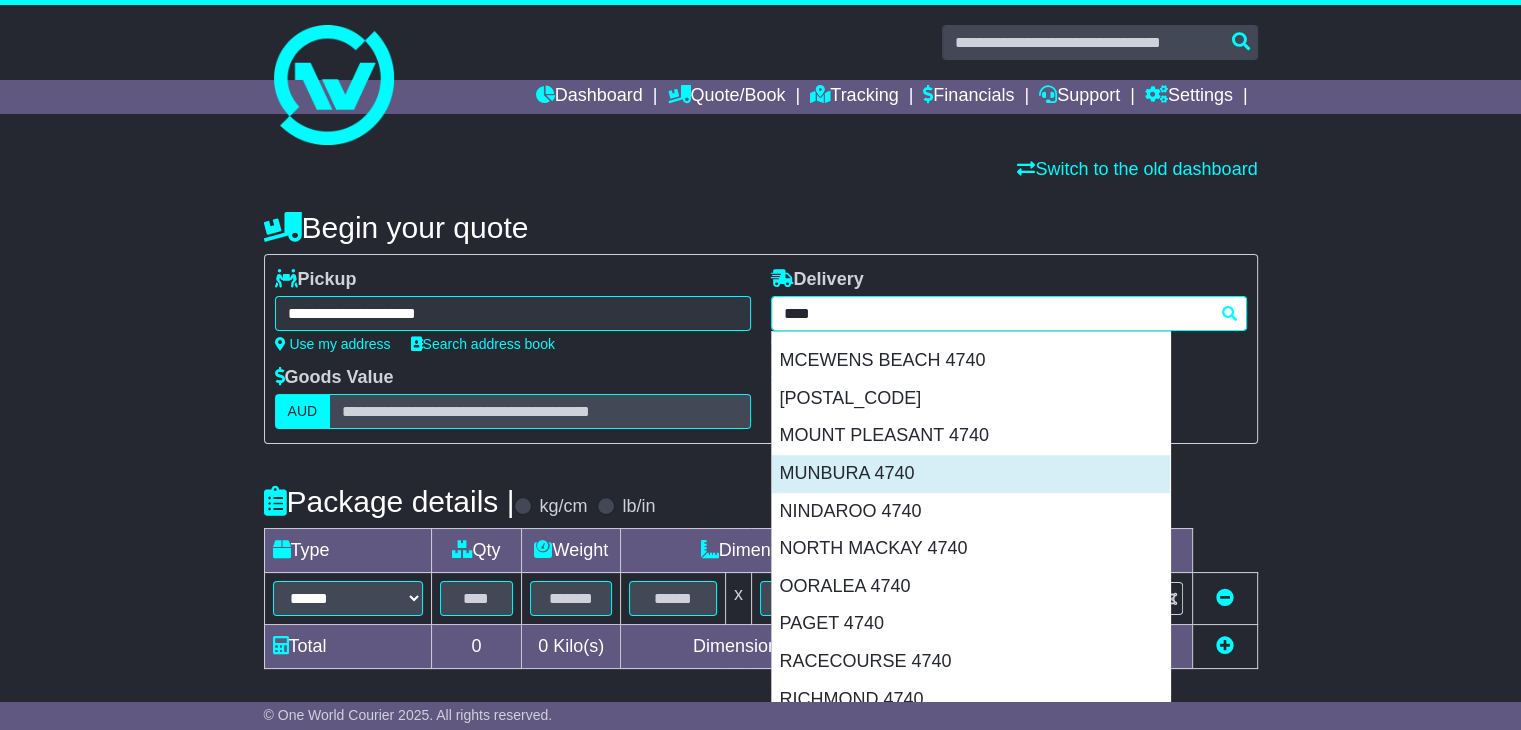 scroll, scrollTop: 1419, scrollLeft: 0, axis: vertical 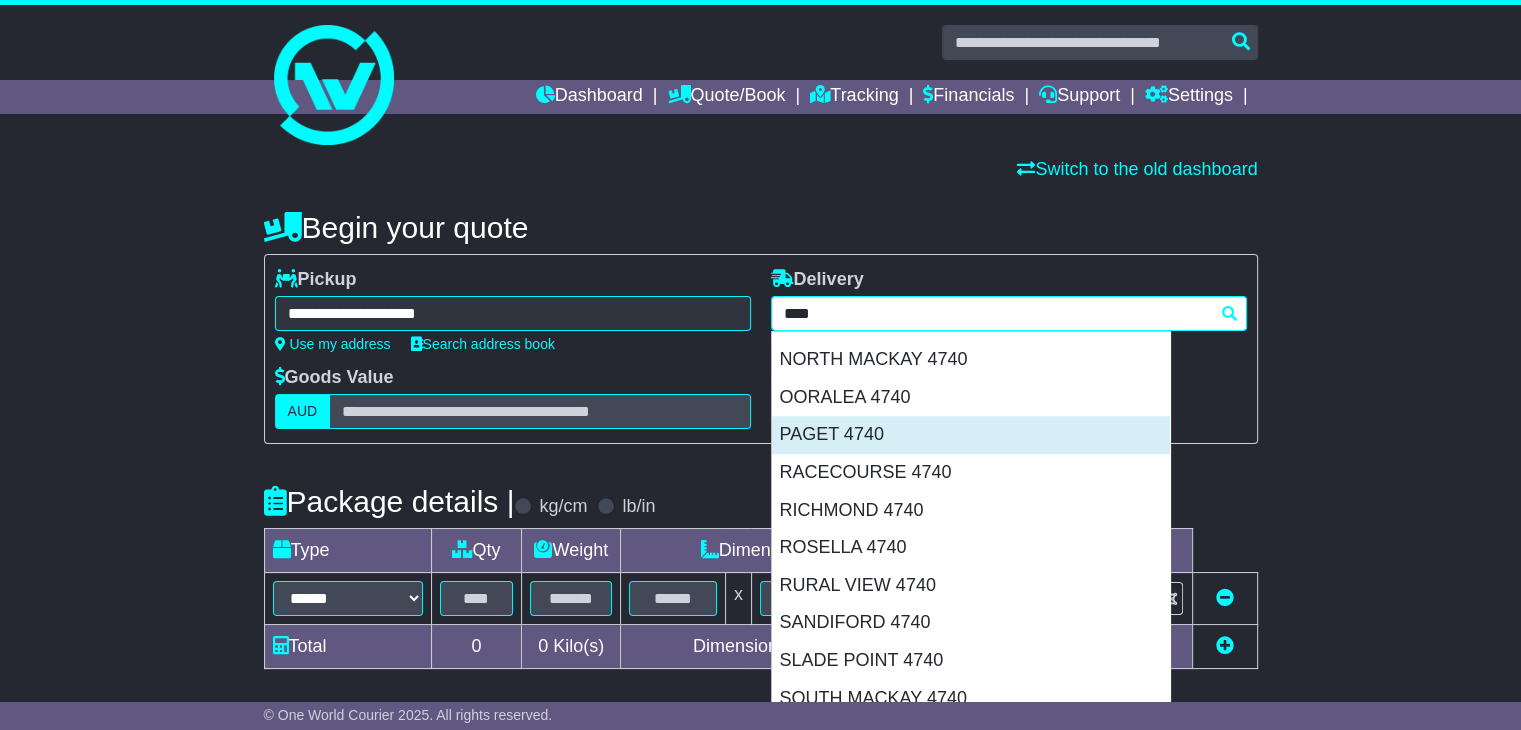 click on "PAGET 4740" at bounding box center [971, 435] 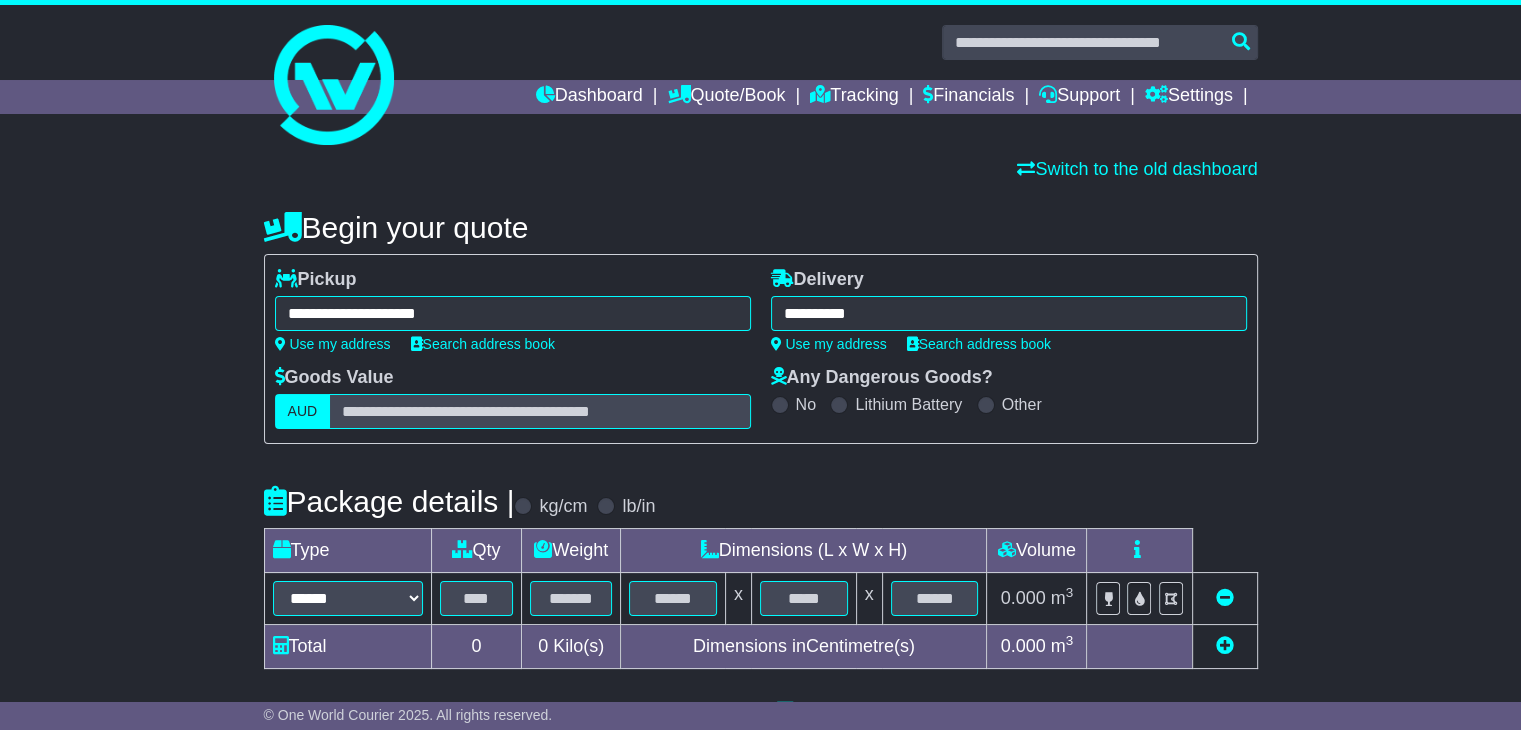 type on "**********" 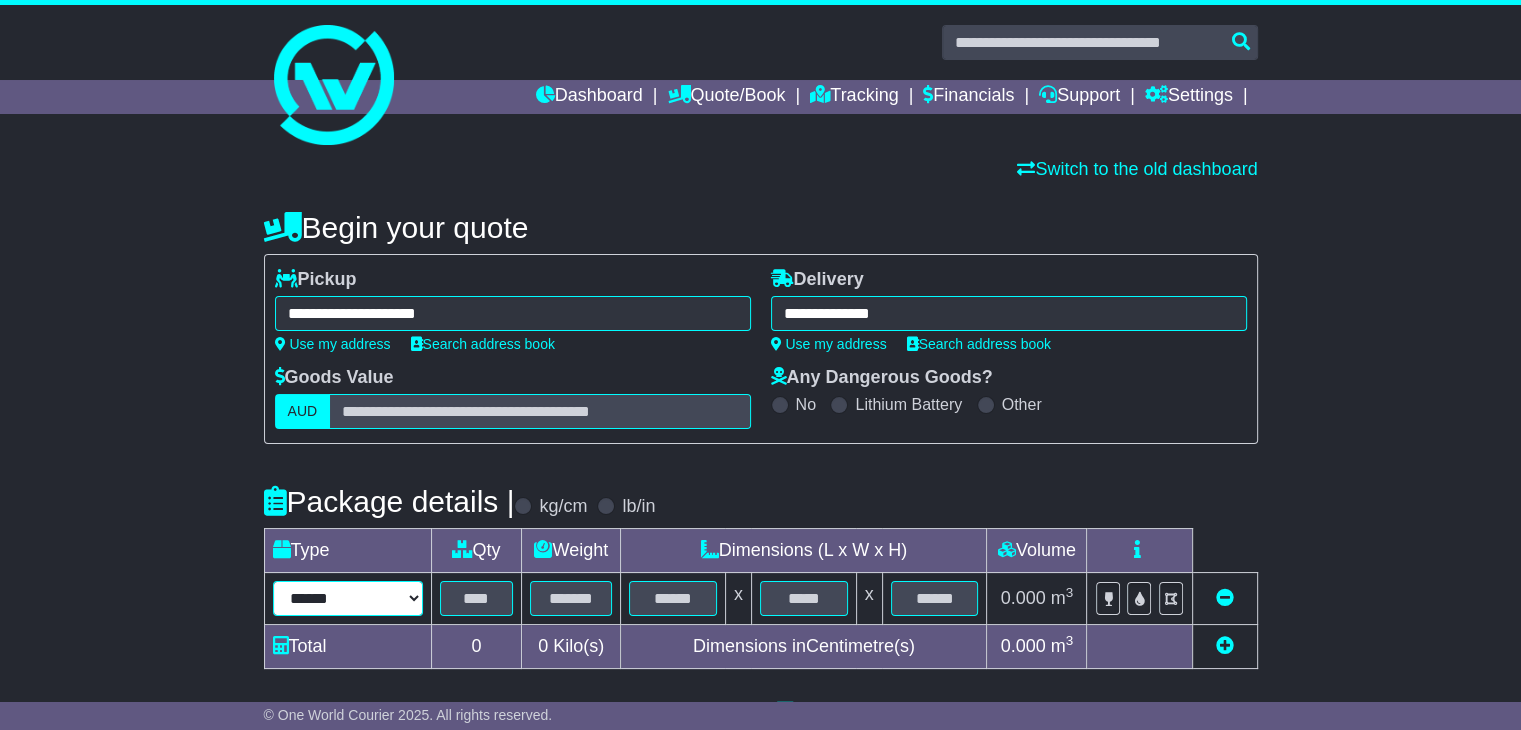 click on "****** ****** *** ******** ***** **** **** ****** *** *******" at bounding box center (348, 598) 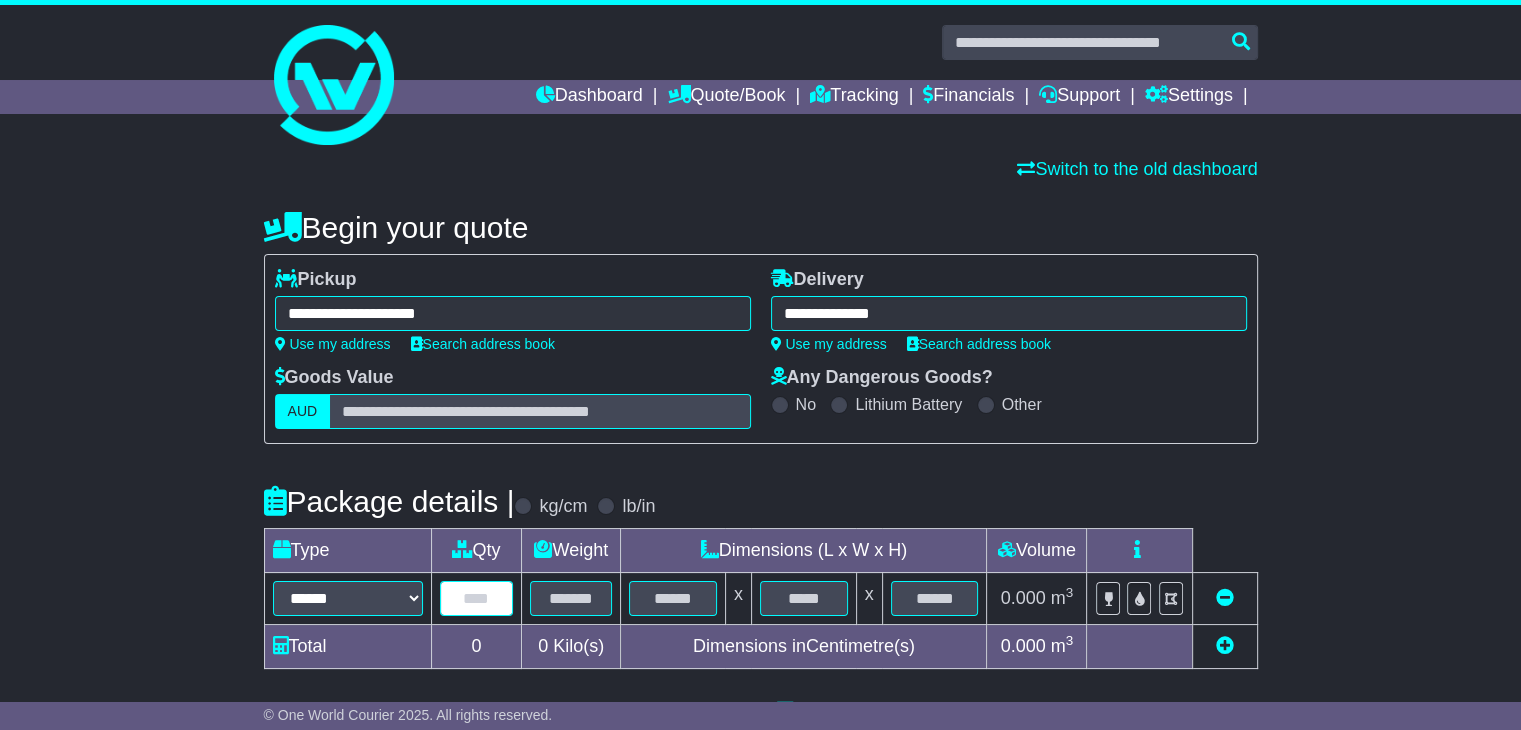 click at bounding box center (477, 598) 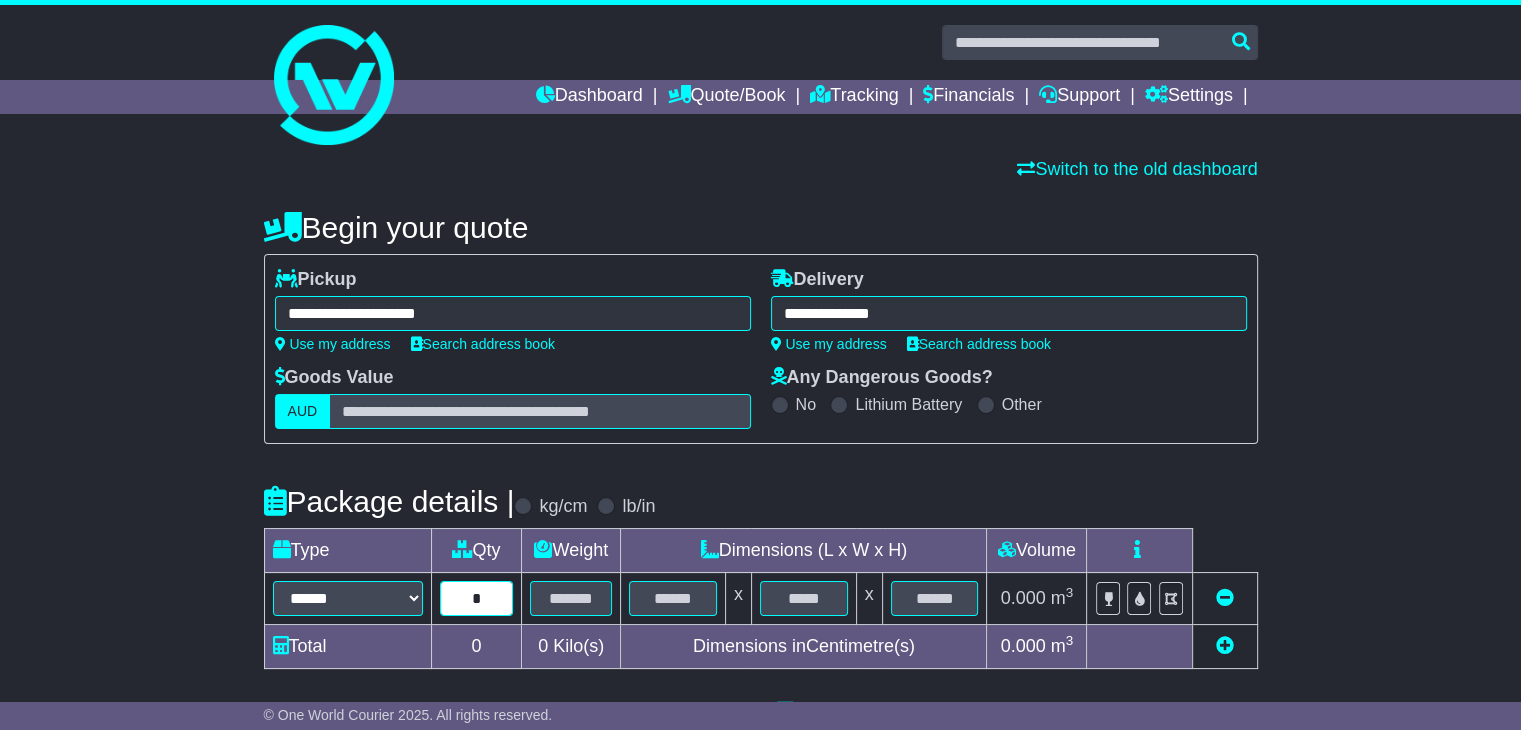 type on "*" 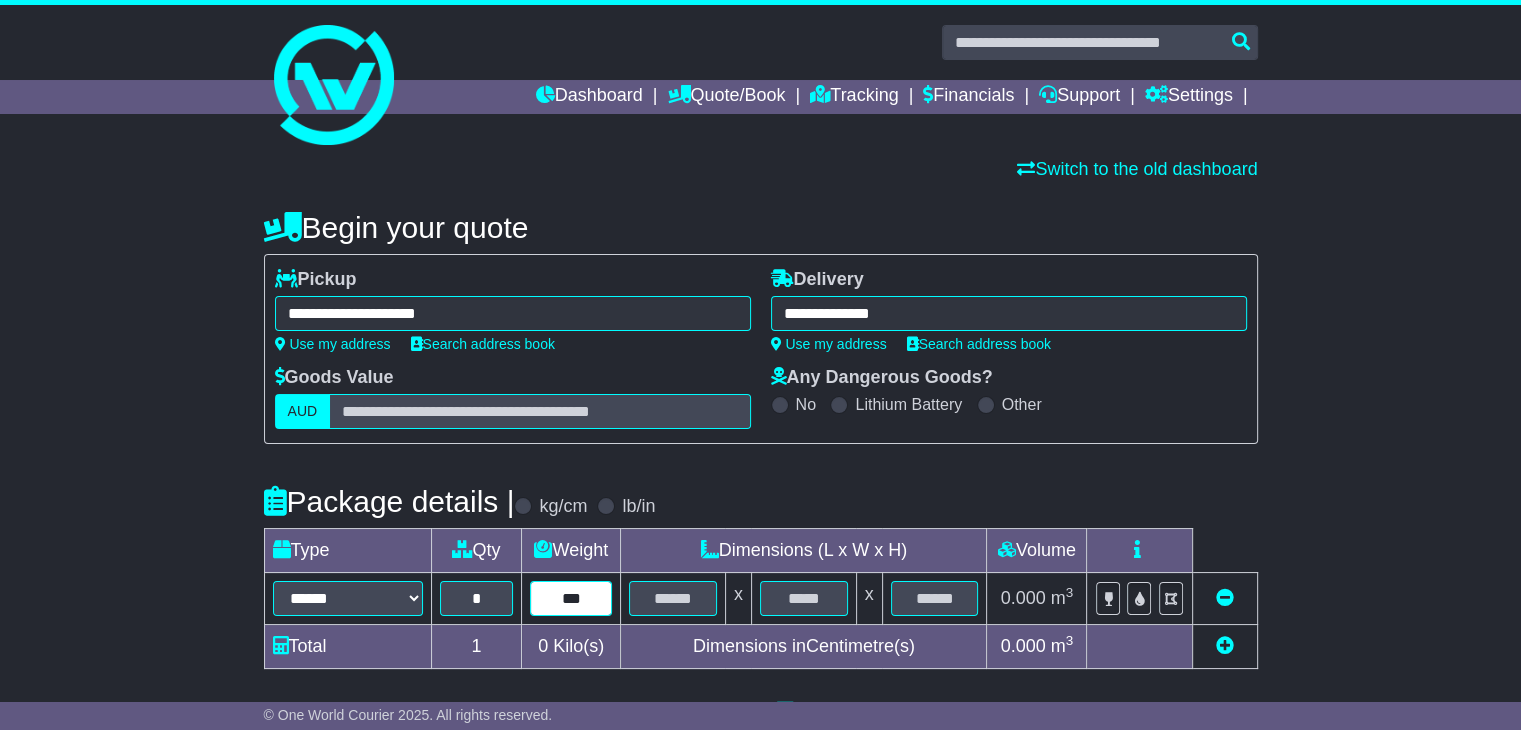 type on "***" 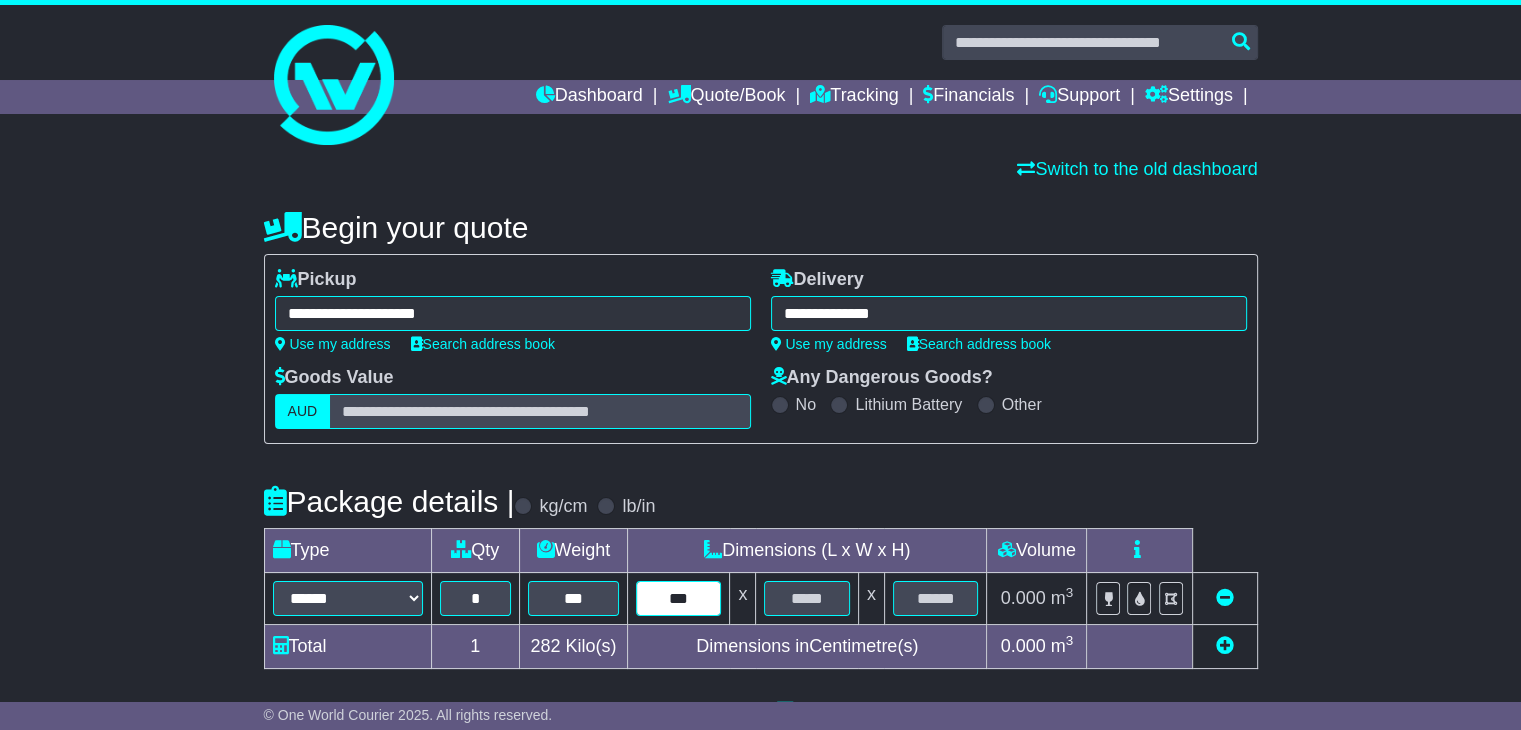 type on "***" 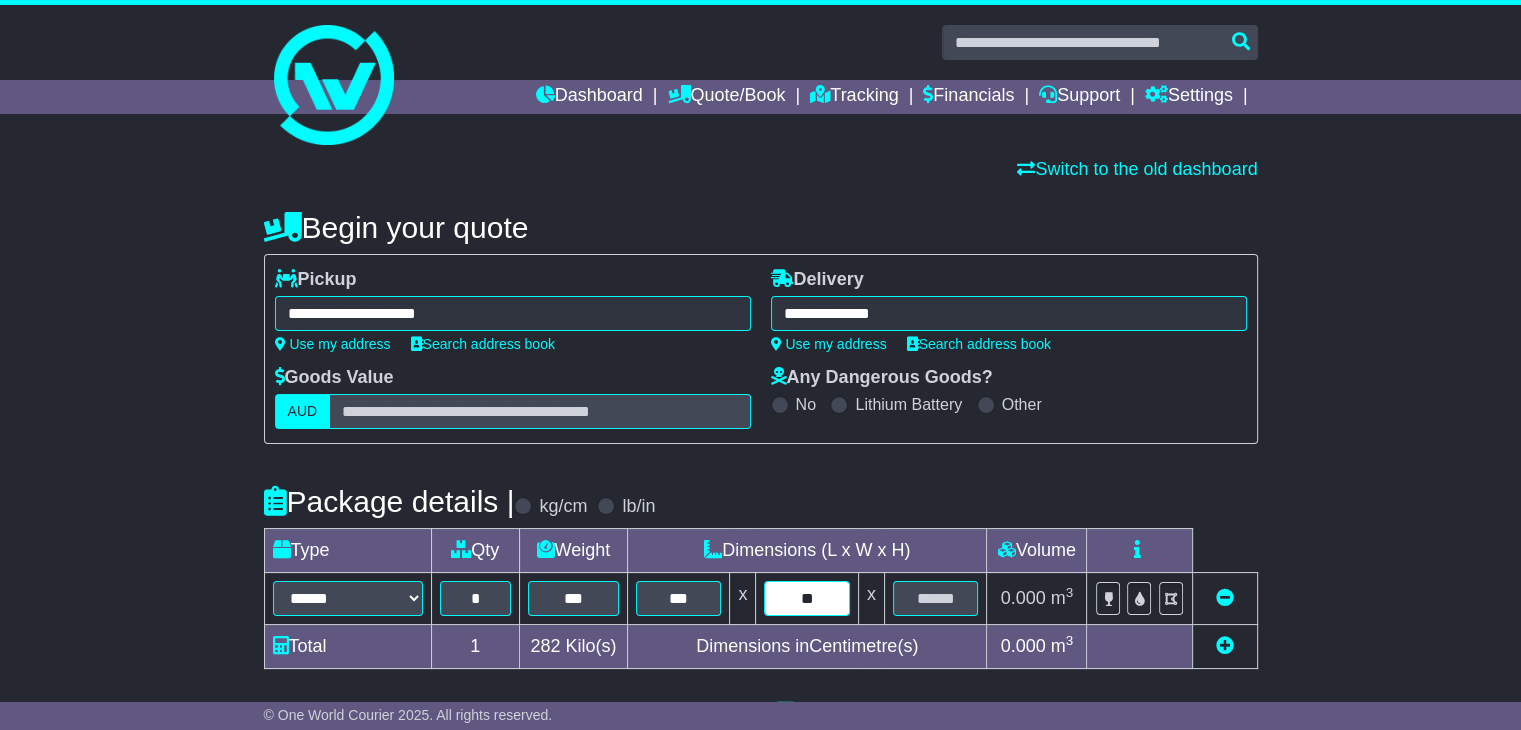 type on "**" 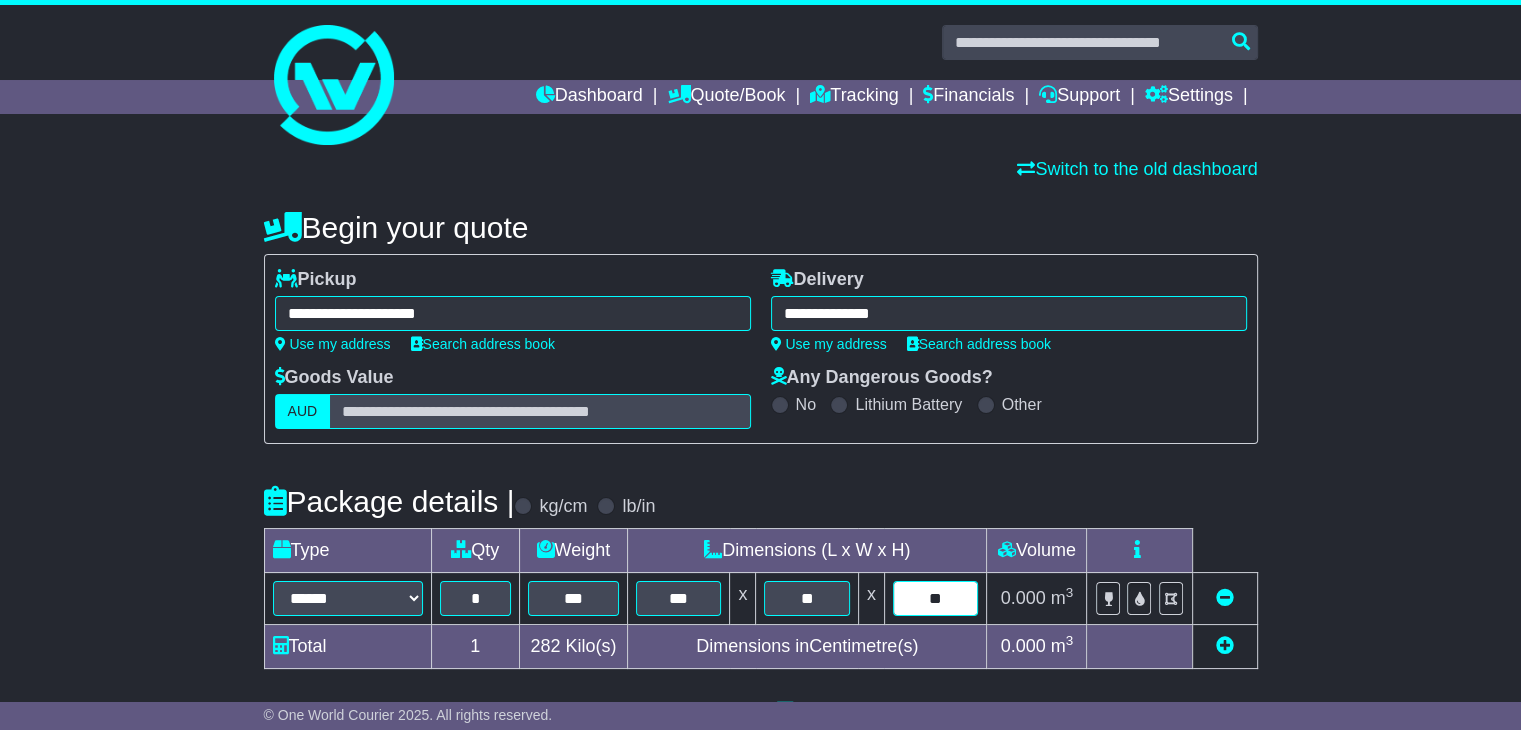 type on "**" 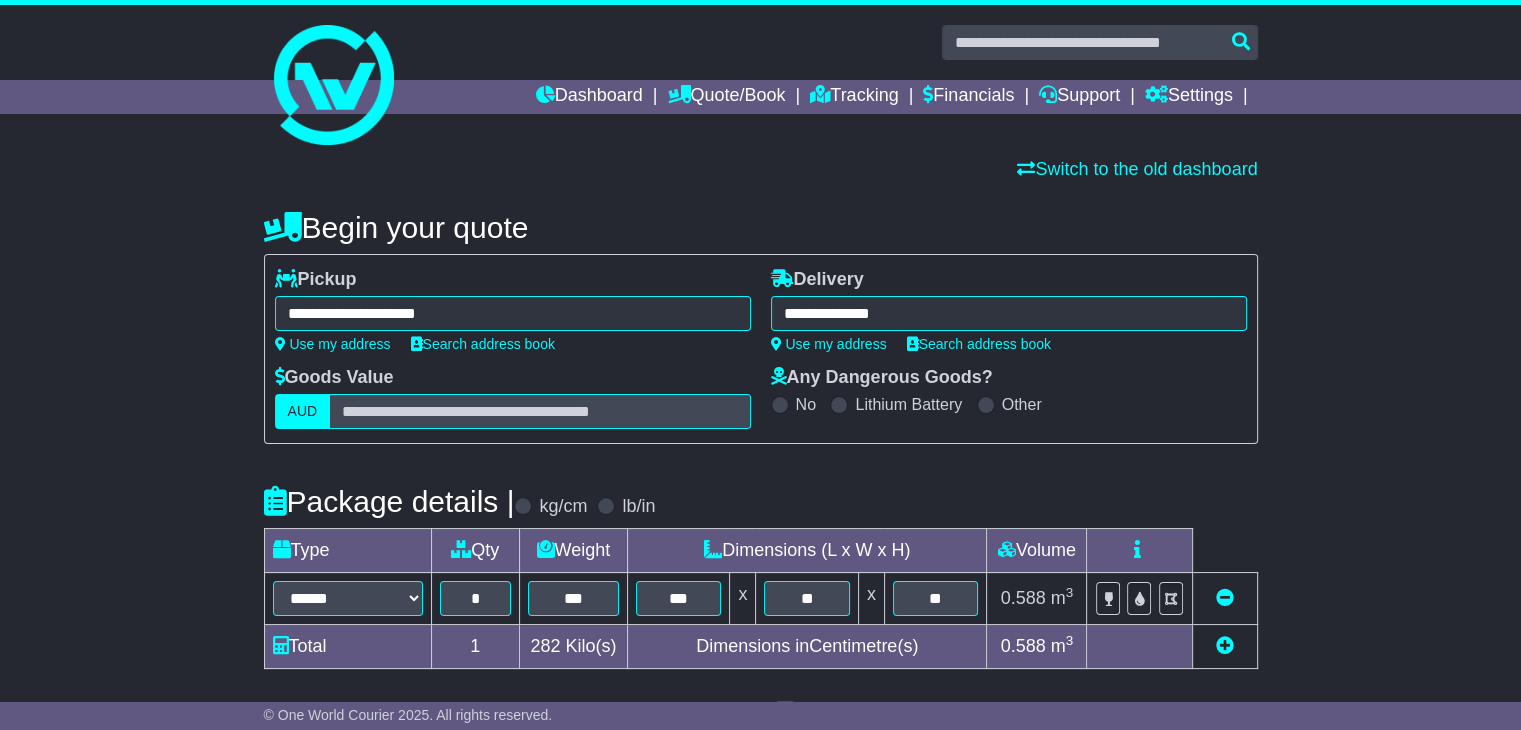 type 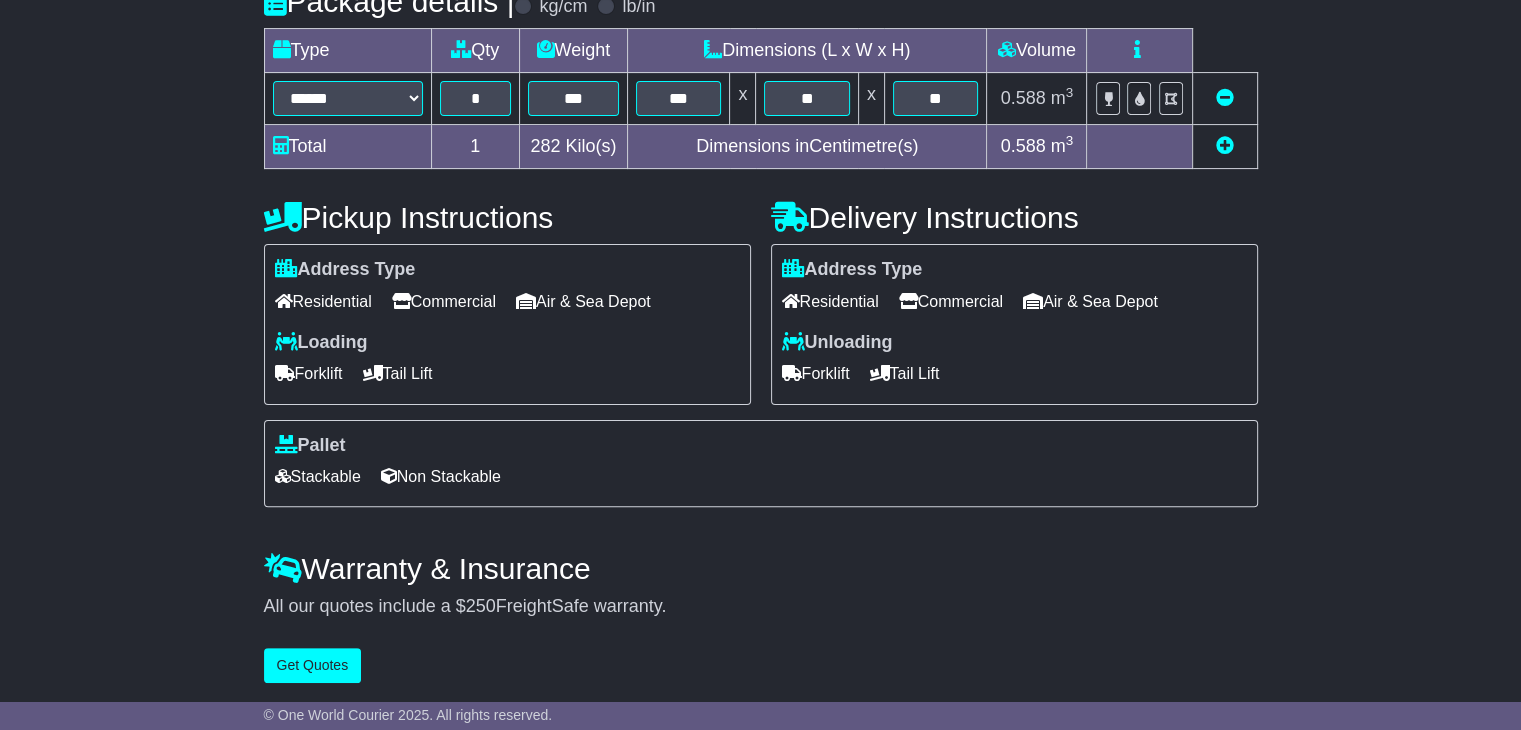 drag, startPoint x: 460, startPoint y: 299, endPoint x: 662, endPoint y: 305, distance: 202.0891 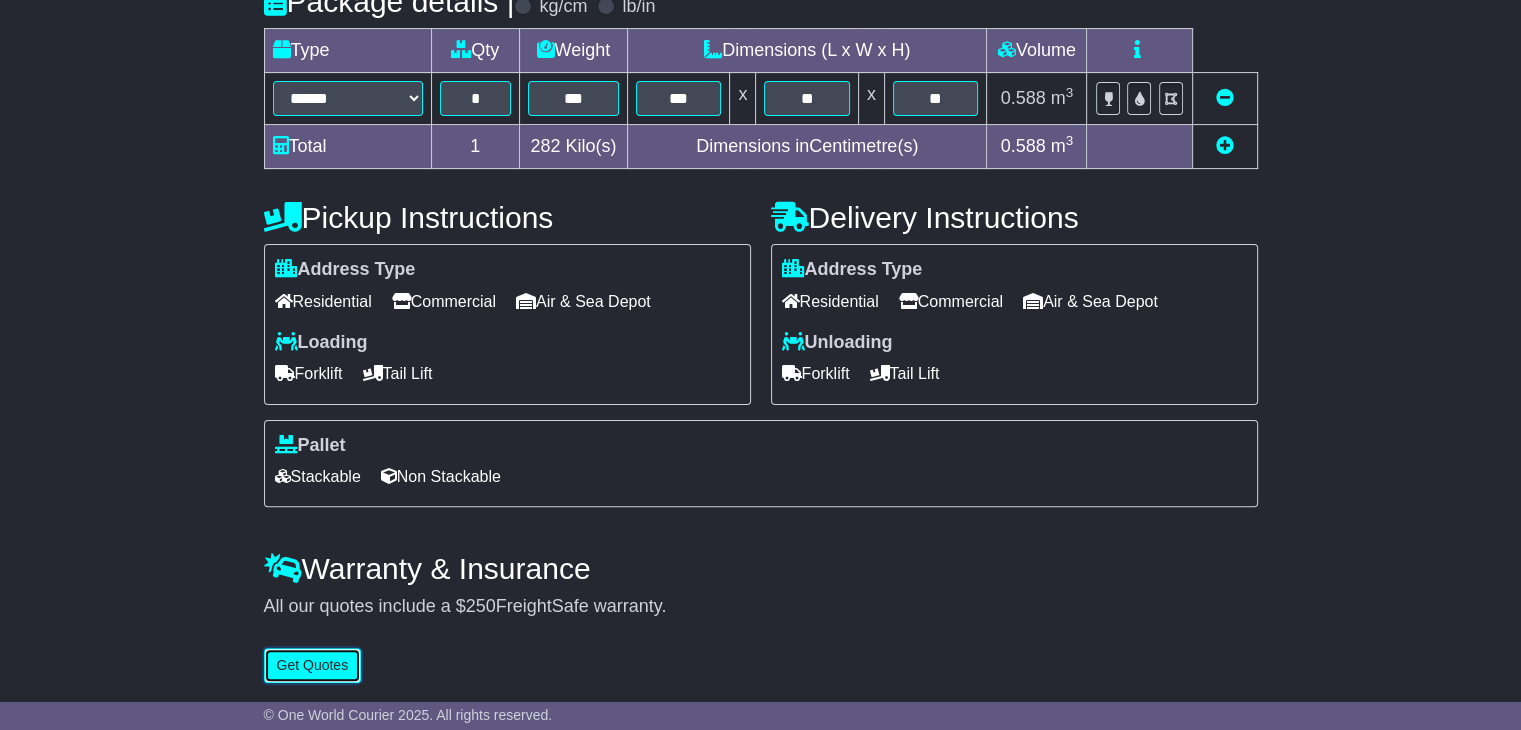 click on "Get Quotes" at bounding box center (313, 665) 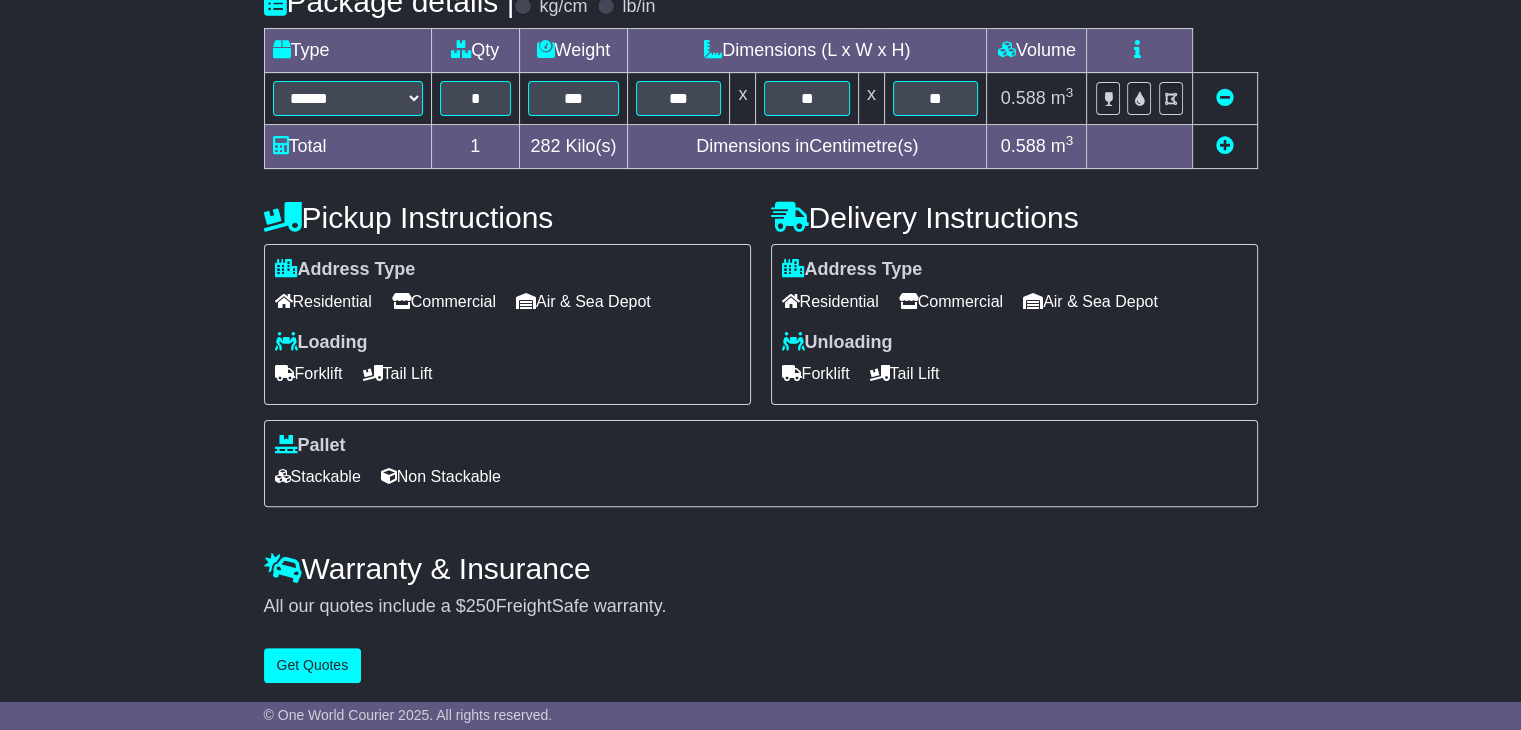 scroll, scrollTop: 0, scrollLeft: 0, axis: both 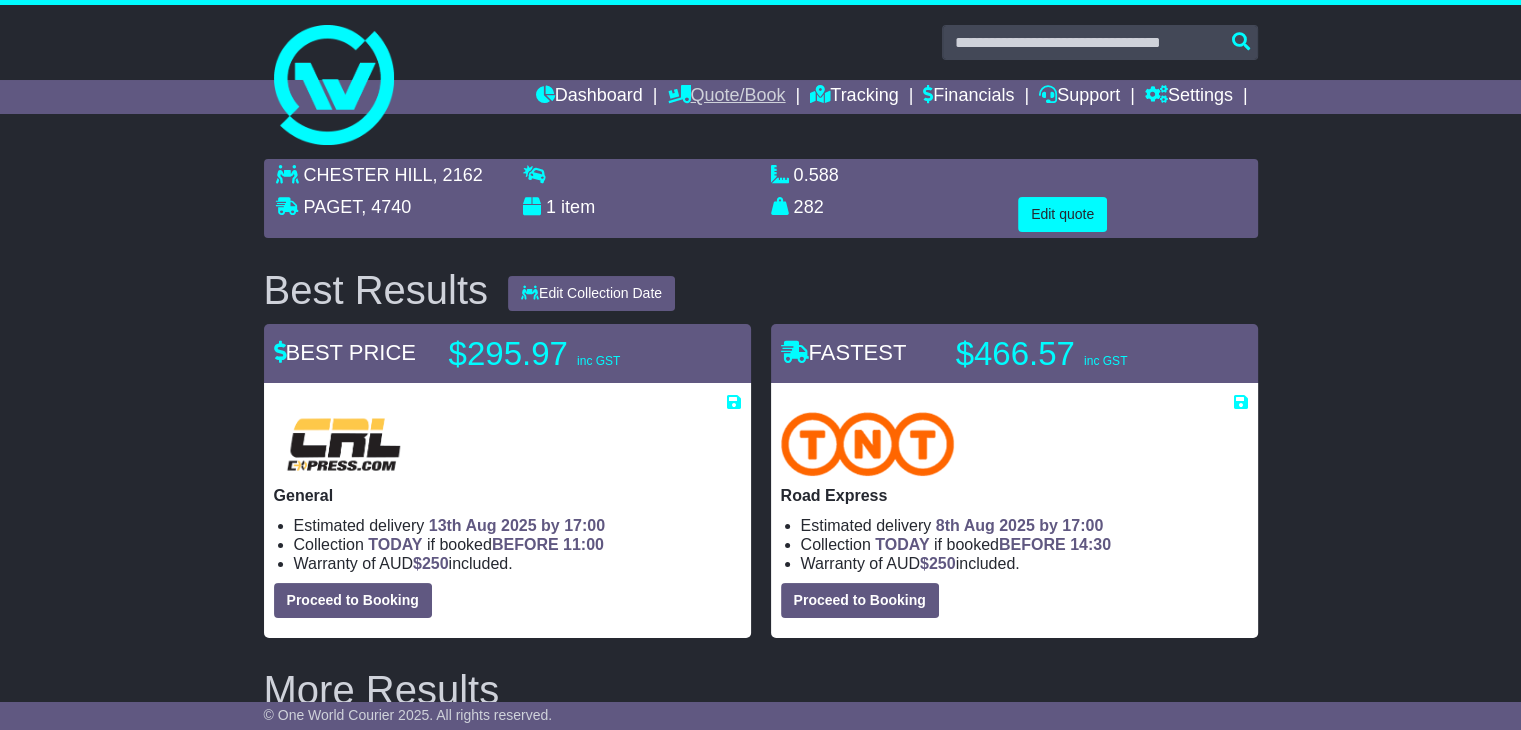 click on "Quote/Book" at bounding box center [726, 97] 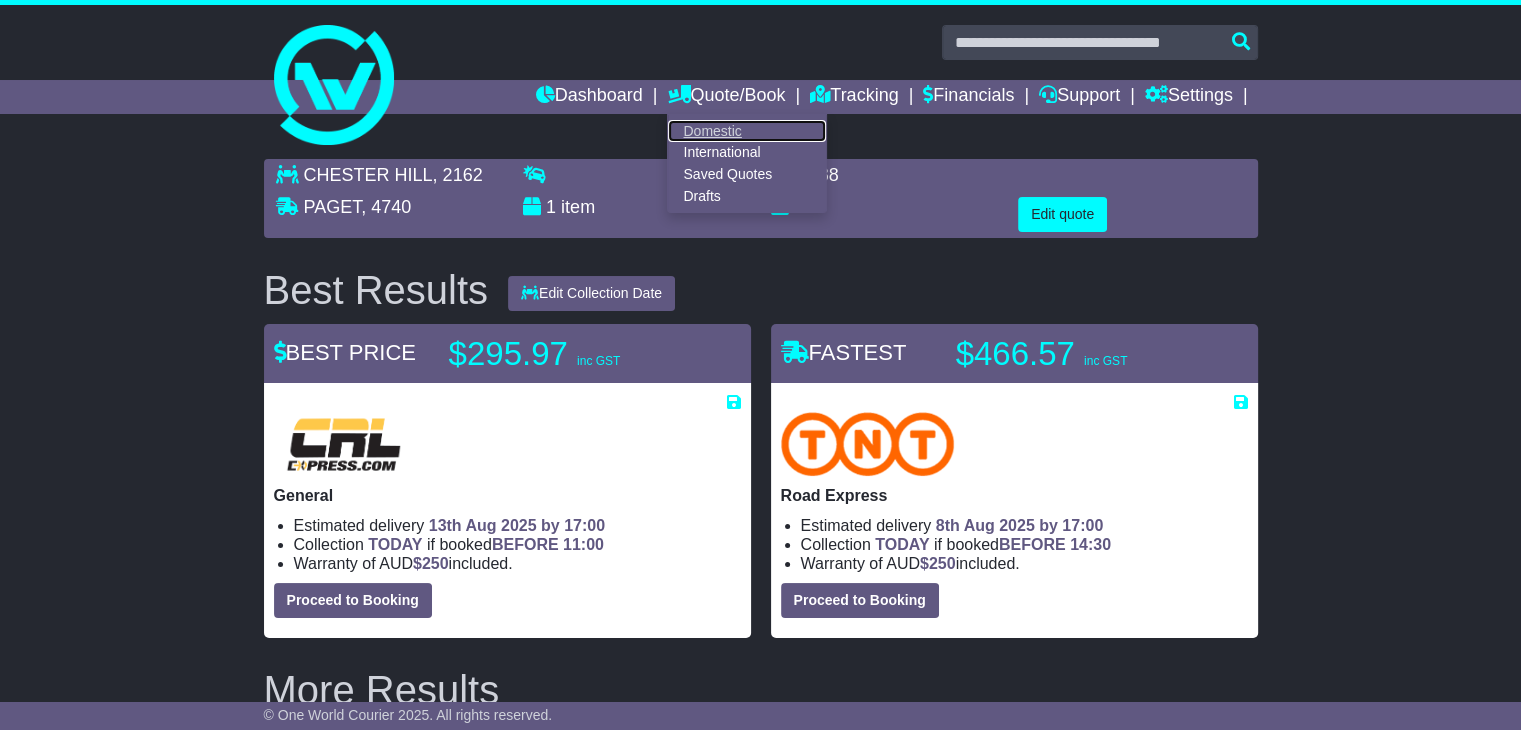 click on "Domestic" at bounding box center (747, 131) 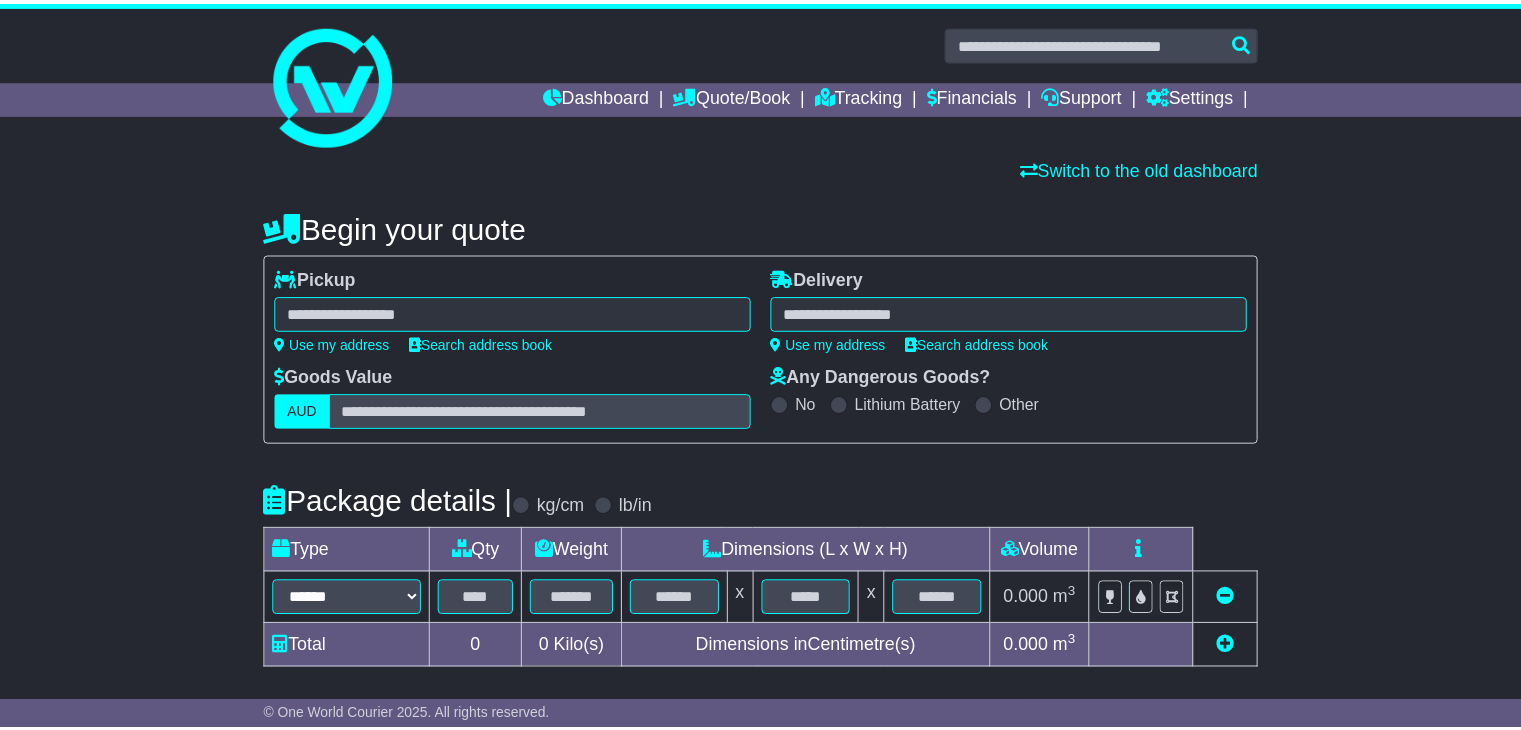 scroll, scrollTop: 0, scrollLeft: 0, axis: both 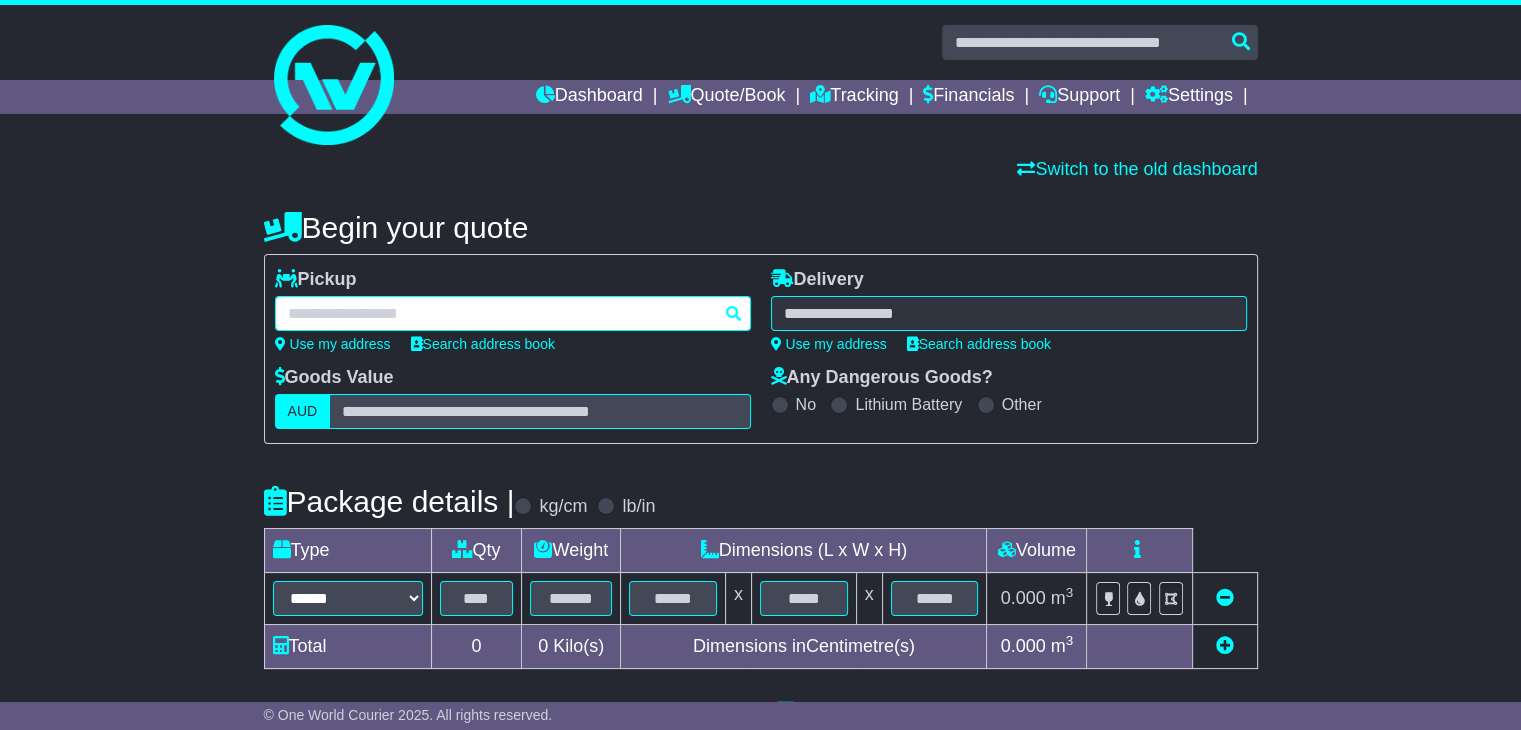 click at bounding box center (513, 313) 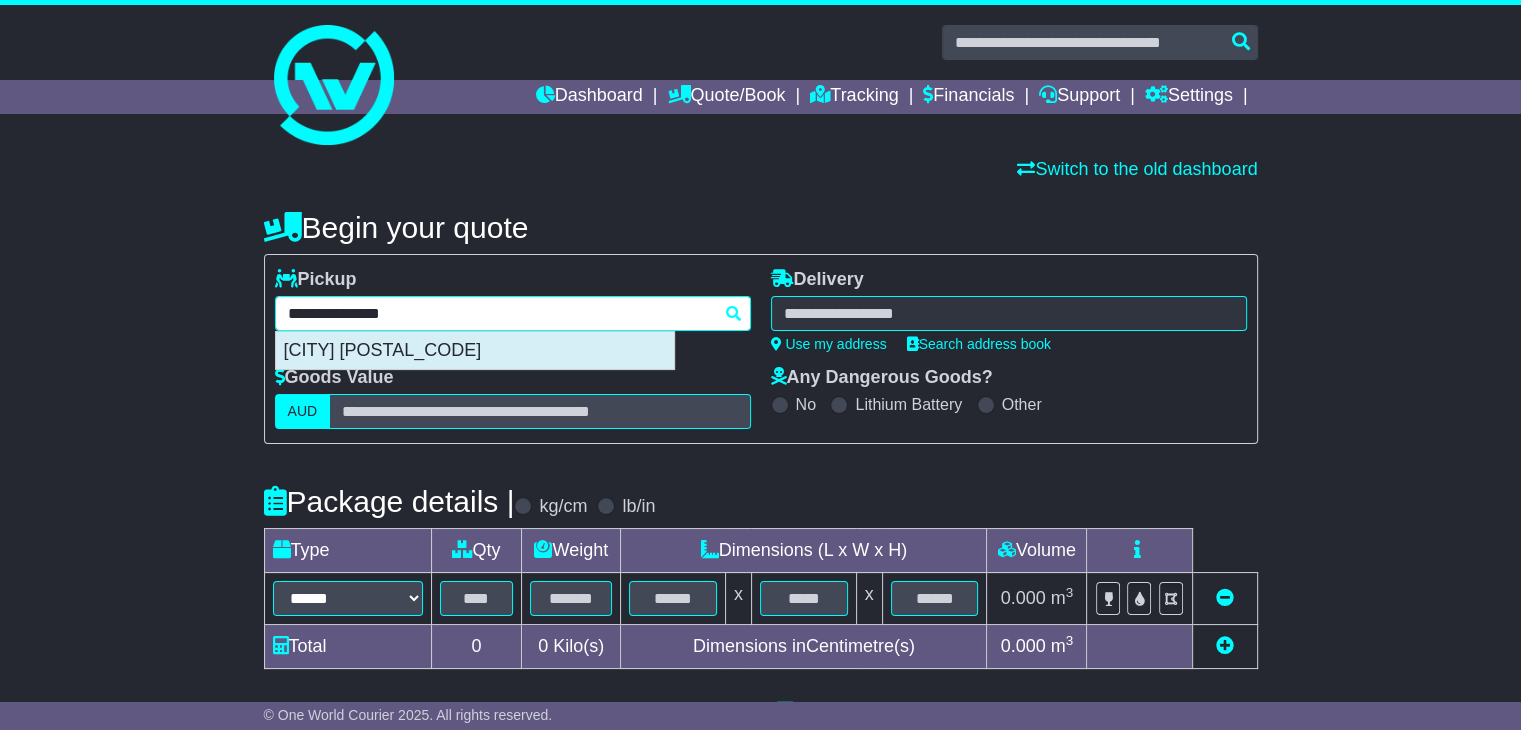 click on "[CITY] [POSTAL_CODE]" at bounding box center [475, 351] 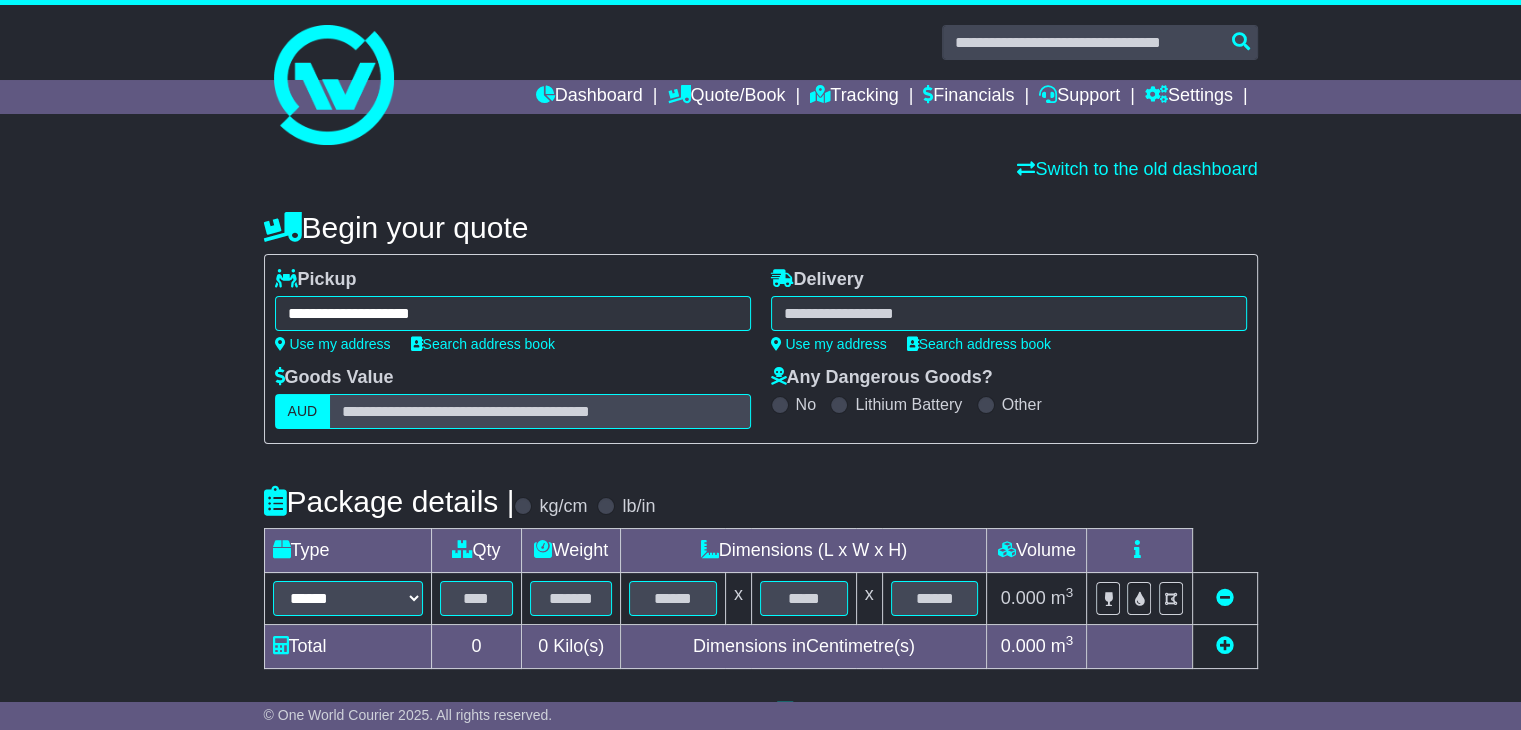 type on "**********" 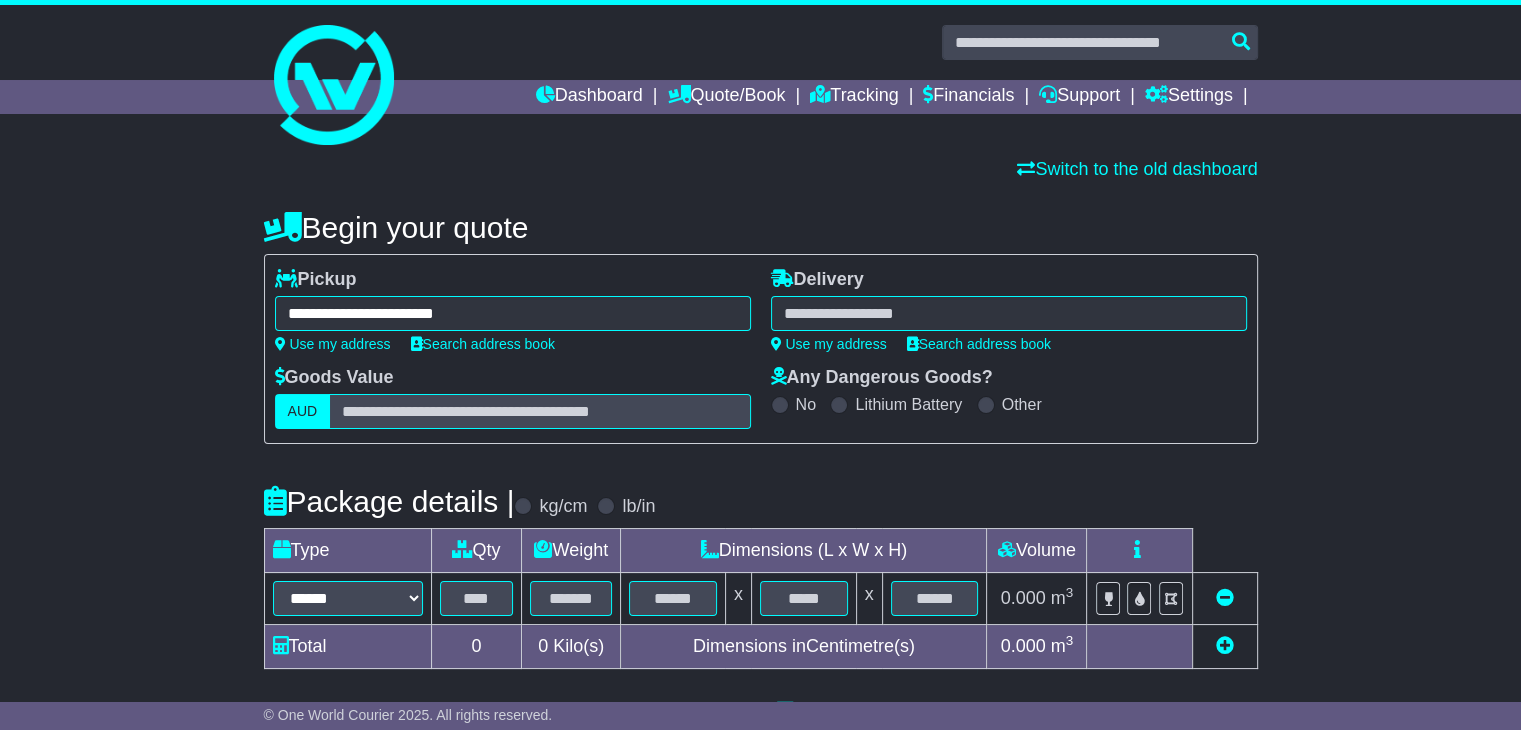 click at bounding box center (1009, 313) 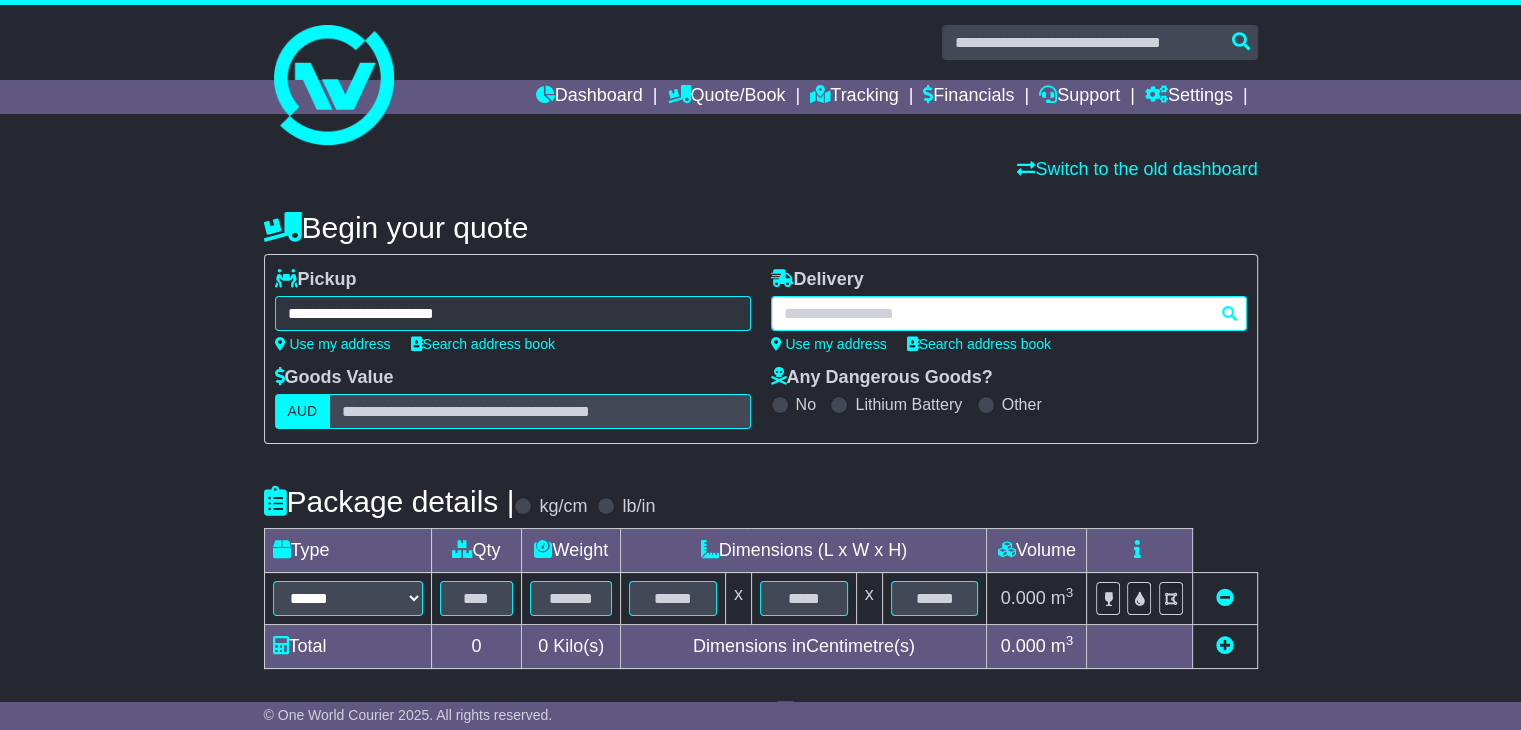 paste on "**********" 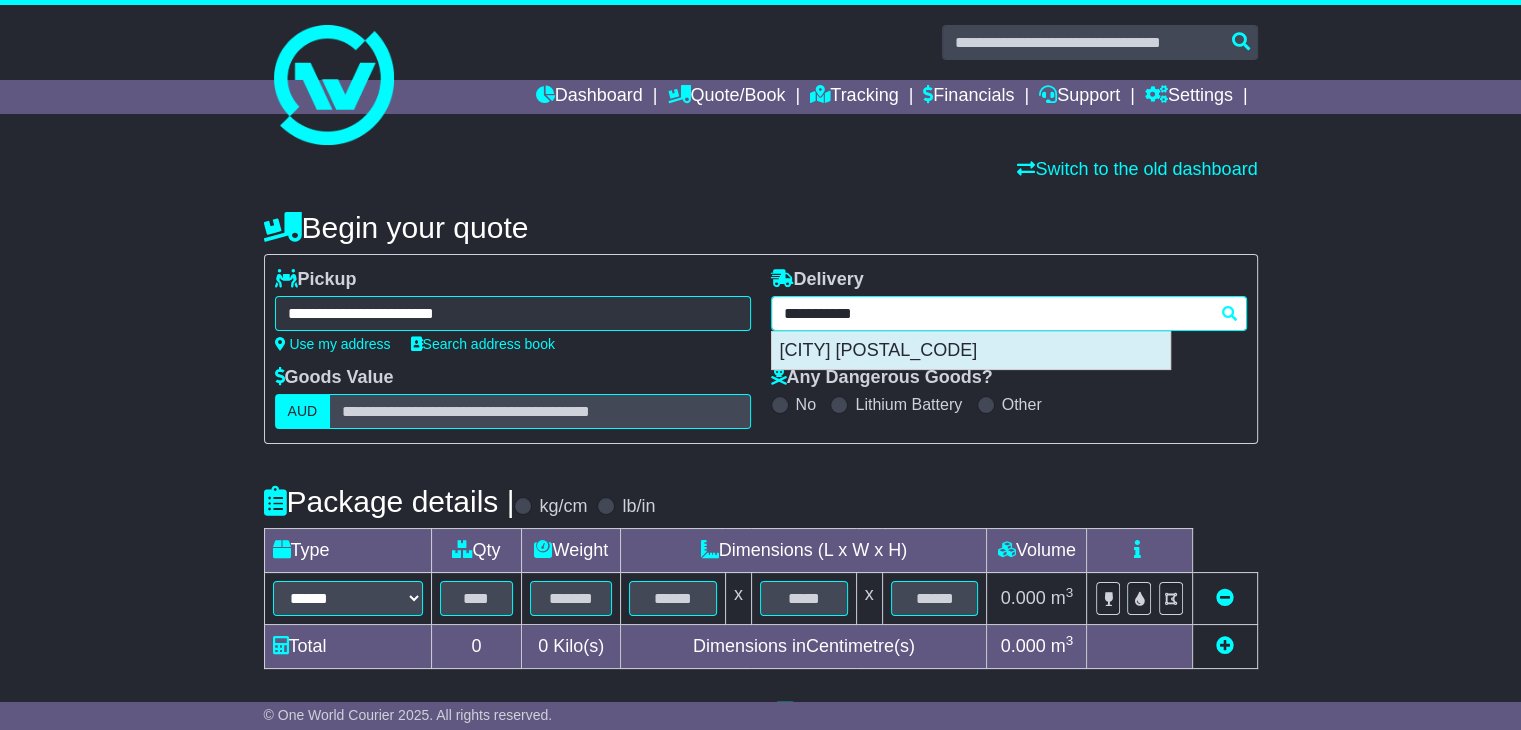 click on "ROOTY HILL 2766" at bounding box center [971, 351] 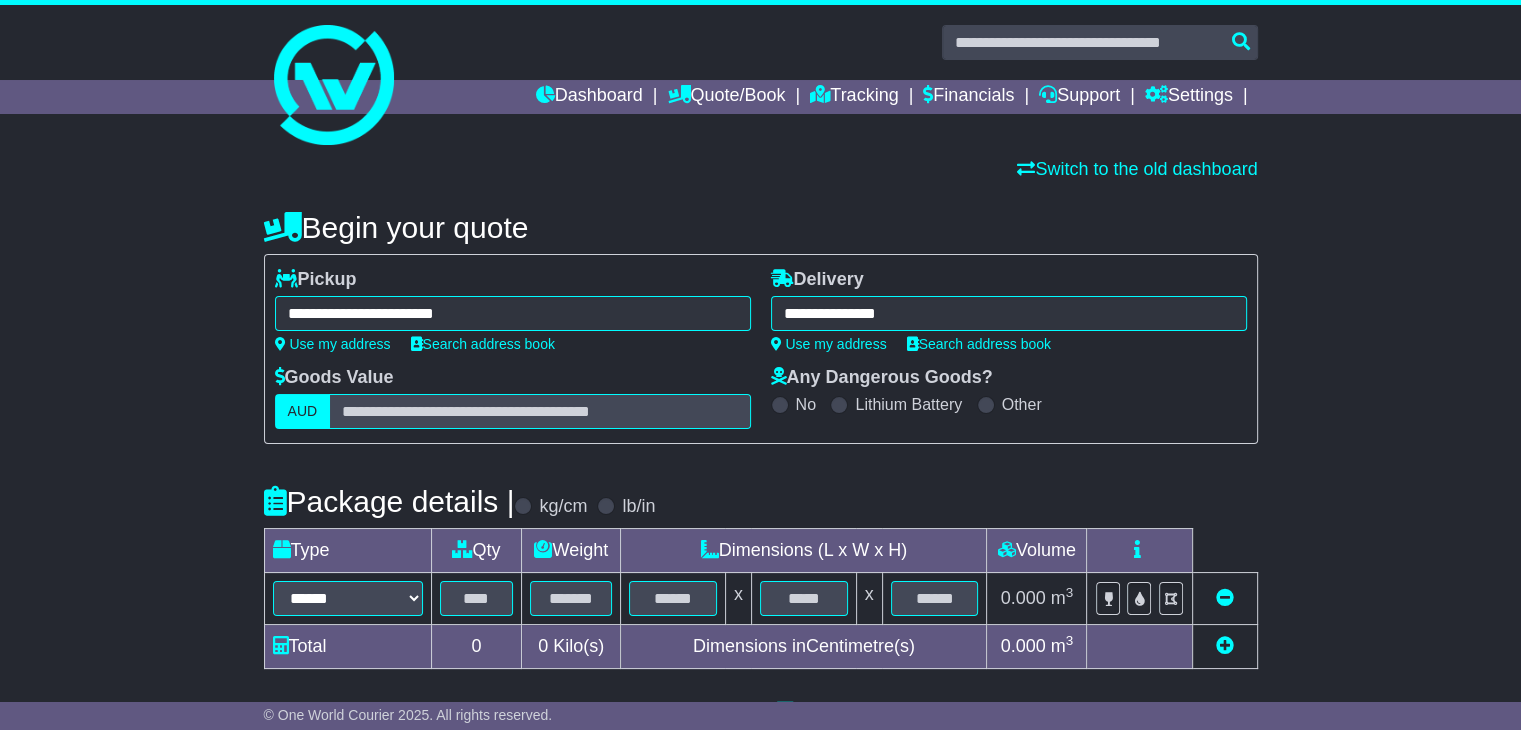type on "**********" 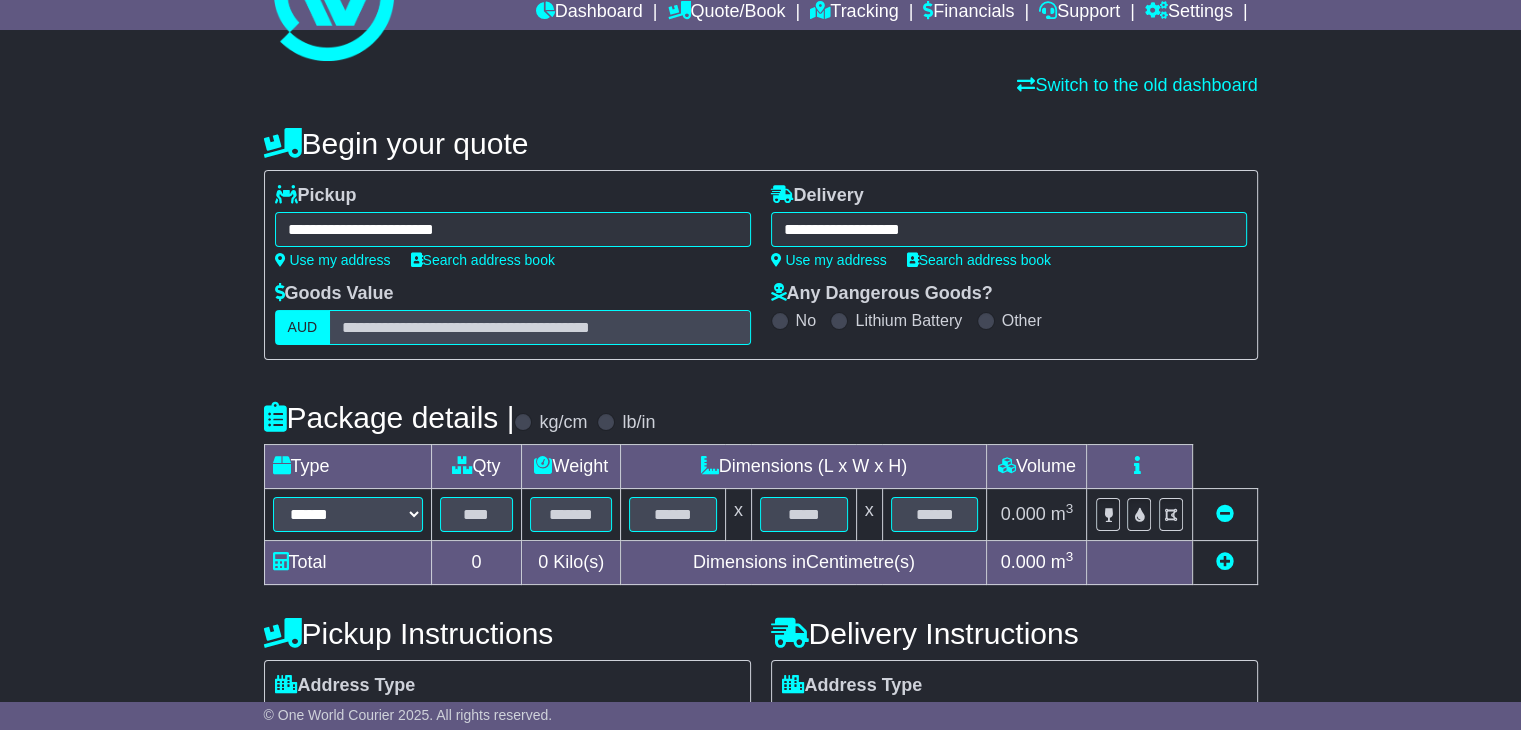 scroll, scrollTop: 200, scrollLeft: 0, axis: vertical 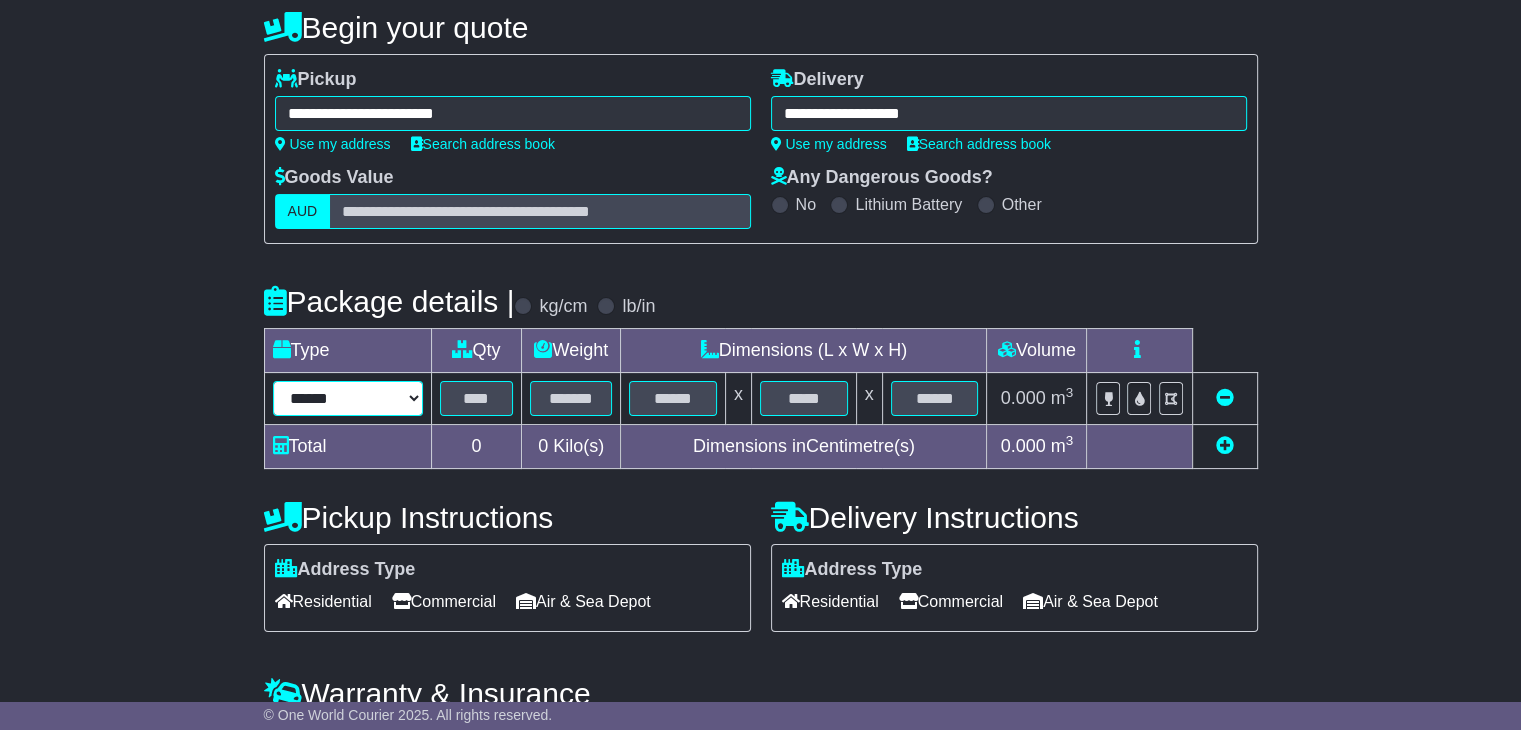 click on "****** ****** *** ******** ***** **** **** ****** *** *******" at bounding box center (348, 398) 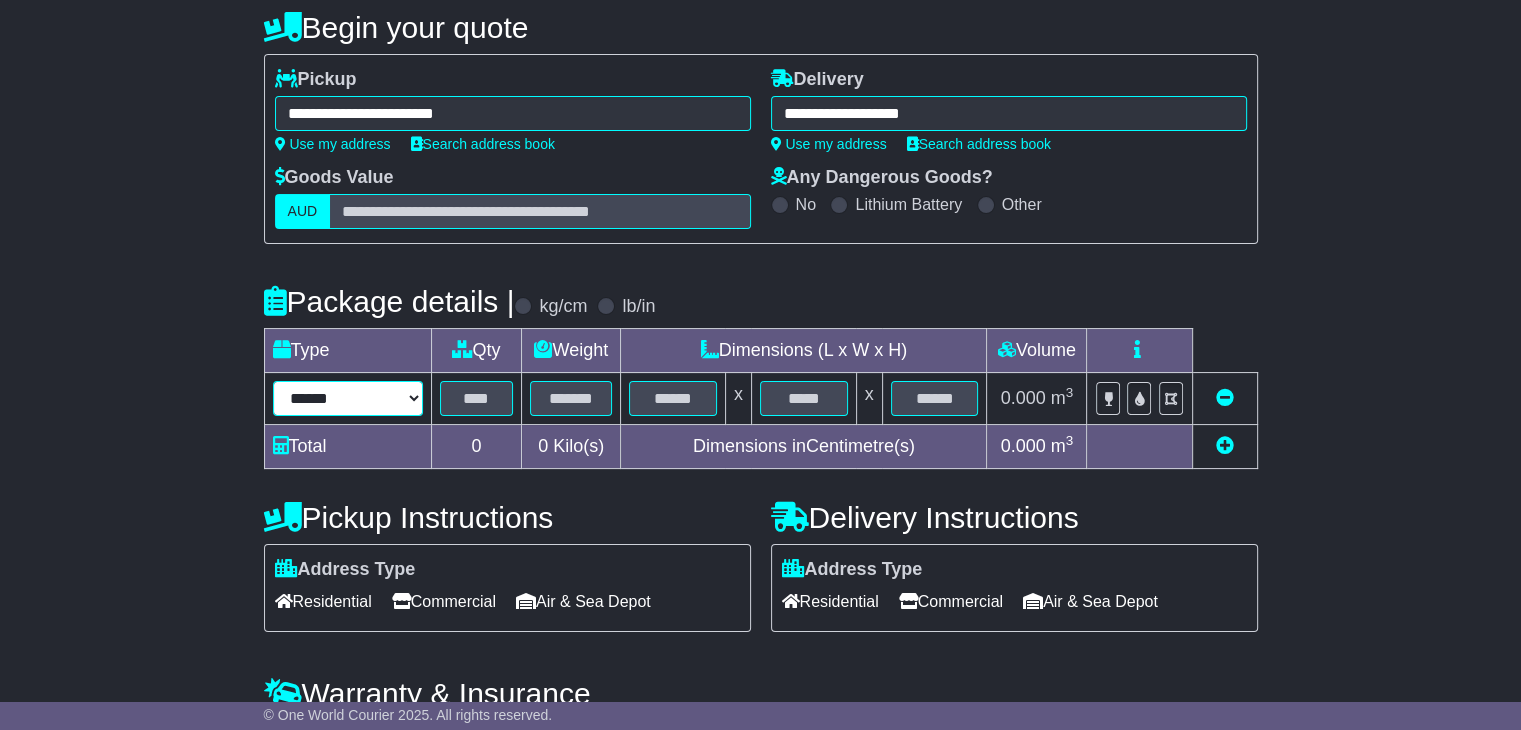 select on "*****" 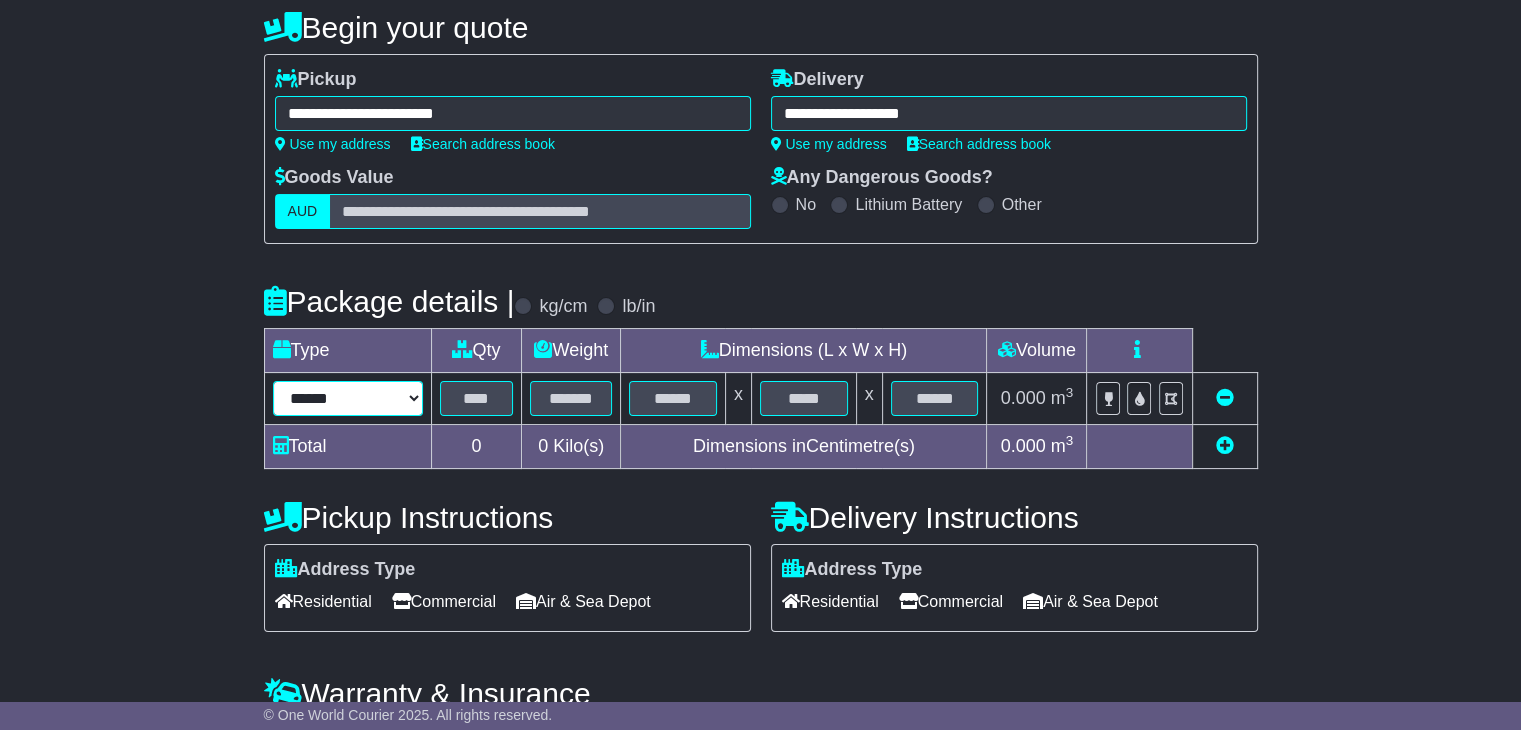 click on "****** ****** *** ******** ***** **** **** ****** *** *******" at bounding box center [348, 398] 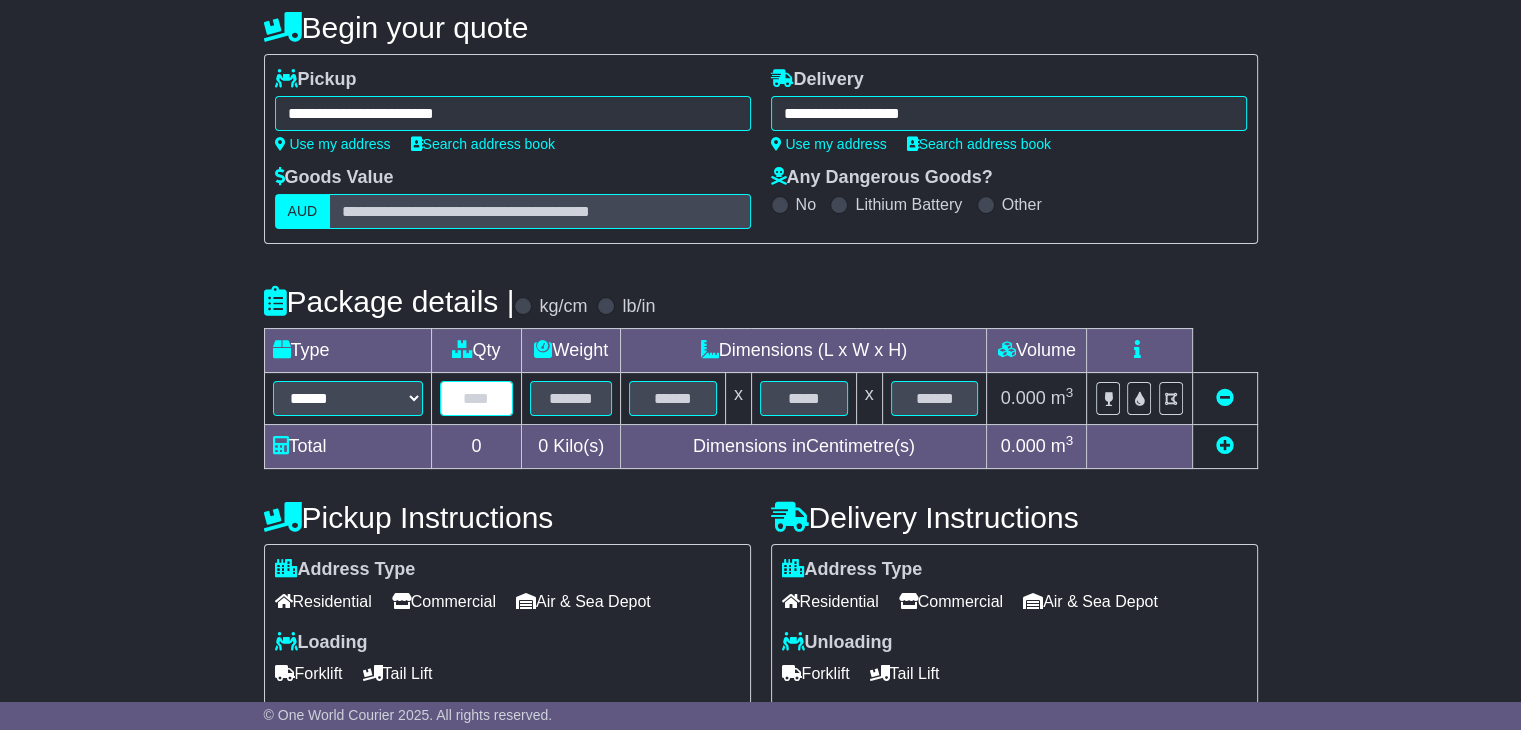 click at bounding box center [477, 398] 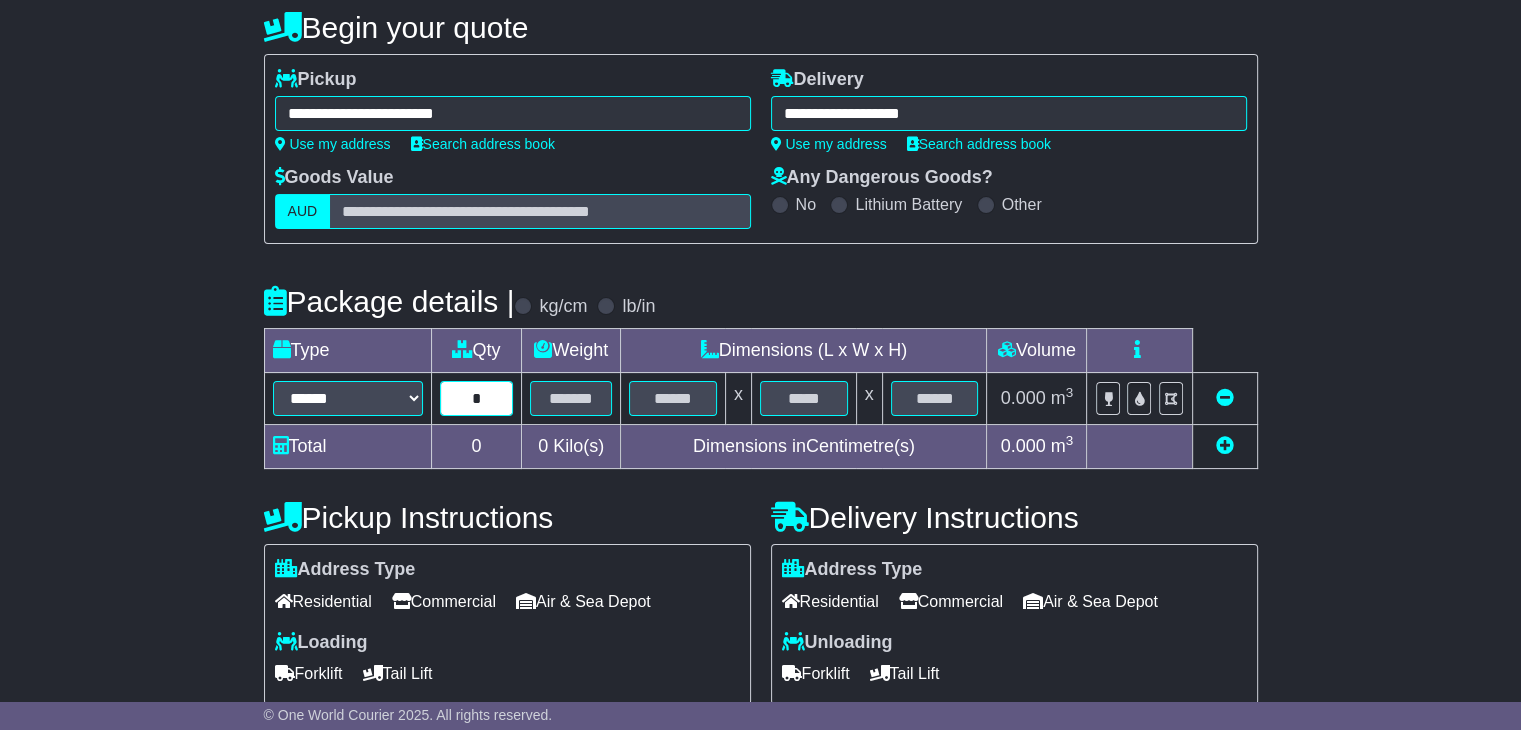 type on "*" 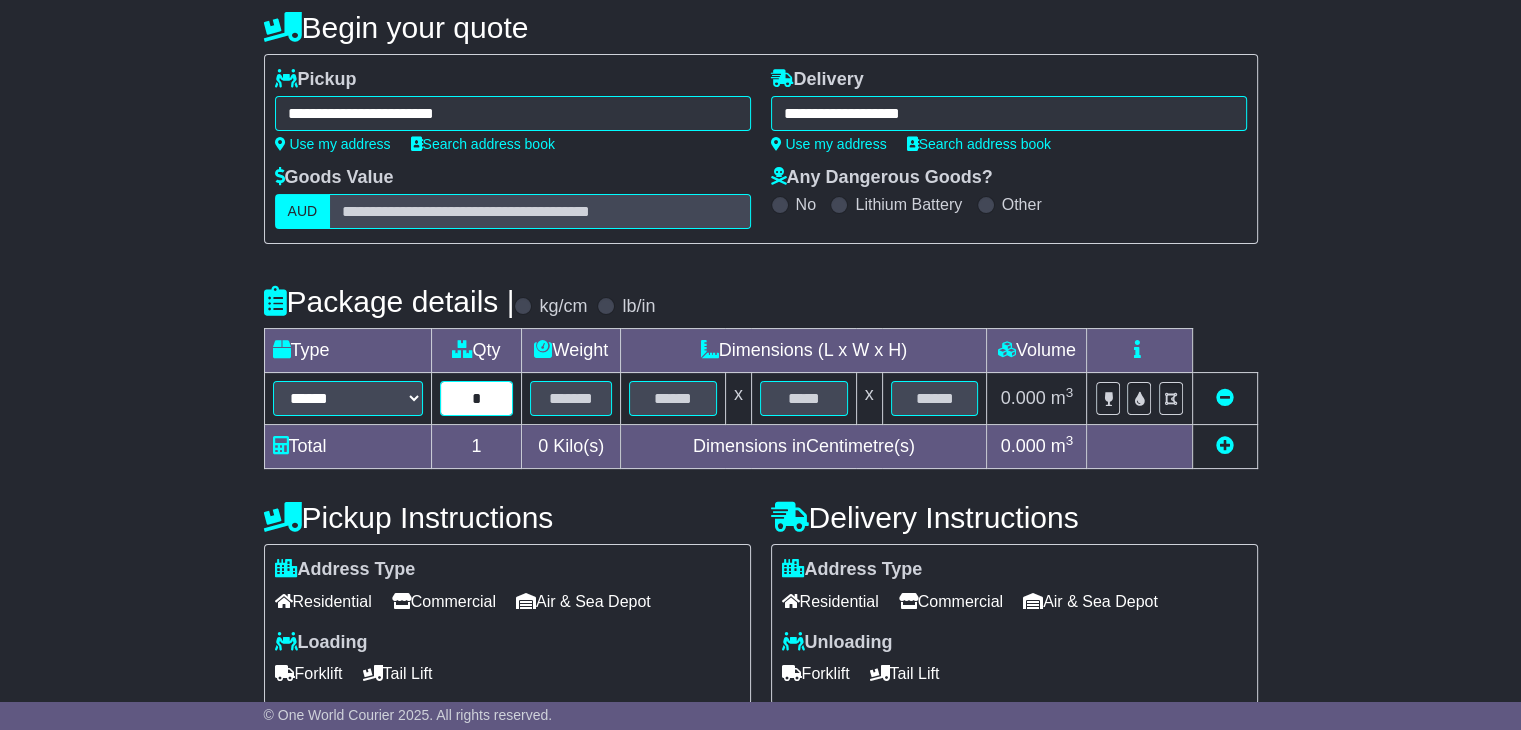 click on "*" at bounding box center [477, 398] 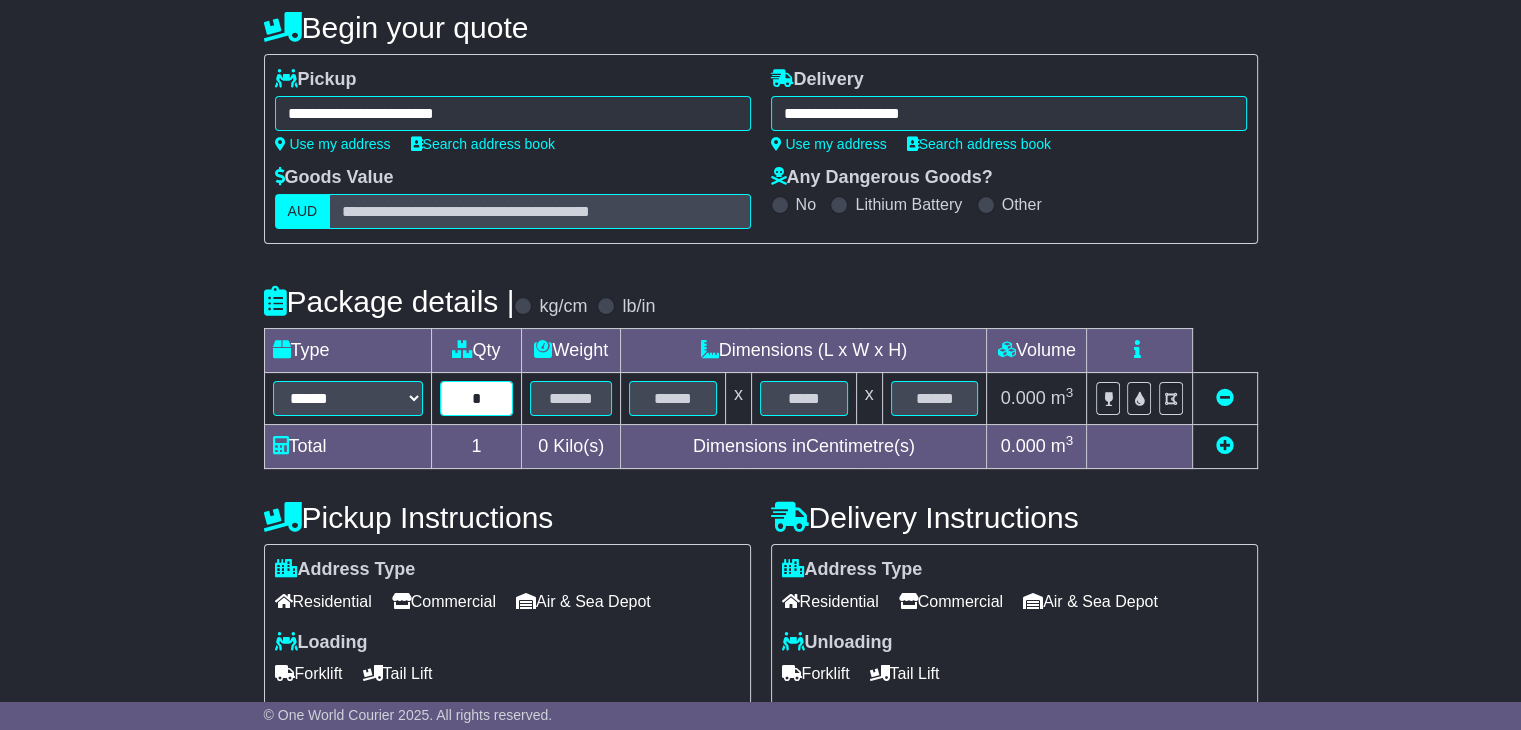 type on "*" 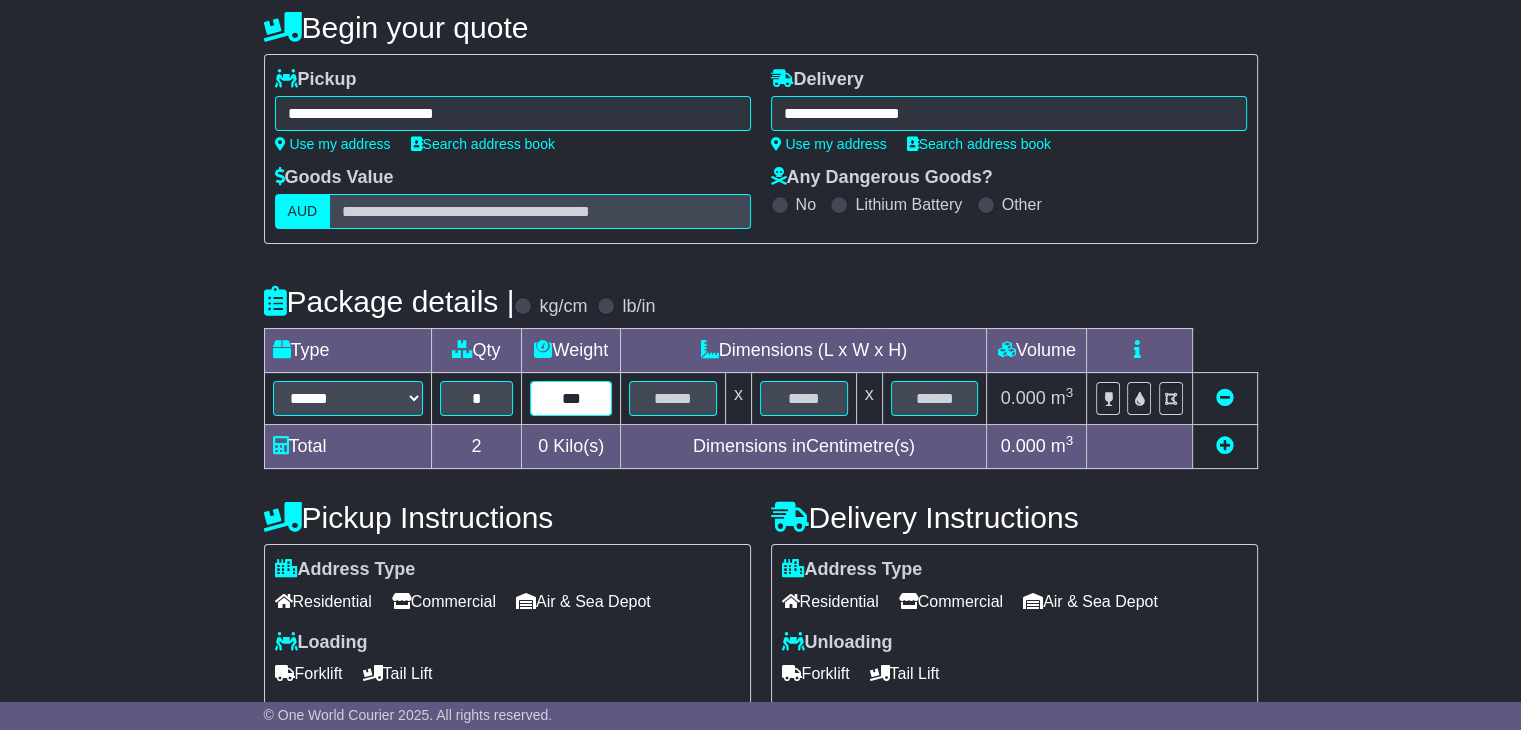 type on "***" 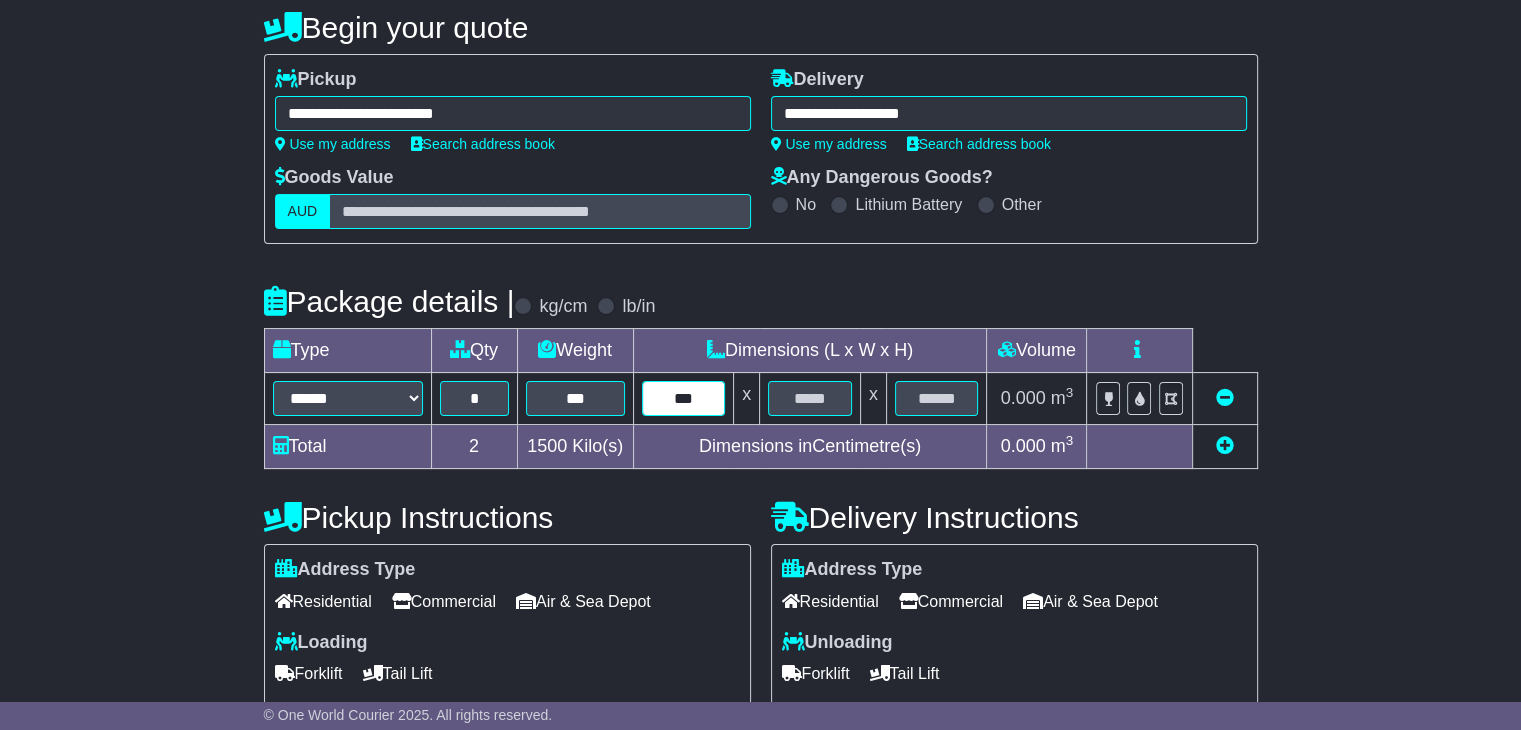 type on "***" 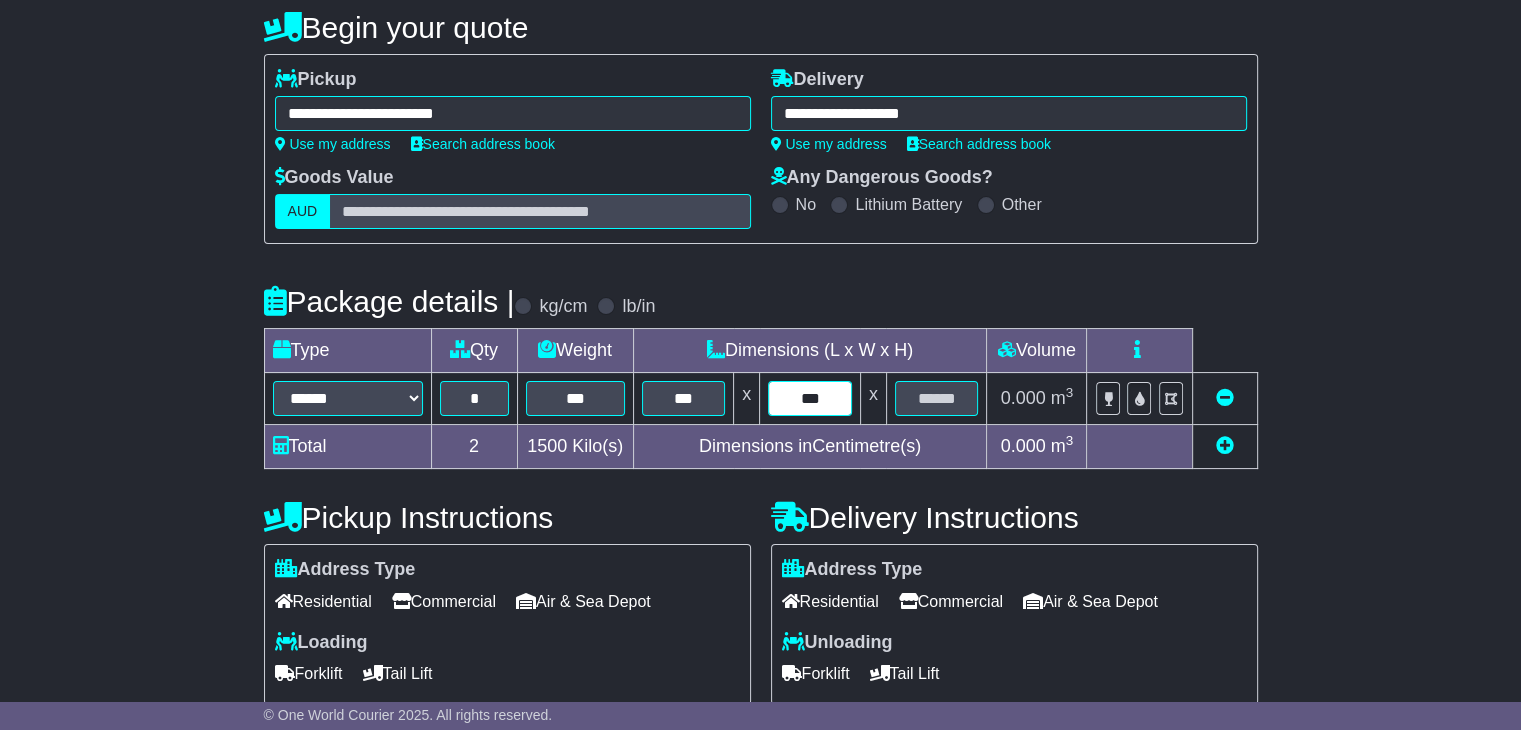 type on "***" 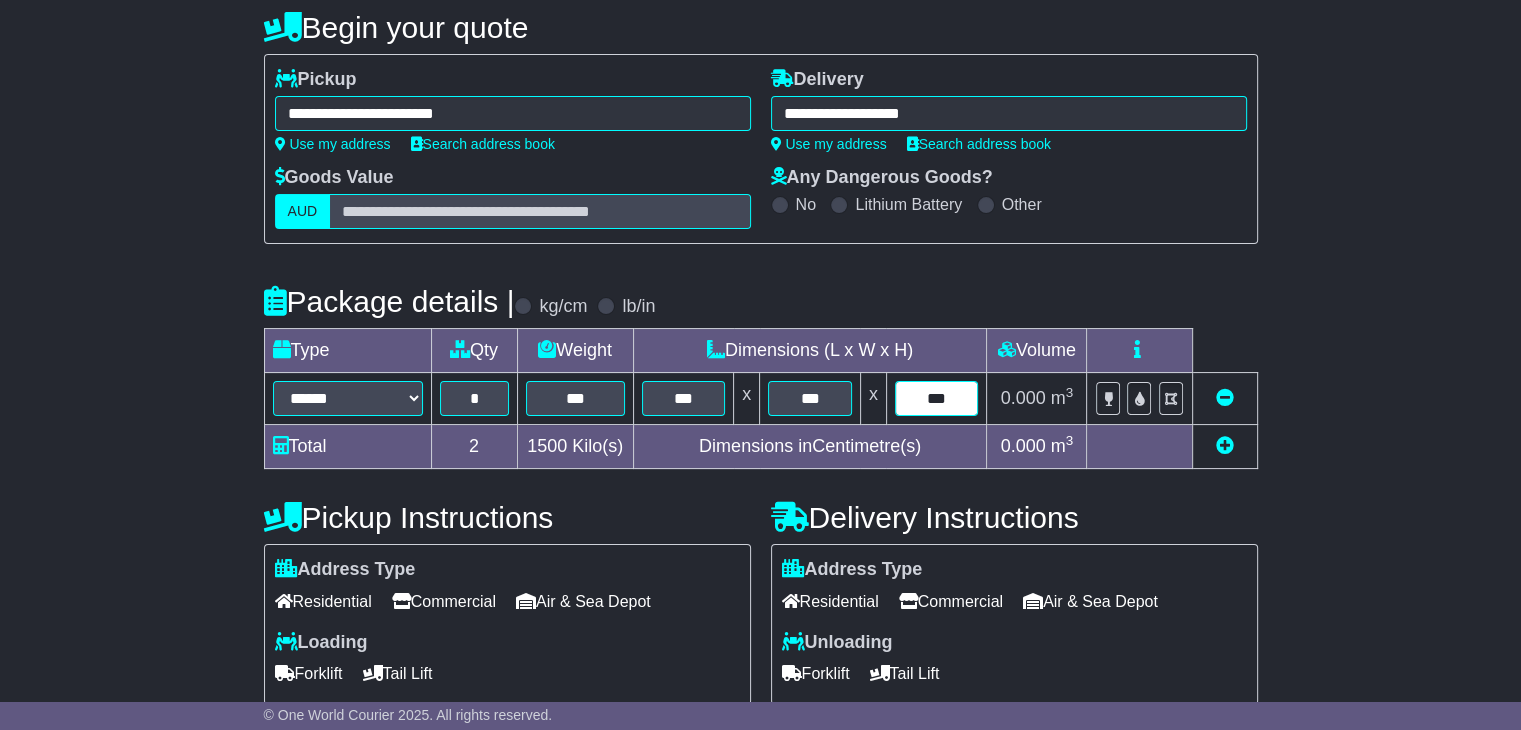 type on "***" 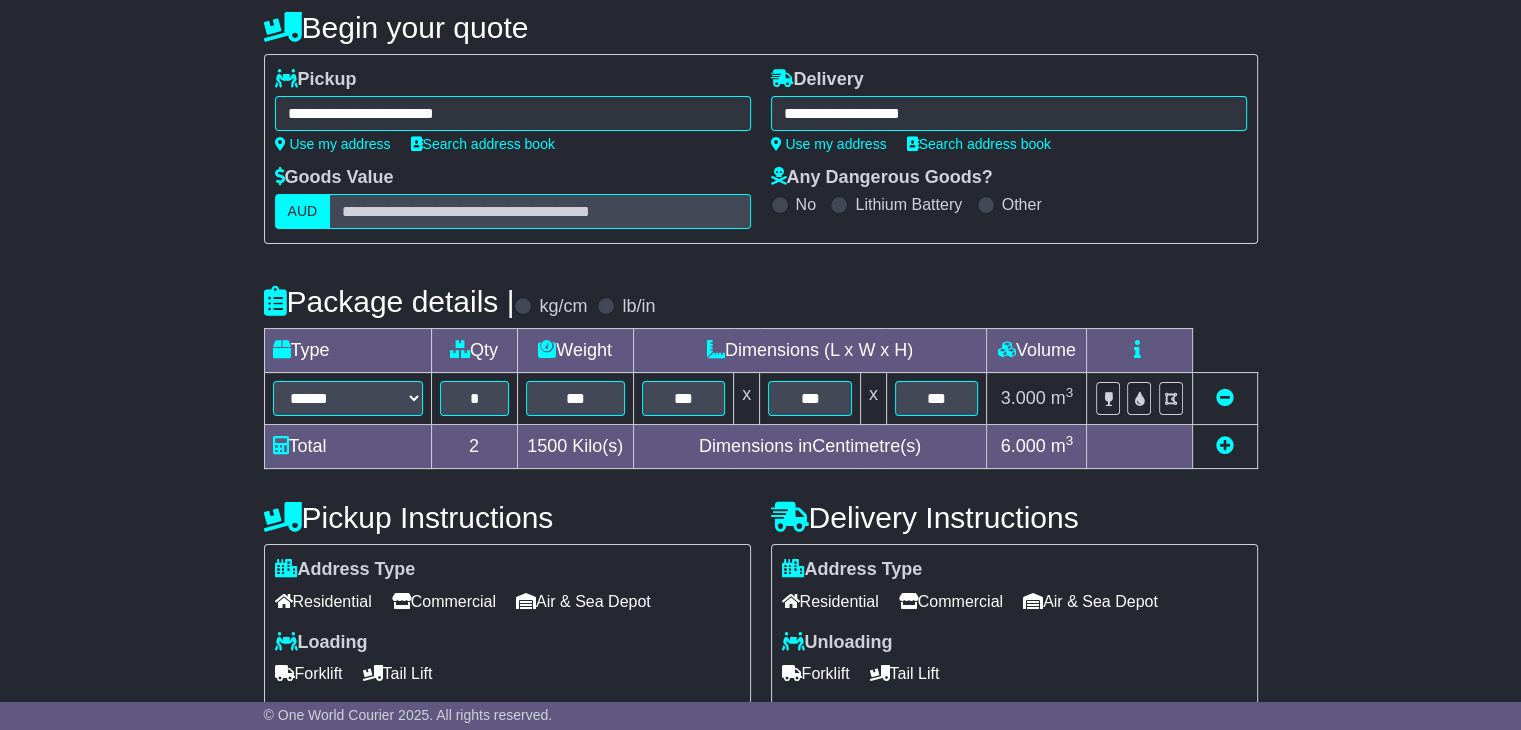 scroll, scrollTop: 500, scrollLeft: 0, axis: vertical 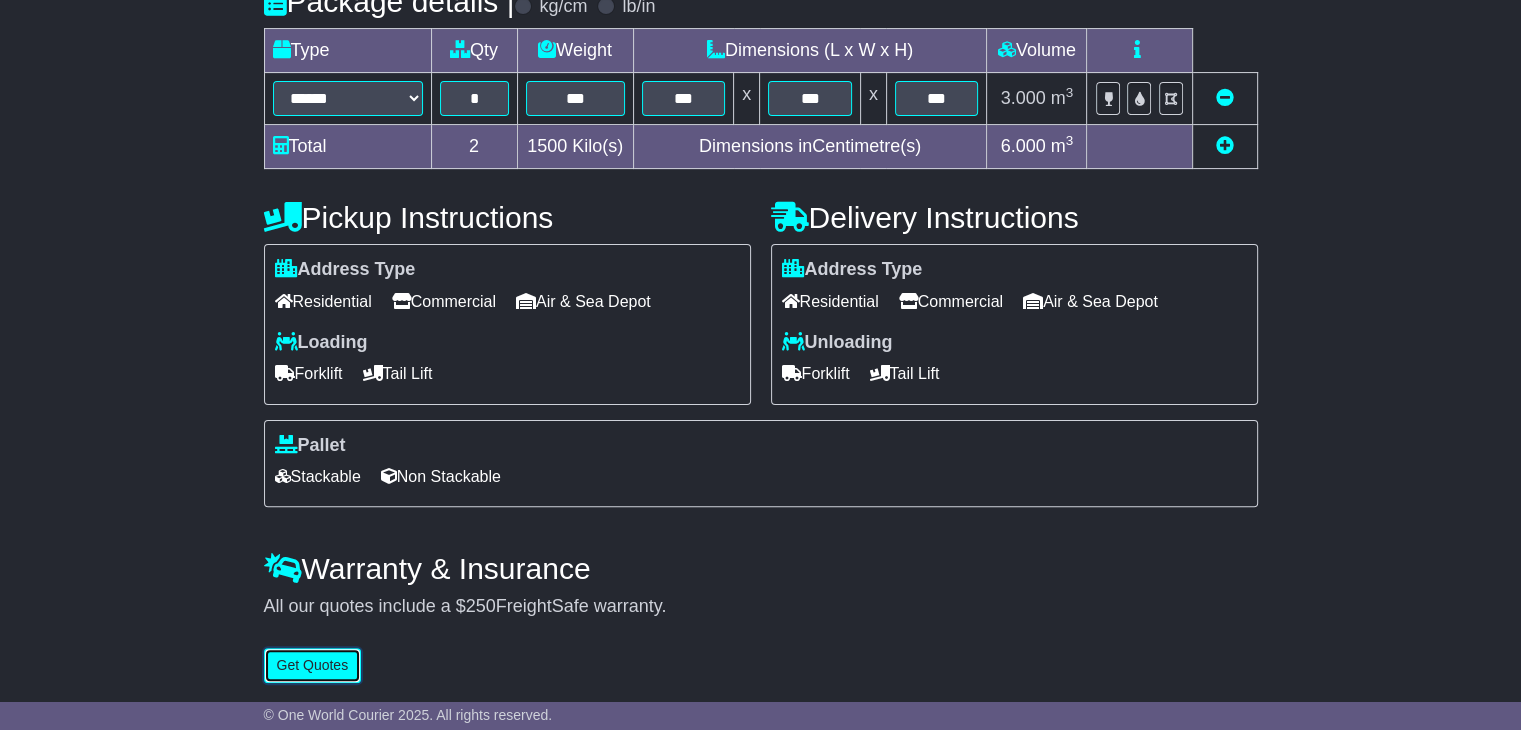 type 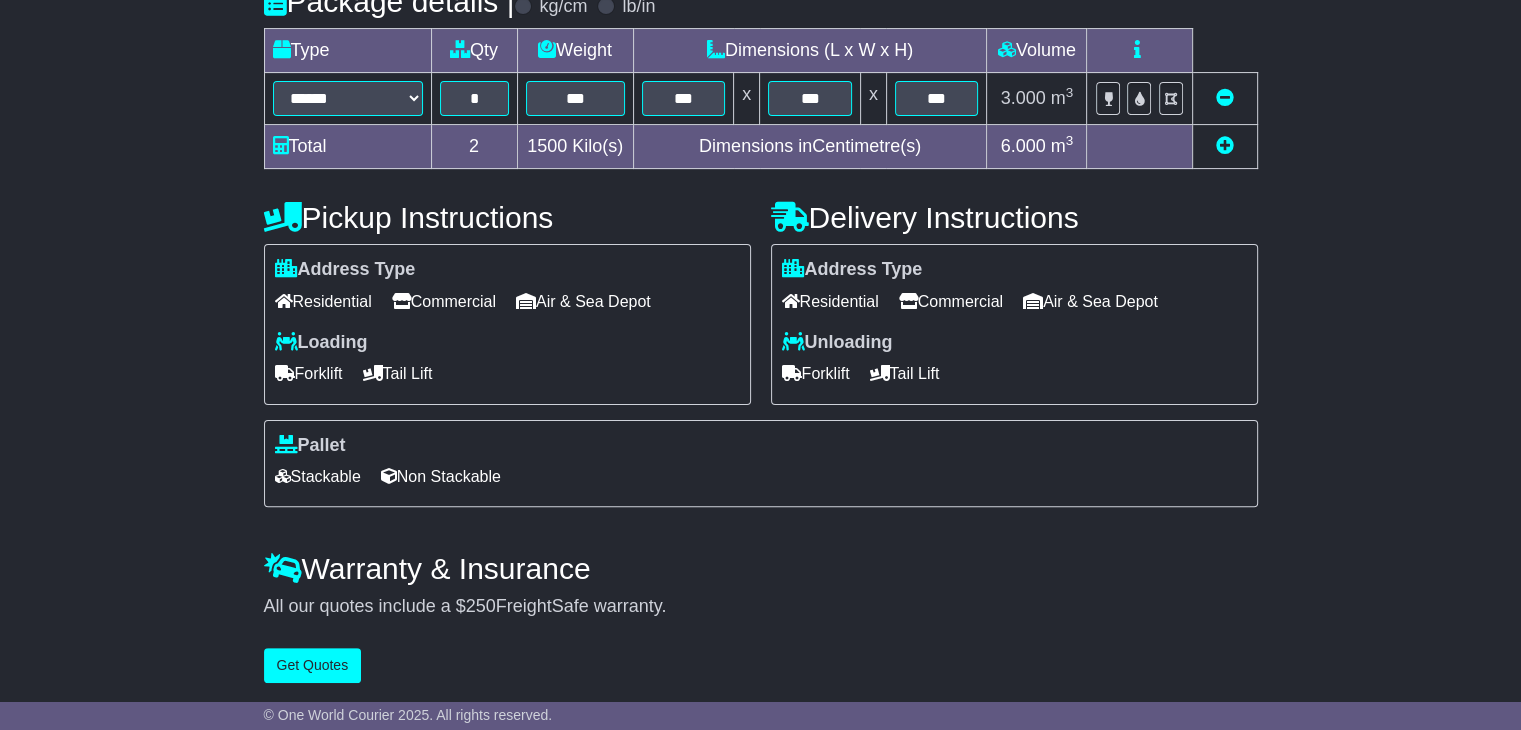 click at bounding box center [1225, 145] 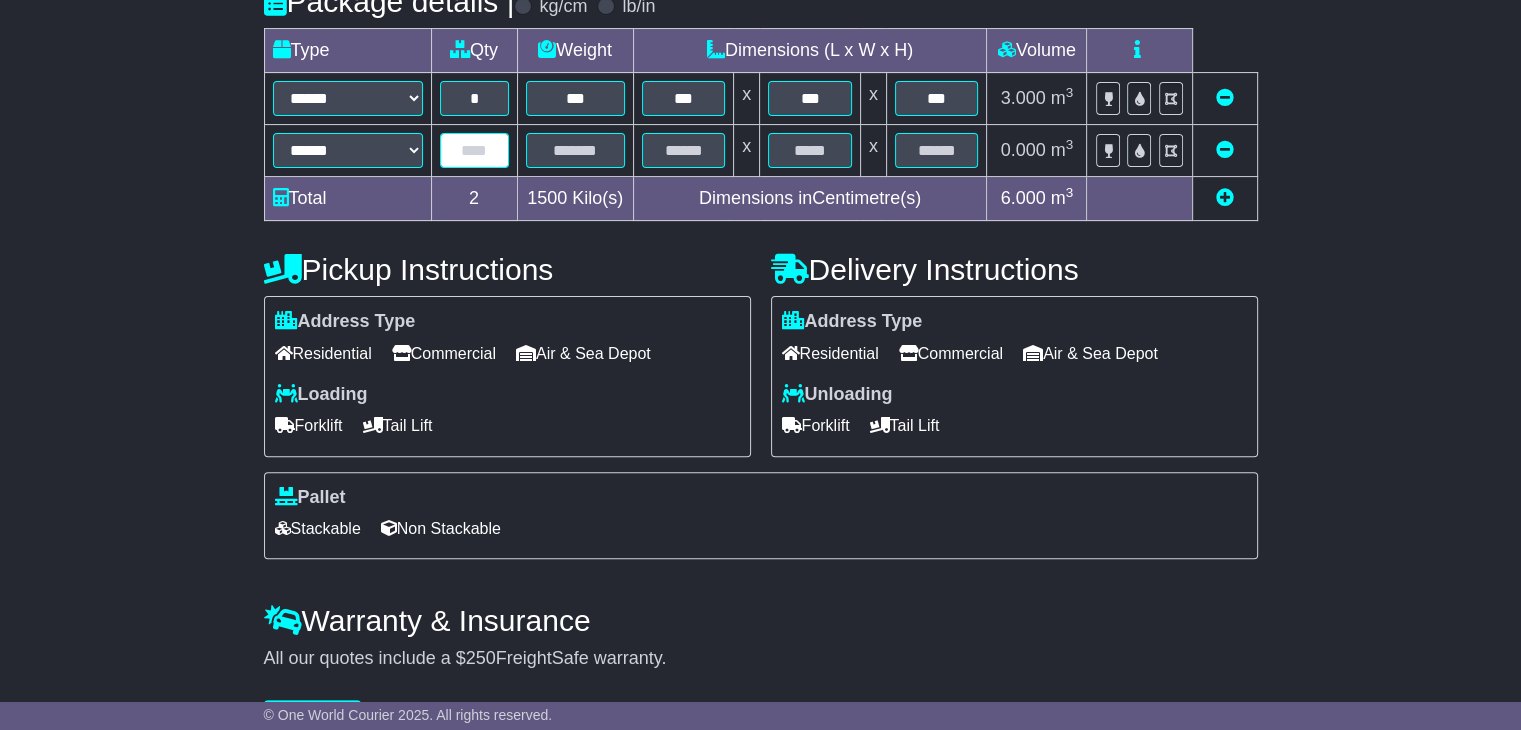 click at bounding box center (474, 150) 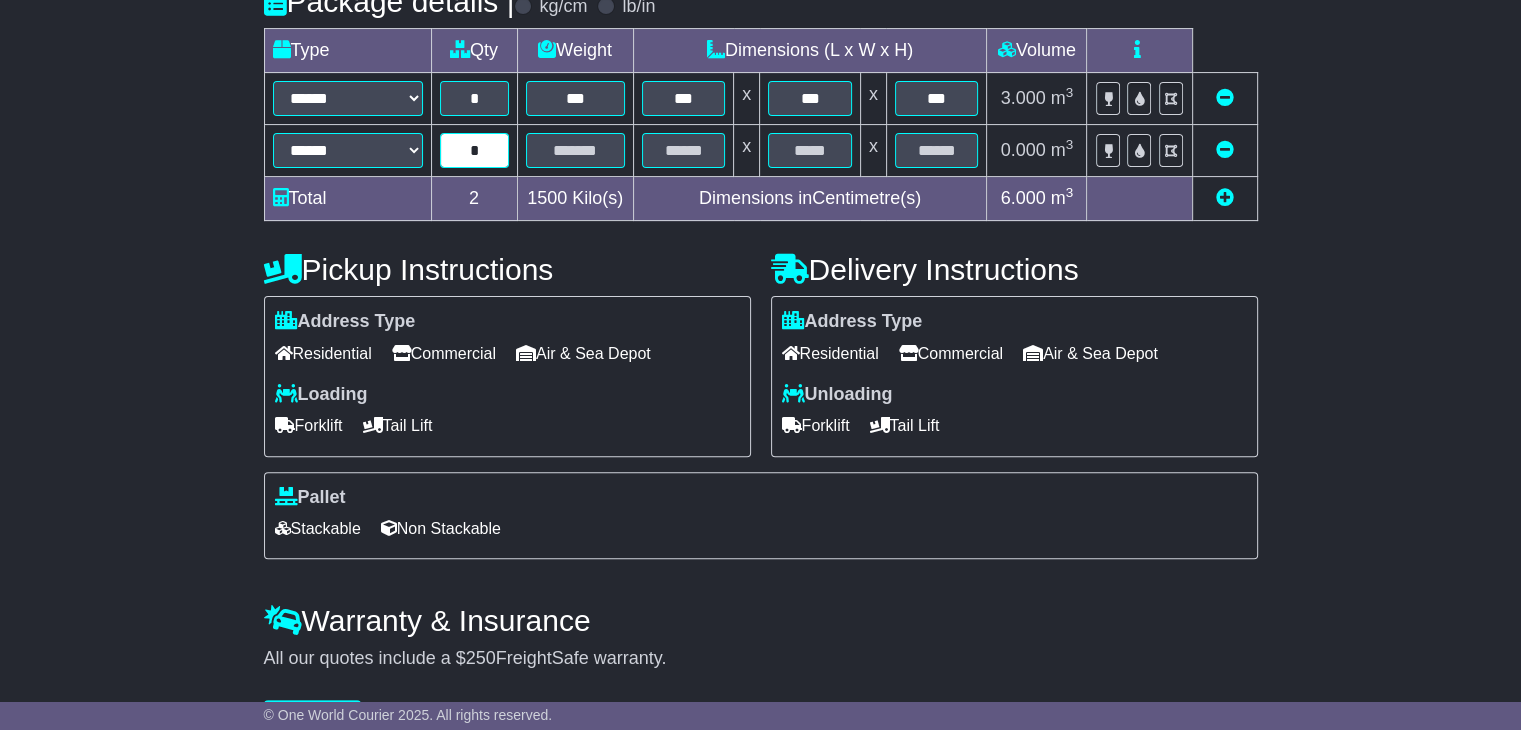 type on "*" 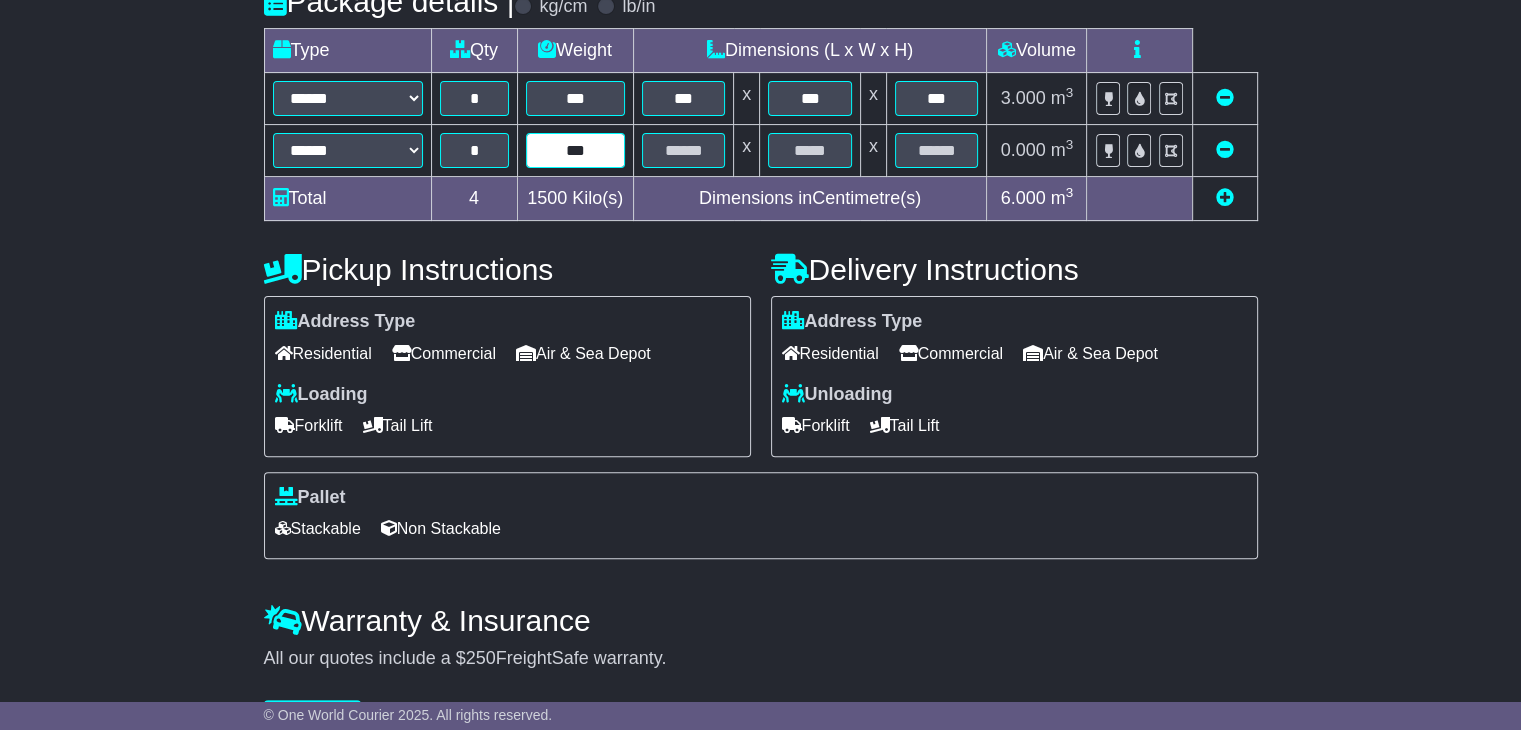 type on "***" 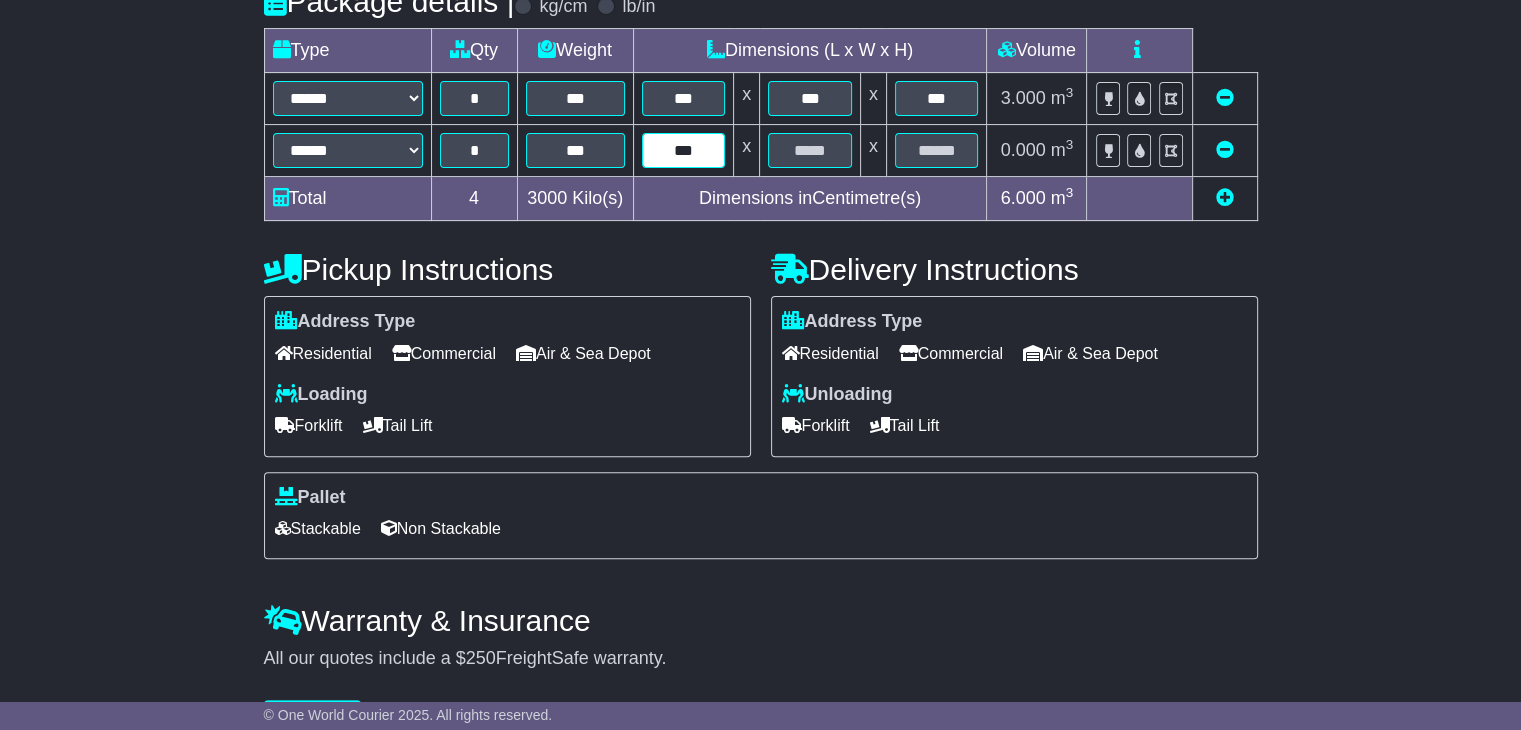 type on "***" 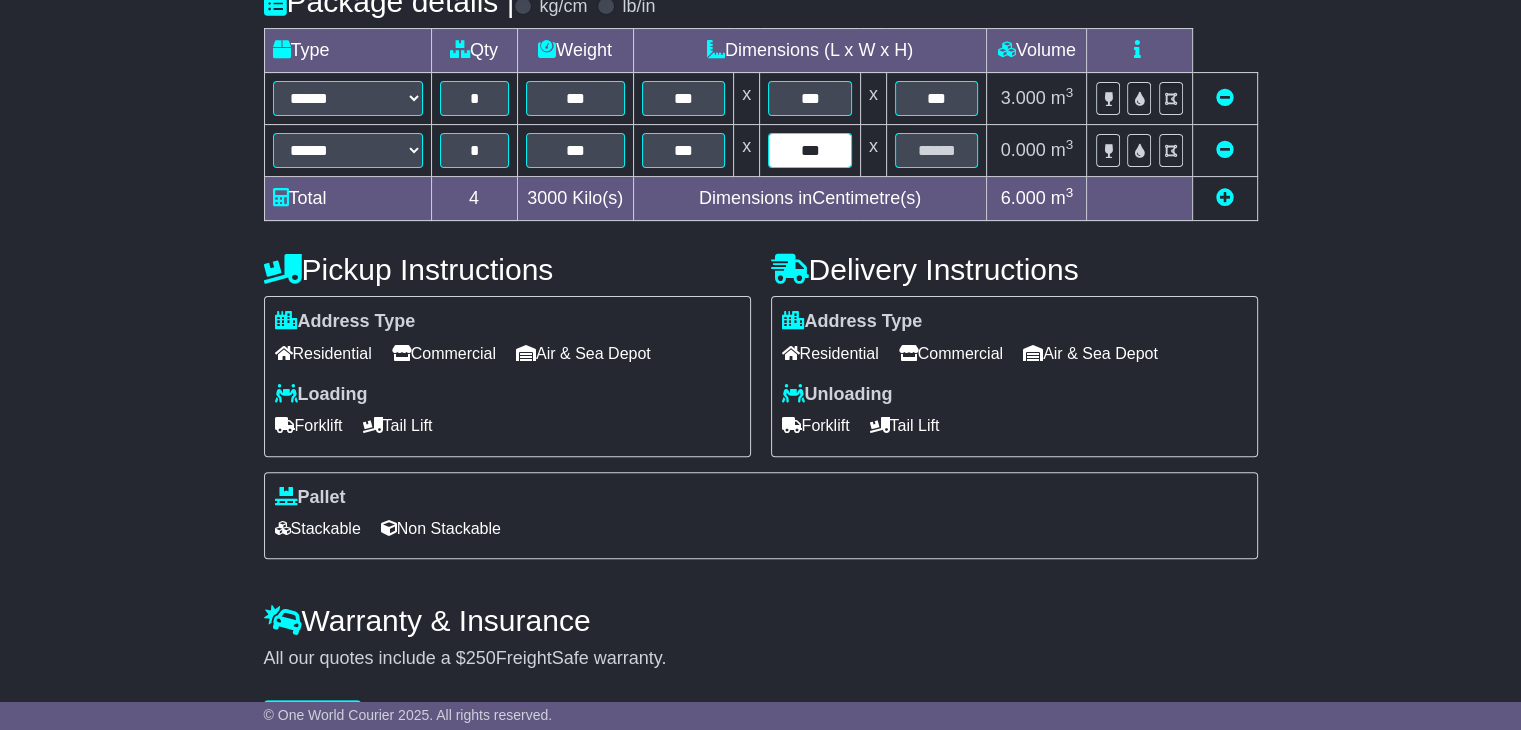 type on "***" 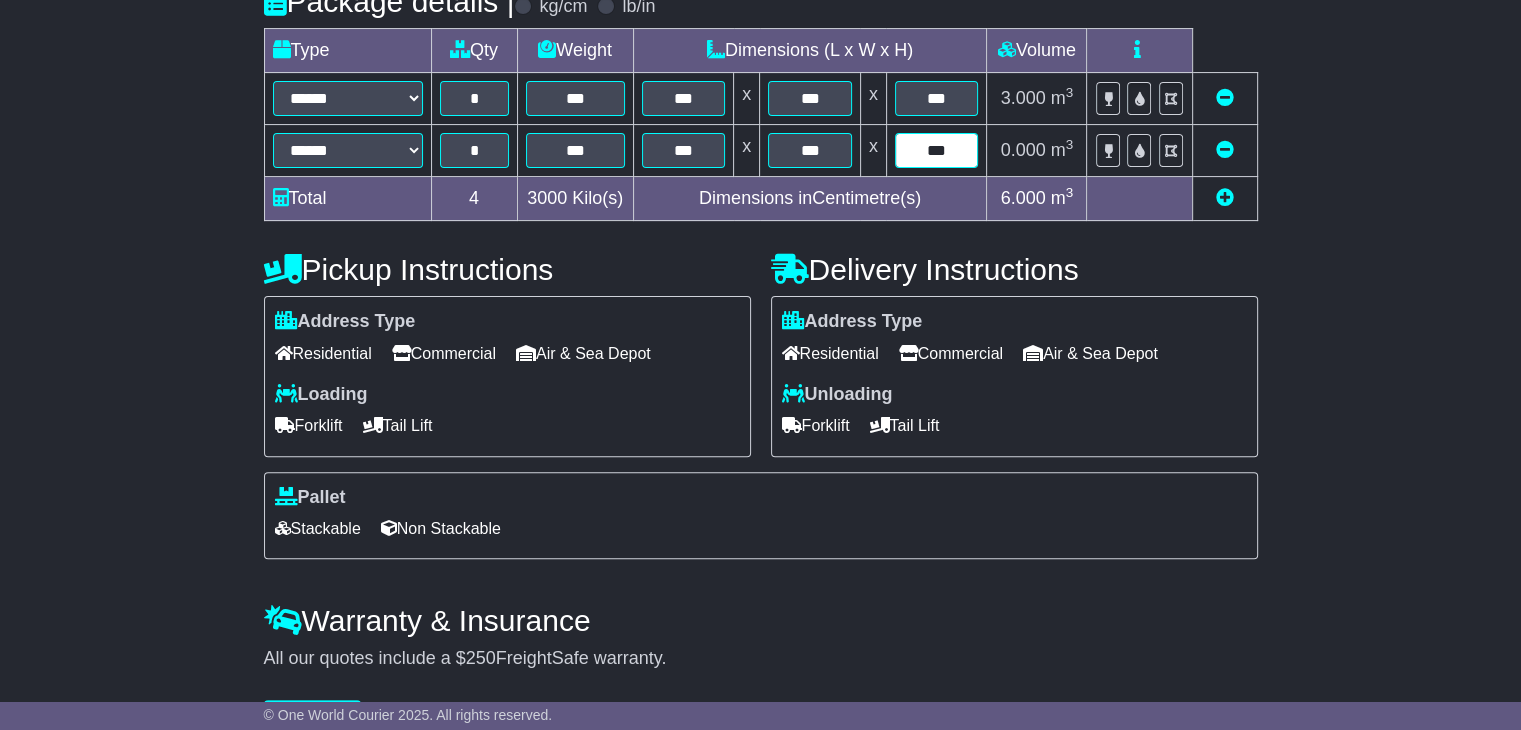 type on "***" 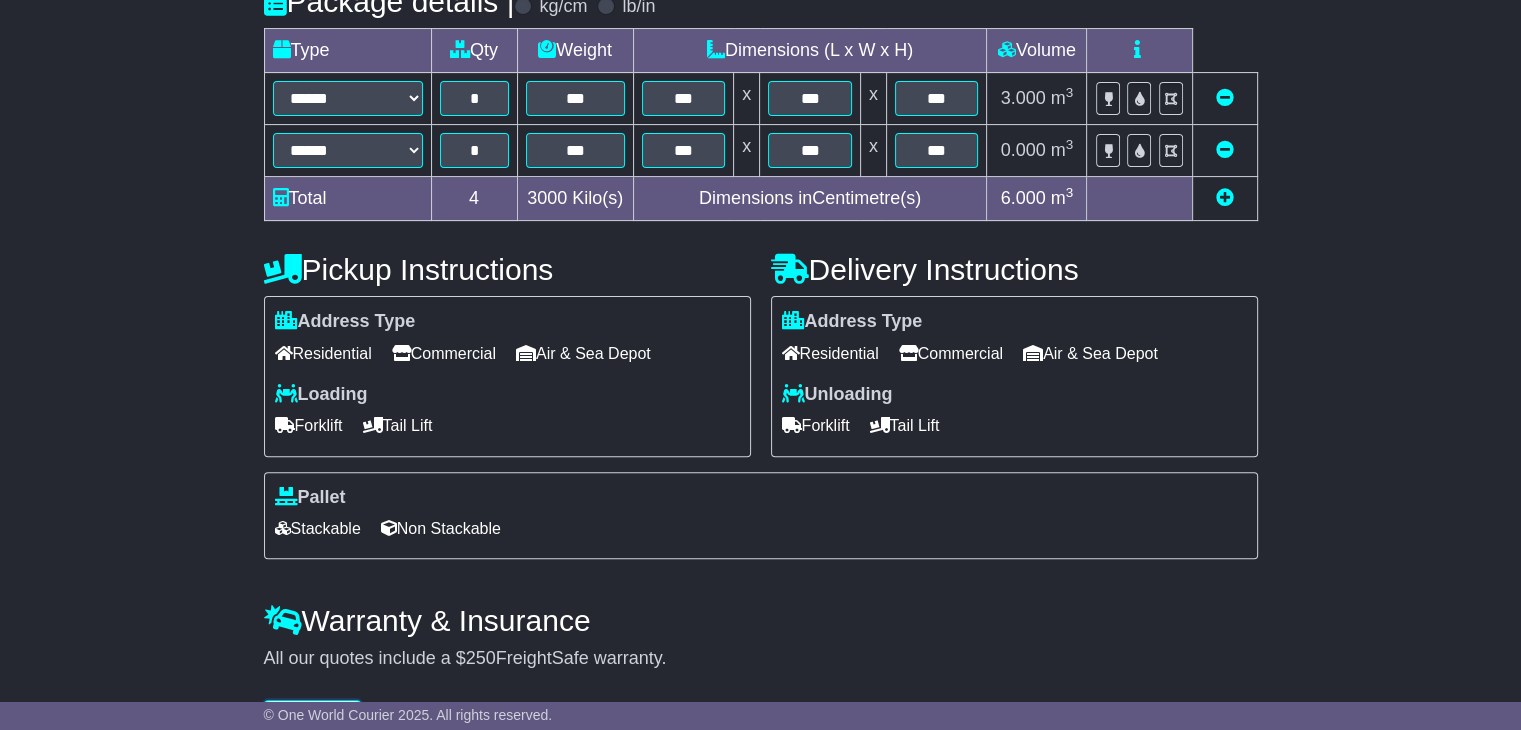 scroll, scrollTop: 502, scrollLeft: 0, axis: vertical 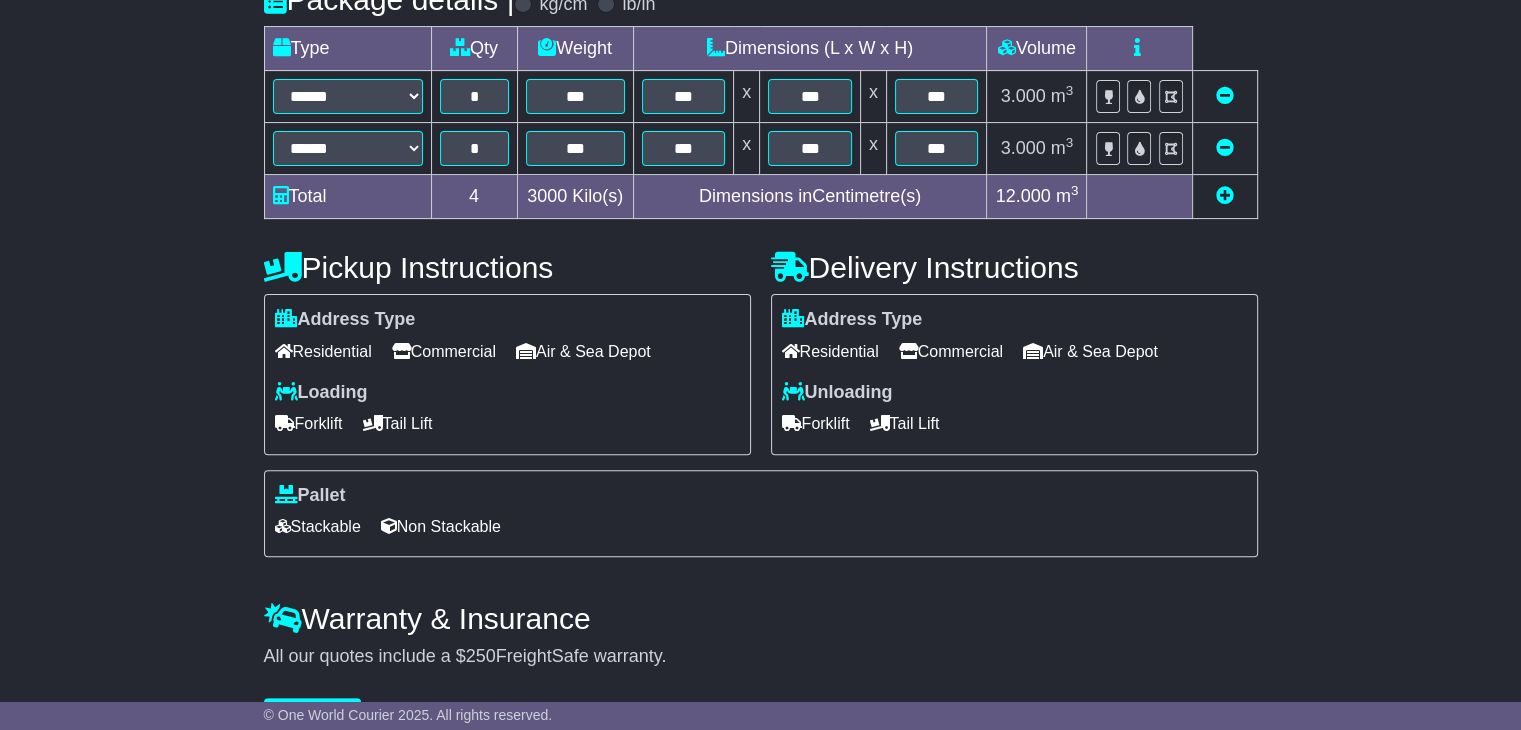 click on "Commercial" at bounding box center (444, 351) 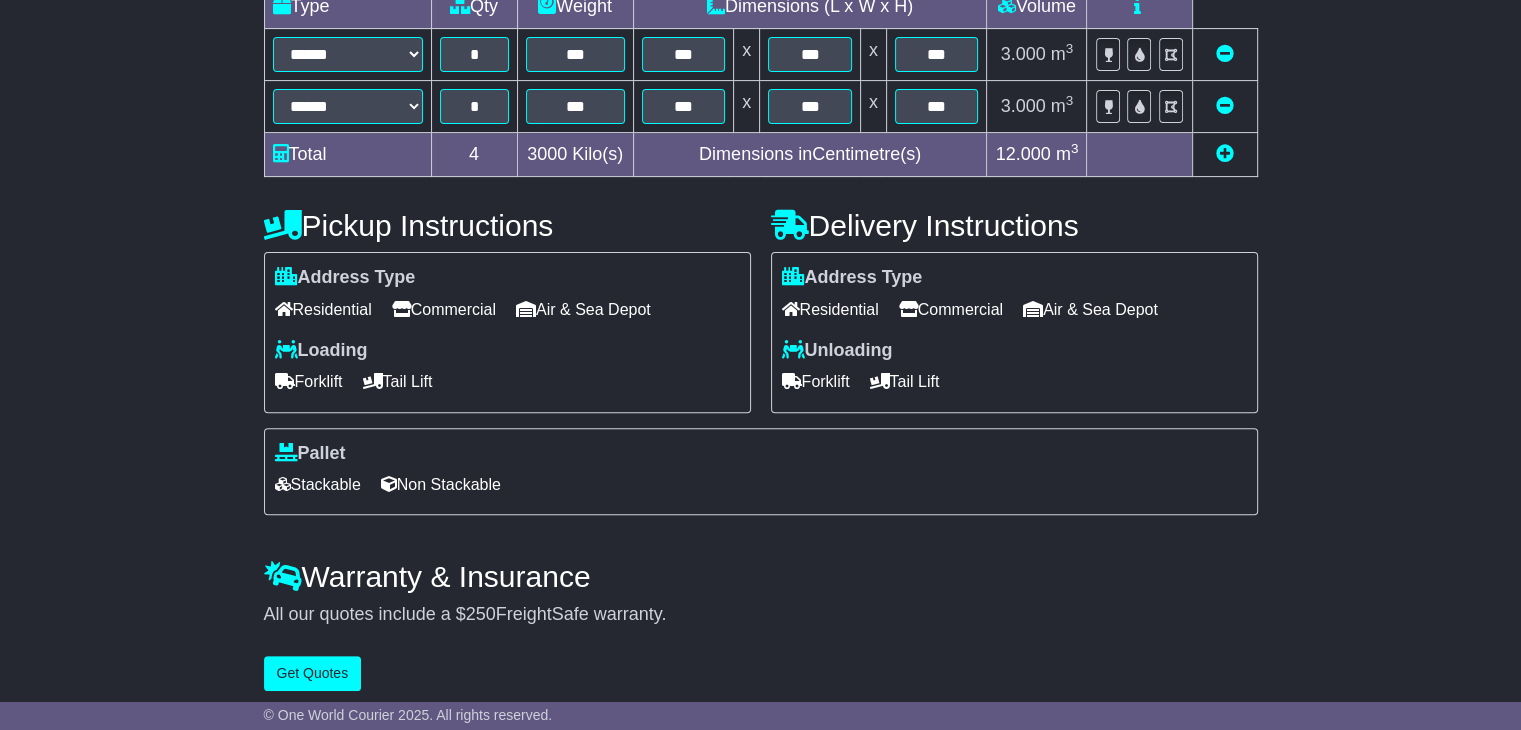 scroll, scrollTop: 556, scrollLeft: 0, axis: vertical 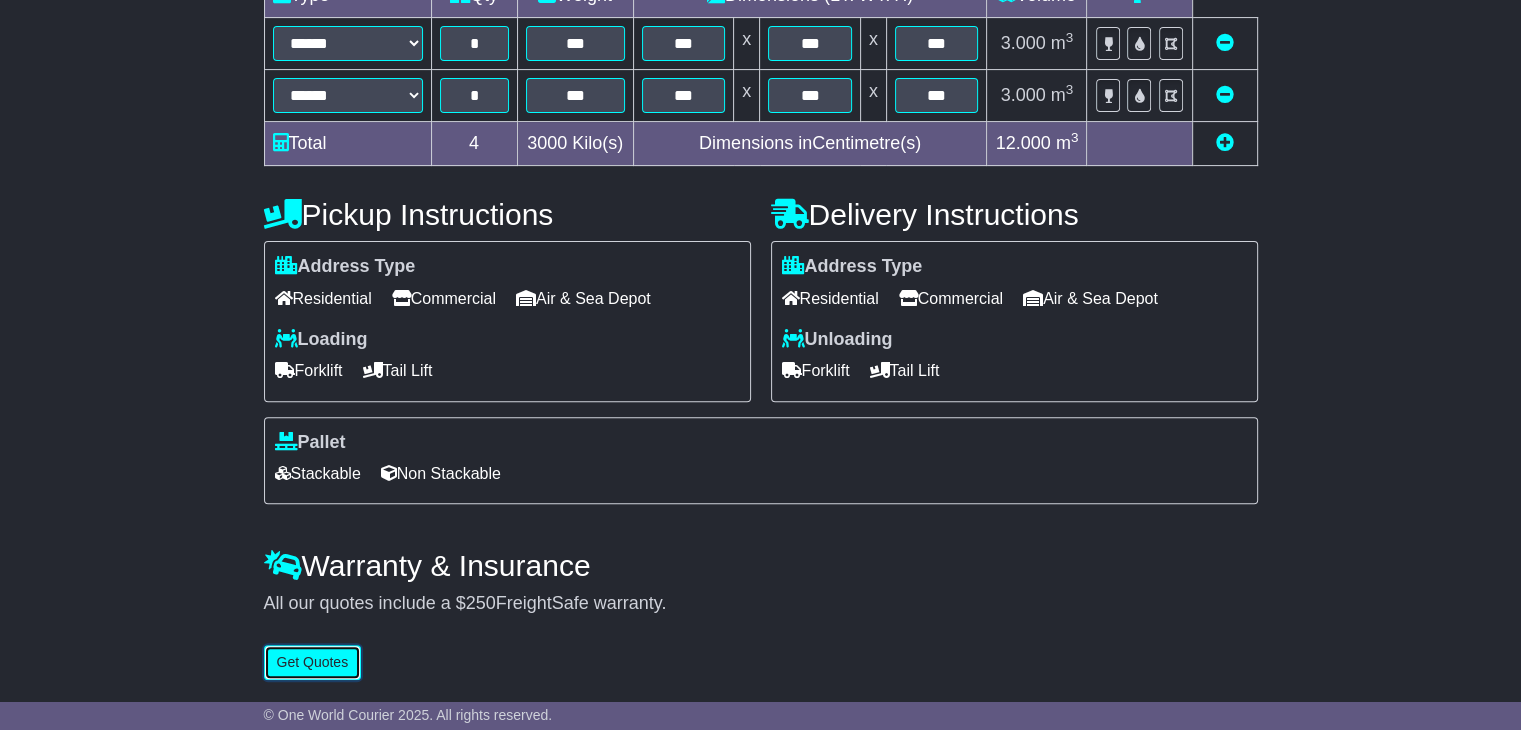 click on "Get Quotes" at bounding box center (313, 662) 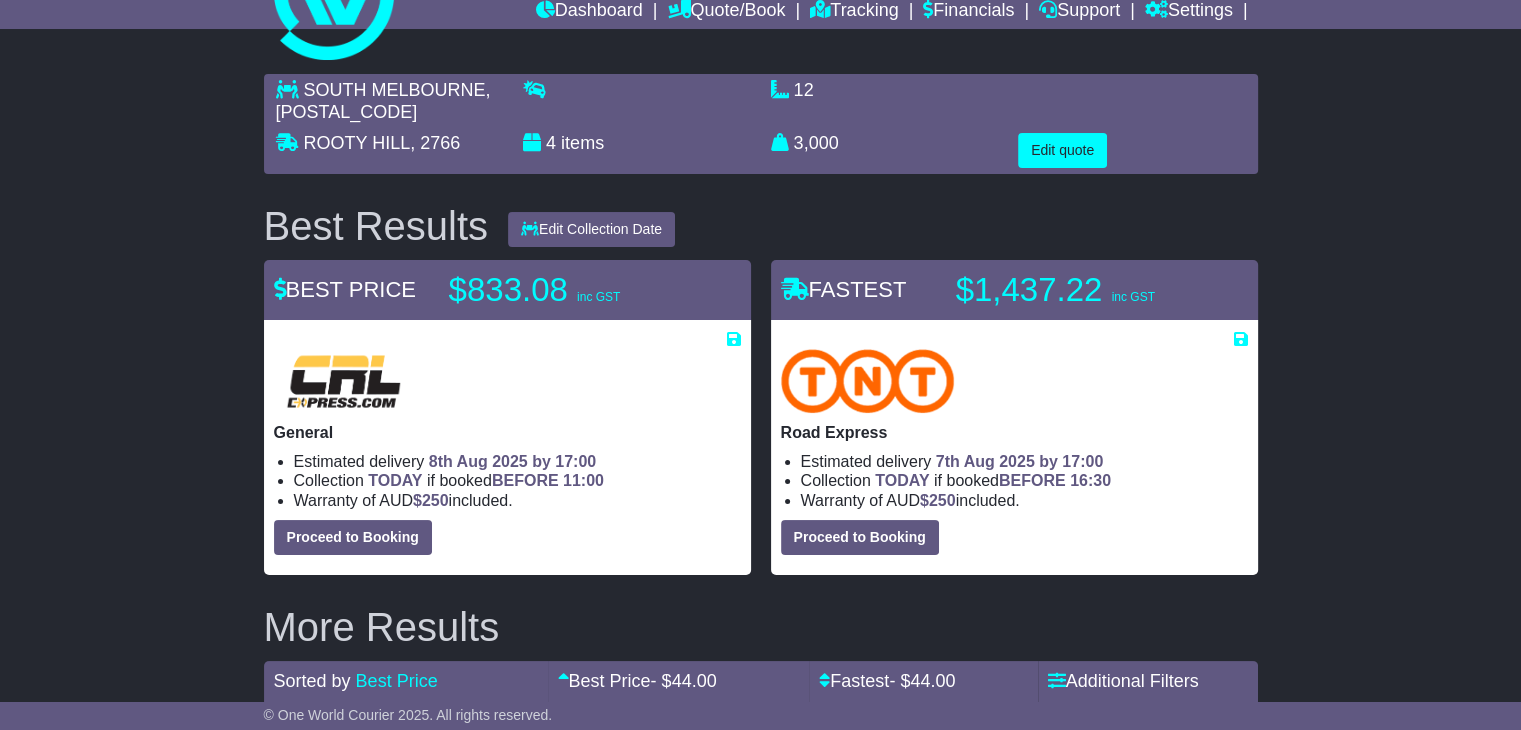 scroll, scrollTop: 0, scrollLeft: 0, axis: both 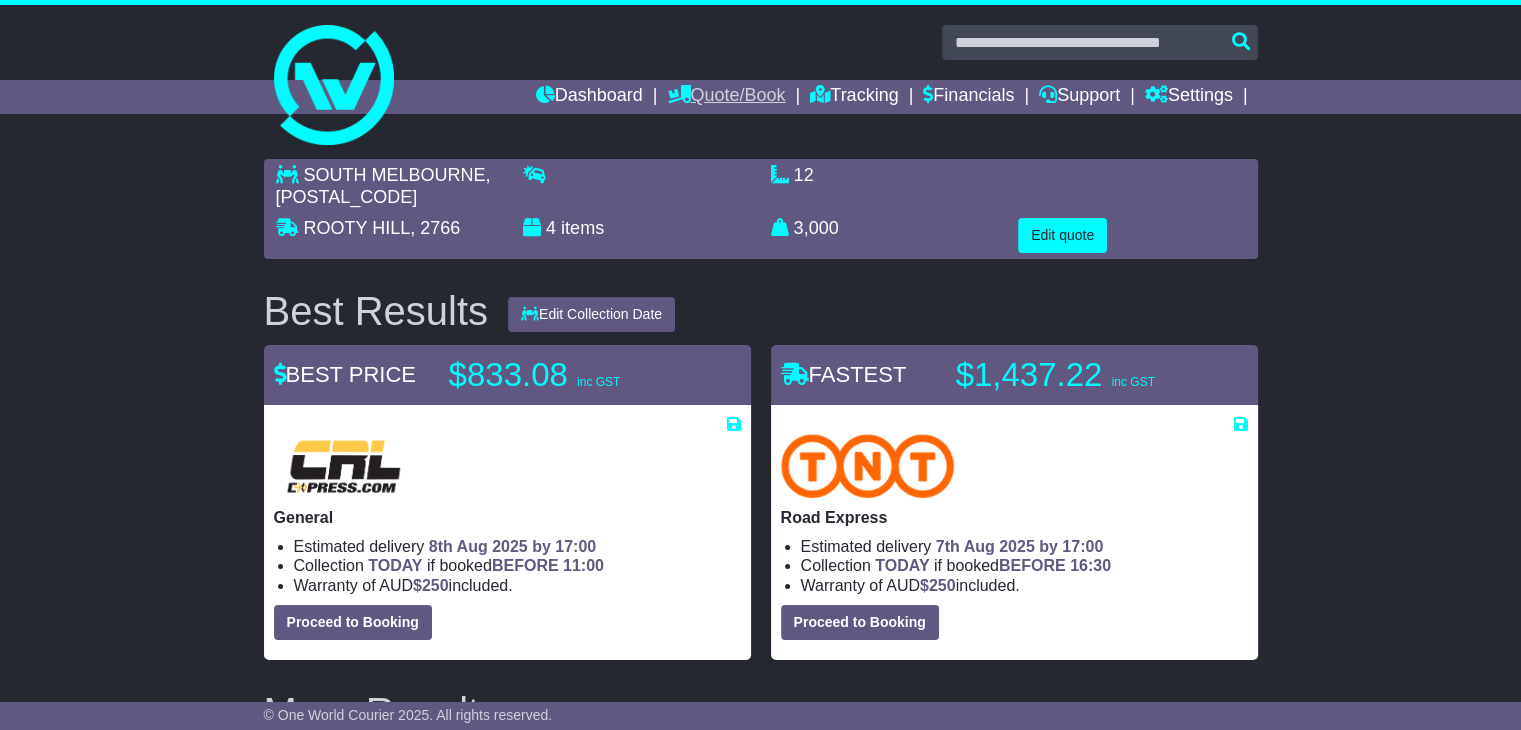 click on "Quote/Book" at bounding box center [726, 97] 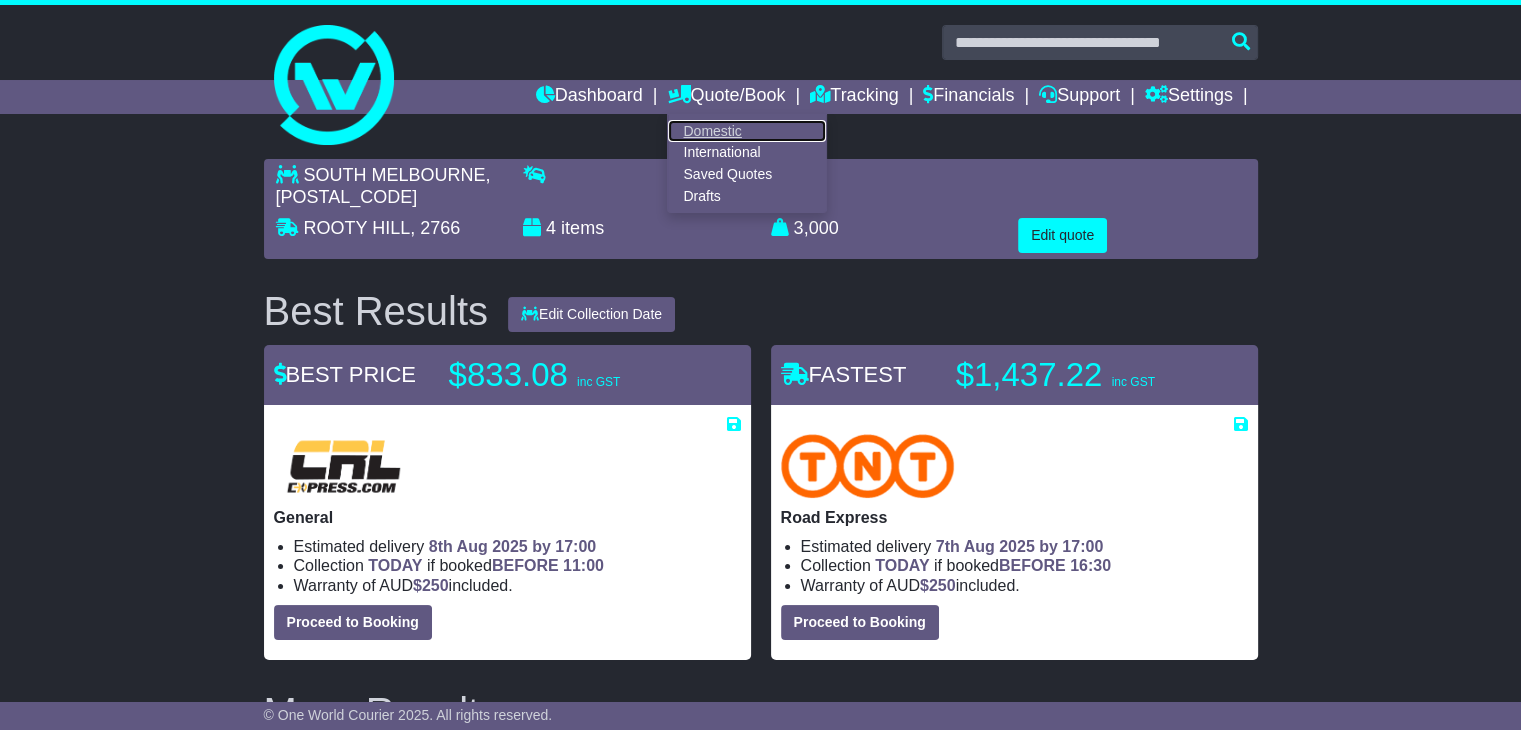 click on "Domestic" at bounding box center [747, 131] 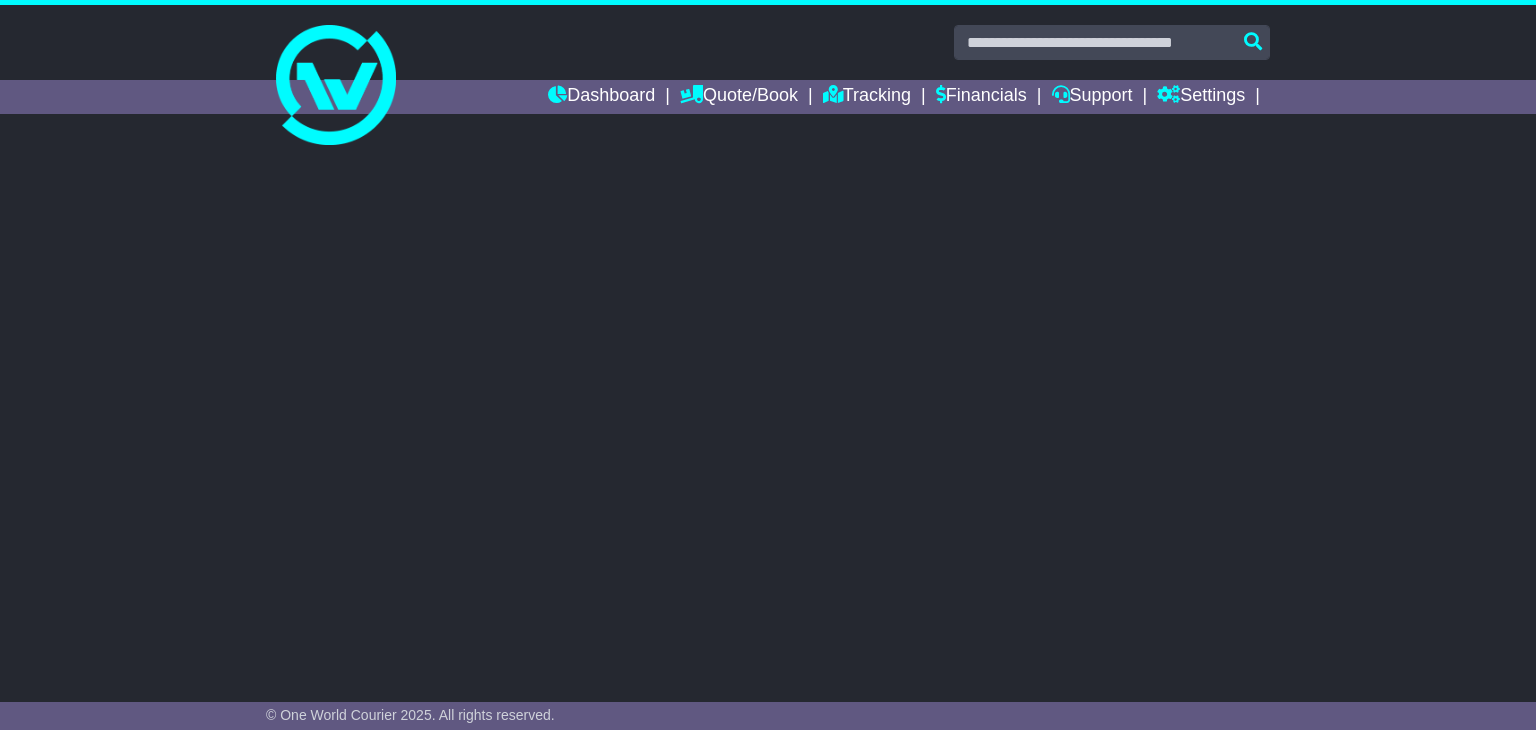 scroll, scrollTop: 0, scrollLeft: 0, axis: both 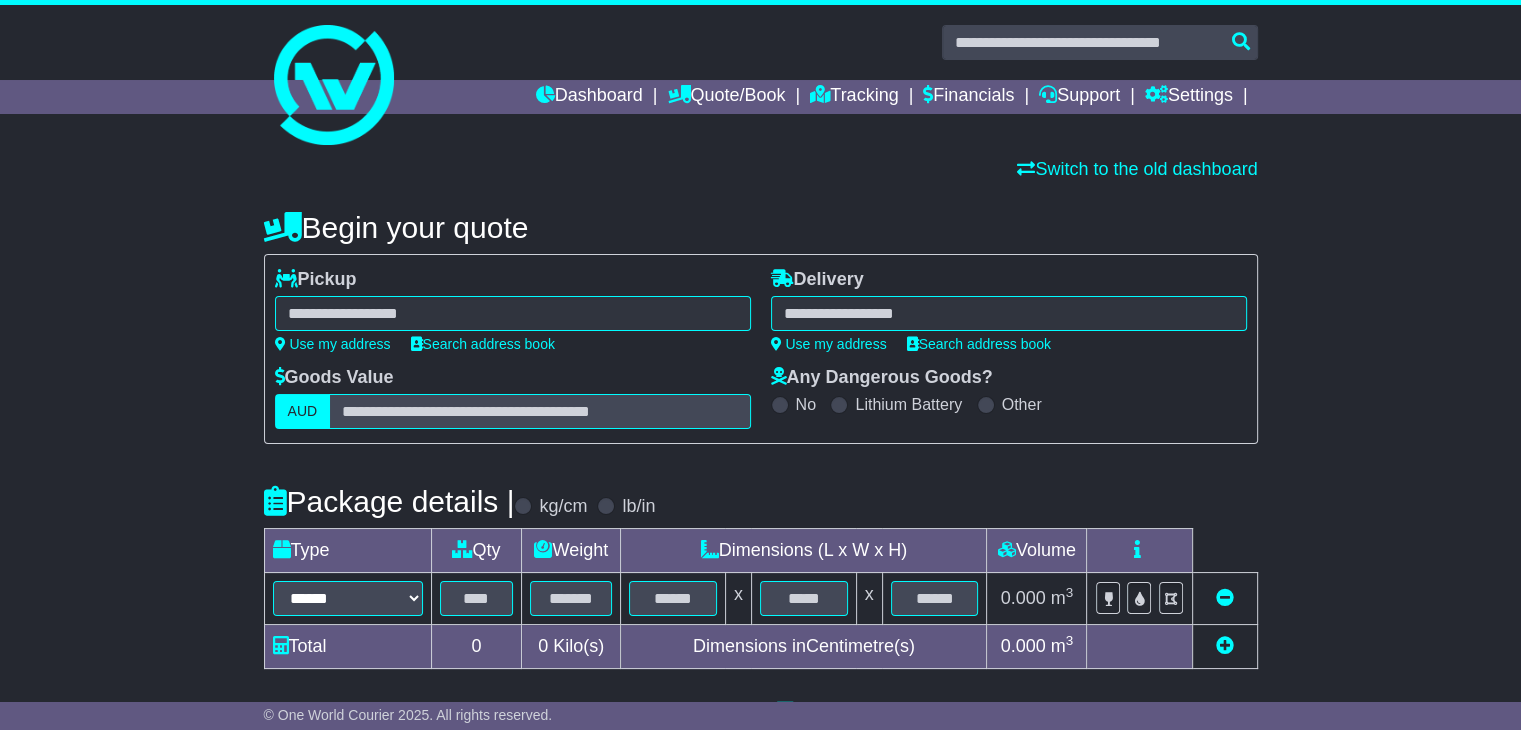 click at bounding box center [513, 313] 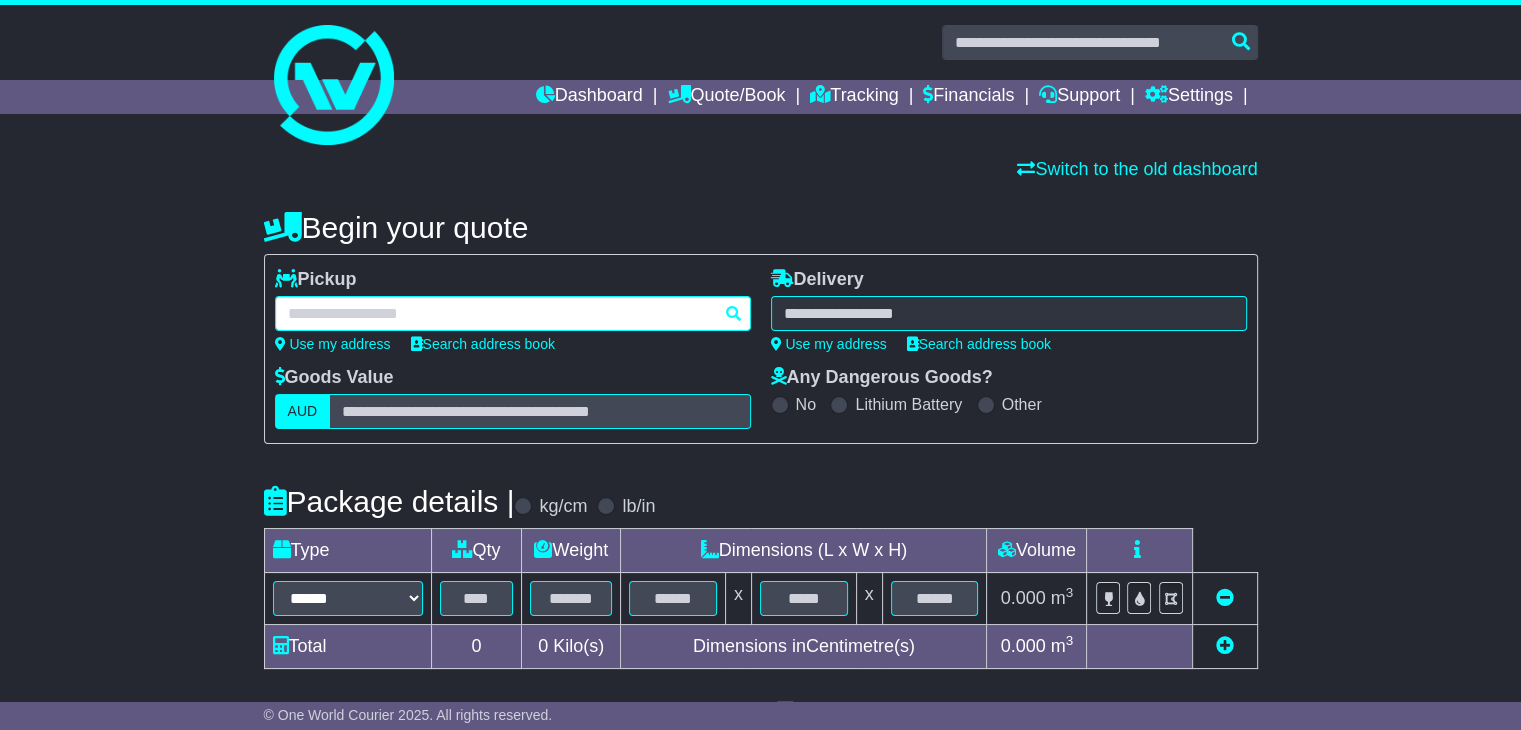 paste on "**********" 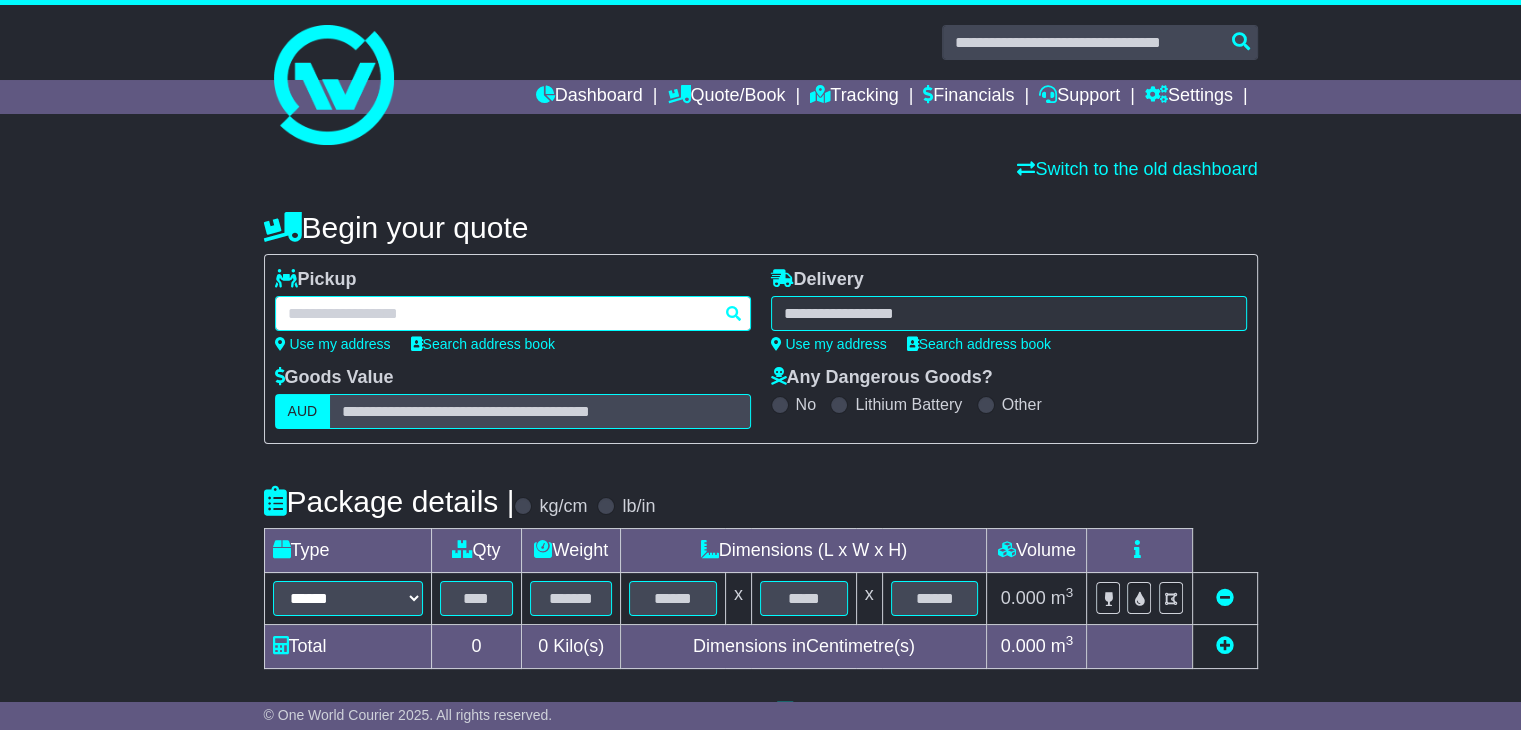 type on "**********" 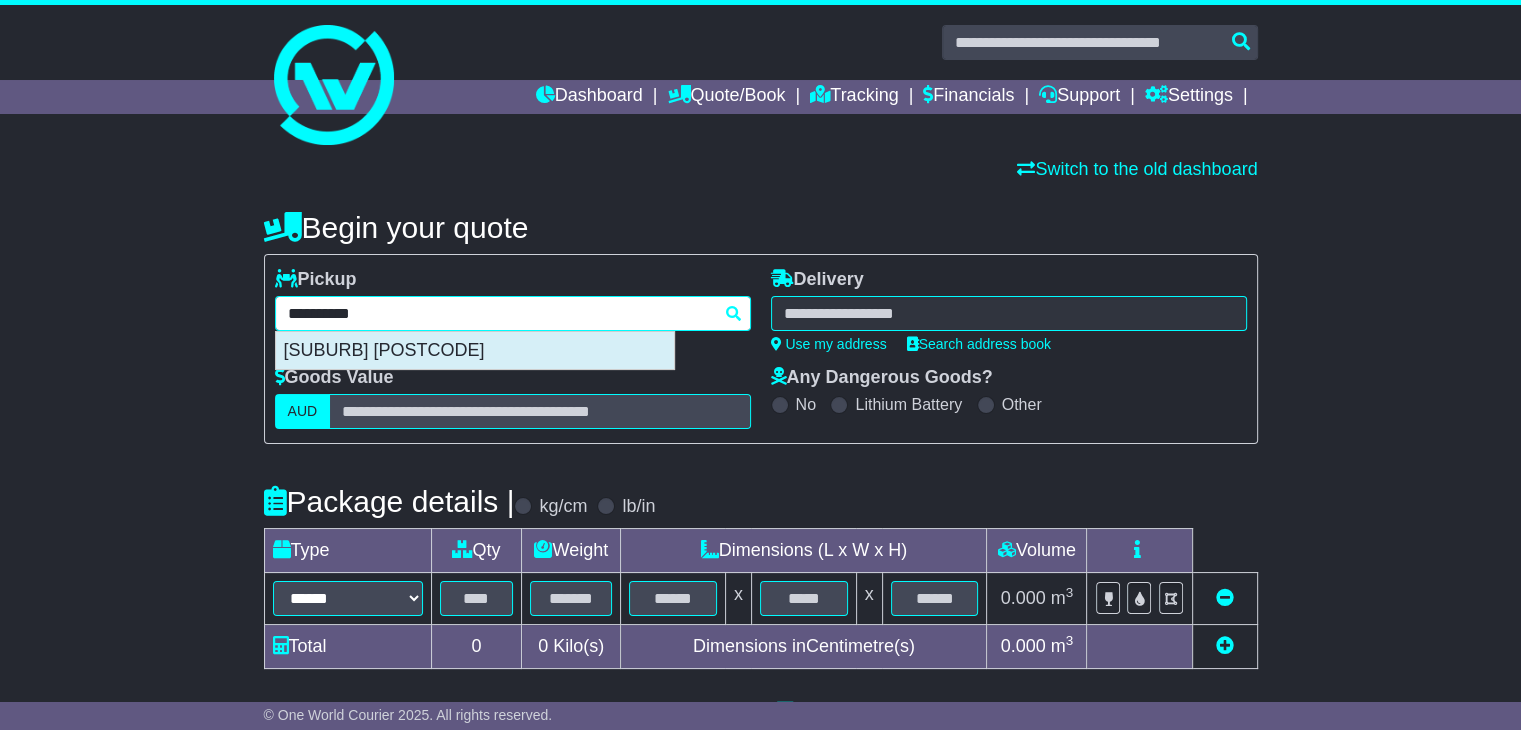 click on "[SUBURB] [POSTCODE]" at bounding box center (475, 351) 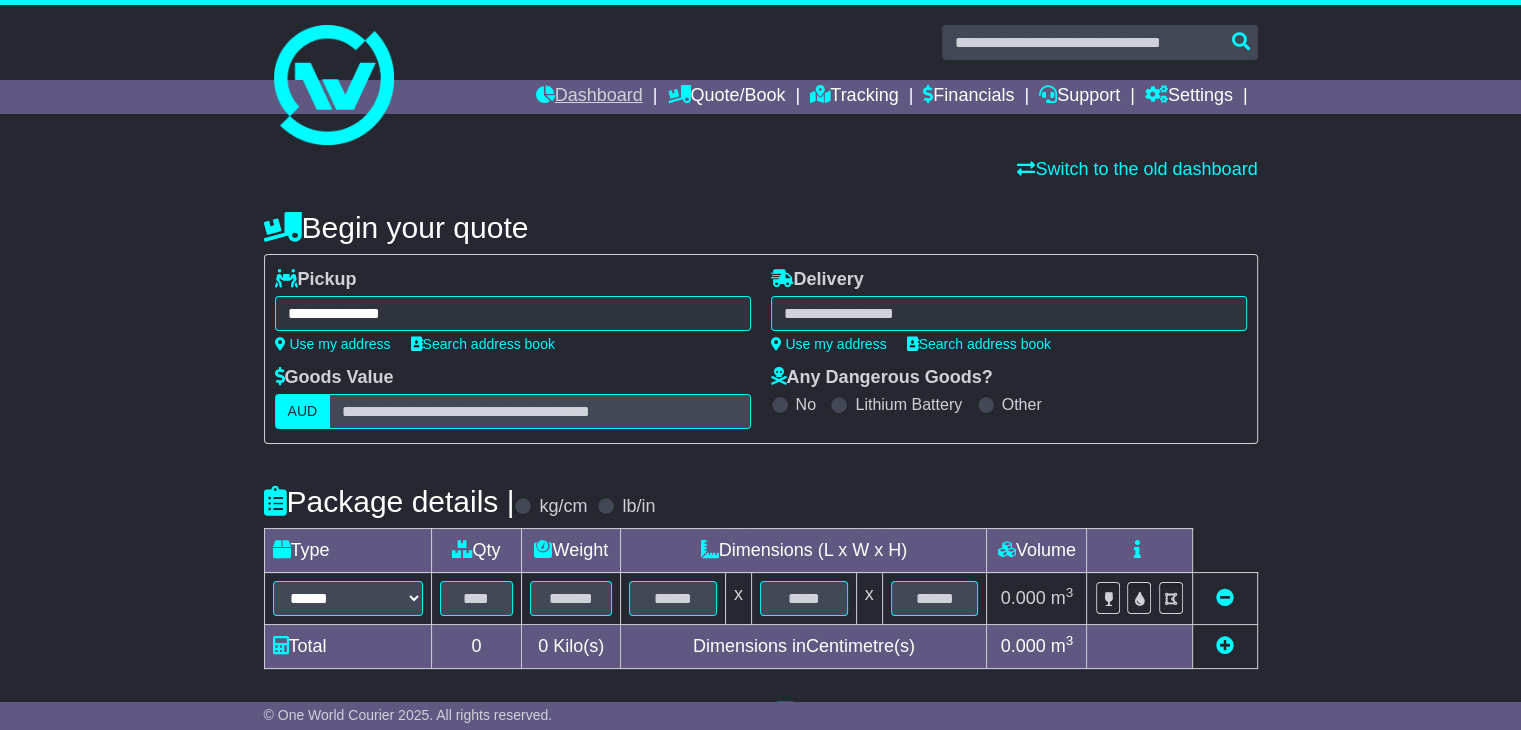 type on "**********" 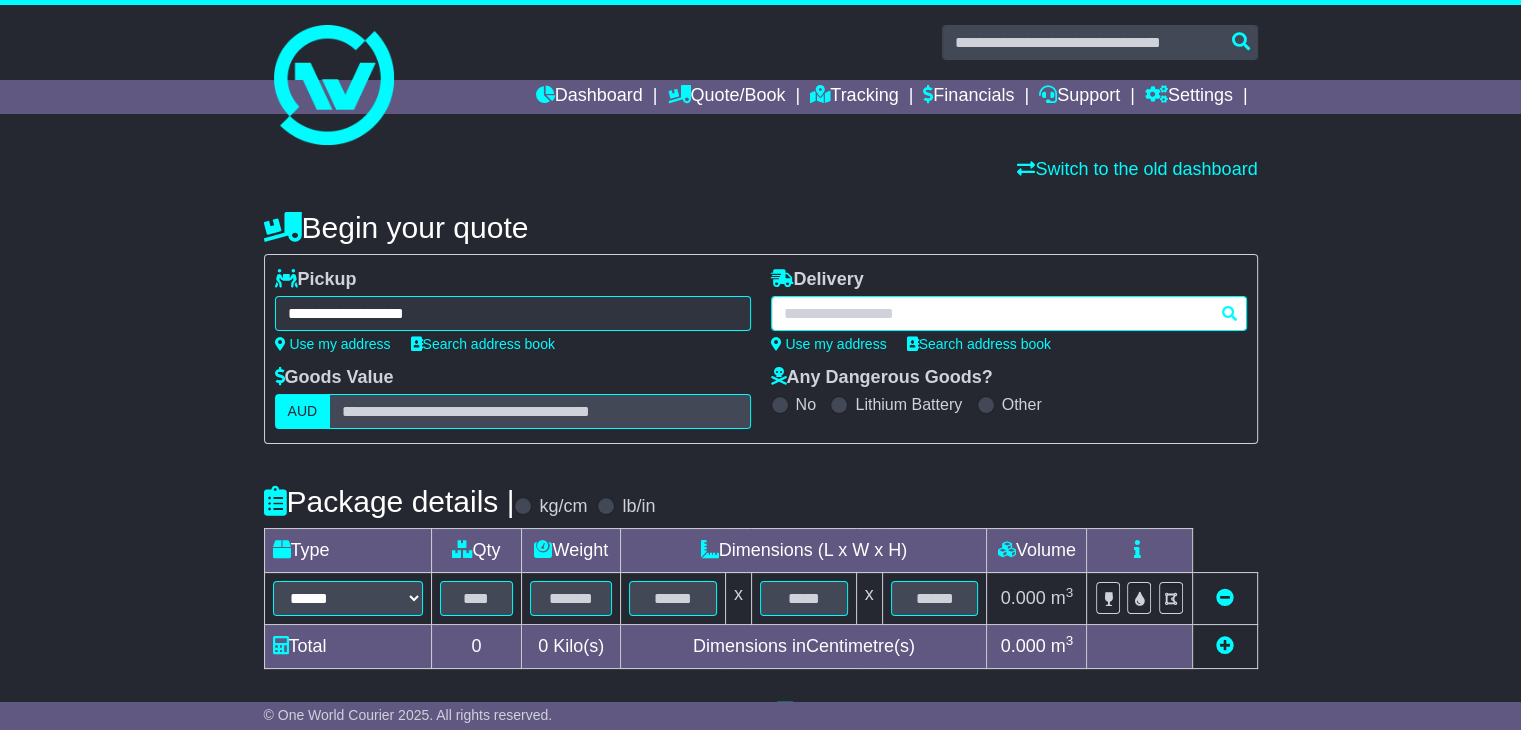 click at bounding box center [1009, 313] 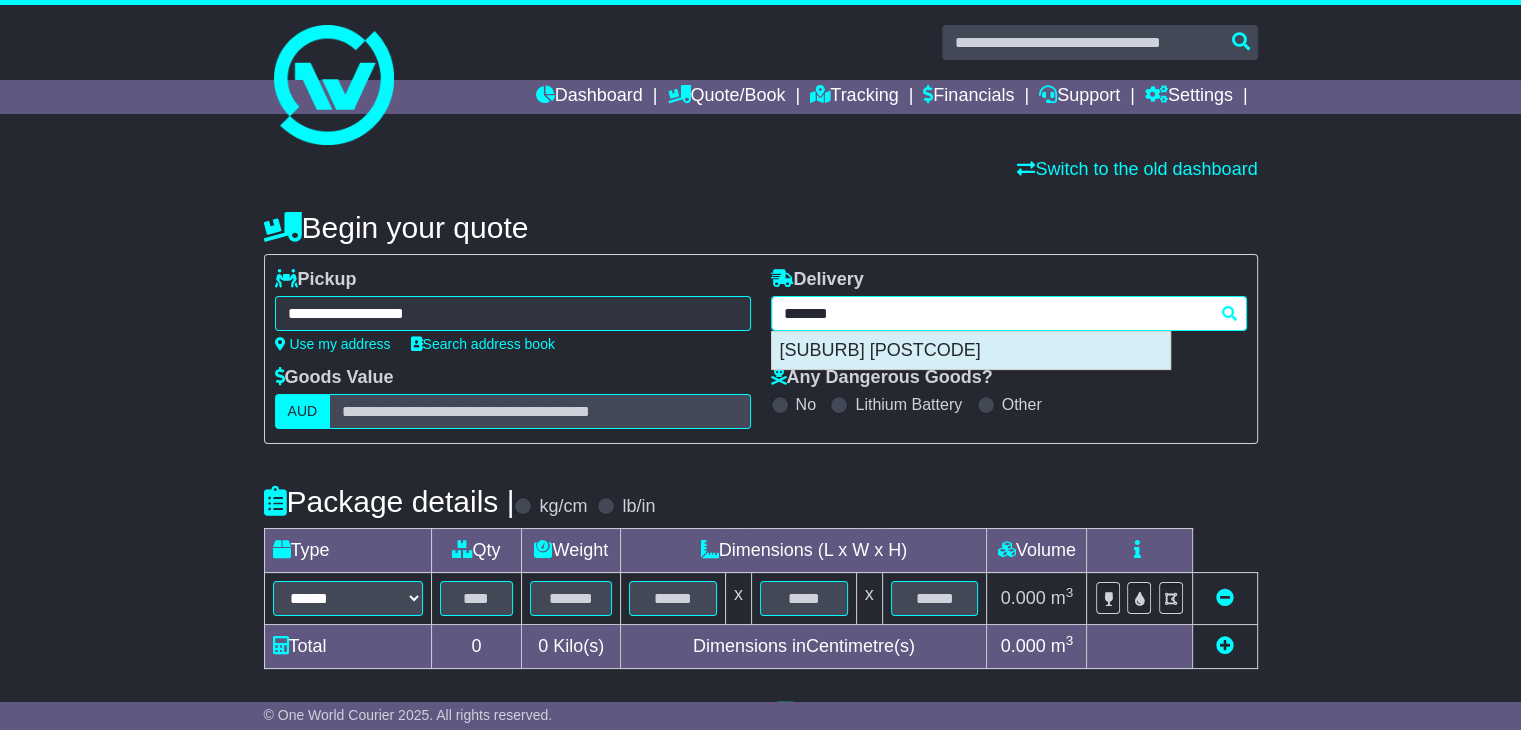 click on "[SUBURB] [POSTCODE]" at bounding box center [971, 351] 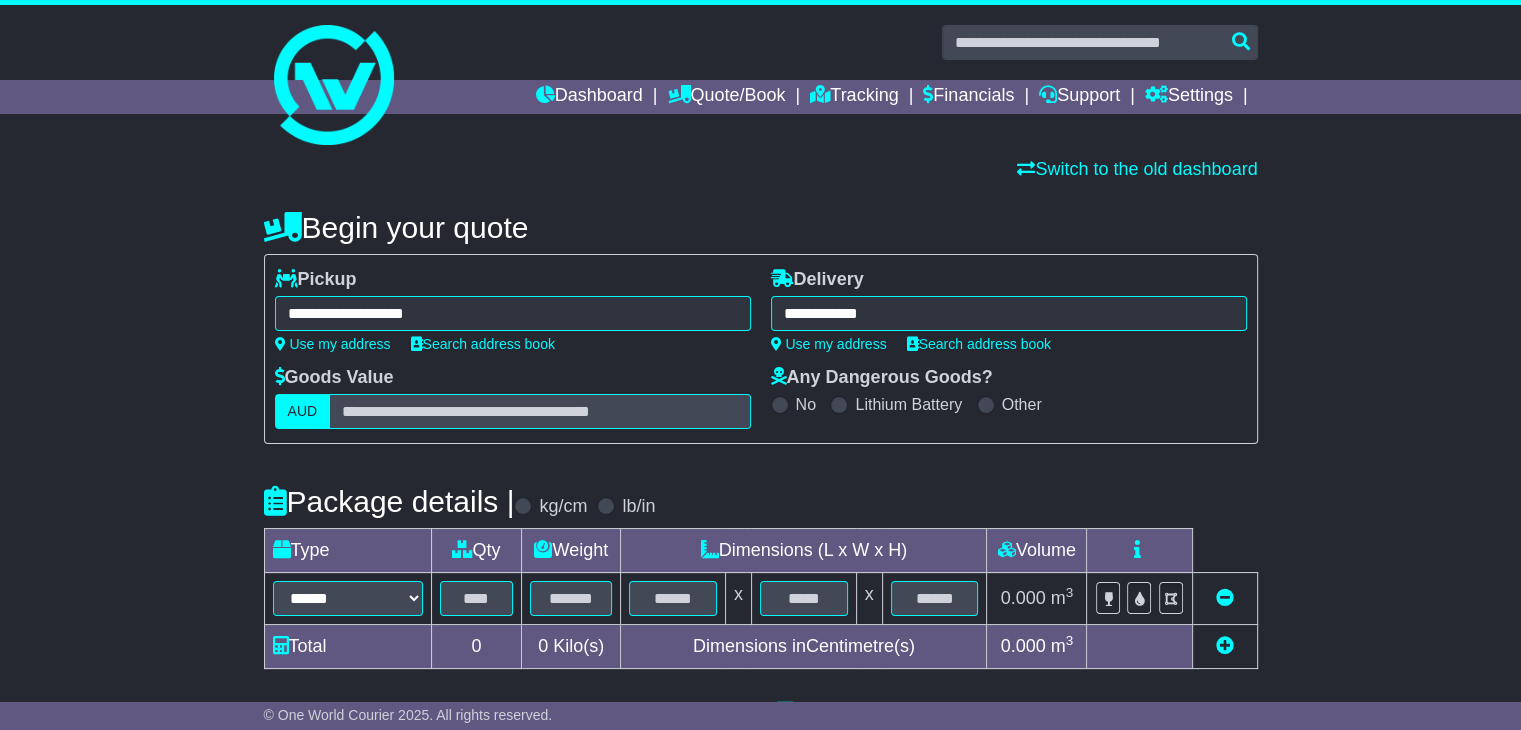type on "**********" 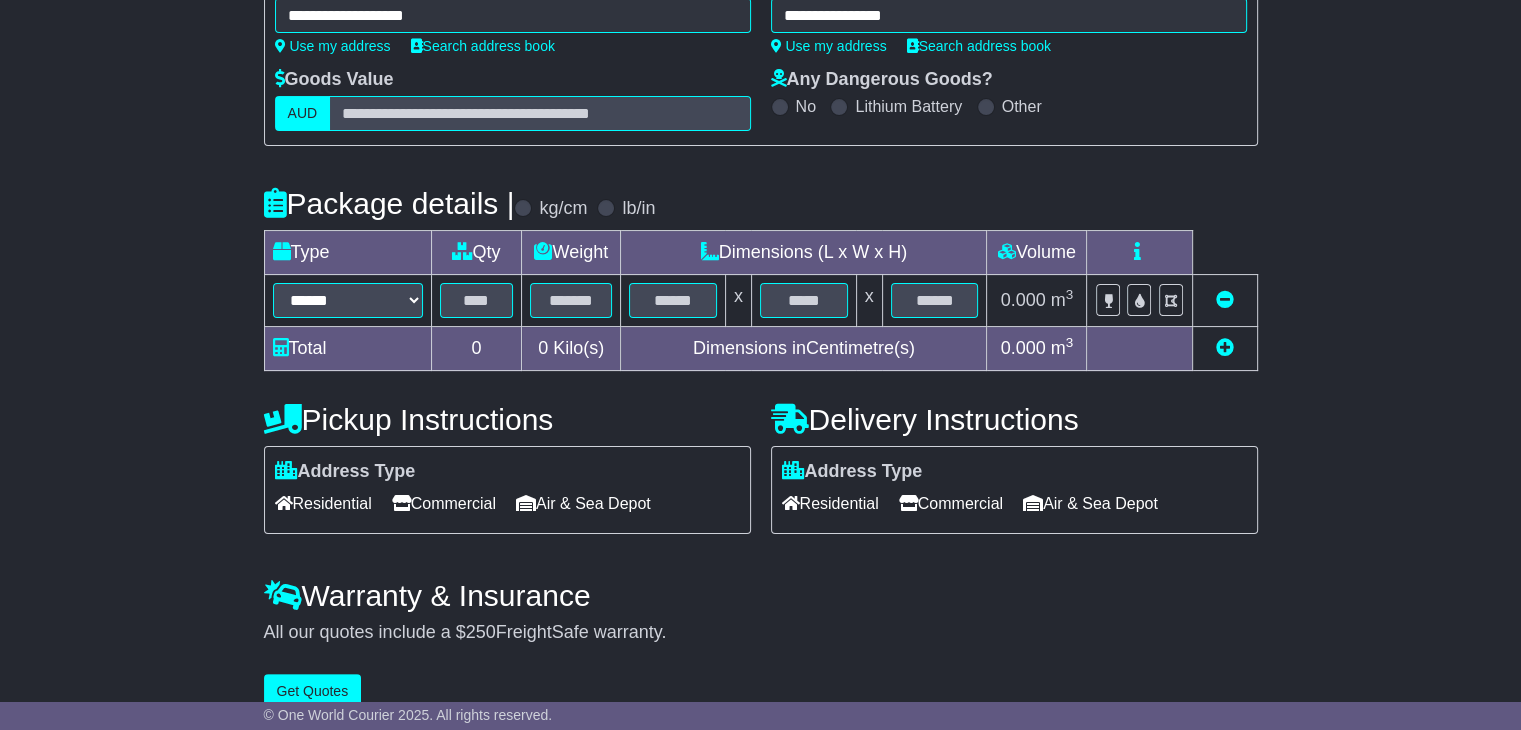 scroll, scrollTop: 300, scrollLeft: 0, axis: vertical 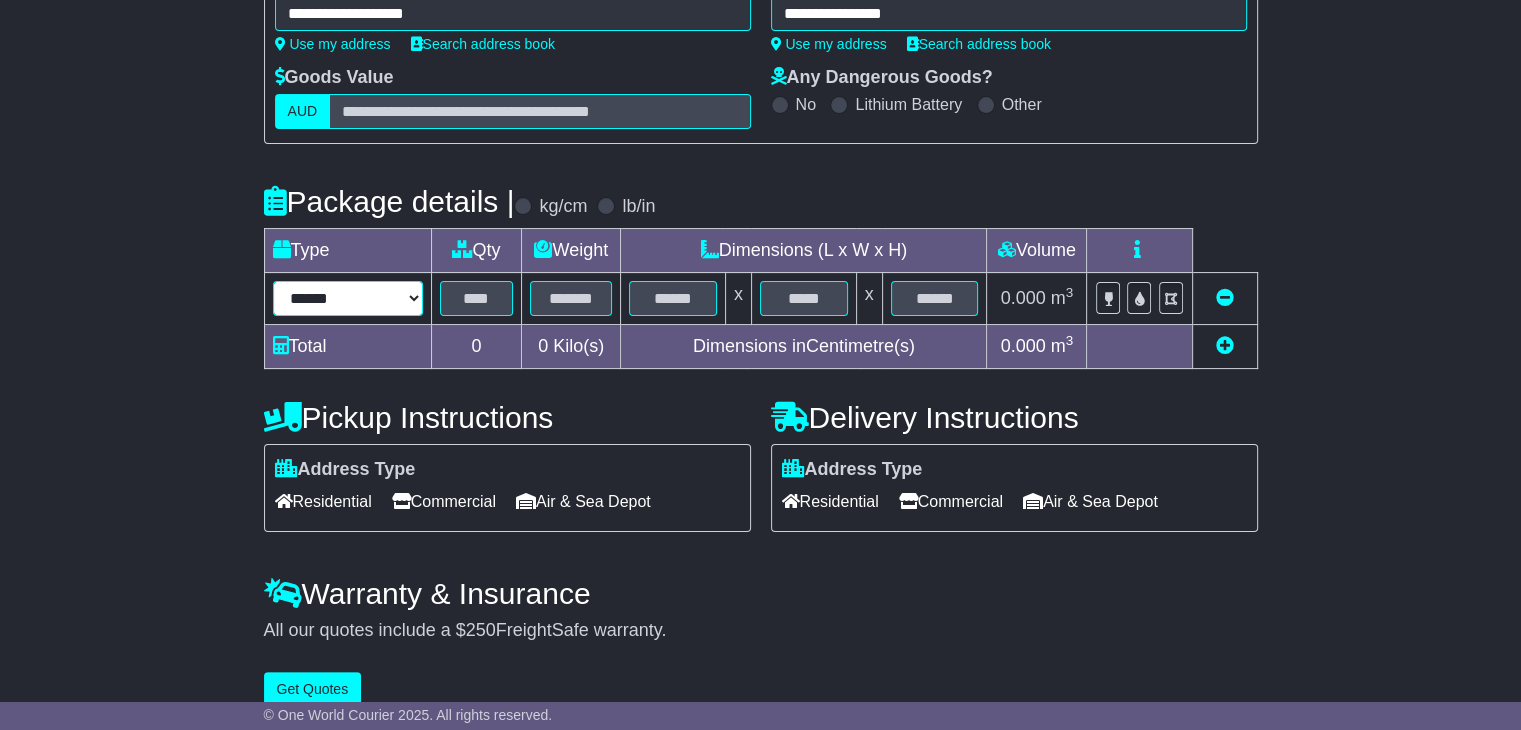 click on "****** ****** *** ******** ***** **** **** ****** *** *******" at bounding box center [348, 298] 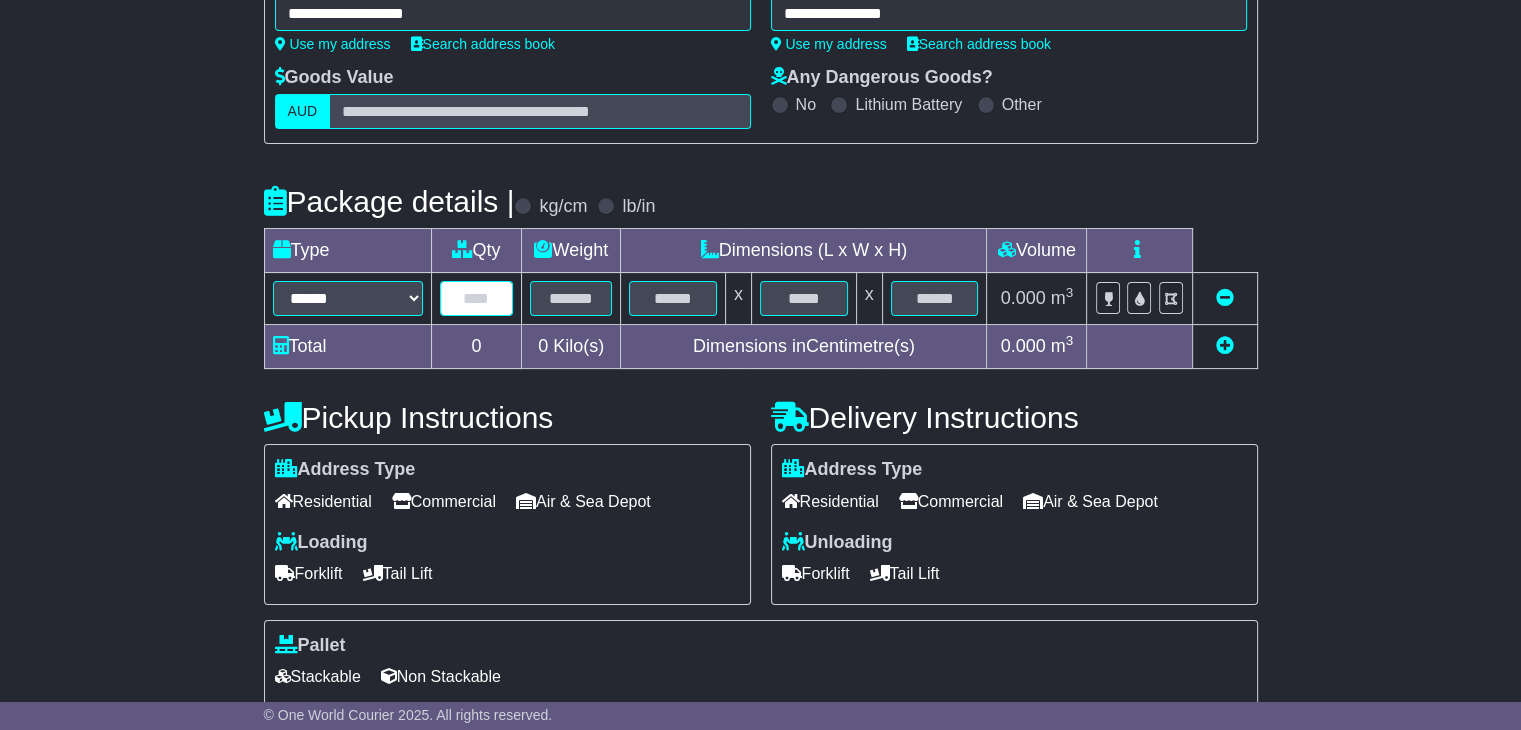 click at bounding box center (477, 298) 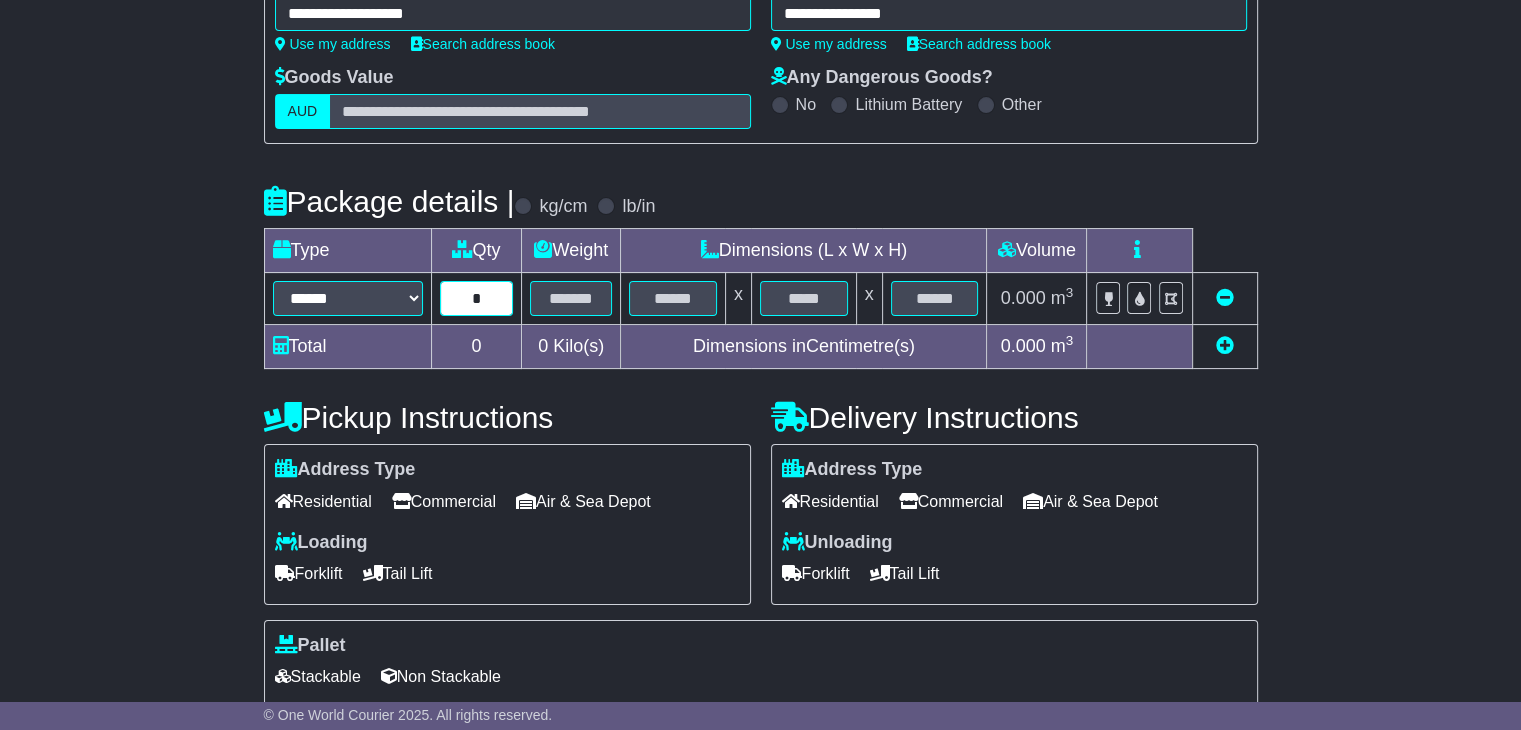 type on "*" 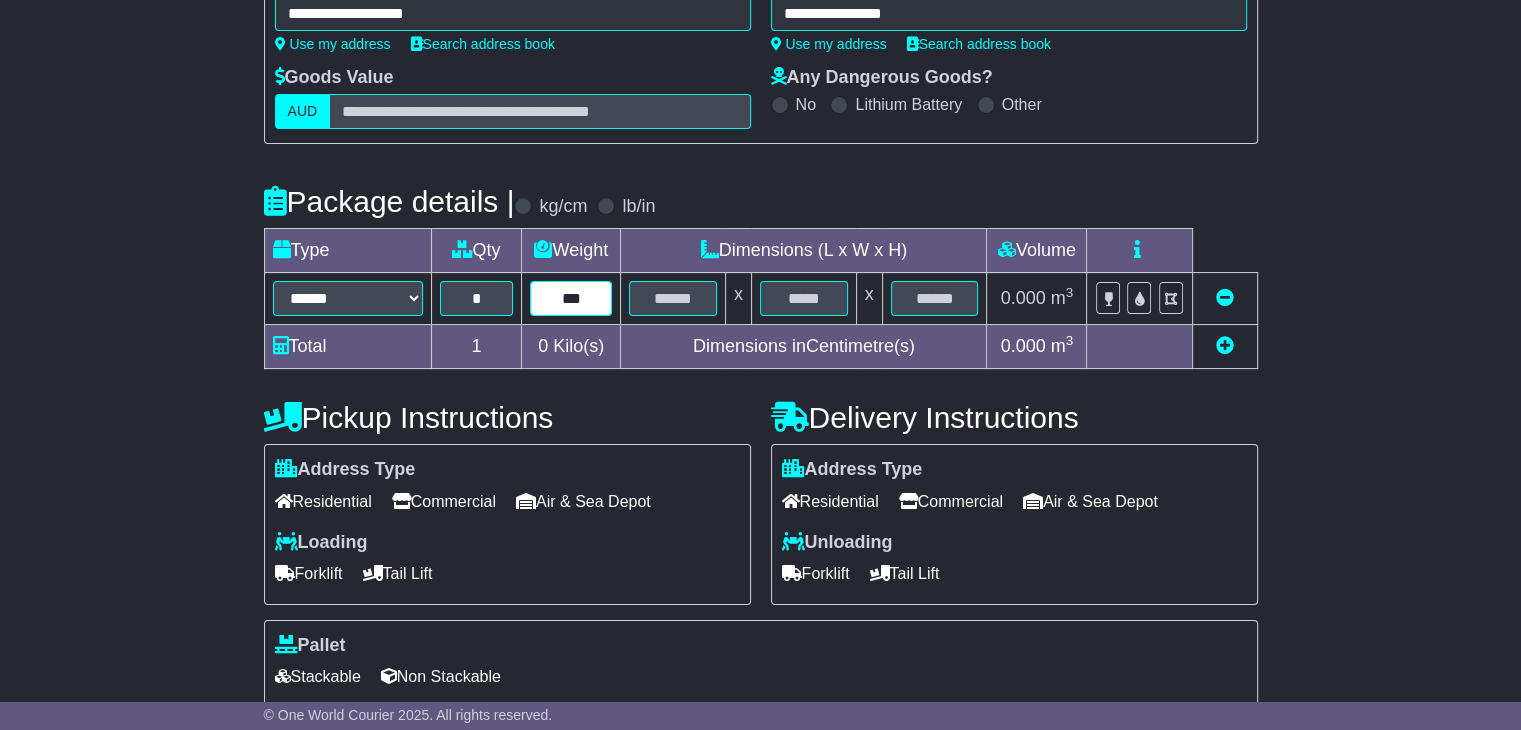 type on "***" 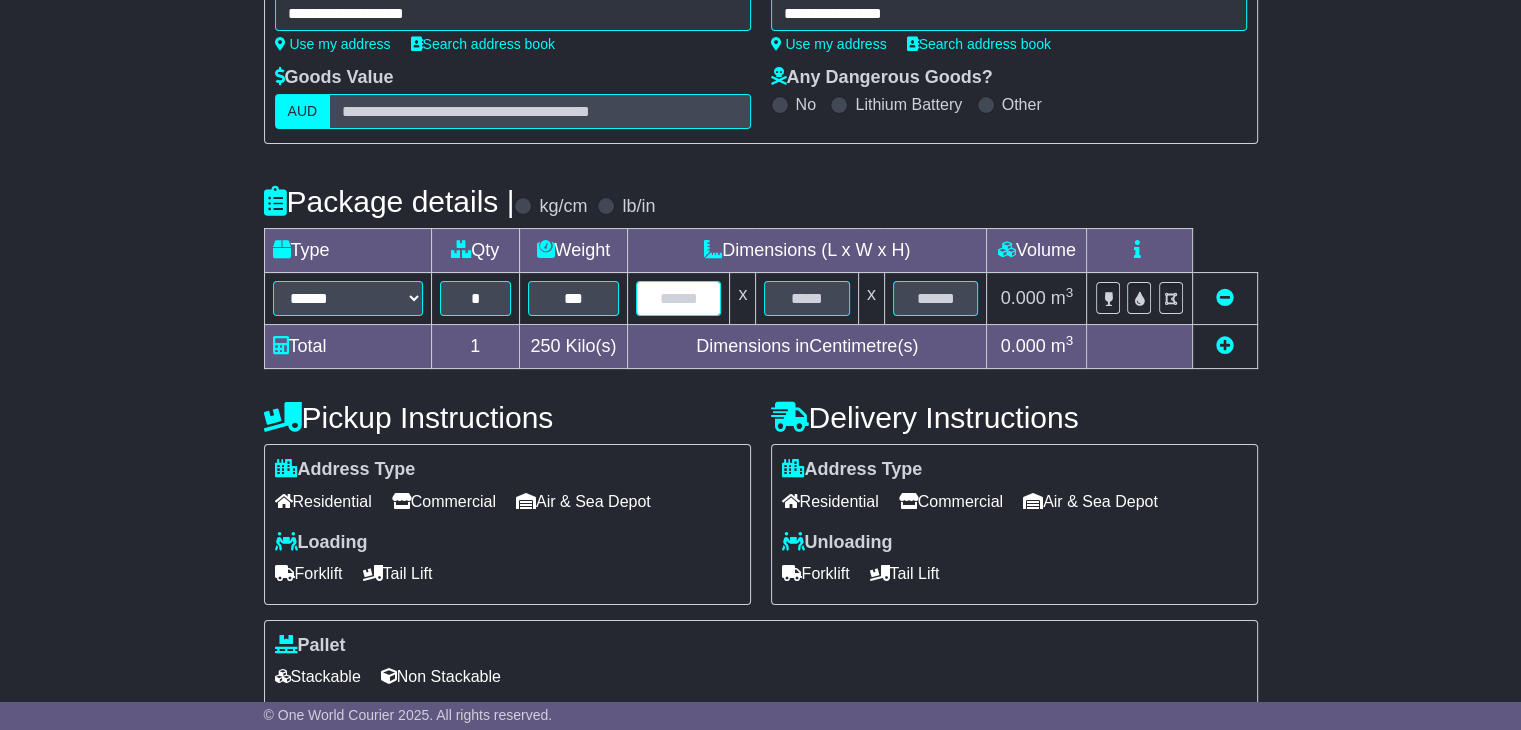 type on "*" 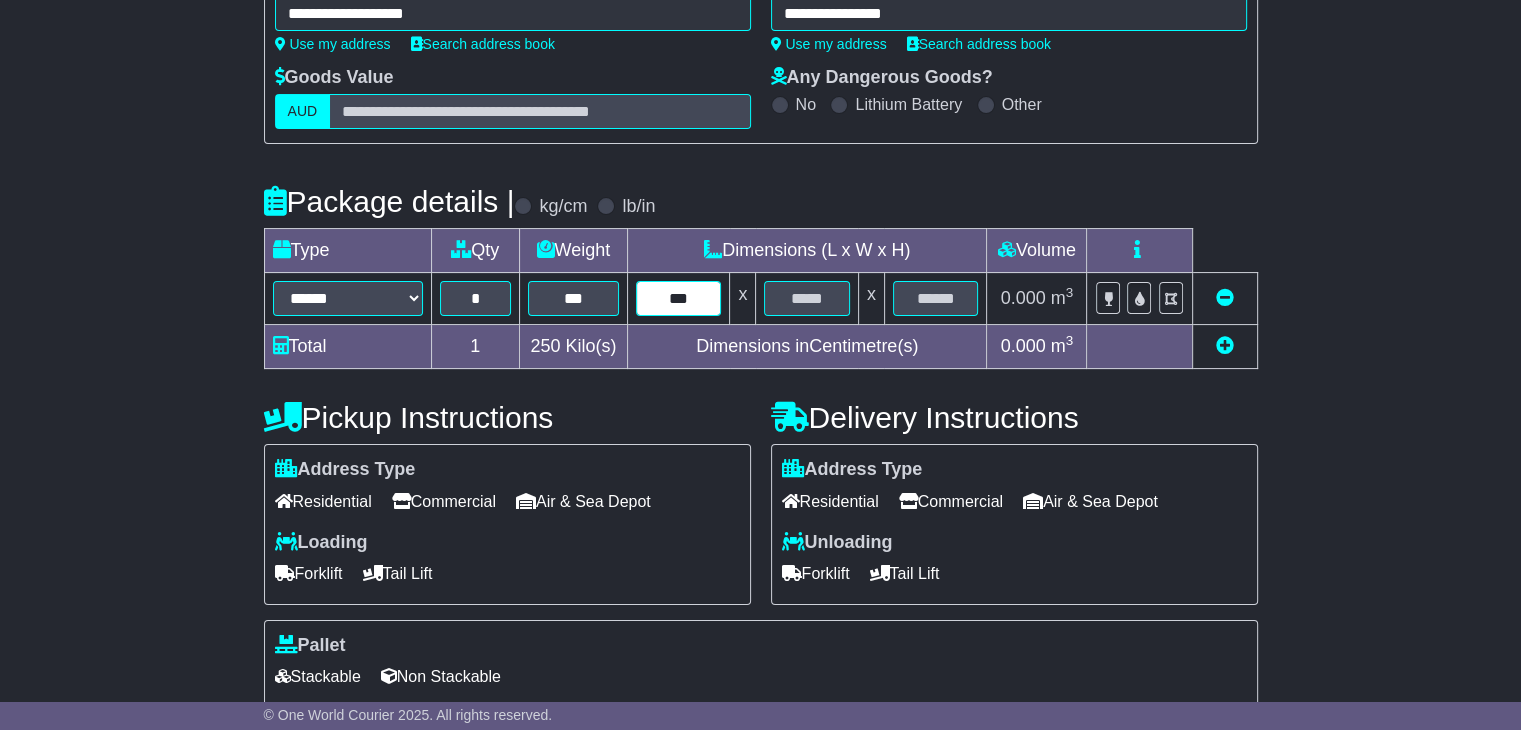 type on "***" 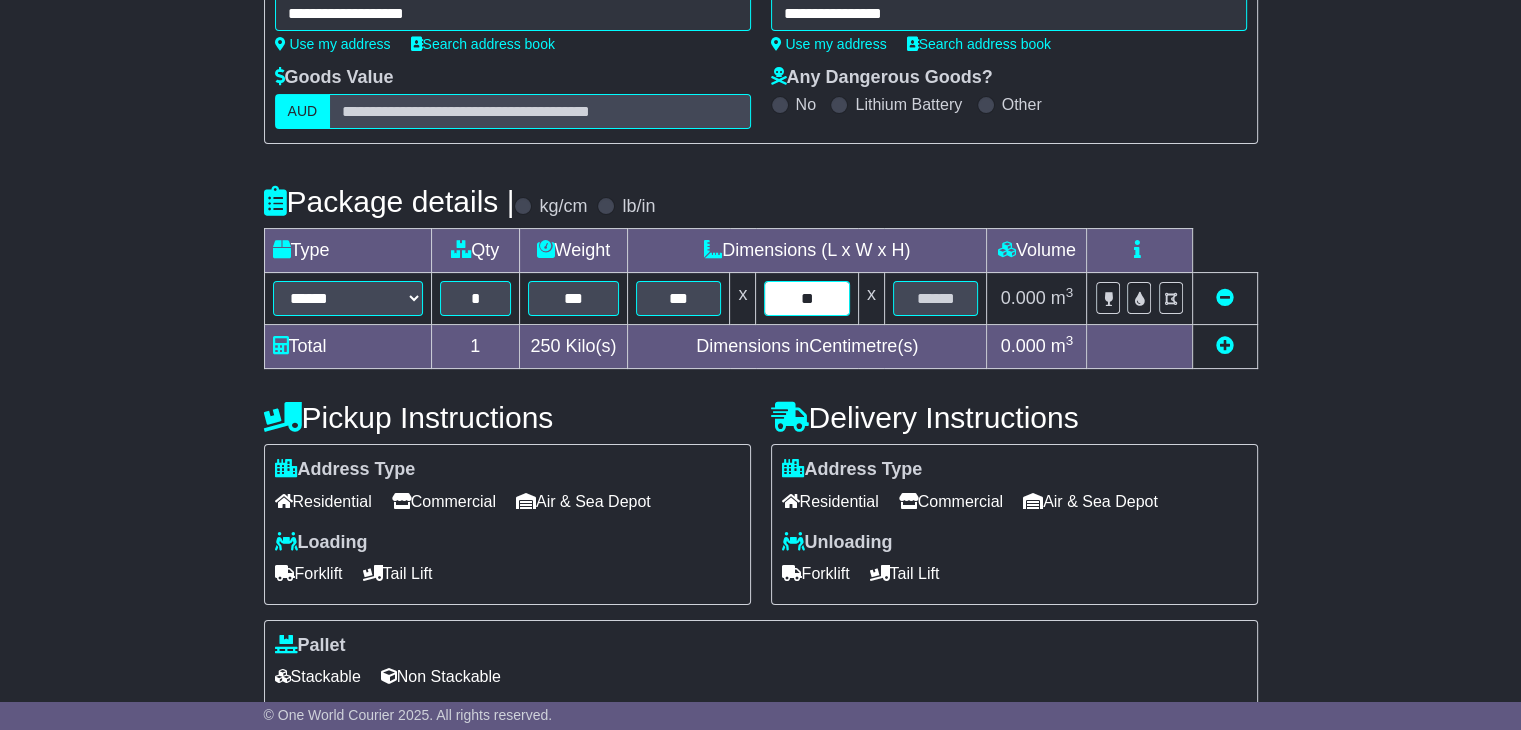 type on "**" 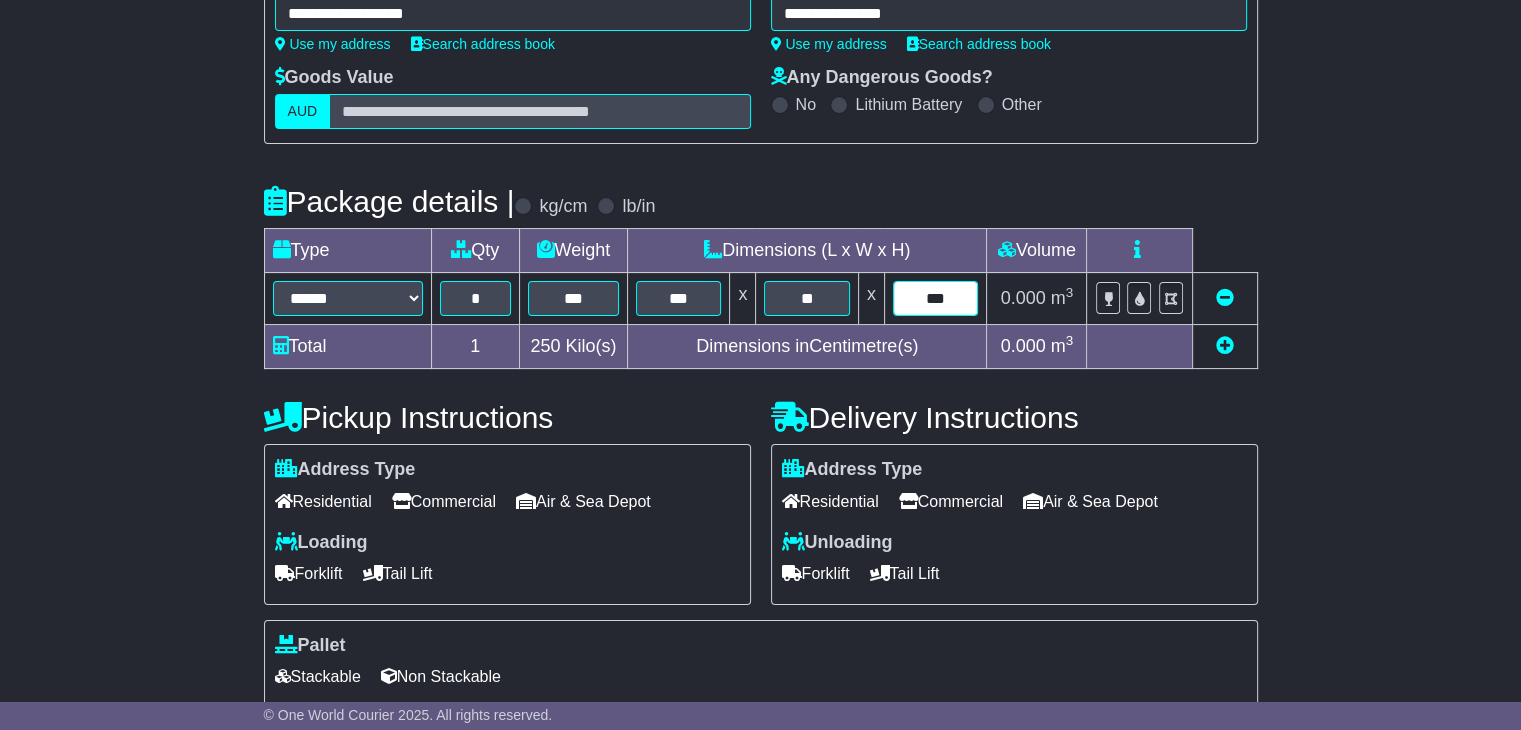 type on "***" 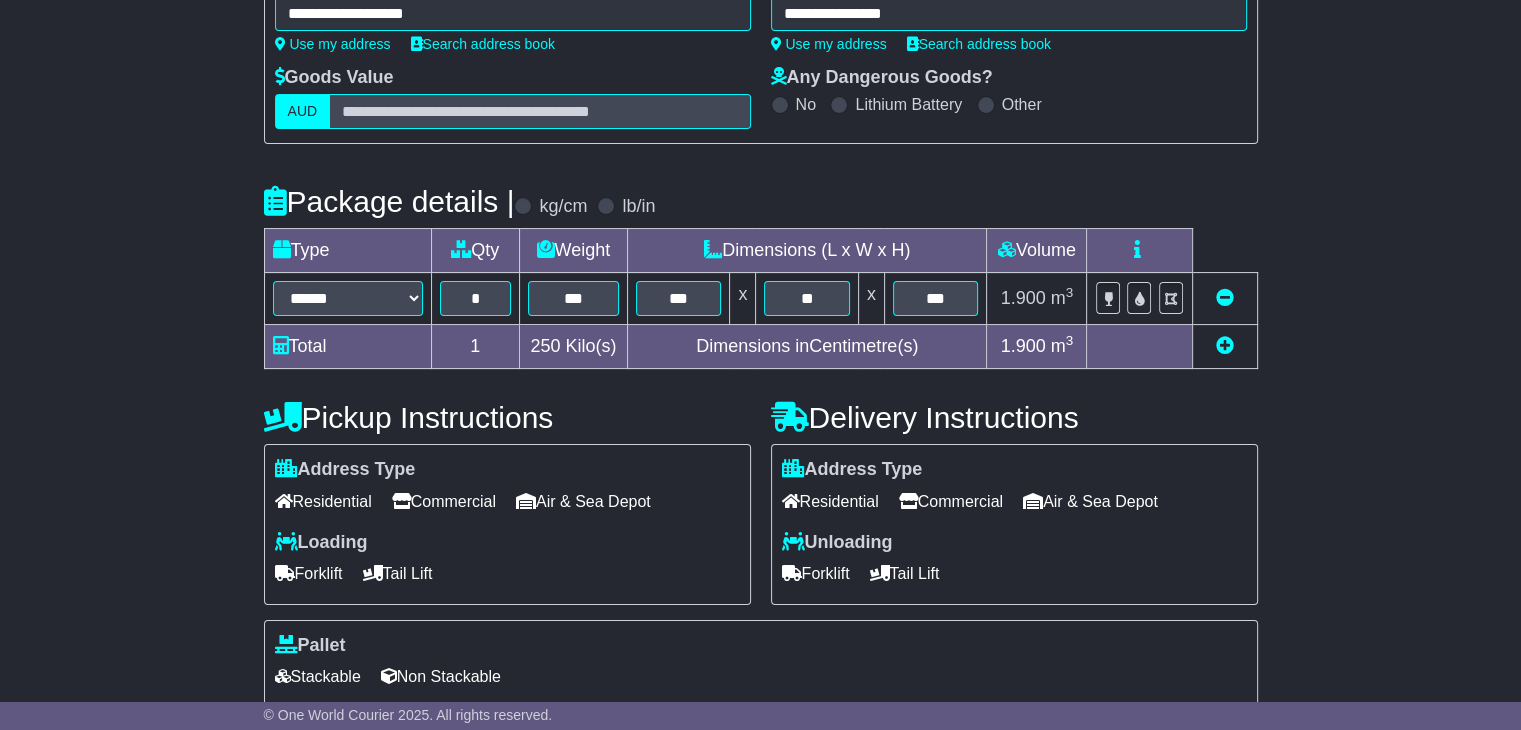 scroll, scrollTop: 500, scrollLeft: 0, axis: vertical 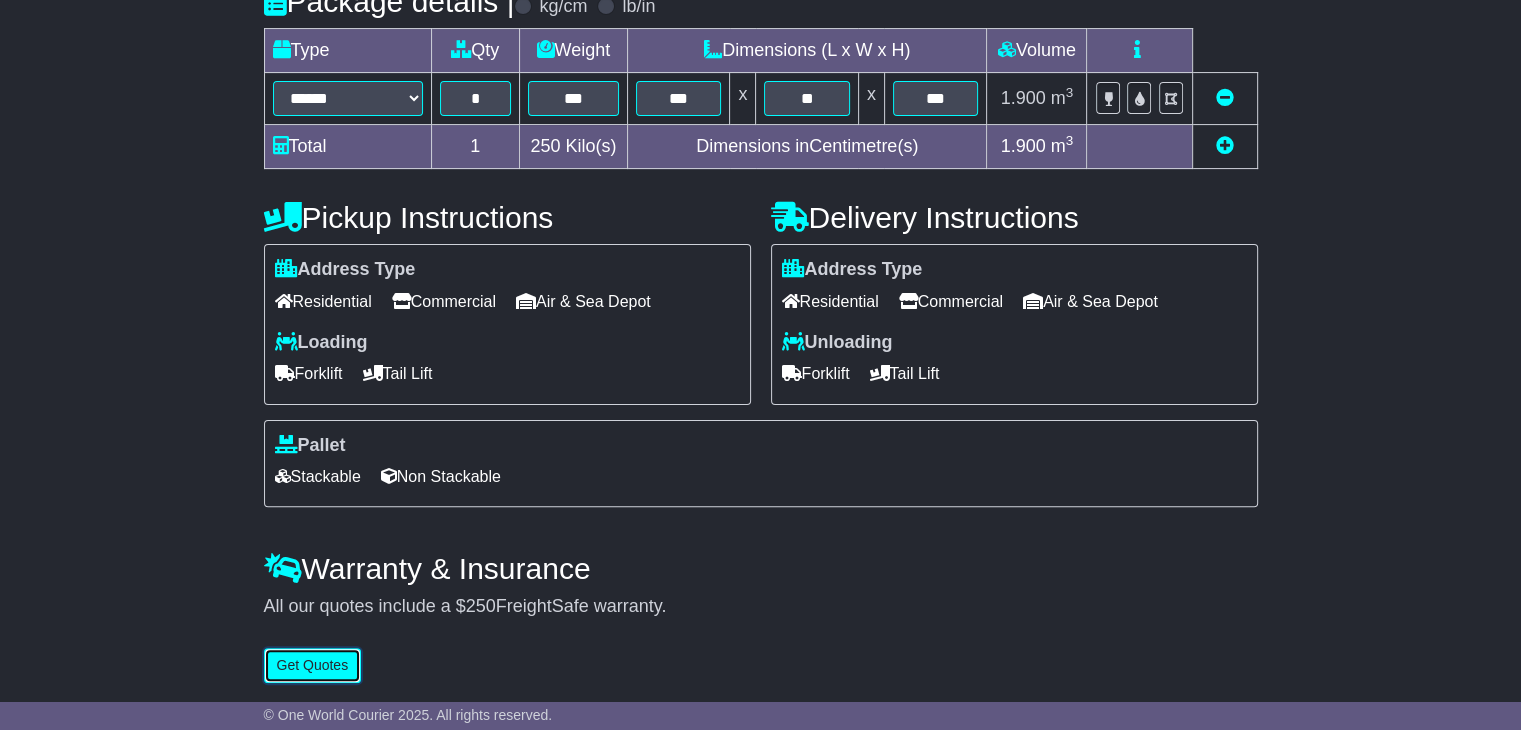 type 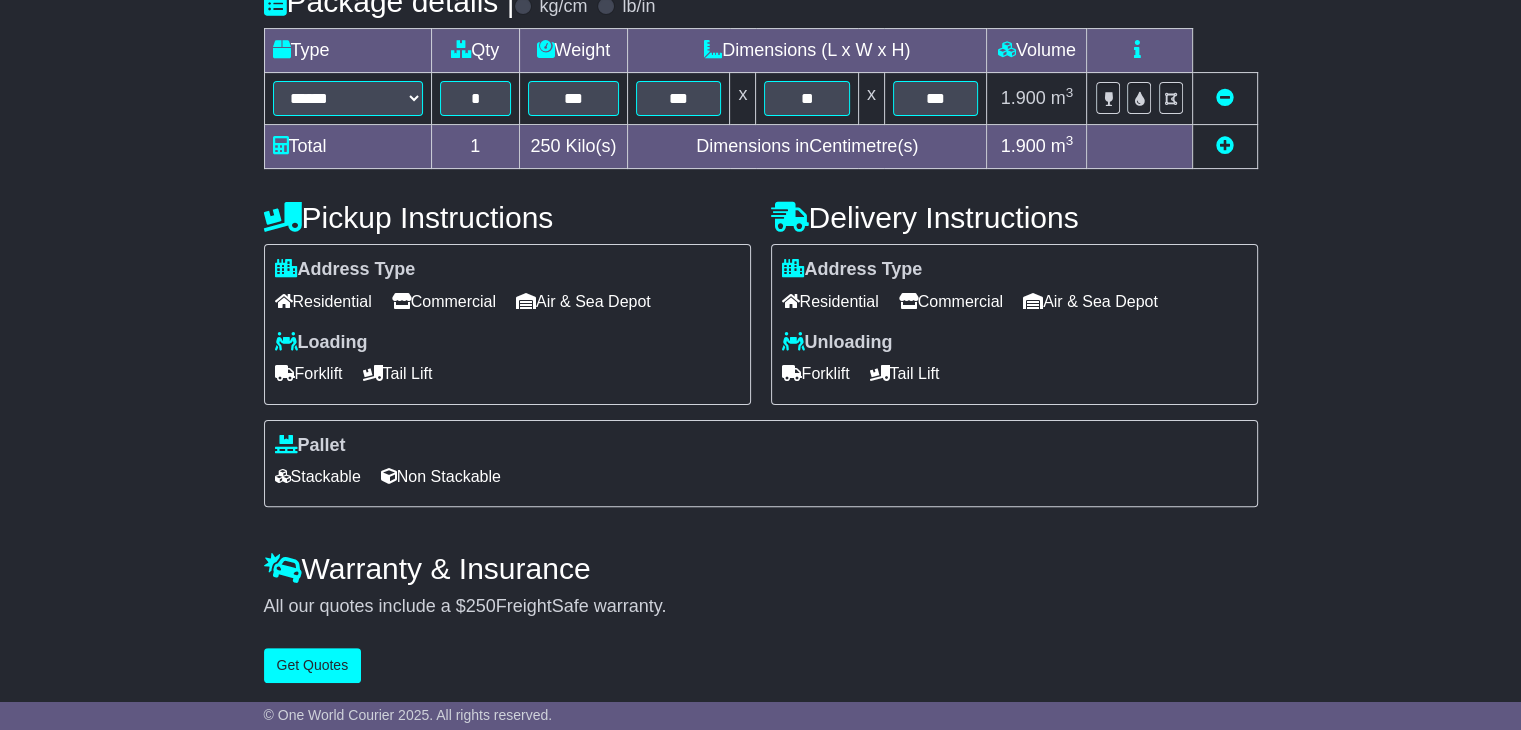 click on "Commercial" at bounding box center [444, 301] 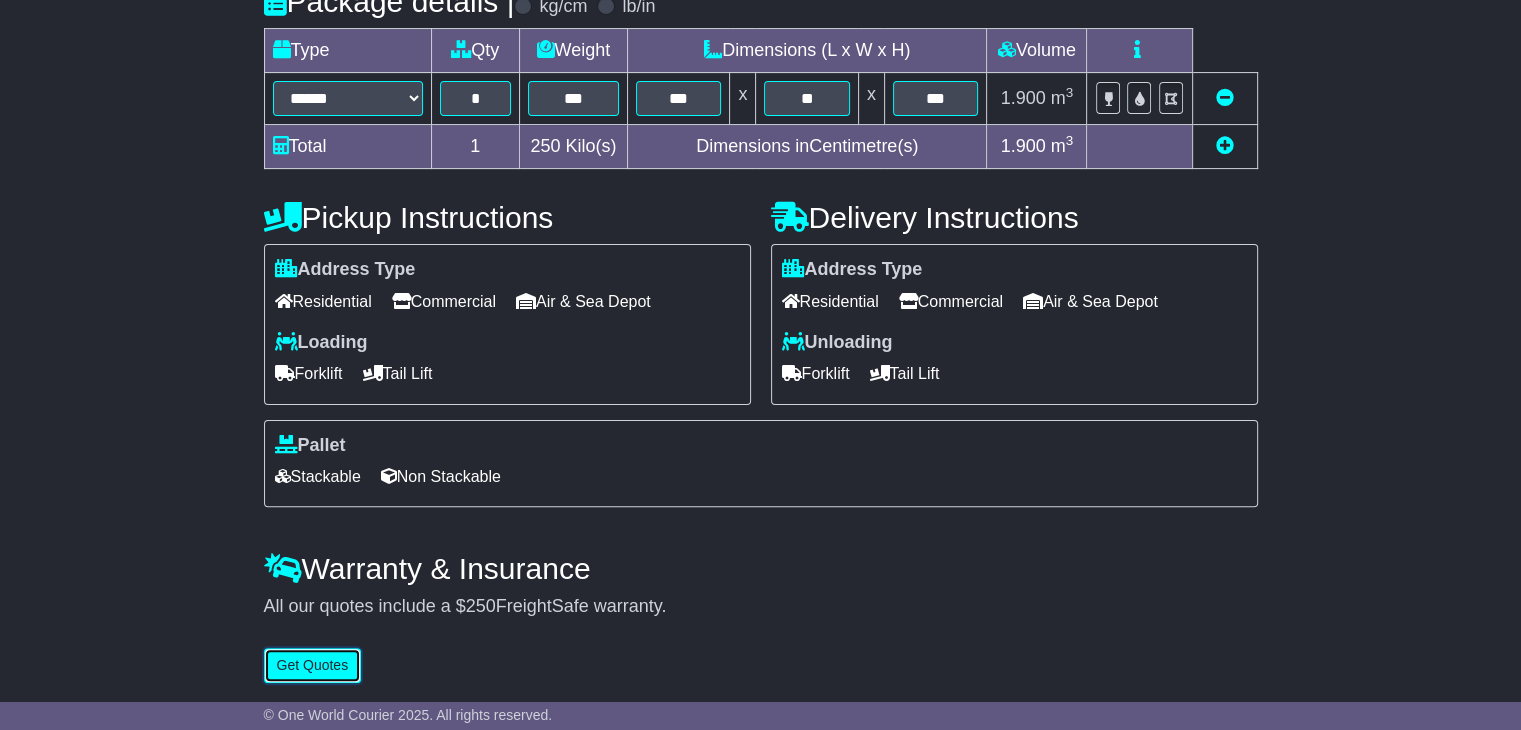 click on "Get Quotes" at bounding box center (313, 665) 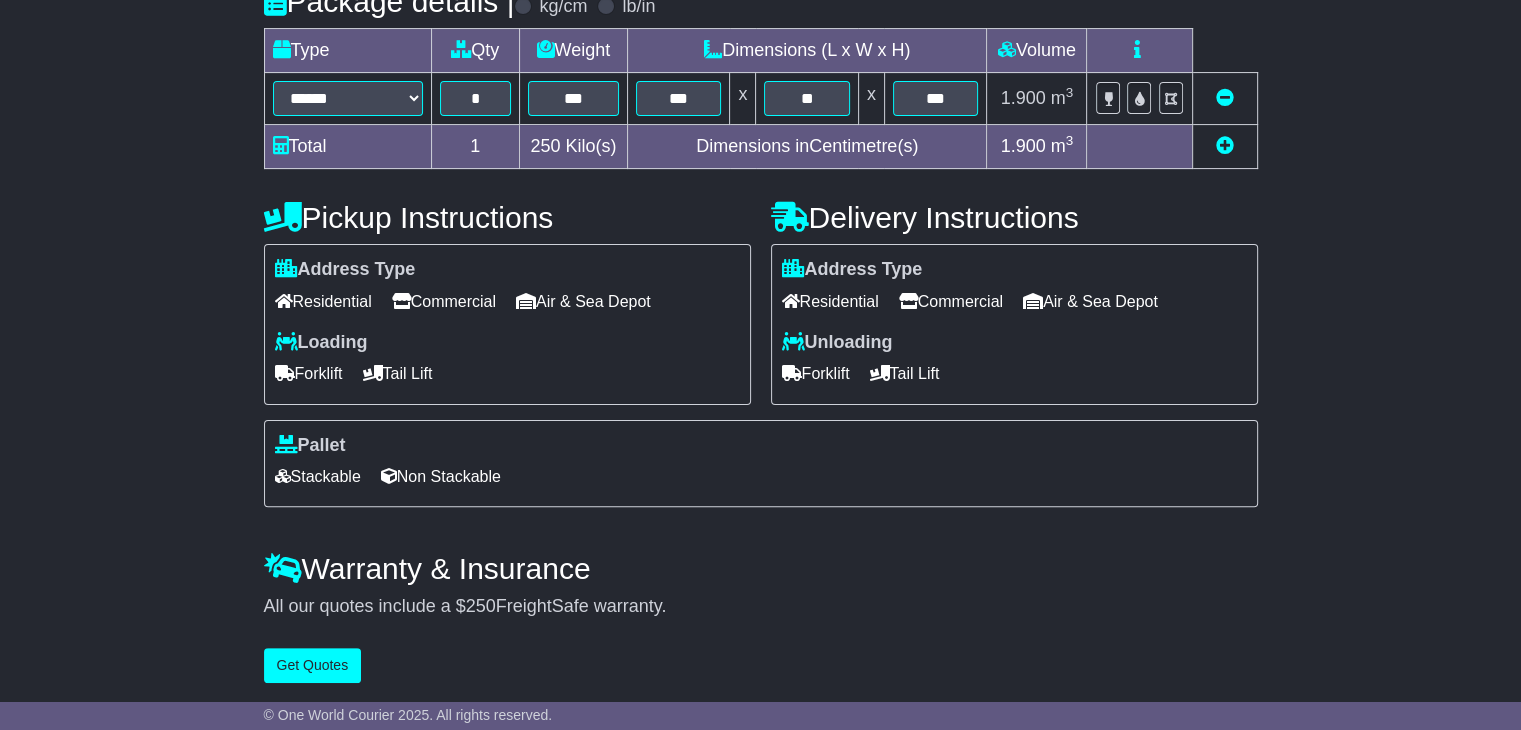 scroll, scrollTop: 0, scrollLeft: 0, axis: both 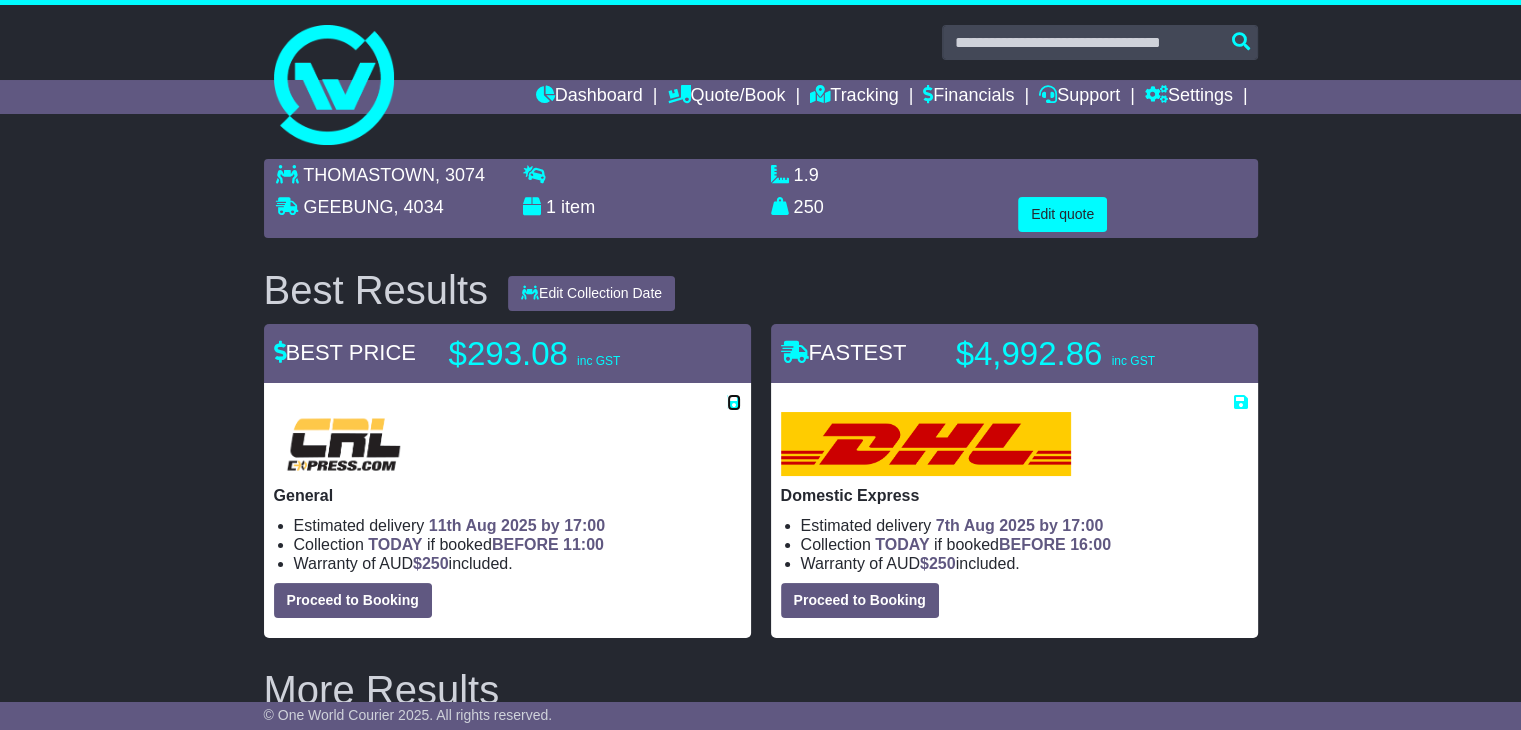 click at bounding box center [734, 402] 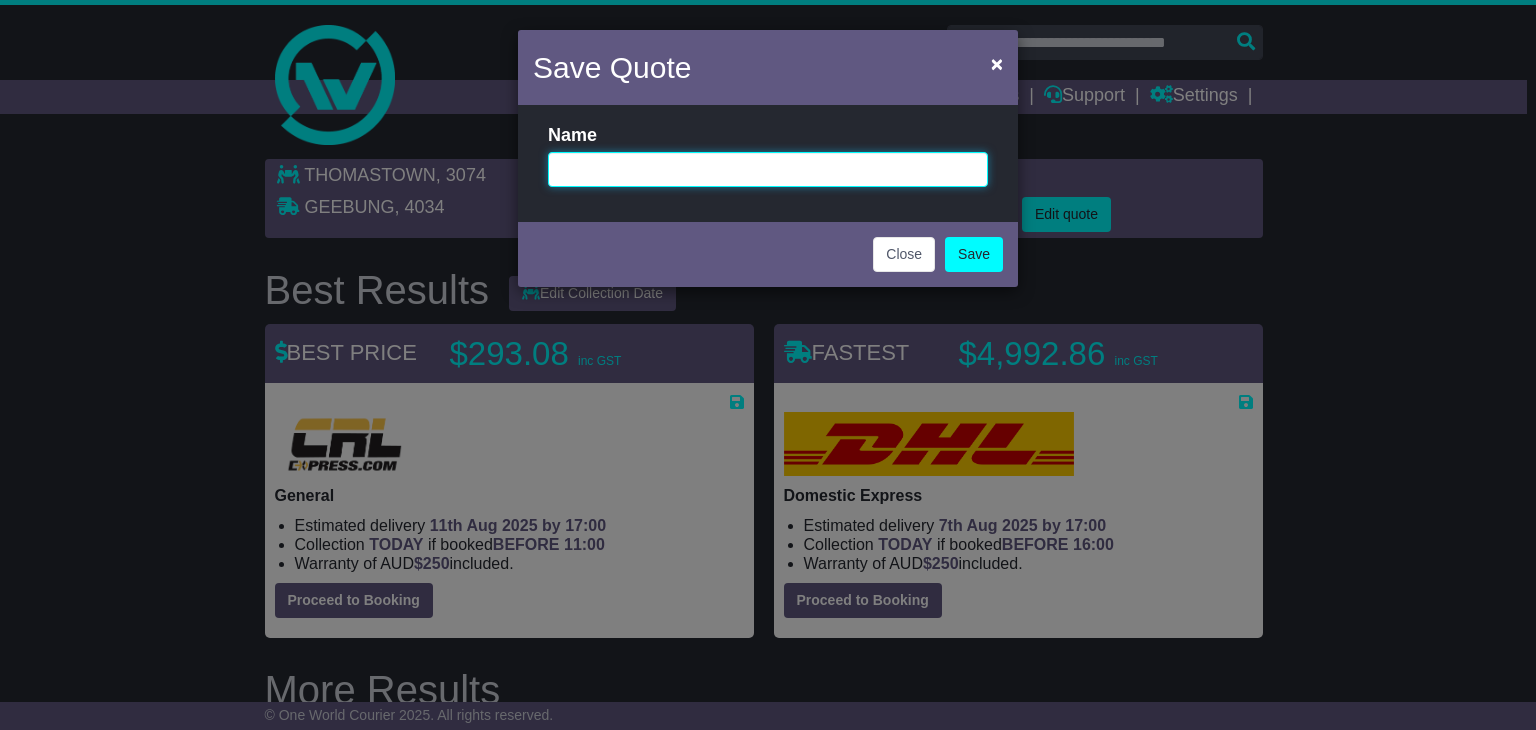 click at bounding box center (768, 169) 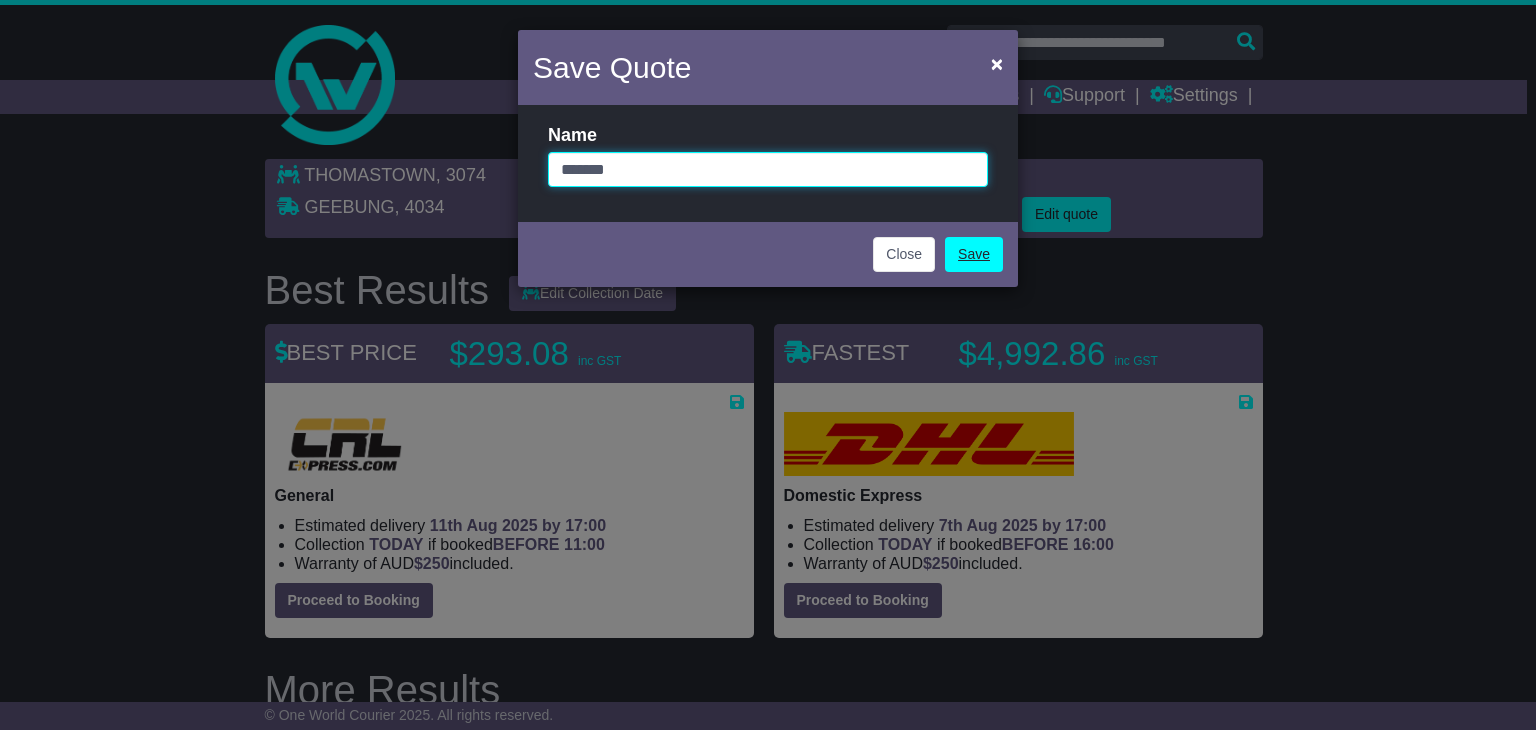 type on "*******" 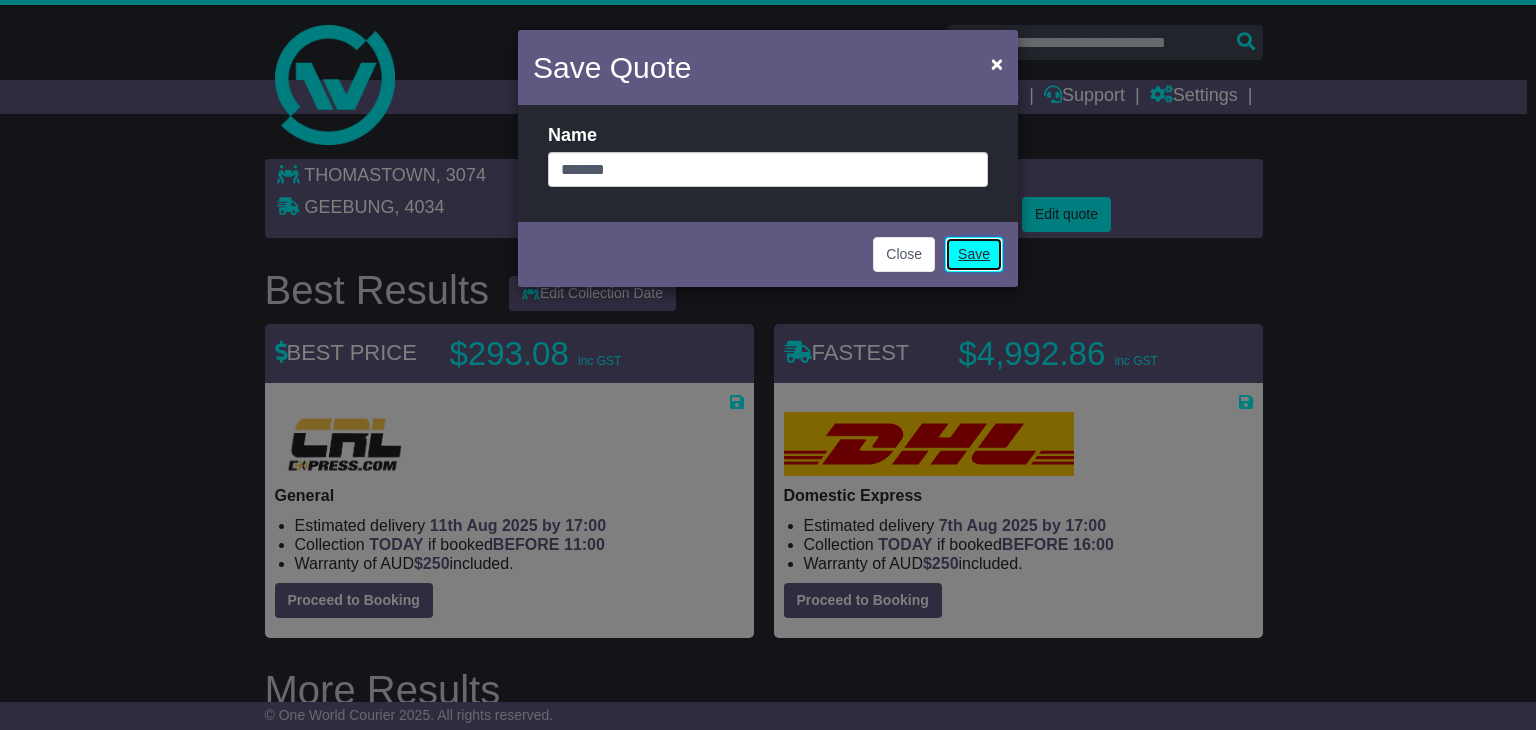 click on "Save" at bounding box center [974, 254] 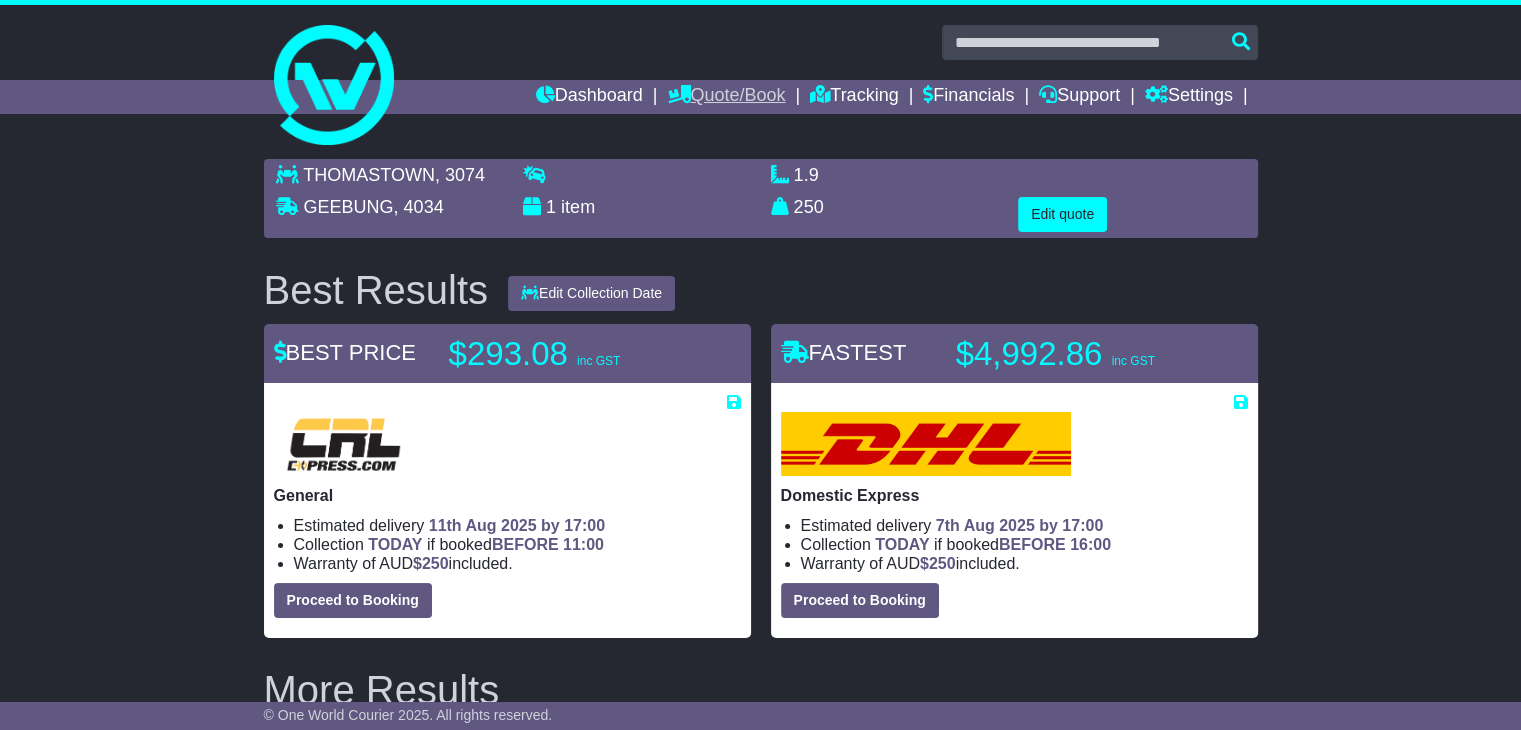 click on "Quote/Book" at bounding box center [726, 97] 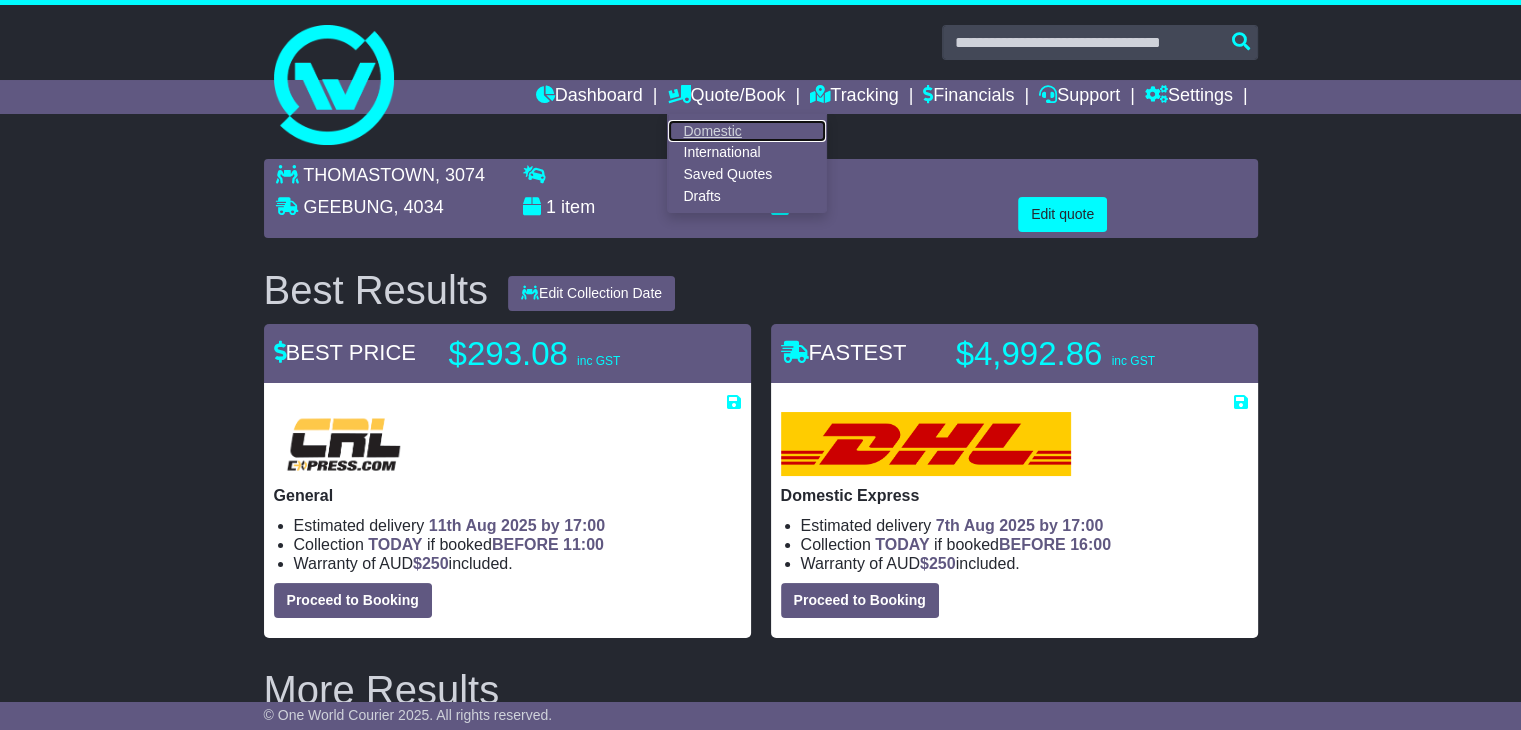 click on "Domestic" at bounding box center (747, 131) 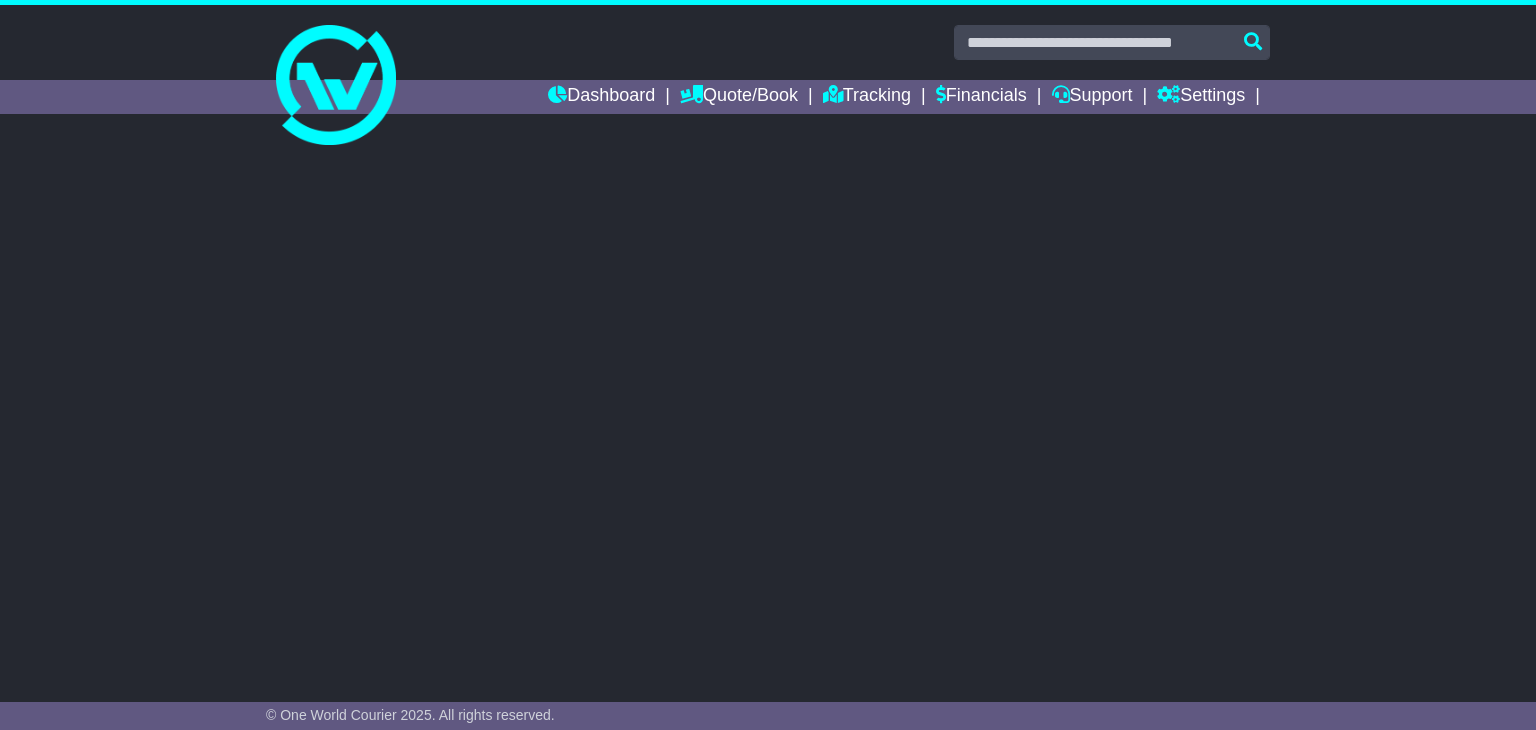 scroll, scrollTop: 0, scrollLeft: 0, axis: both 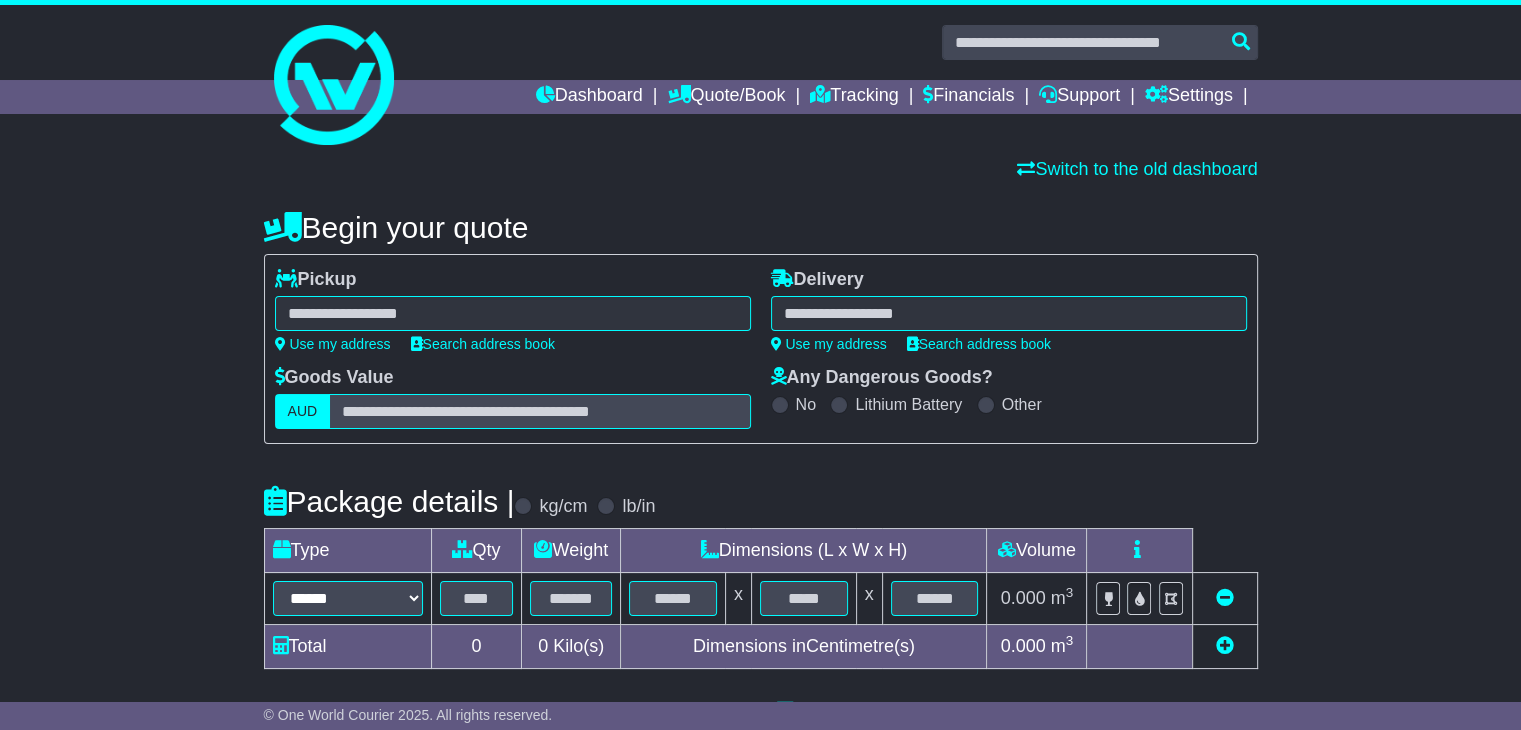 click at bounding box center [513, 313] 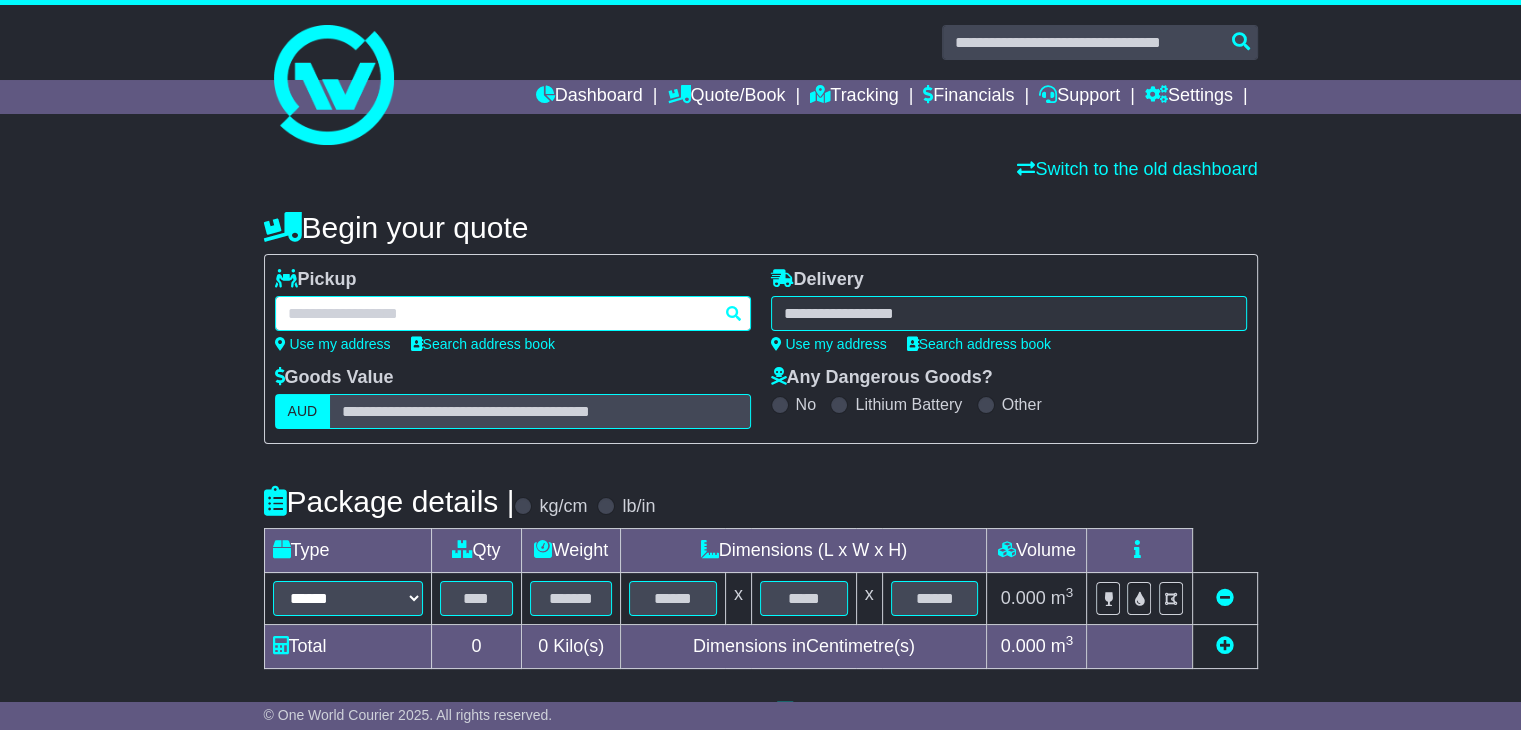 paste on "**********" 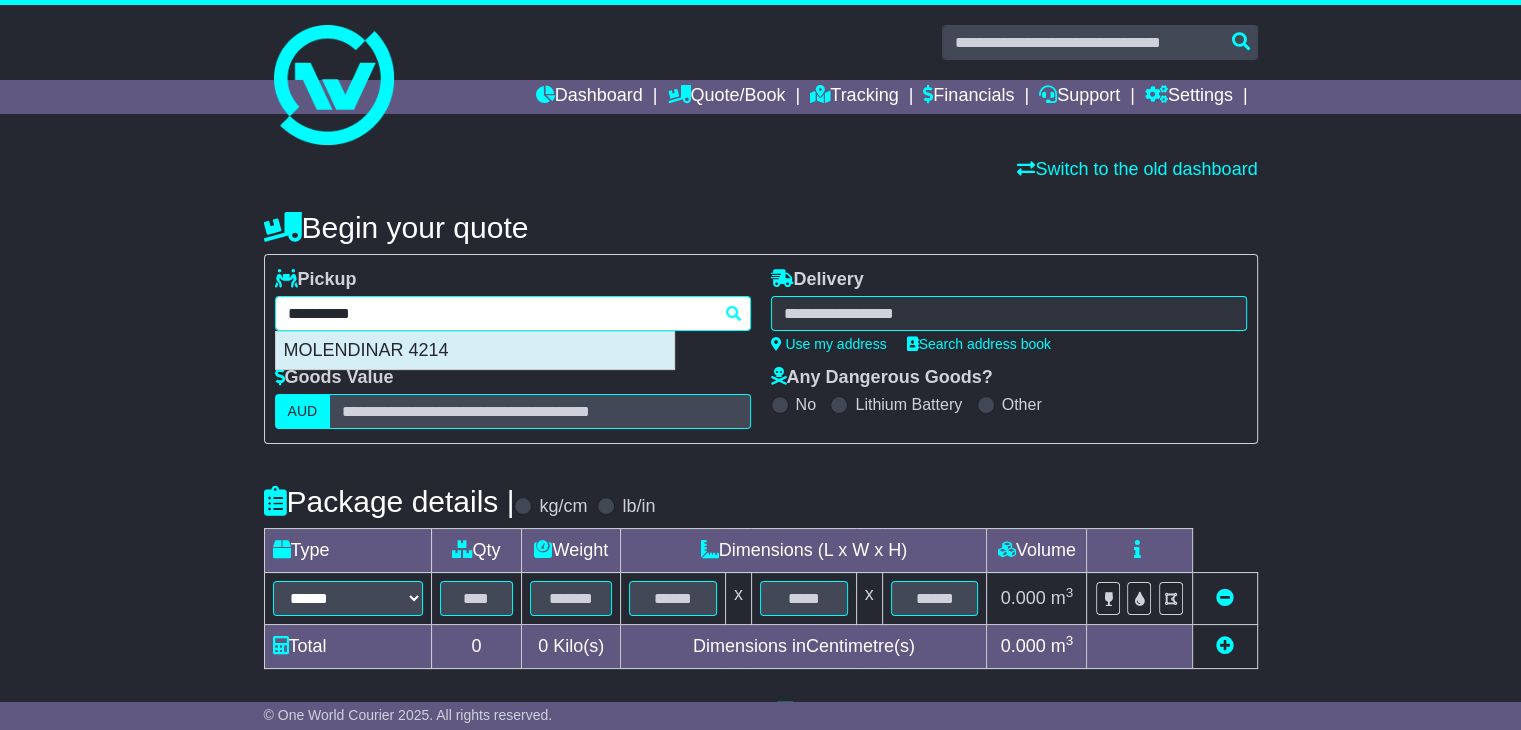click on "MOLENDINAR 4214" at bounding box center [475, 351] 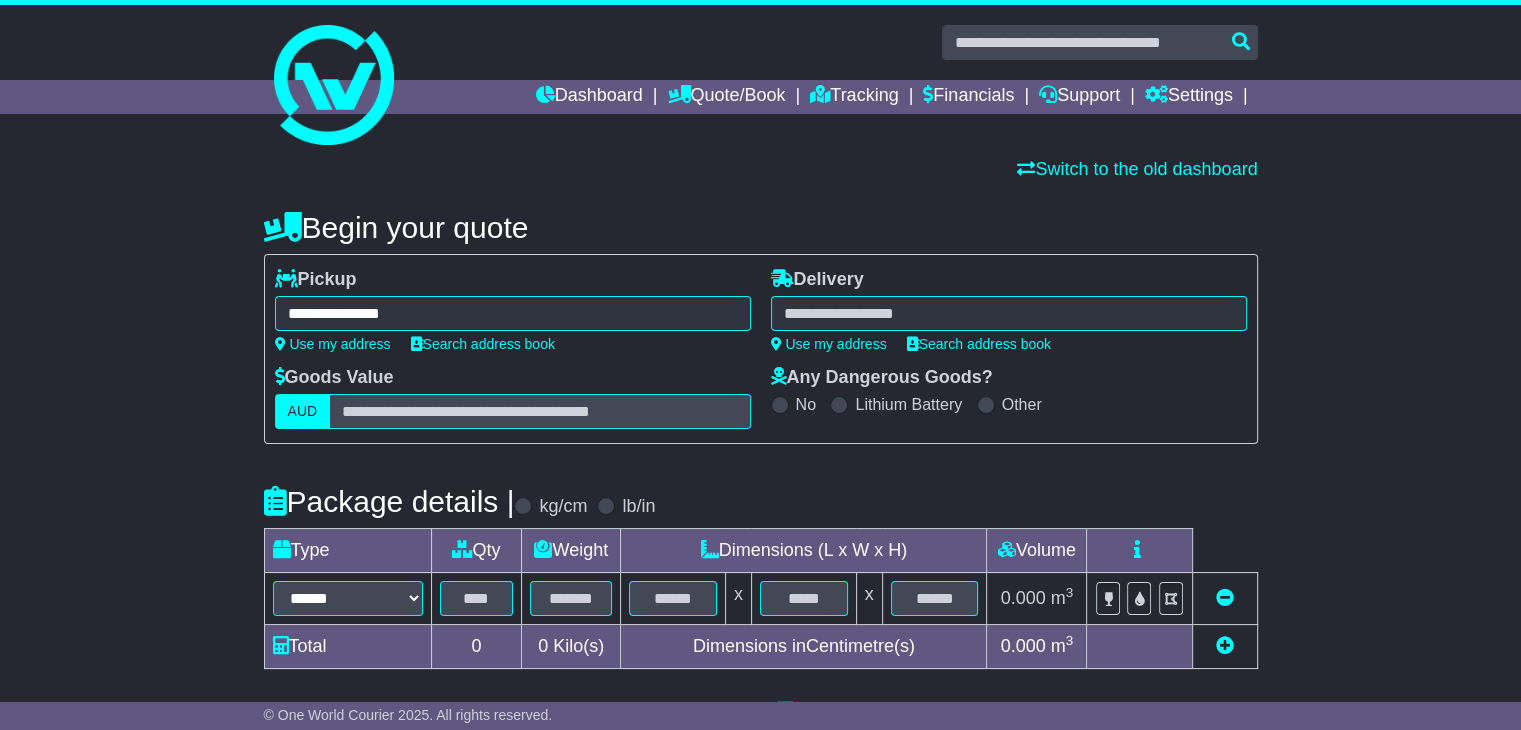 type on "**********" 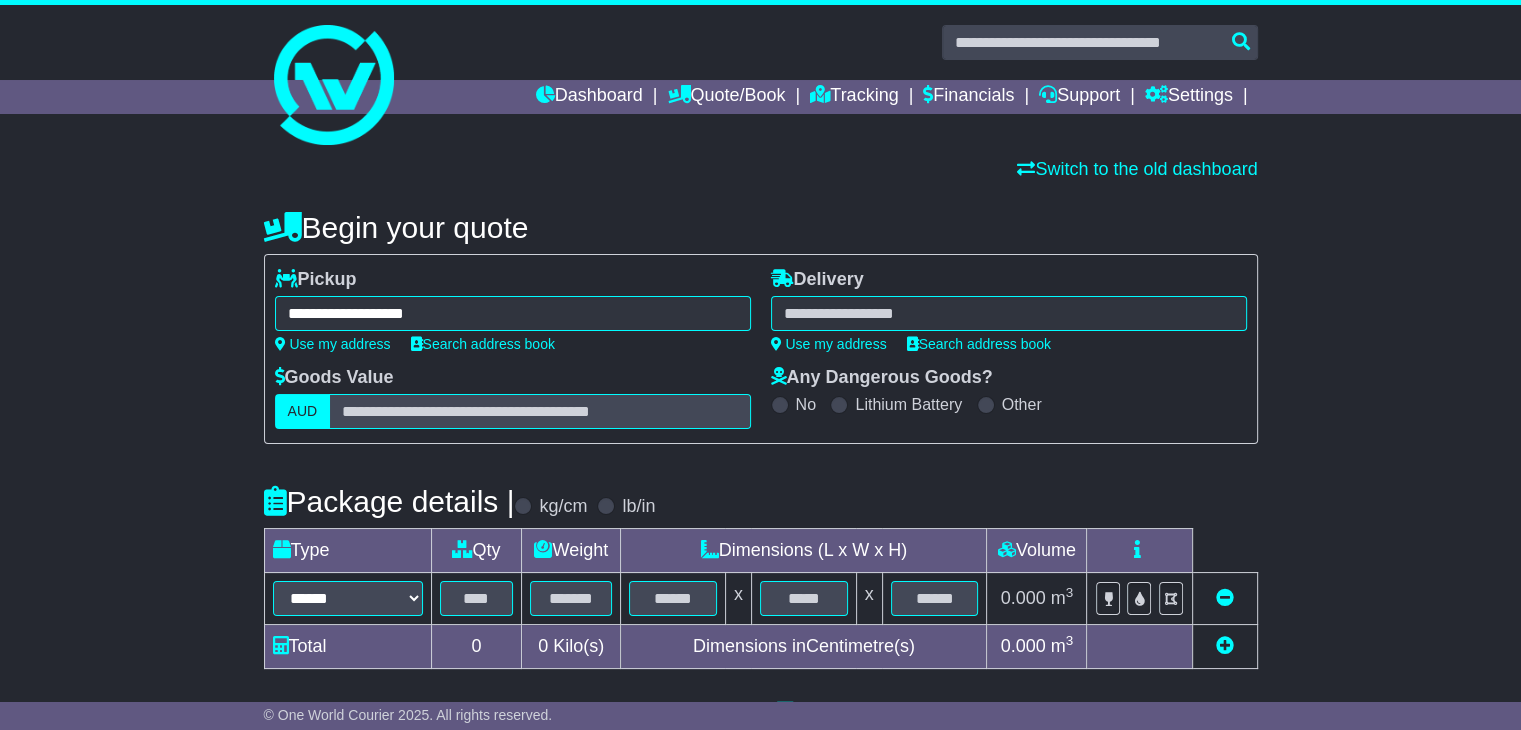 click at bounding box center [1009, 313] 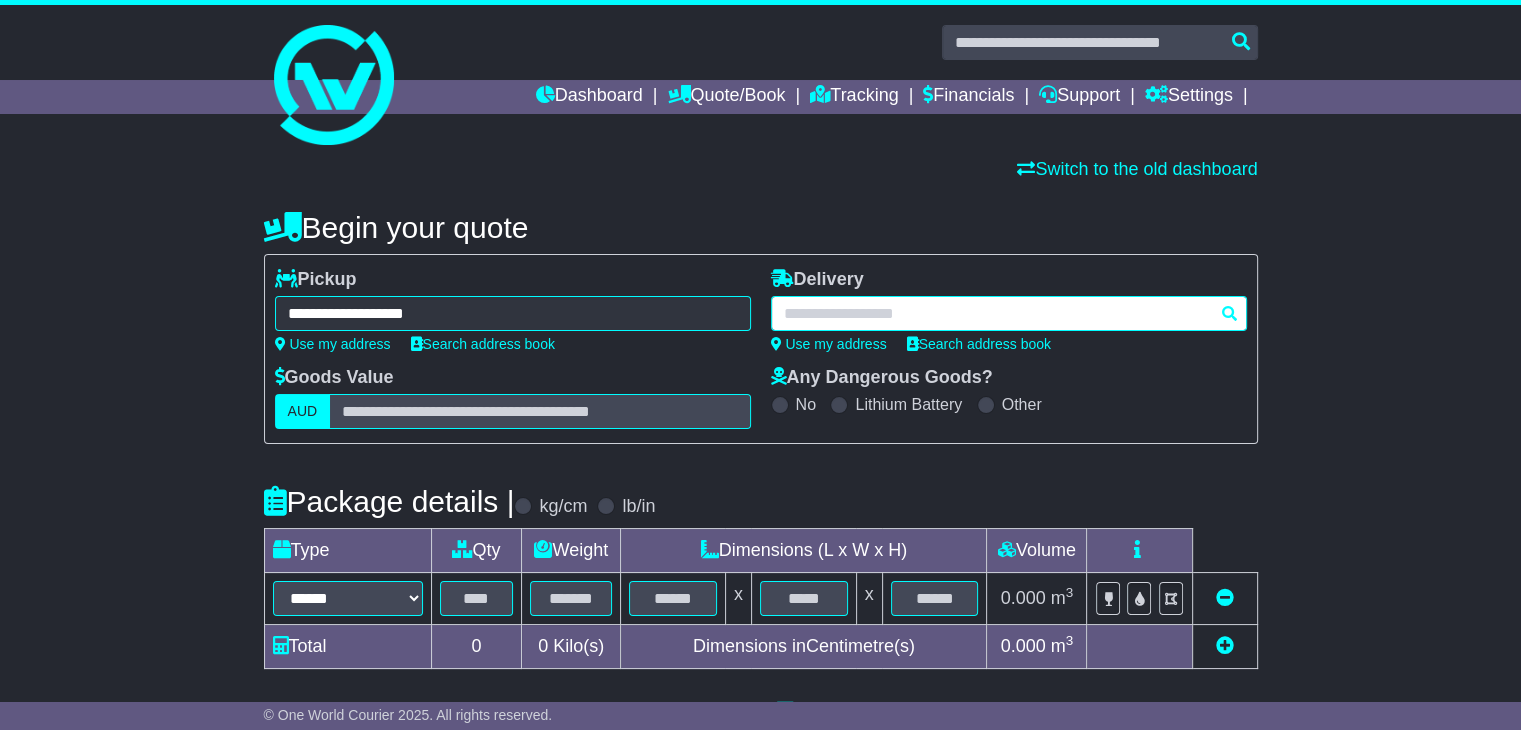 paste on "**********" 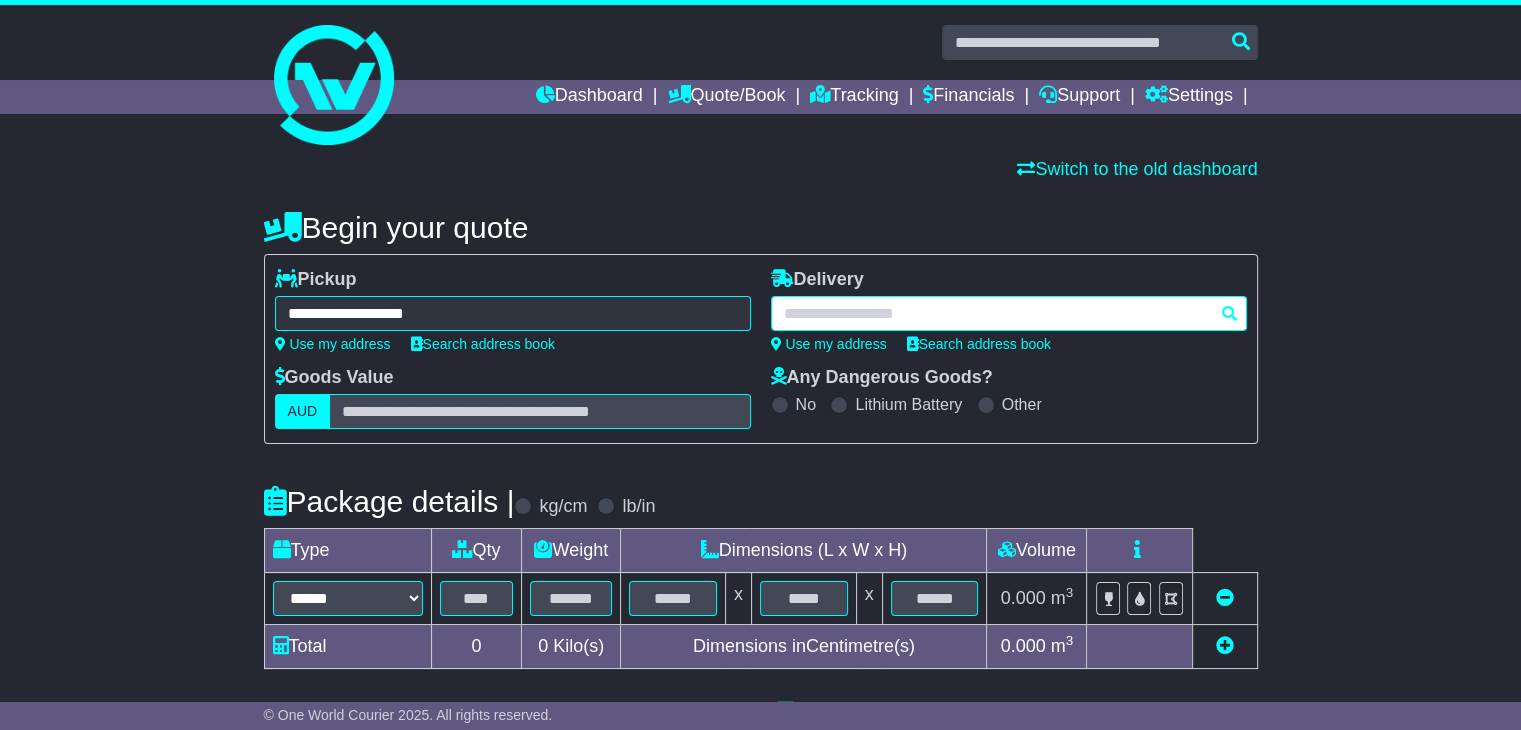 type on "**********" 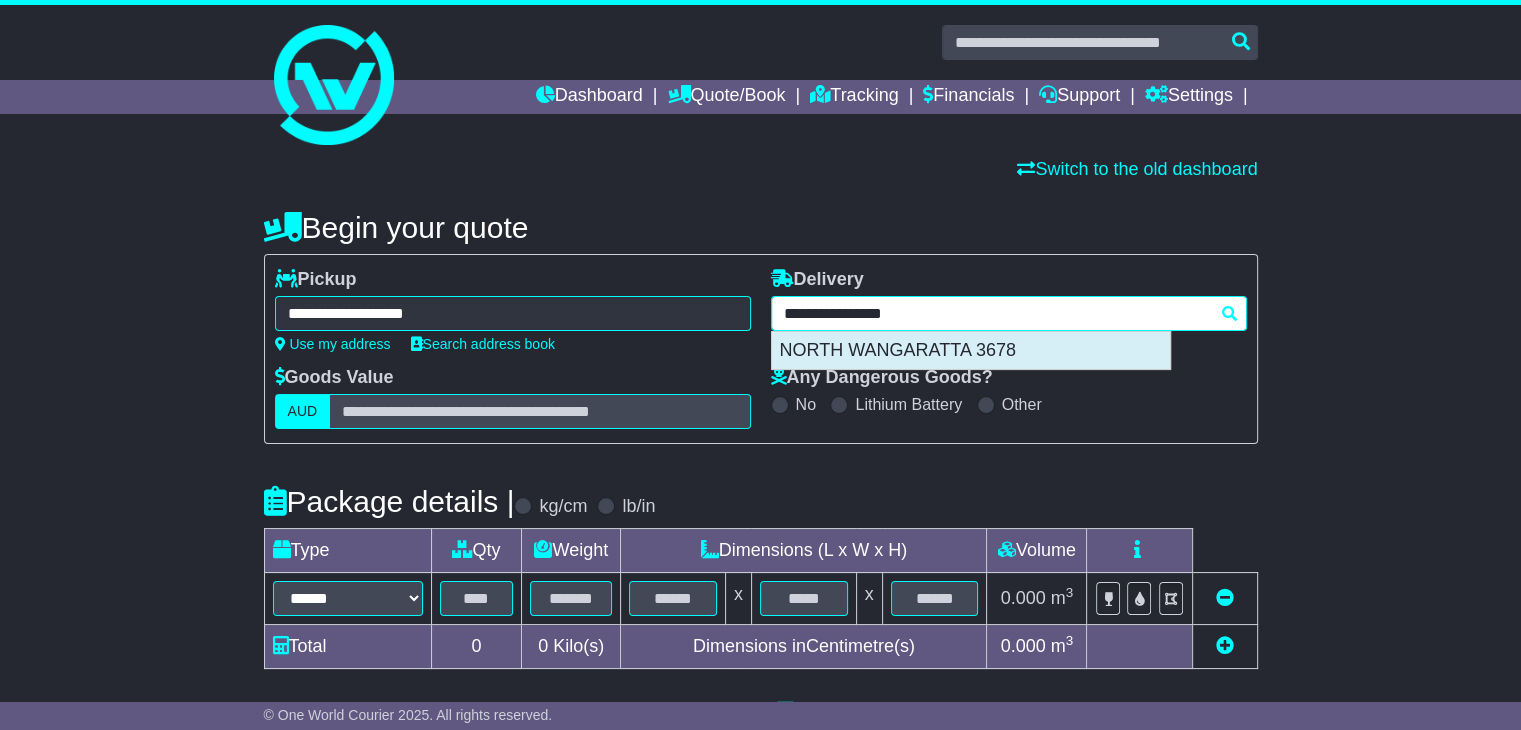 click on "NORTH WANGARATTA 3678" at bounding box center (971, 351) 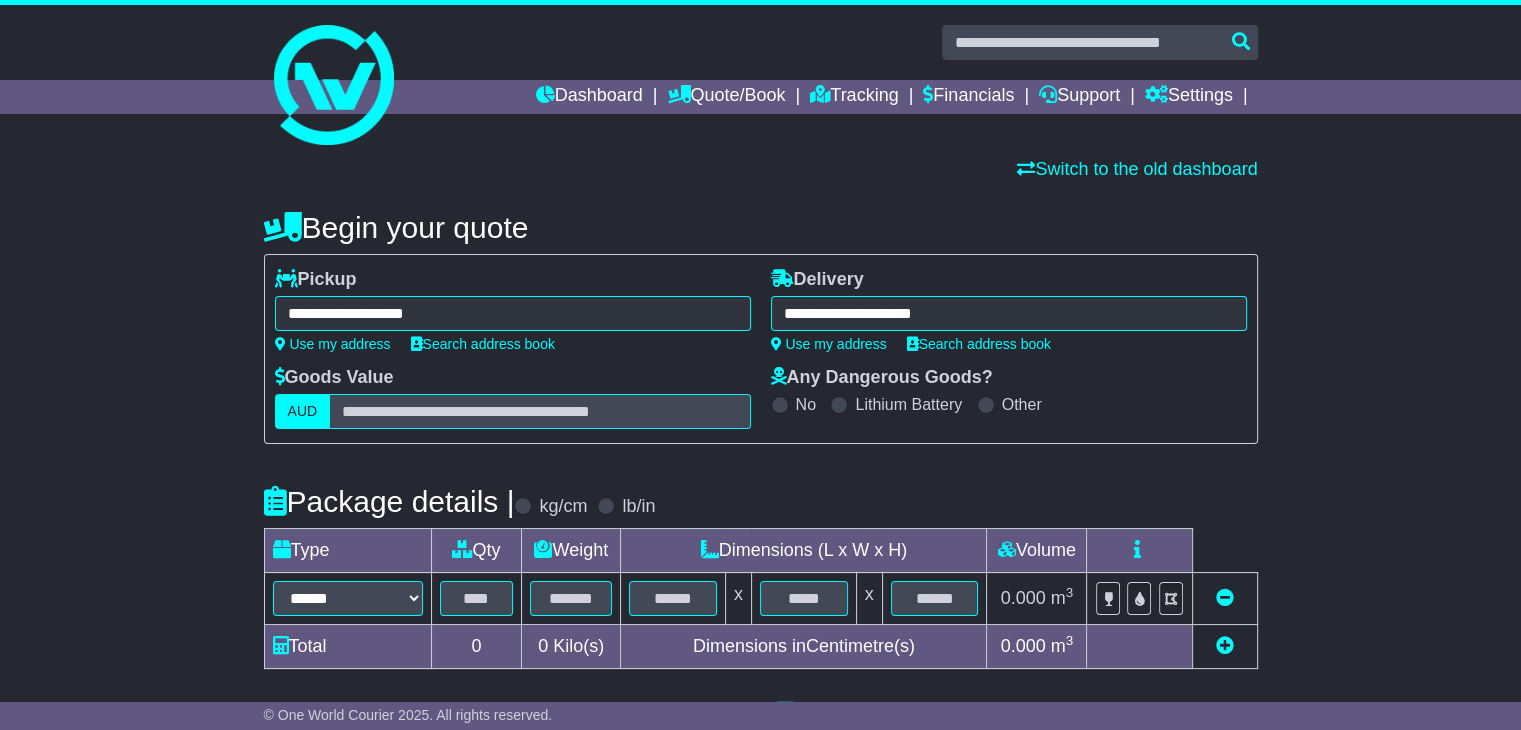 type on "**********" 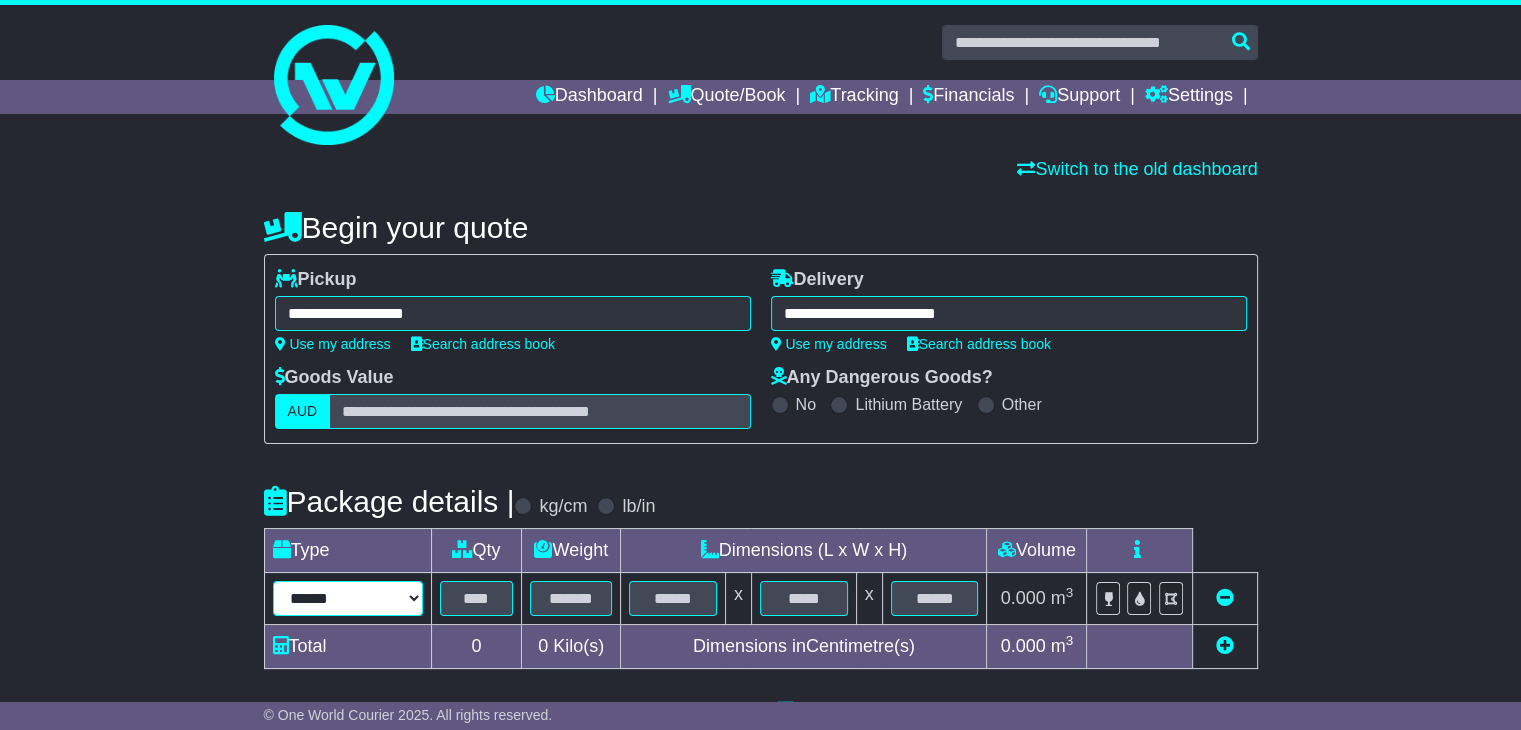 click on "****** ****** *** ******** ***** **** **** ****** *** *******" at bounding box center (348, 598) 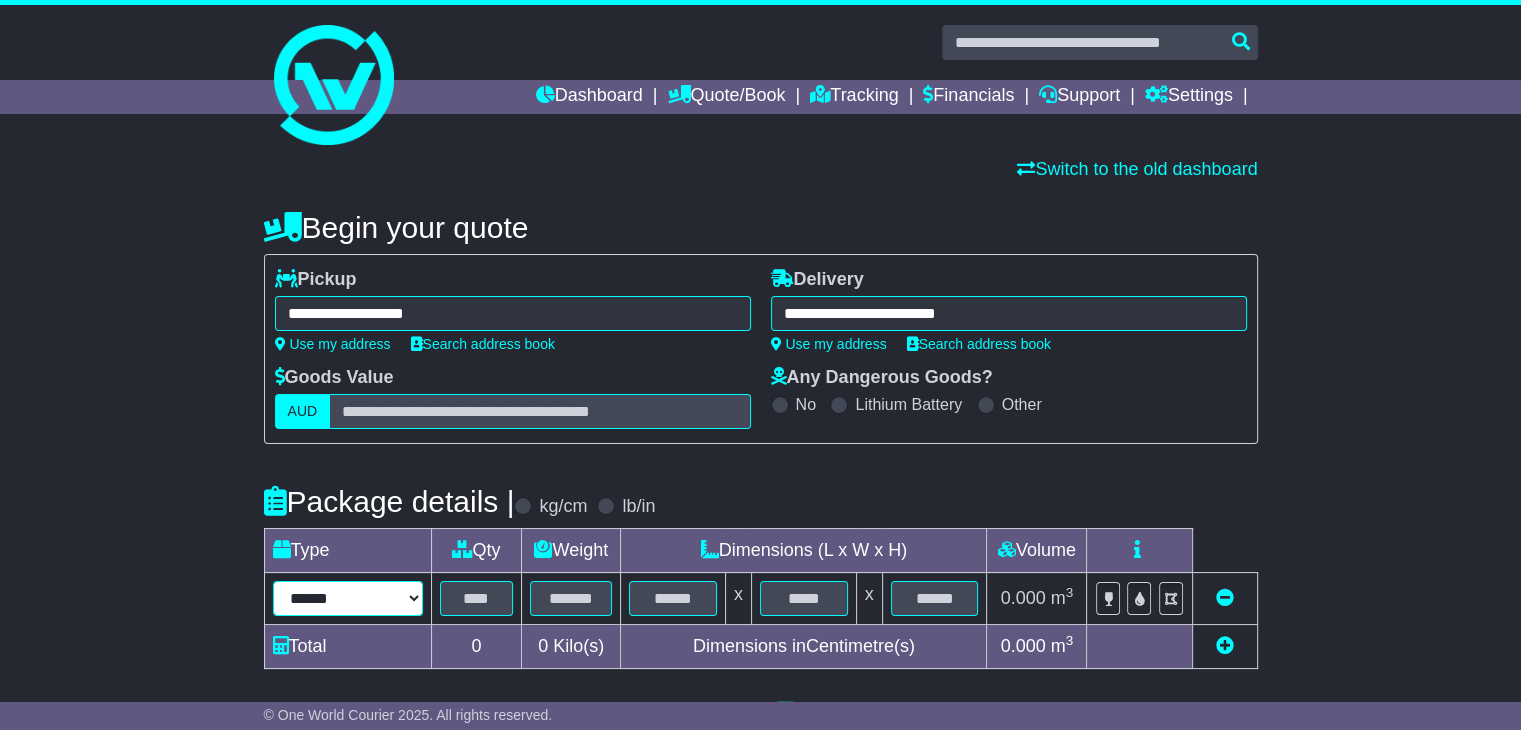 select on "*****" 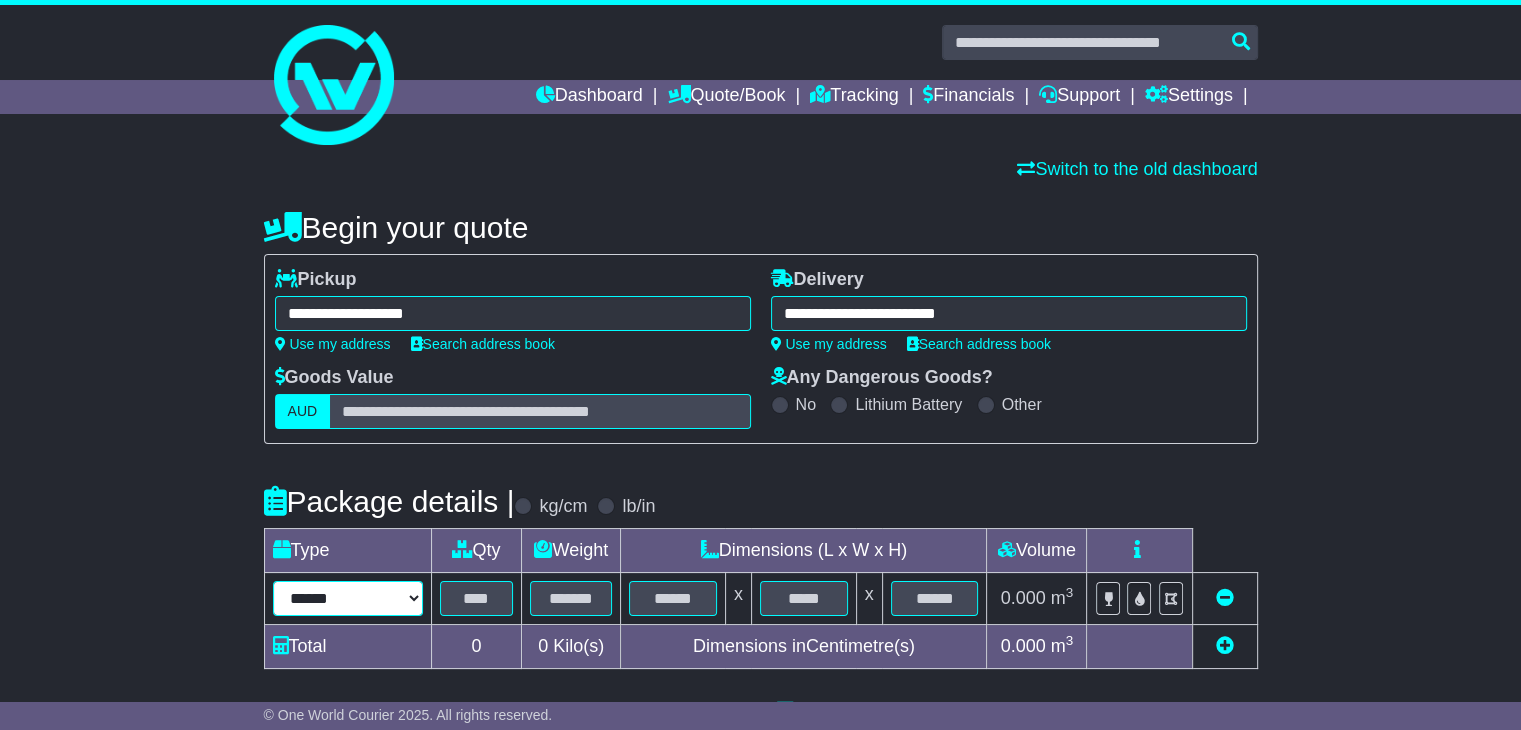 click on "****** ****** *** ******** ***** **** **** ****** *** *******" at bounding box center (348, 598) 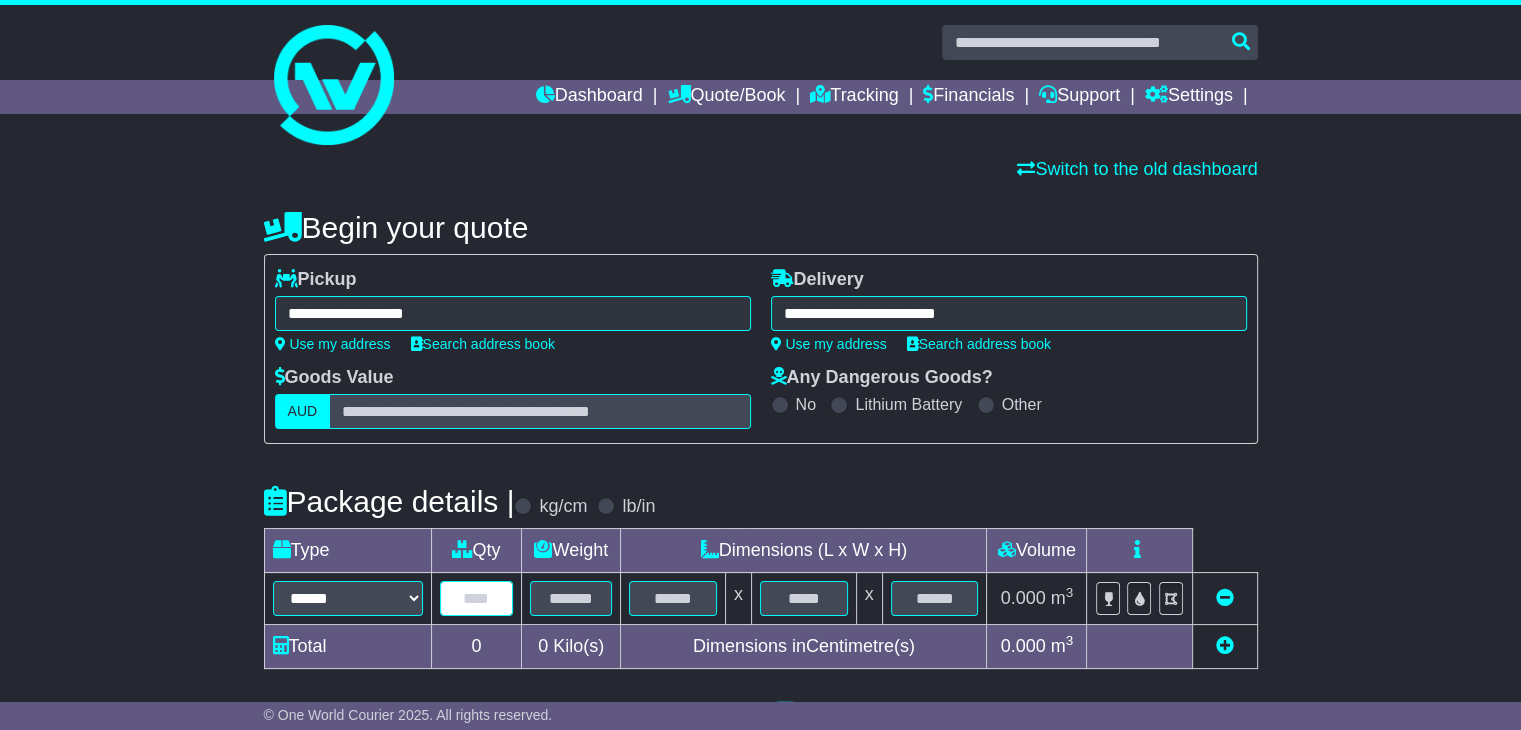 click at bounding box center [477, 598] 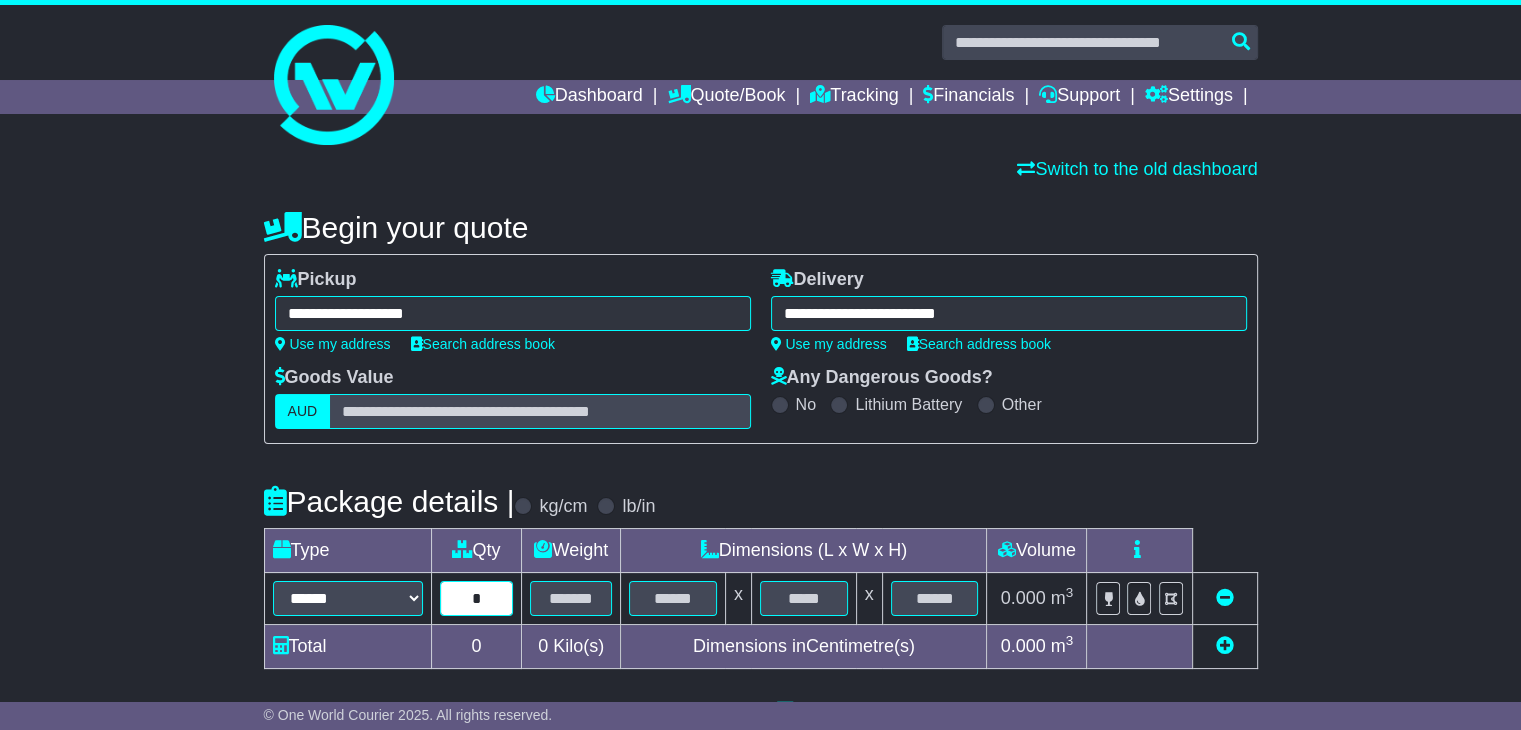 type on "*" 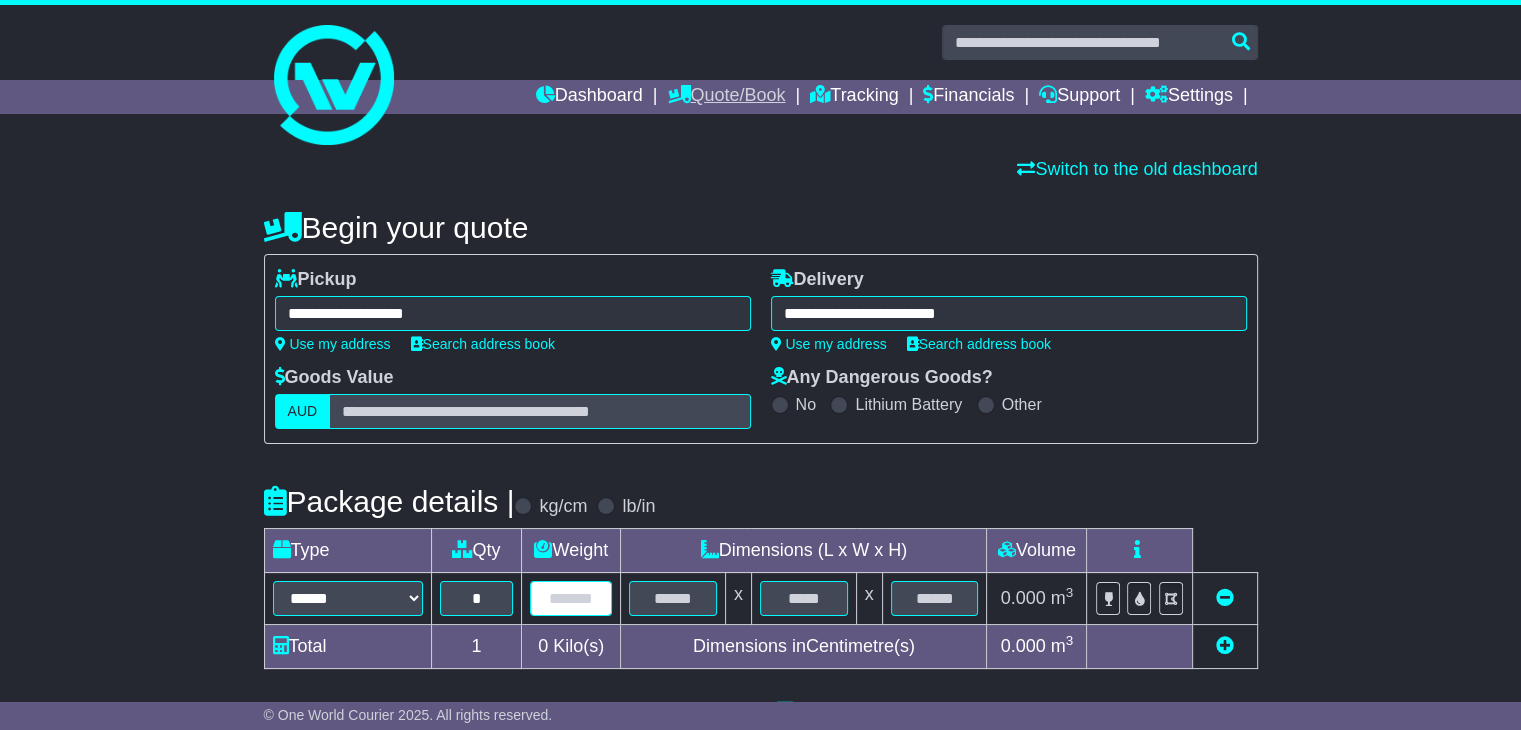 type on "*" 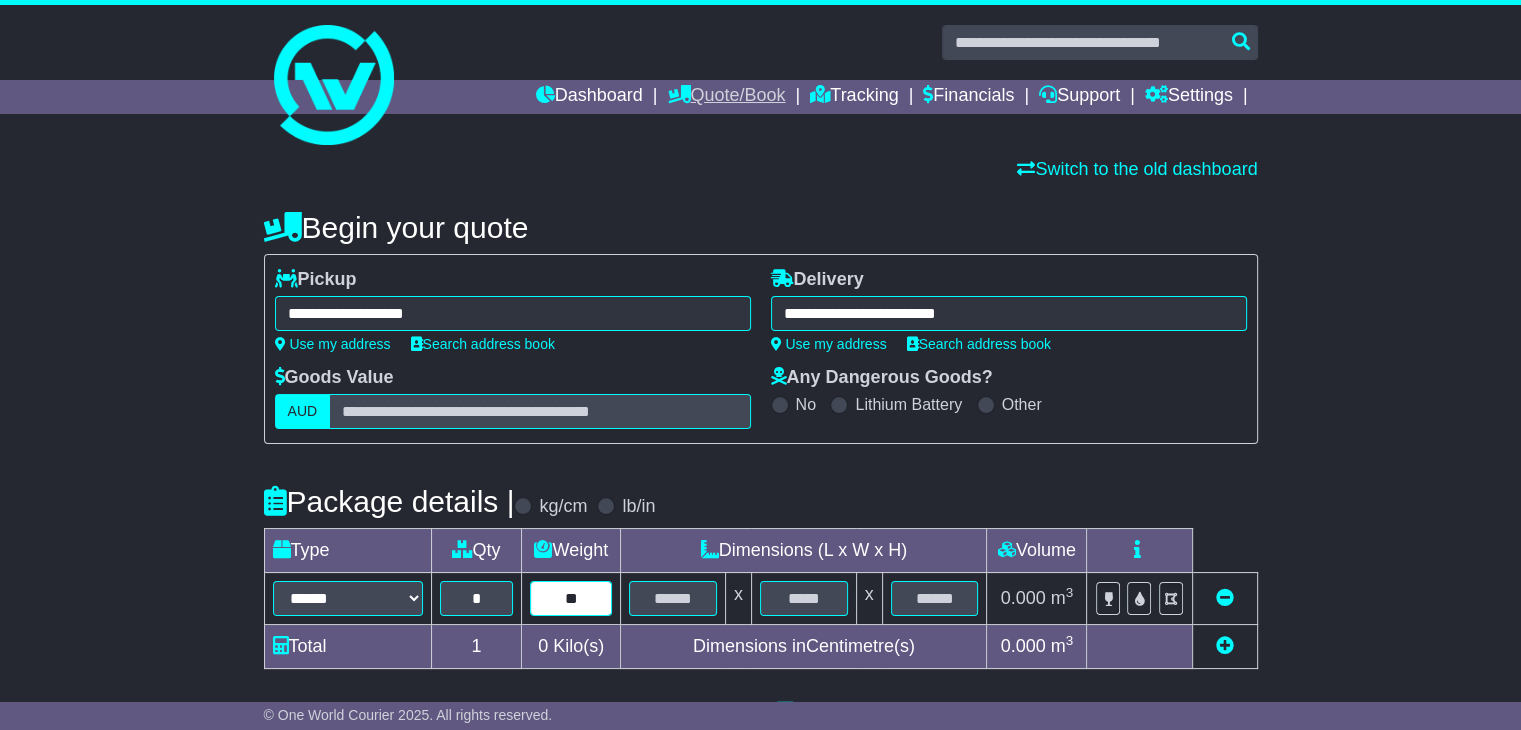 type on "**" 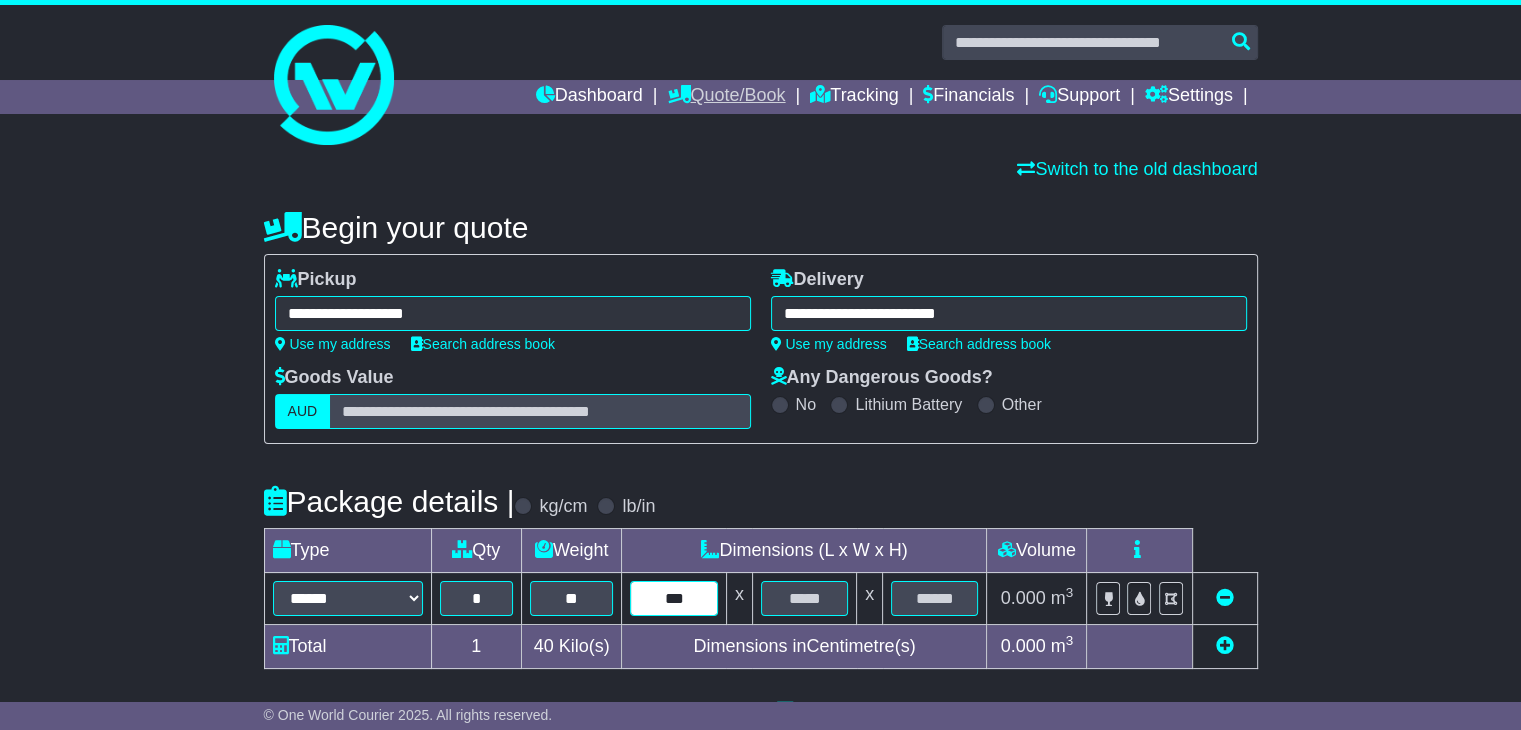 type on "***" 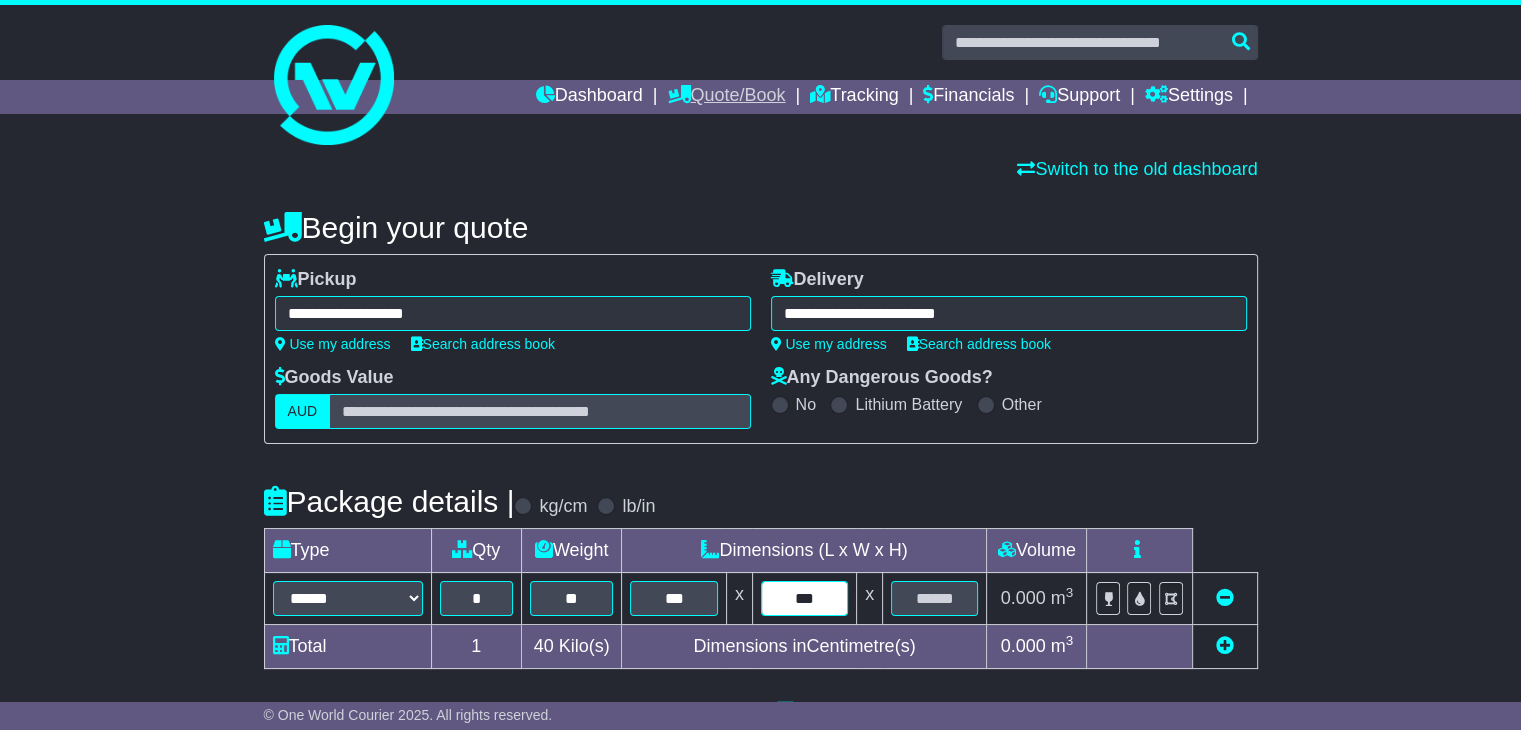 type on "***" 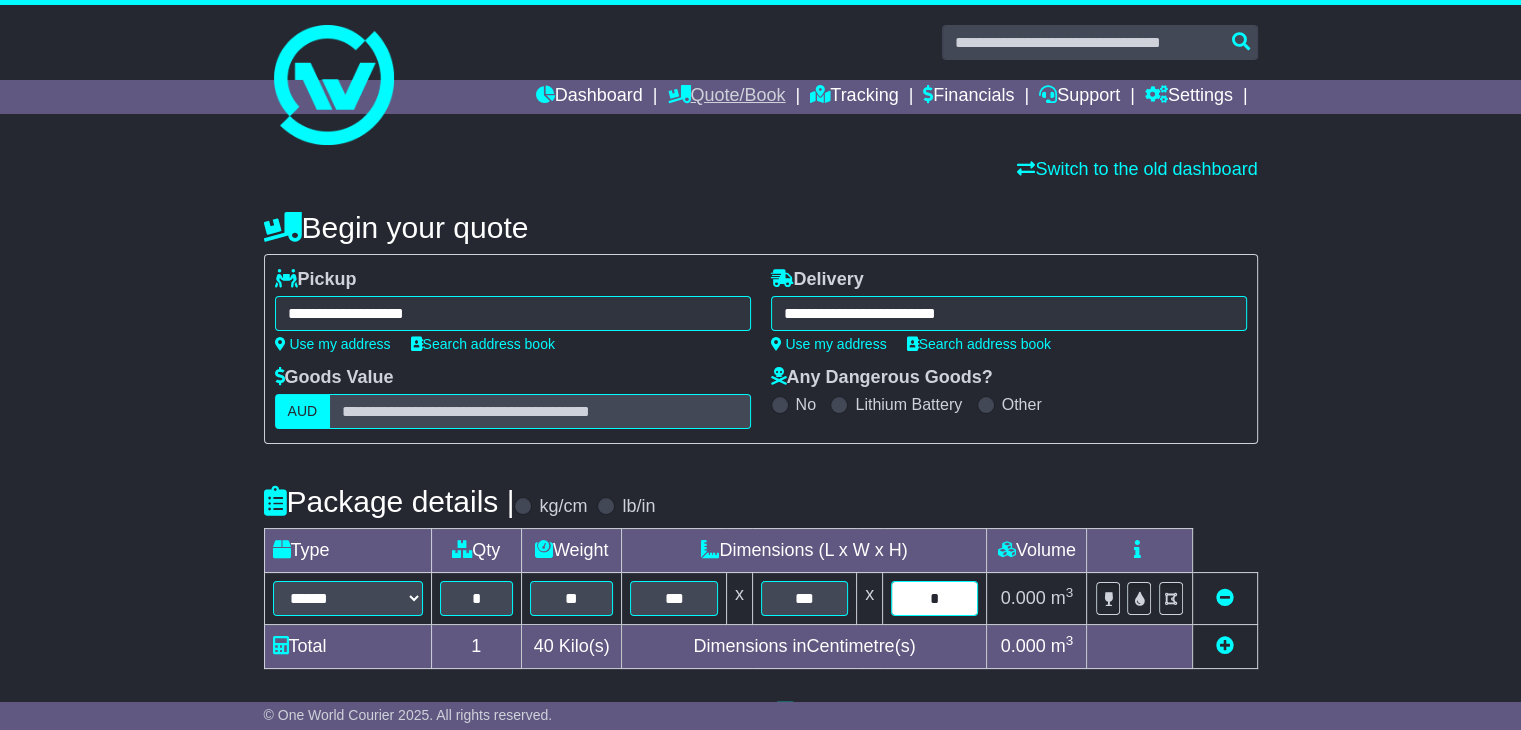 type on "*" 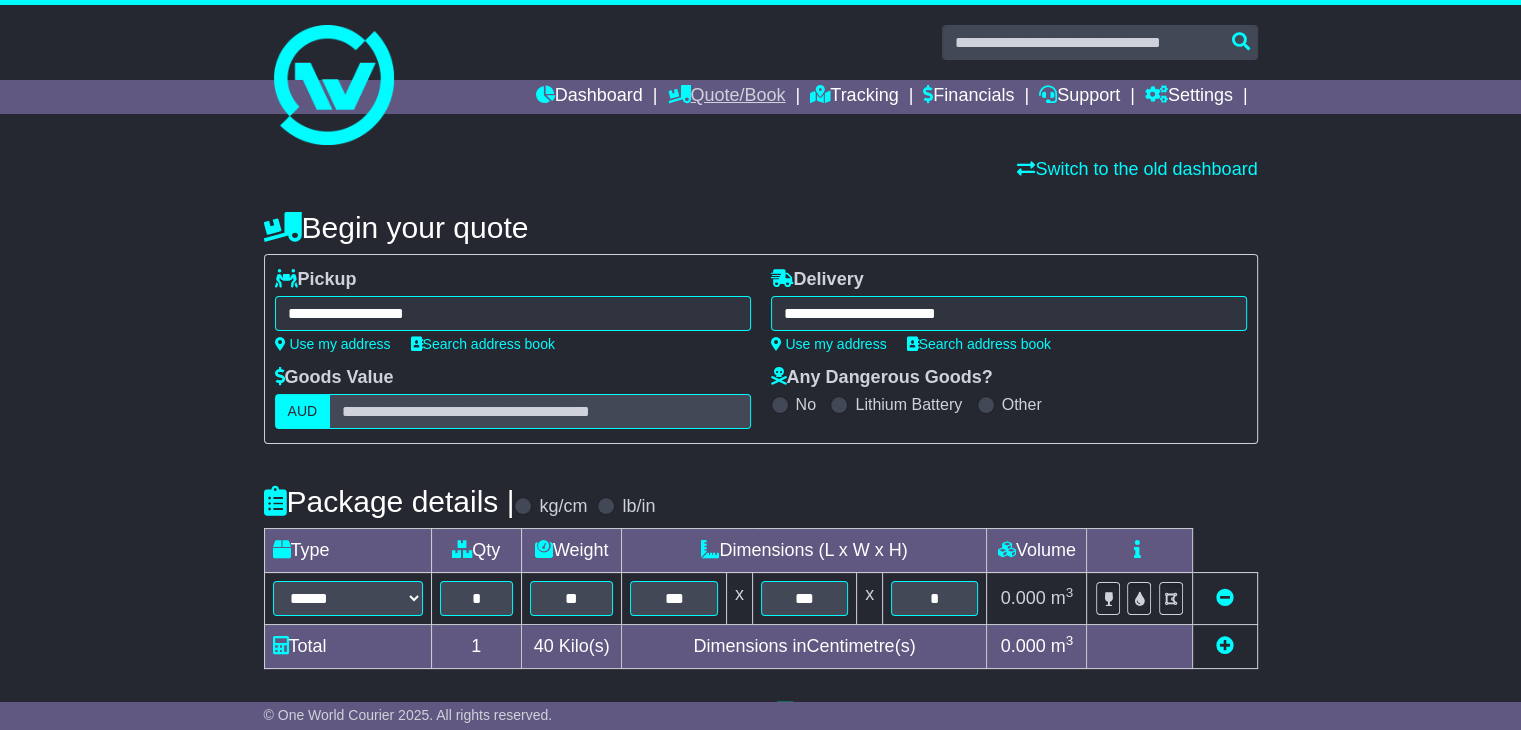 scroll, scrollTop: 398, scrollLeft: 0, axis: vertical 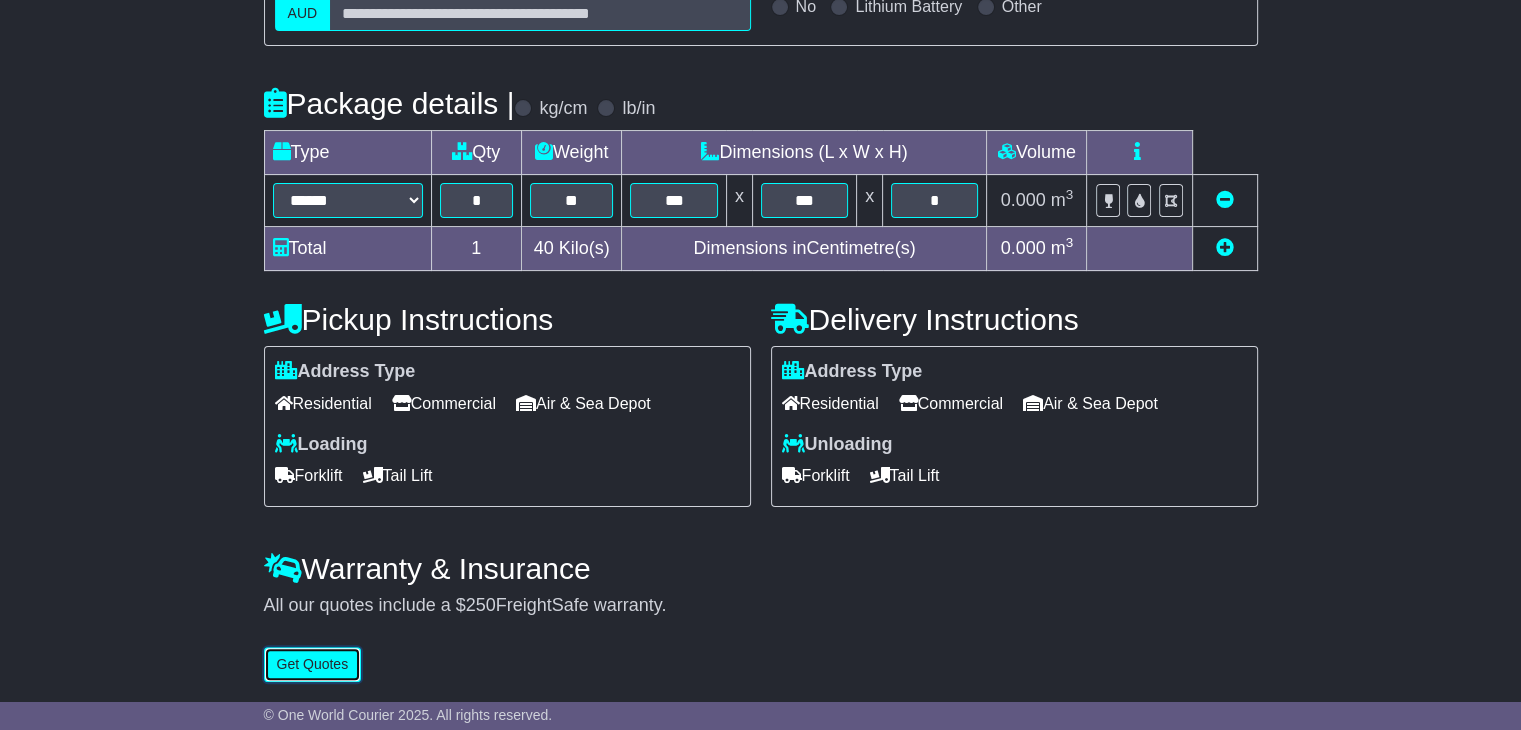 type 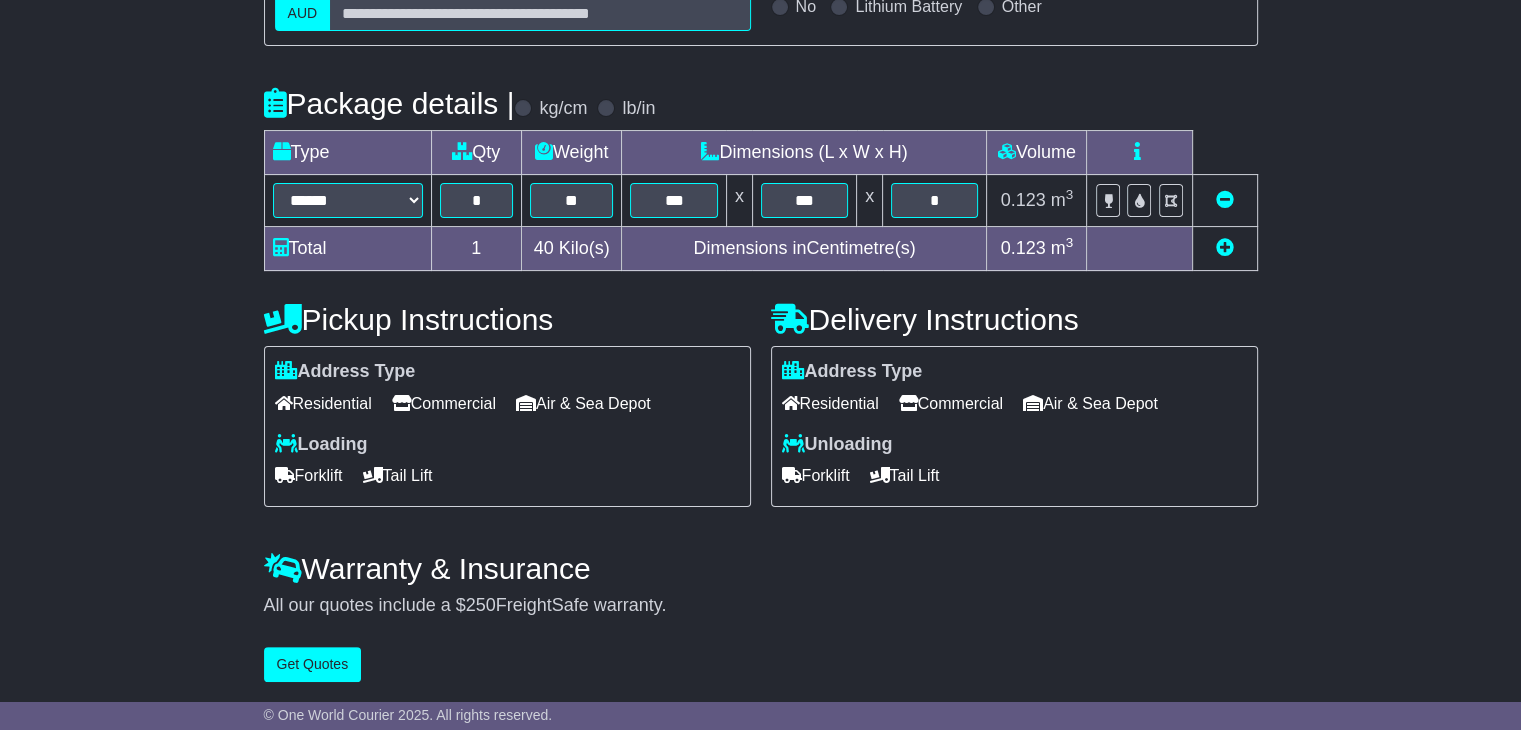 click on "Commercial" at bounding box center (444, 403) 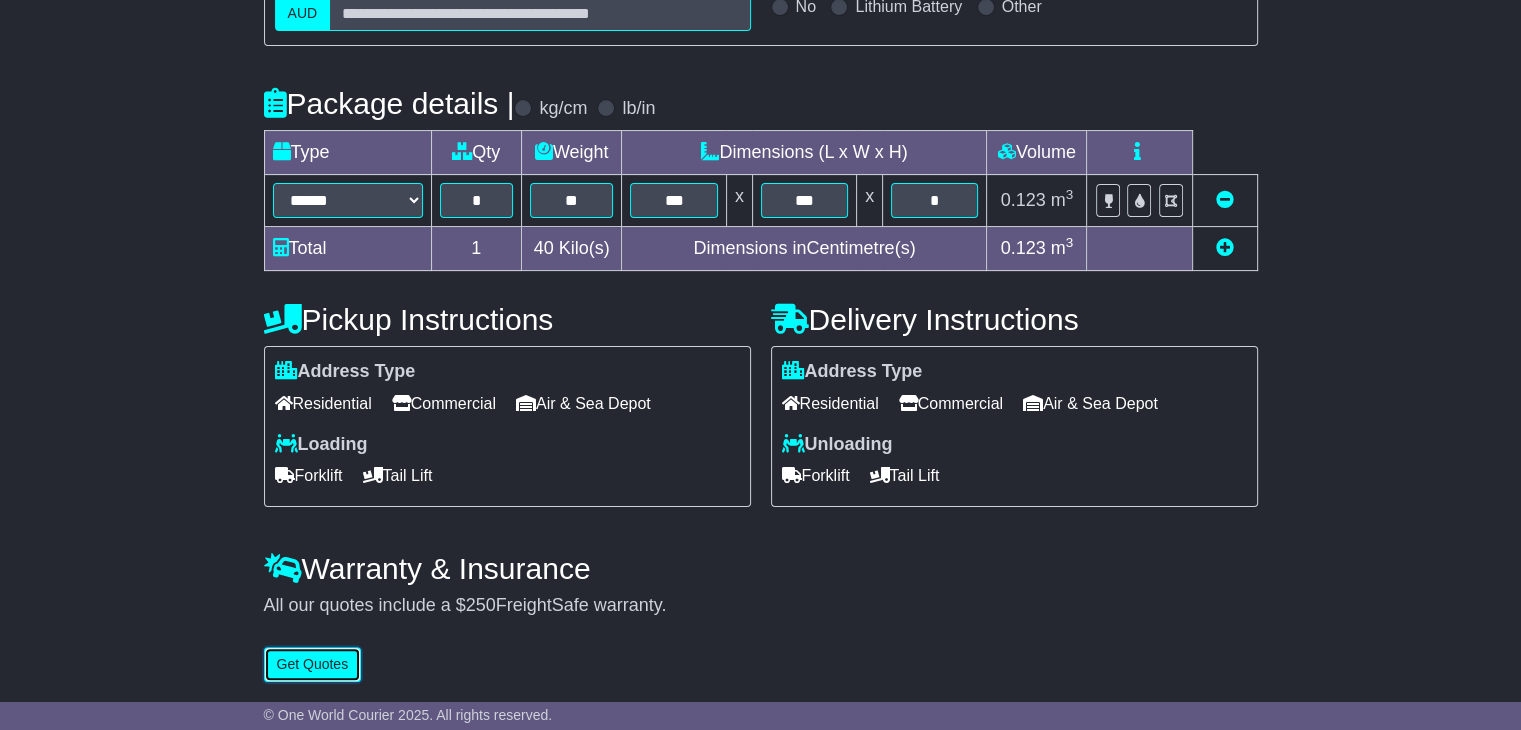 click on "Get Quotes" at bounding box center (313, 664) 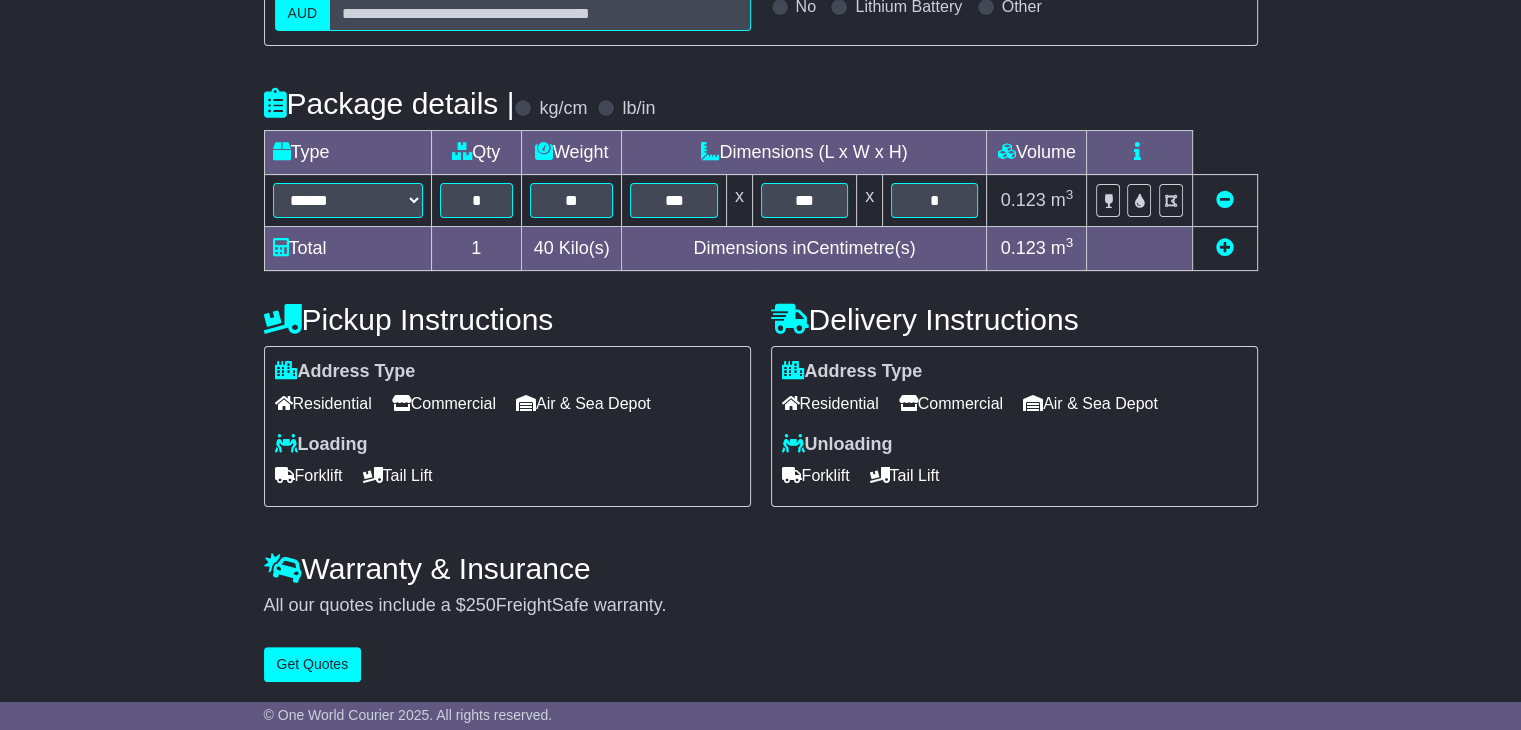 scroll, scrollTop: 0, scrollLeft: 0, axis: both 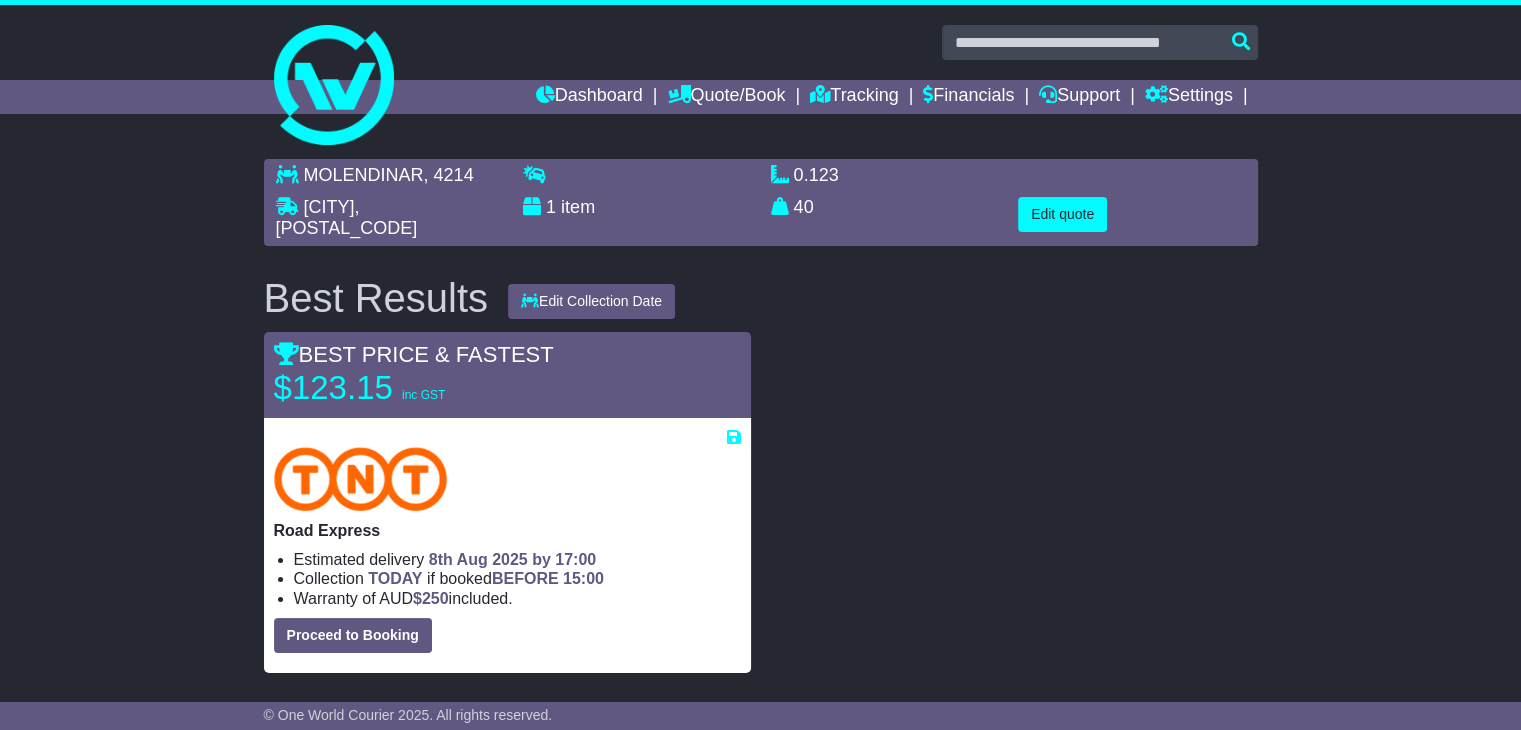 click at bounding box center (1014, 502) 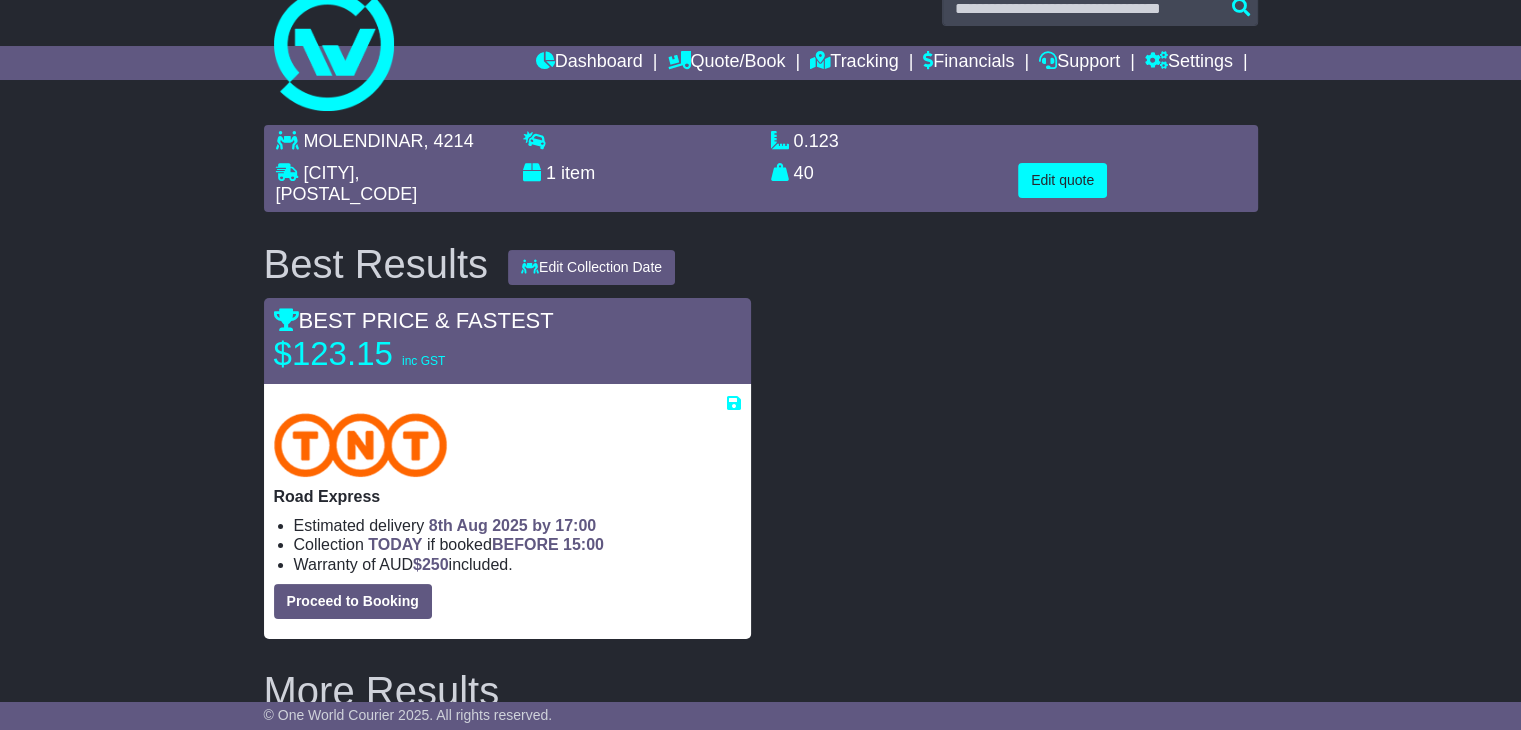 scroll, scrollTop: 0, scrollLeft: 0, axis: both 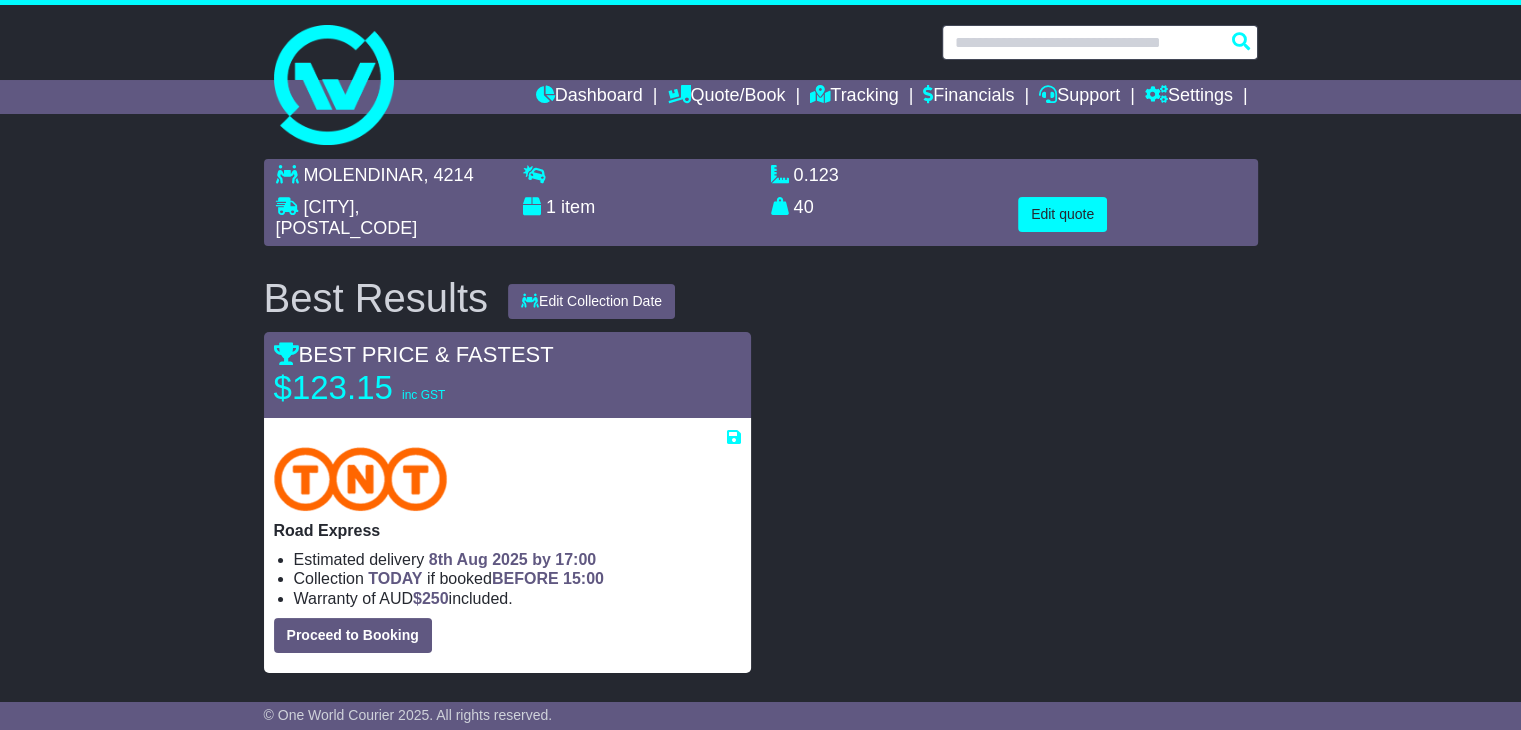 click at bounding box center (1100, 42) 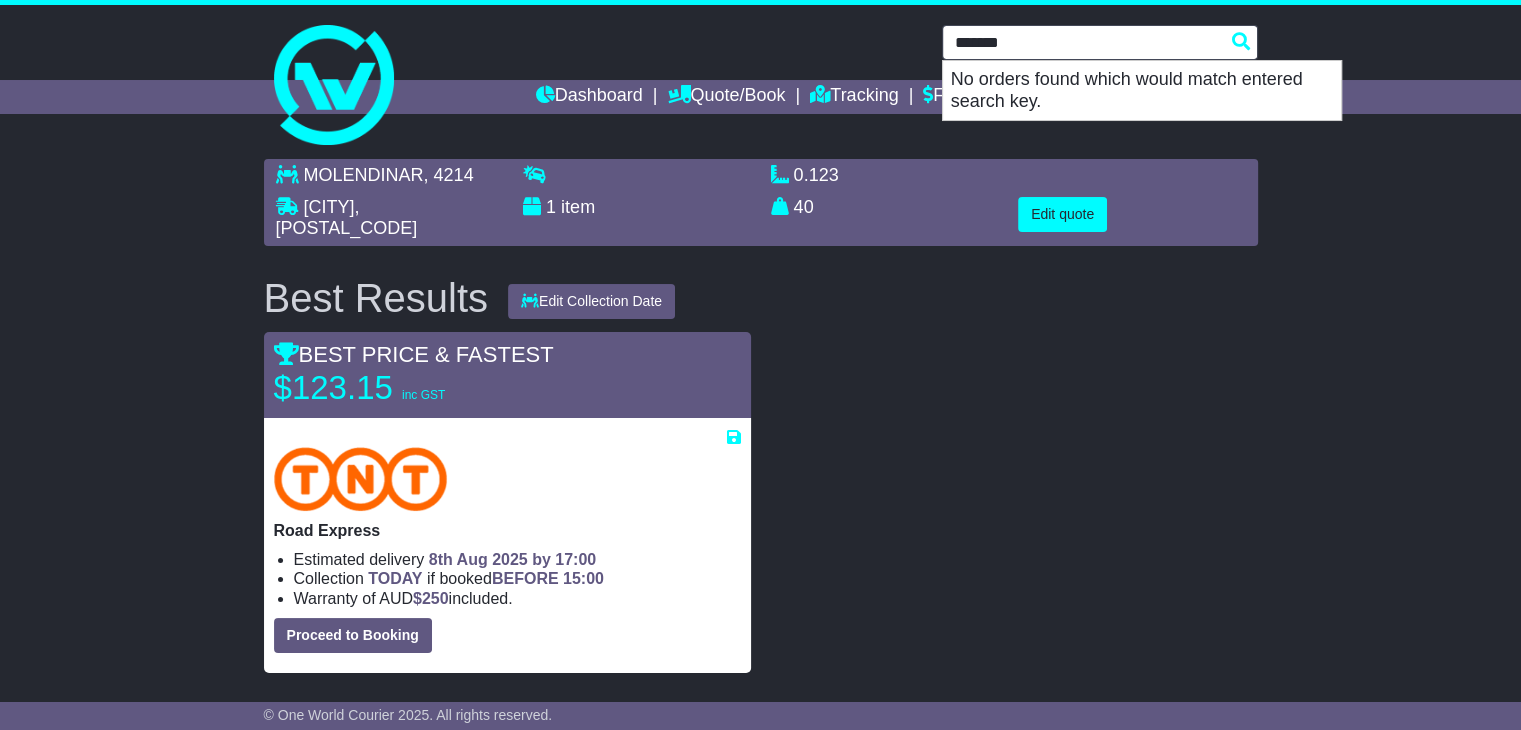 click on "*******" at bounding box center [1100, 42] 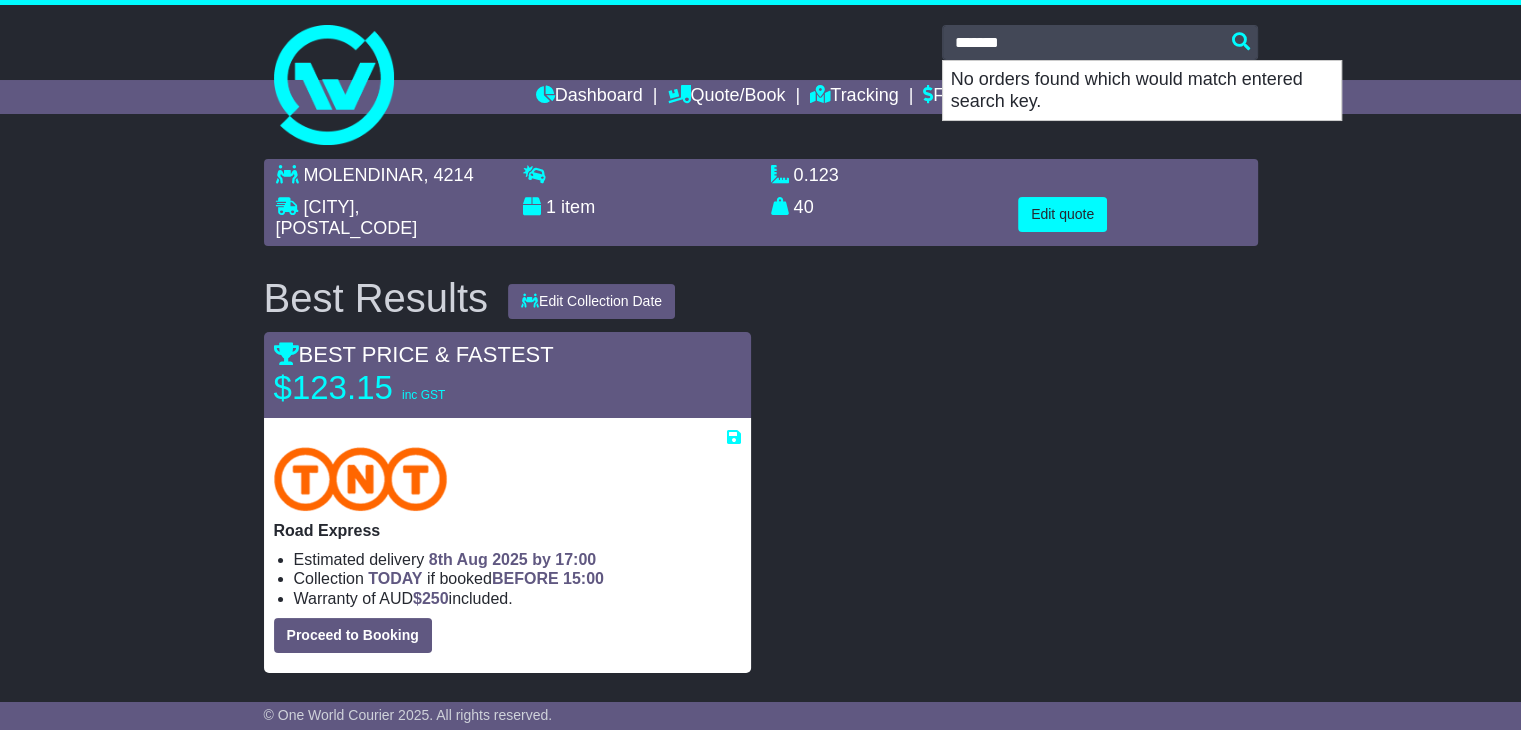 click at bounding box center [1014, 502] 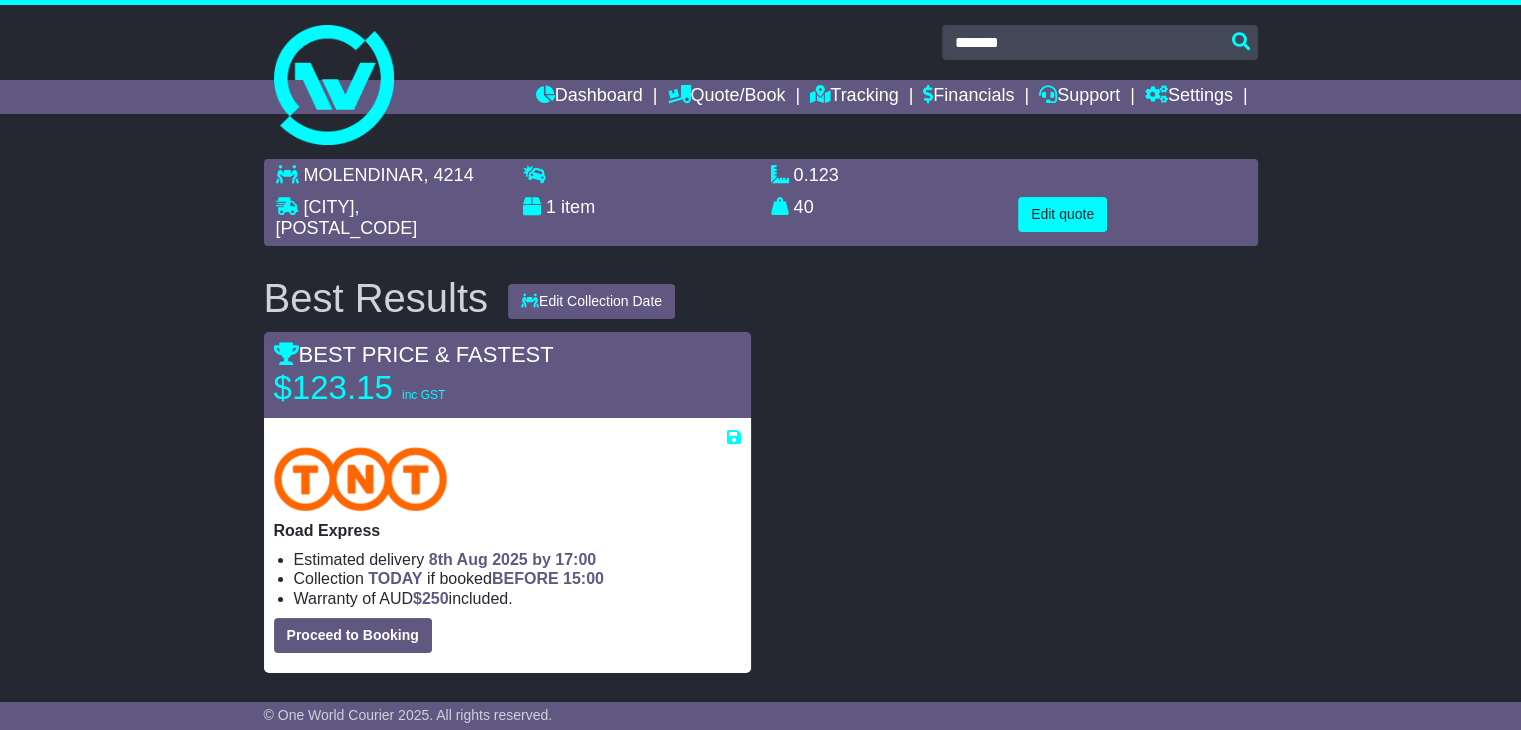 click on "Dashboard
Quote/Book
Domestic
International
Saved Quotes
Drafts
Domestic Quote / Book
International Quote / Book
Saved Quotes
Drafts
Tracking
Financials
Support
Settings
Settings
Address Book
Settings" at bounding box center [761, 97] 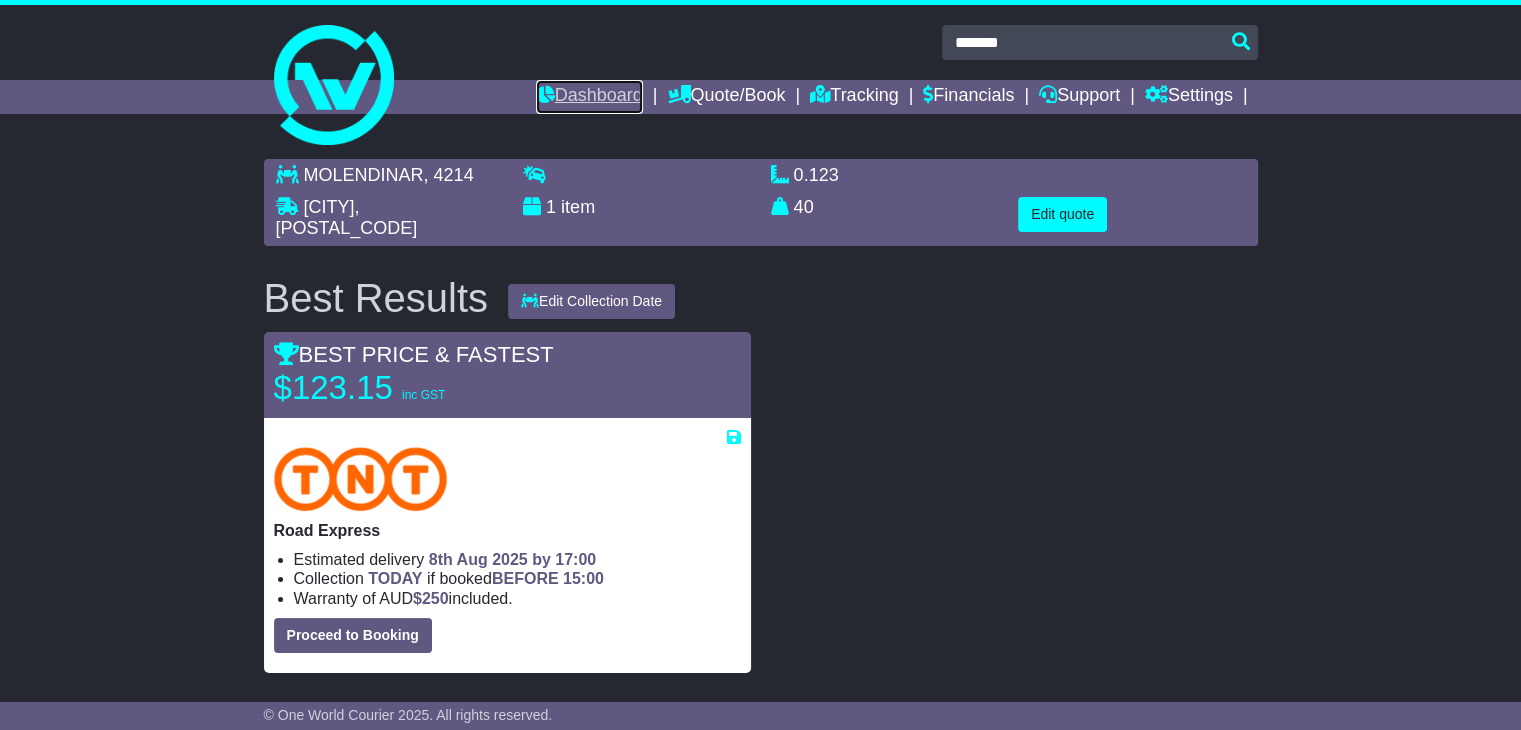 click on "Dashboard" at bounding box center (589, 97) 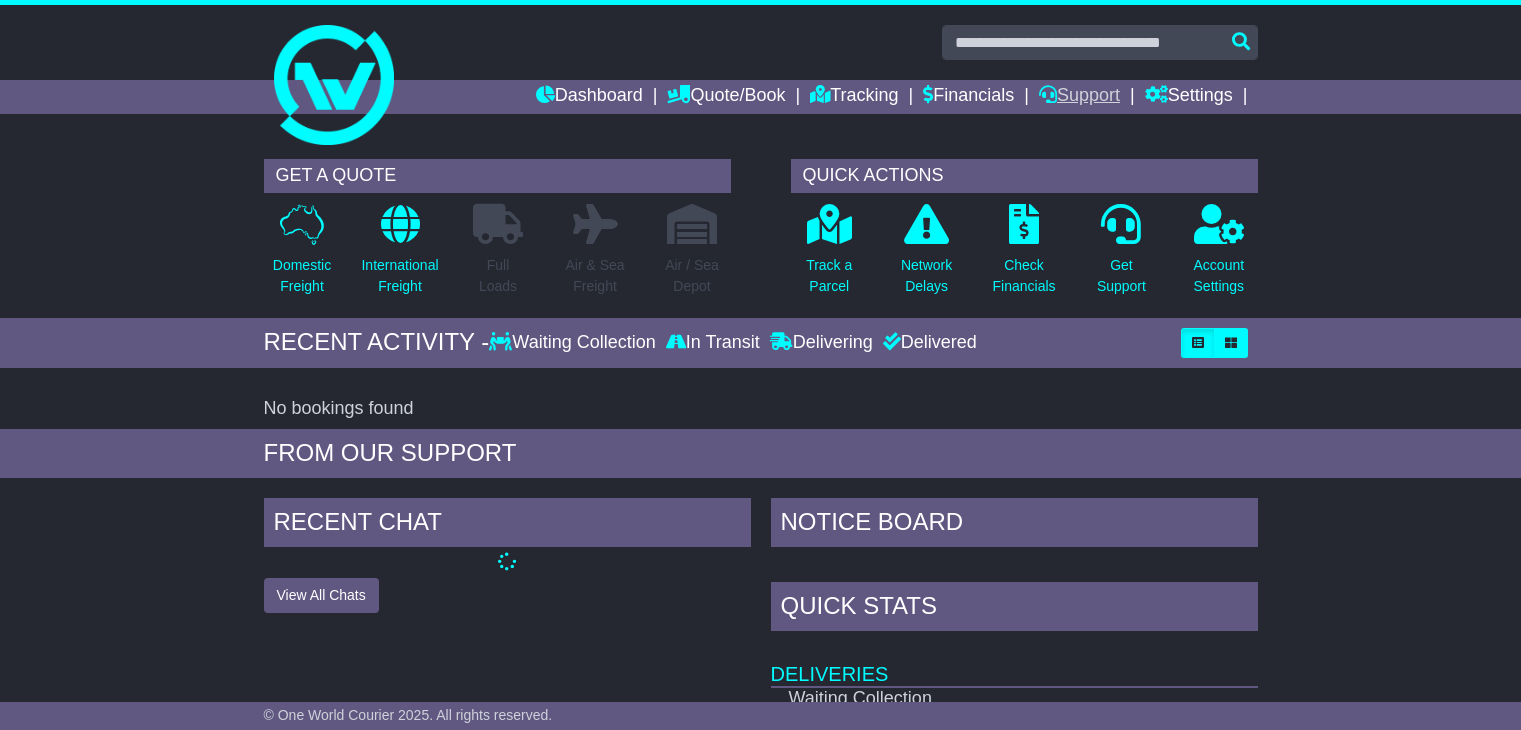 scroll, scrollTop: 0, scrollLeft: 0, axis: both 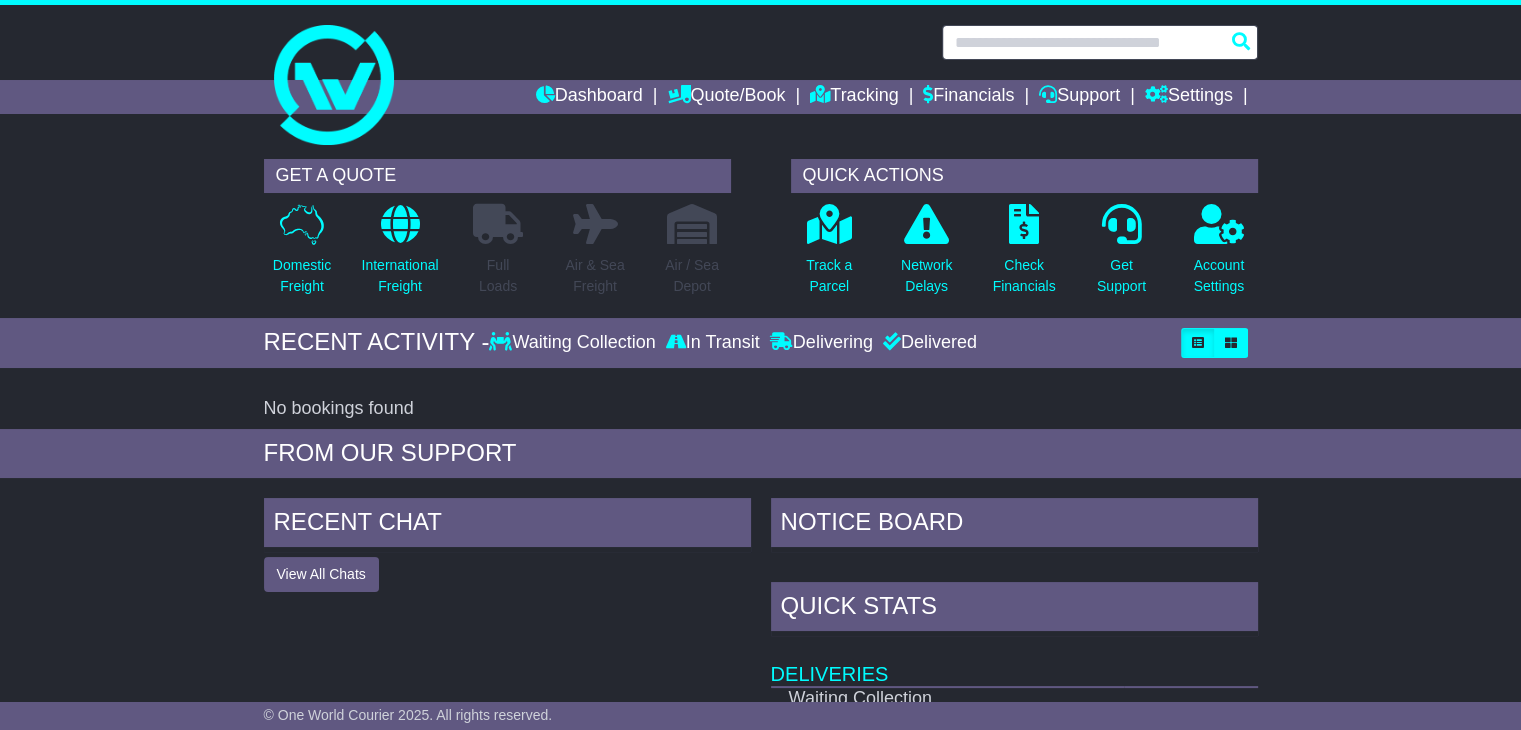 click at bounding box center [1100, 42] 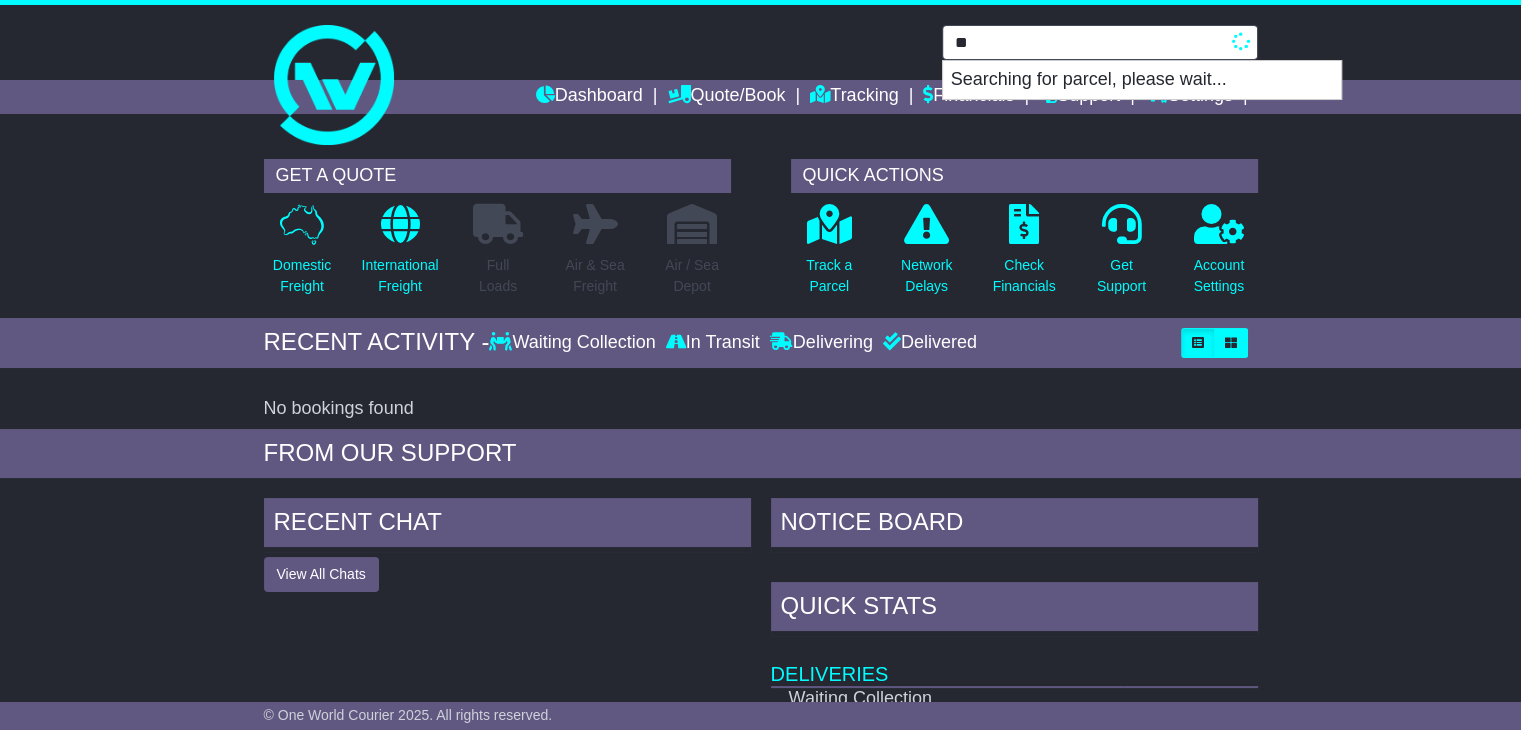 type on "*" 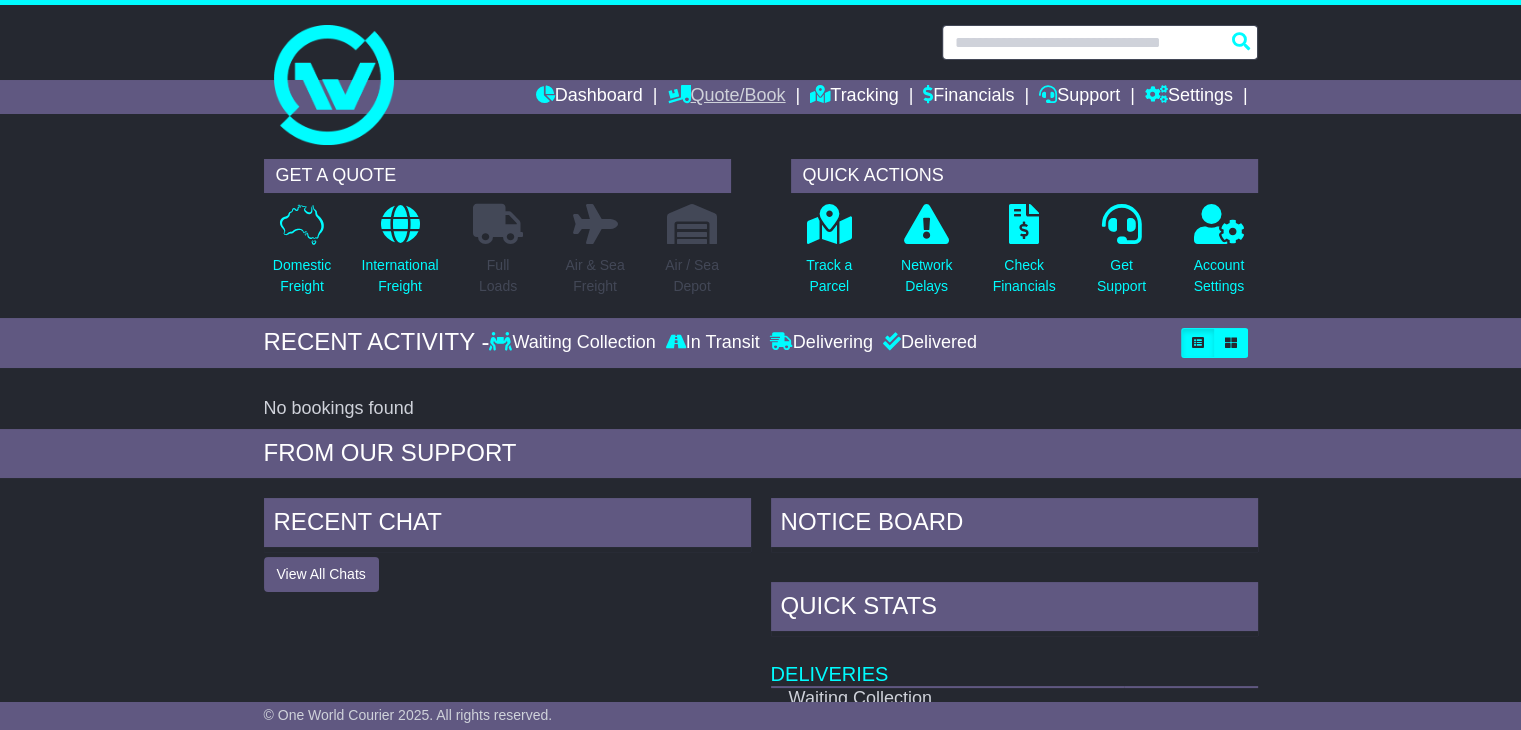 type 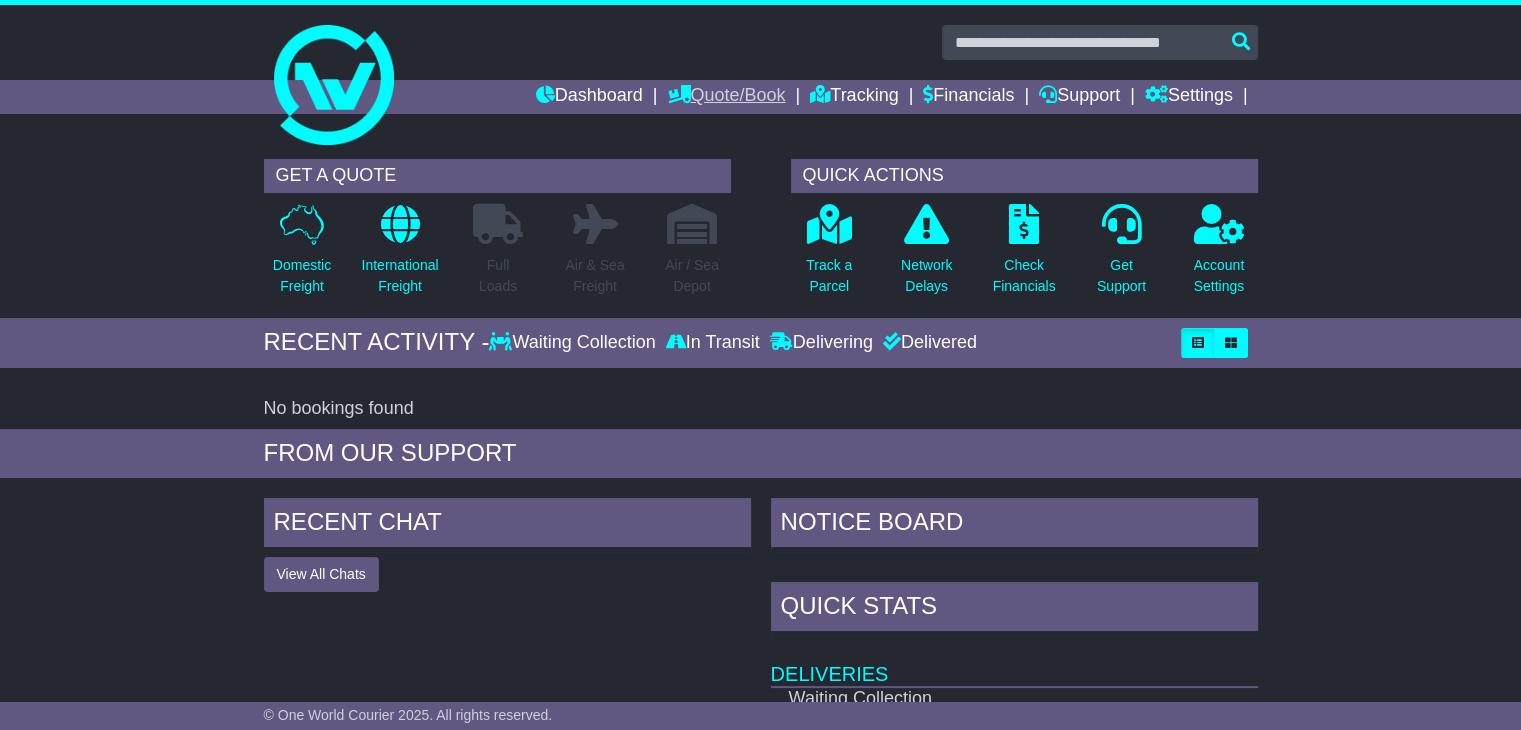 click on "Quote/Book" at bounding box center [726, 97] 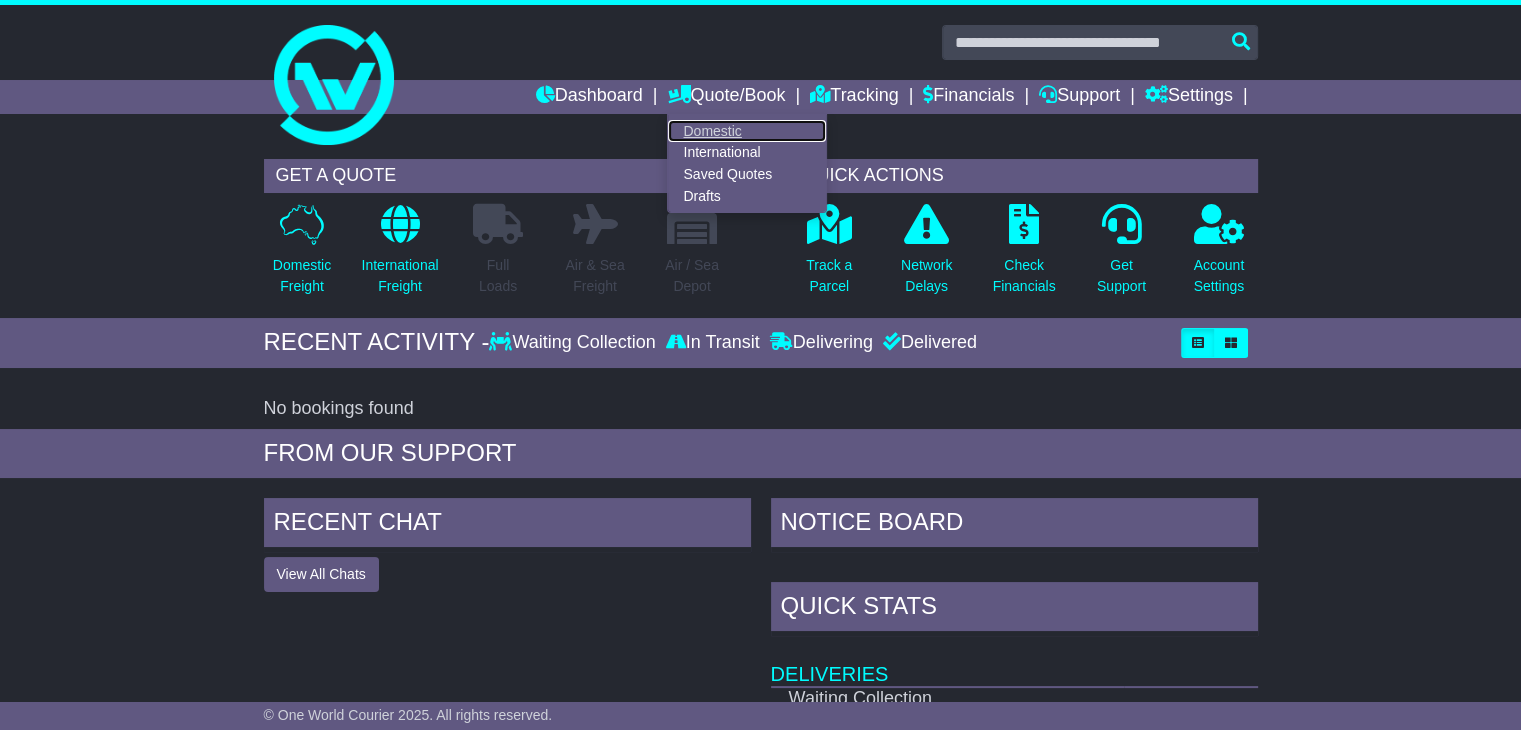 click on "Domestic" at bounding box center (747, 131) 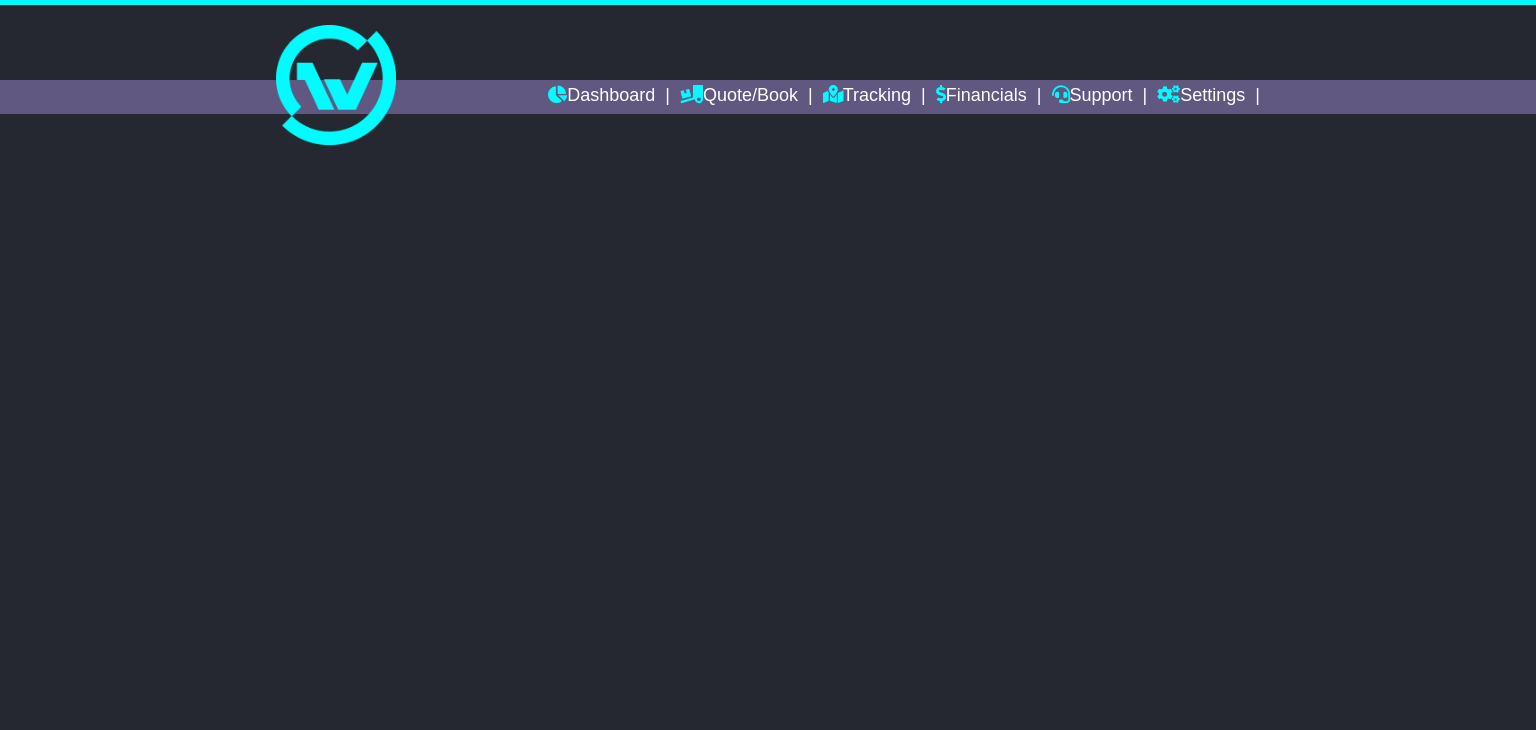 scroll, scrollTop: 0, scrollLeft: 0, axis: both 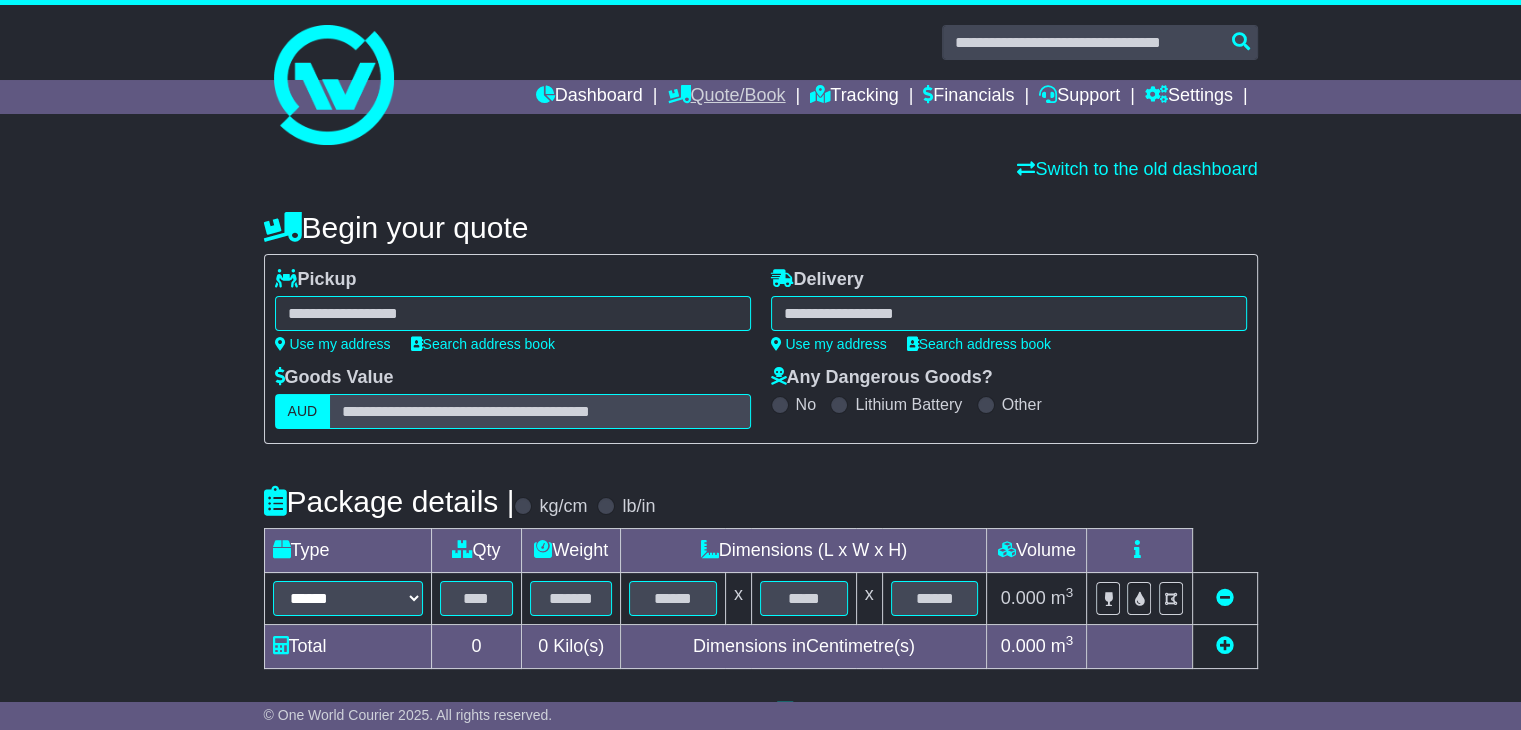 click on "Quote/Book" at bounding box center (726, 97) 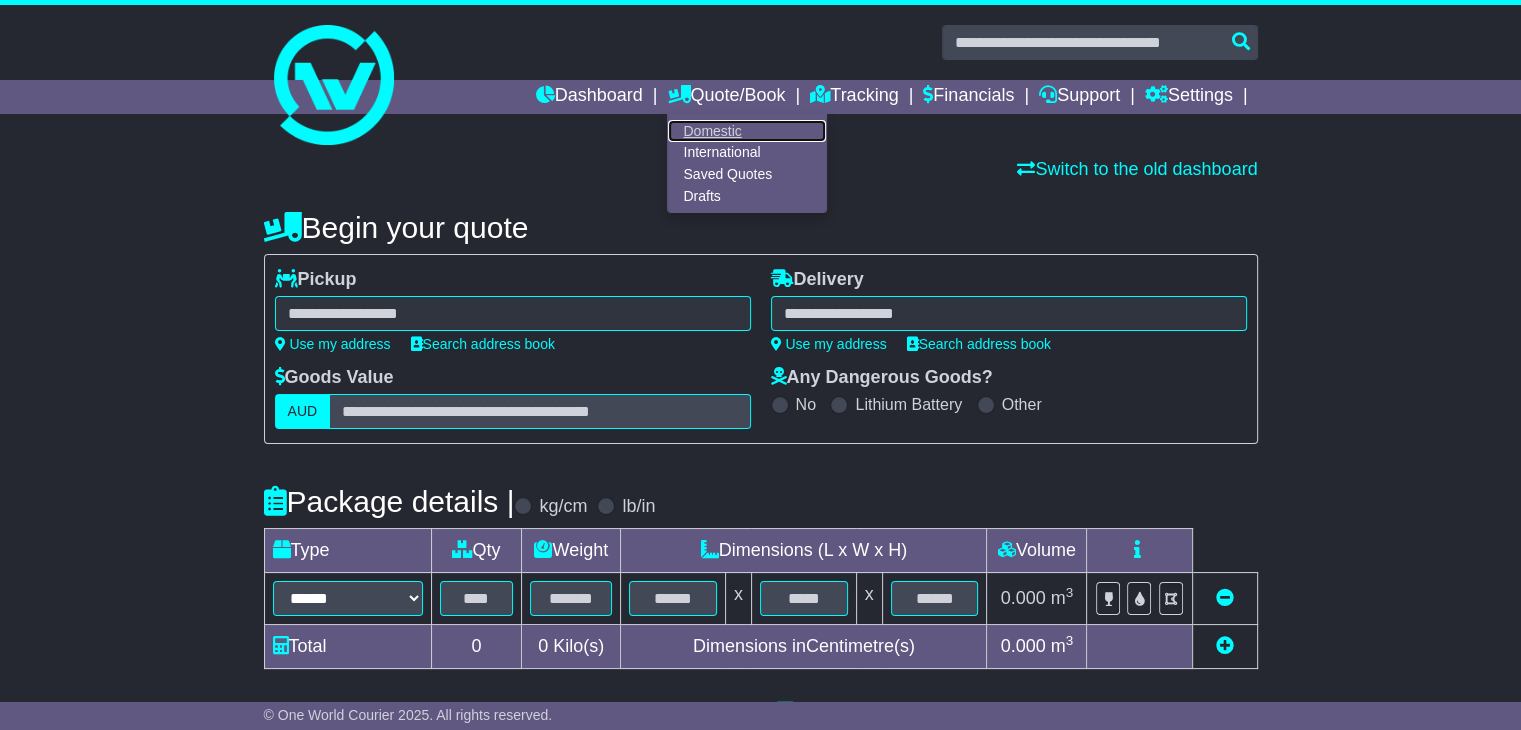click on "Domestic" at bounding box center (747, 131) 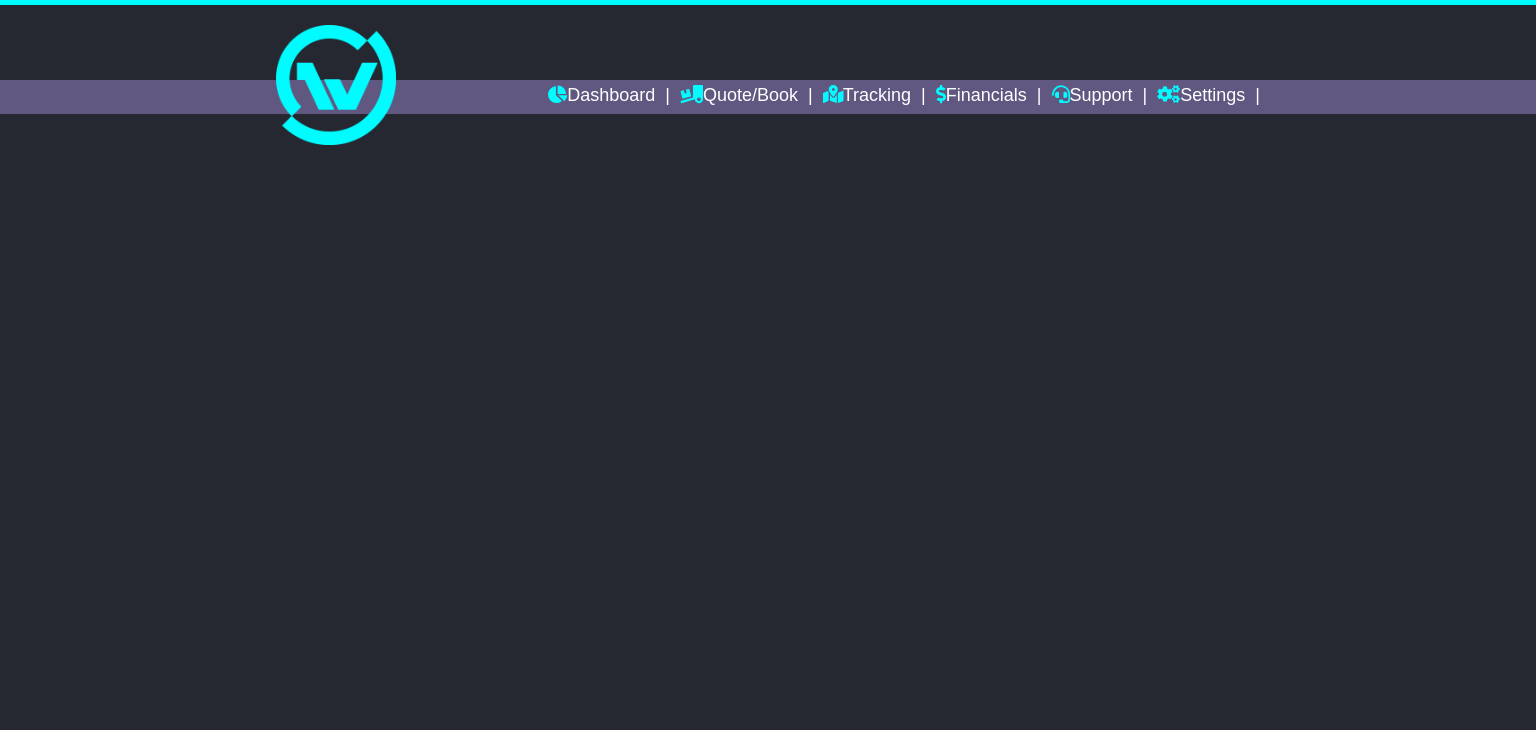 scroll, scrollTop: 0, scrollLeft: 0, axis: both 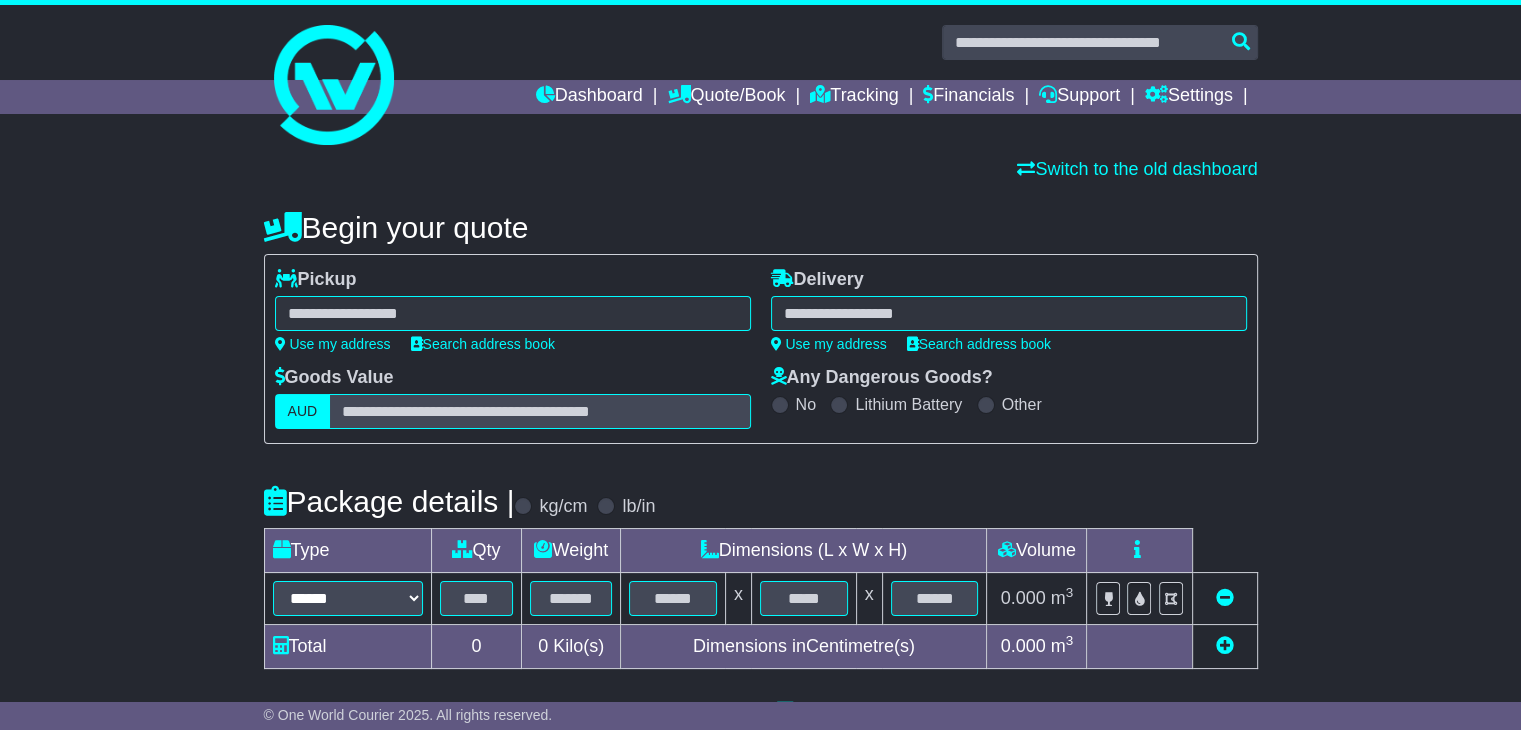 click at bounding box center [513, 313] 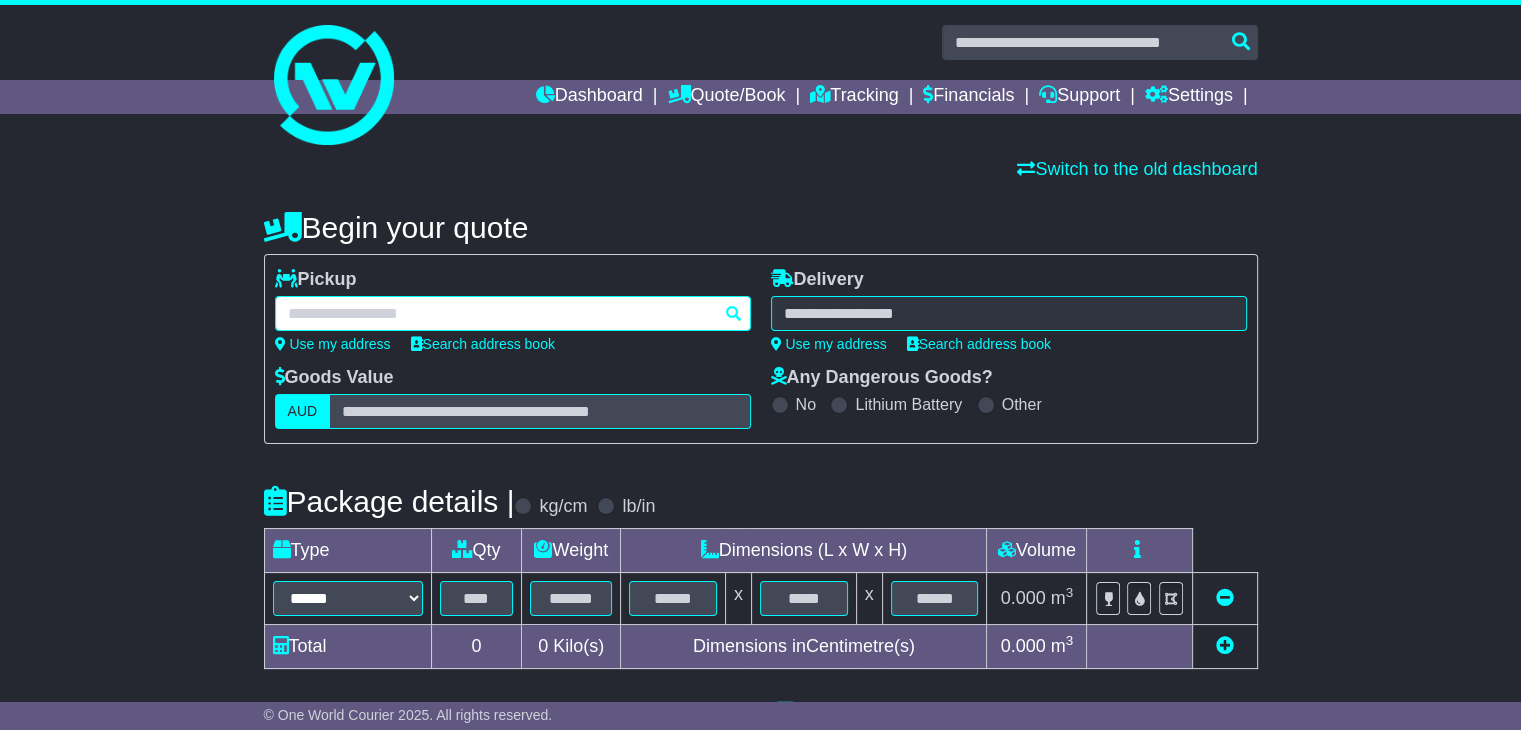 paste on "**********" 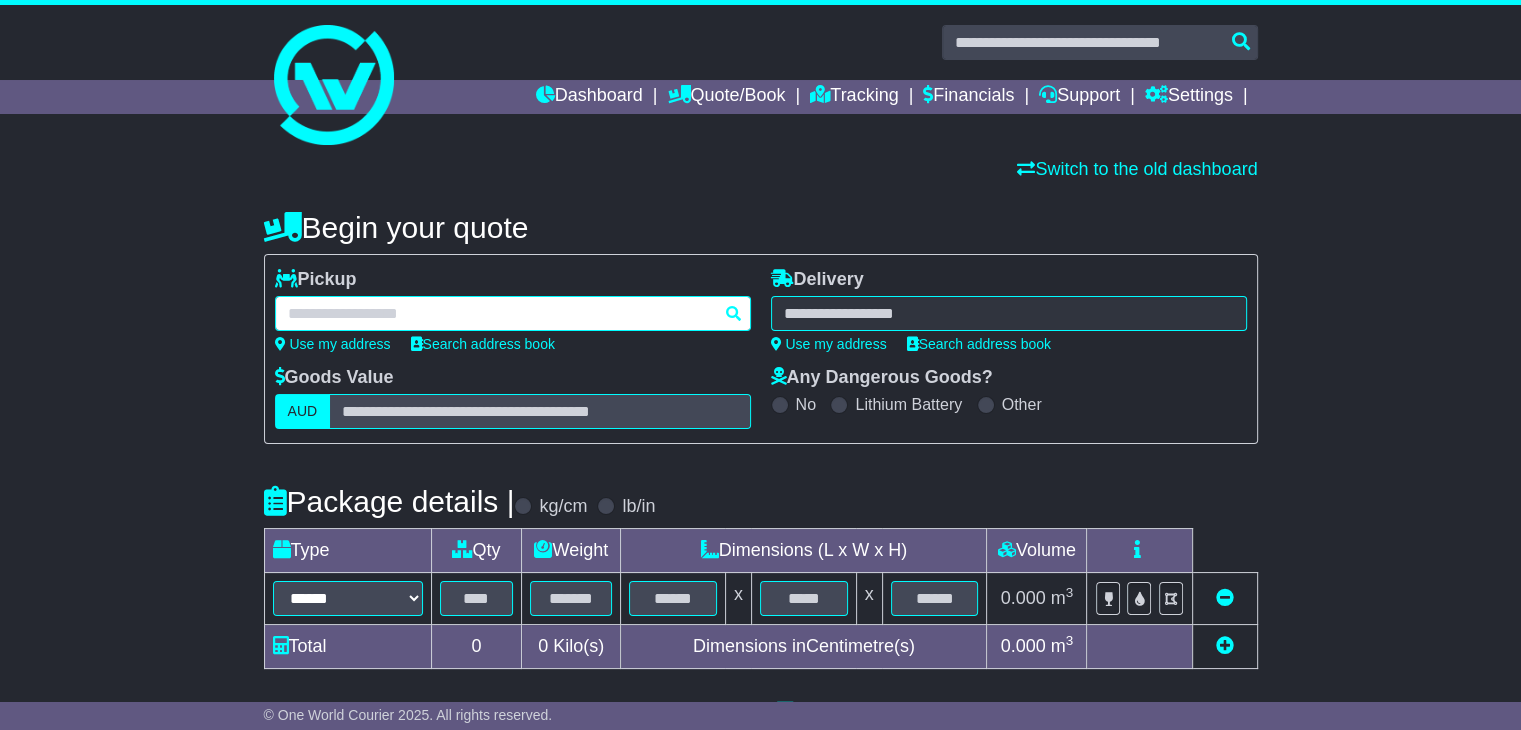 type on "**********" 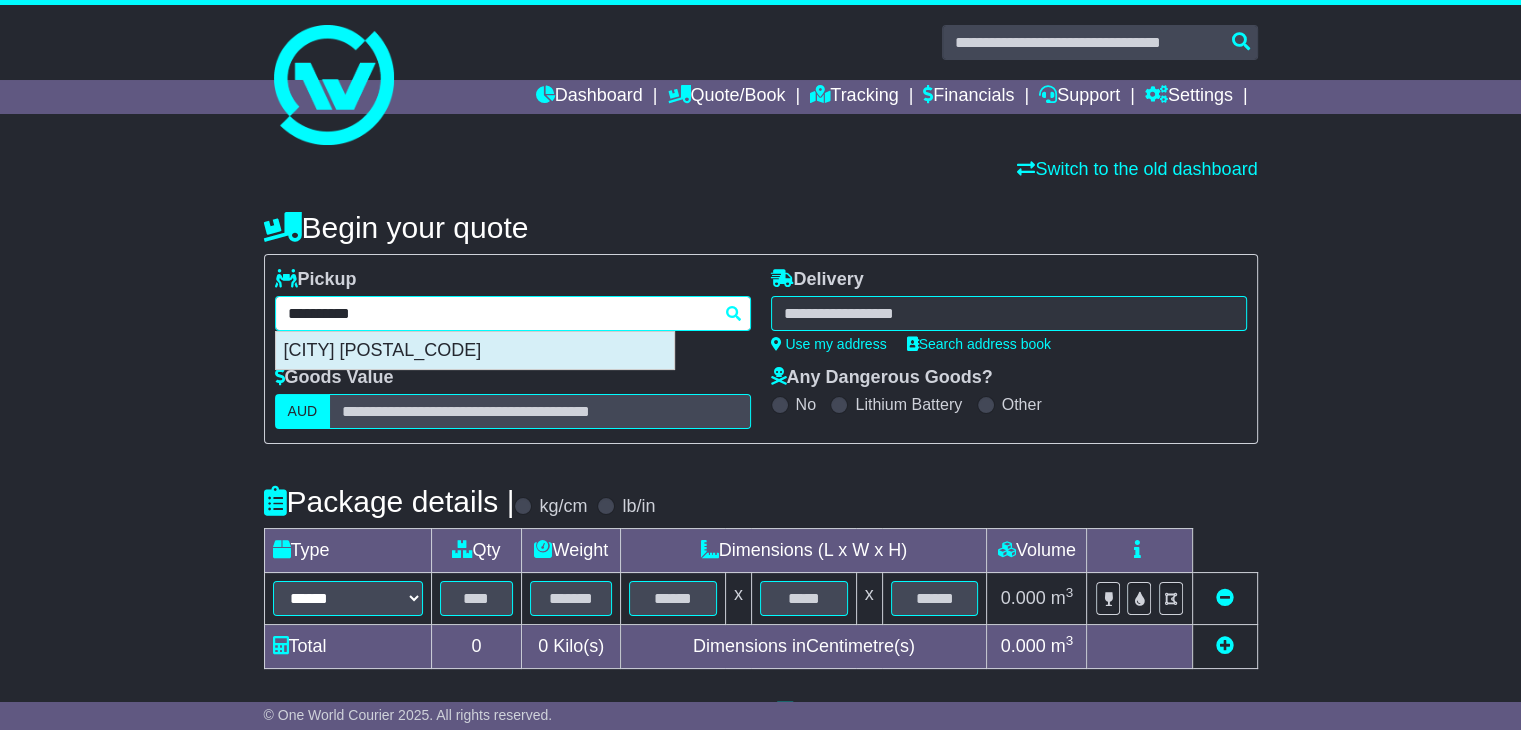 click on "[CITY] [POSTAL_CODE]" at bounding box center [475, 351] 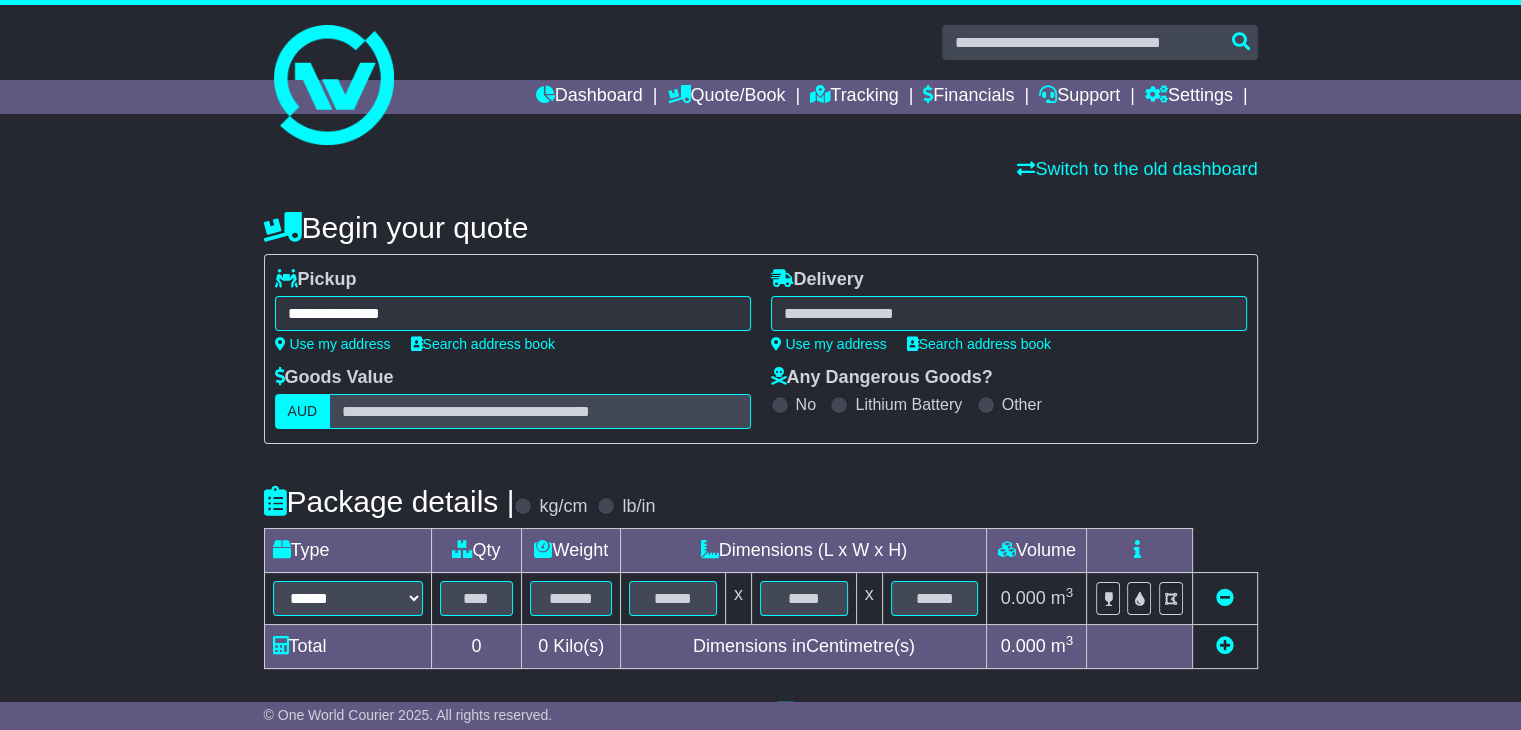 type on "**********" 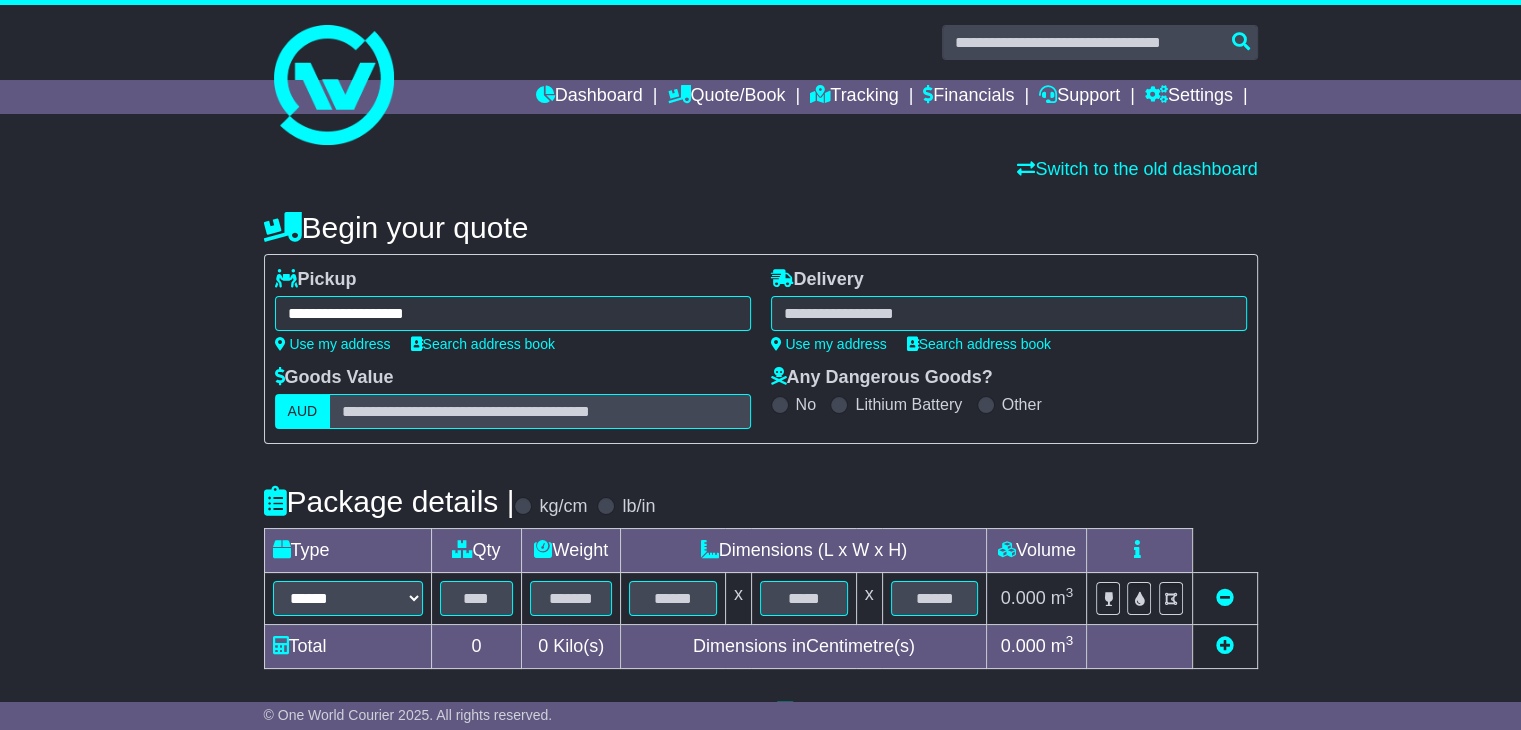 click at bounding box center [1009, 313] 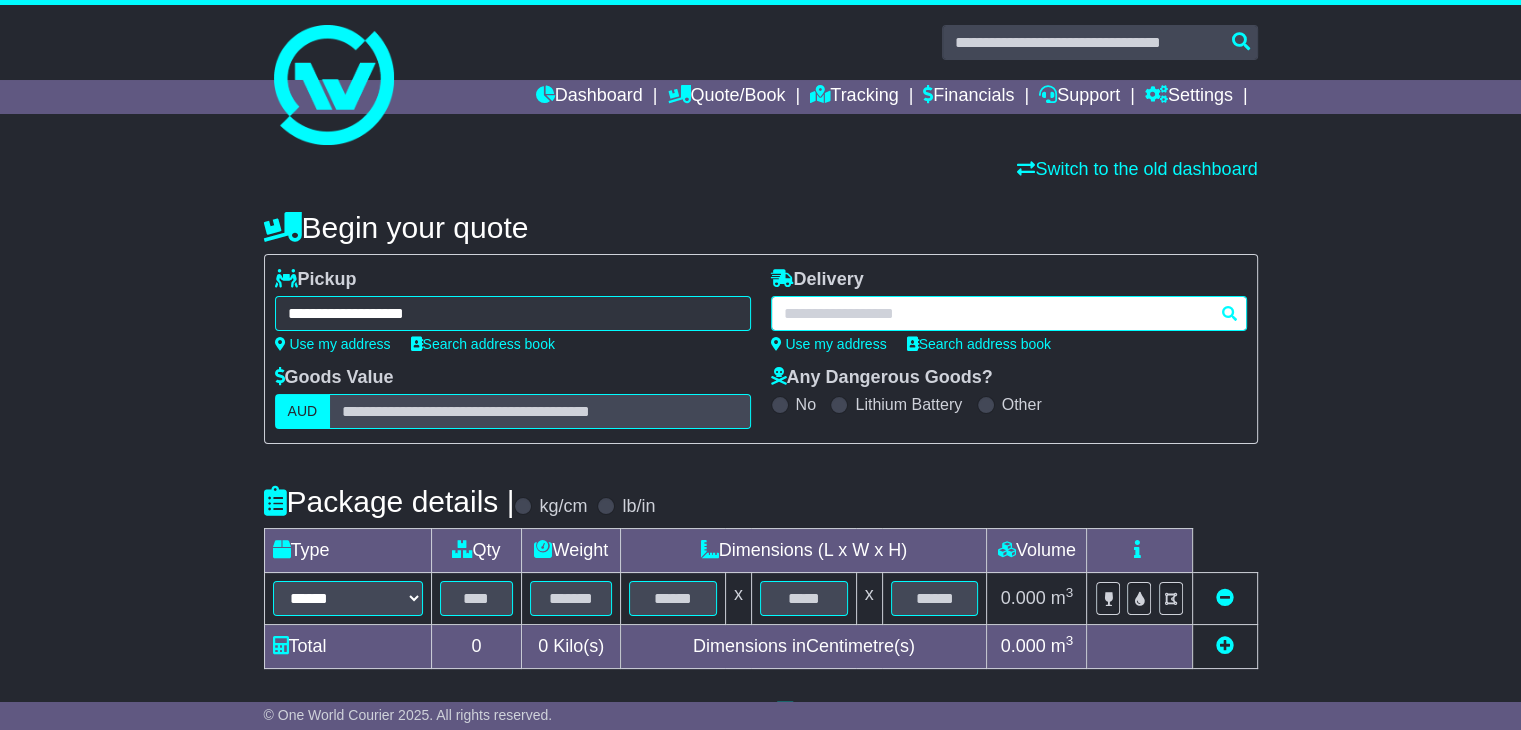 paste on "*******" 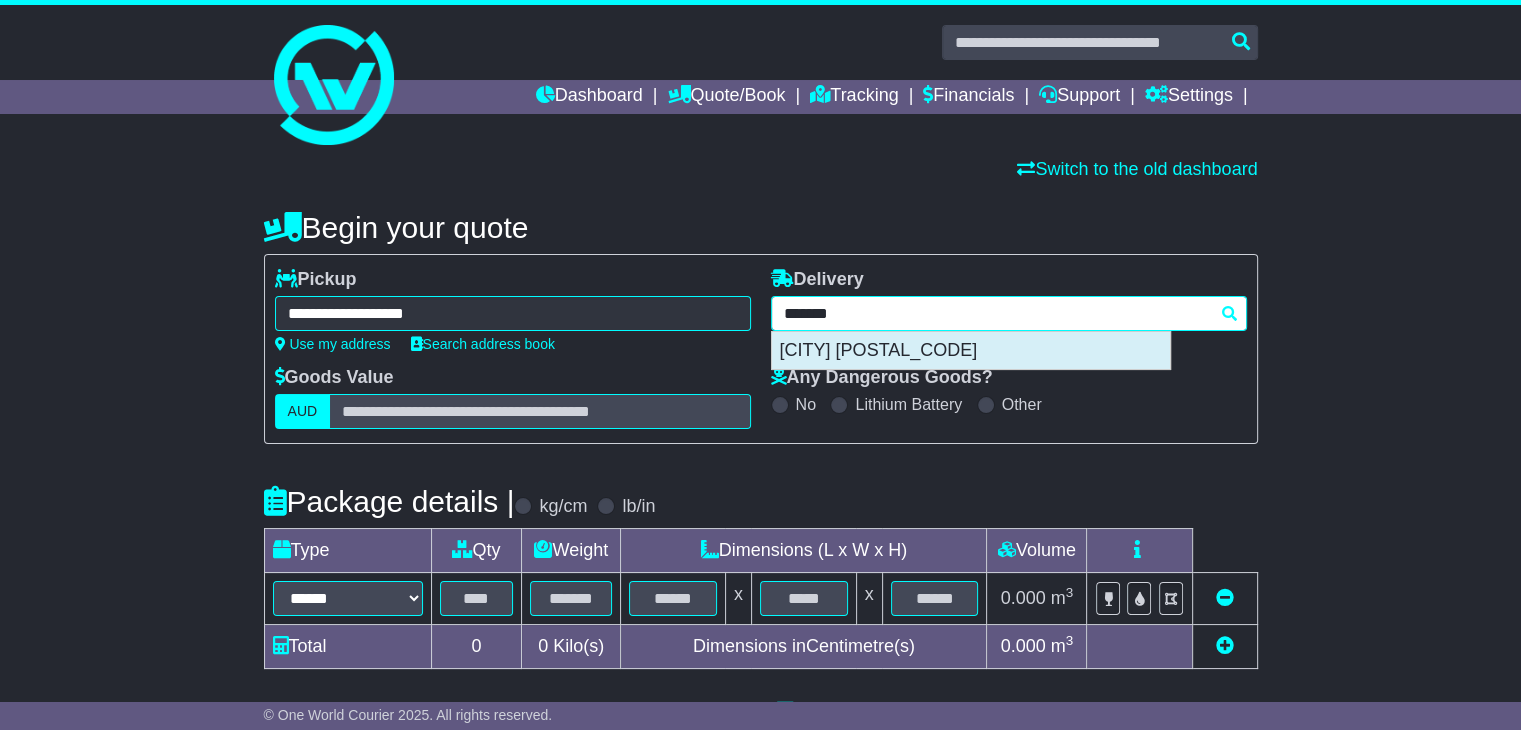 click on "[CITY] [POSTAL_CODE]" at bounding box center (971, 351) 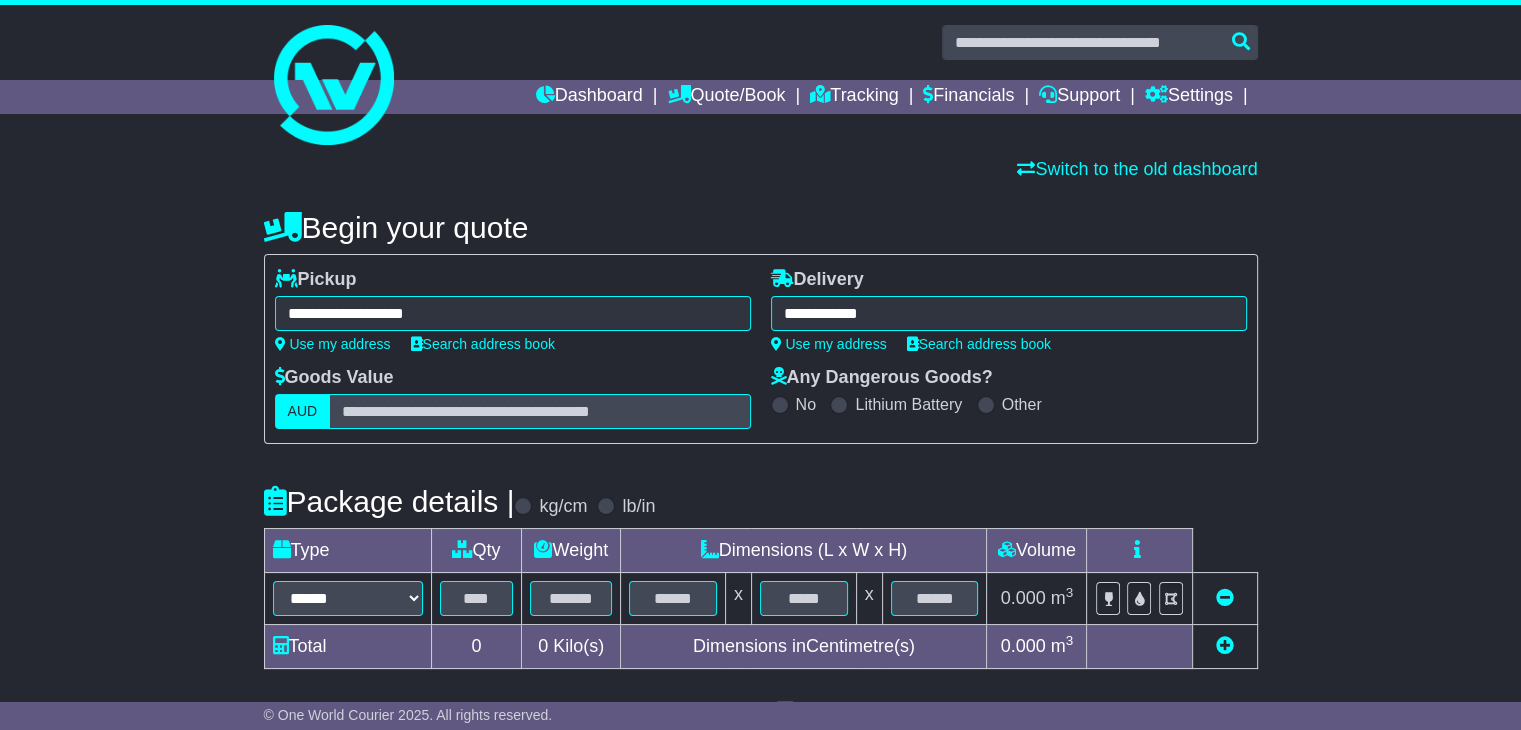 type on "**********" 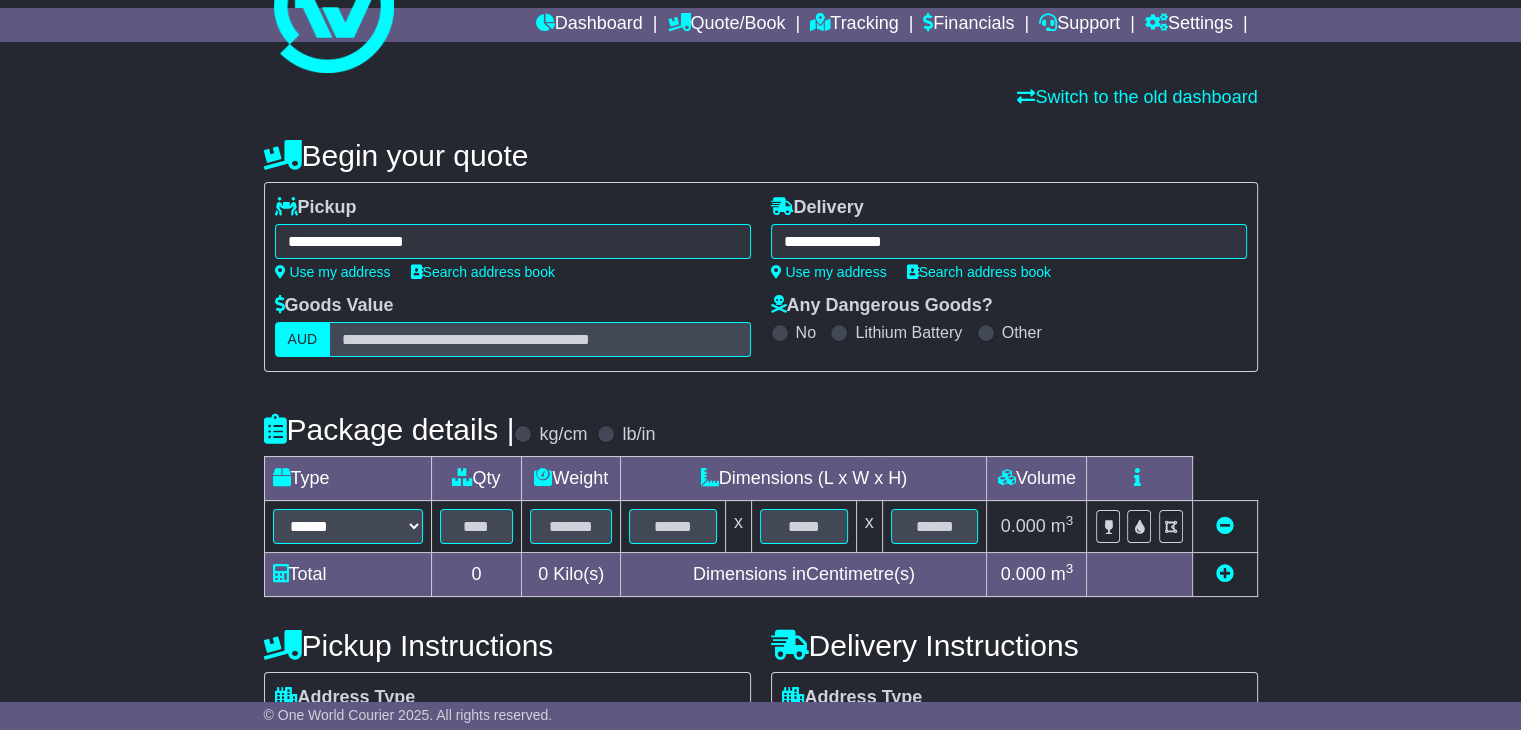 scroll, scrollTop: 200, scrollLeft: 0, axis: vertical 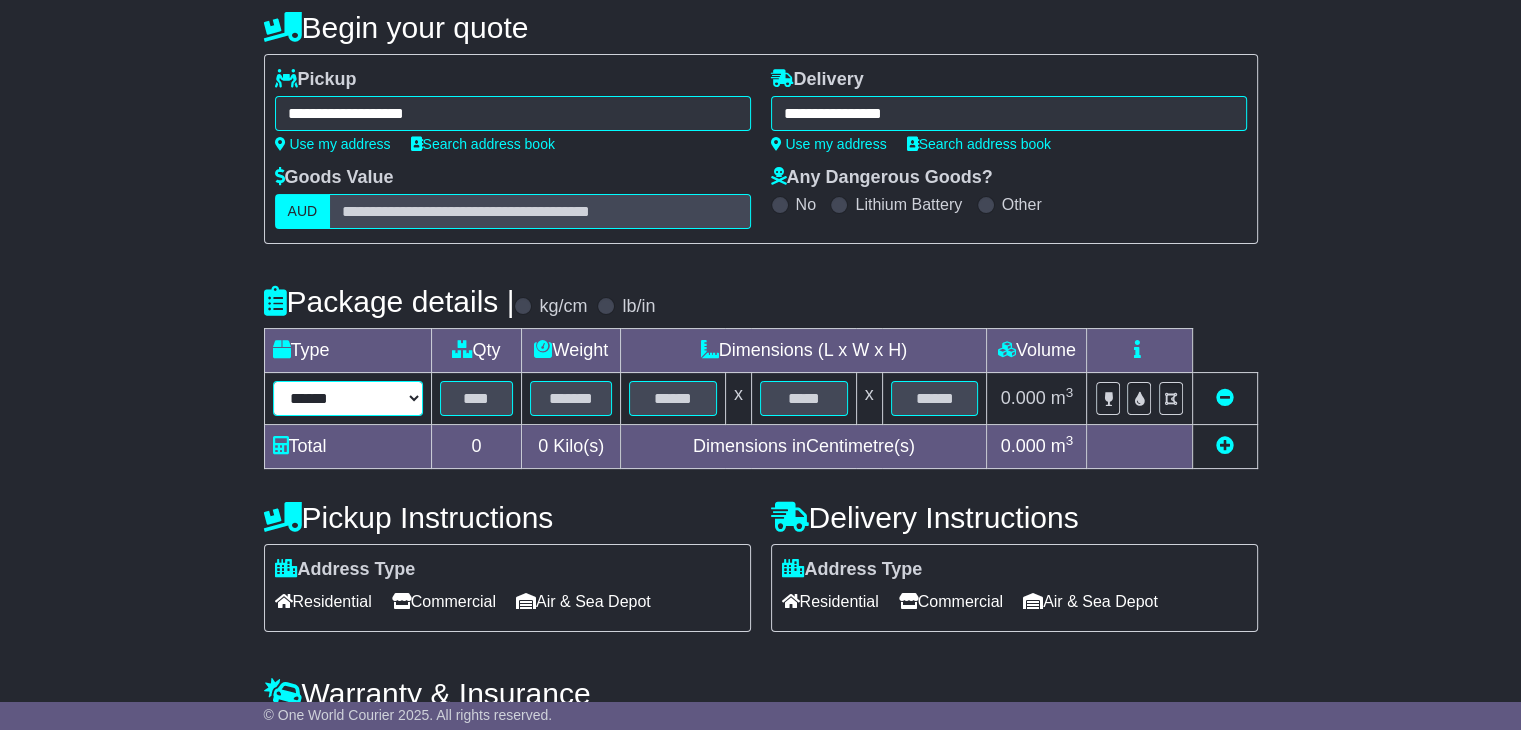 click on "****** ****** *** ******** ***** **** **** ****** *** *******" at bounding box center [348, 398] 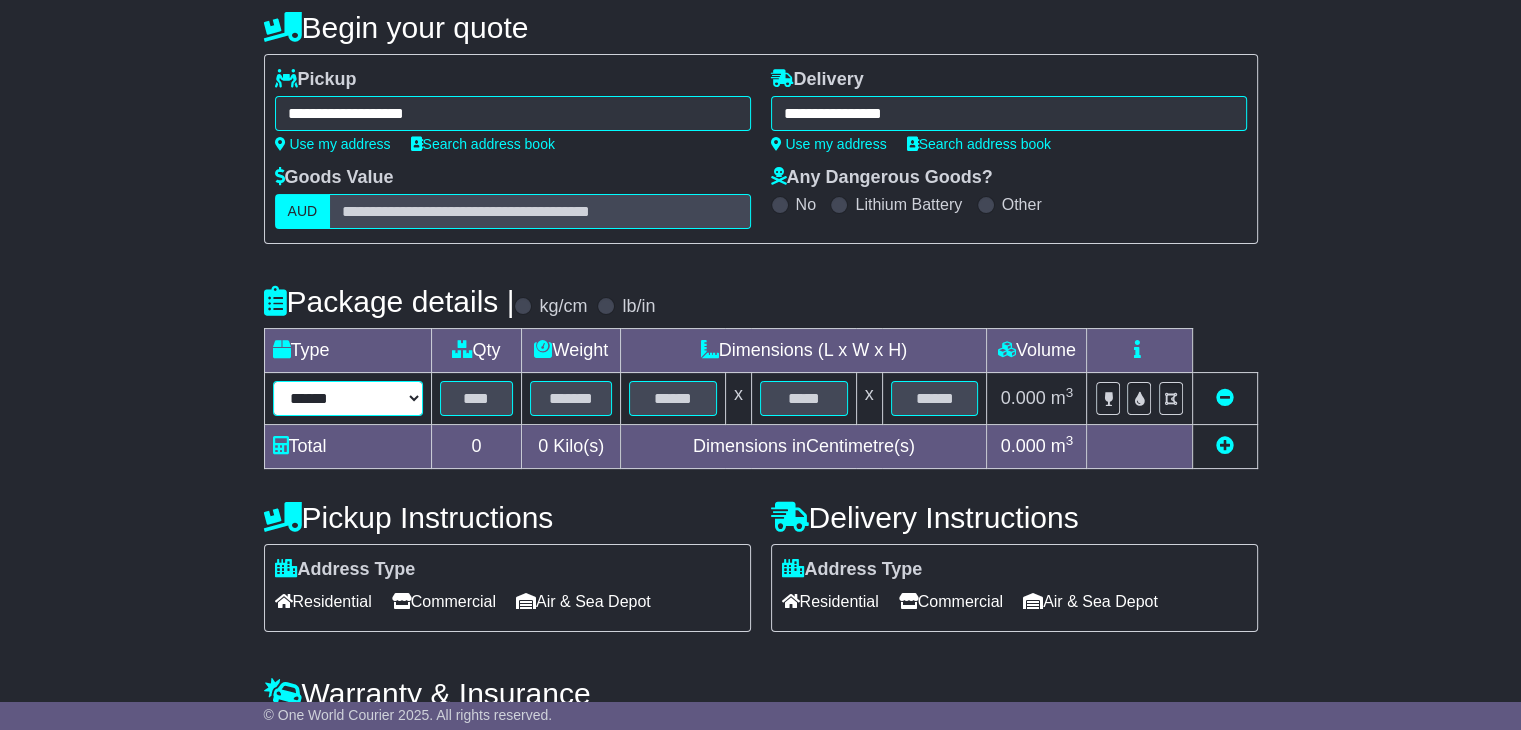 select on "*****" 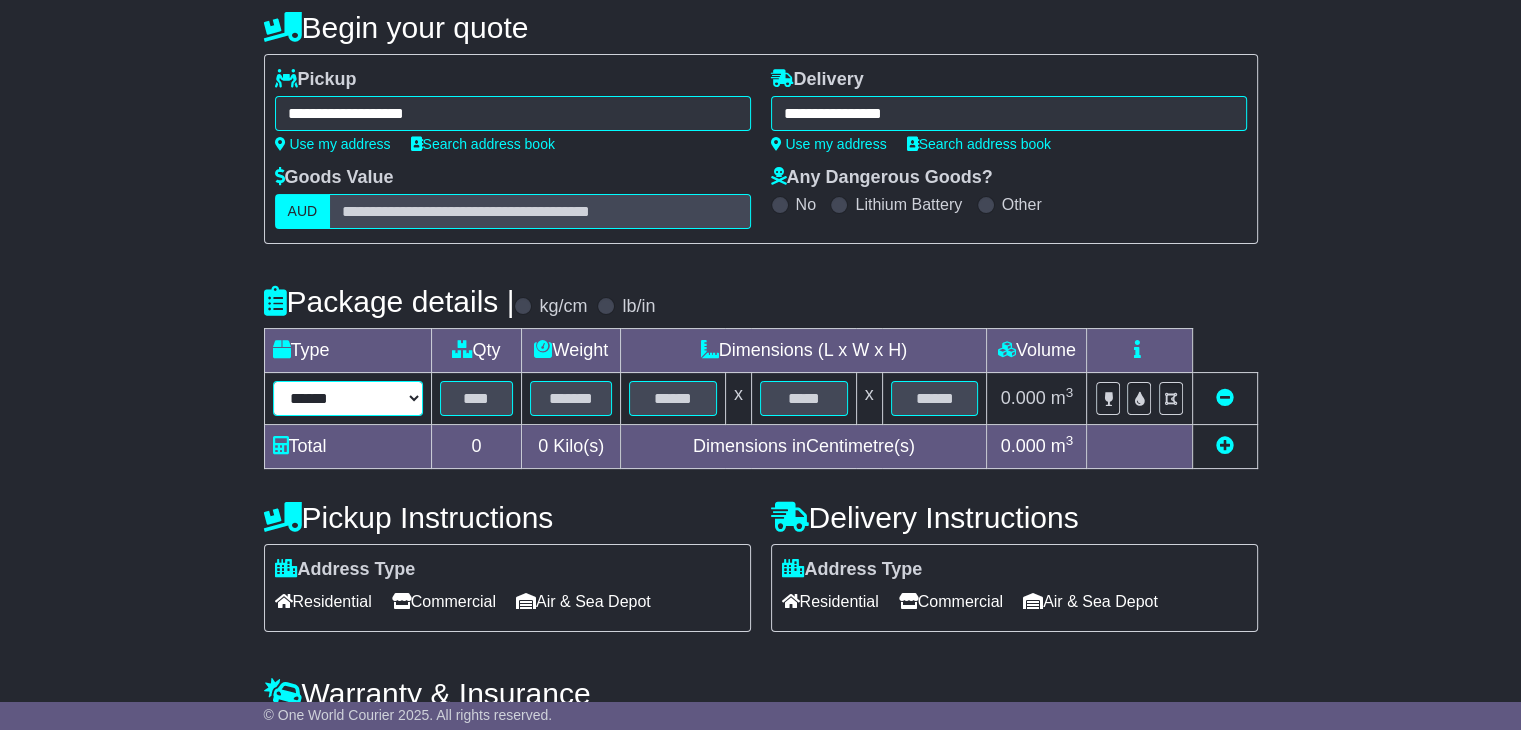click on "****** ****** *** ******** ***** **** **** ****** *** *******" at bounding box center (348, 398) 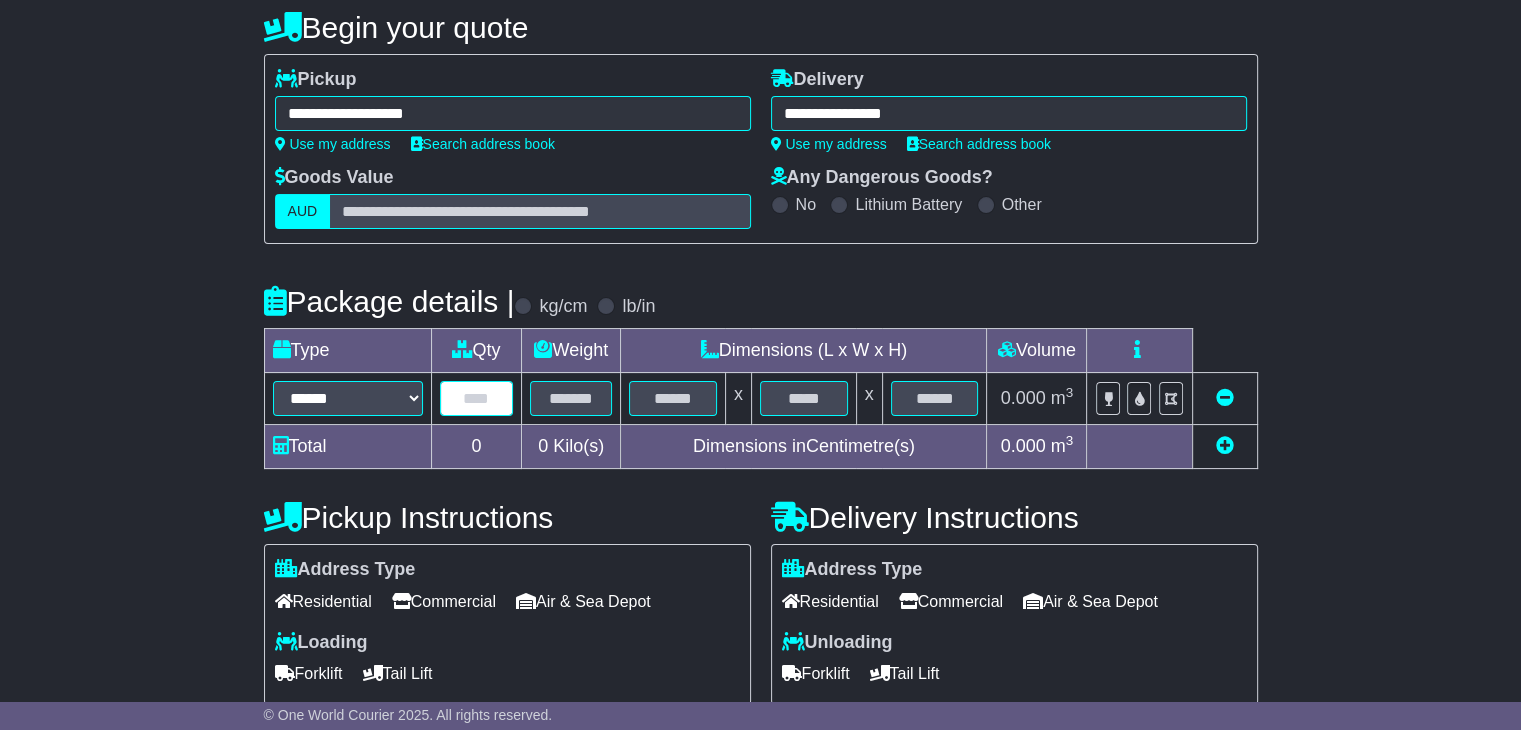 click at bounding box center [477, 398] 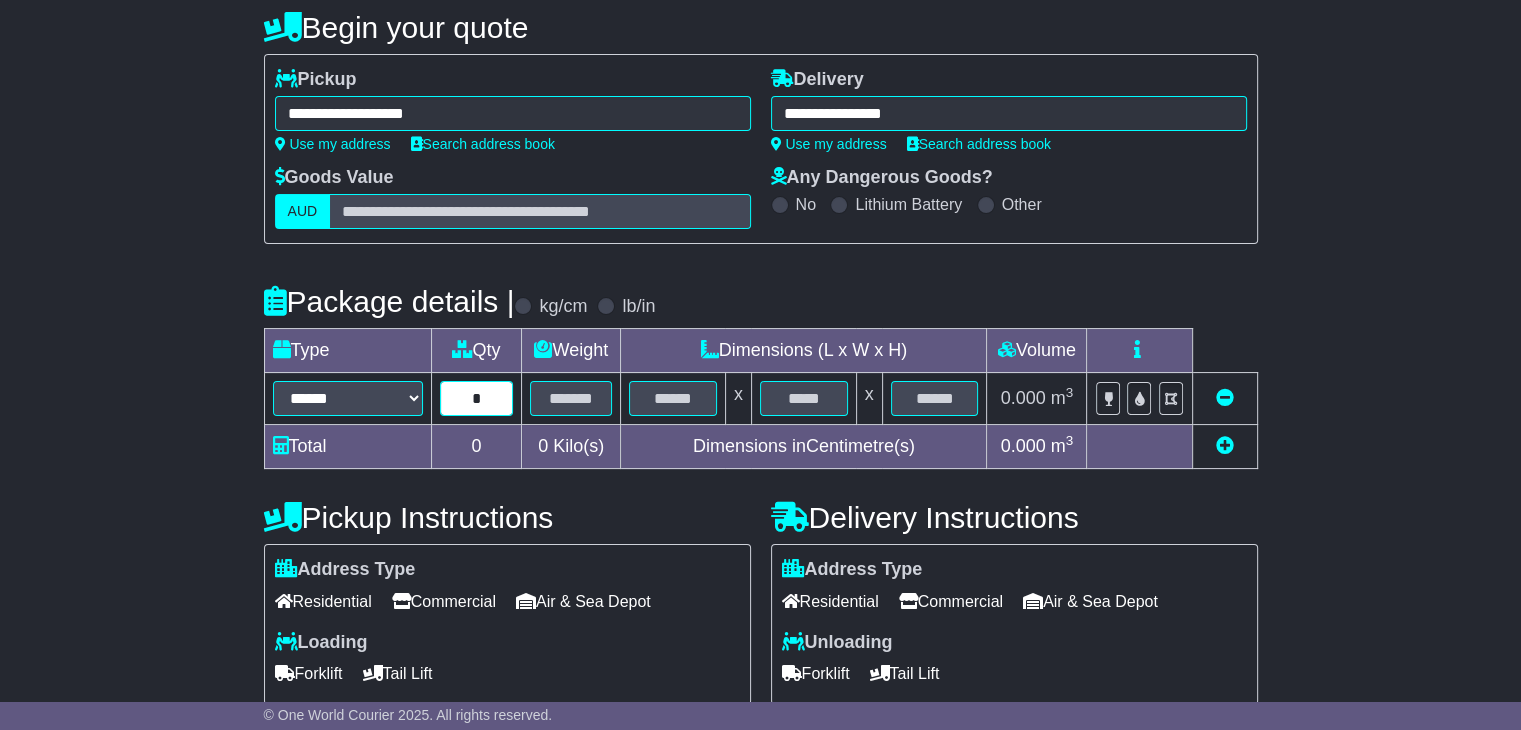 type on "*" 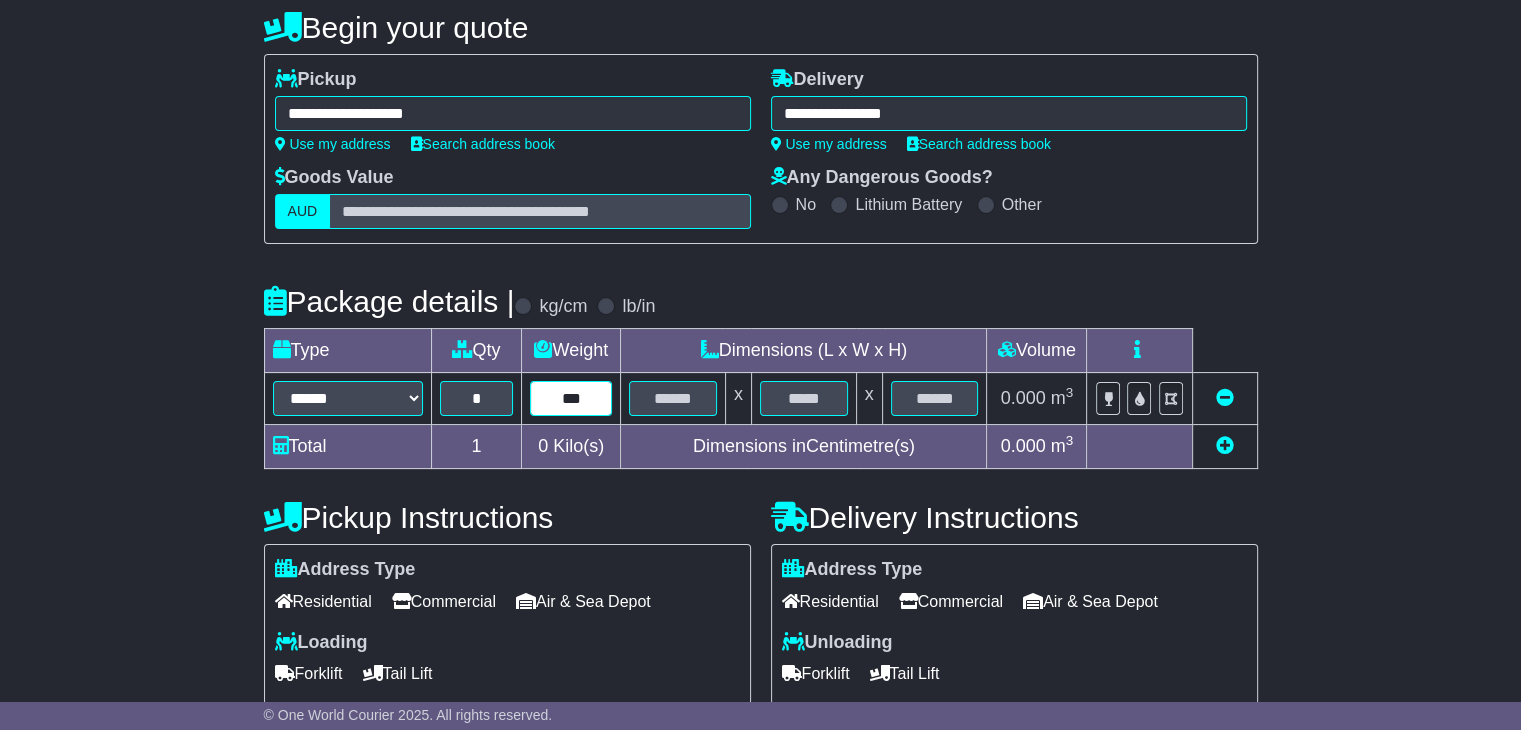 type on "***" 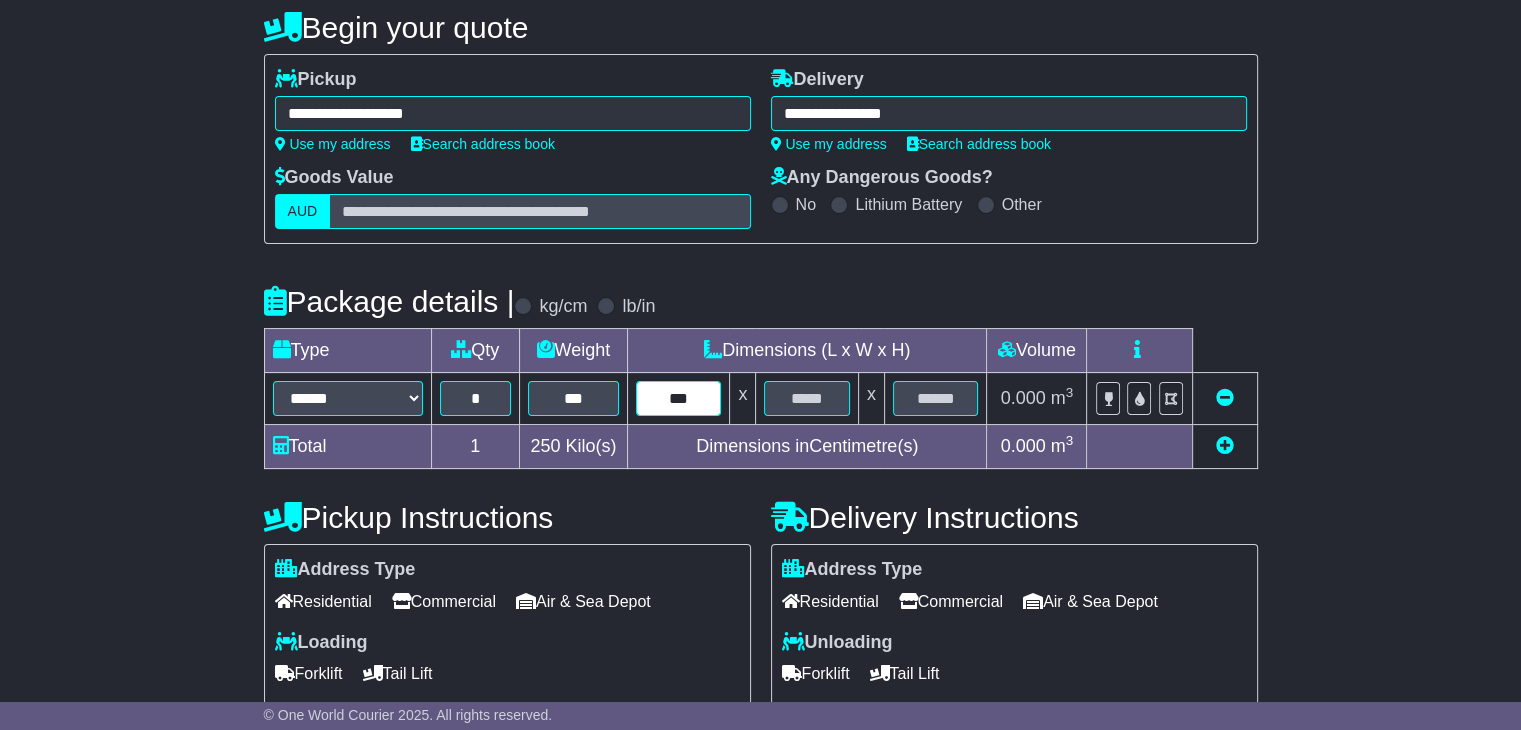 type on "***" 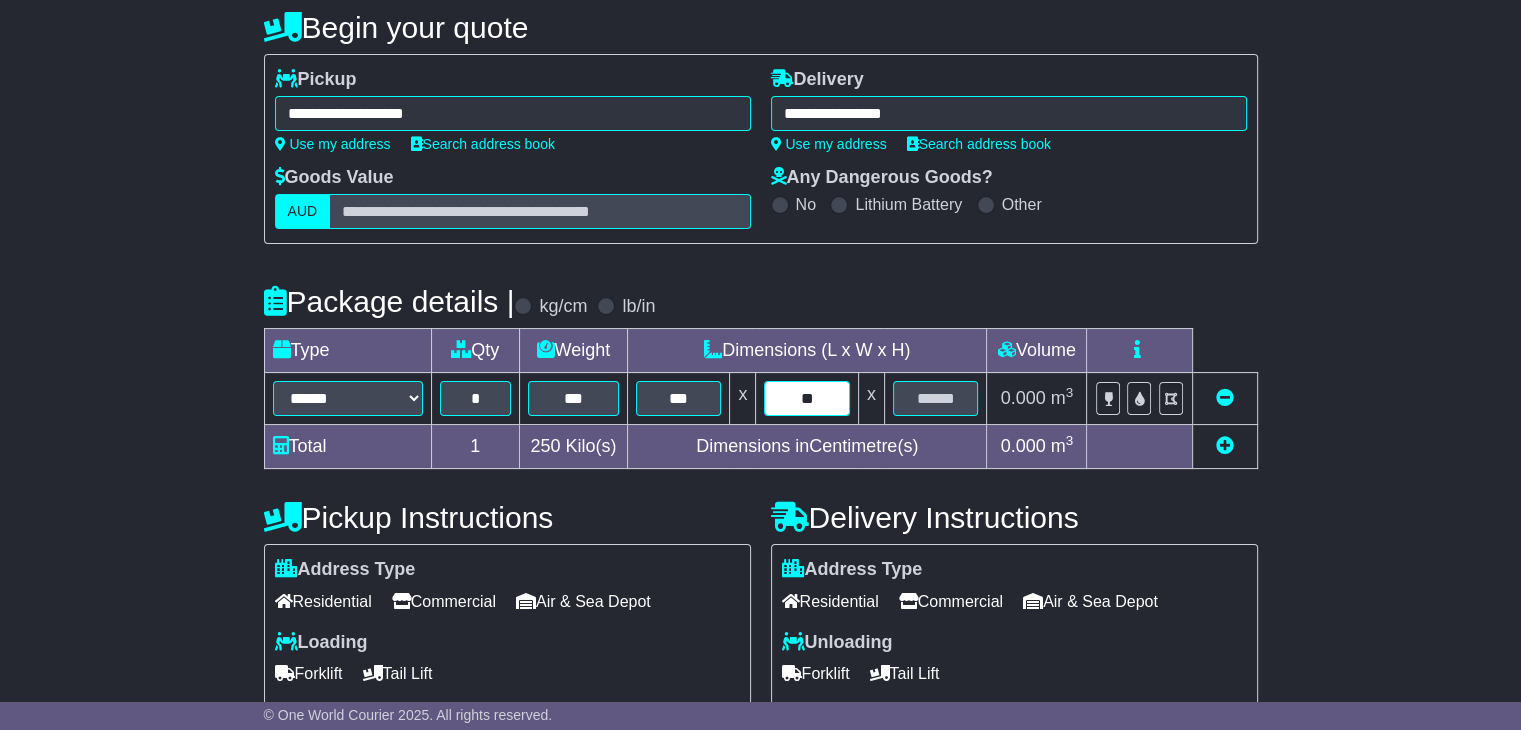 type on "**" 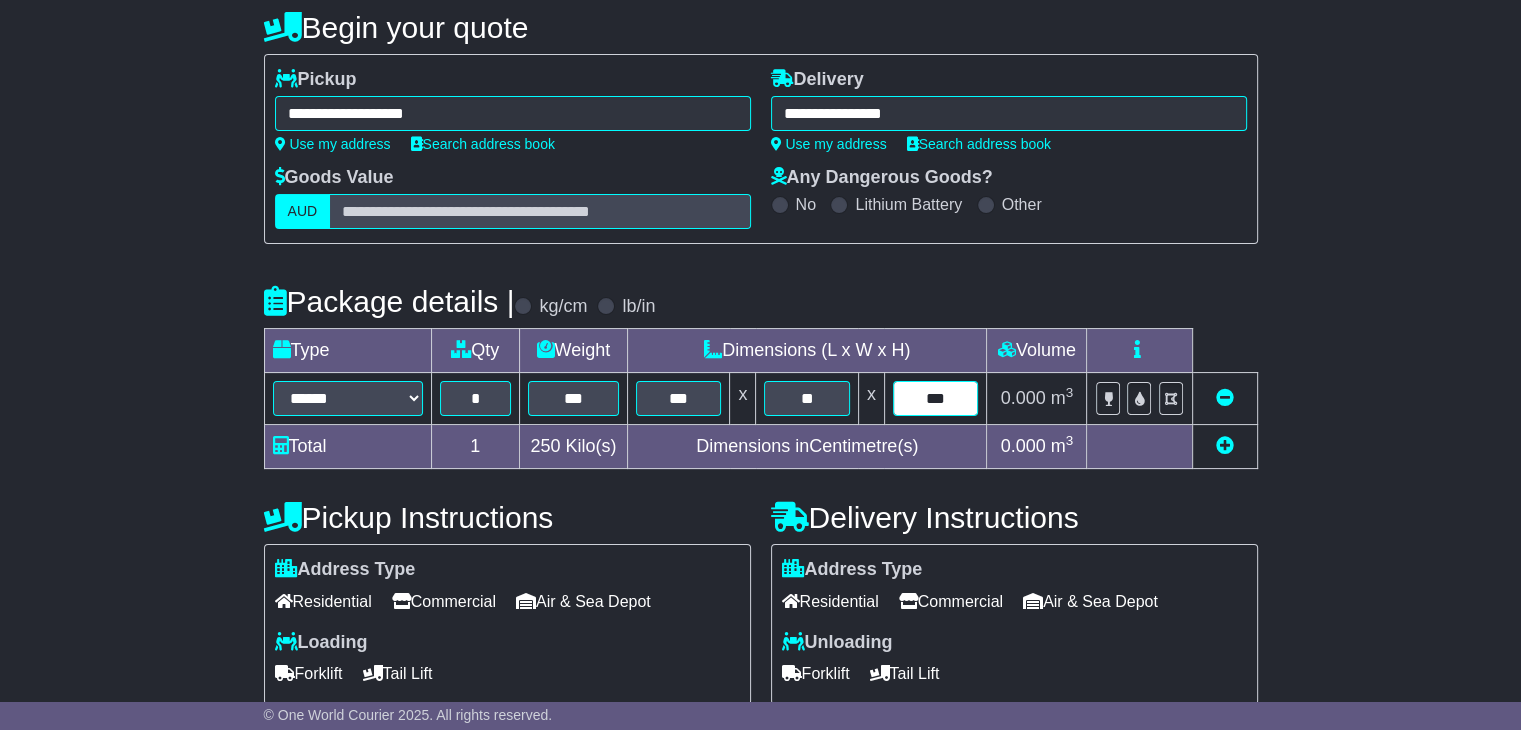 type on "***" 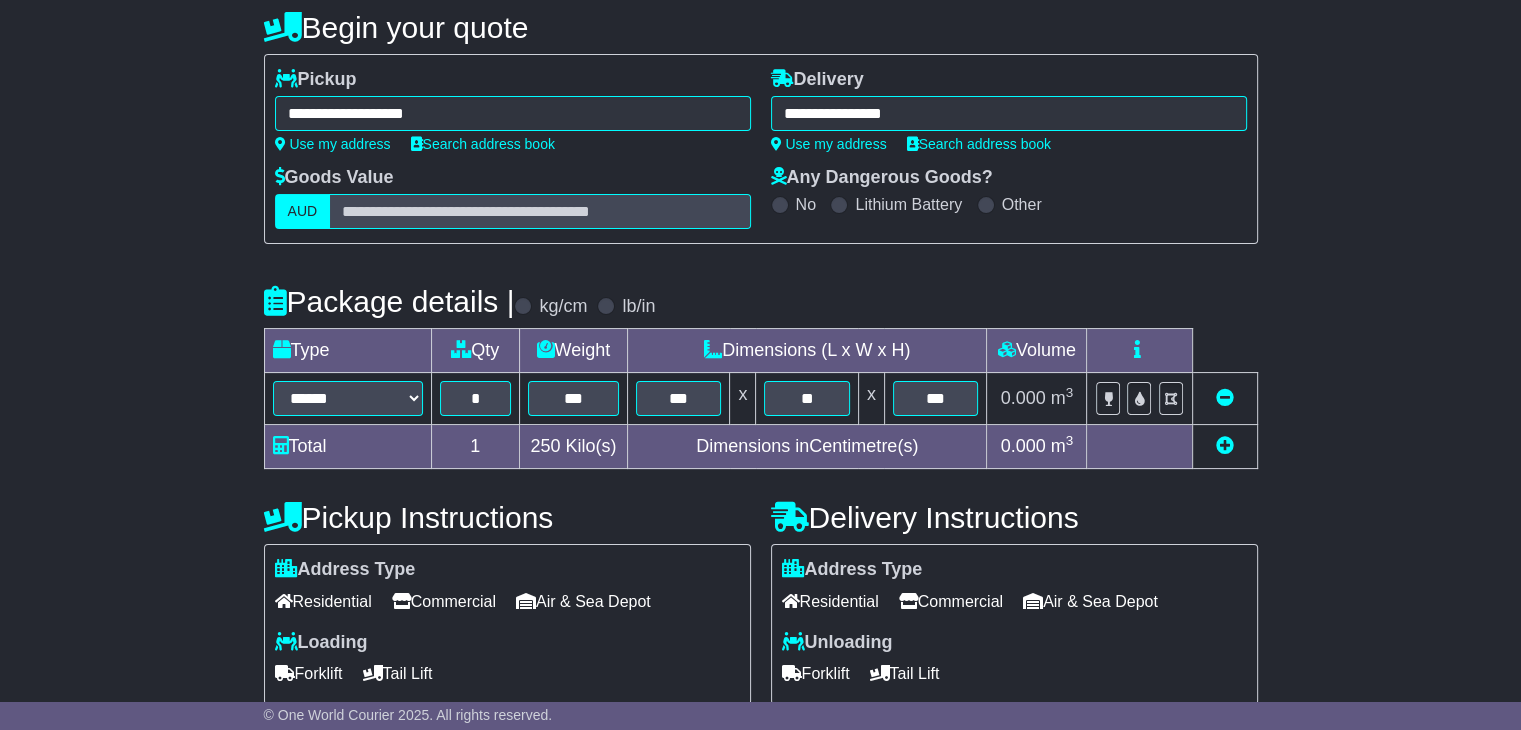 scroll, scrollTop: 500, scrollLeft: 0, axis: vertical 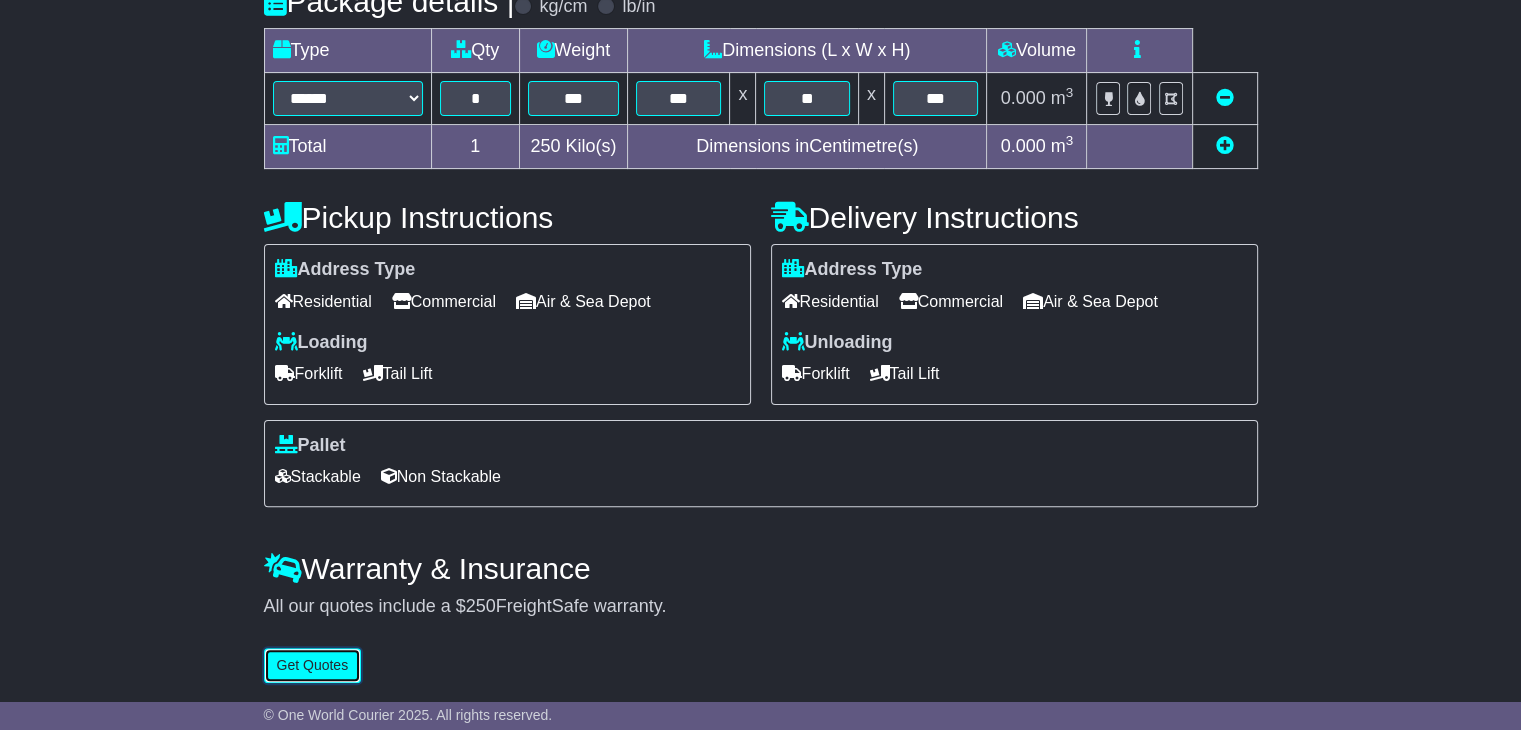 type 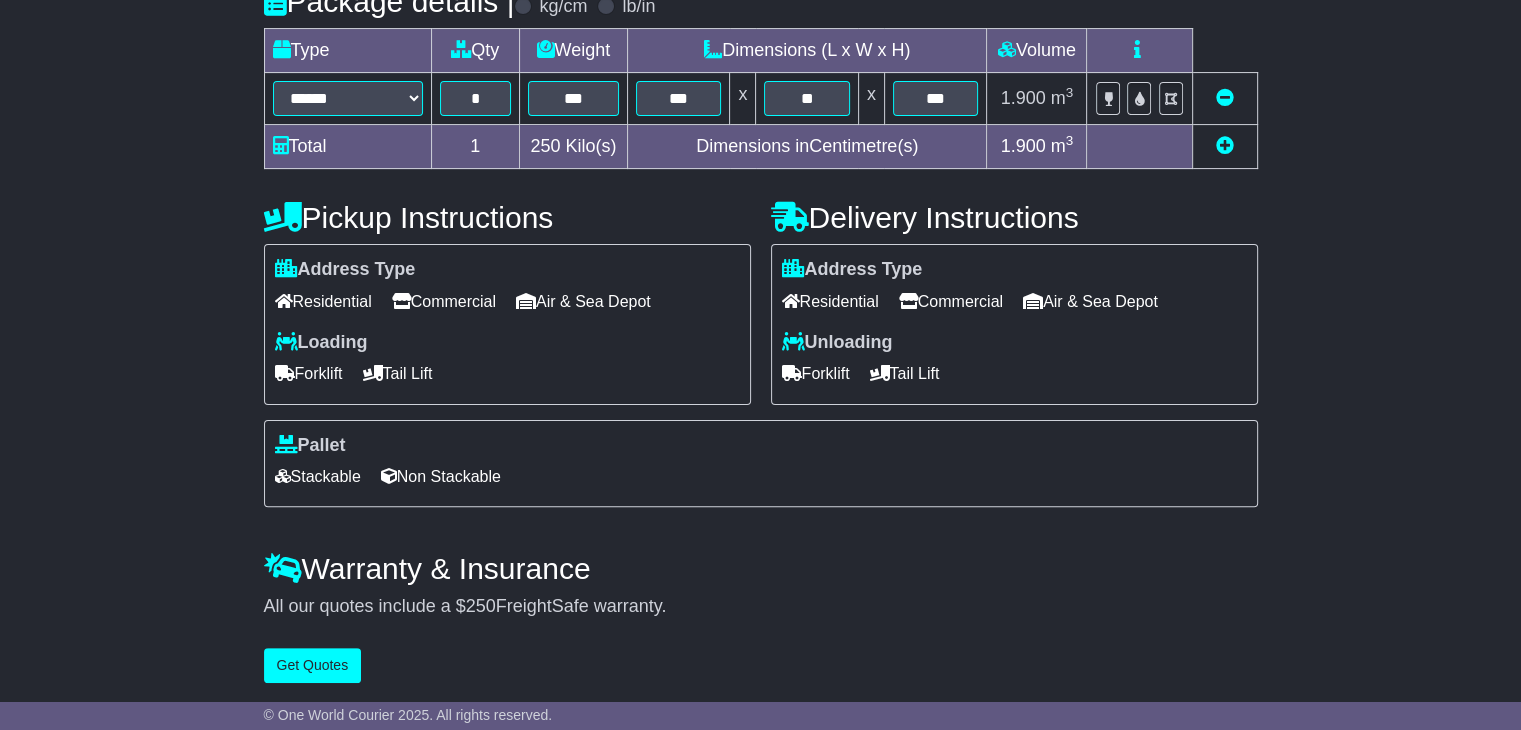click on "Commercial" at bounding box center (444, 301) 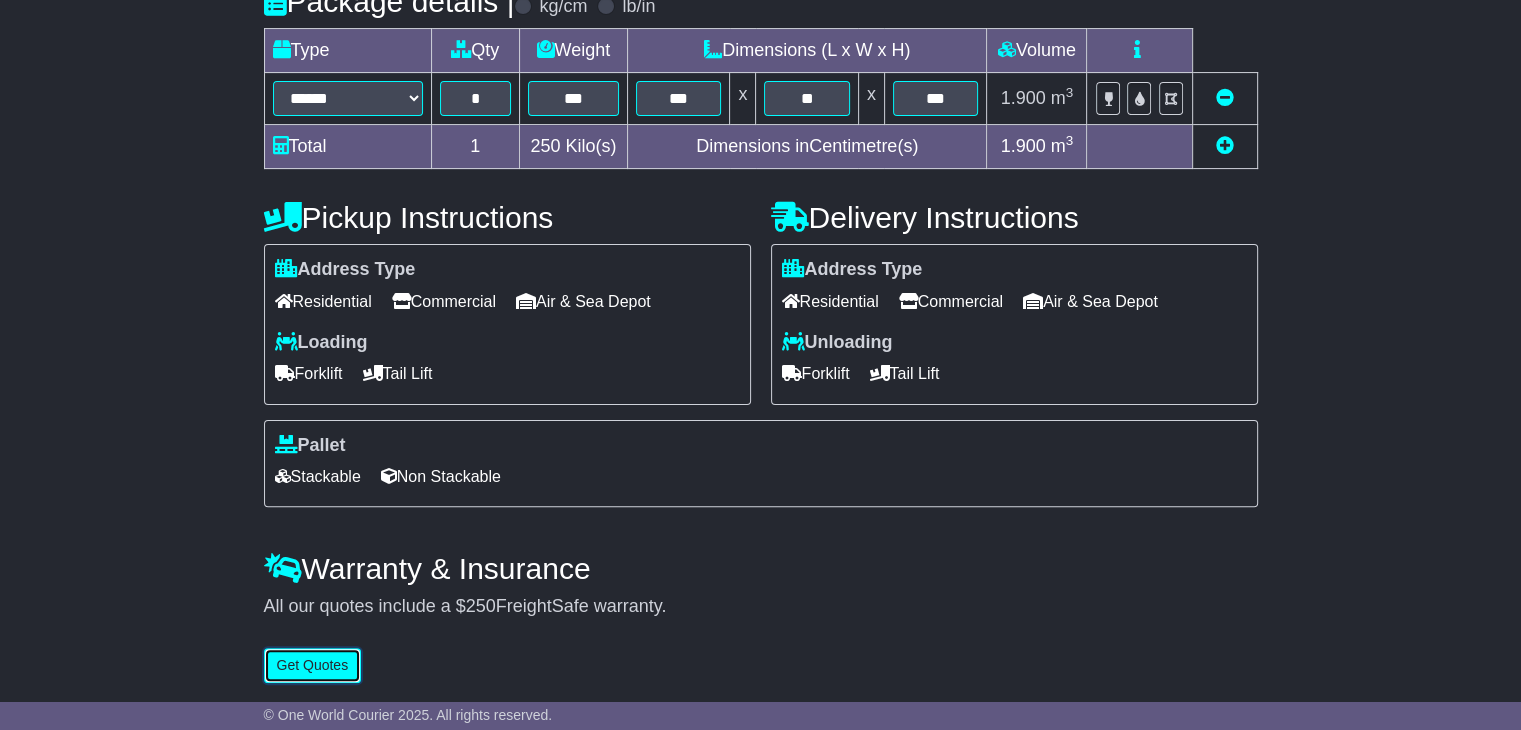click on "Get Quotes" at bounding box center [313, 665] 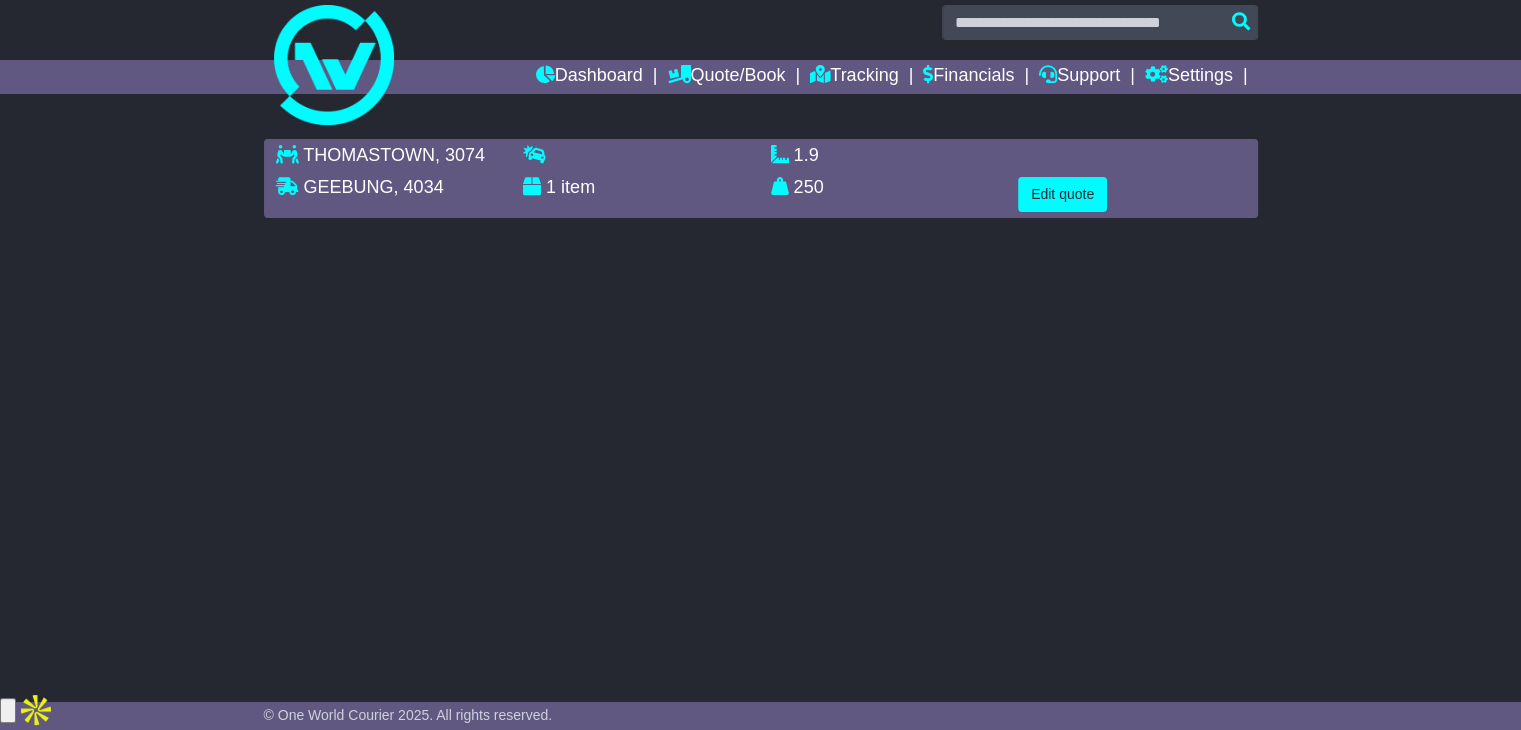 scroll, scrollTop: 0, scrollLeft: 0, axis: both 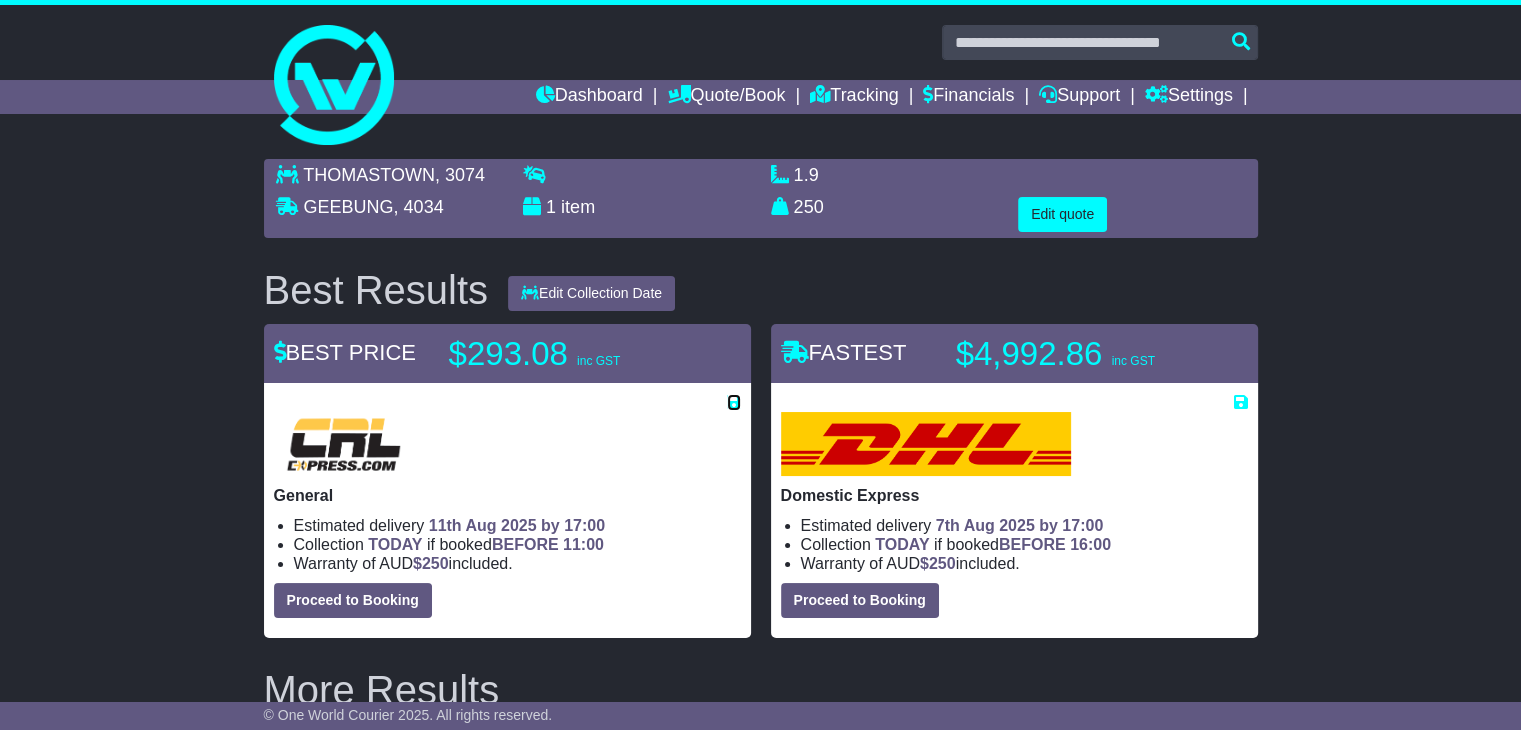 click at bounding box center (734, 402) 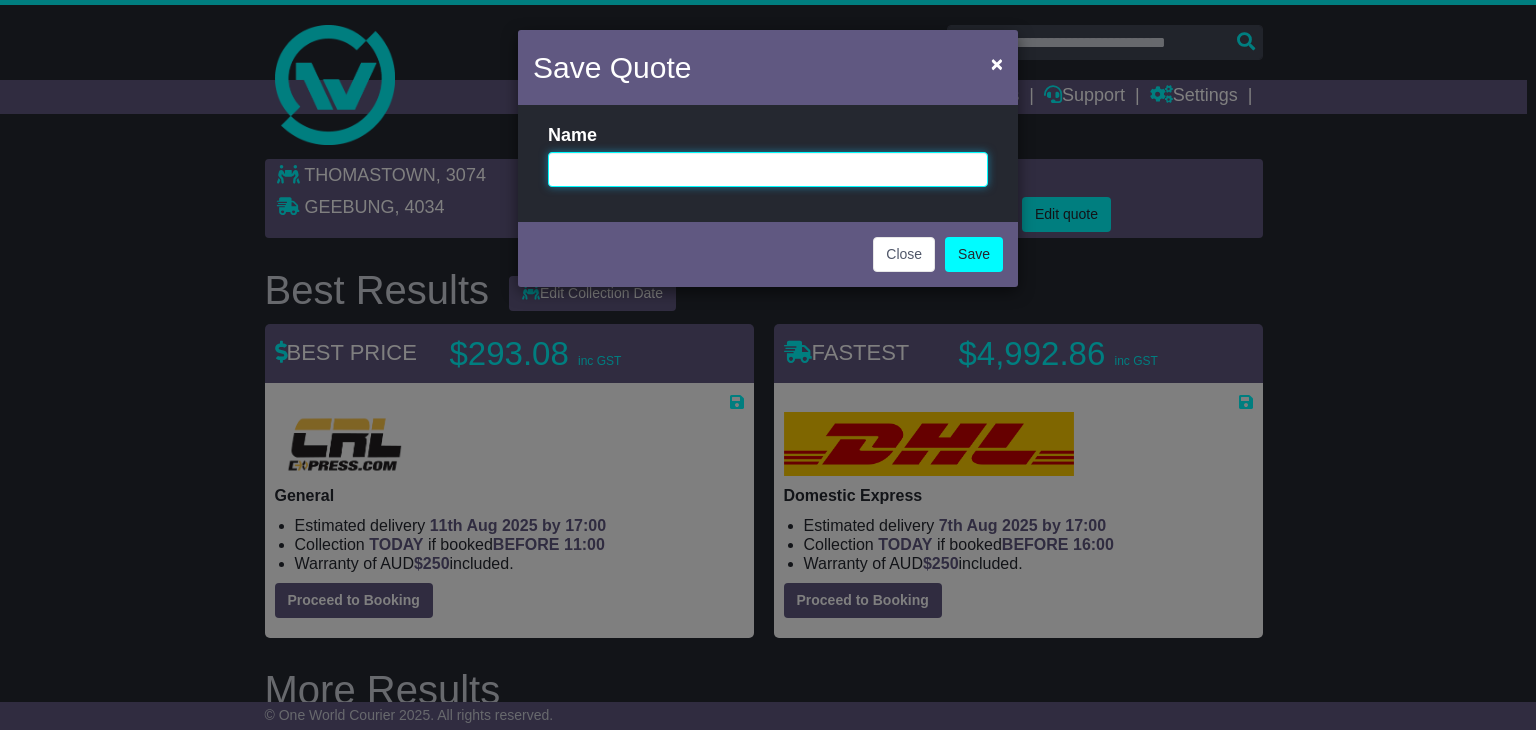 click at bounding box center (768, 169) 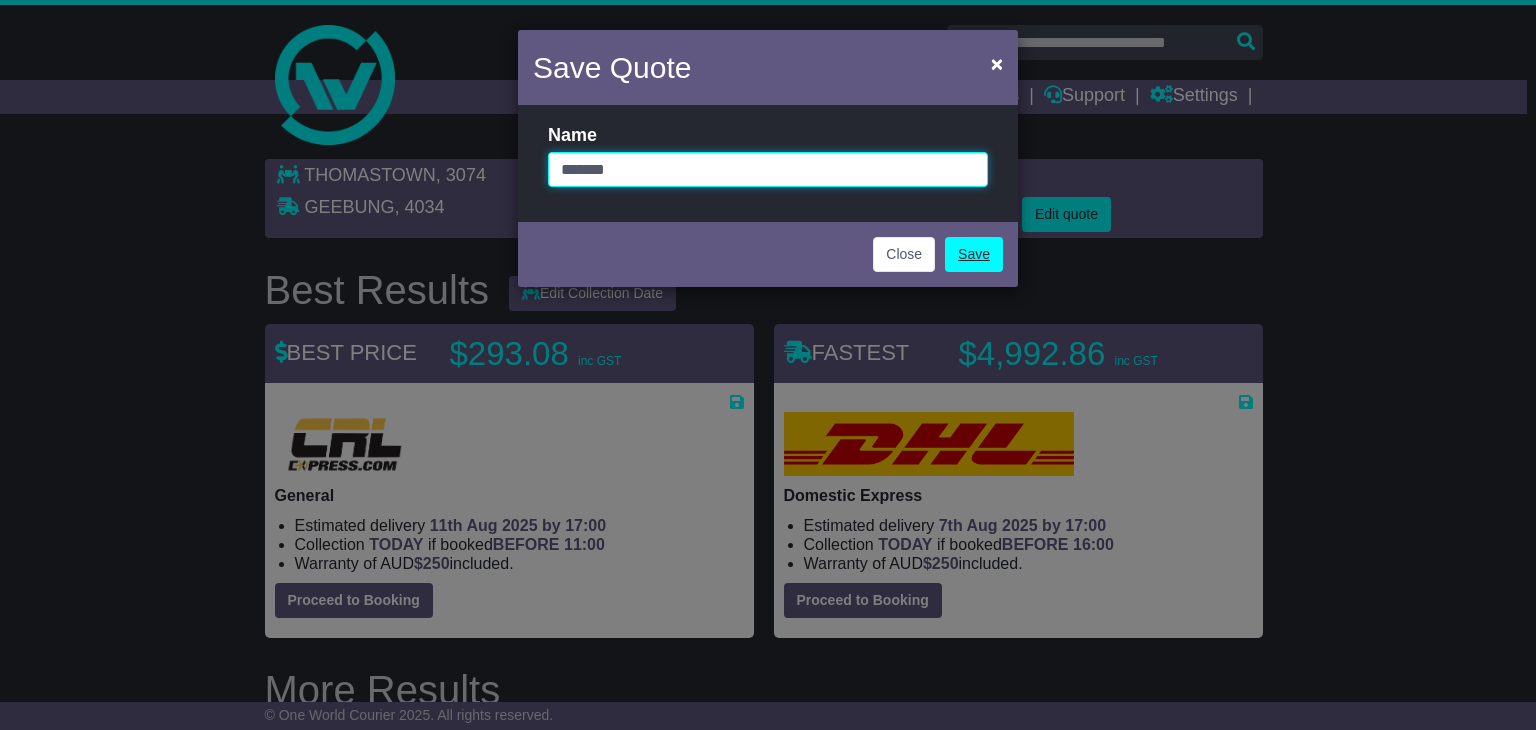 type on "*******" 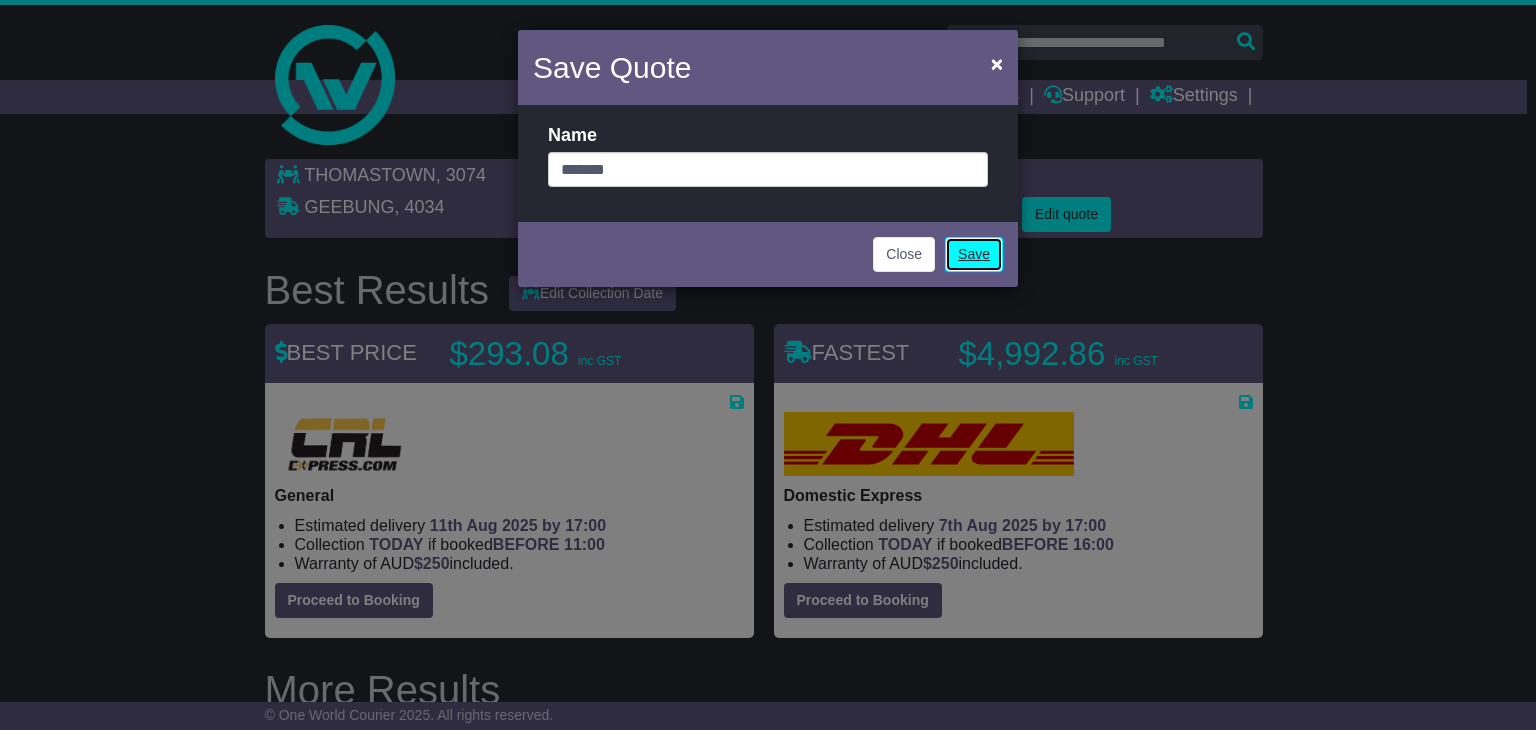 click on "Save" at bounding box center [974, 254] 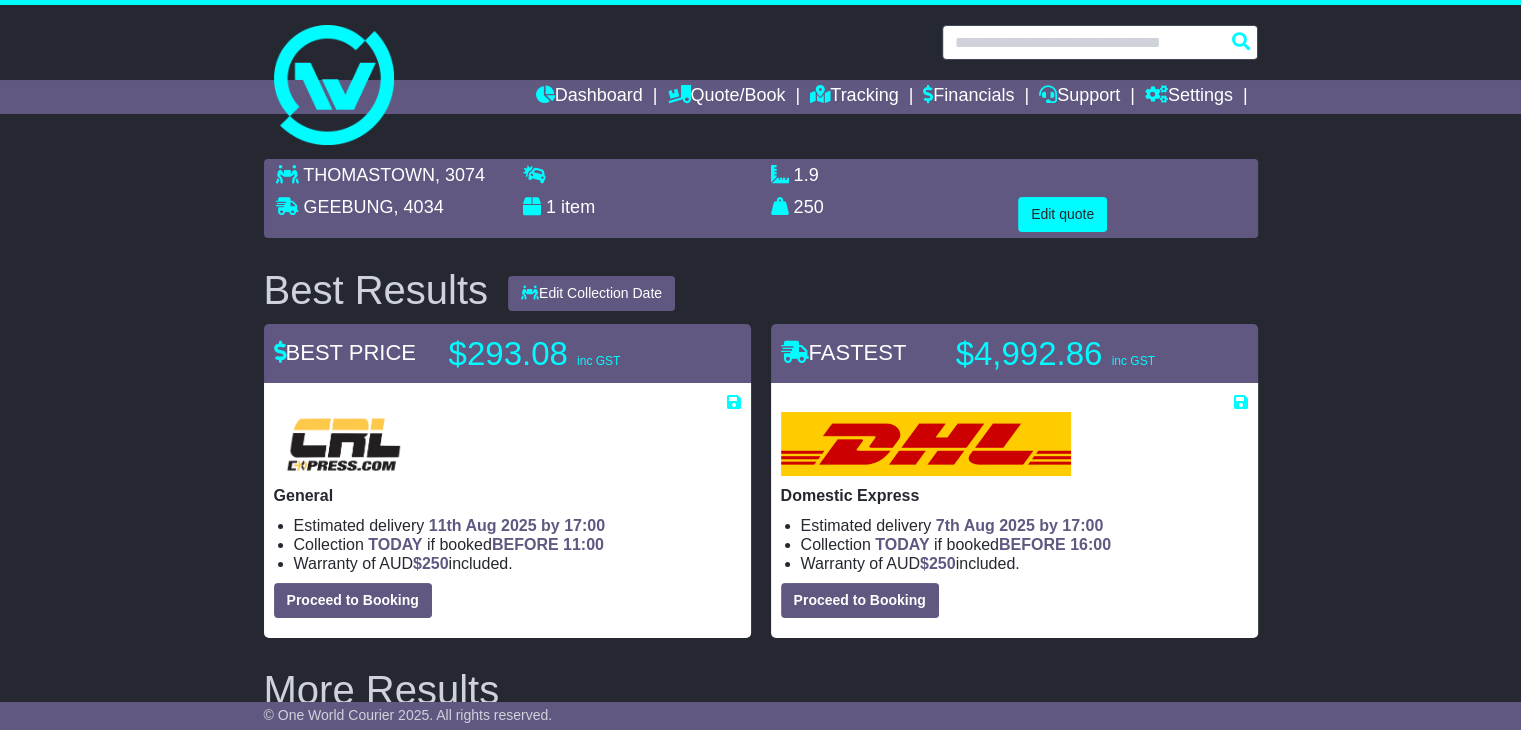 click at bounding box center (1100, 42) 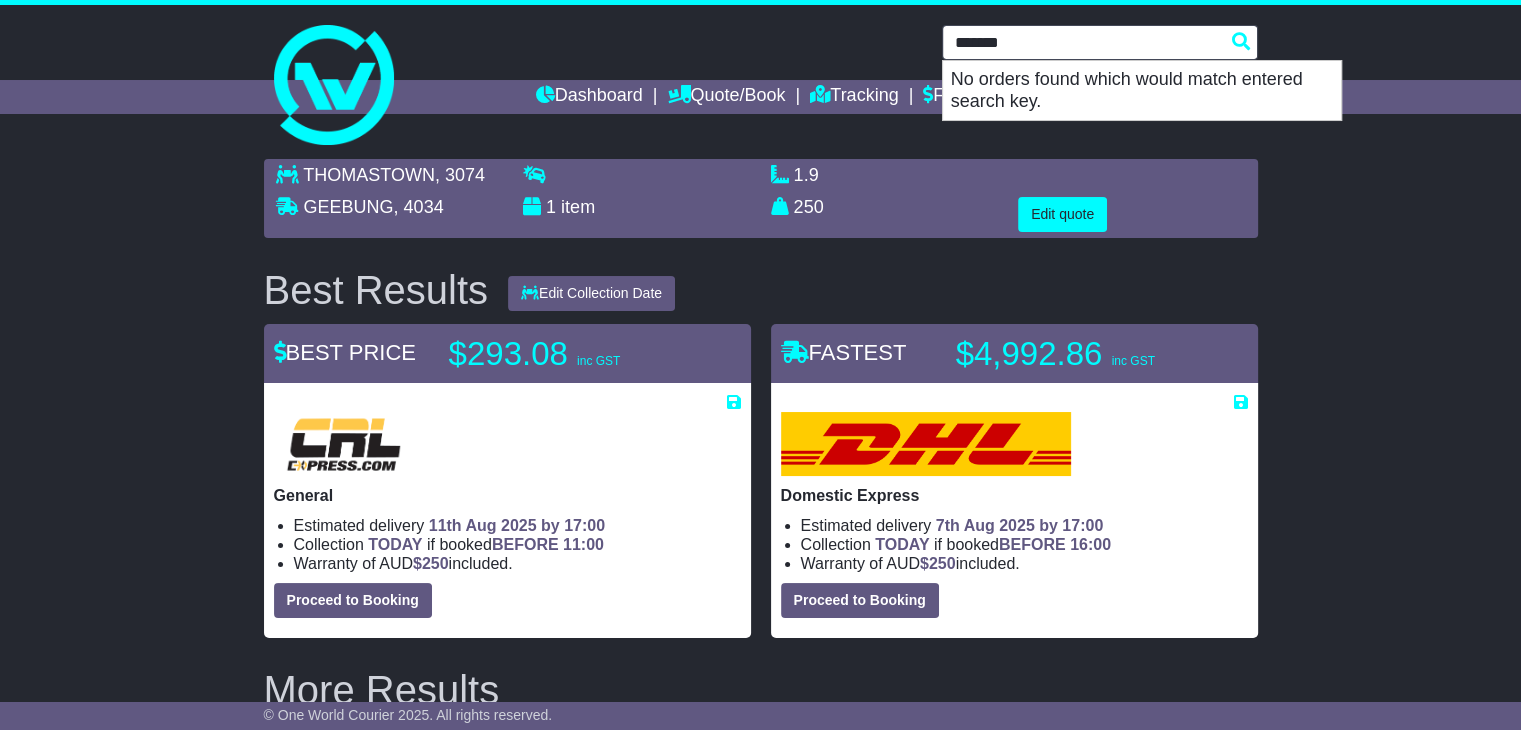 type on "*******" 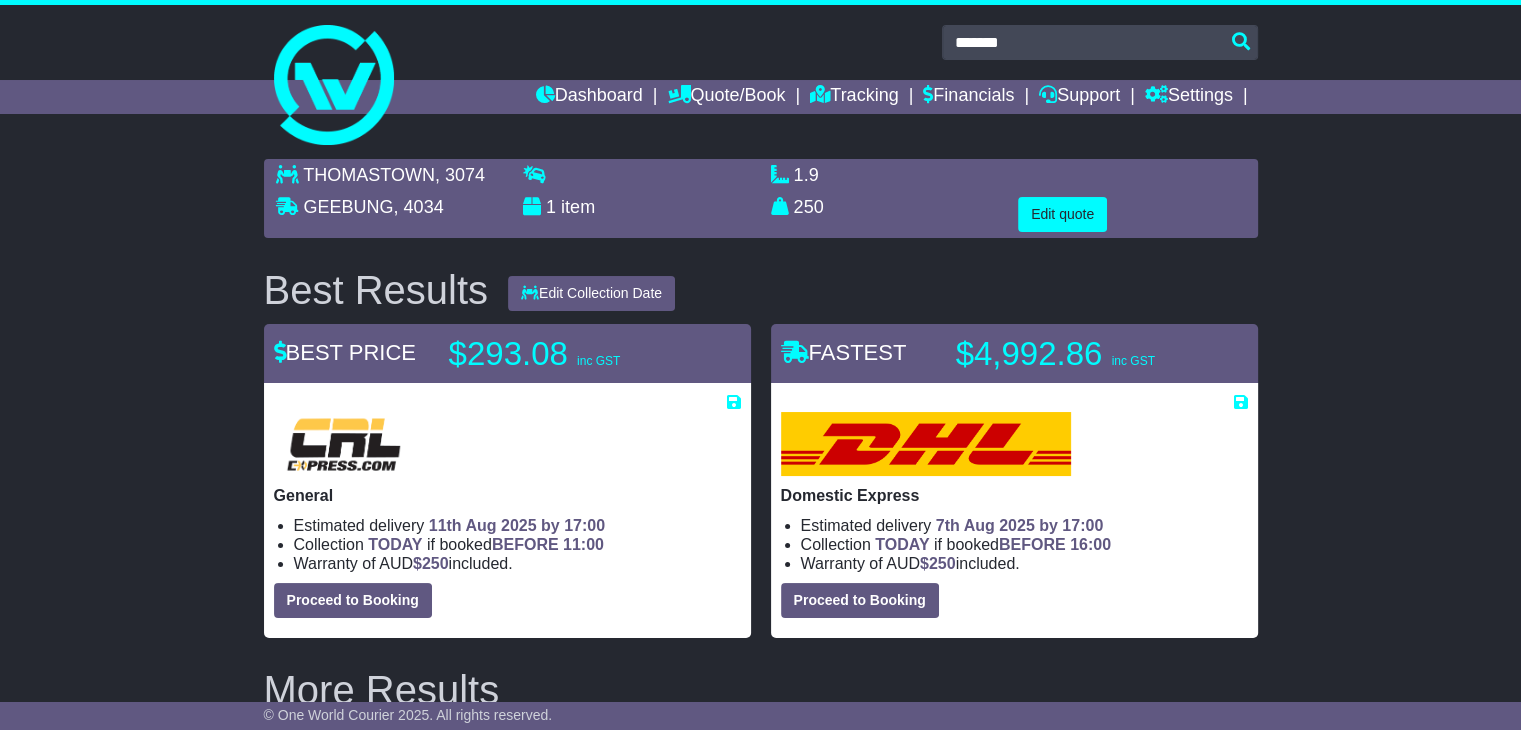 click on "THOMASTOWN , 3074
GEEBUNG , 4034
1   item
1.9
m 3
in 3
250" at bounding box center [760, 1205] 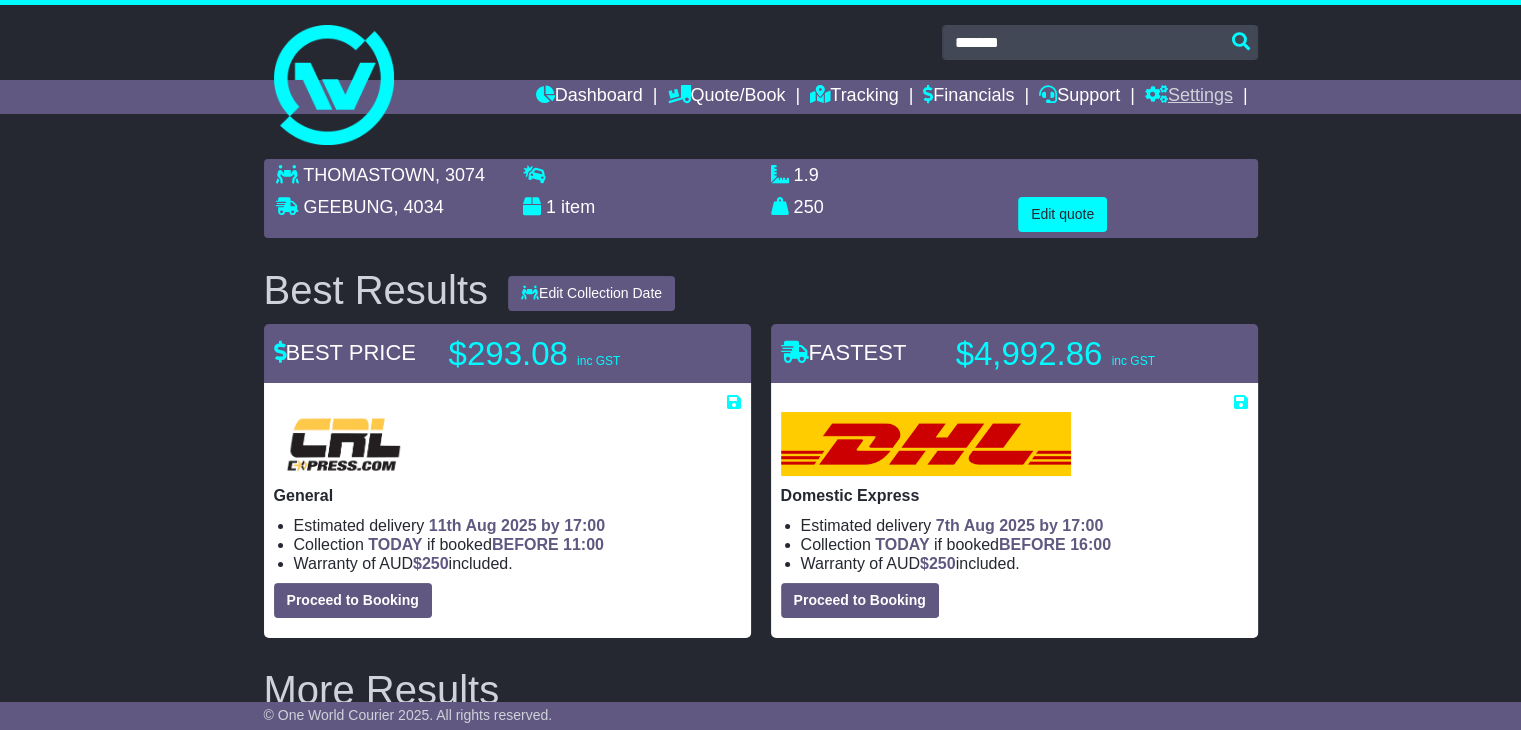 click on "Settings" at bounding box center (1189, 97) 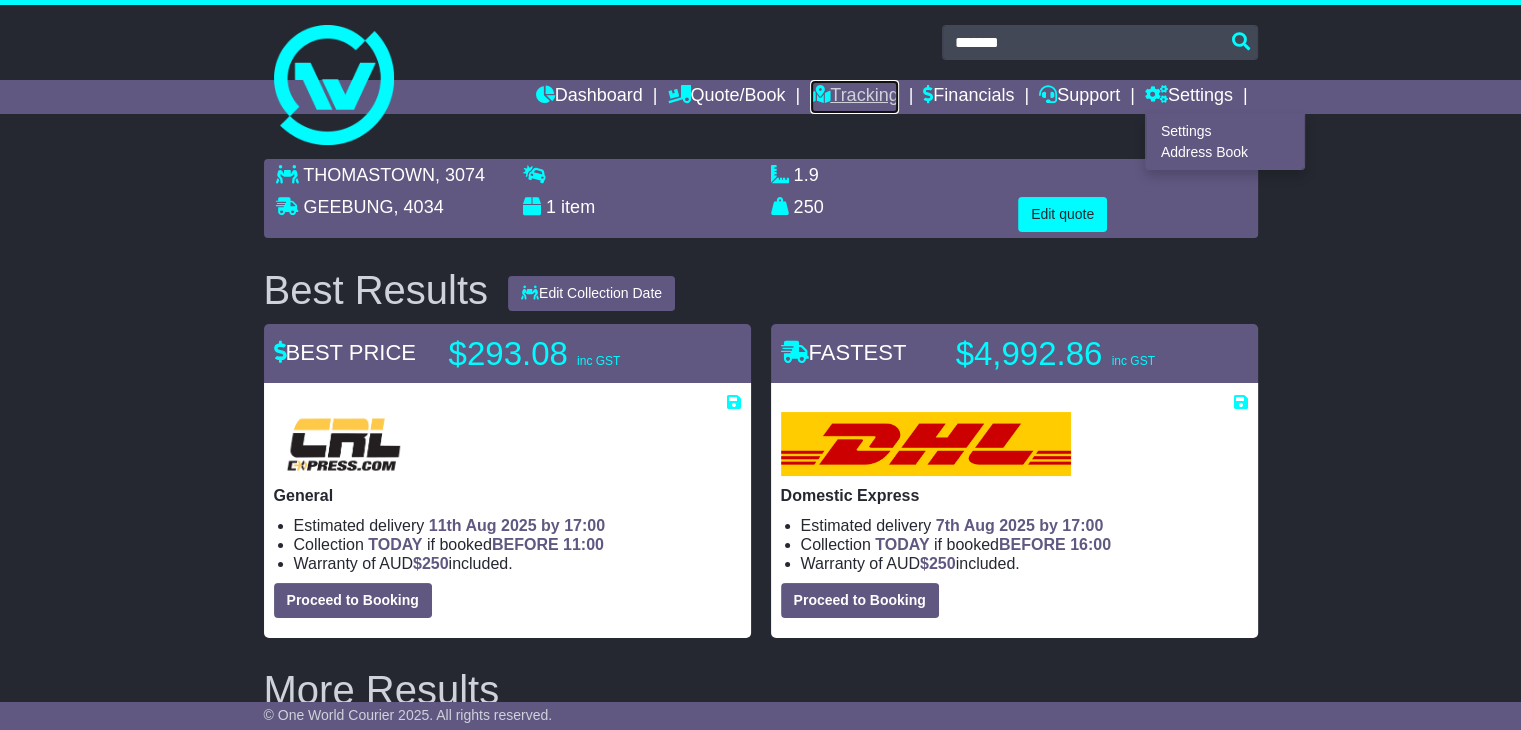 click on "Tracking" at bounding box center [854, 97] 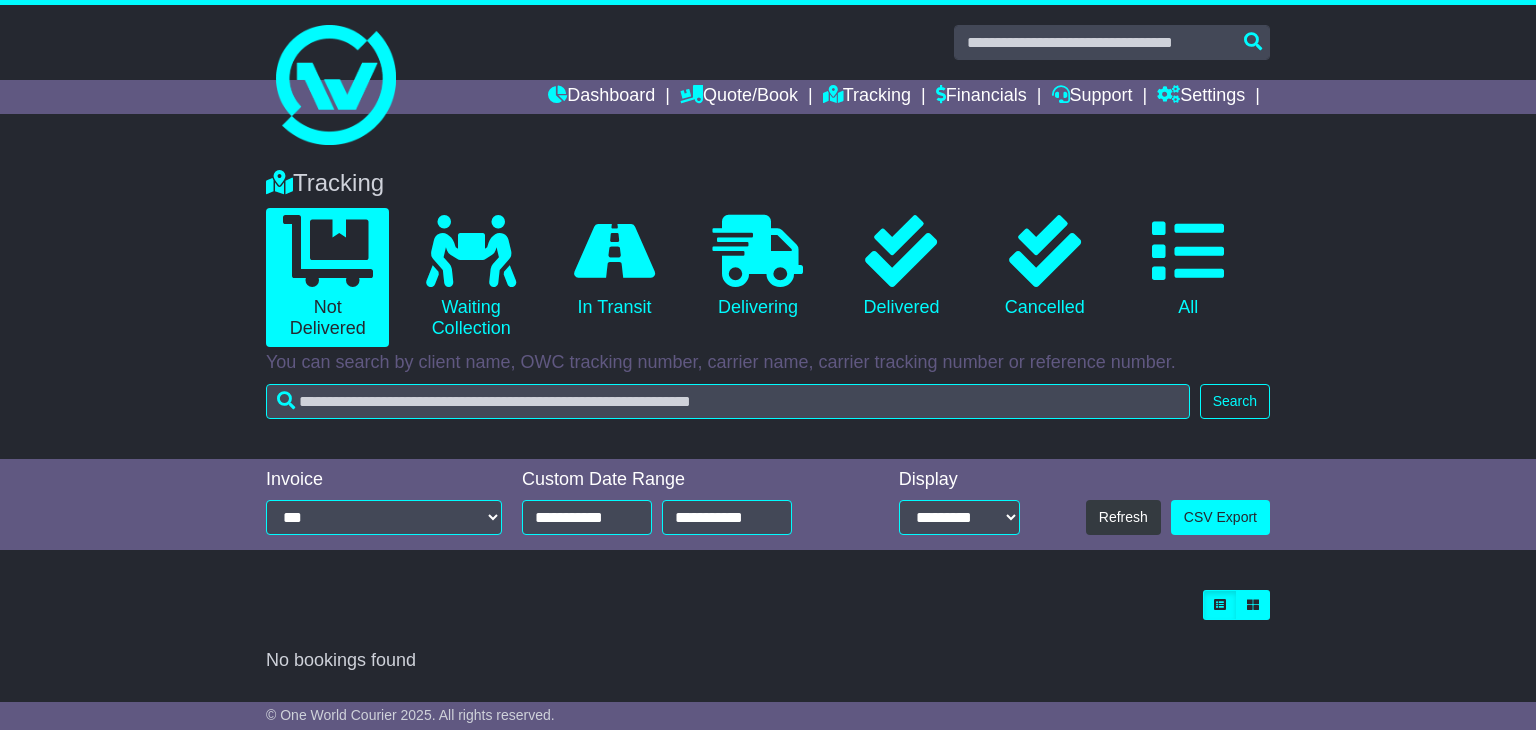 scroll, scrollTop: 0, scrollLeft: 0, axis: both 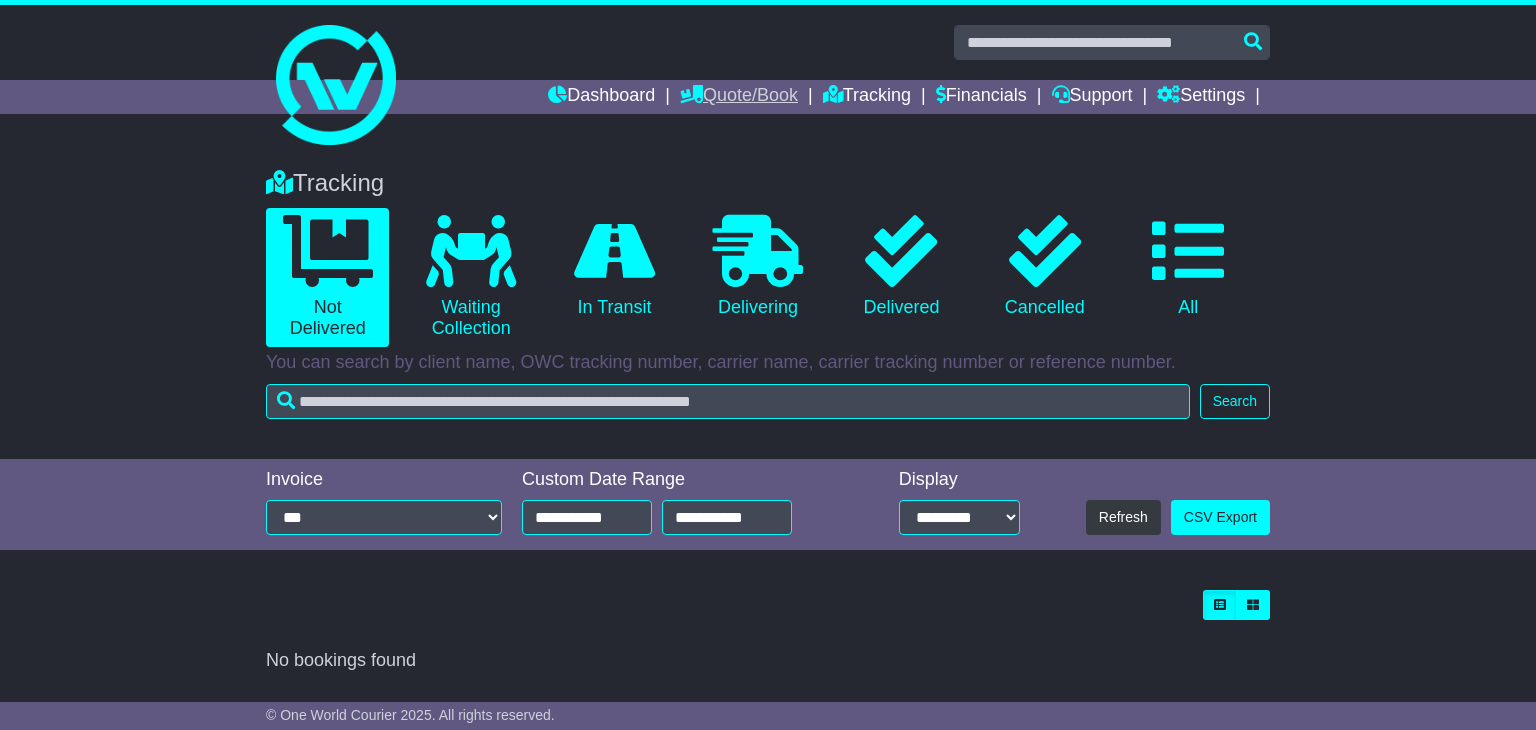 click on "Quote/Book" at bounding box center [739, 97] 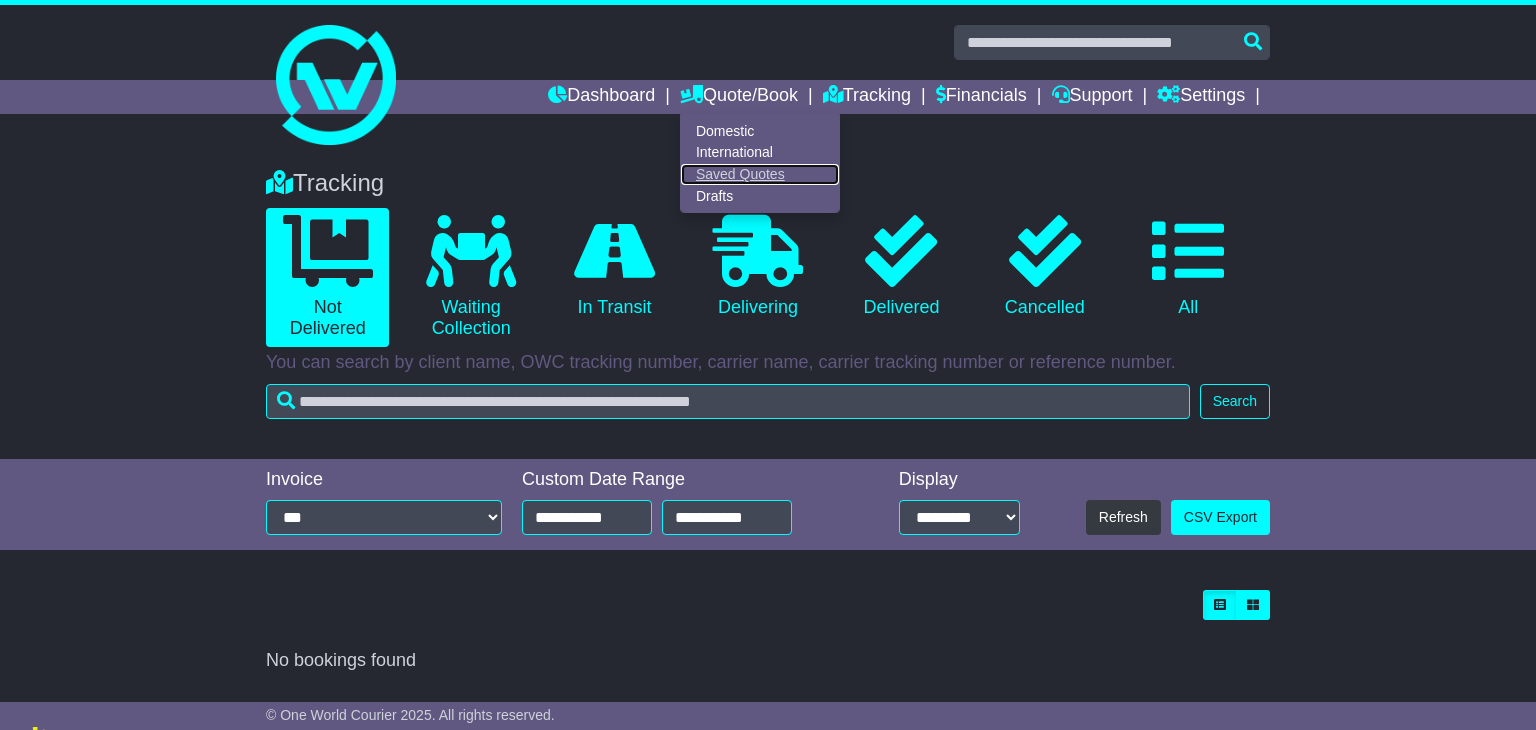 click on "Saved Quotes" at bounding box center [760, 175] 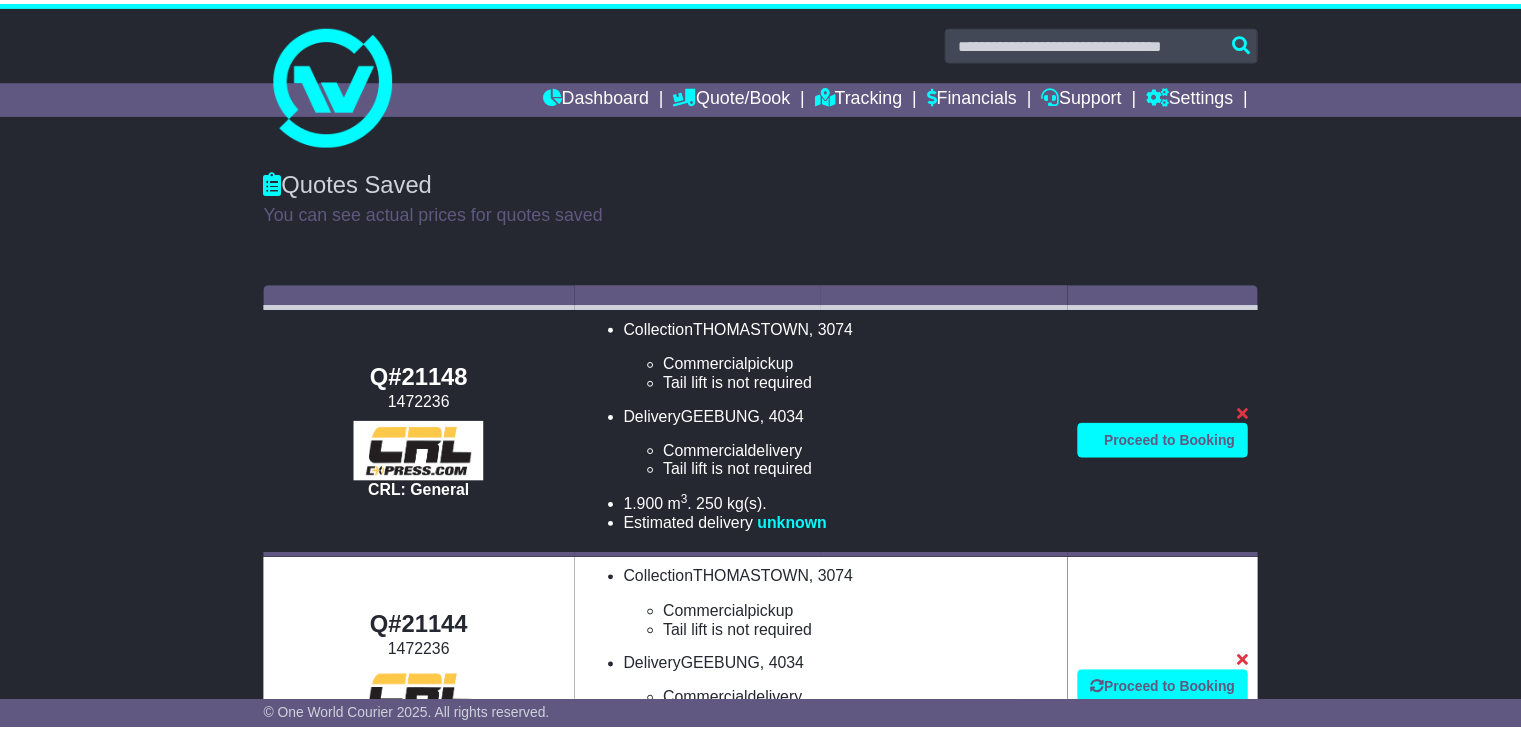 scroll, scrollTop: 0, scrollLeft: 0, axis: both 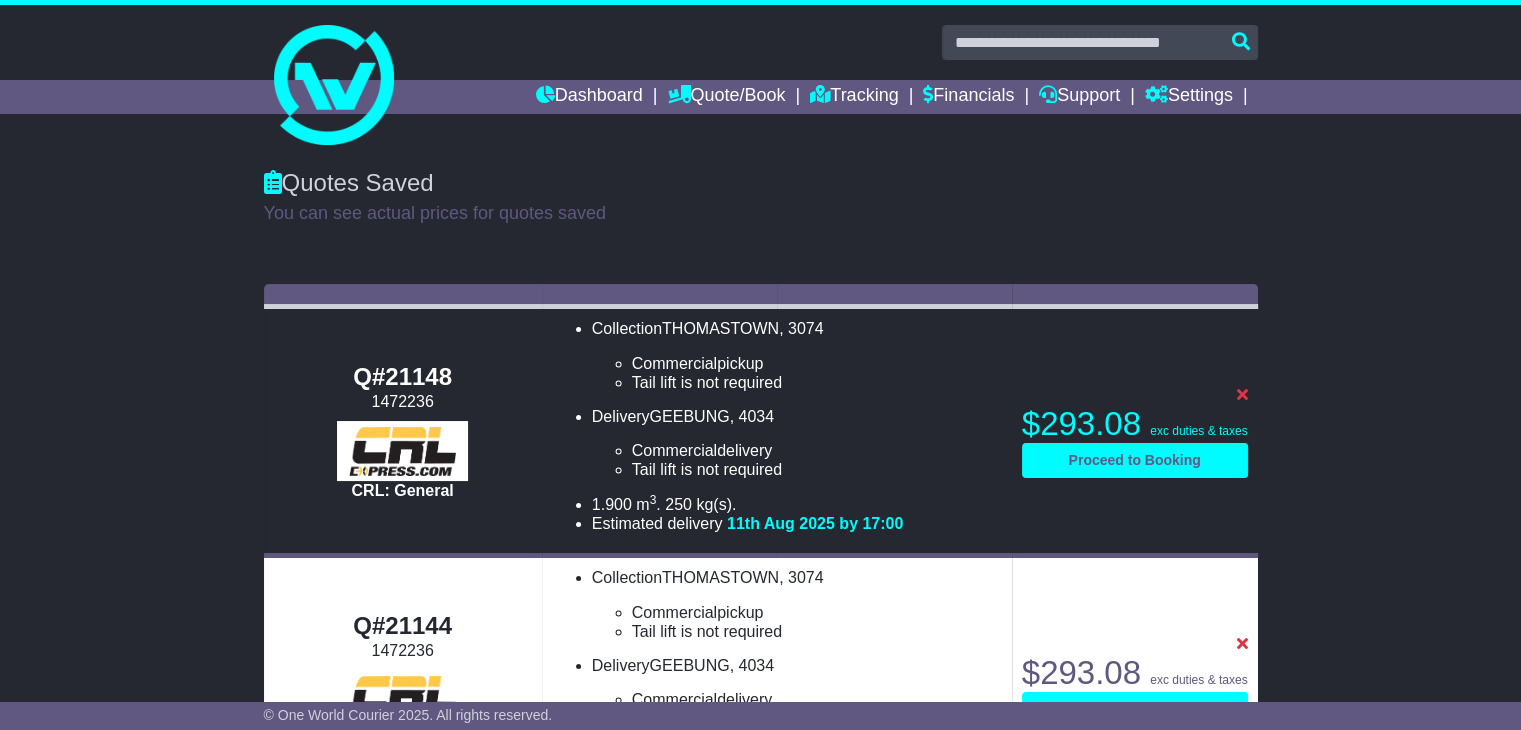 click on "Quotes Saved
You can see actual prices for quotes saved" at bounding box center [761, 196] 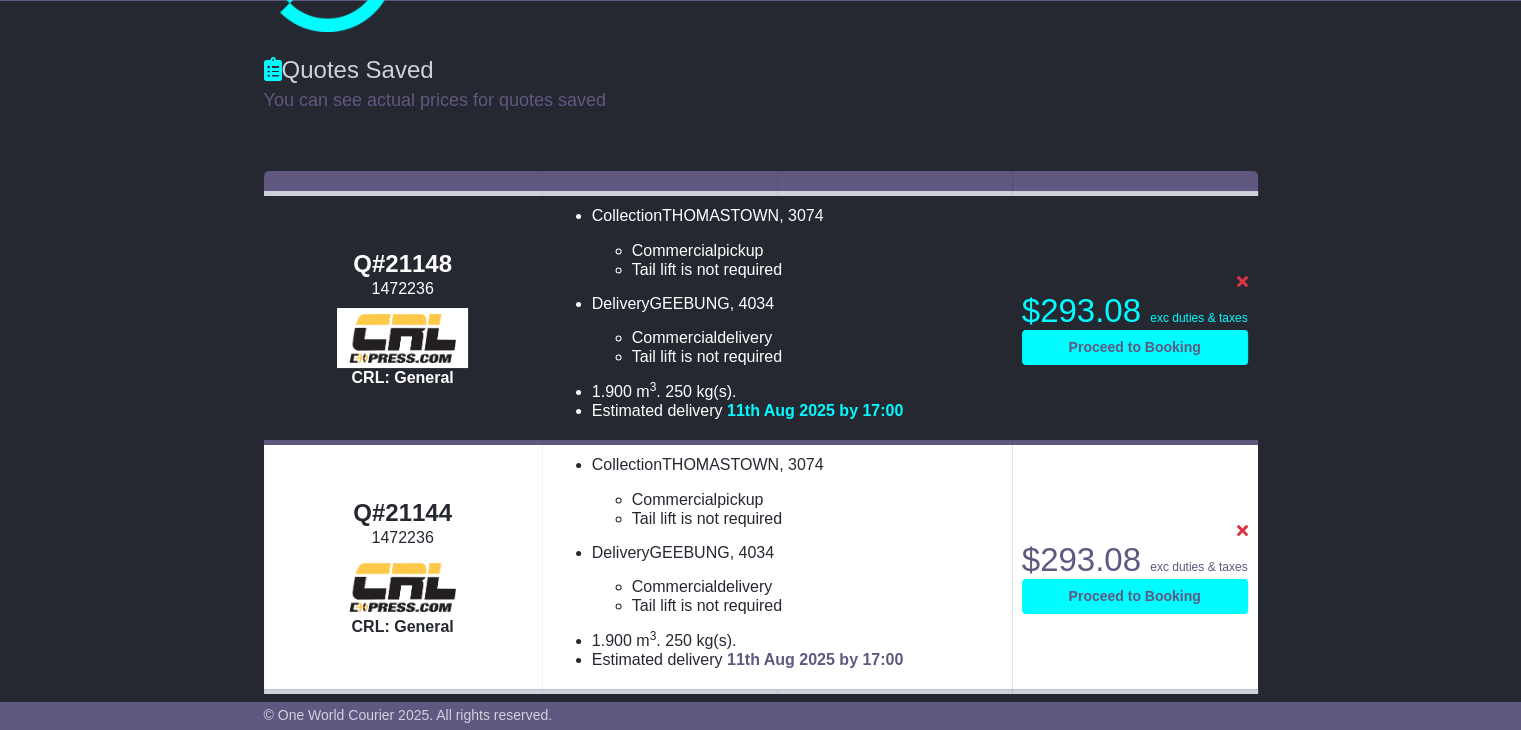 scroll, scrollTop: 0, scrollLeft: 0, axis: both 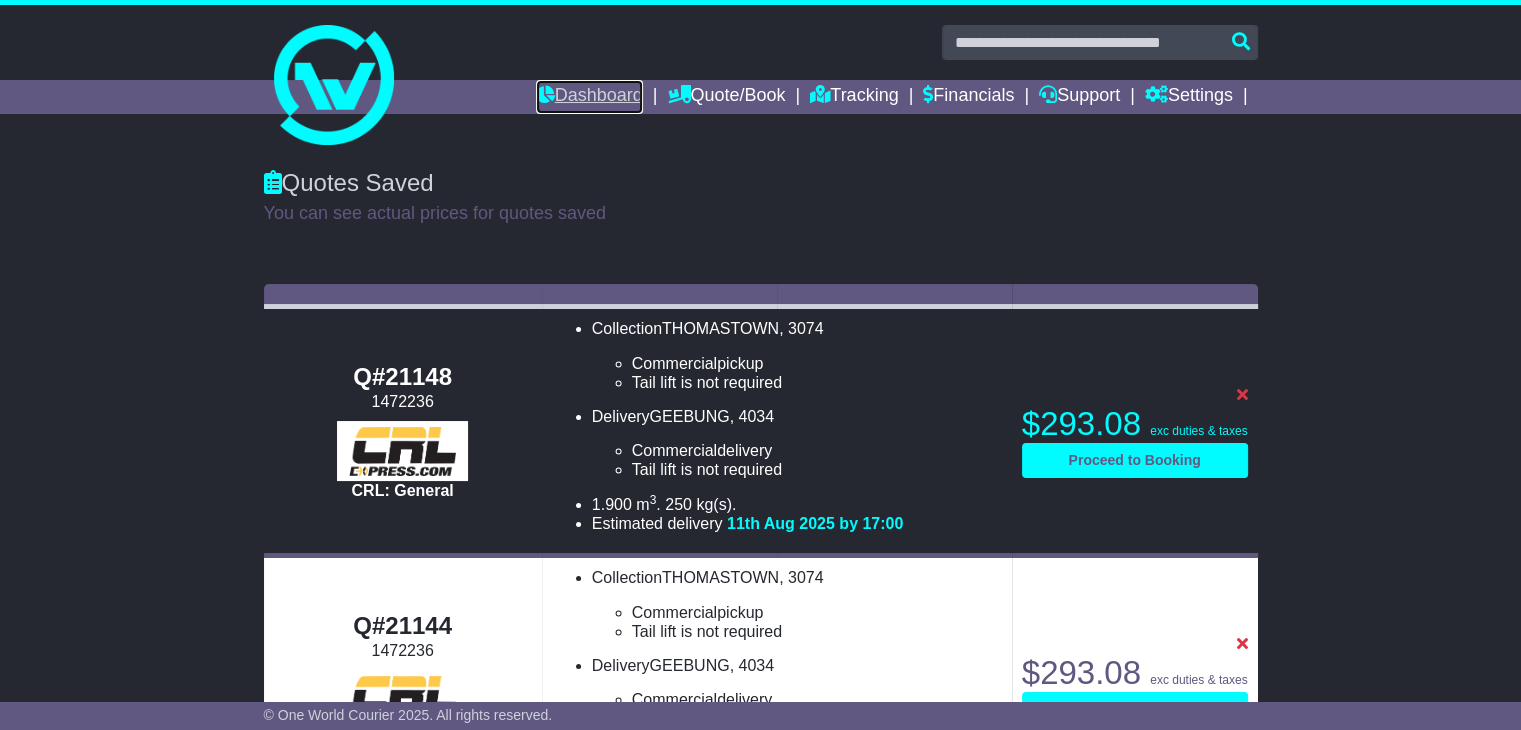 click on "Dashboard" at bounding box center [589, 97] 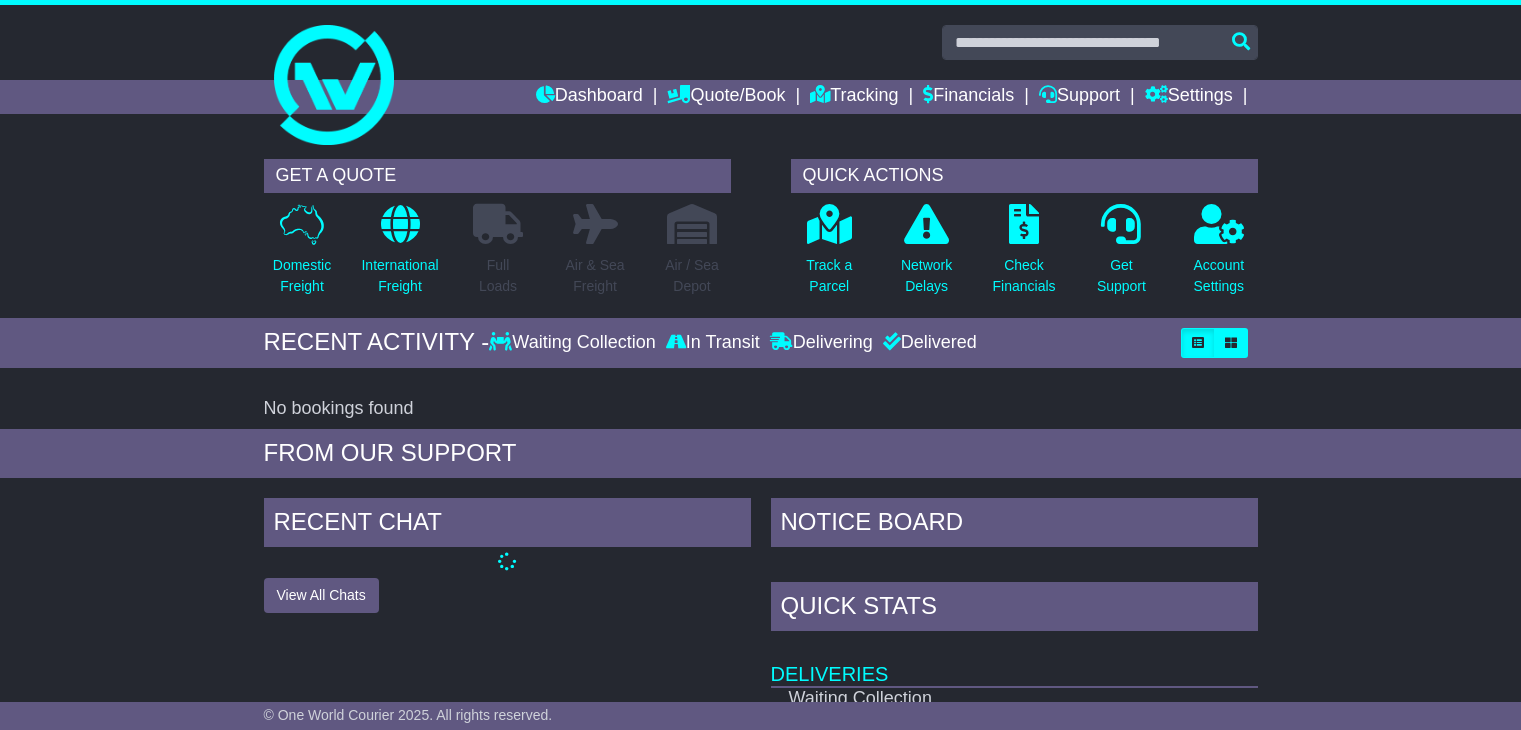 scroll, scrollTop: 0, scrollLeft: 0, axis: both 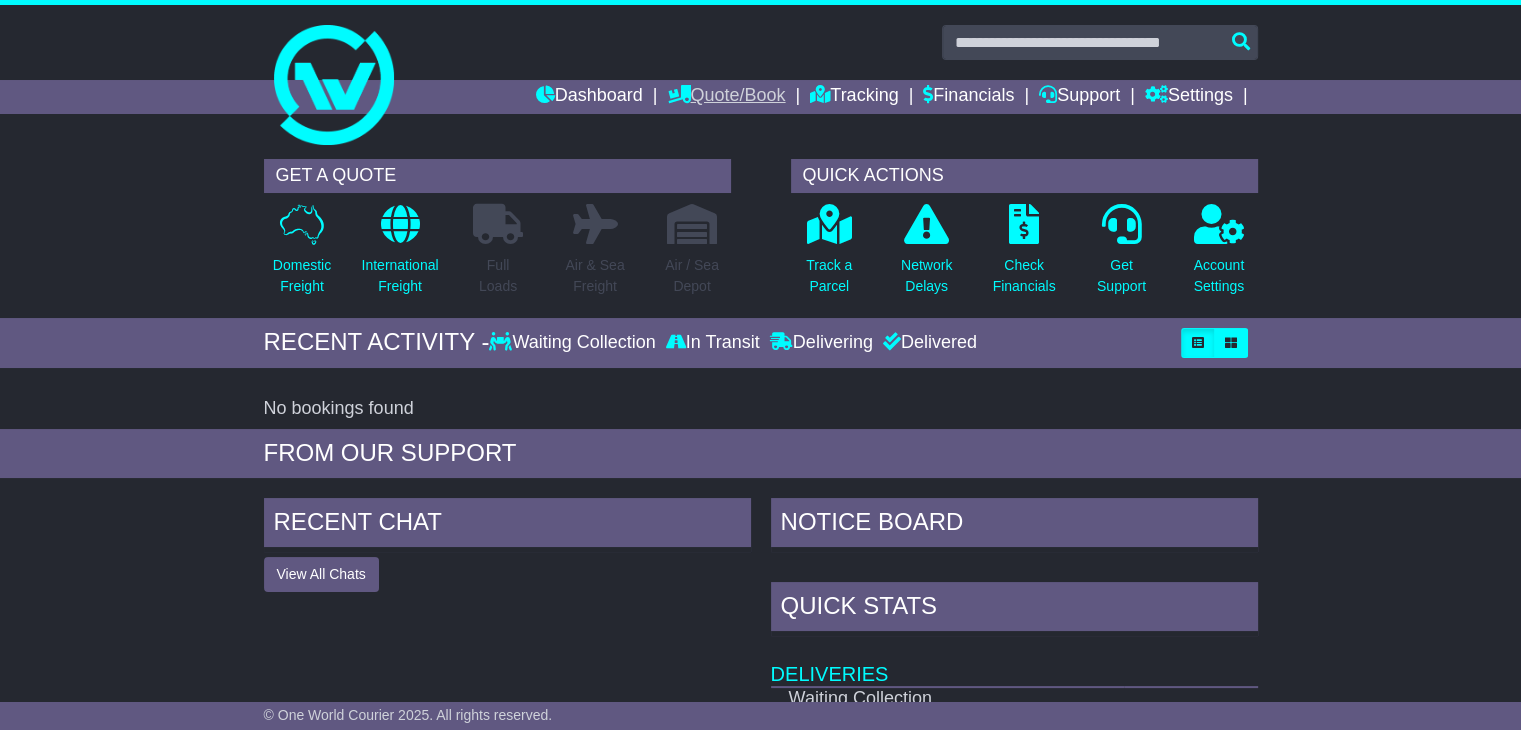click on "Quote/Book" at bounding box center (726, 97) 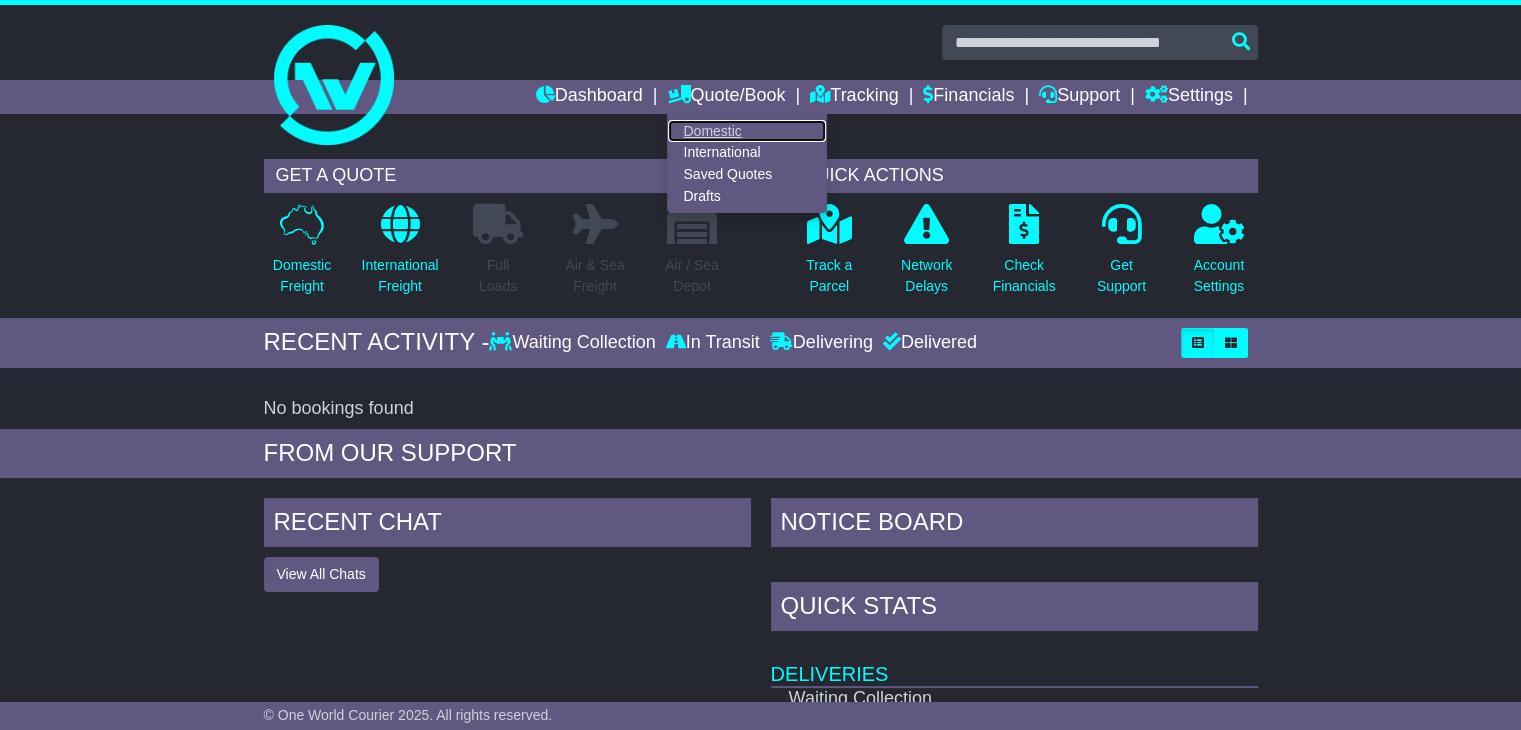 click on "Domestic" at bounding box center [747, 131] 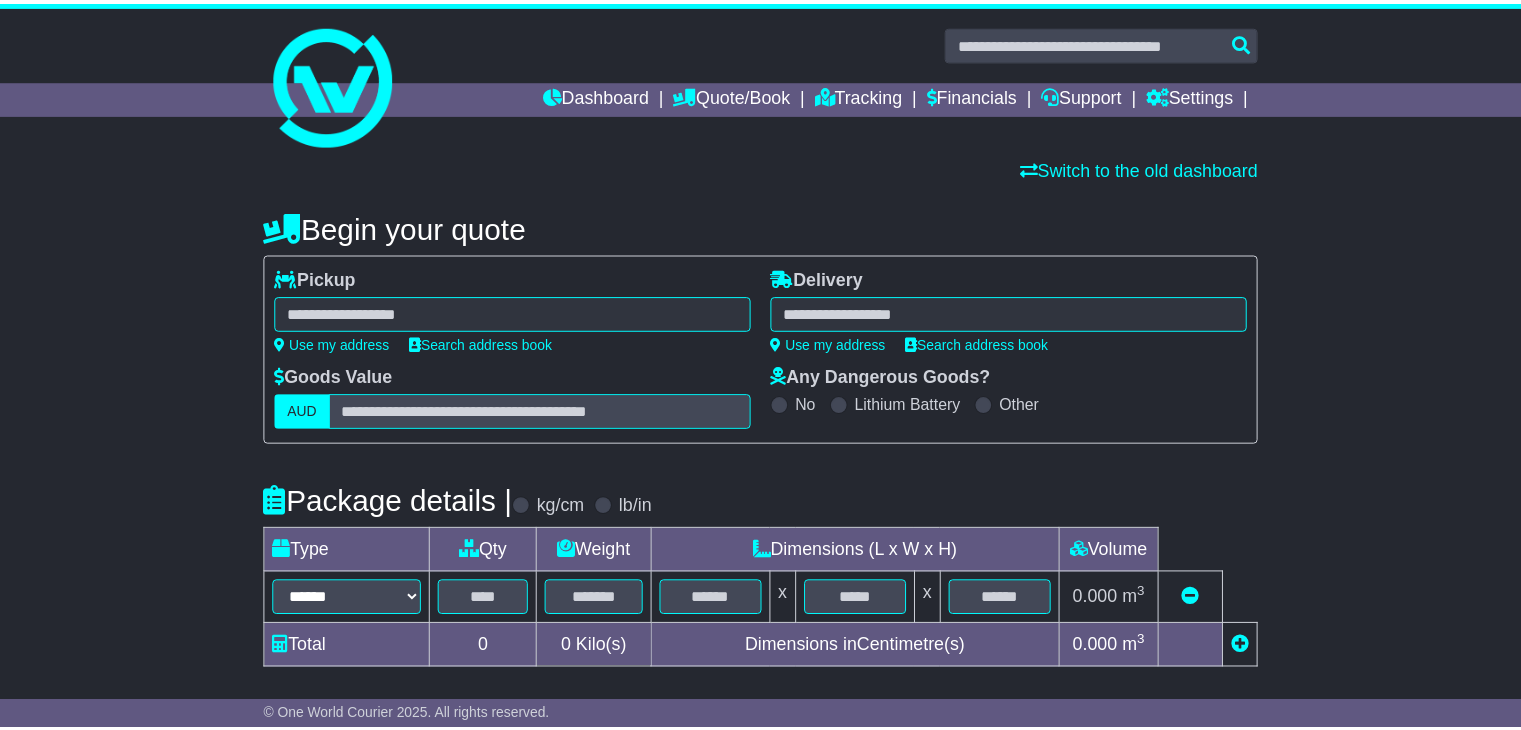 scroll, scrollTop: 0, scrollLeft: 0, axis: both 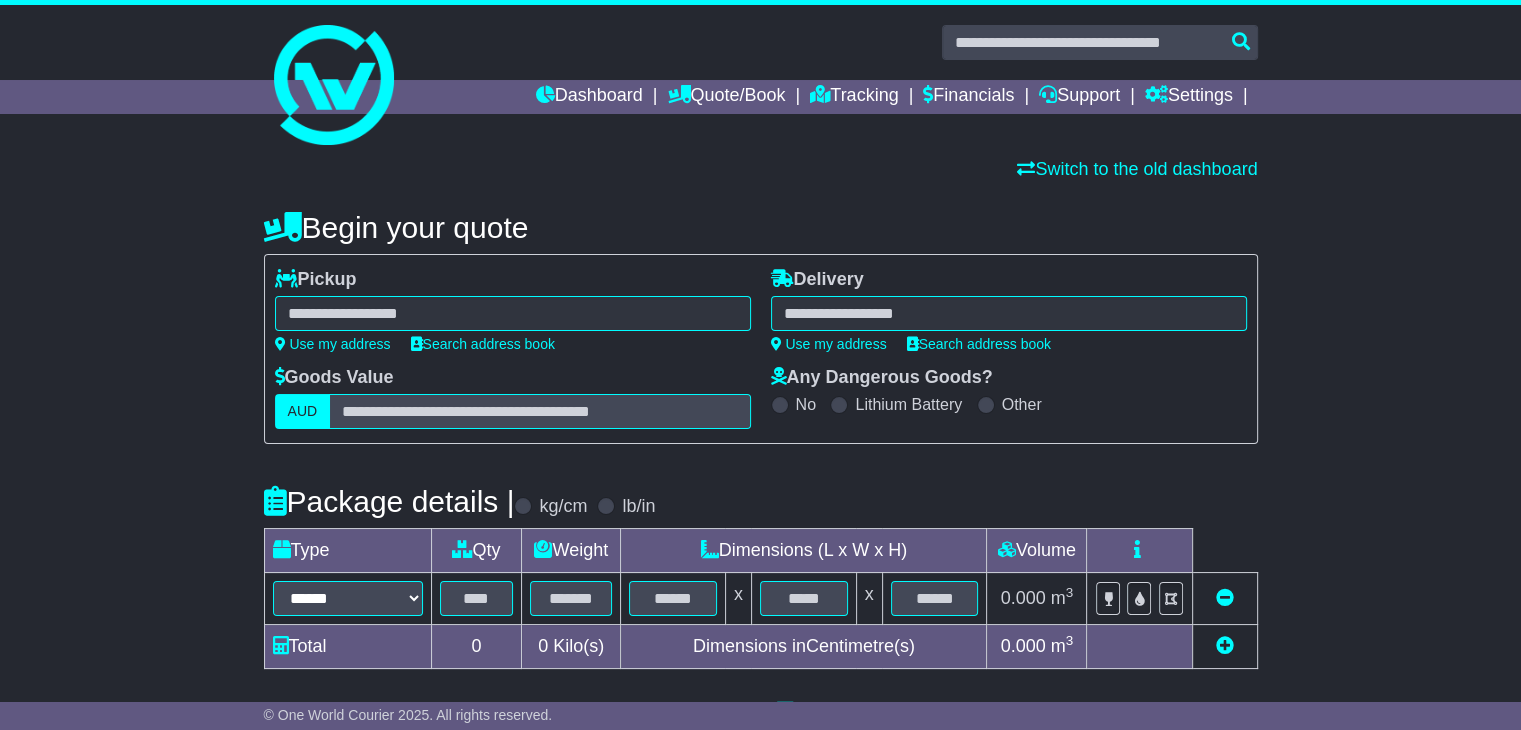 click at bounding box center (513, 313) 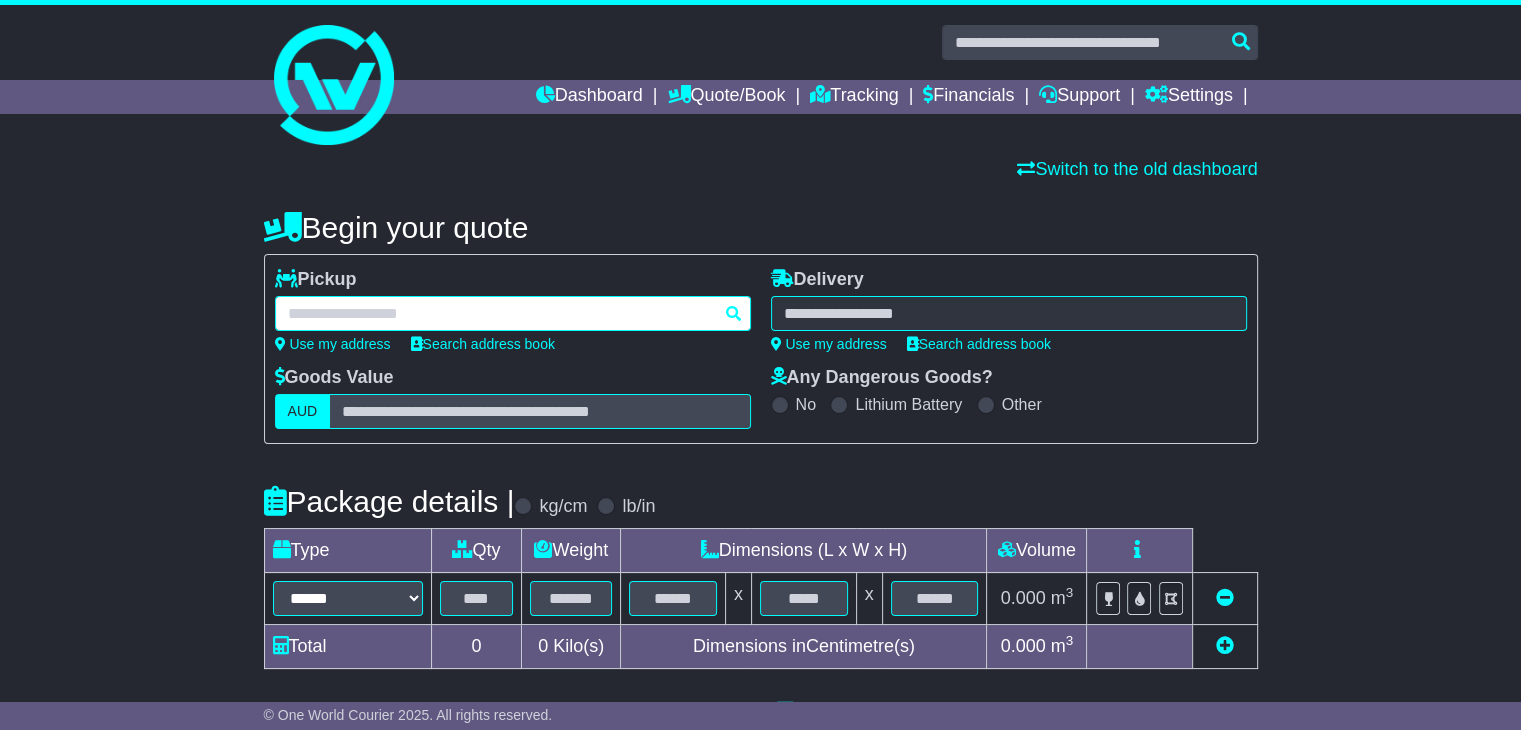 paste on "******" 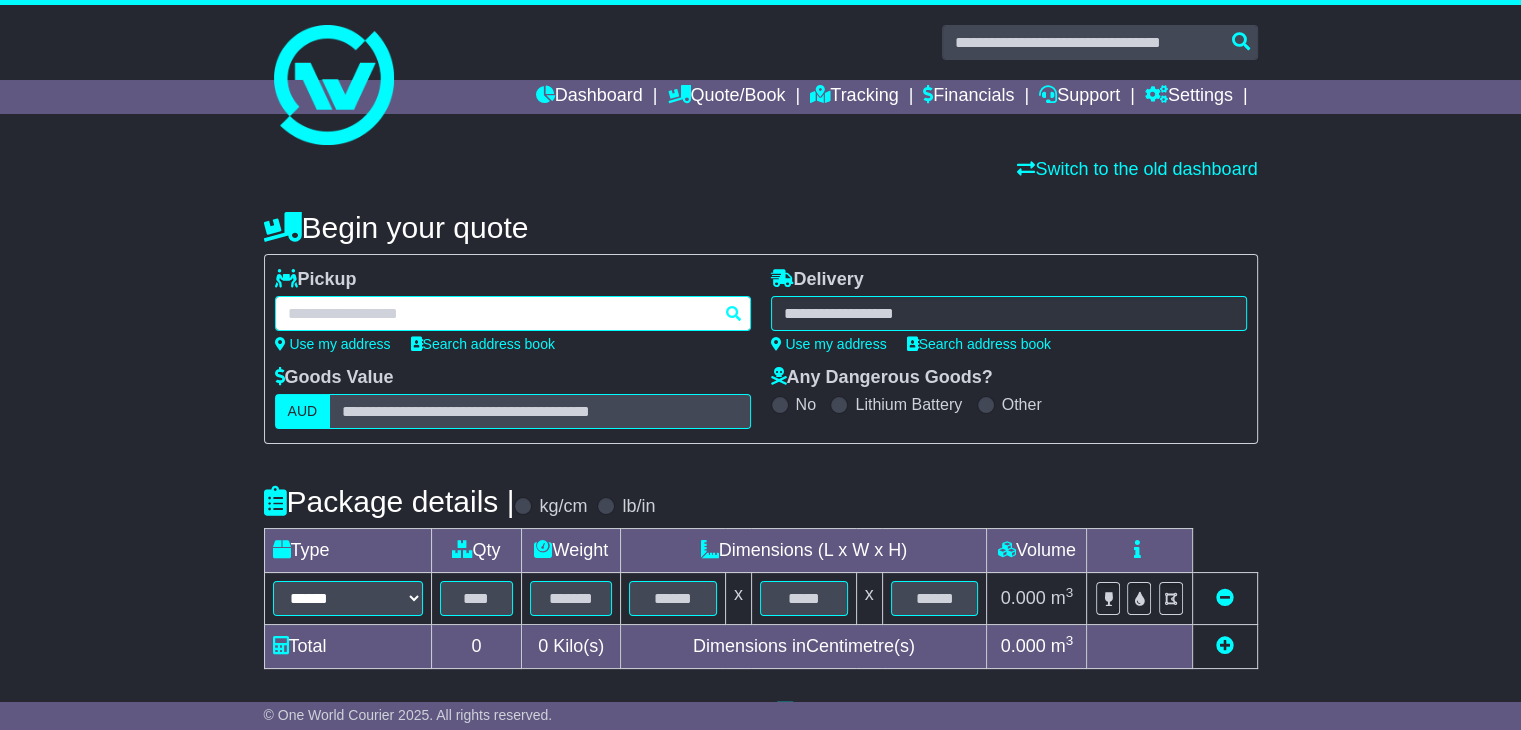 type on "******" 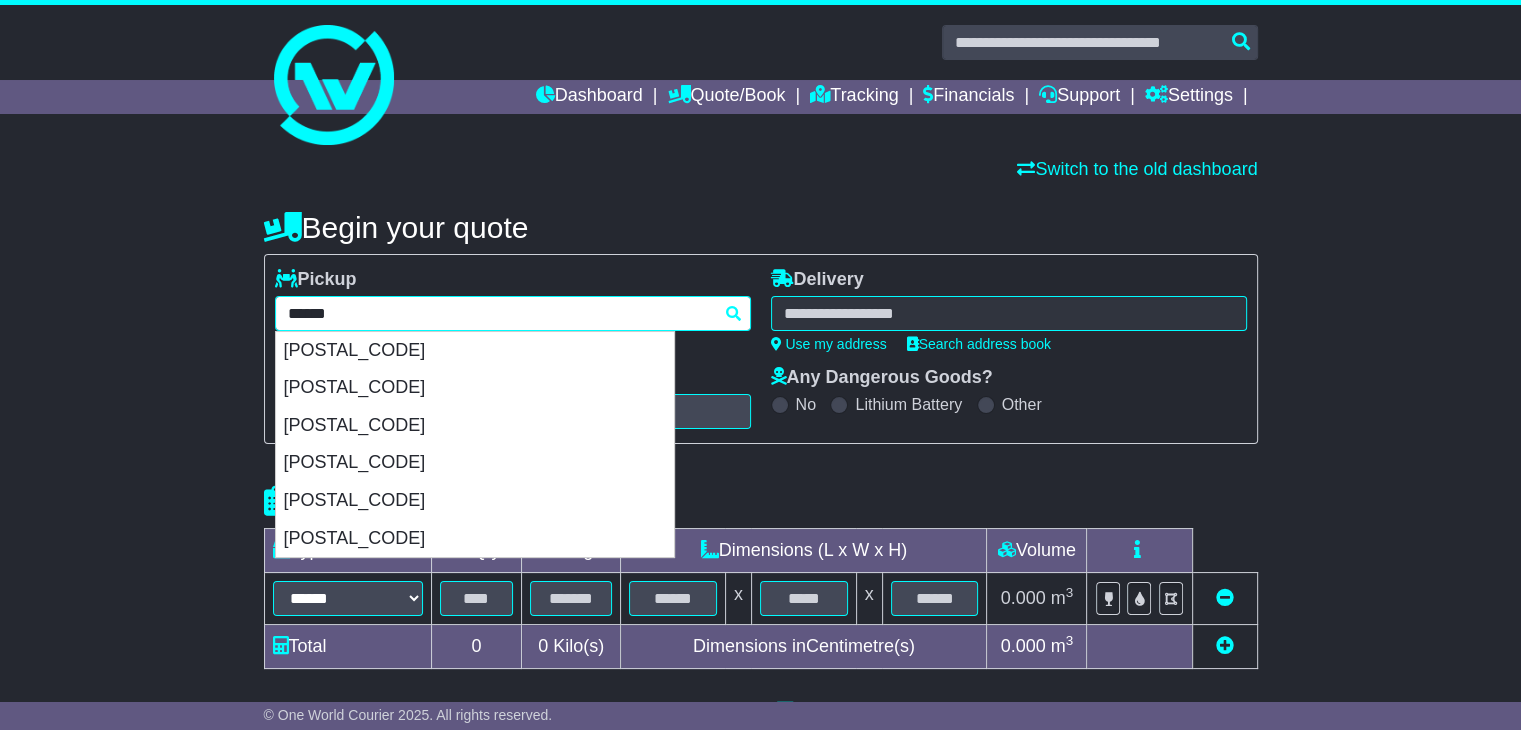 click on "****** ALTONA ALTONA 3018 ALTONA 5351 ALTONA EAST 3025 ALTONA GATE 3025 ALTONA MEADOWS 3028 ALTONA NORTH 3025" at bounding box center (513, 313) 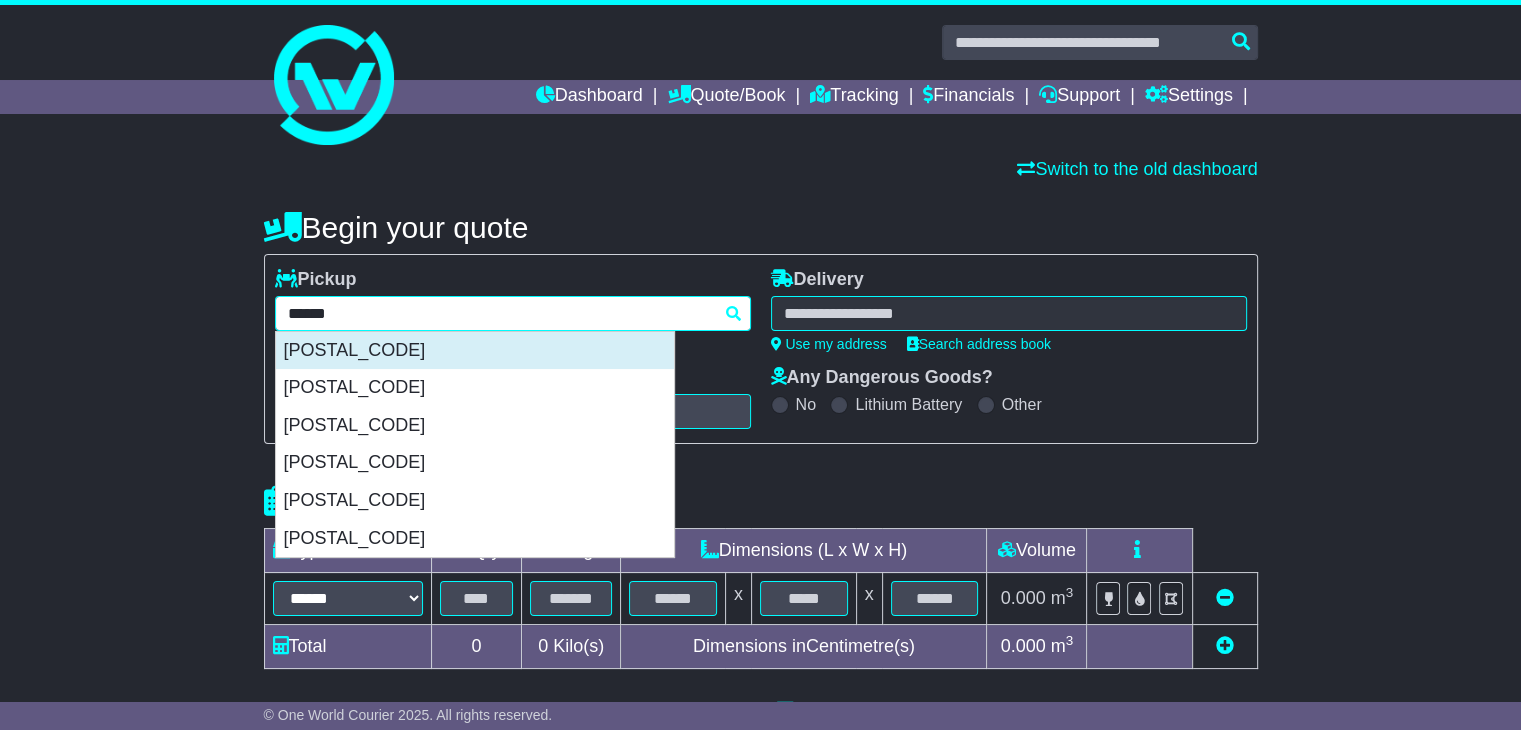 click on "ALTONA 3018" at bounding box center [475, 351] 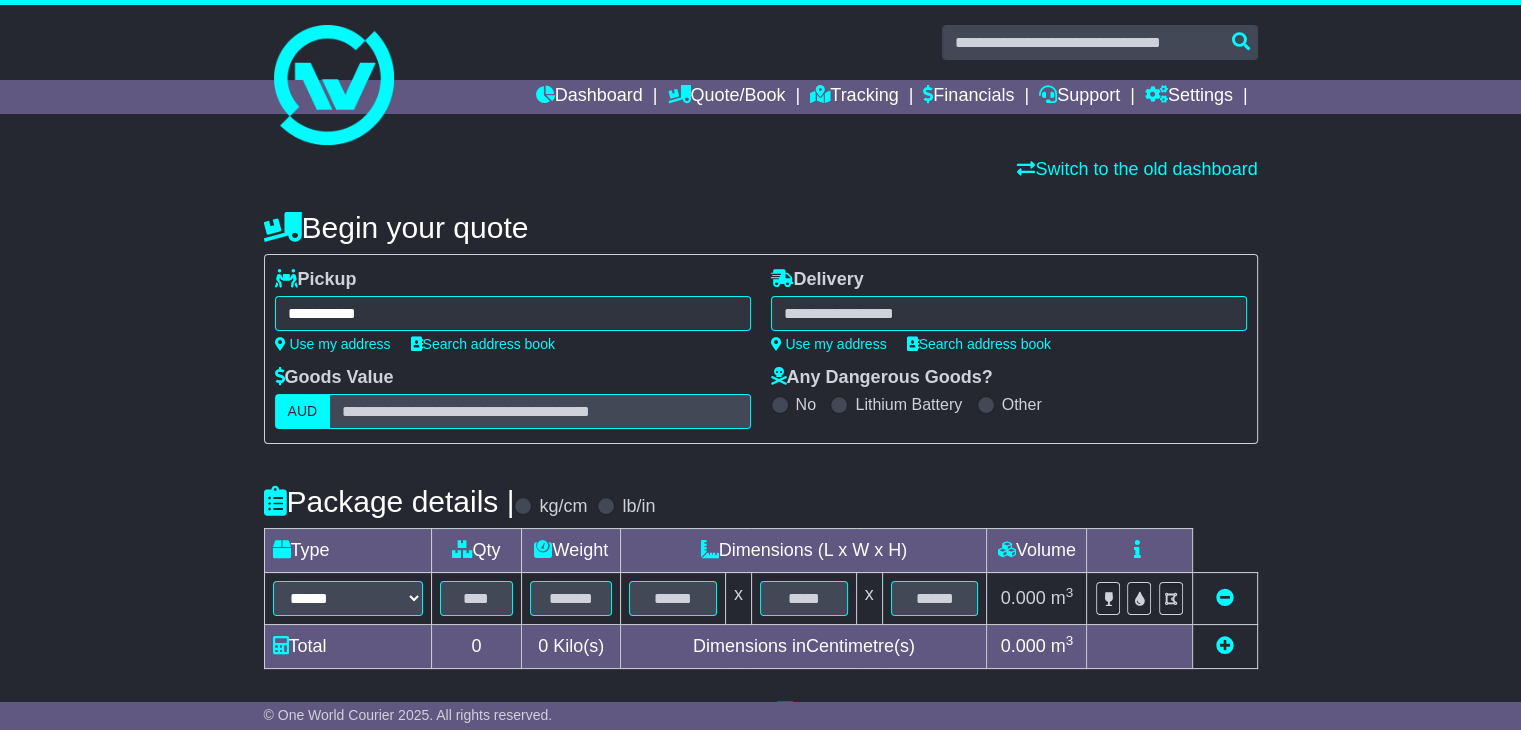 type on "**********" 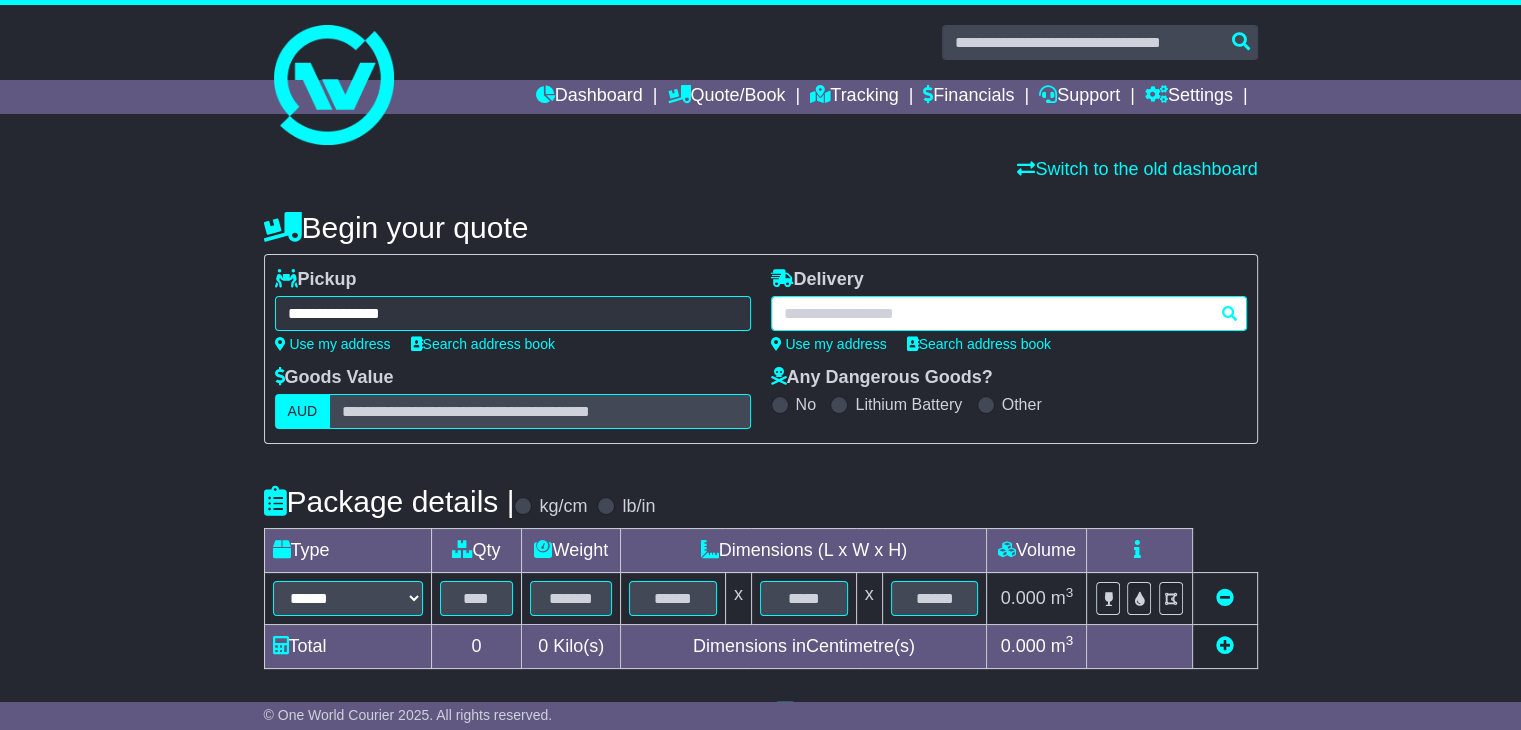 click at bounding box center [1009, 313] 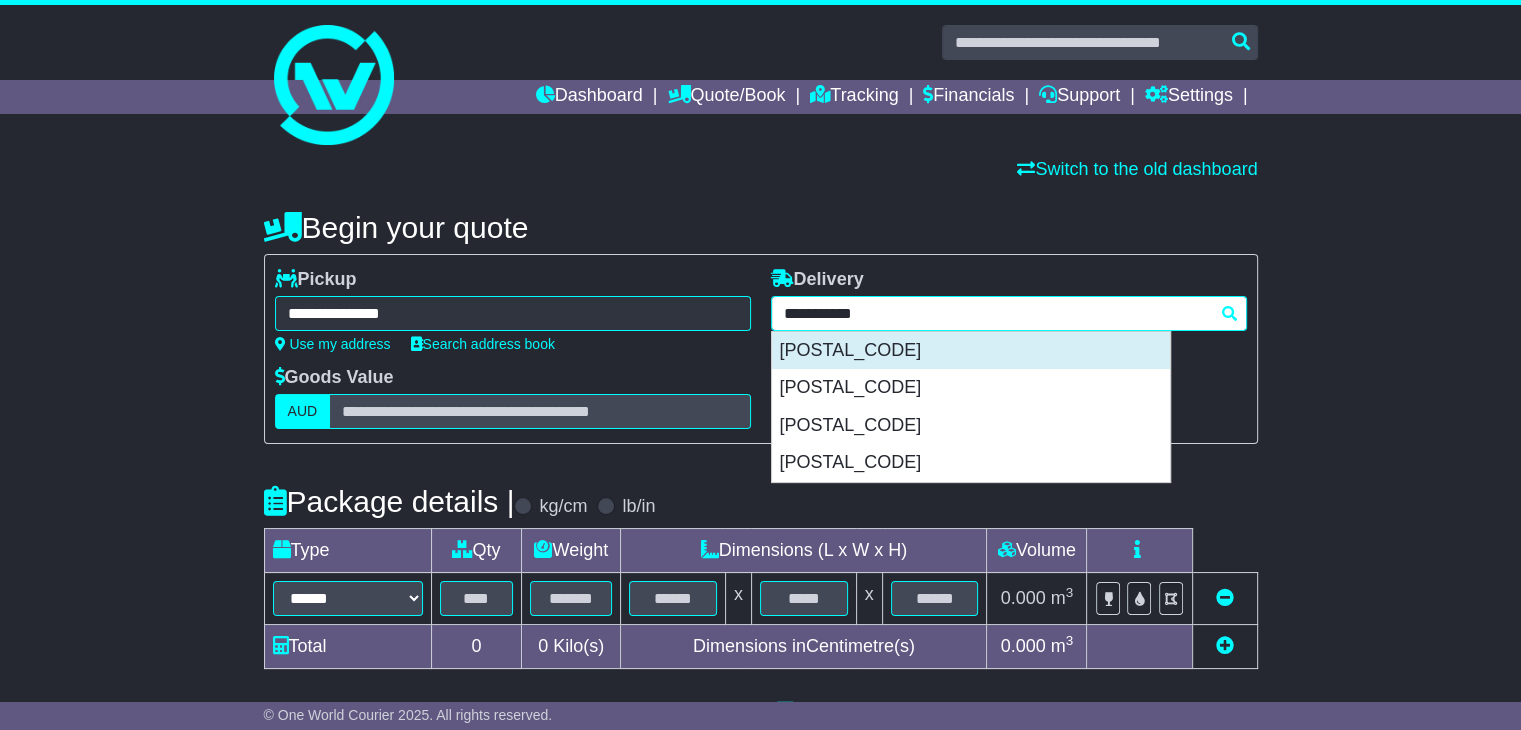 click on "KINGS PARK 2148" at bounding box center [971, 351] 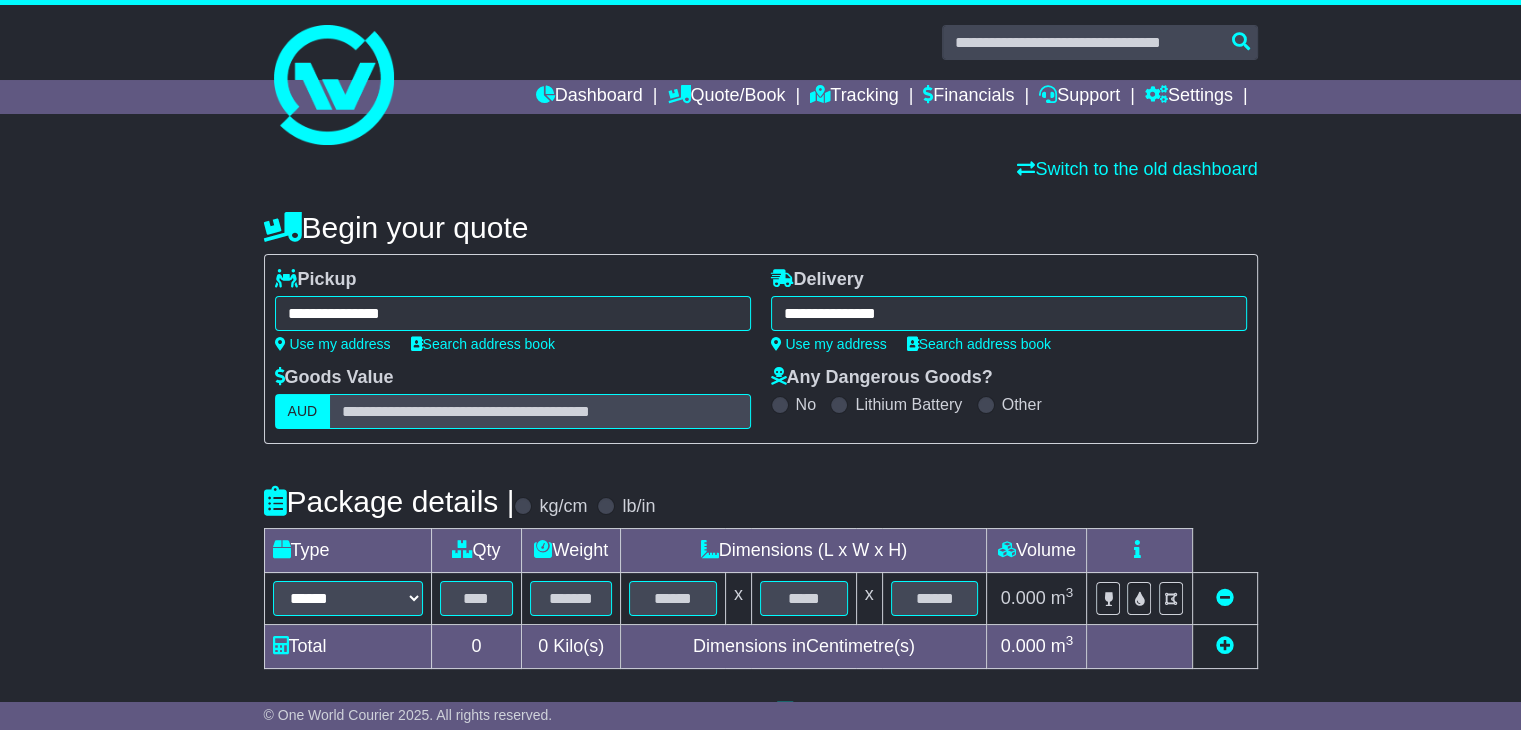 type on "**********" 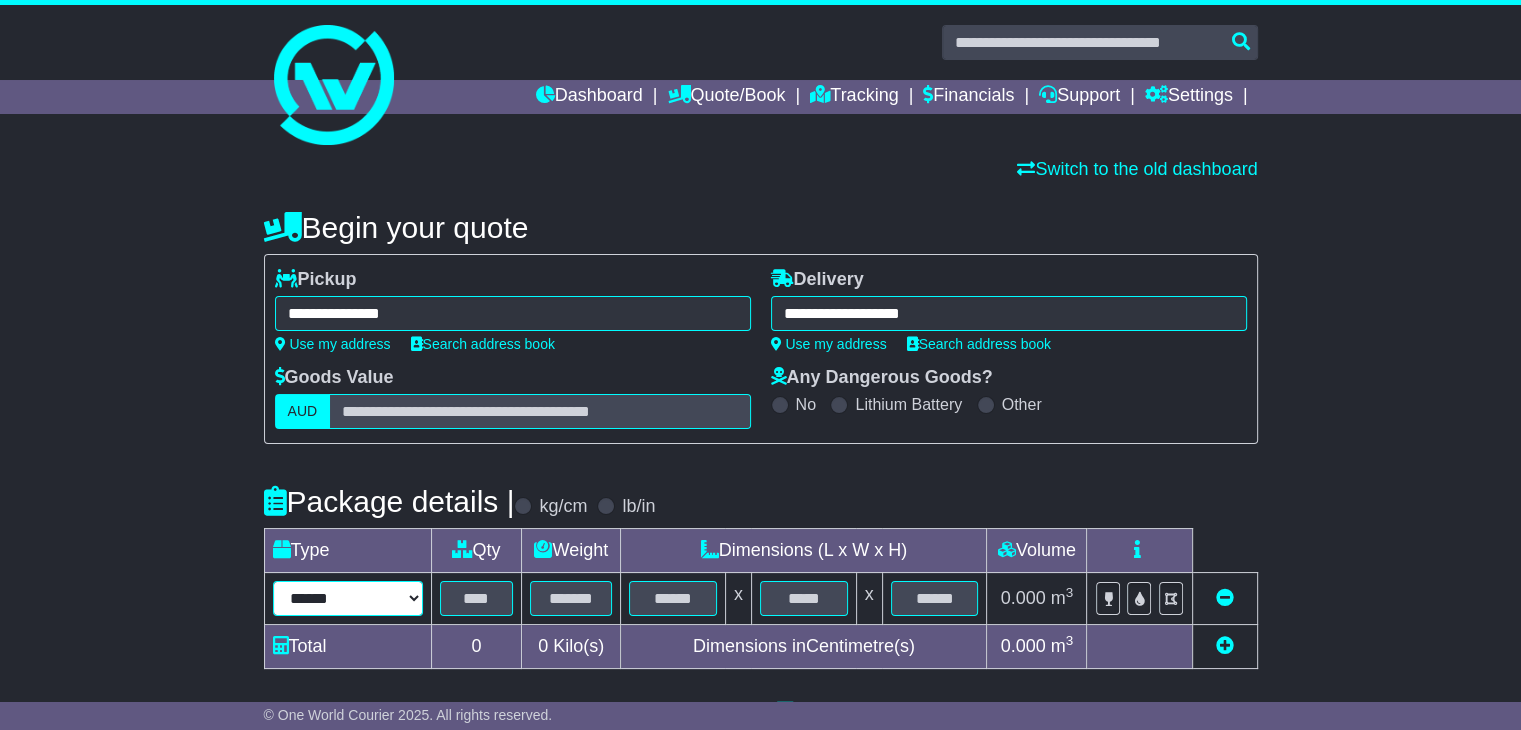 click on "****** ****** *** ******** ***** **** **** ****** *** *******" at bounding box center (348, 598) 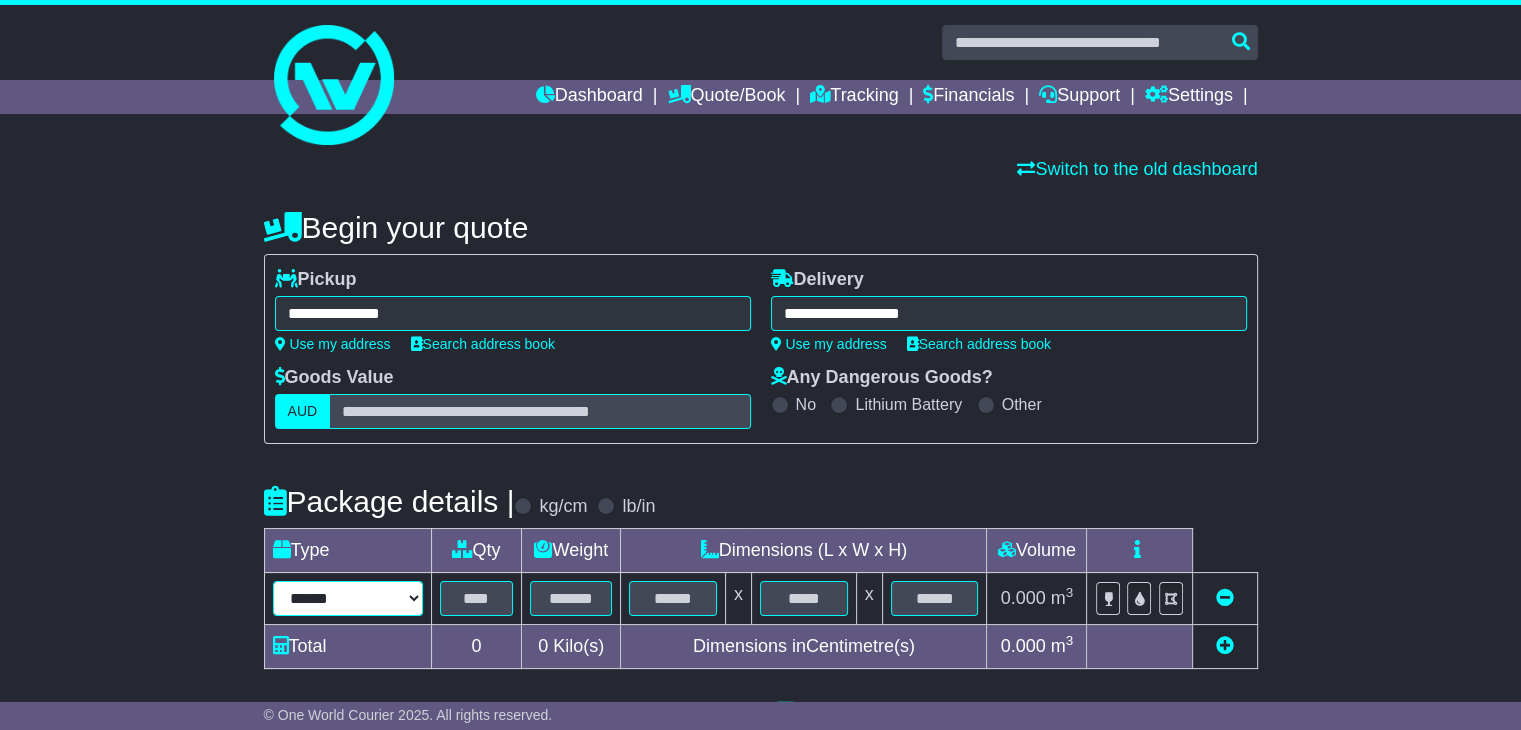 select on "*****" 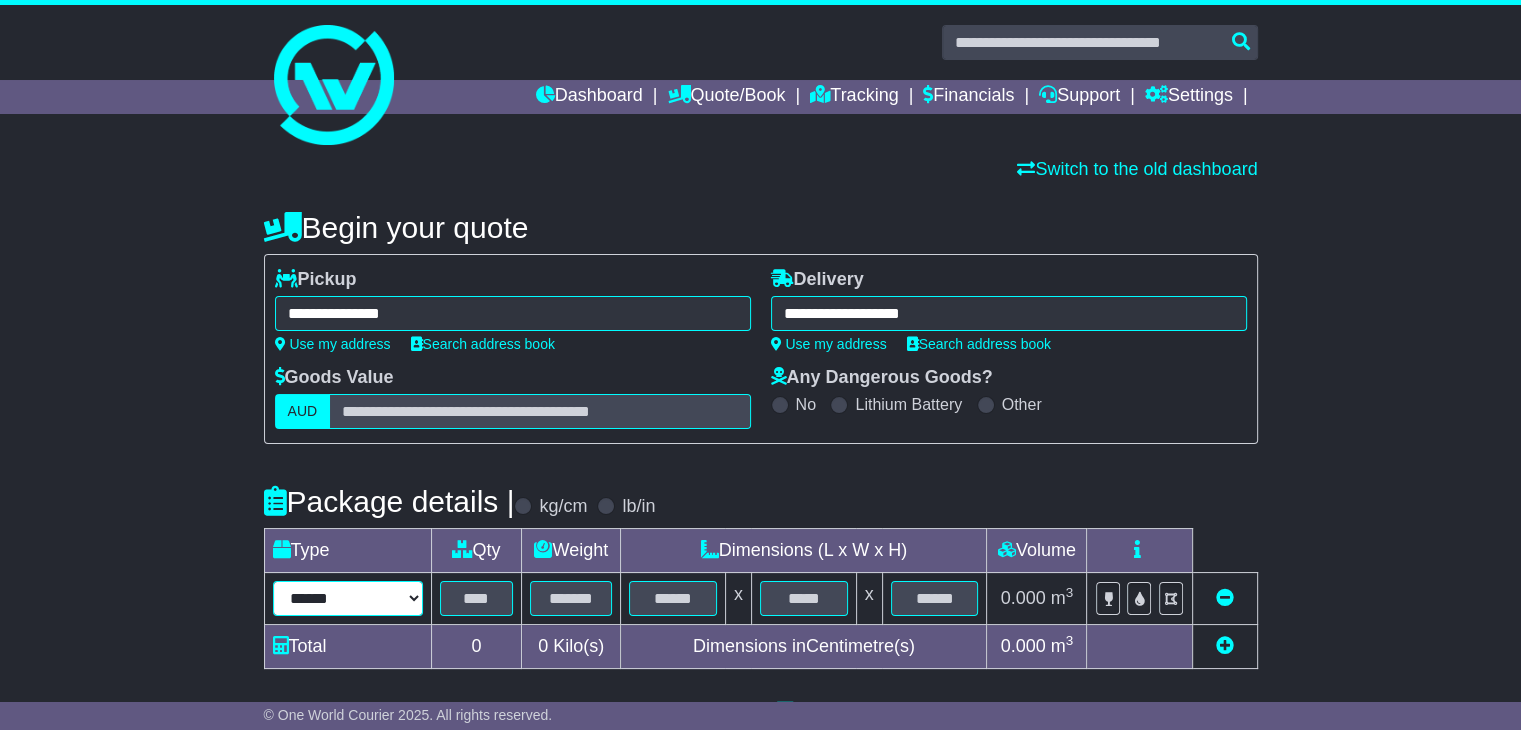 click on "****** ****** *** ******** ***** **** **** ****** *** *******" at bounding box center [348, 598] 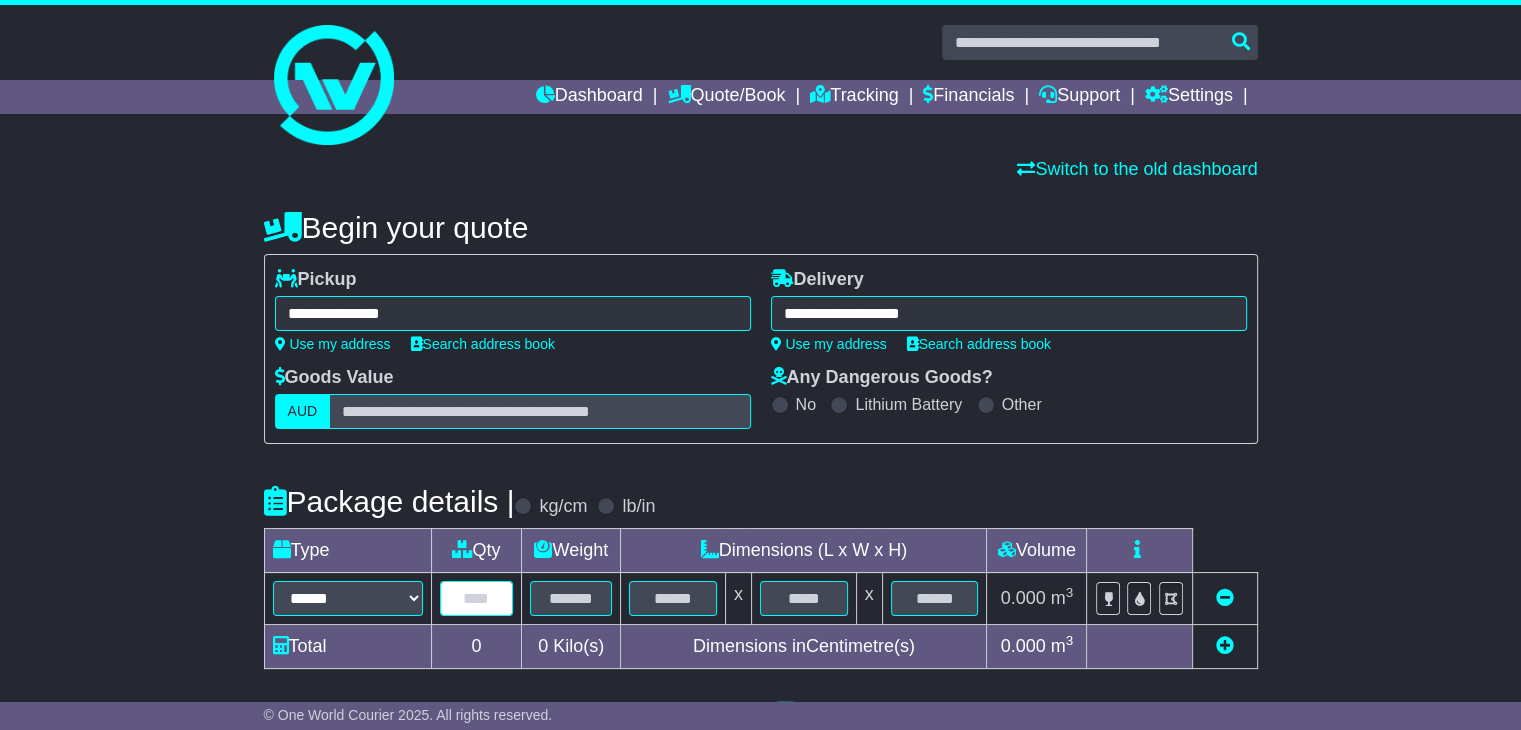 click at bounding box center (477, 598) 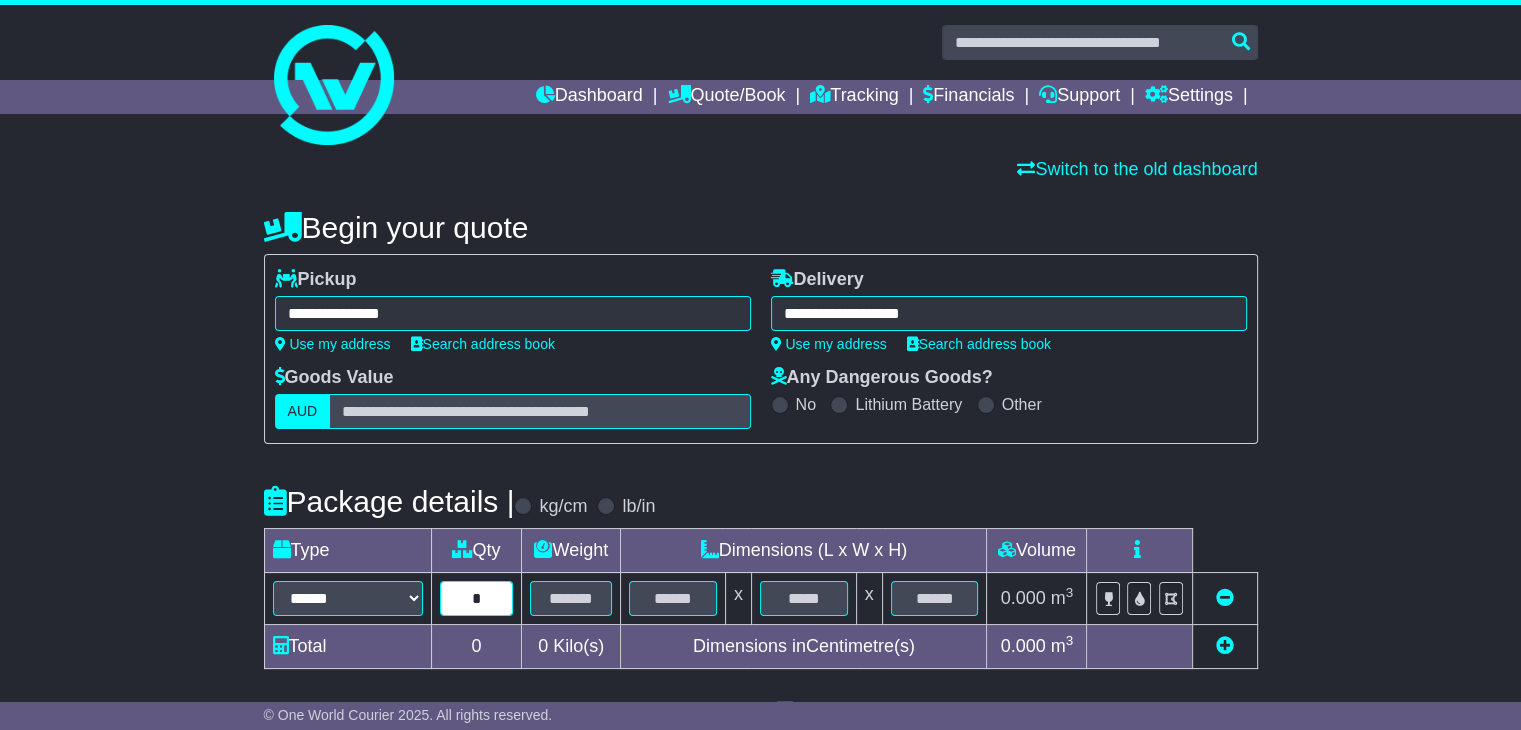 type on "*" 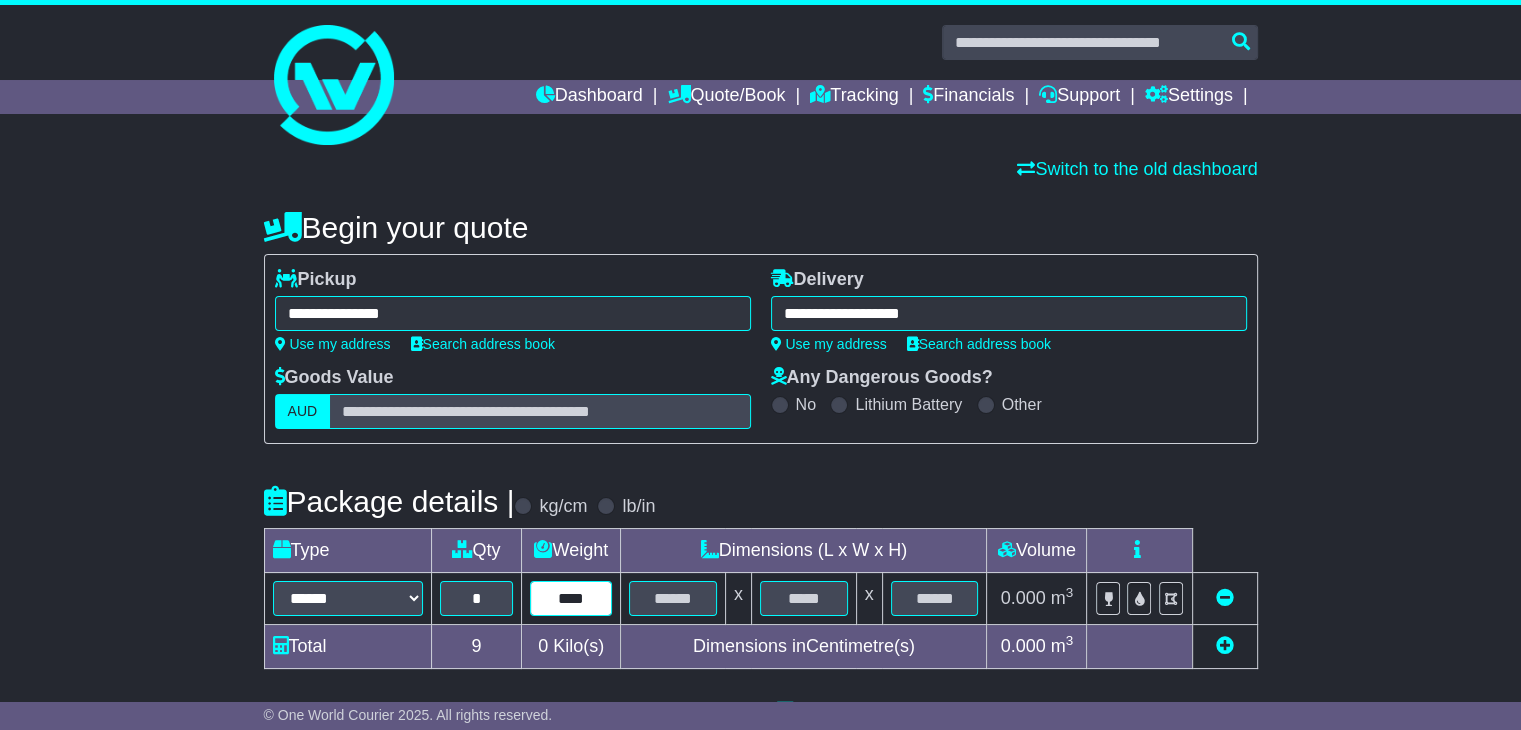 type on "****" 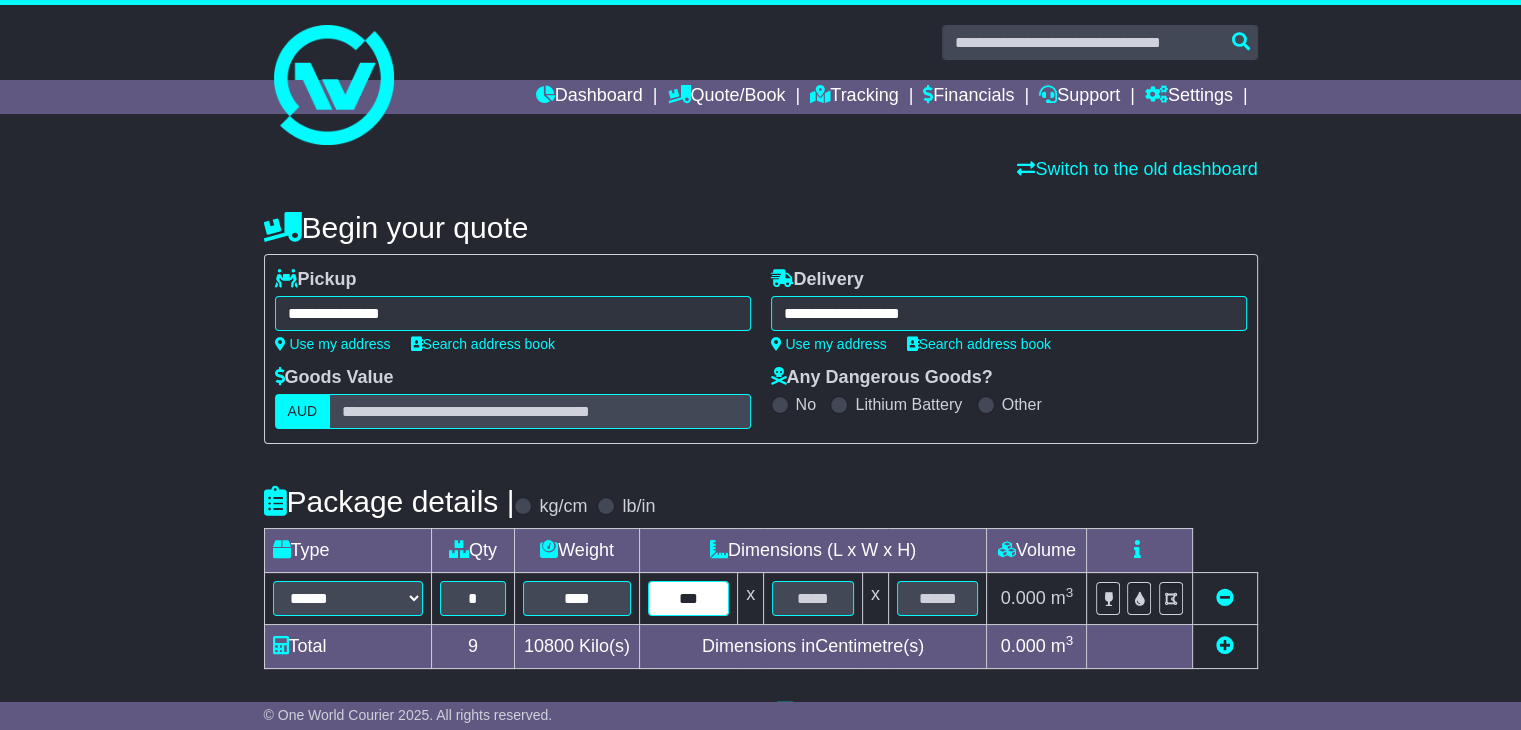 type on "***" 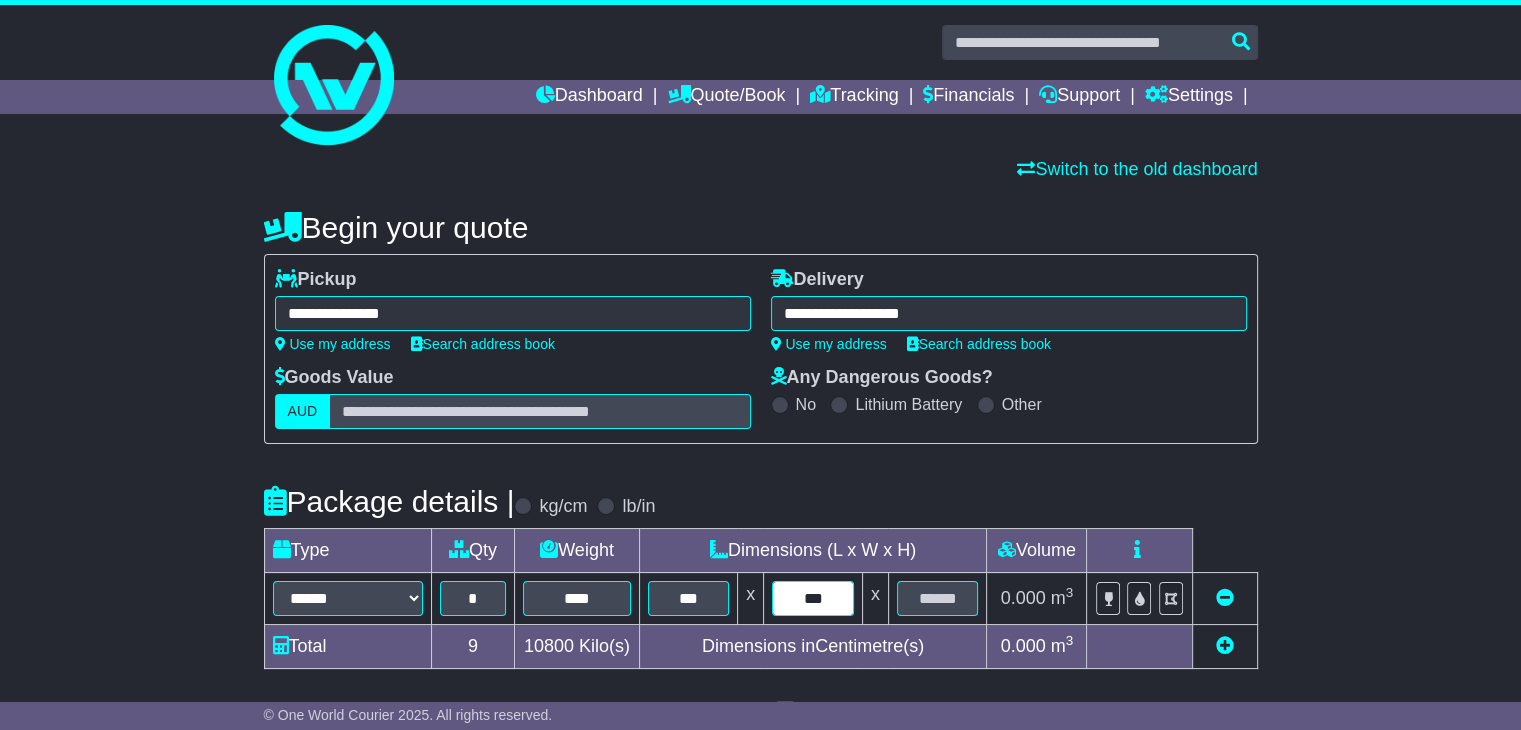 type on "***" 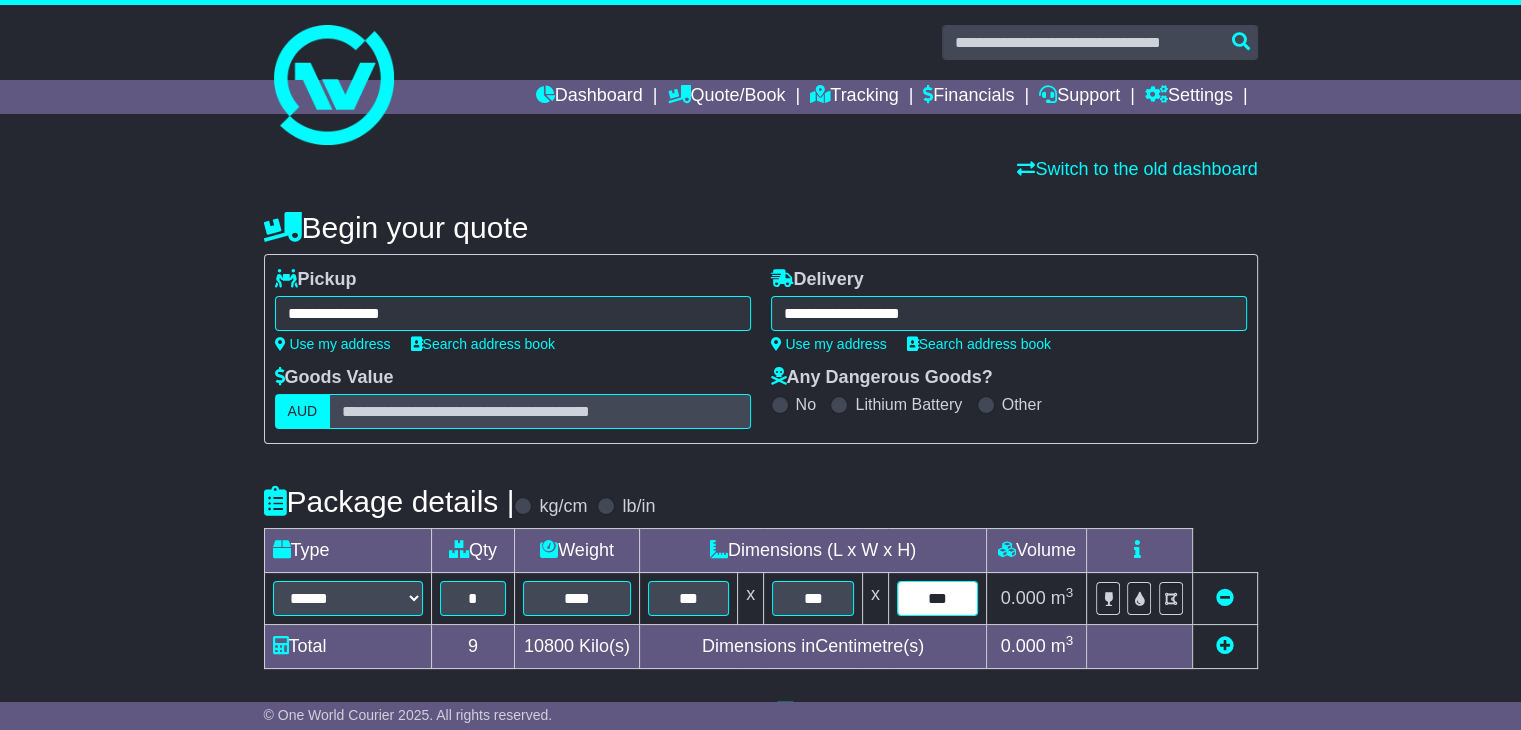 type on "***" 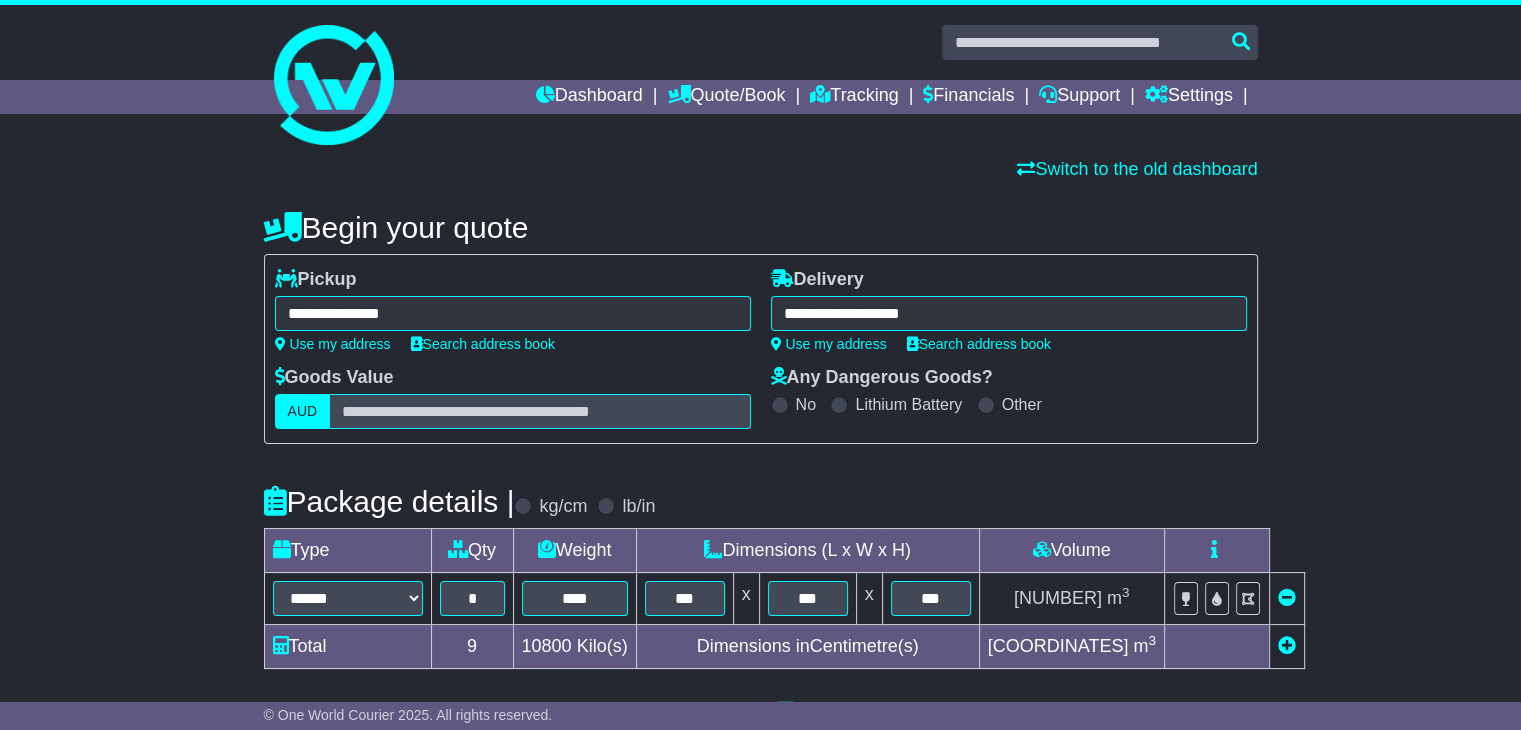 scroll, scrollTop: 500, scrollLeft: 0, axis: vertical 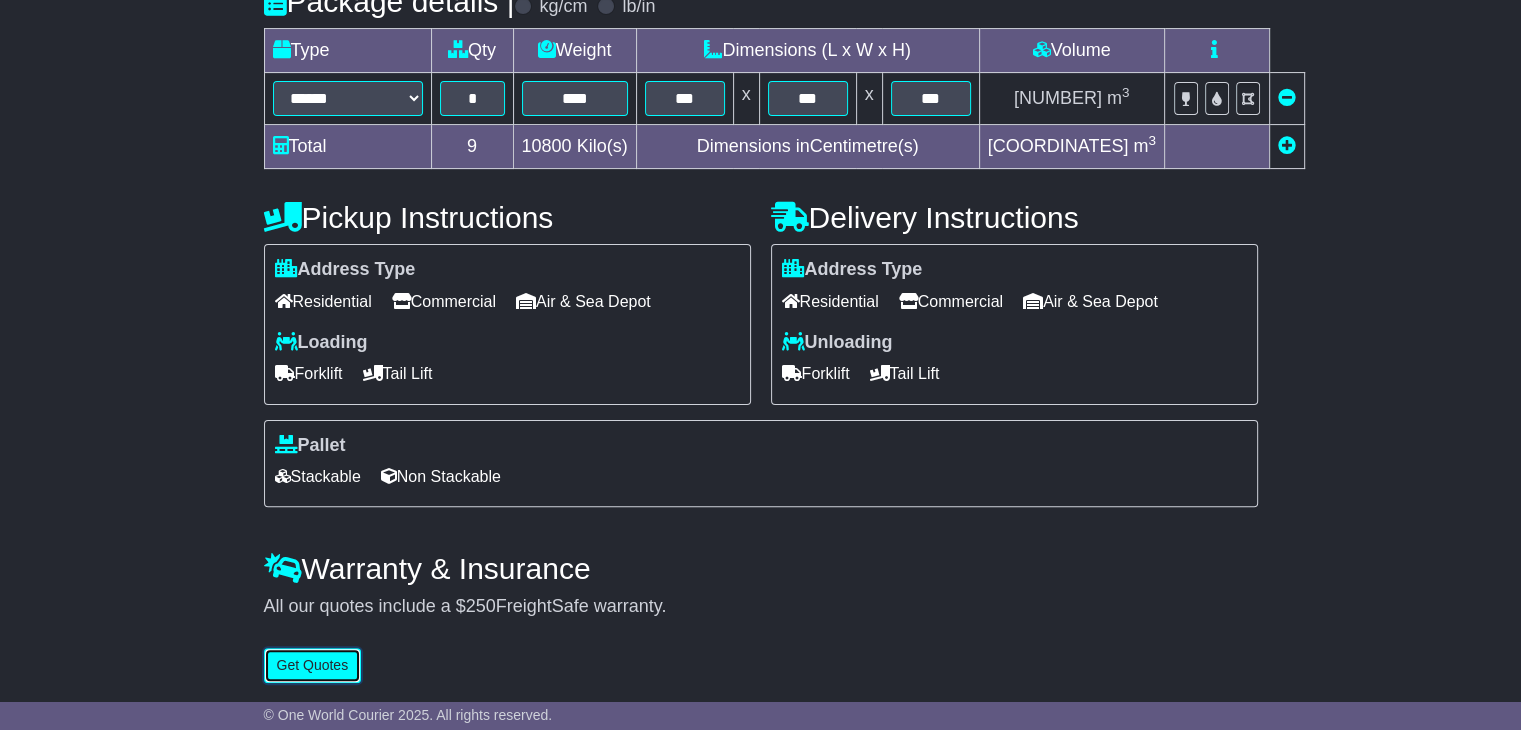 type 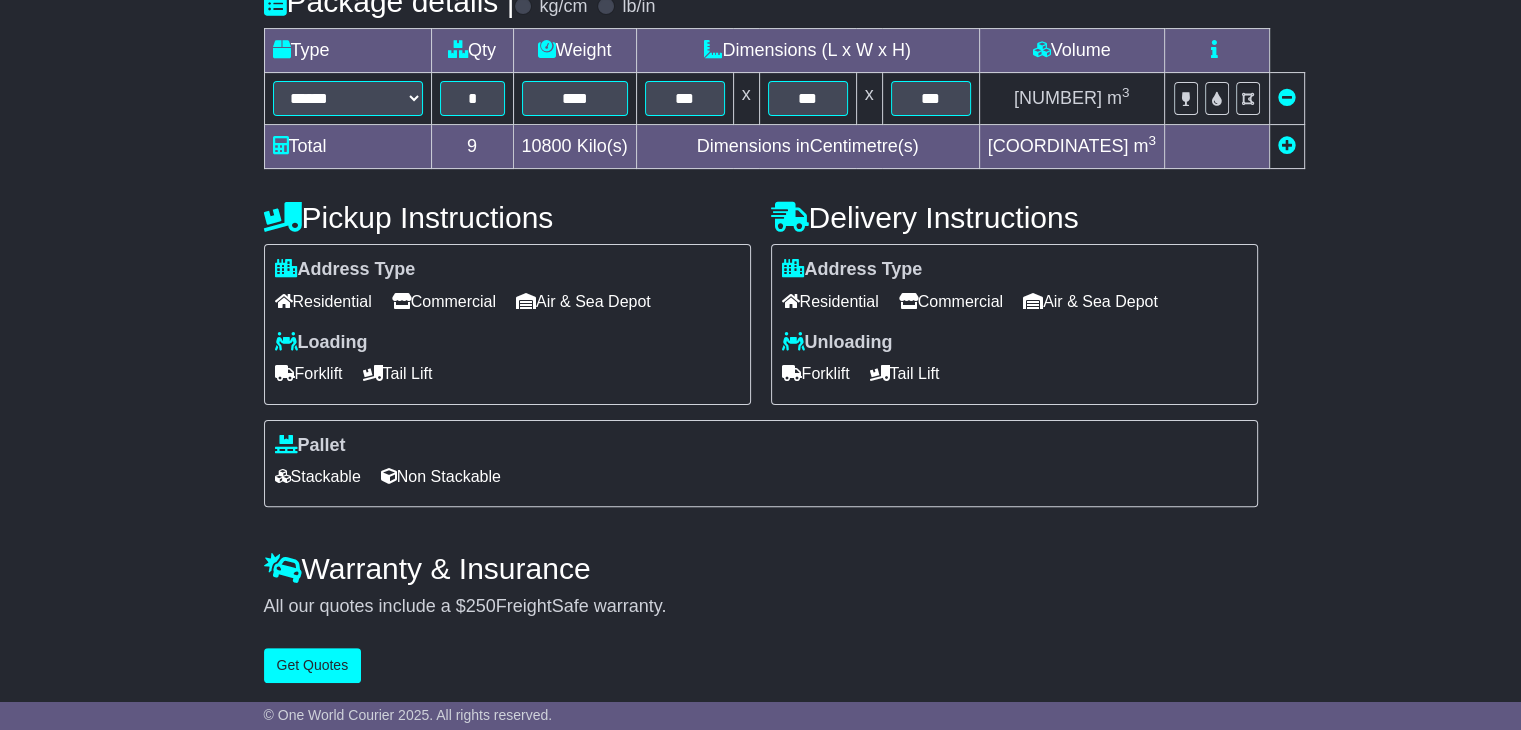 click on "Commercial" at bounding box center (444, 301) 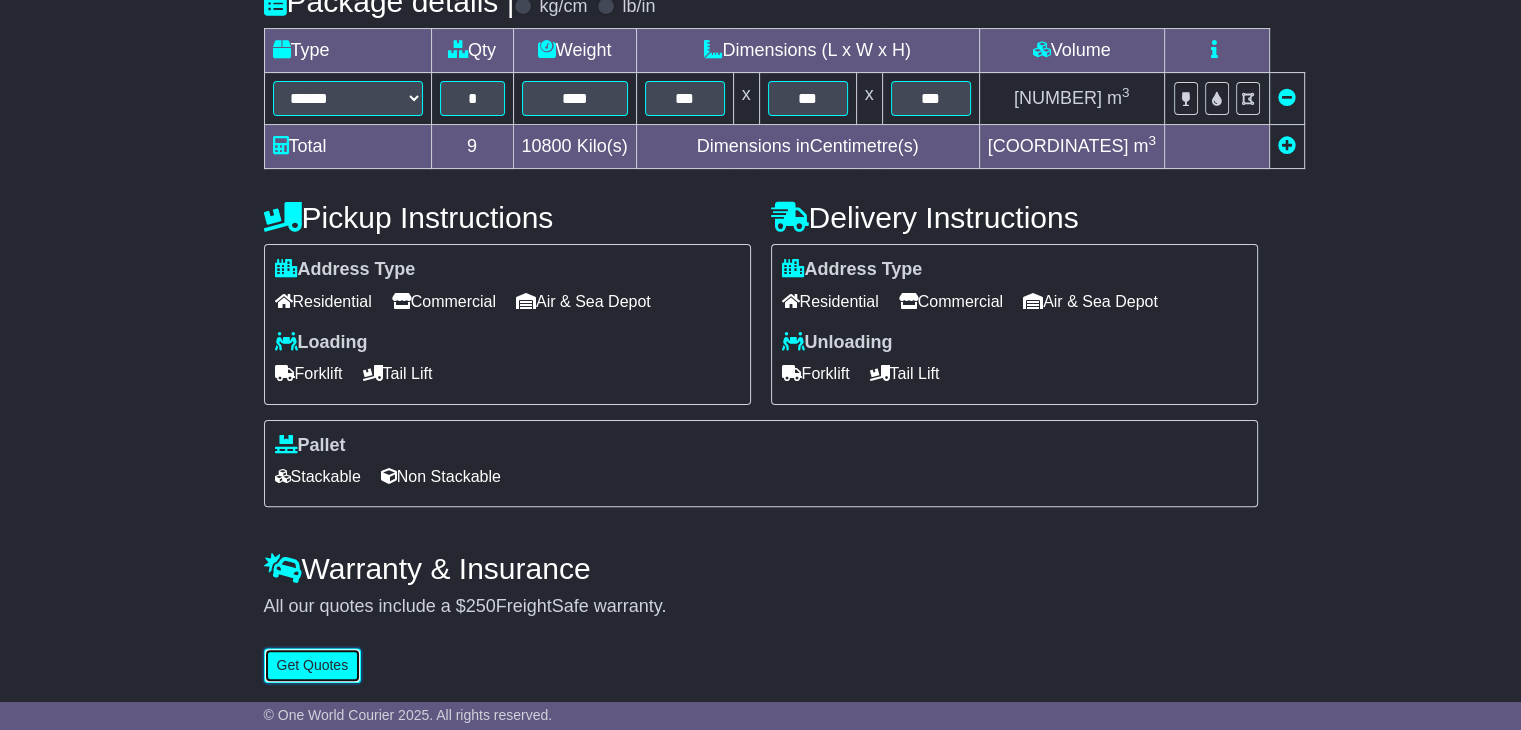 click on "Get Quotes" at bounding box center (313, 665) 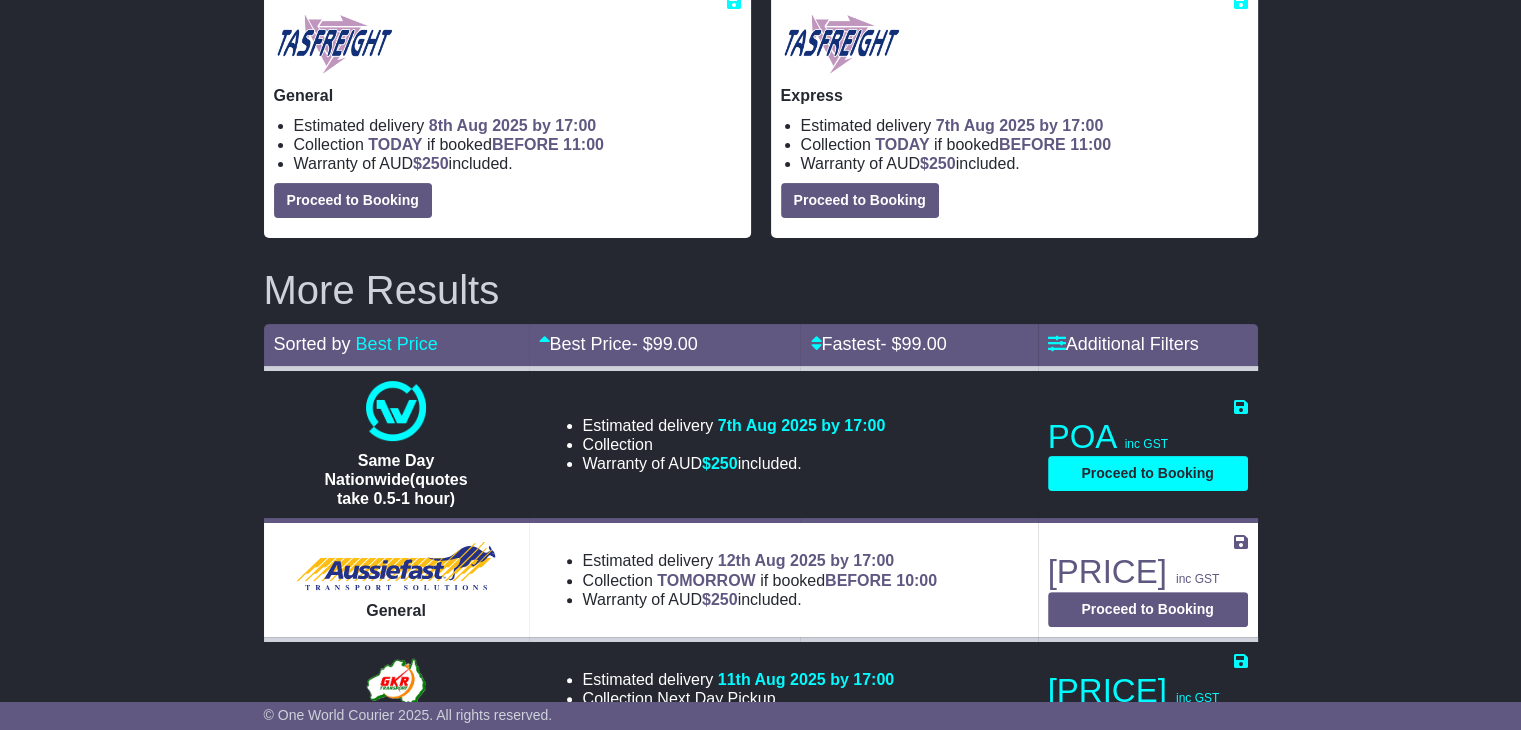 scroll, scrollTop: 0, scrollLeft: 0, axis: both 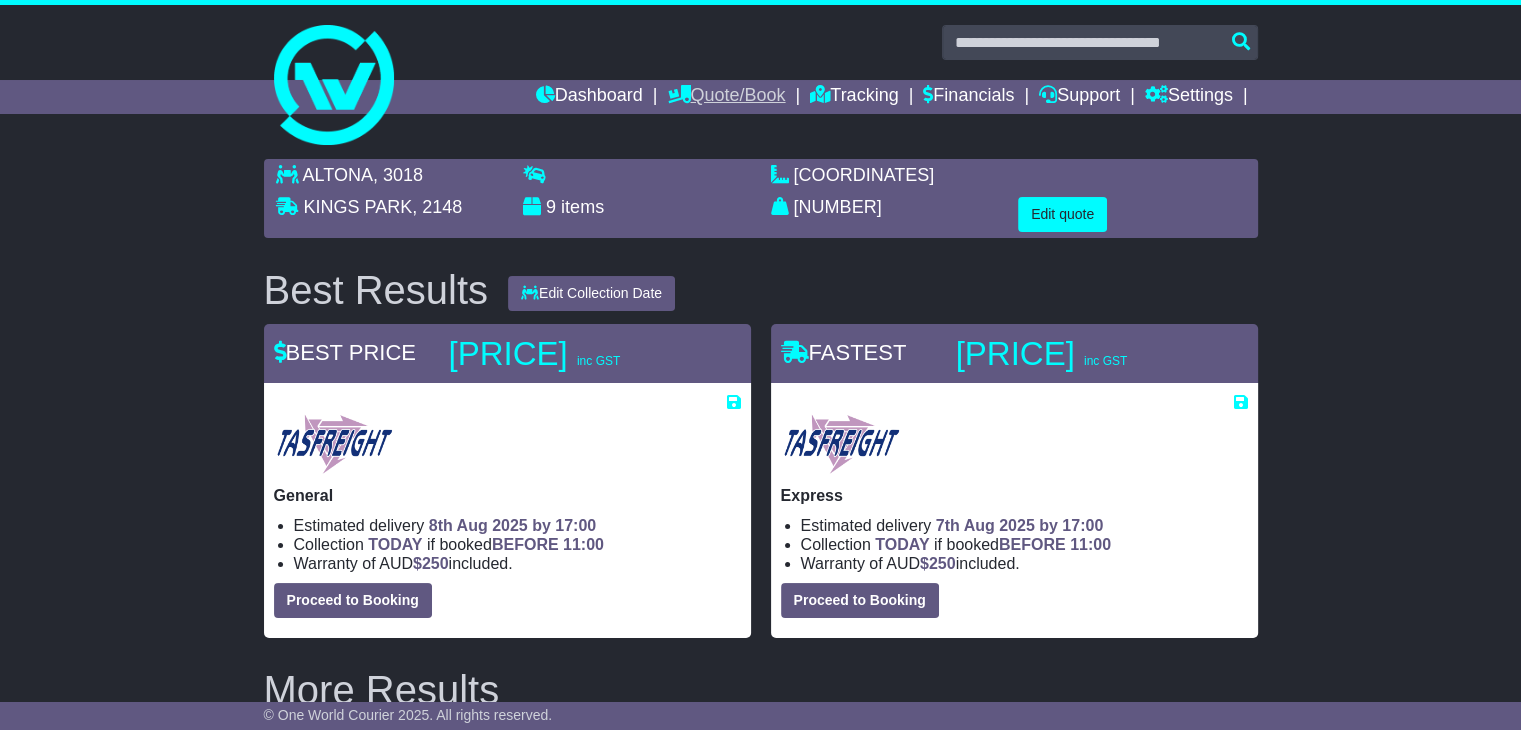 click on "Quote/Book" at bounding box center [726, 97] 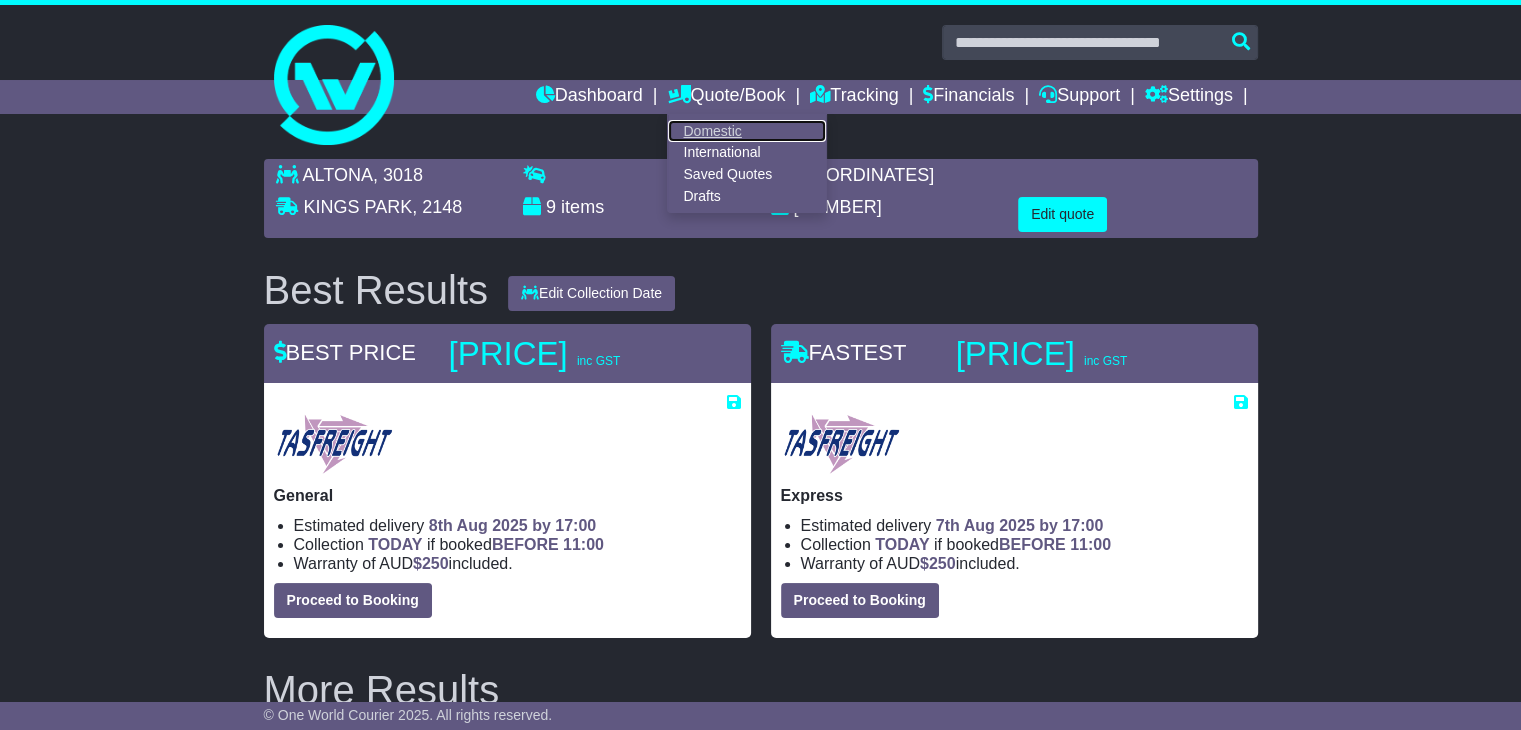 click on "Domestic" at bounding box center (747, 131) 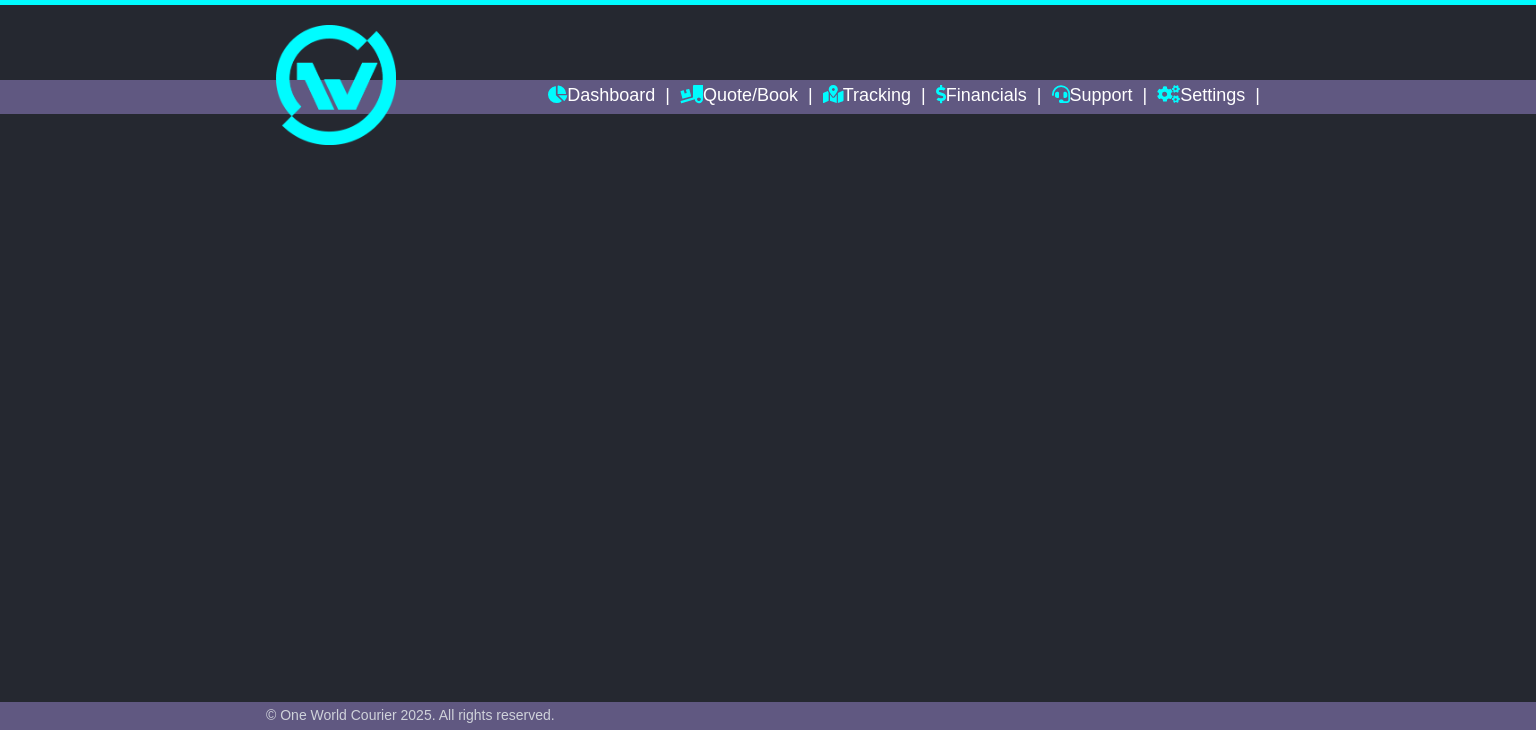 scroll, scrollTop: 0, scrollLeft: 0, axis: both 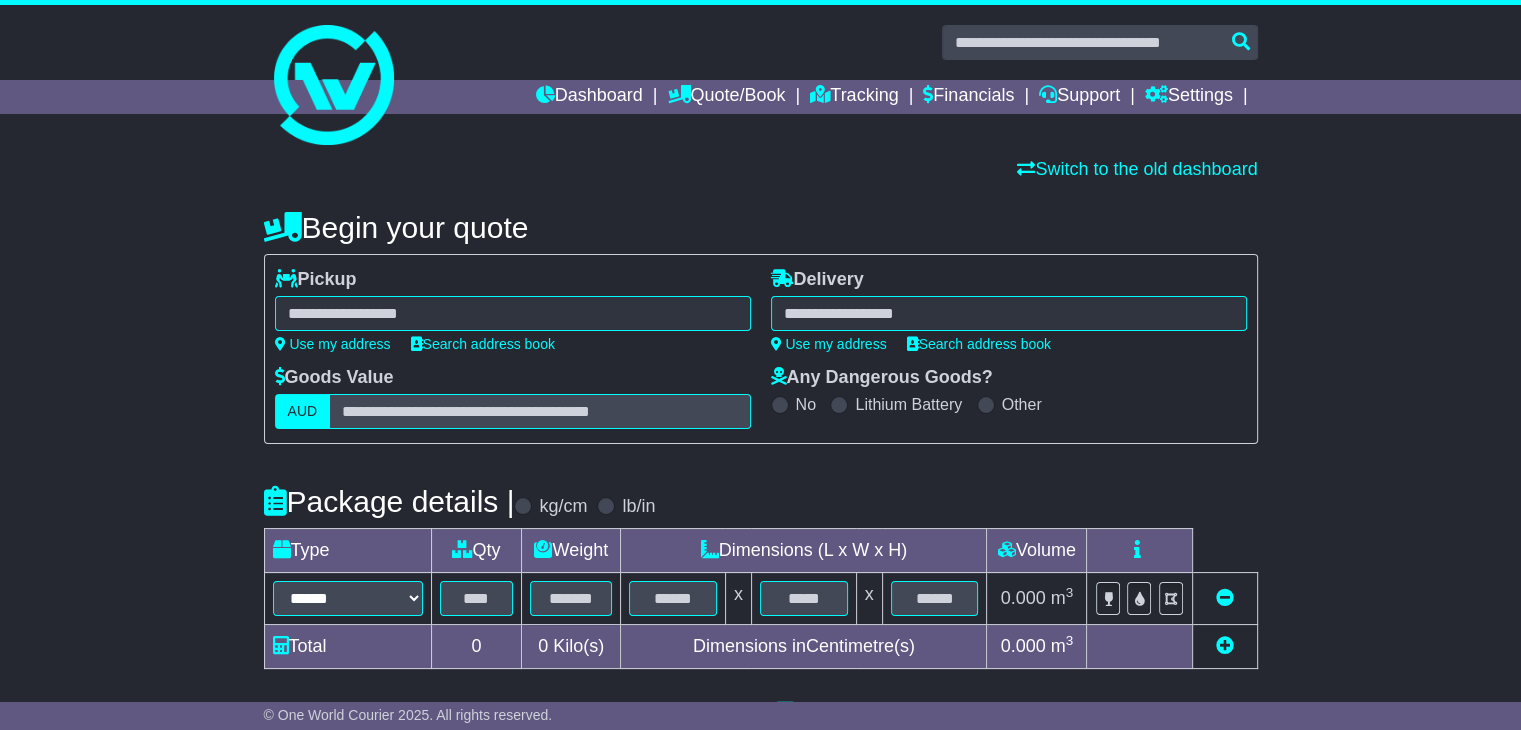 click at bounding box center [513, 313] 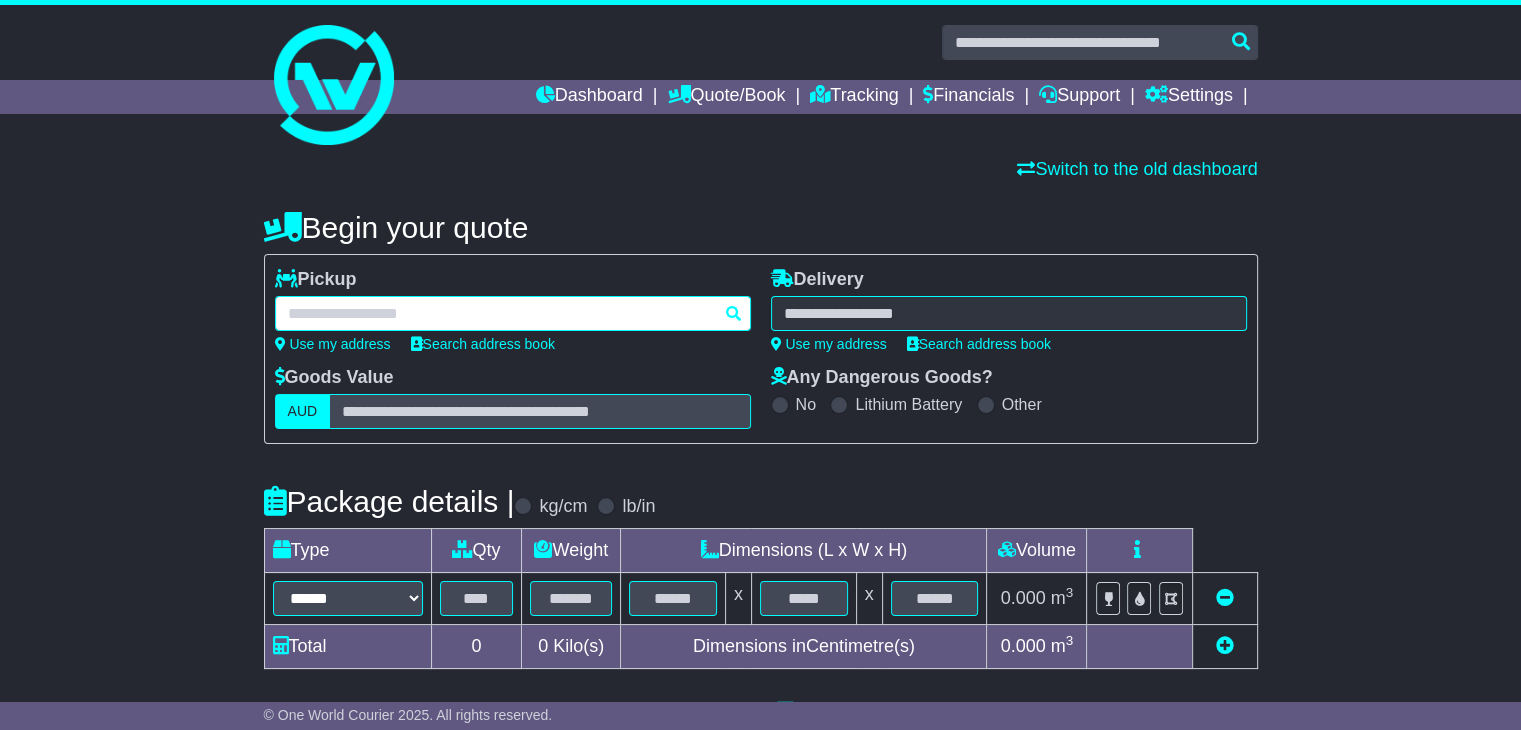 paste on "**********" 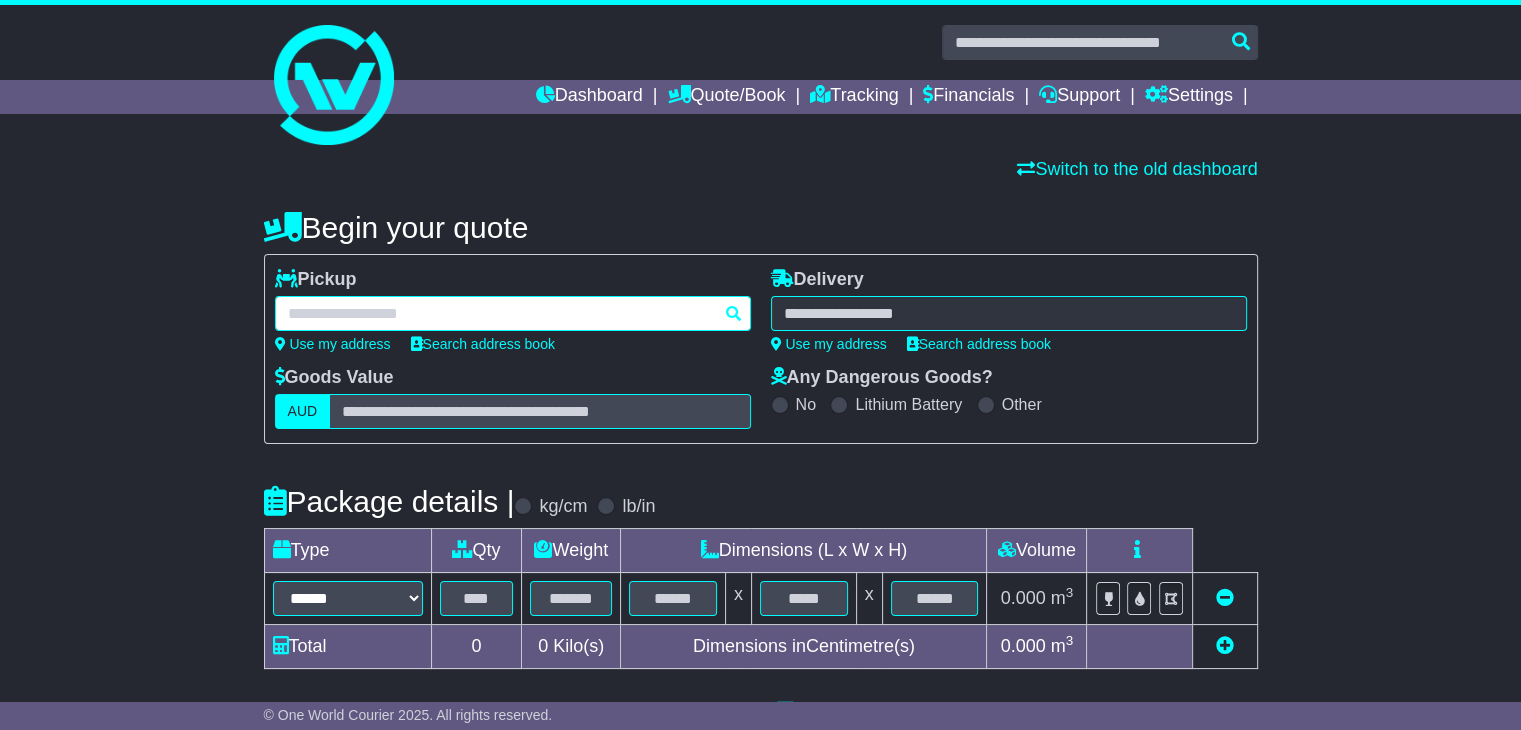 type on "**********" 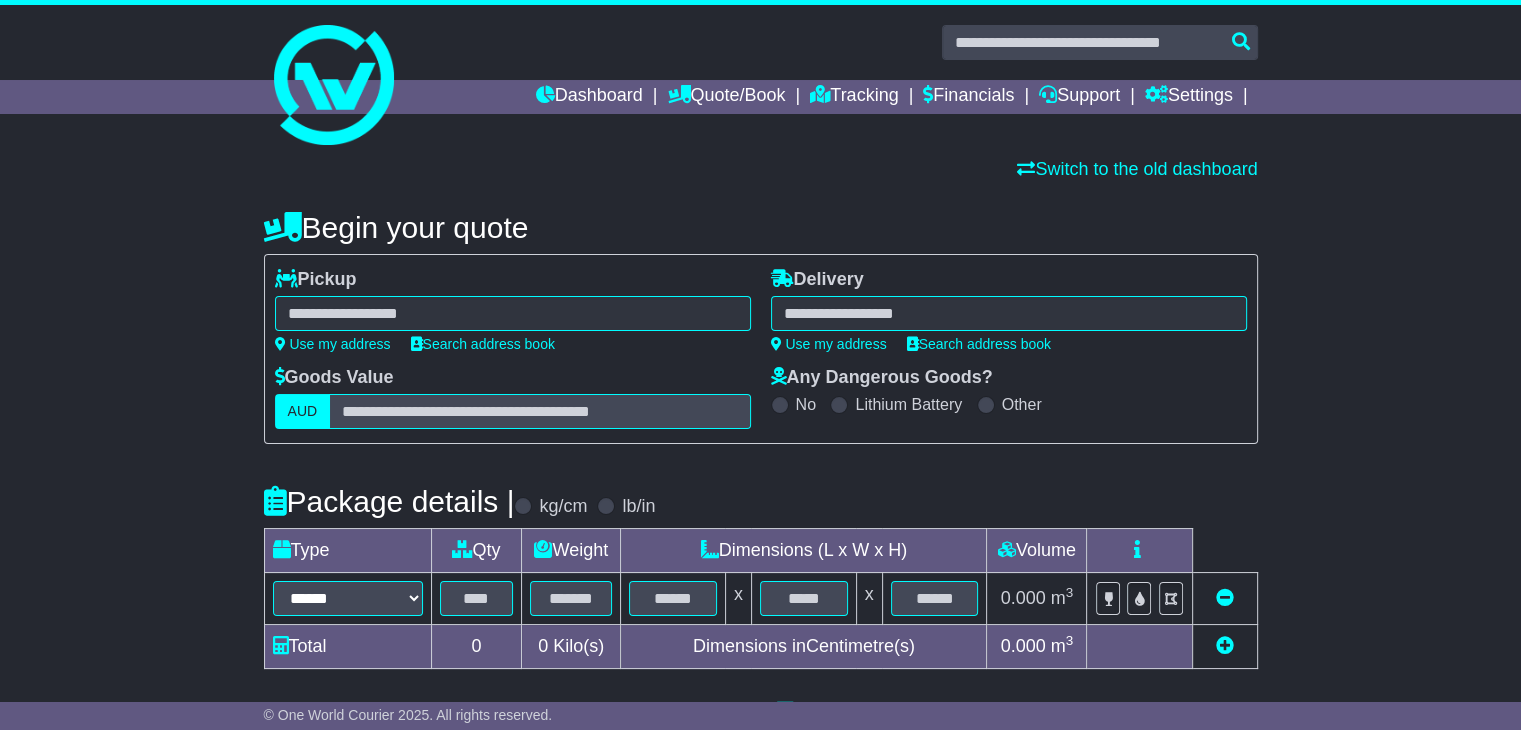 click on "[NUMBER] [CITY] [CITY] [NUMBER] [CITY] [NUMBER] [CITY] [NUMBER]" at bounding box center [513, 313] 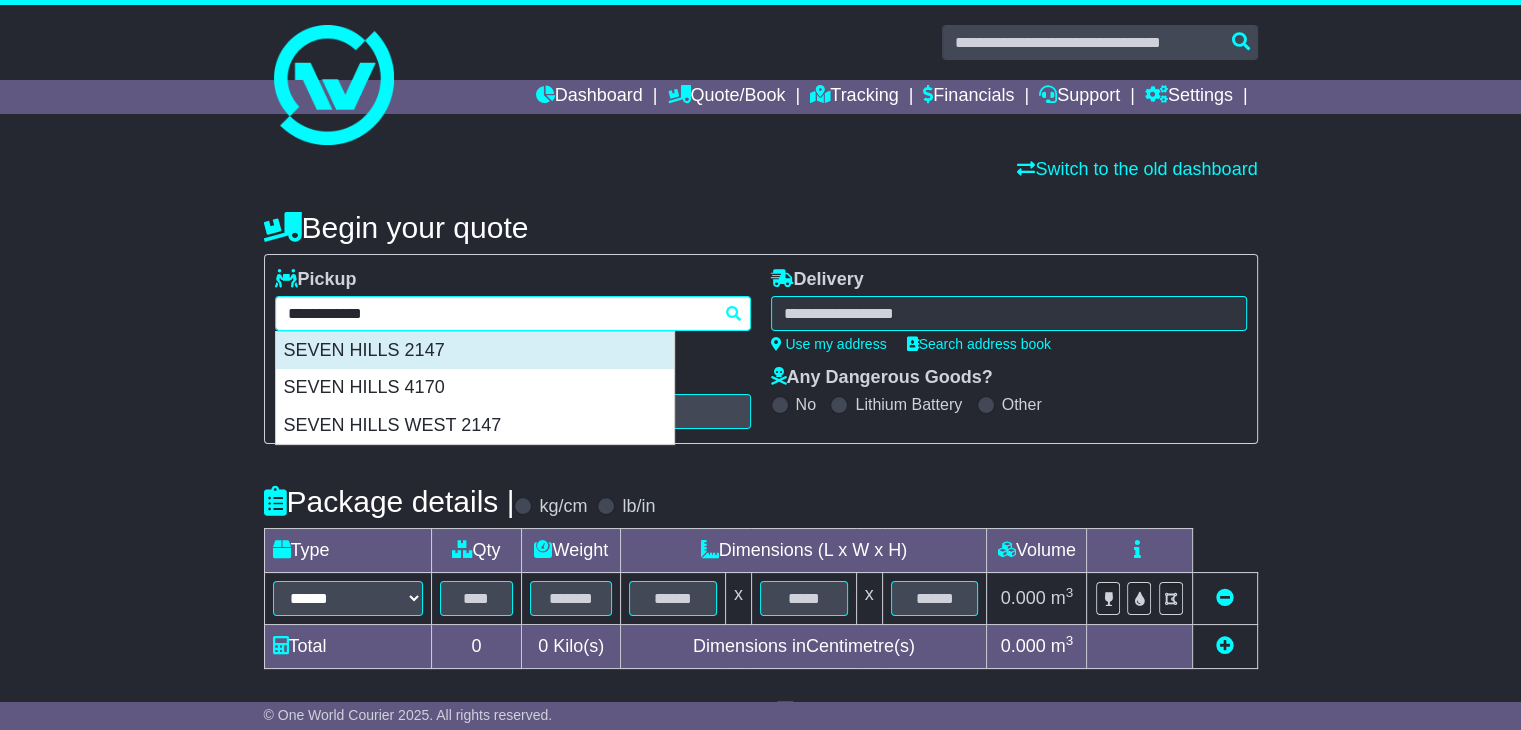 click on "SEVEN HILLS 2147" at bounding box center [475, 351] 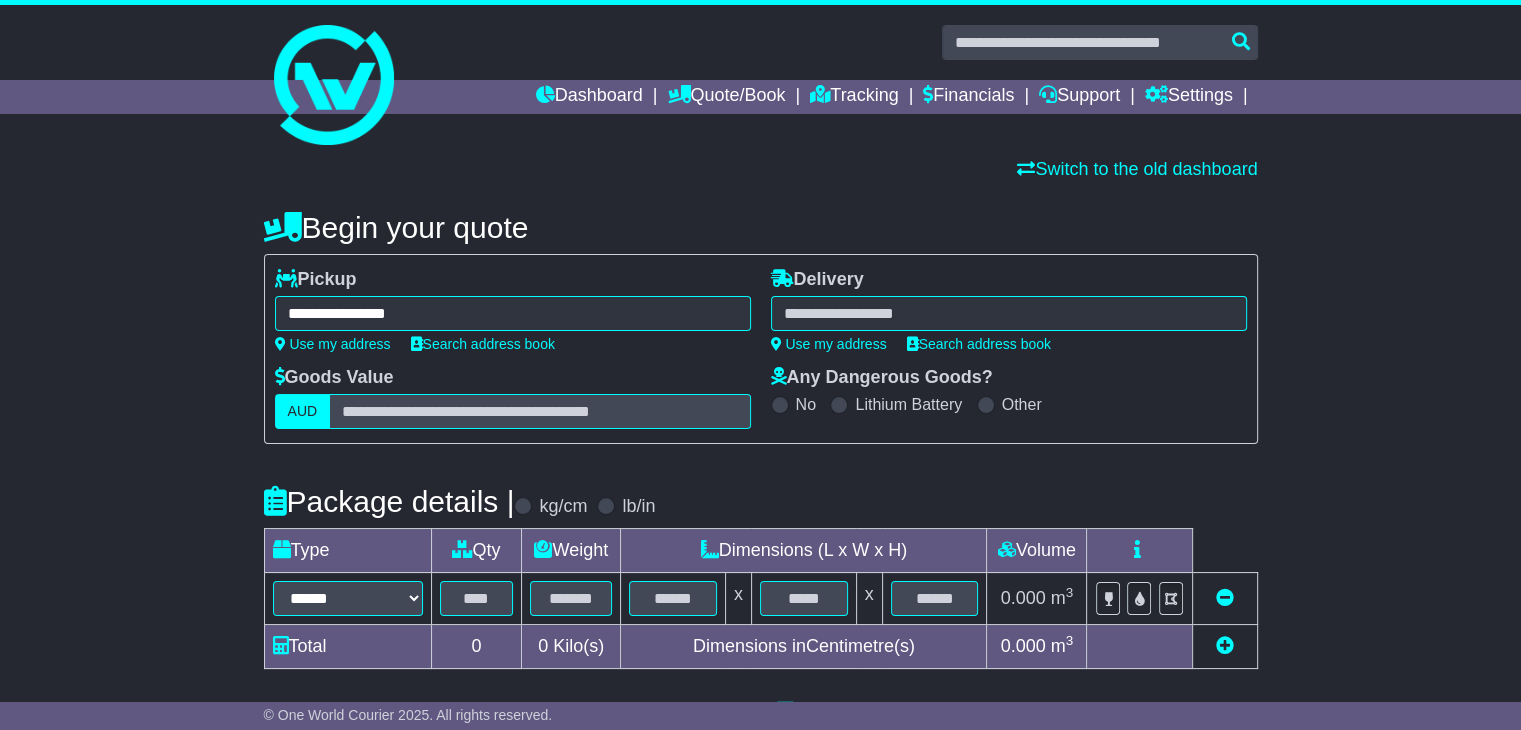 type on "**********" 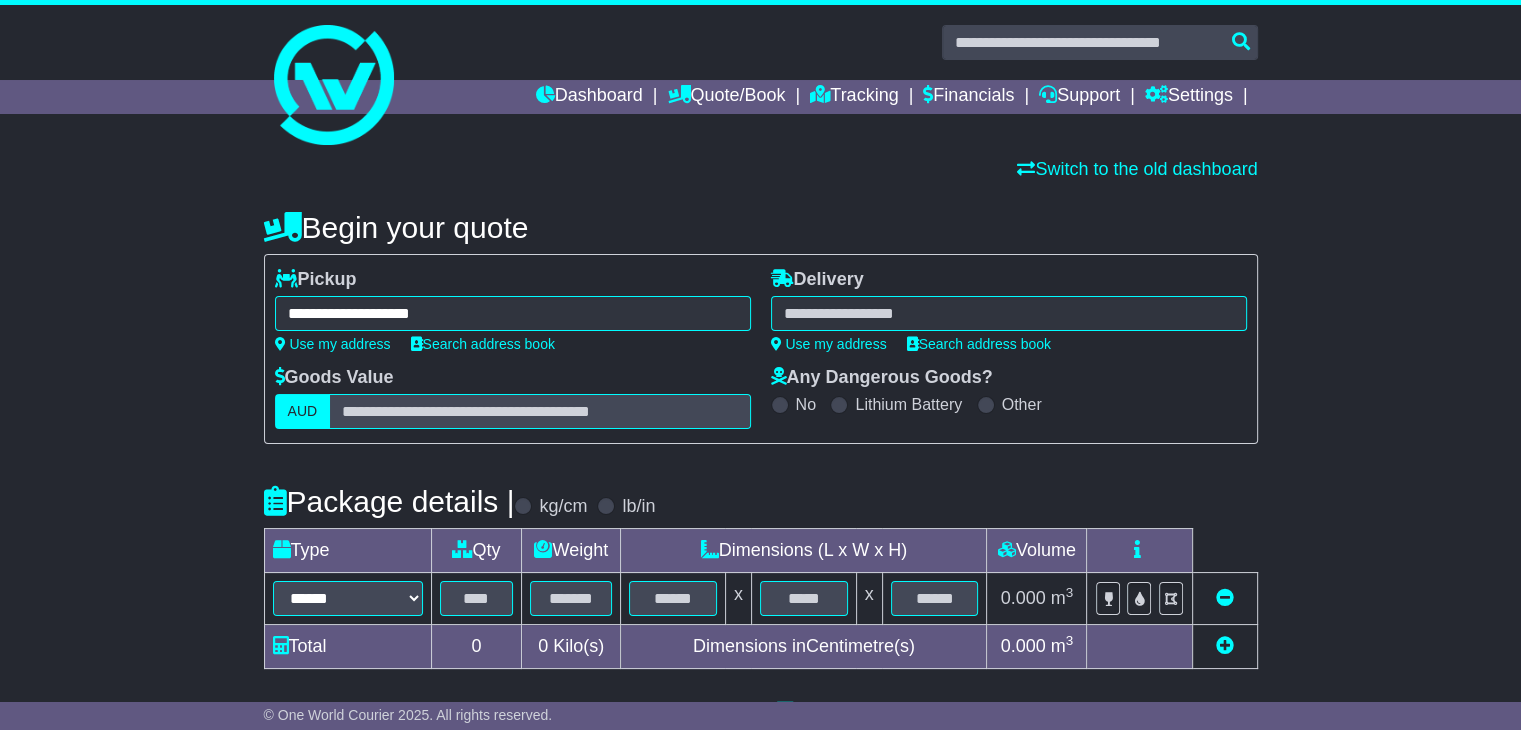 click at bounding box center [1009, 313] 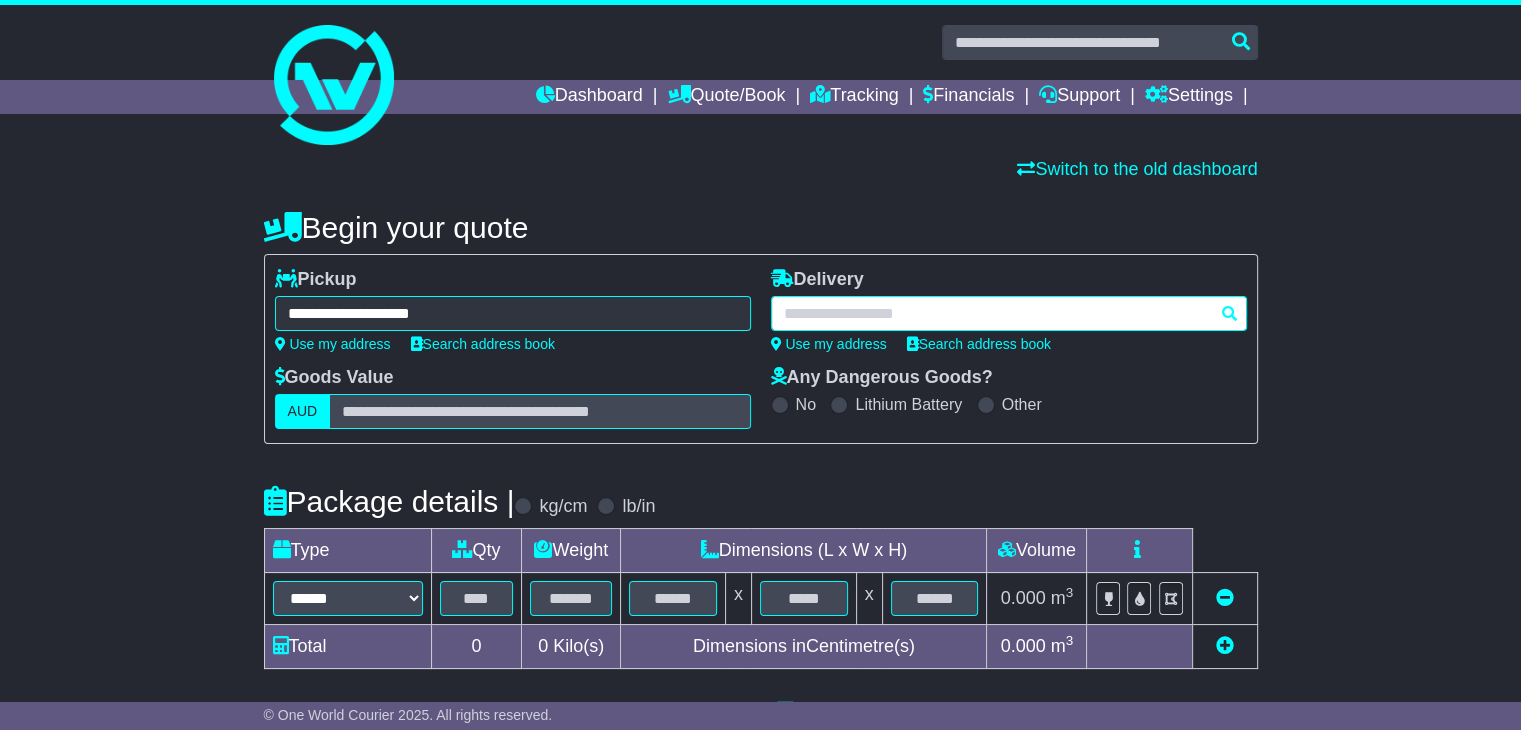 paste on "*********" 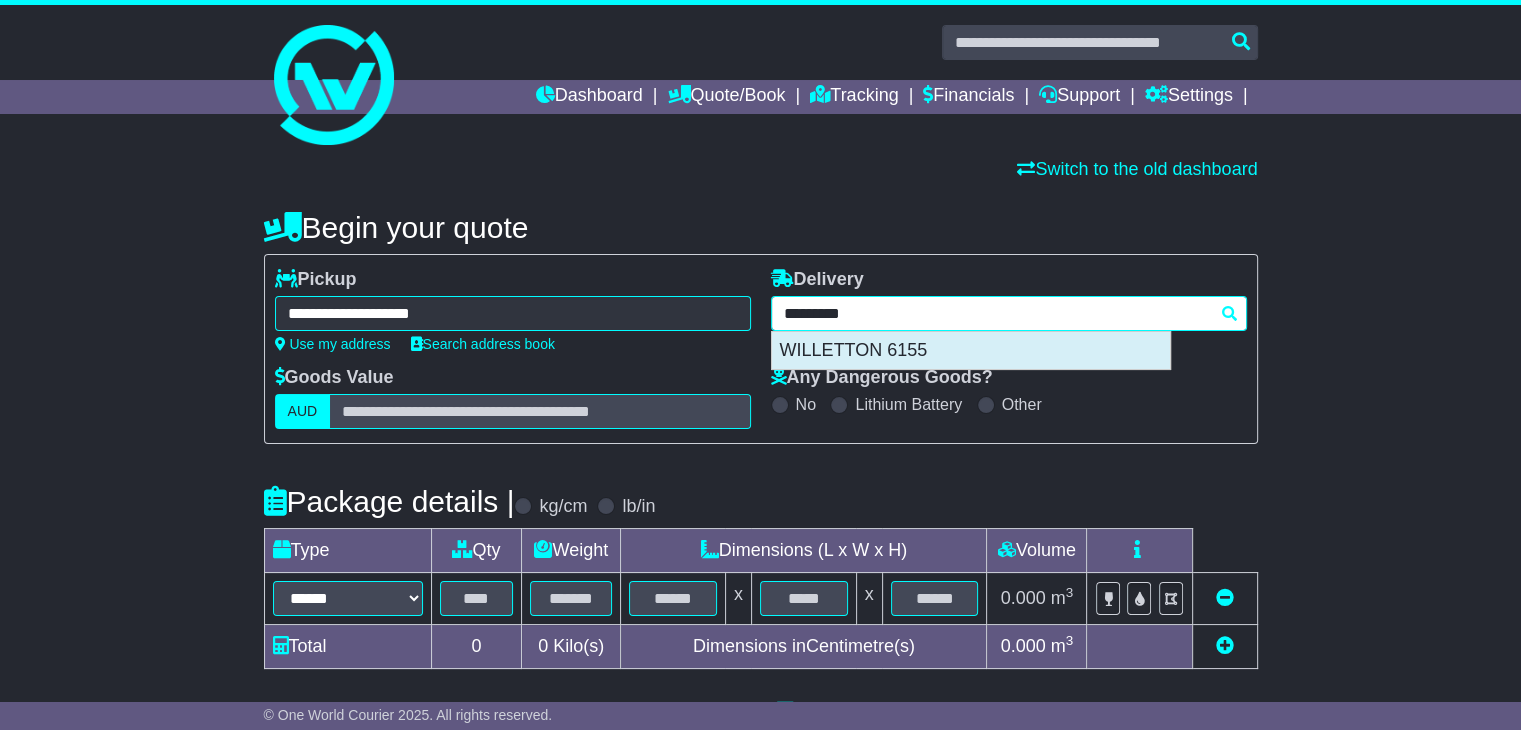 click on "WILLETTON 6155" at bounding box center (971, 351) 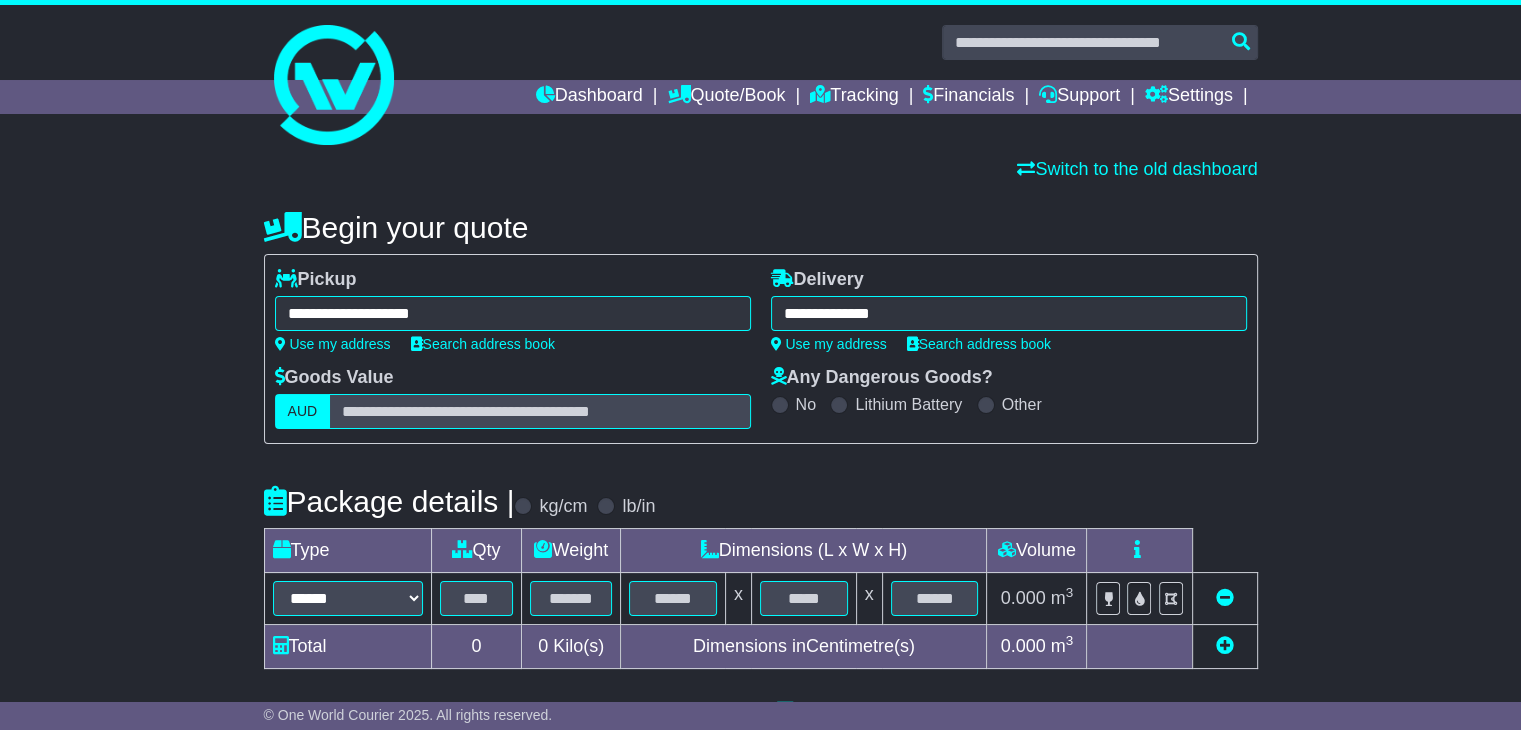 type on "**********" 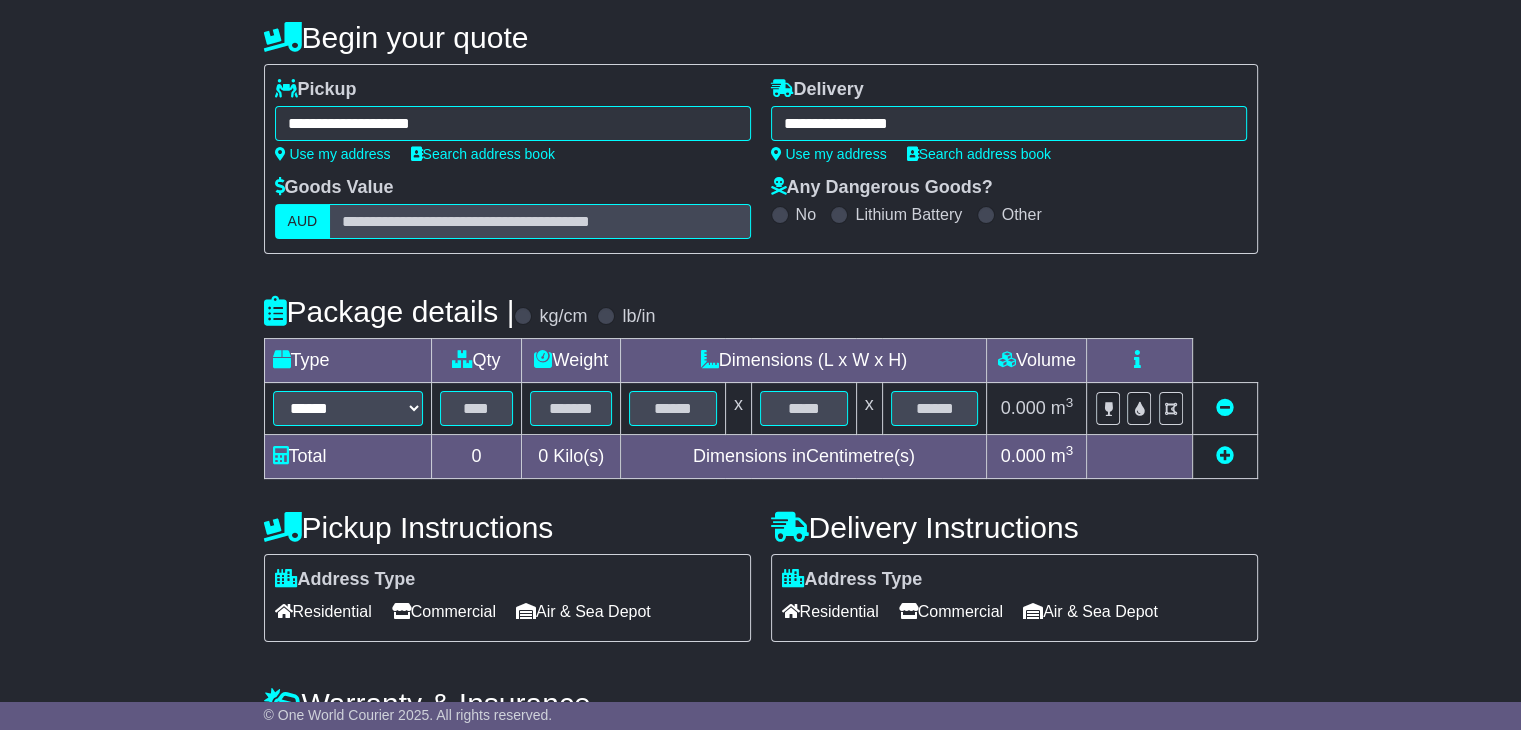 scroll, scrollTop: 200, scrollLeft: 0, axis: vertical 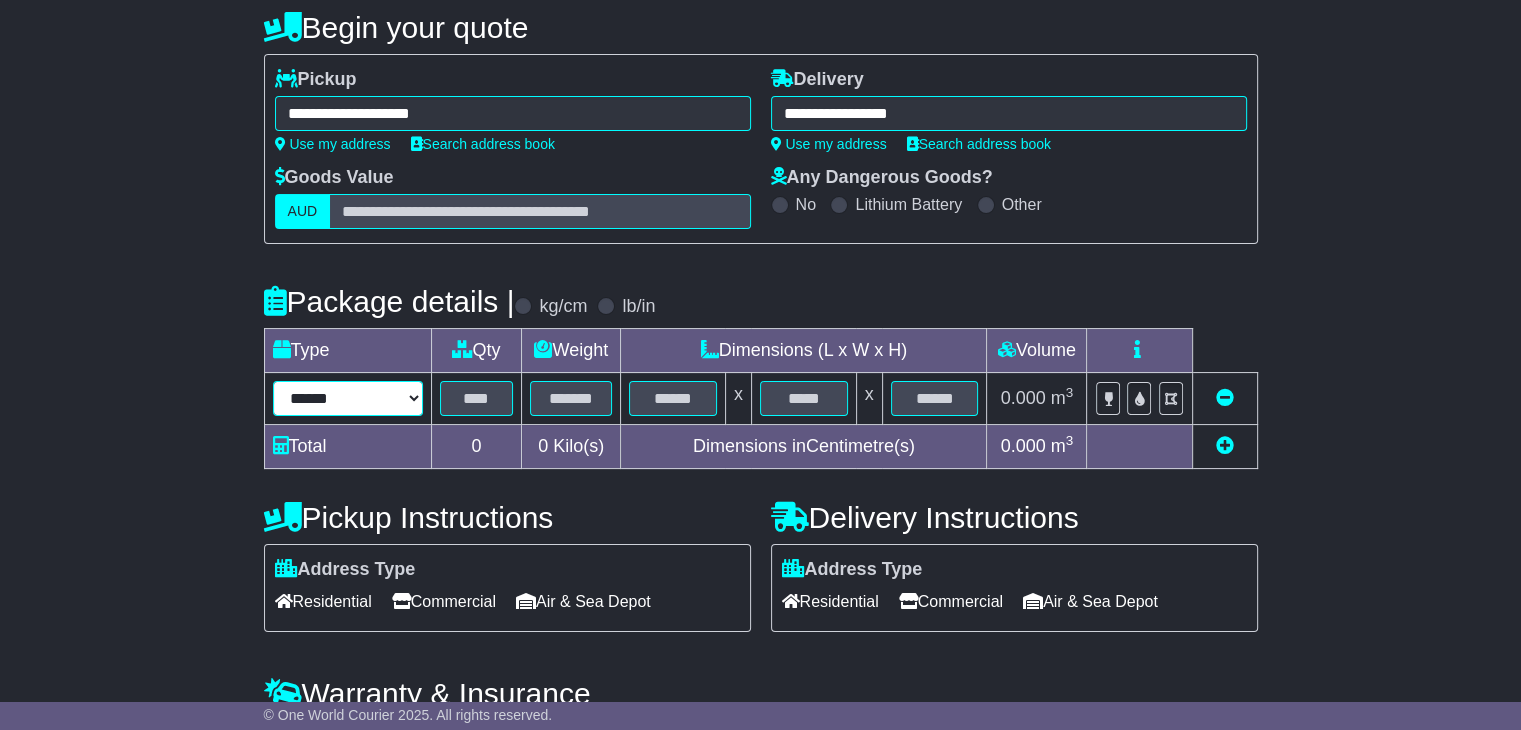 click on "****** ****** *** ******** ***** **** **** ****** *** *******" at bounding box center [348, 398] 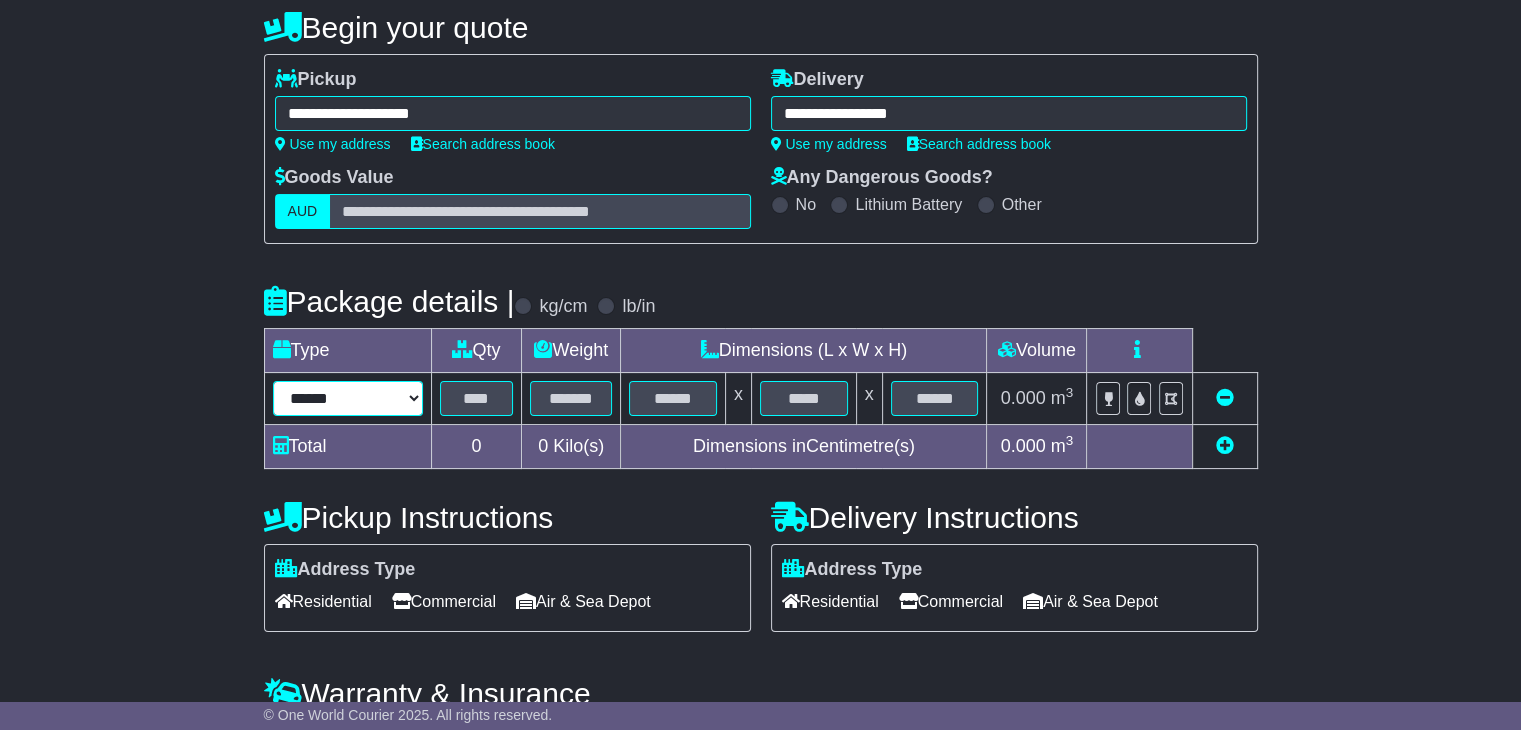 select on "*****" 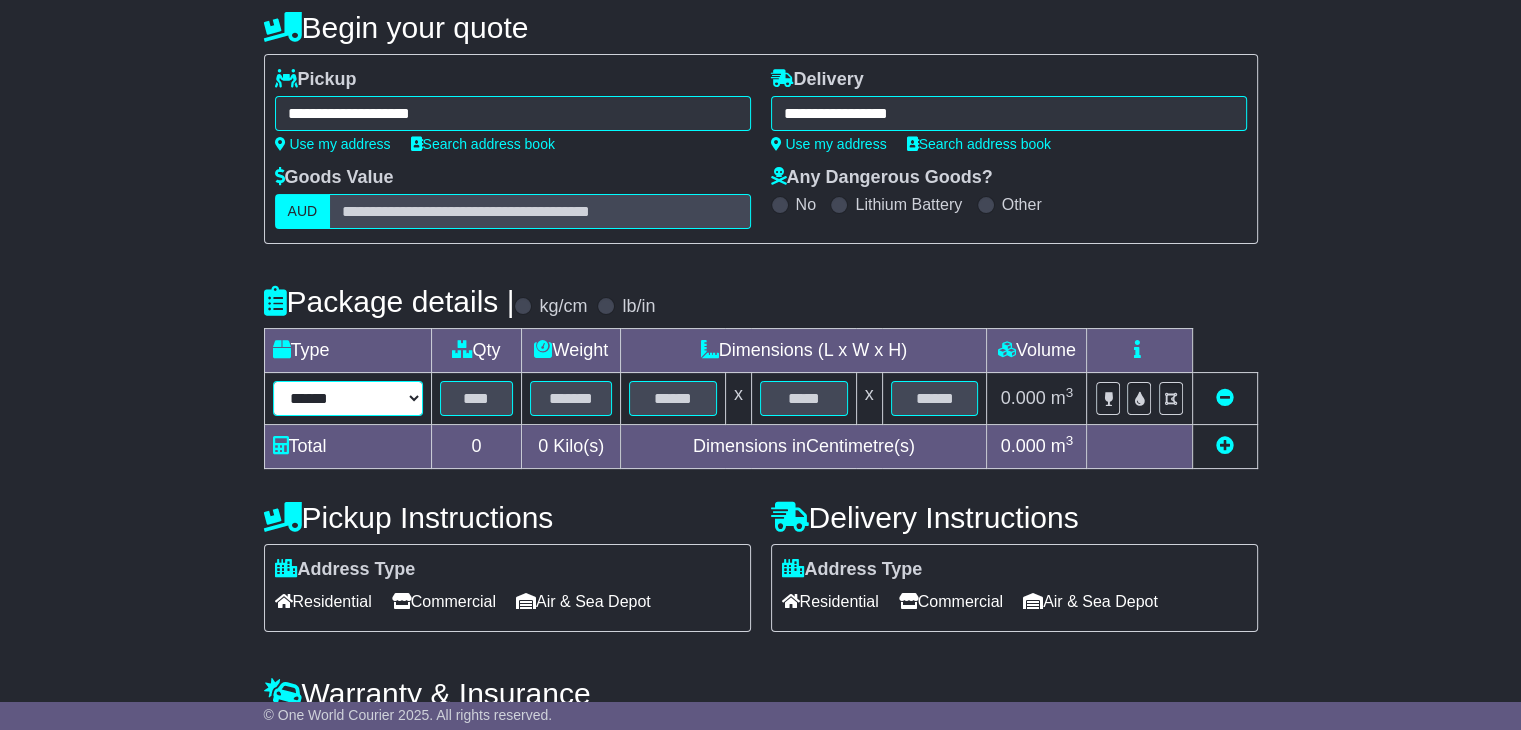 click on "****** ****** *** ******** ***** **** **** ****** *** *******" at bounding box center [348, 398] 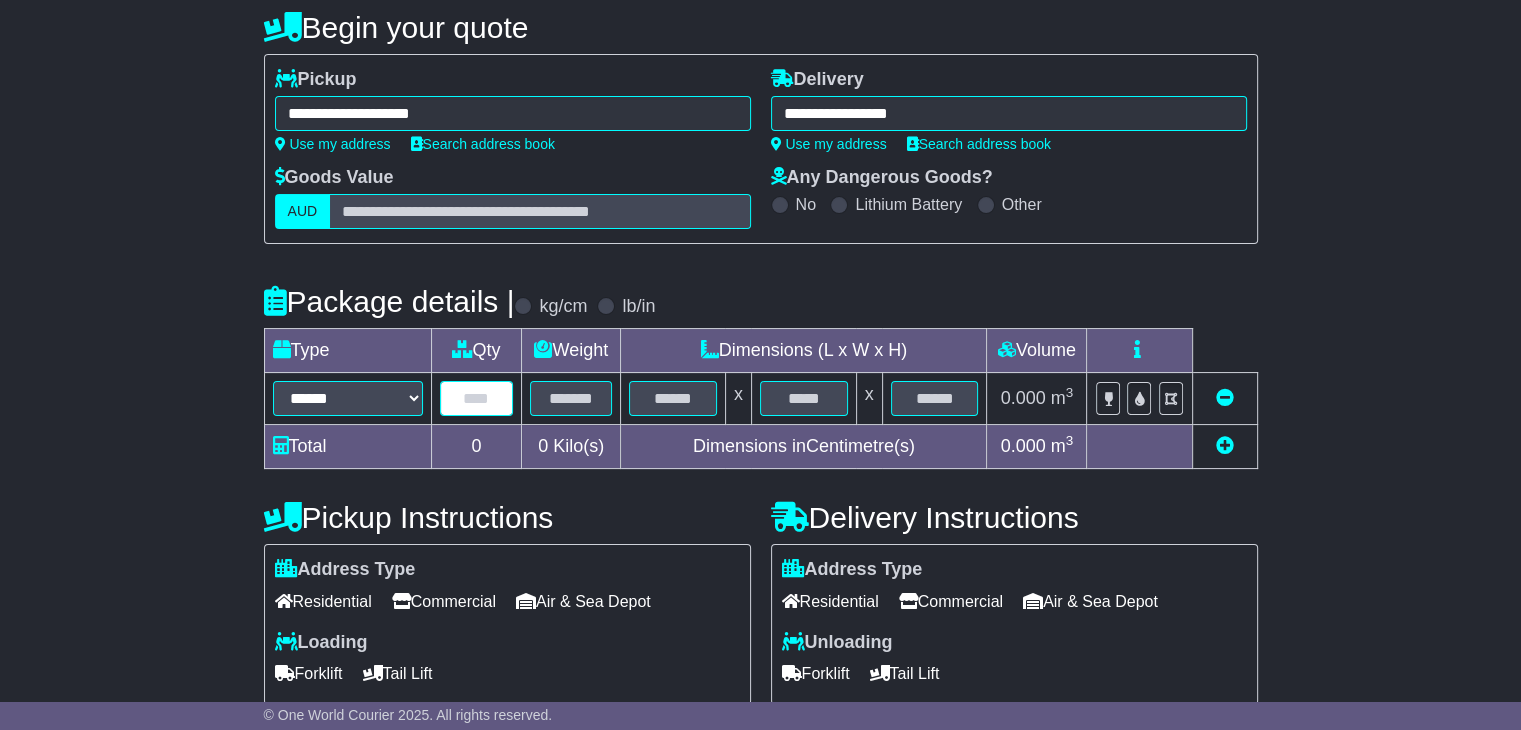 click at bounding box center (477, 398) 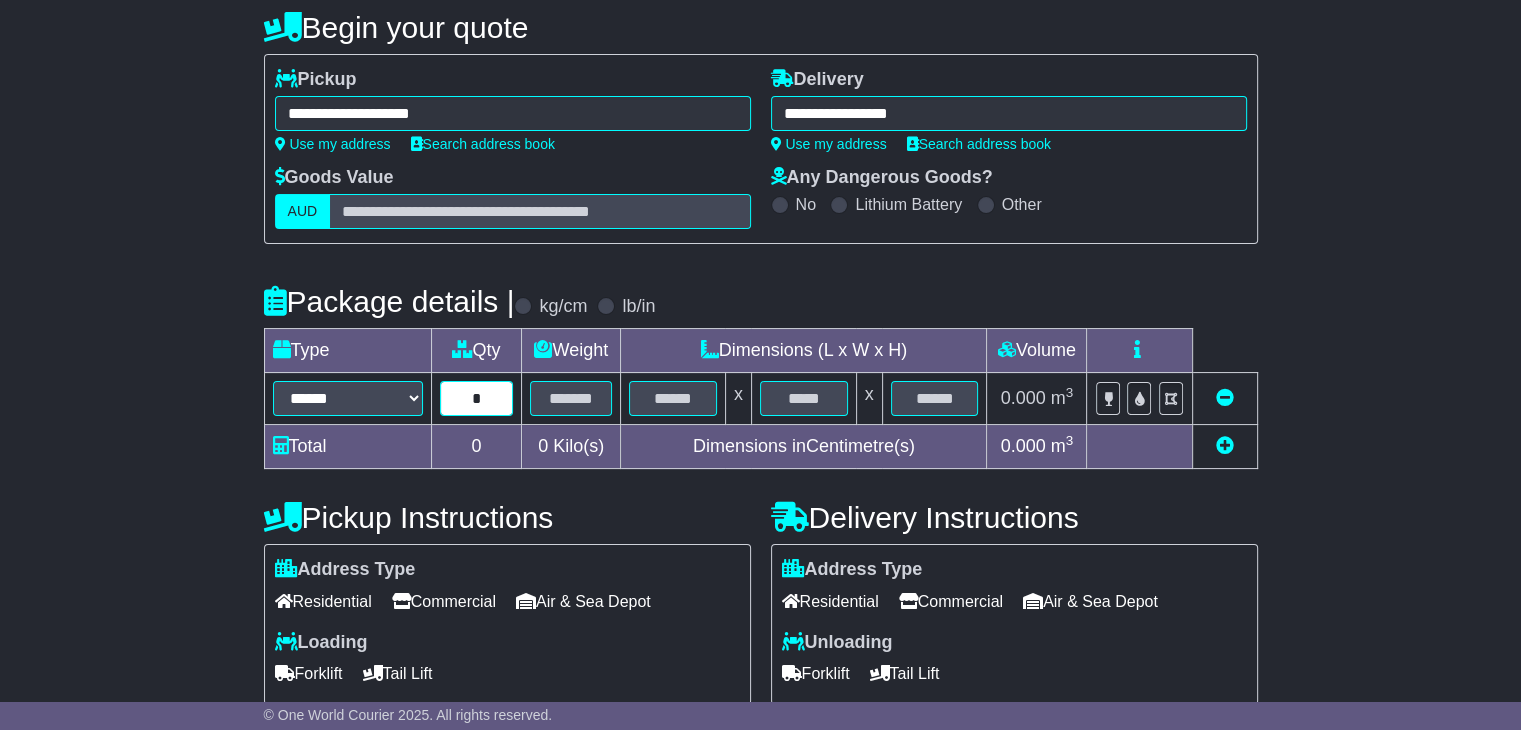 type on "*" 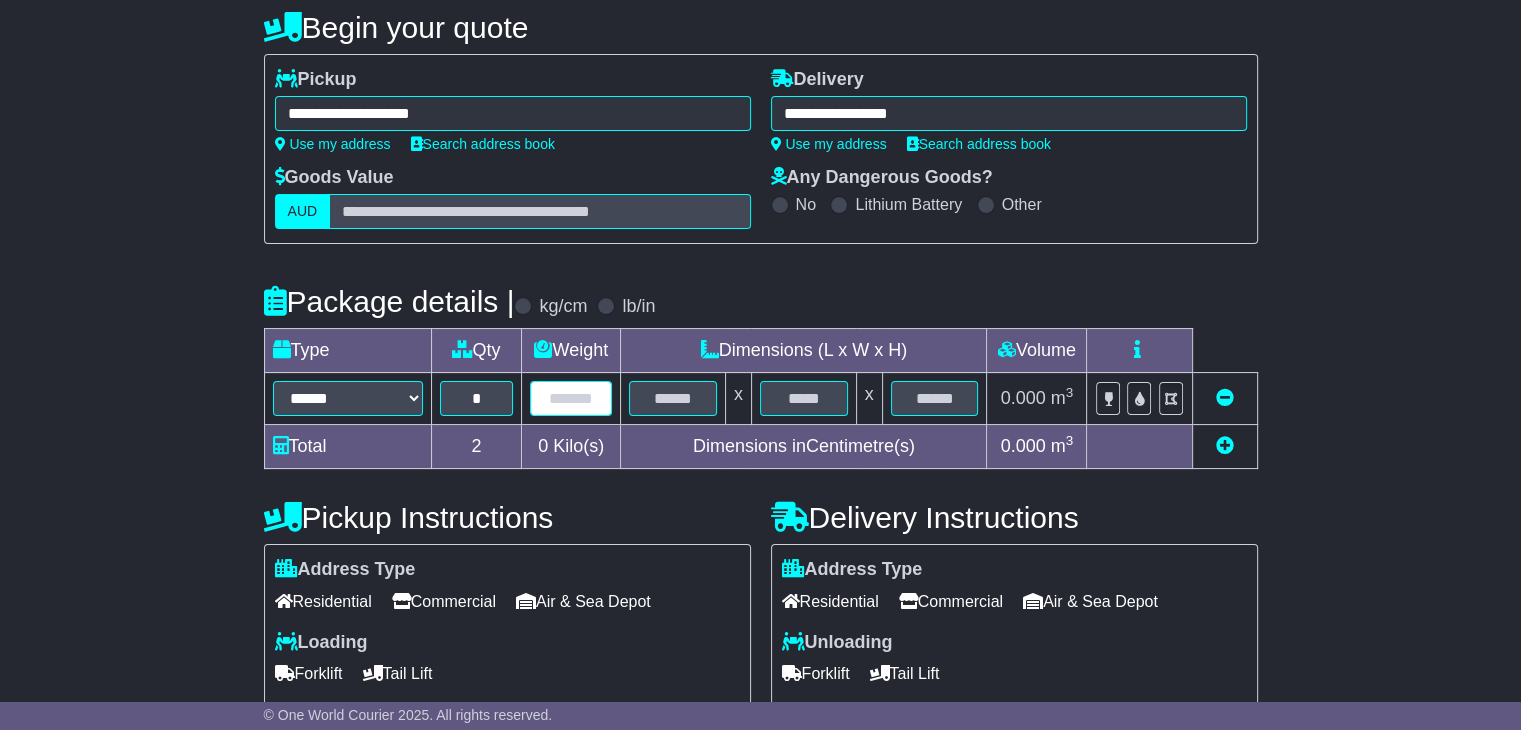 click at bounding box center (571, 398) 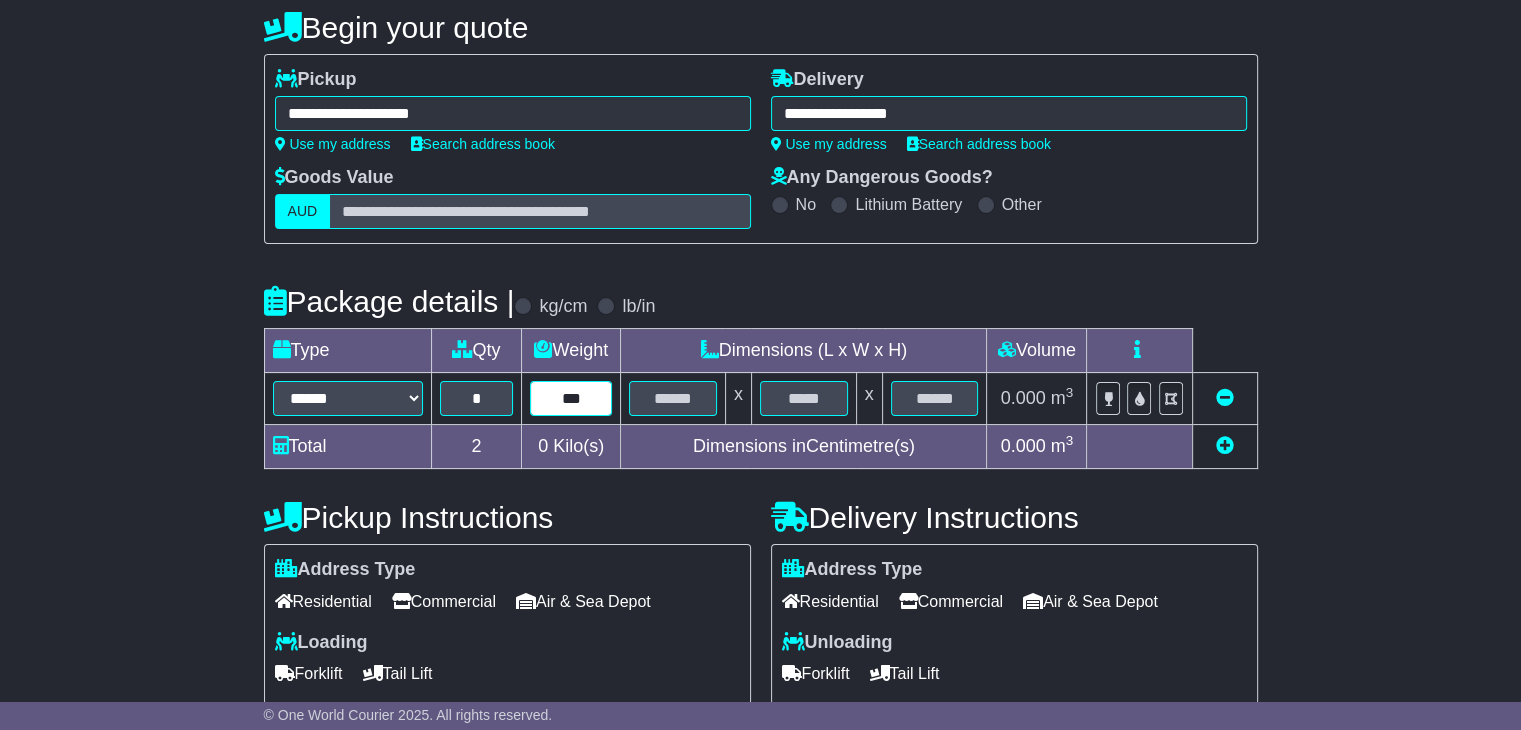 type on "***" 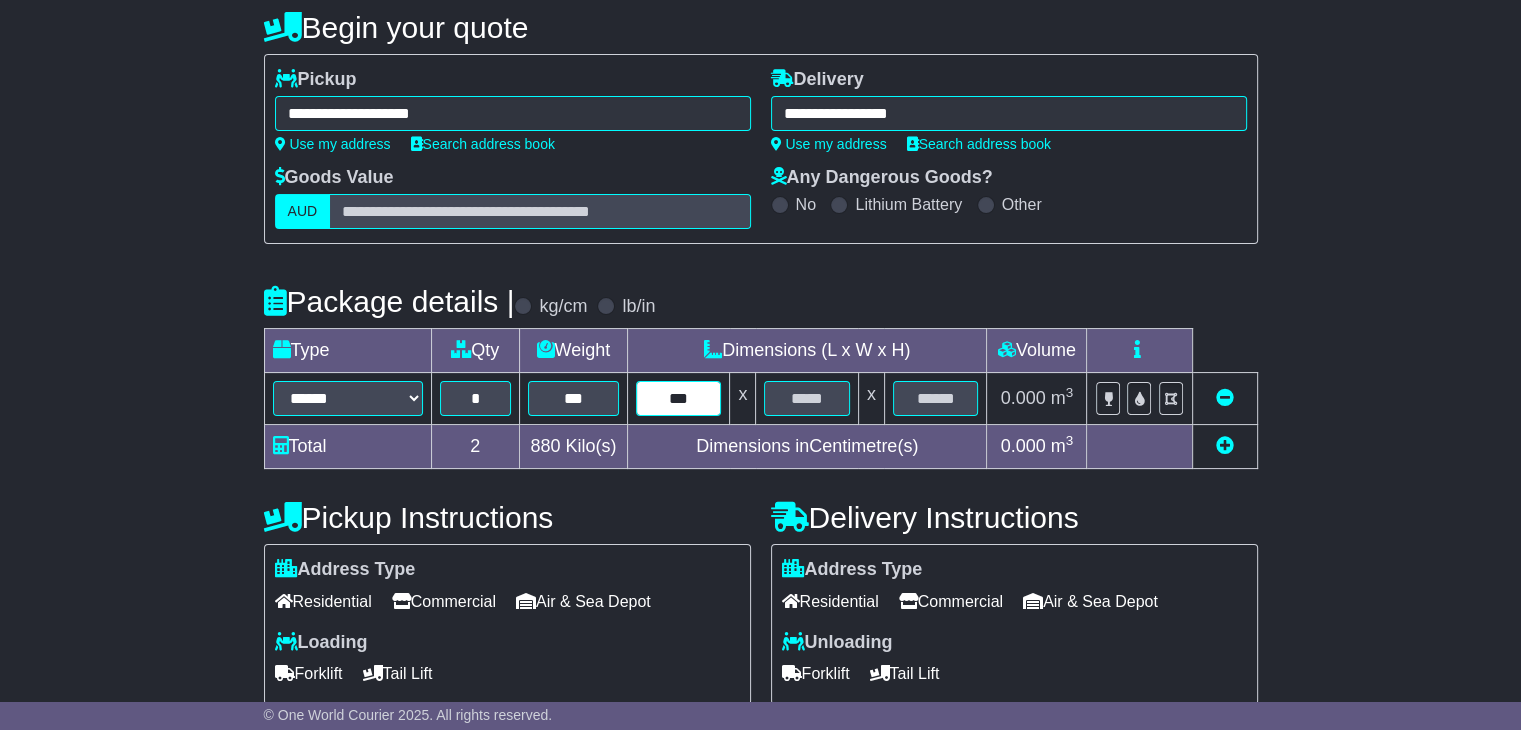 type on "***" 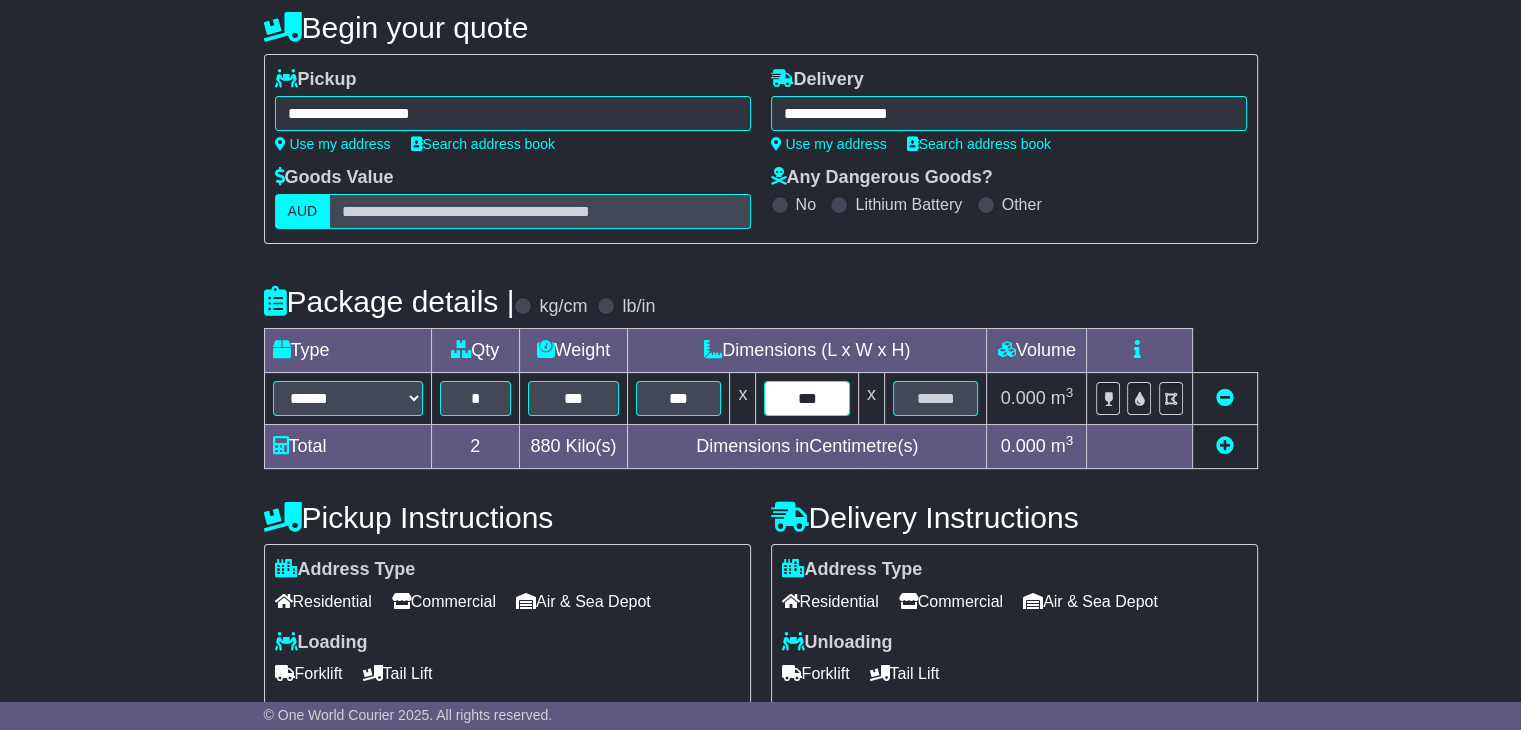 type on "***" 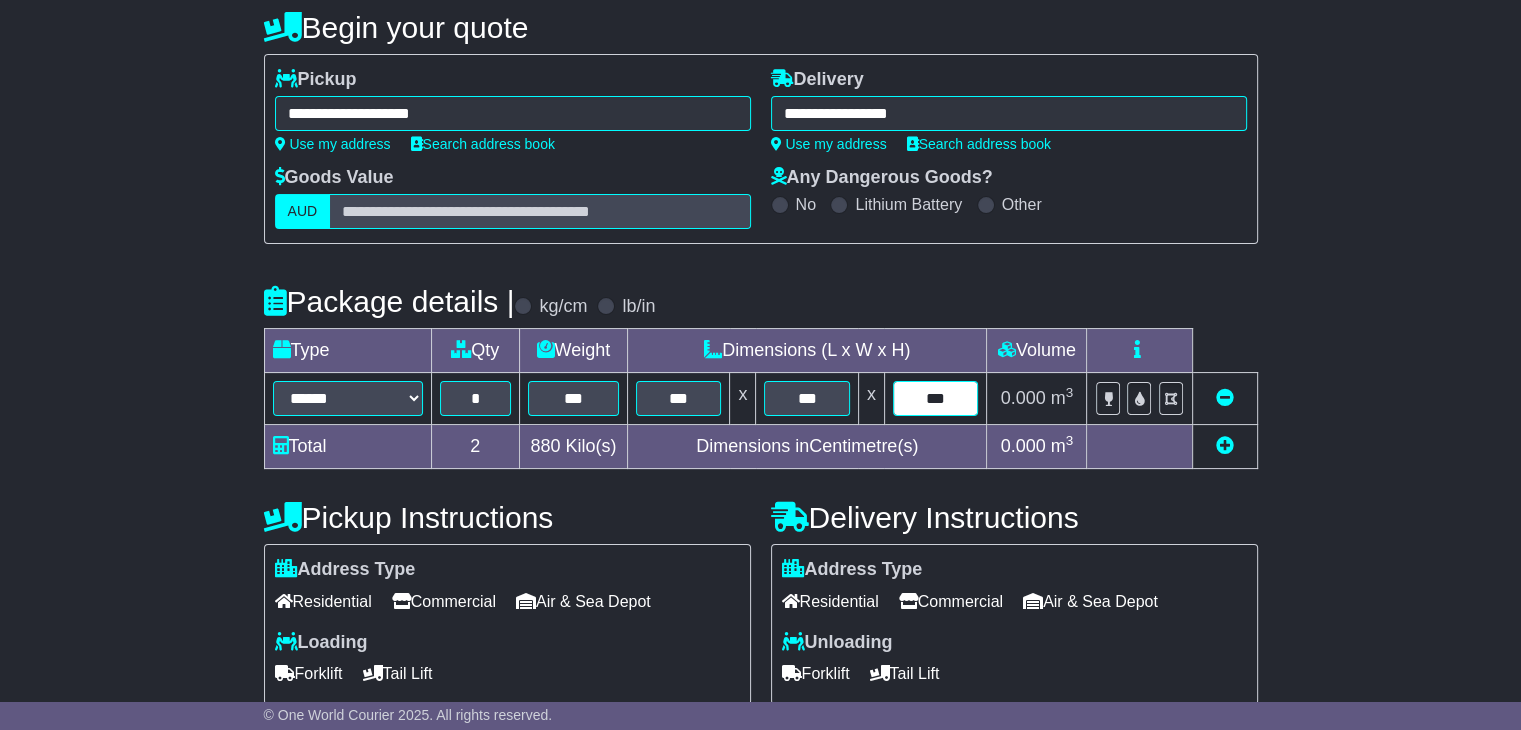 type on "***" 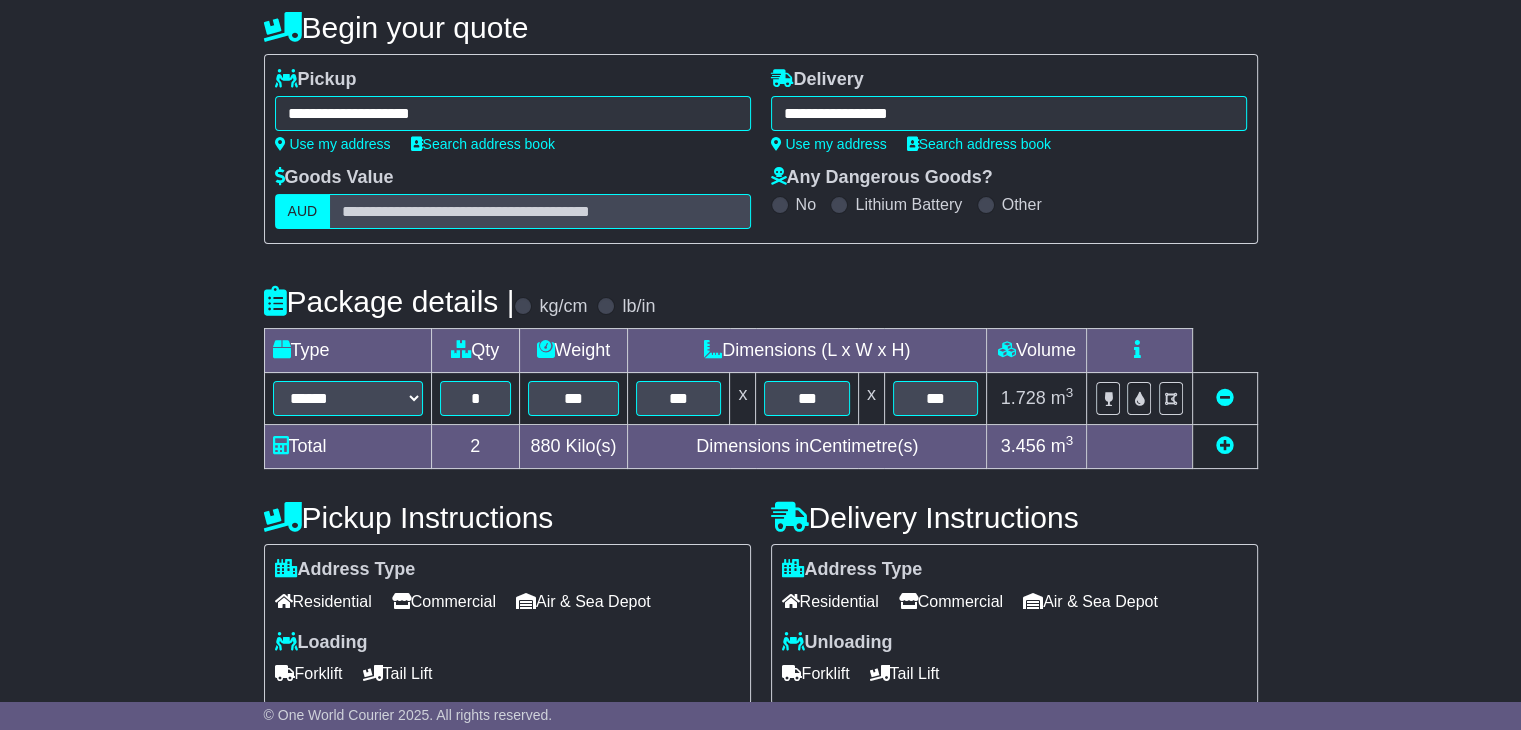 scroll, scrollTop: 500, scrollLeft: 0, axis: vertical 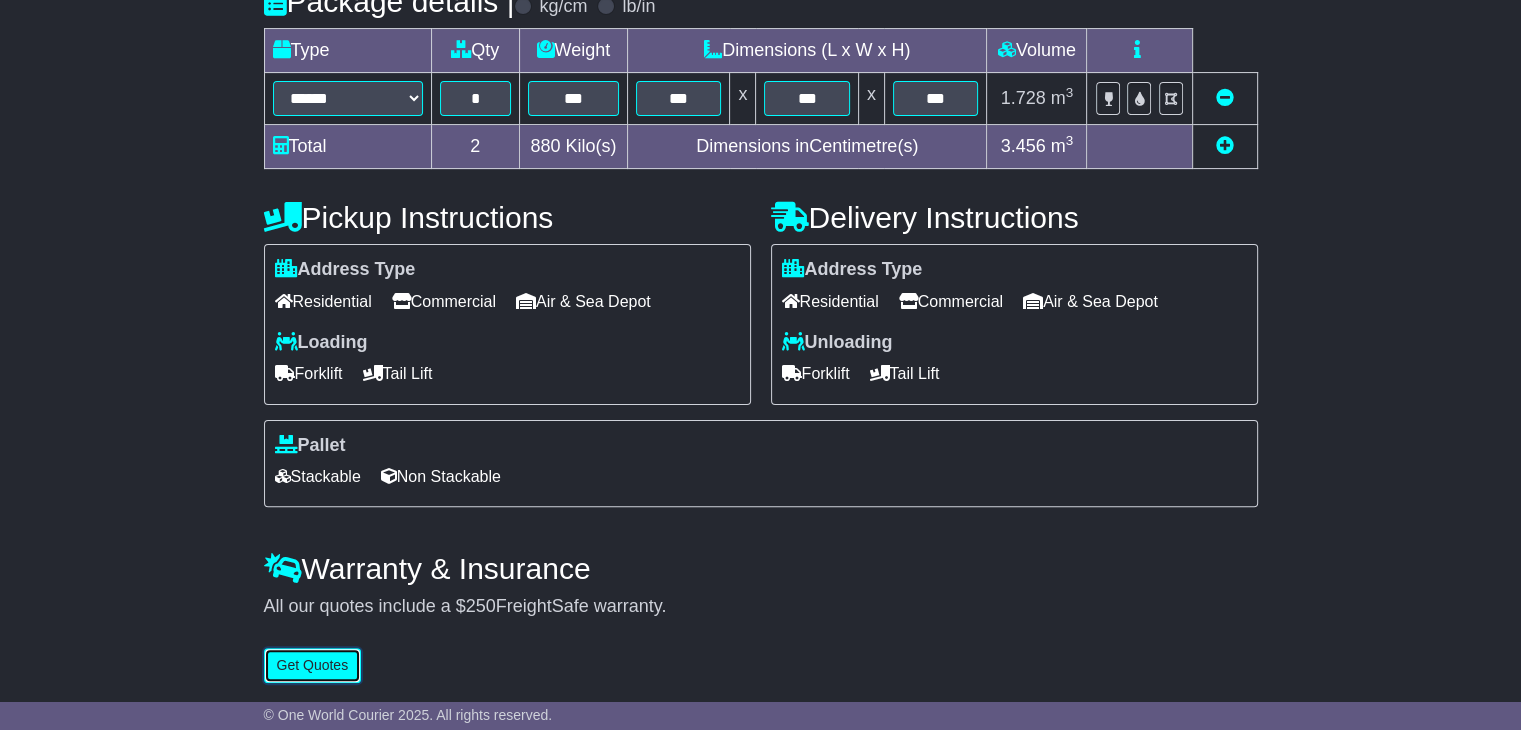 type 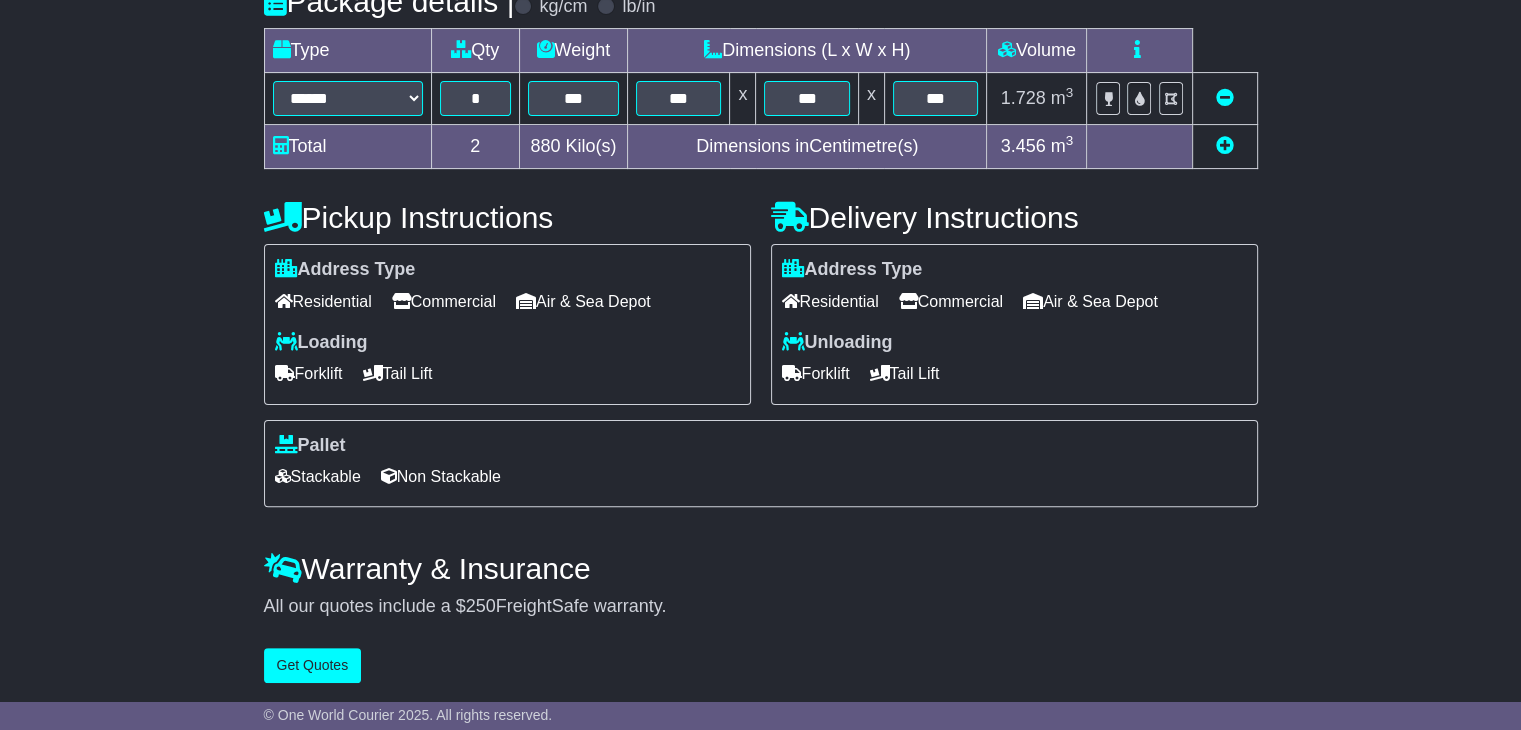 click on "Commercial" at bounding box center [444, 301] 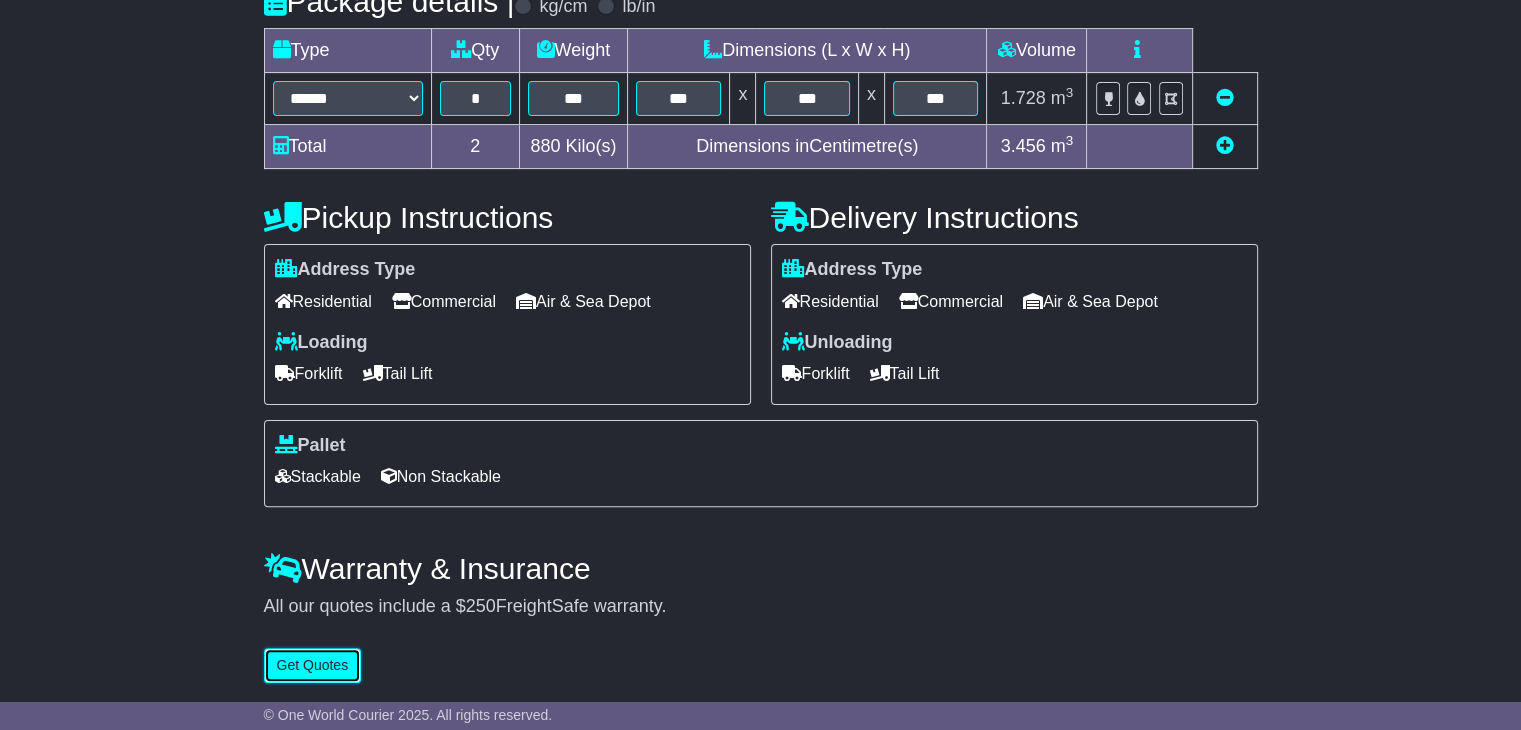 click on "Get Quotes" at bounding box center (313, 665) 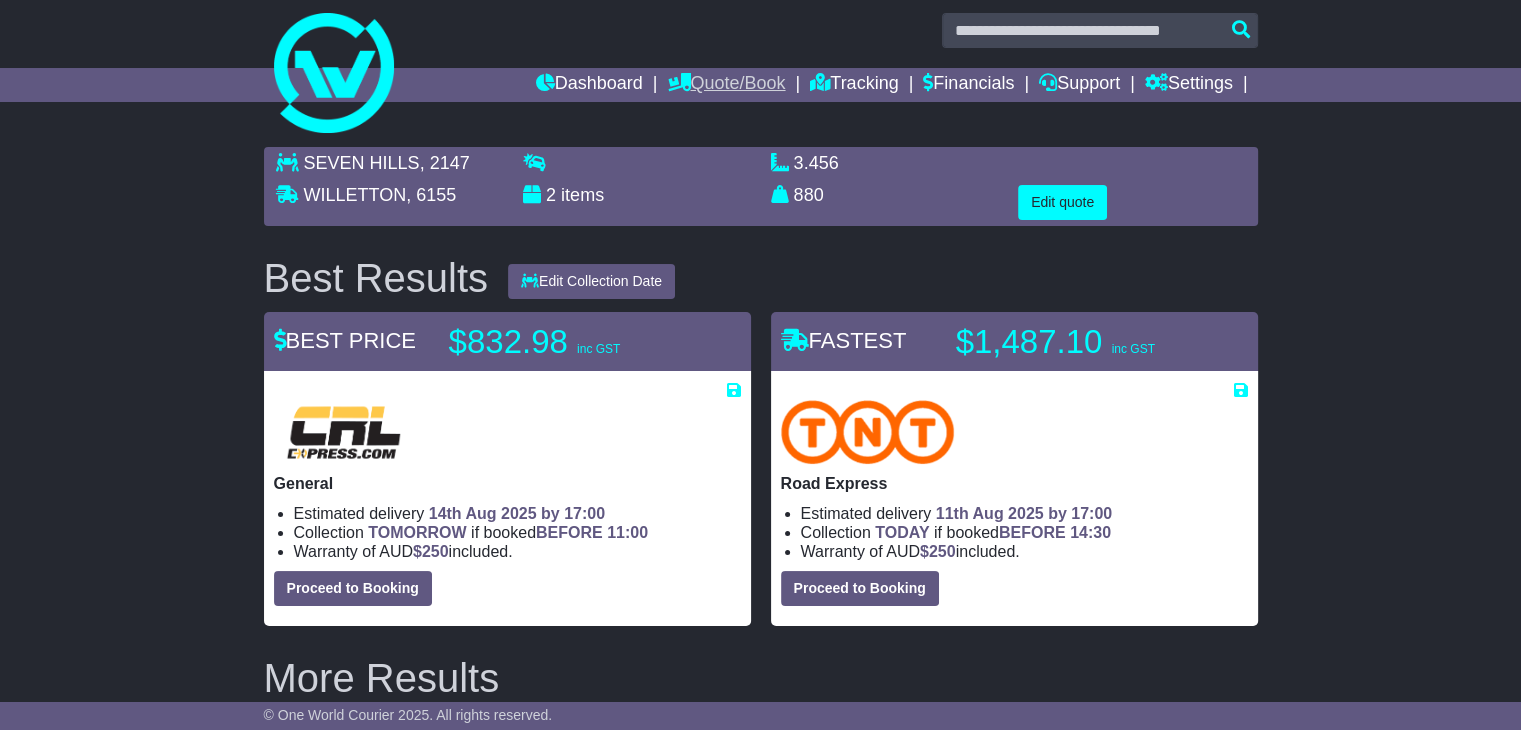 scroll, scrollTop: 0, scrollLeft: 0, axis: both 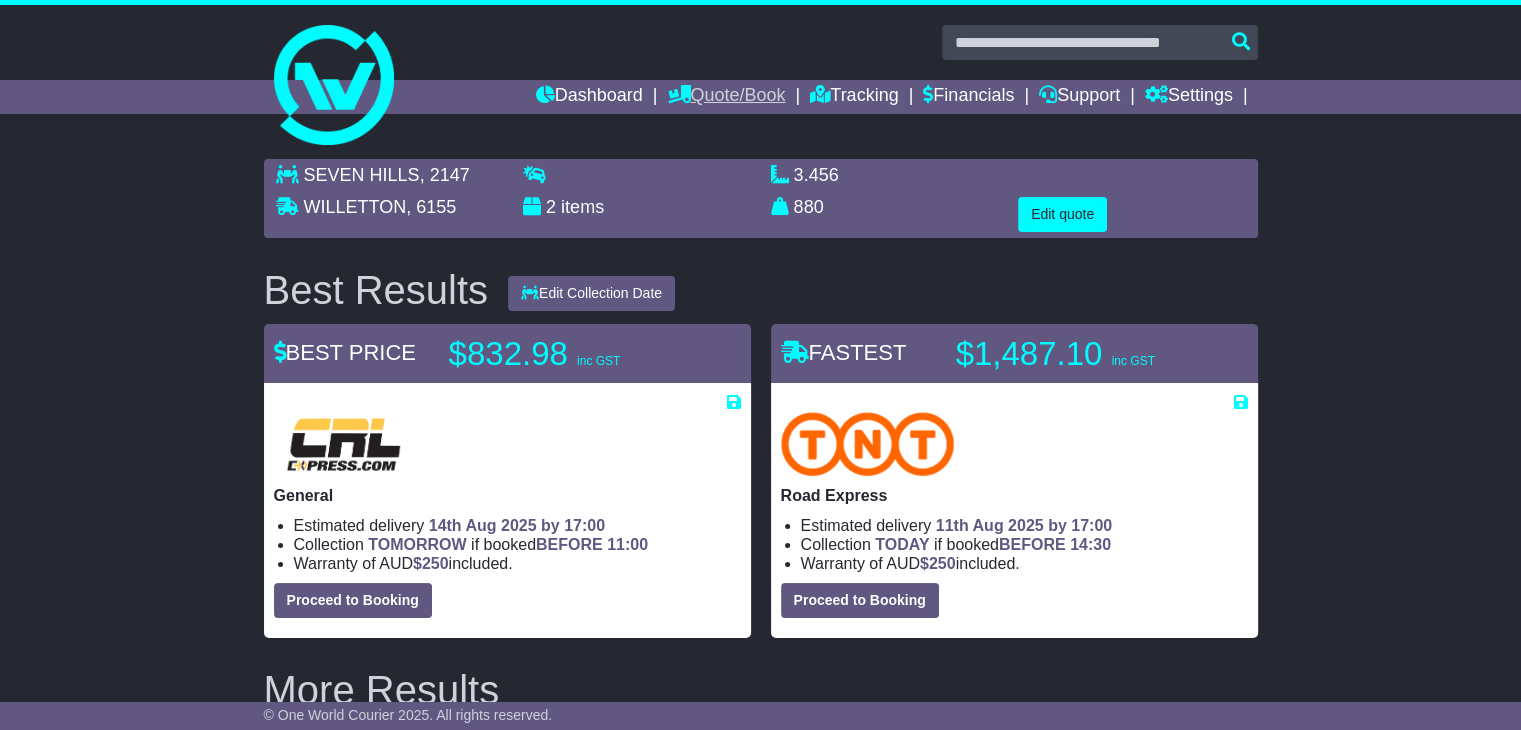 click on "Quote/Book" at bounding box center [726, 97] 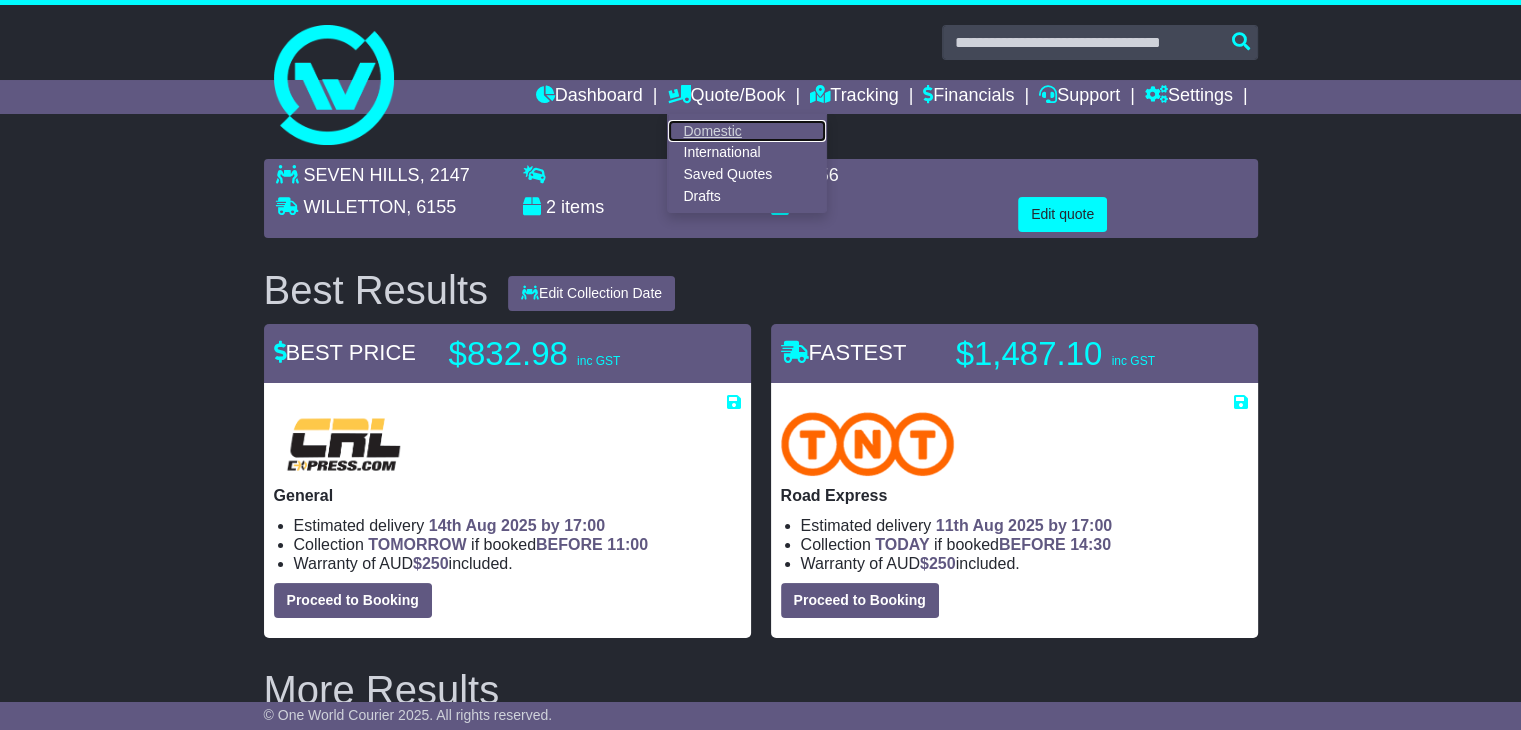 click on "Domestic" at bounding box center (747, 131) 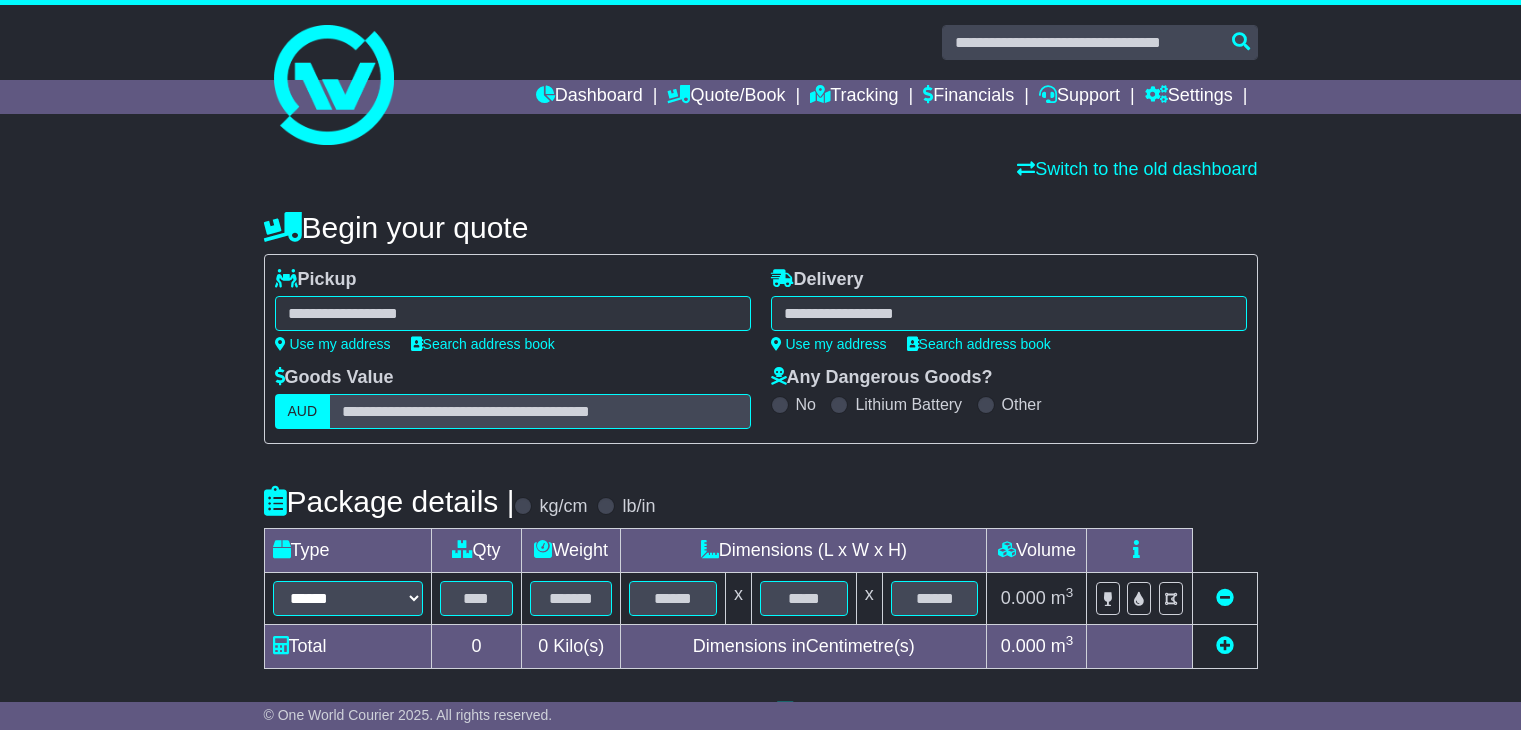 scroll, scrollTop: 0, scrollLeft: 0, axis: both 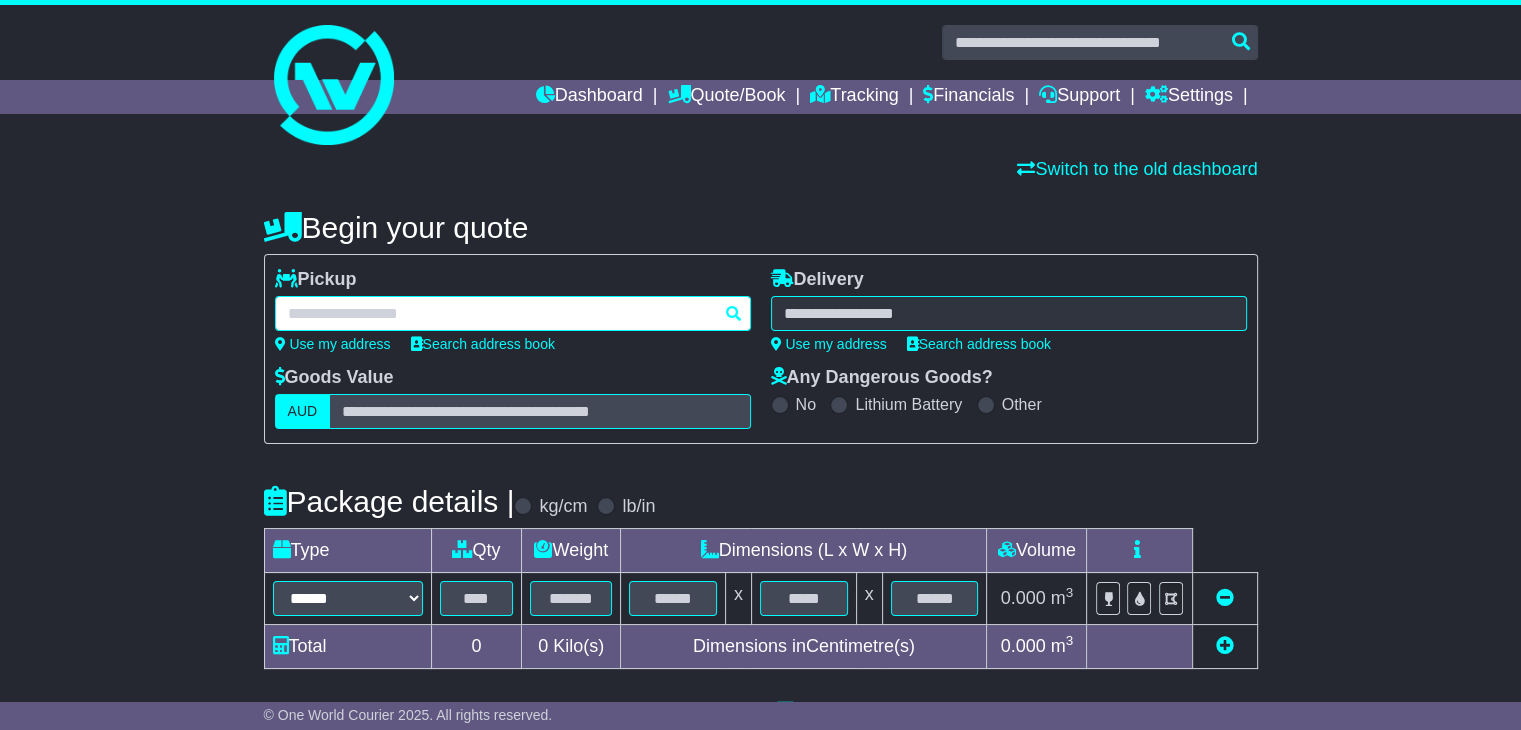 click at bounding box center [513, 313] 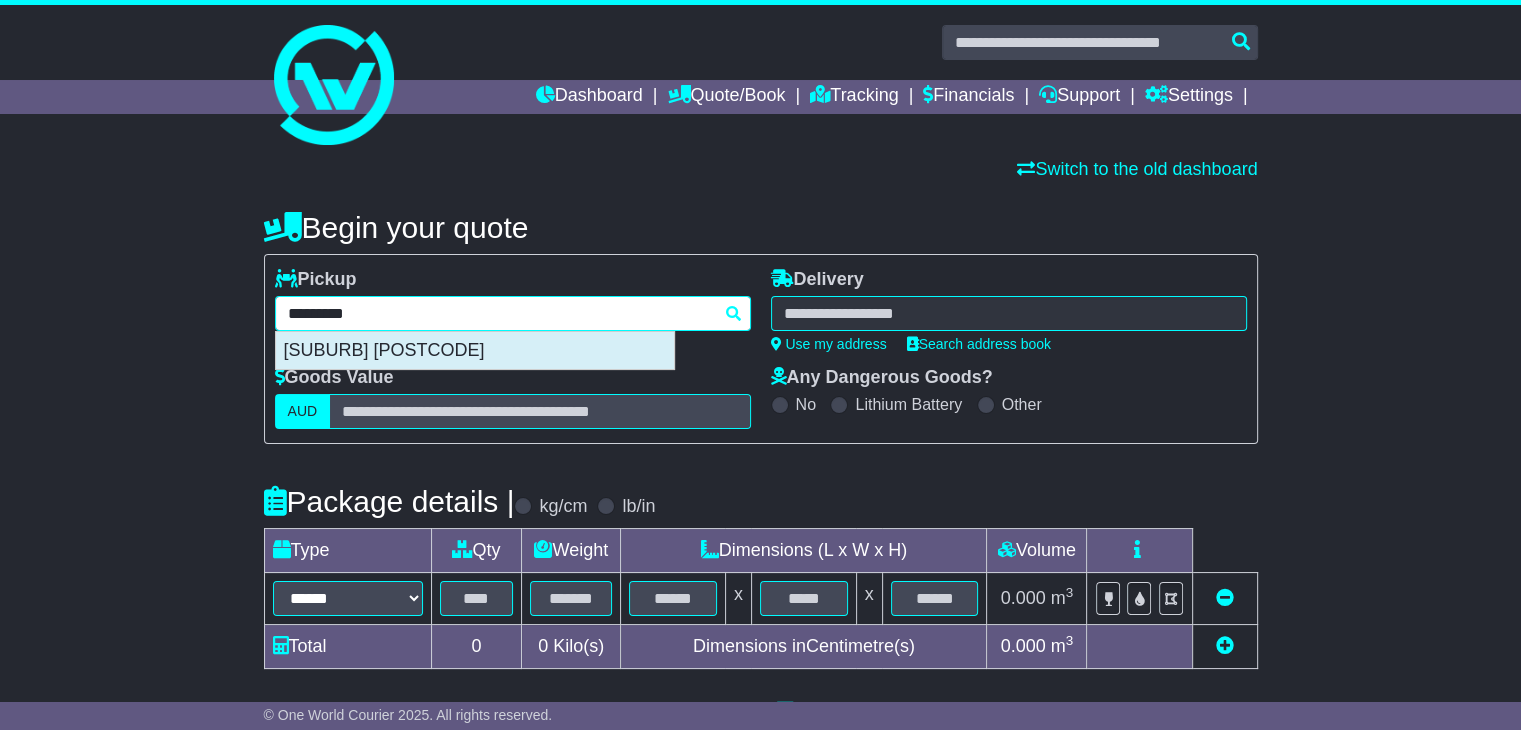 click on "[SUBURB] [POSTCODE]" at bounding box center [475, 351] 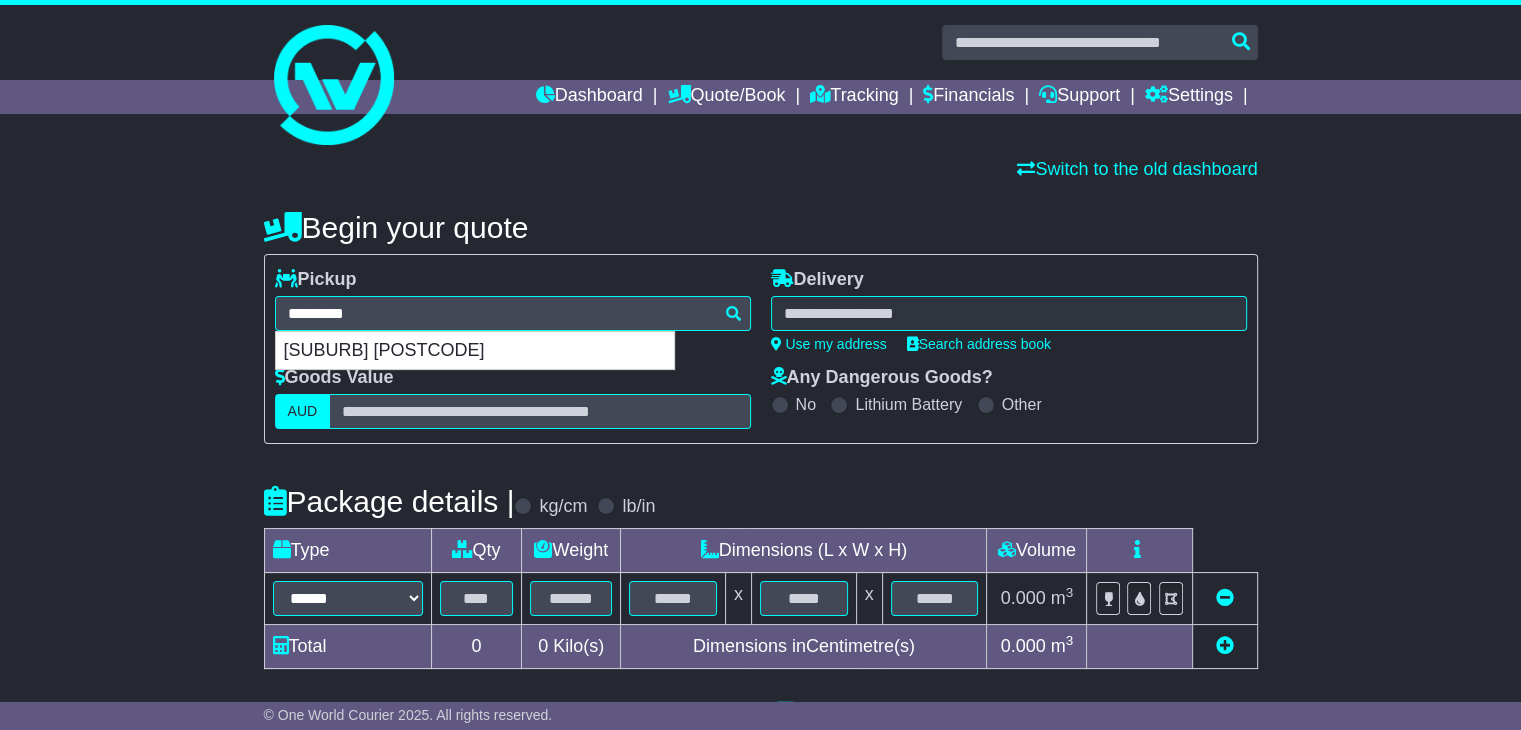 type on "**********" 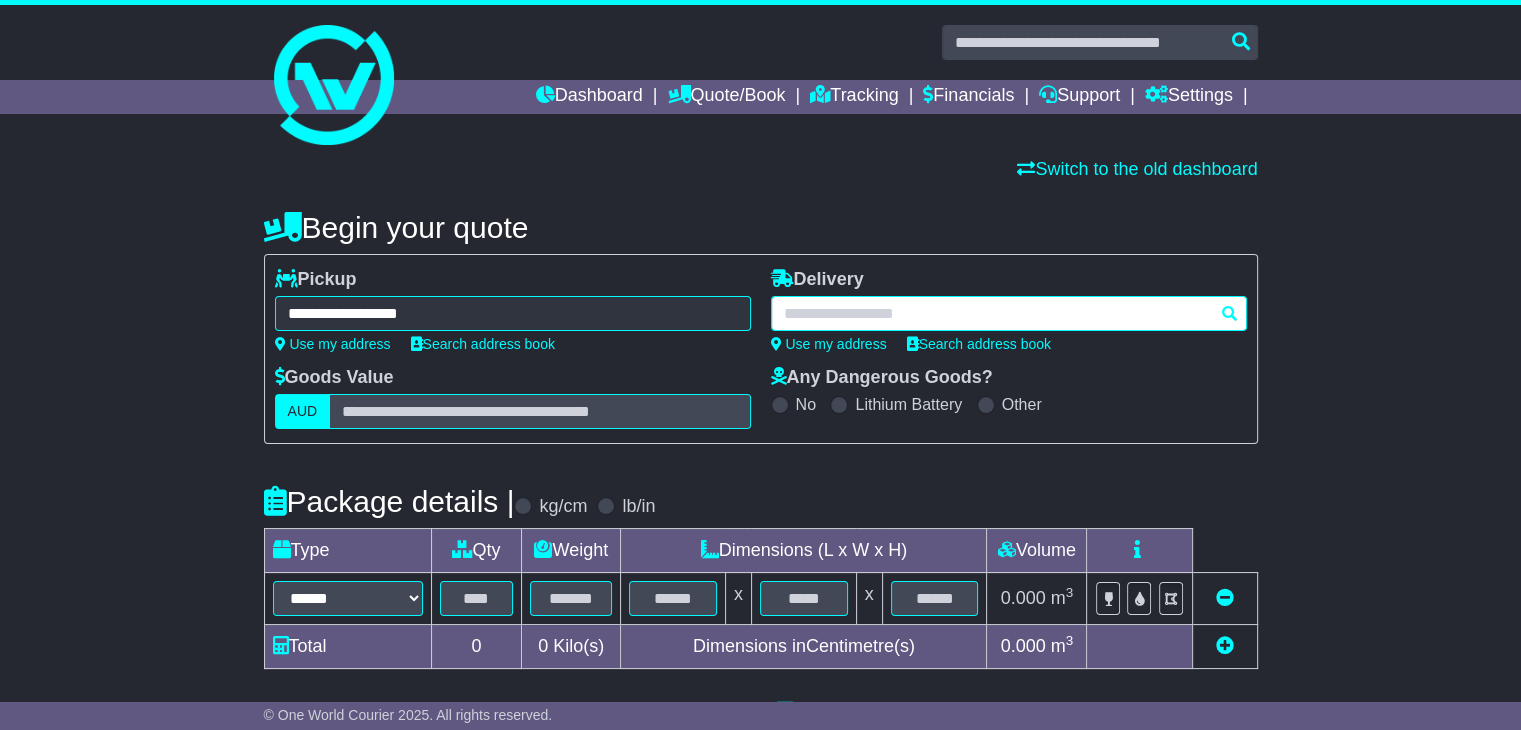 click at bounding box center (1009, 313) 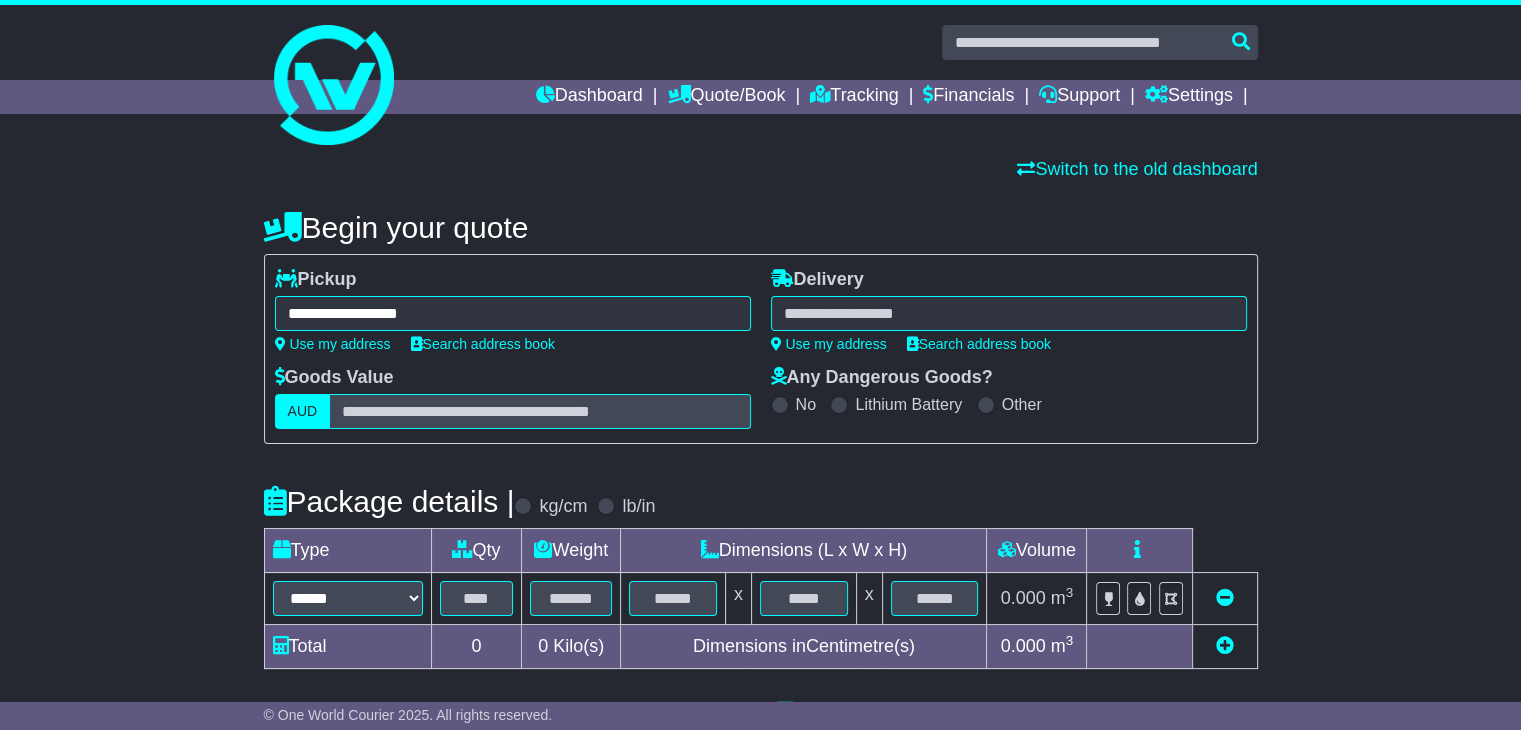 click on "******* [SUBURB] [SUBURB] [POSTCODE] [SUBURB] [POSTCODE_ABBR] [POSTCODE] [SUBURB]" at bounding box center (1009, 313) 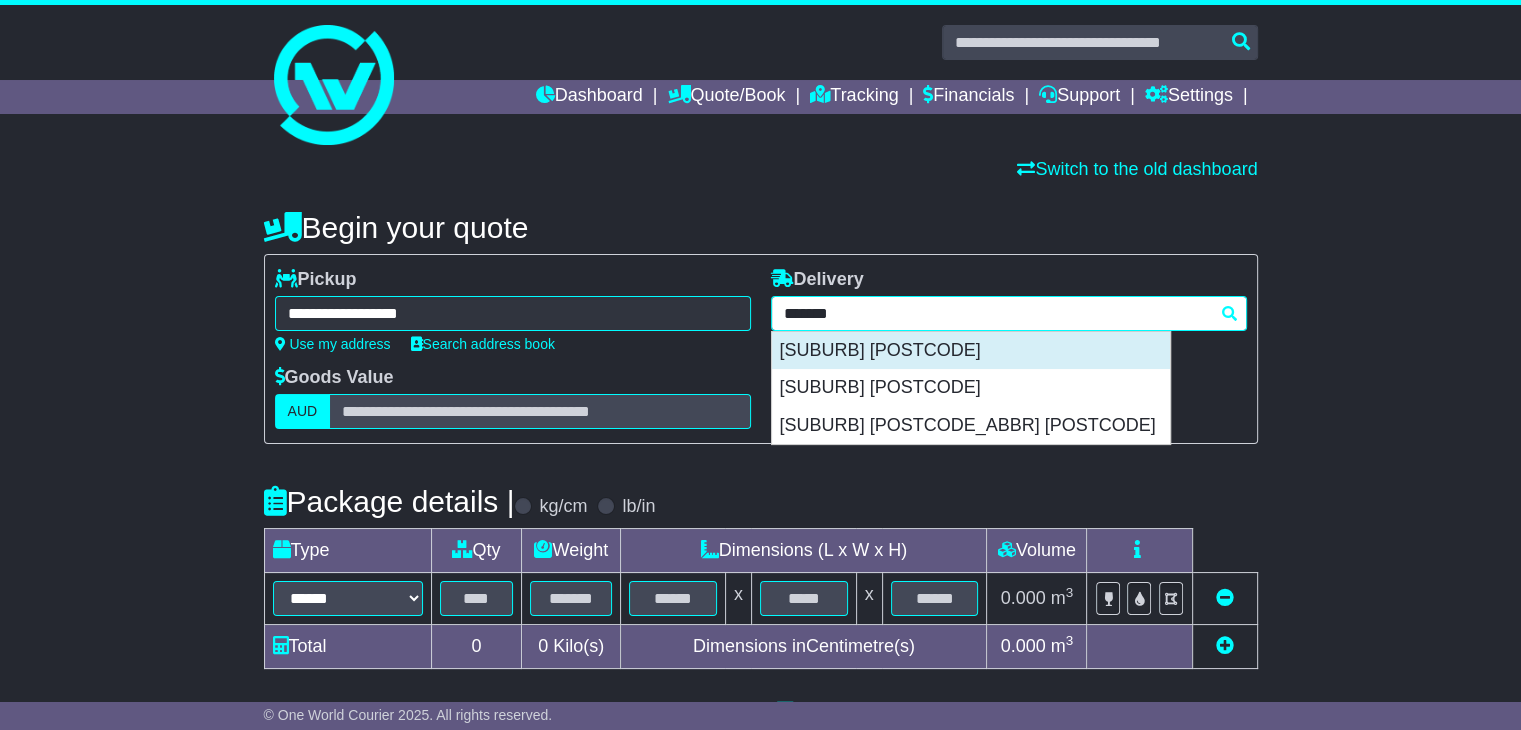 click on "[SUBURB] [POSTCODE]" at bounding box center (971, 351) 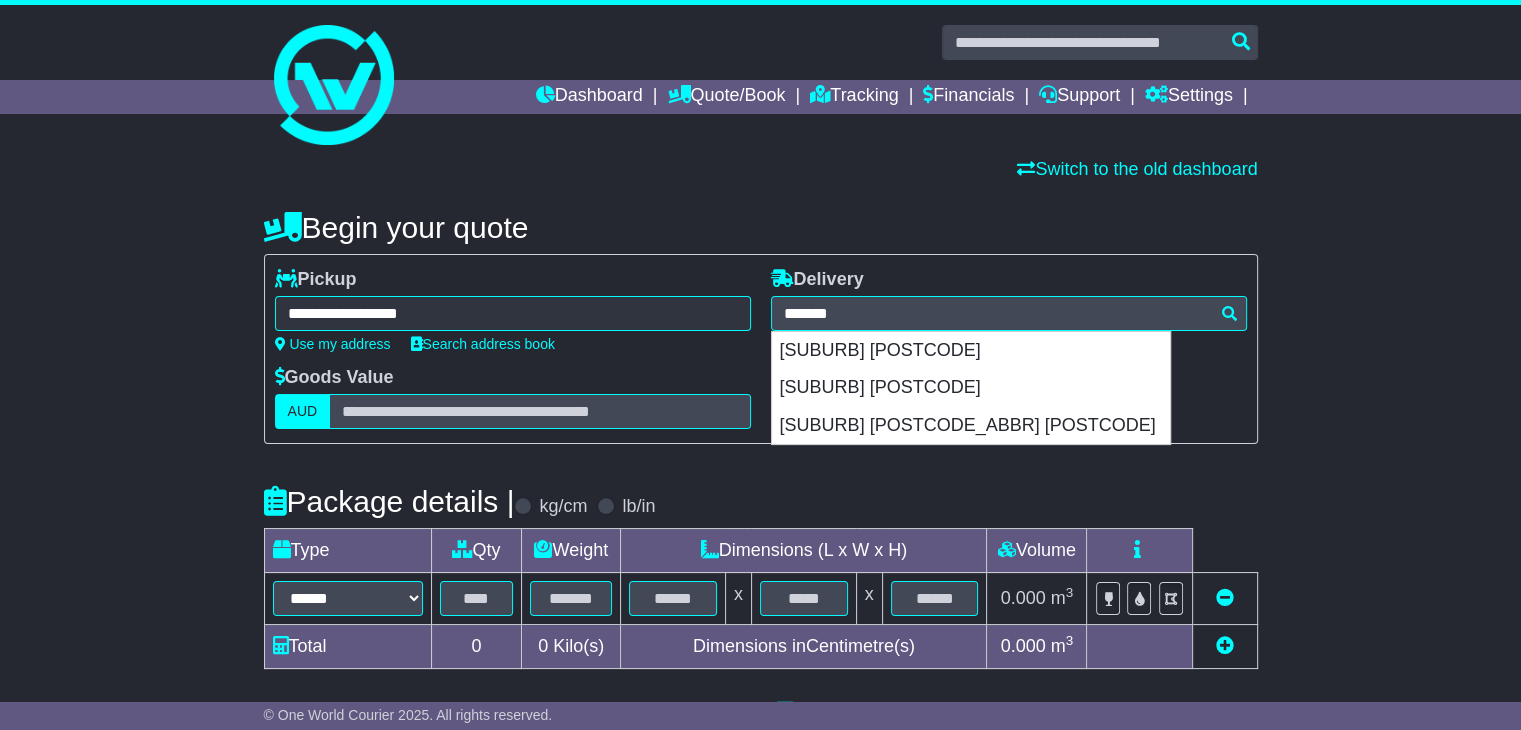type on "**********" 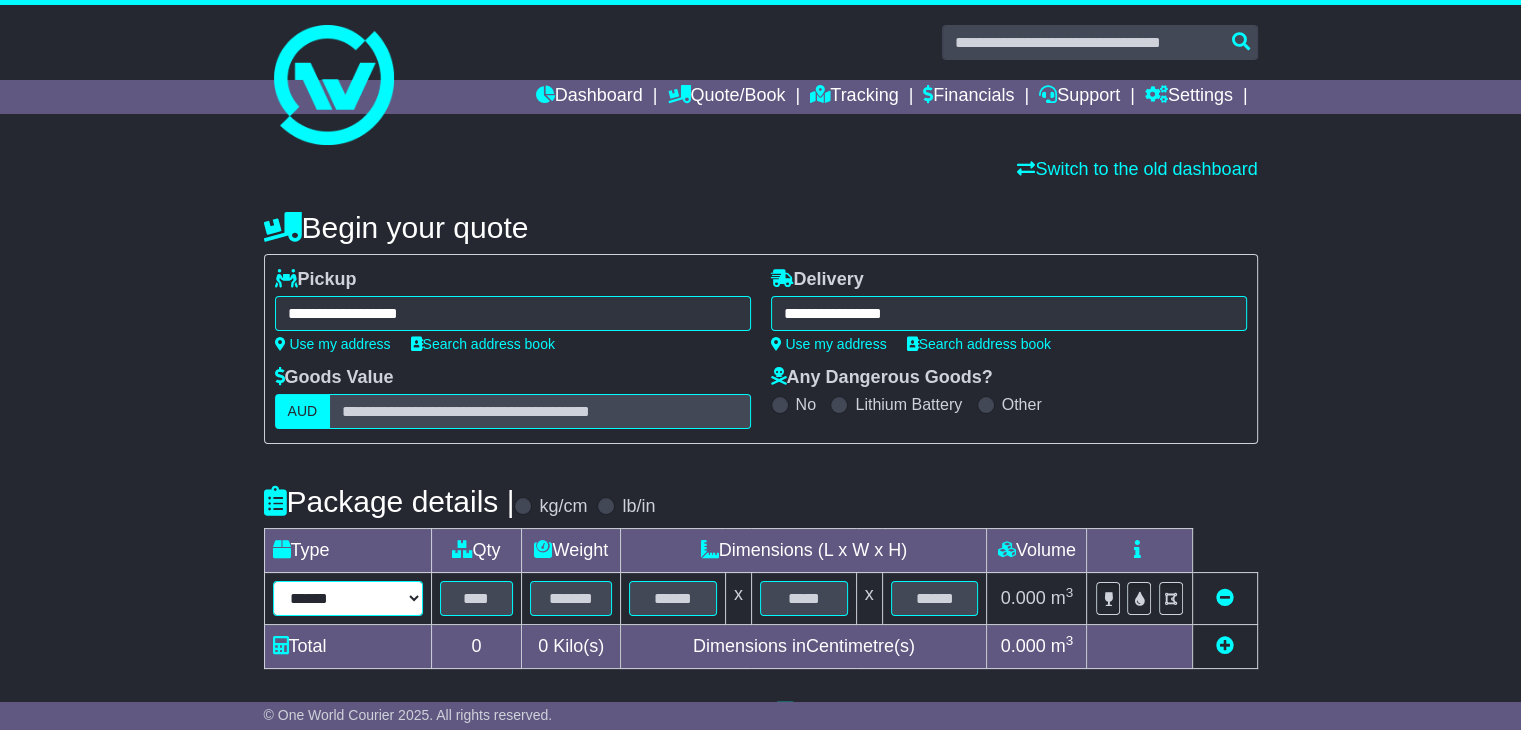 click on "****** ****** *** ******** ***** **** **** ****** *** *******" at bounding box center (348, 598) 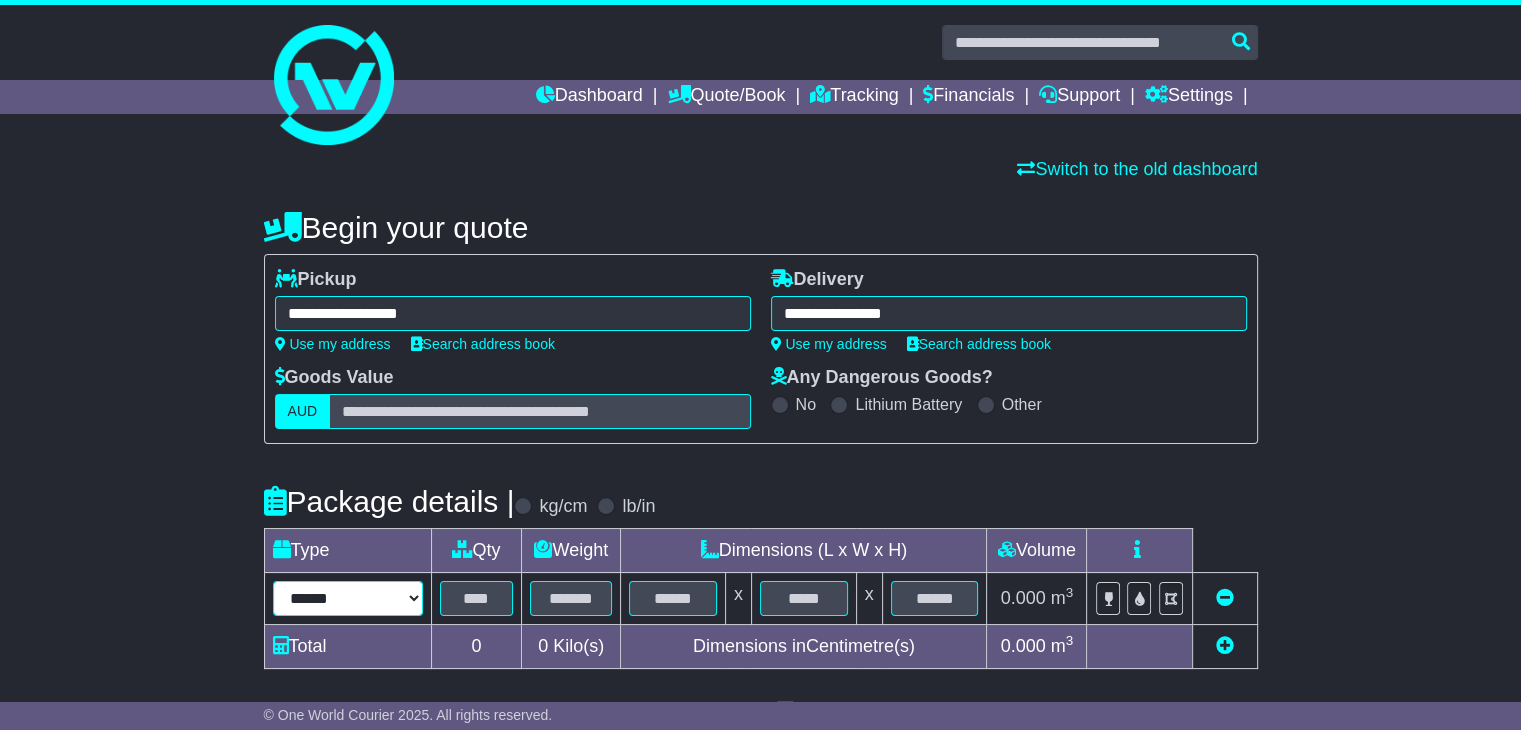 select on "*****" 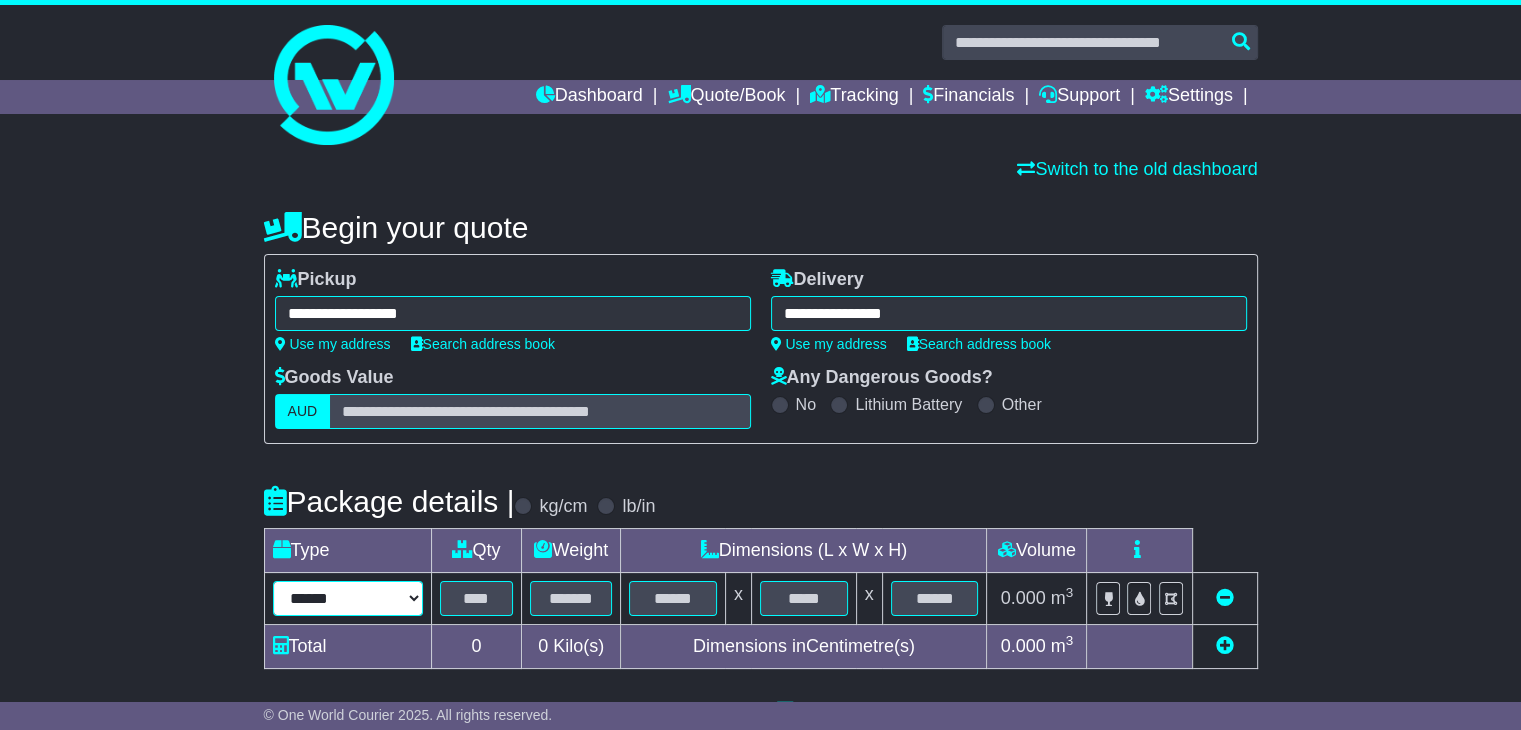 click on "****** ****** *** ******** ***** **** **** ****** *** *******" at bounding box center [348, 598] 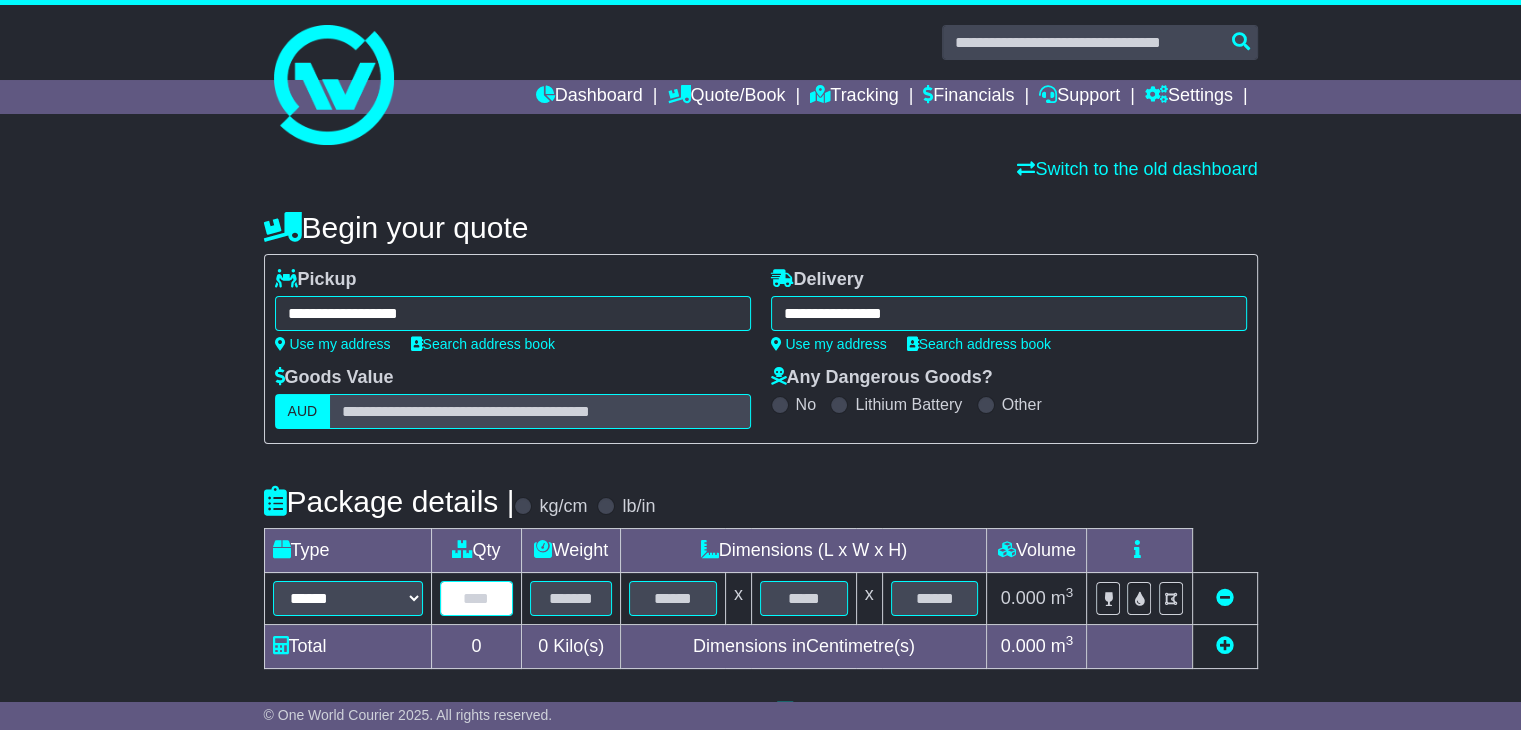 click at bounding box center (477, 598) 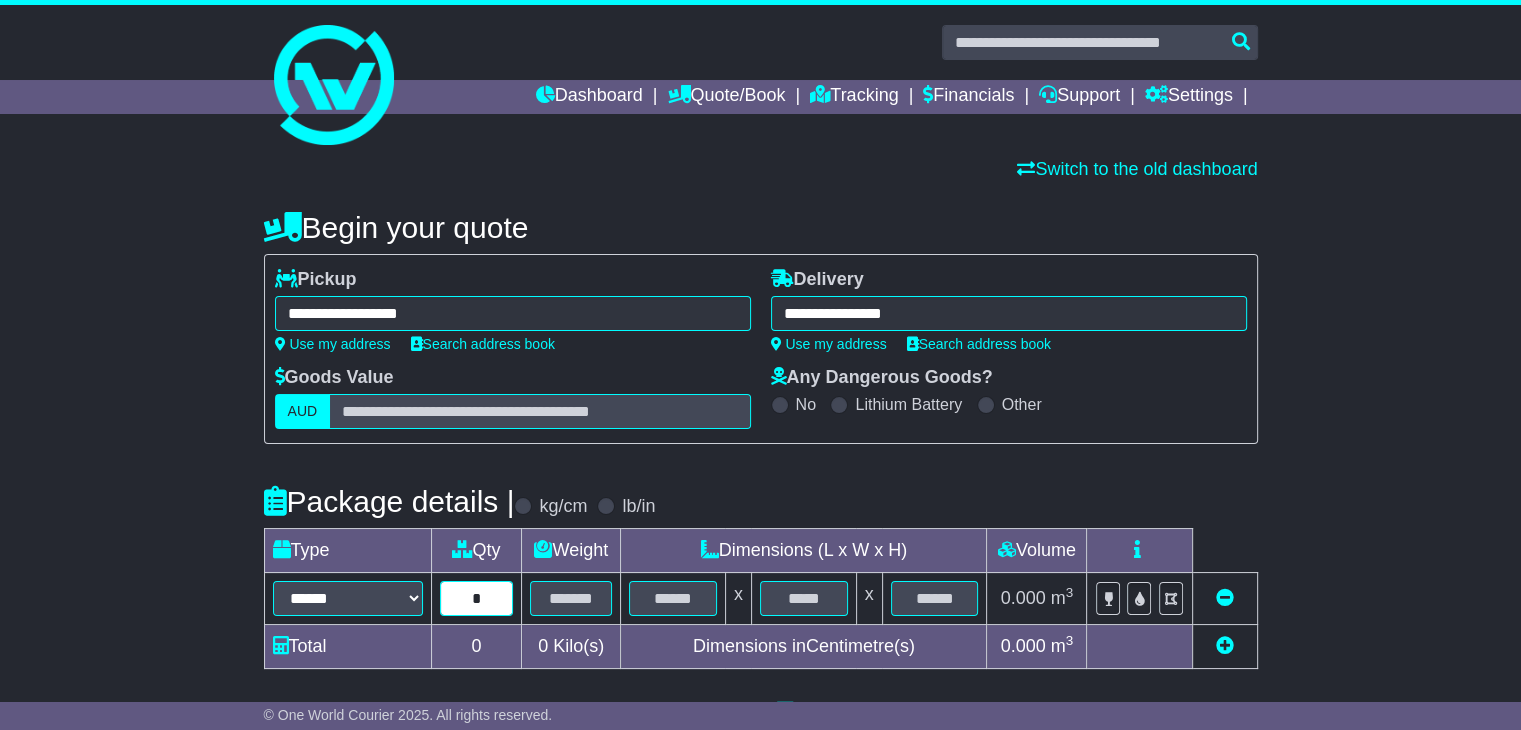type on "*" 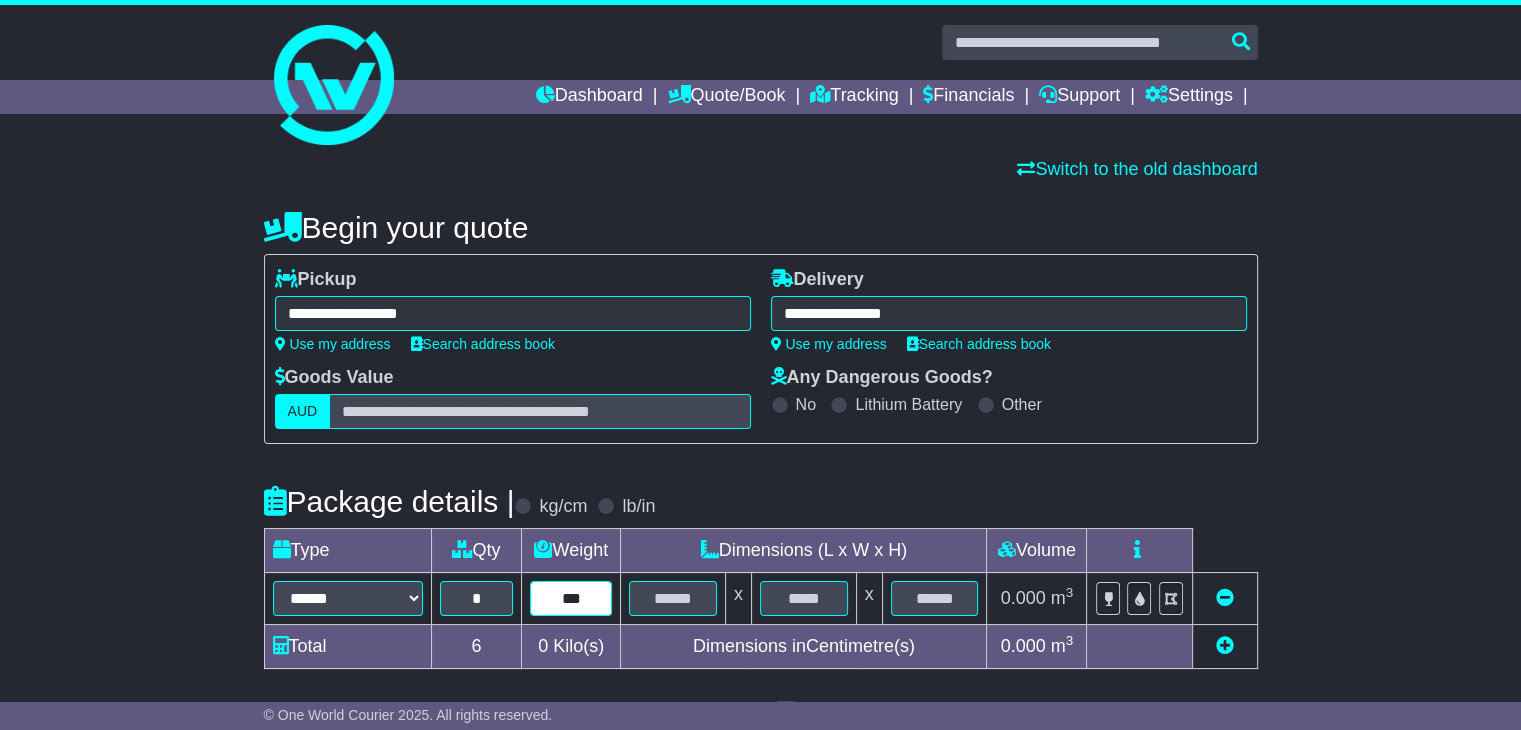 type on "***" 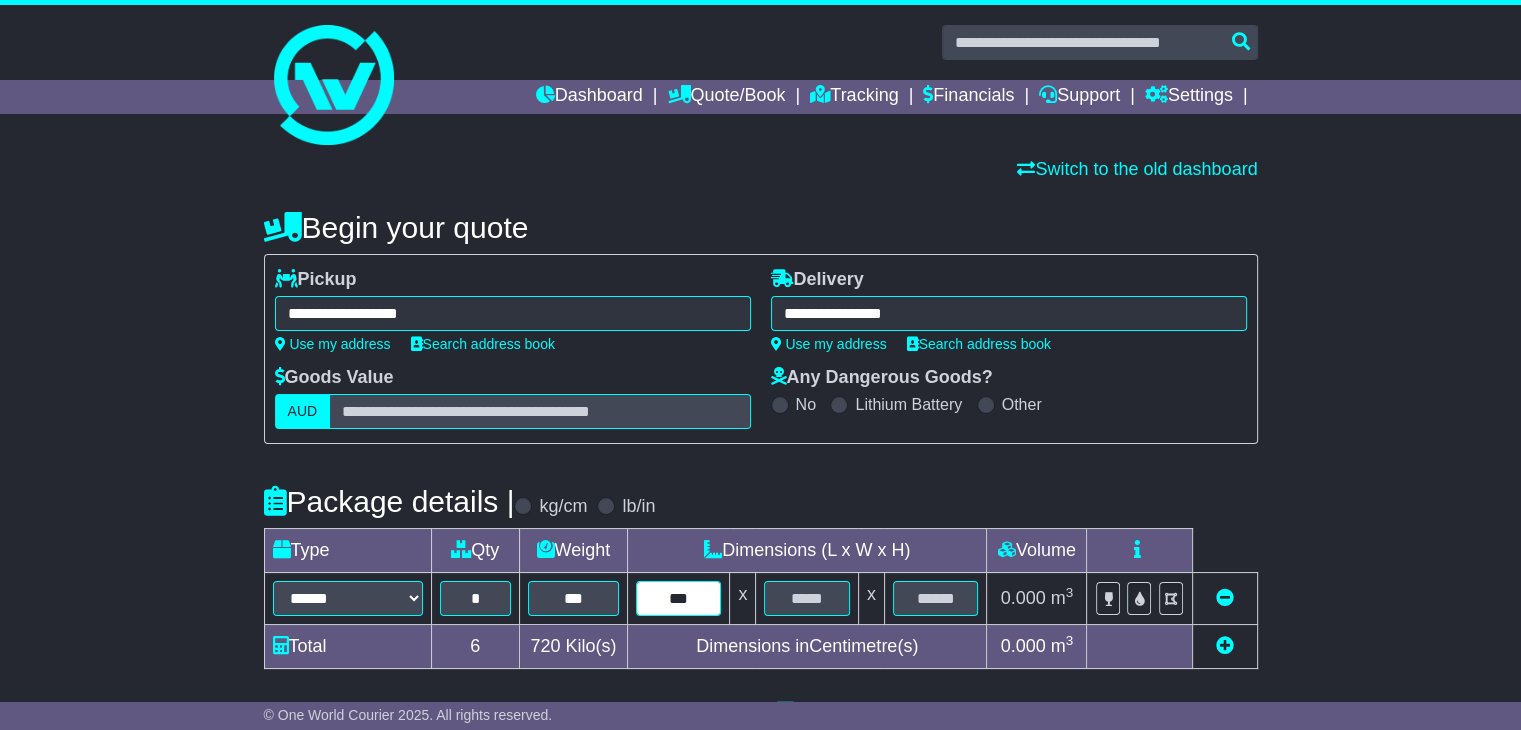 type on "***" 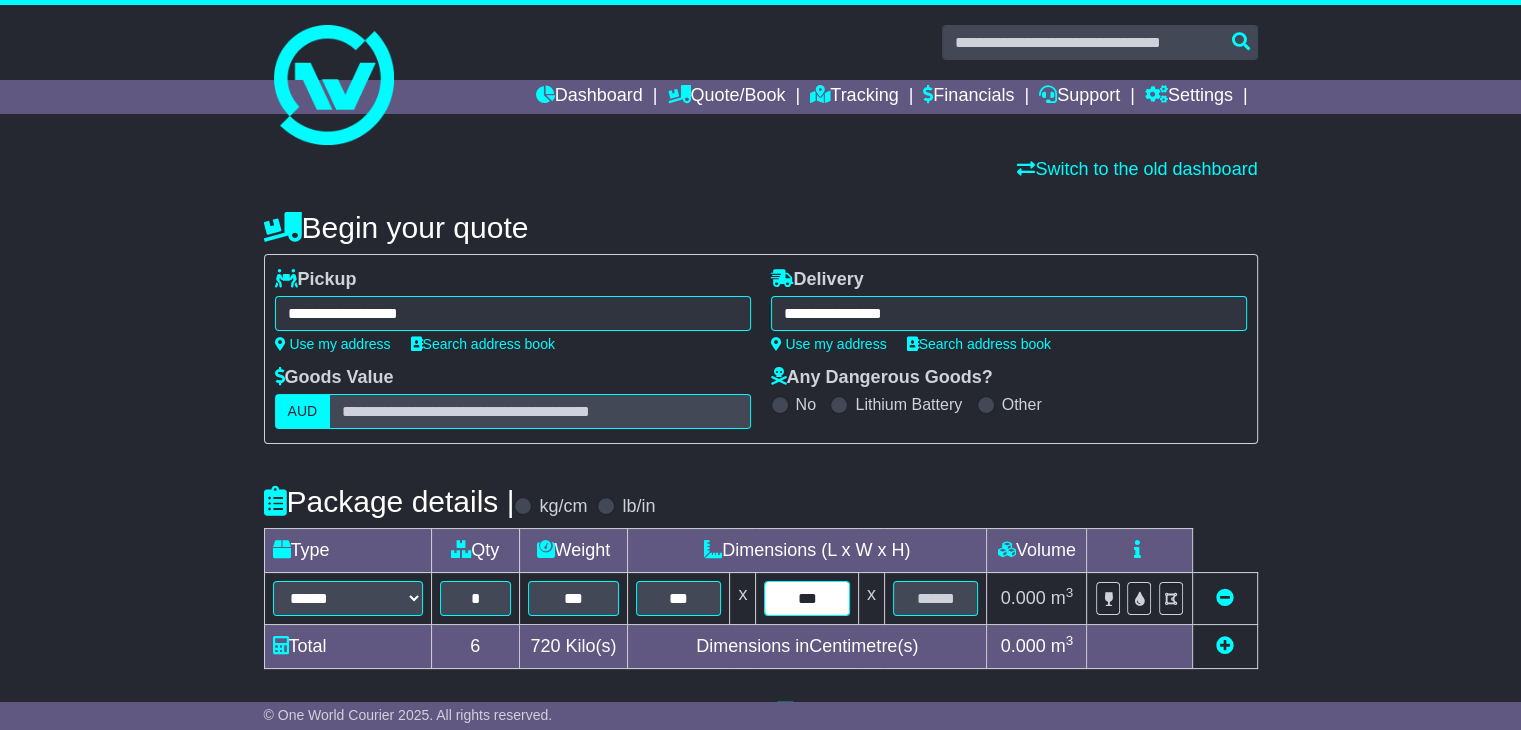 type on "***" 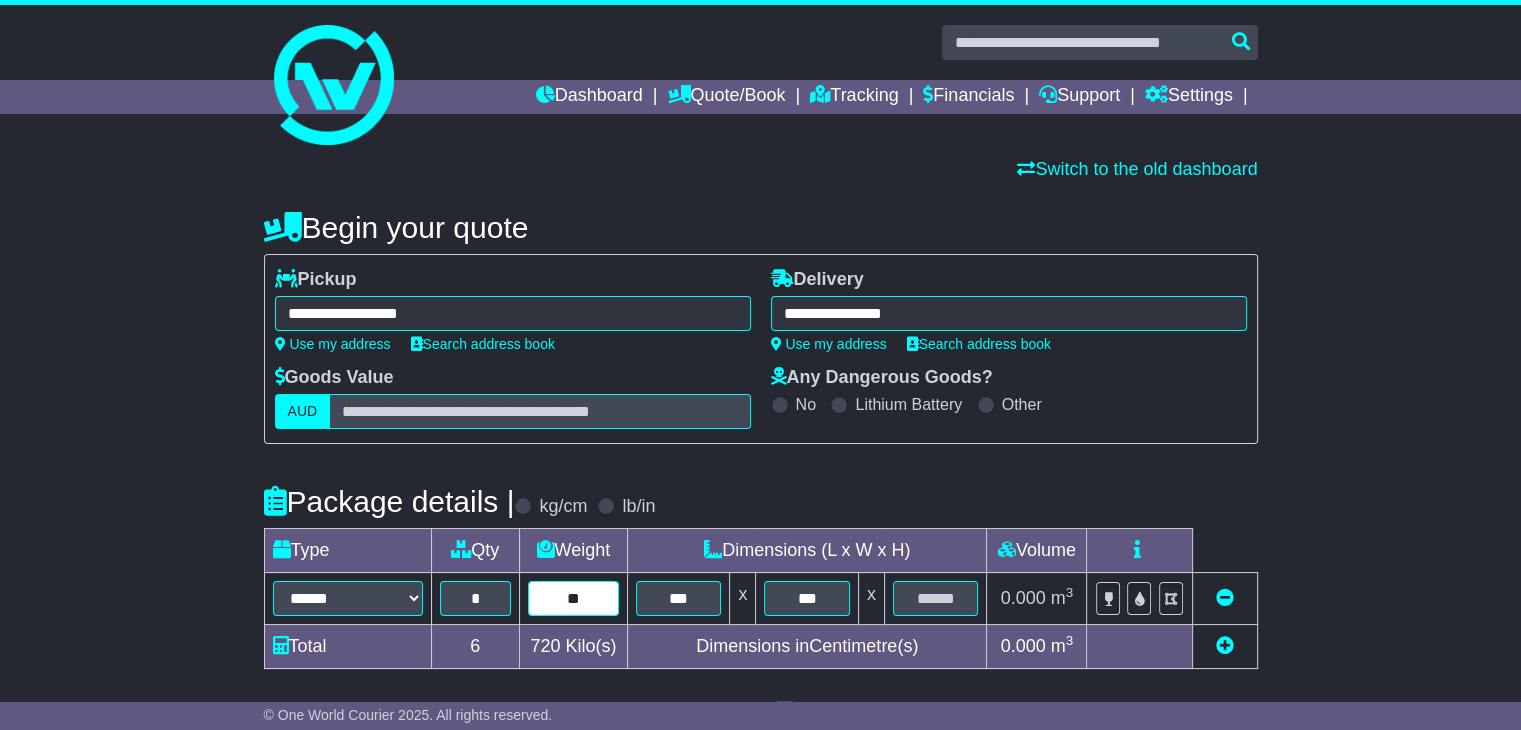 type on "**" 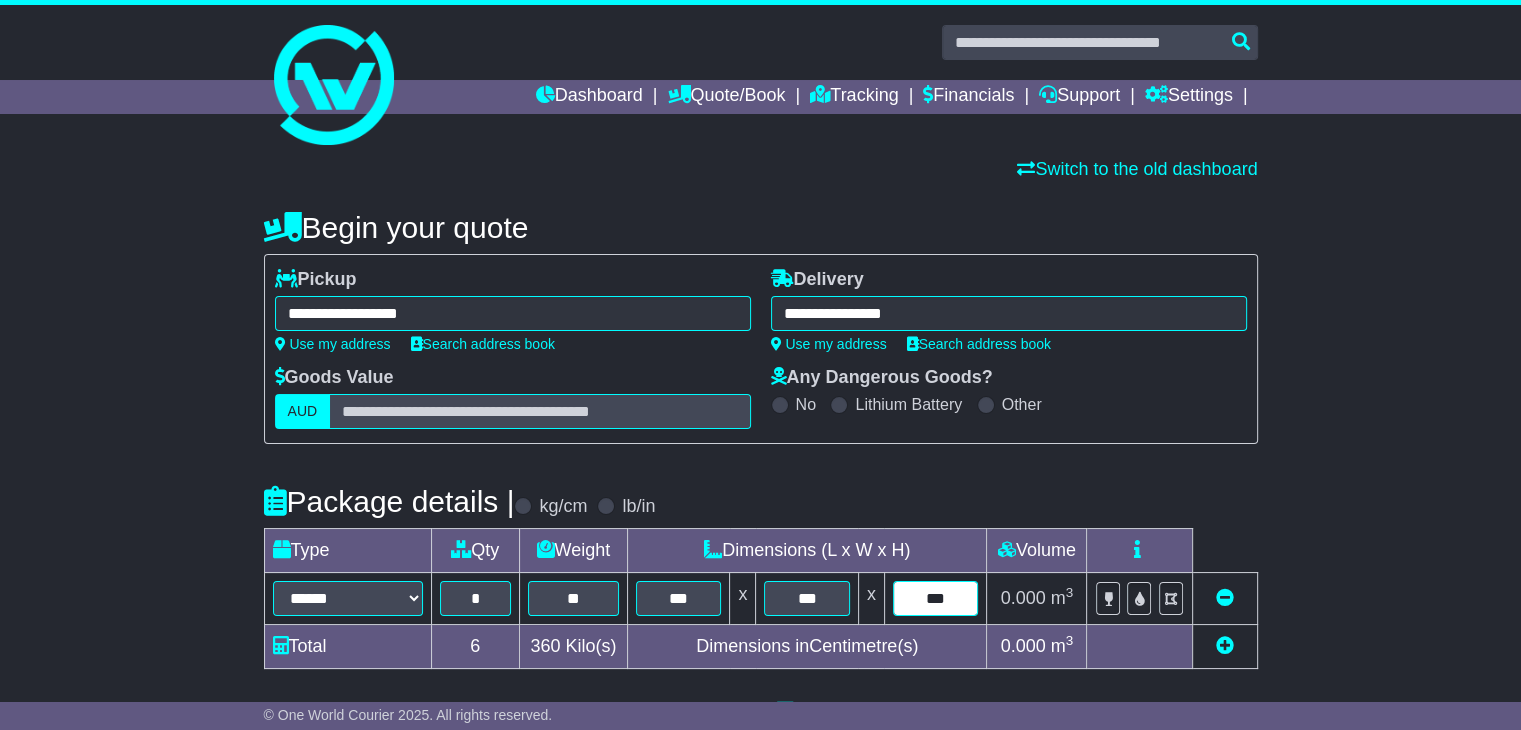 type on "***" 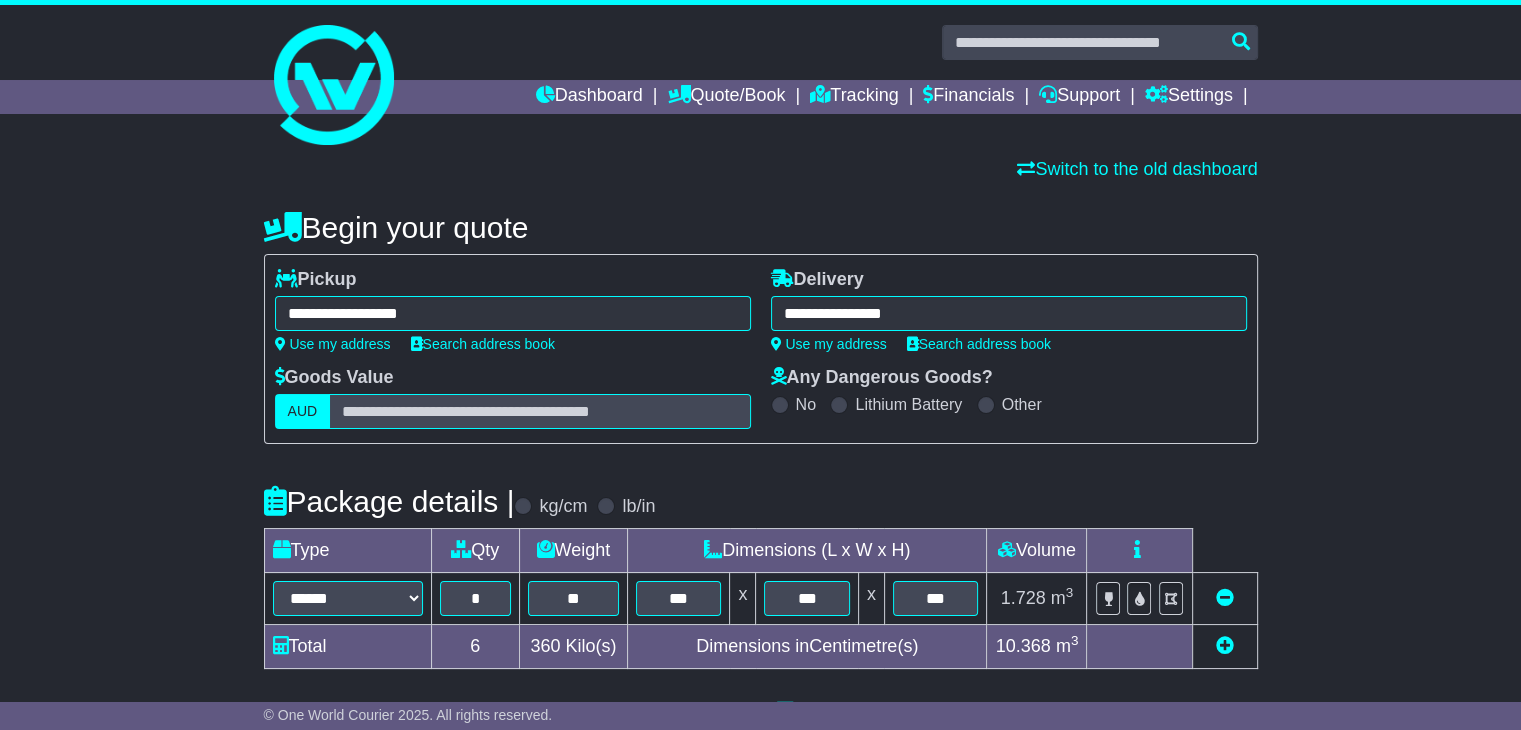 type 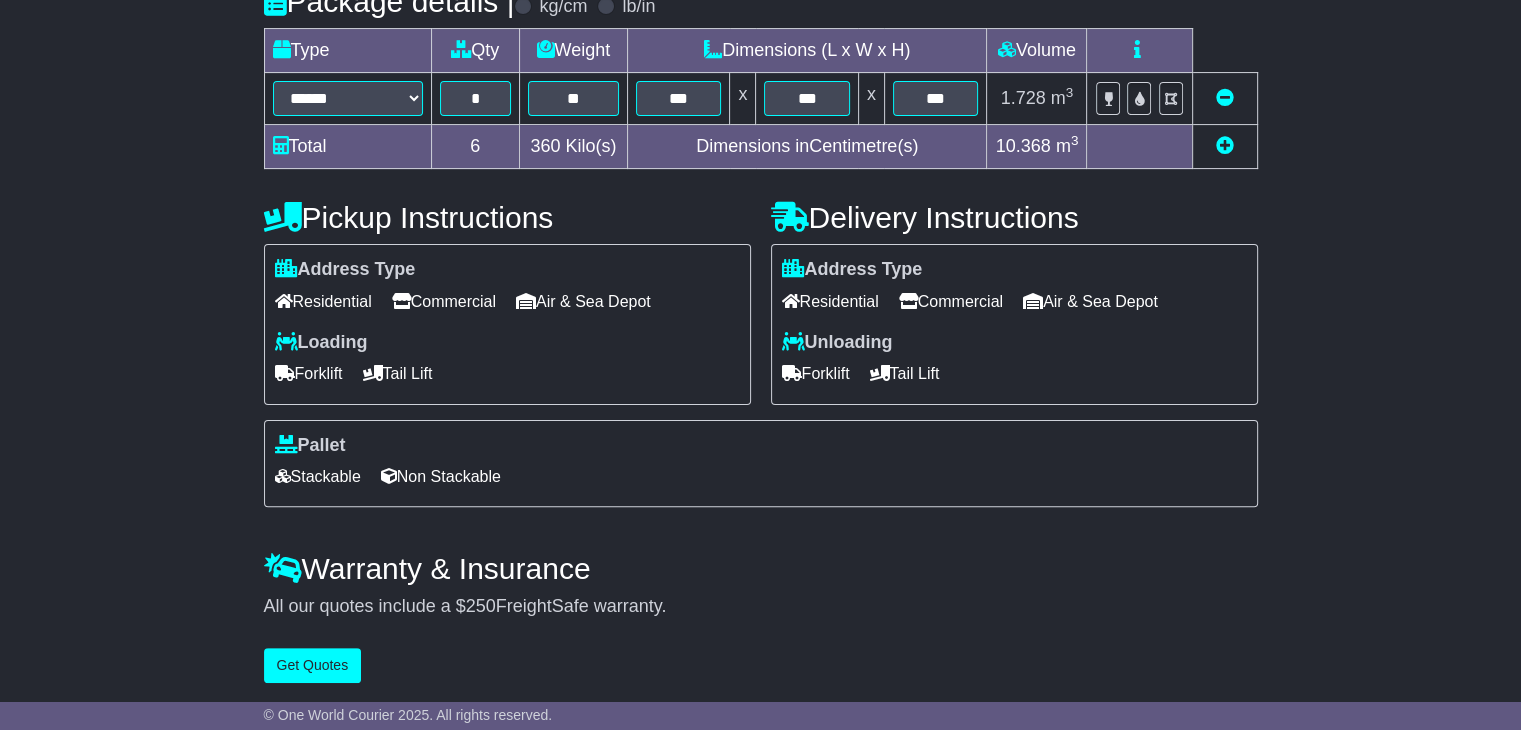 click on "Commercial" at bounding box center [444, 301] 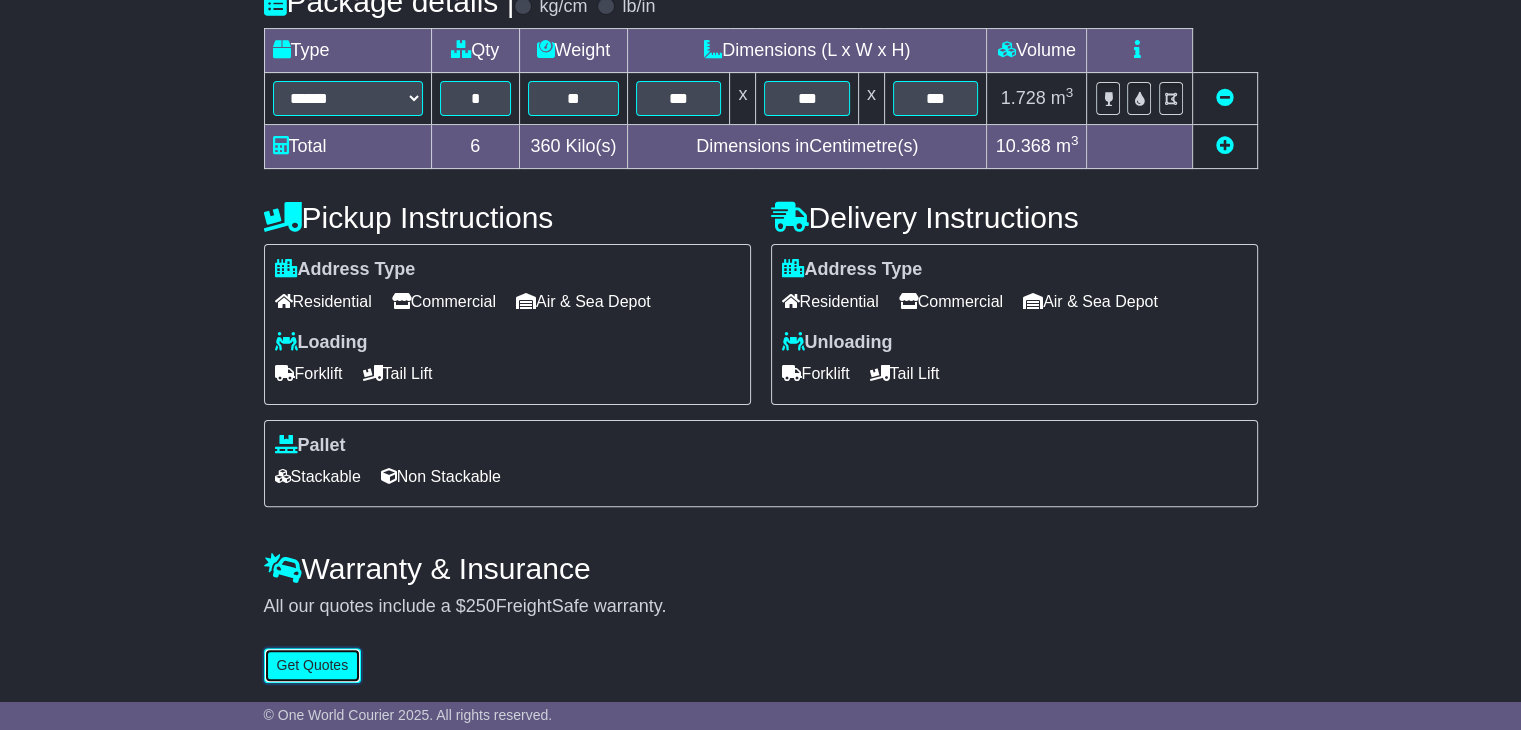 click on "Get Quotes" at bounding box center (313, 665) 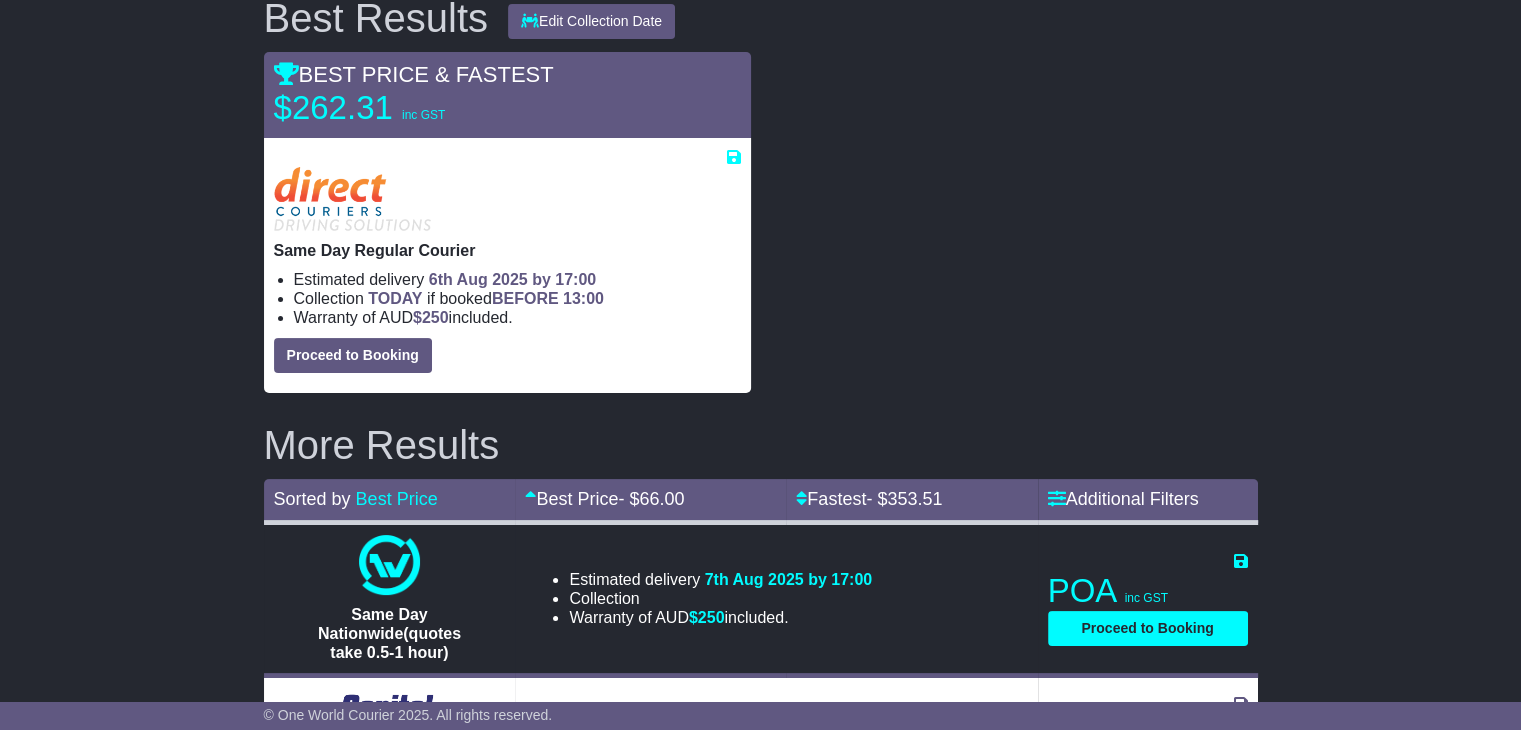 scroll, scrollTop: 0, scrollLeft: 0, axis: both 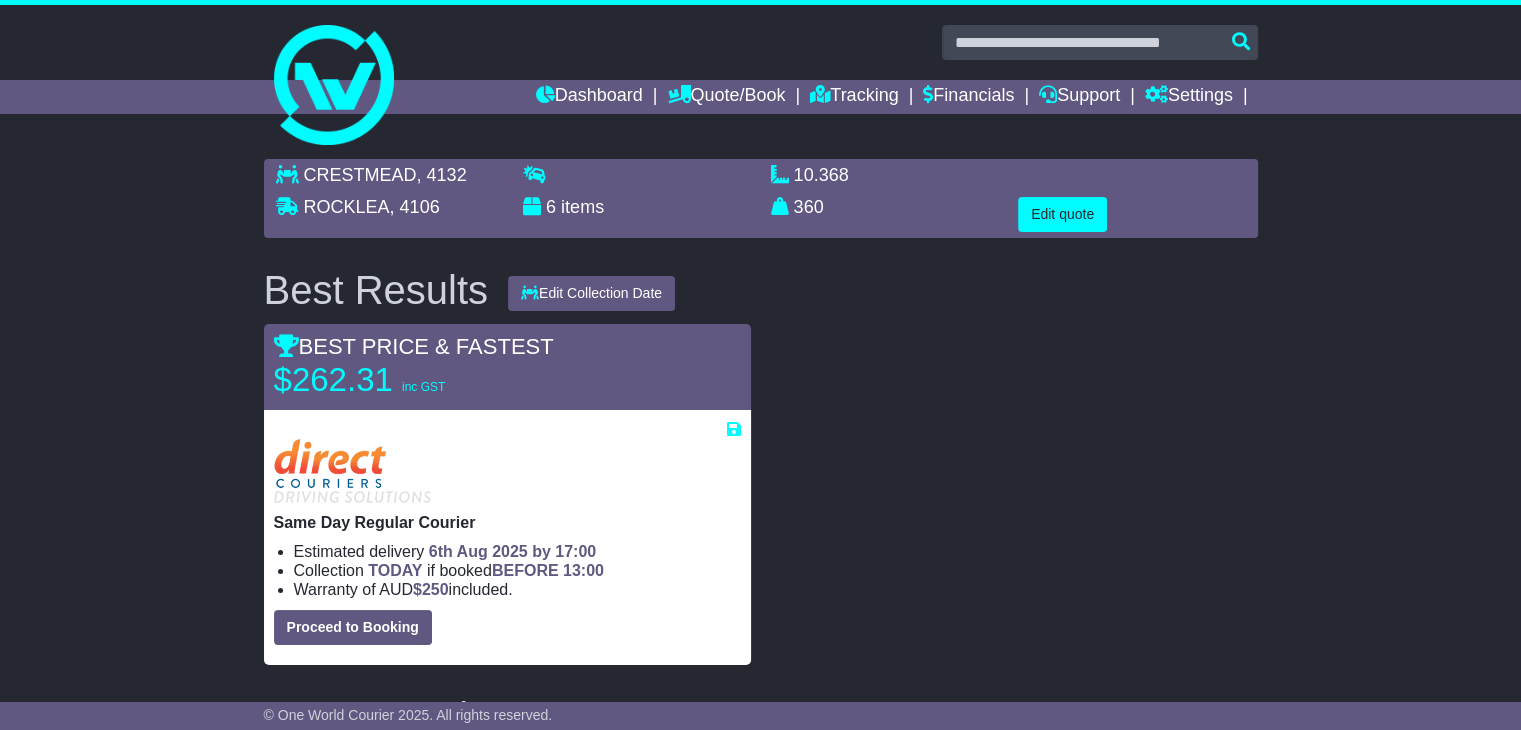 click on "Same Day Regular Courier
Estimated delivery
[DAY] [MONTH] [YEAR] by [TIME]
Collection
TODAY
if booked  BEFORE
[TIME]" at bounding box center [507, 537] 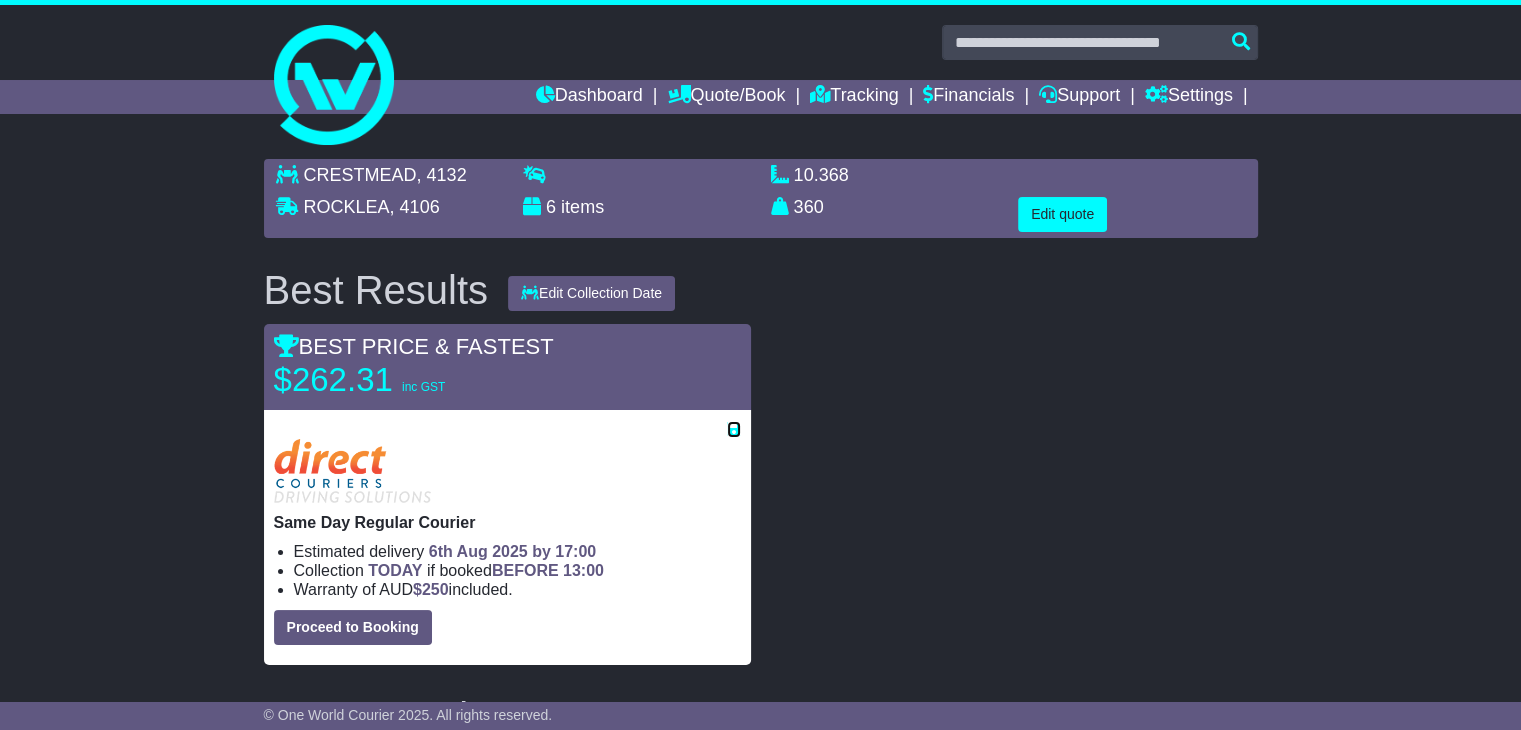 click at bounding box center (734, 429) 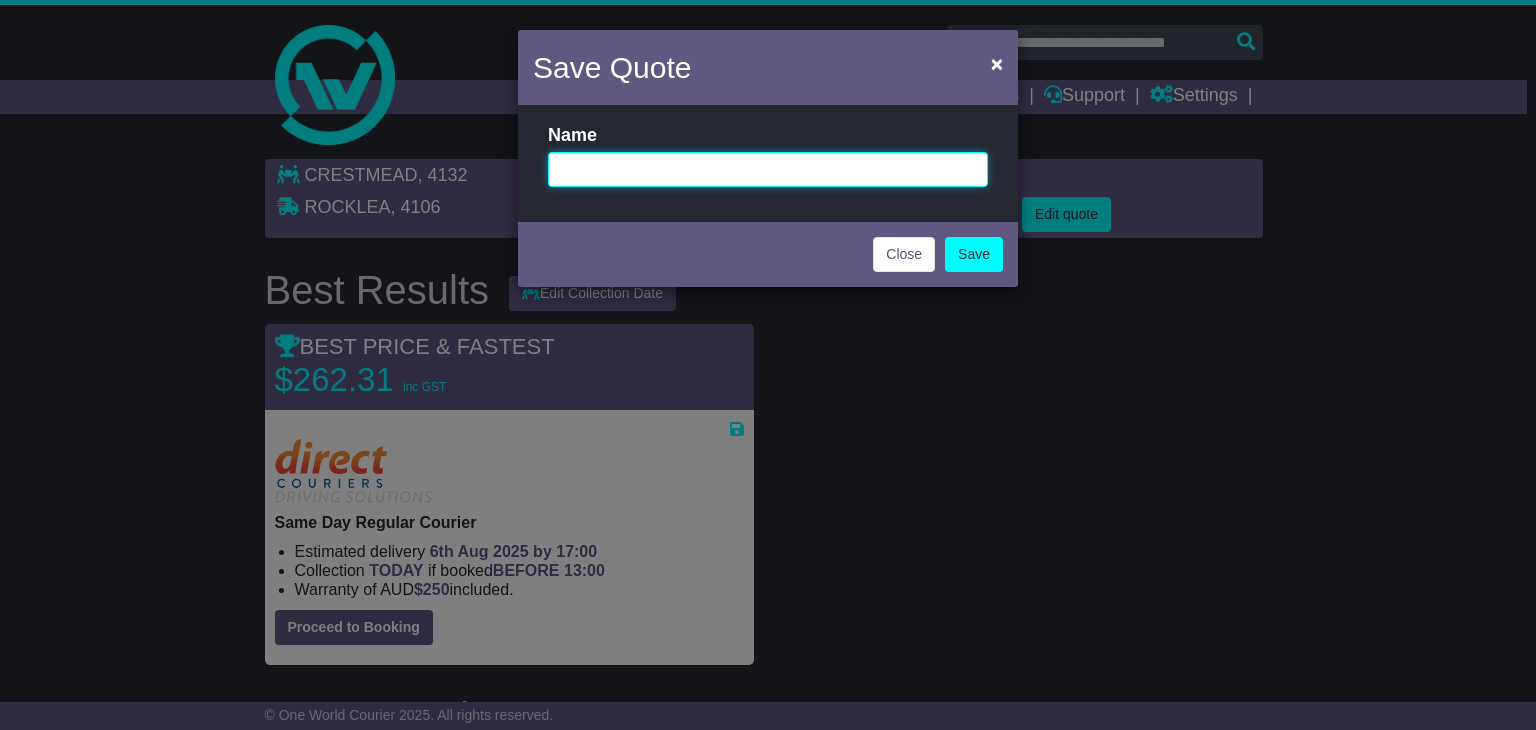 click at bounding box center [768, 169] 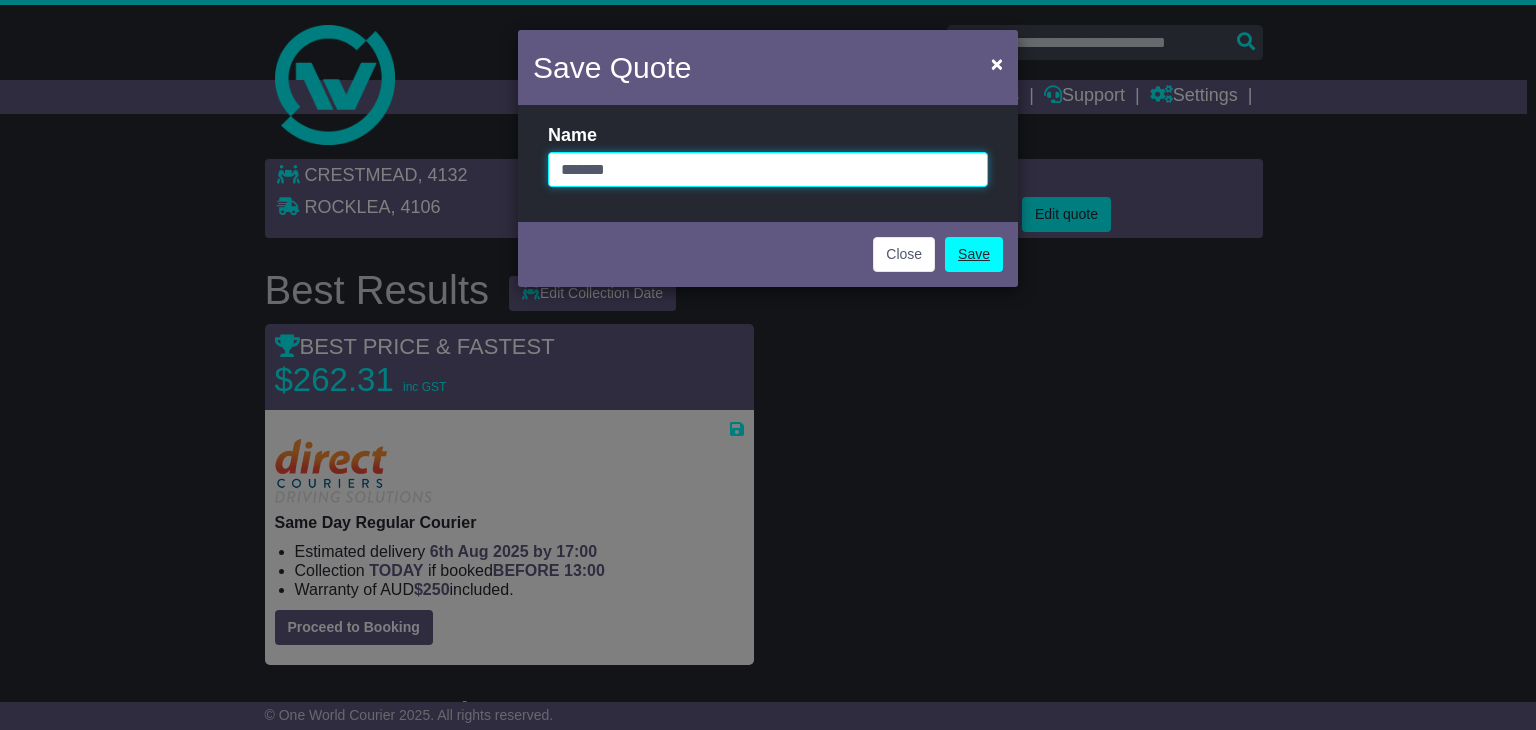 type on "*******" 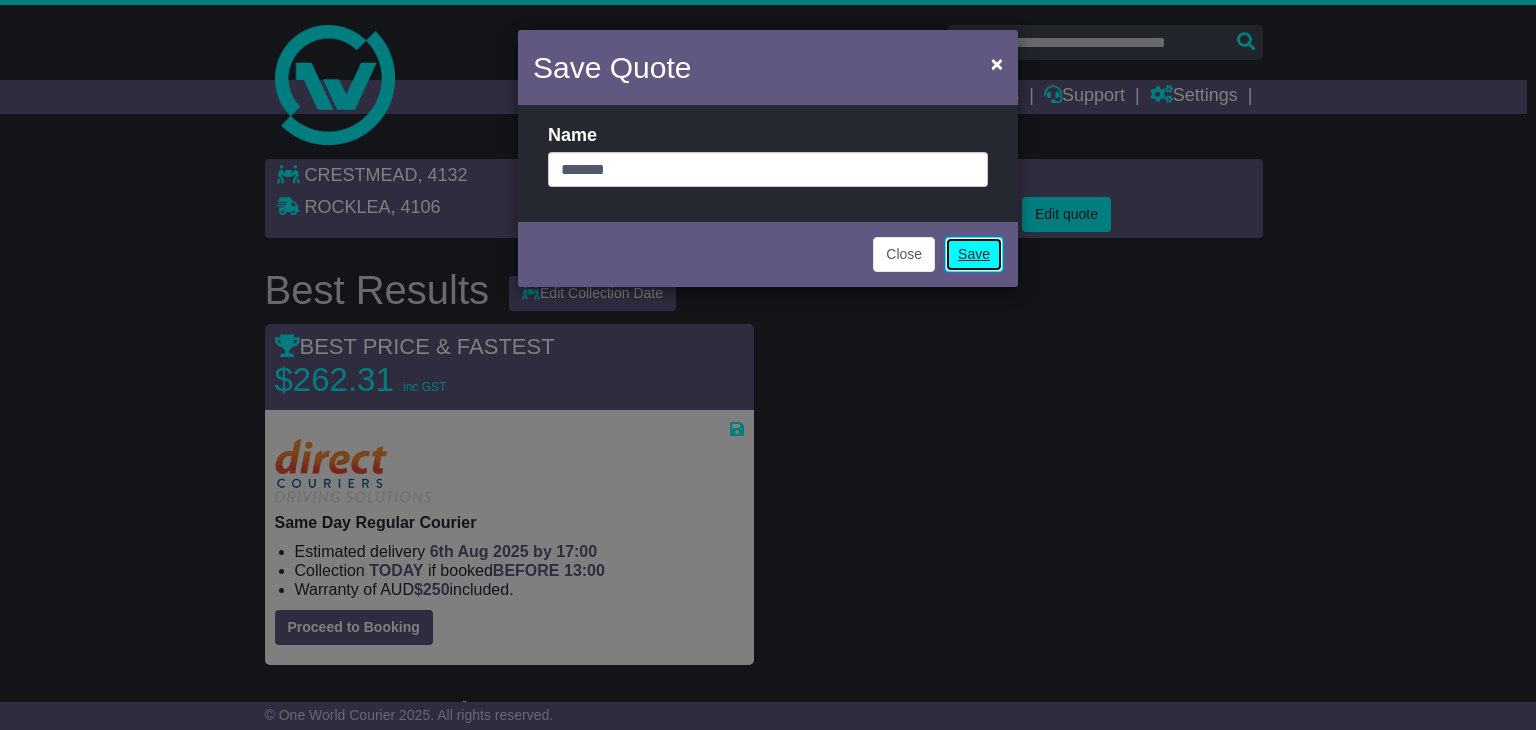 click on "Save" at bounding box center (974, 254) 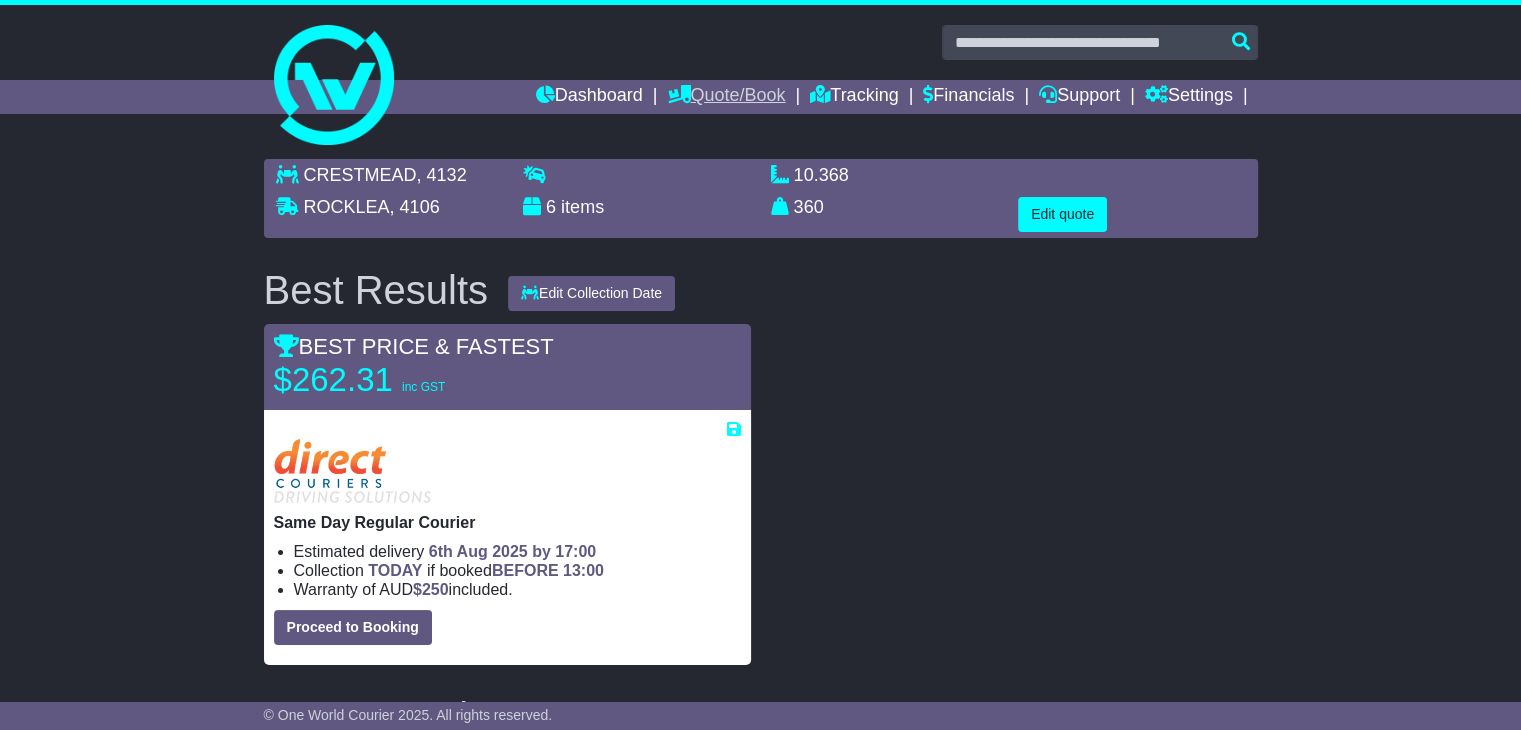 click on "Quote/Book" at bounding box center (726, 97) 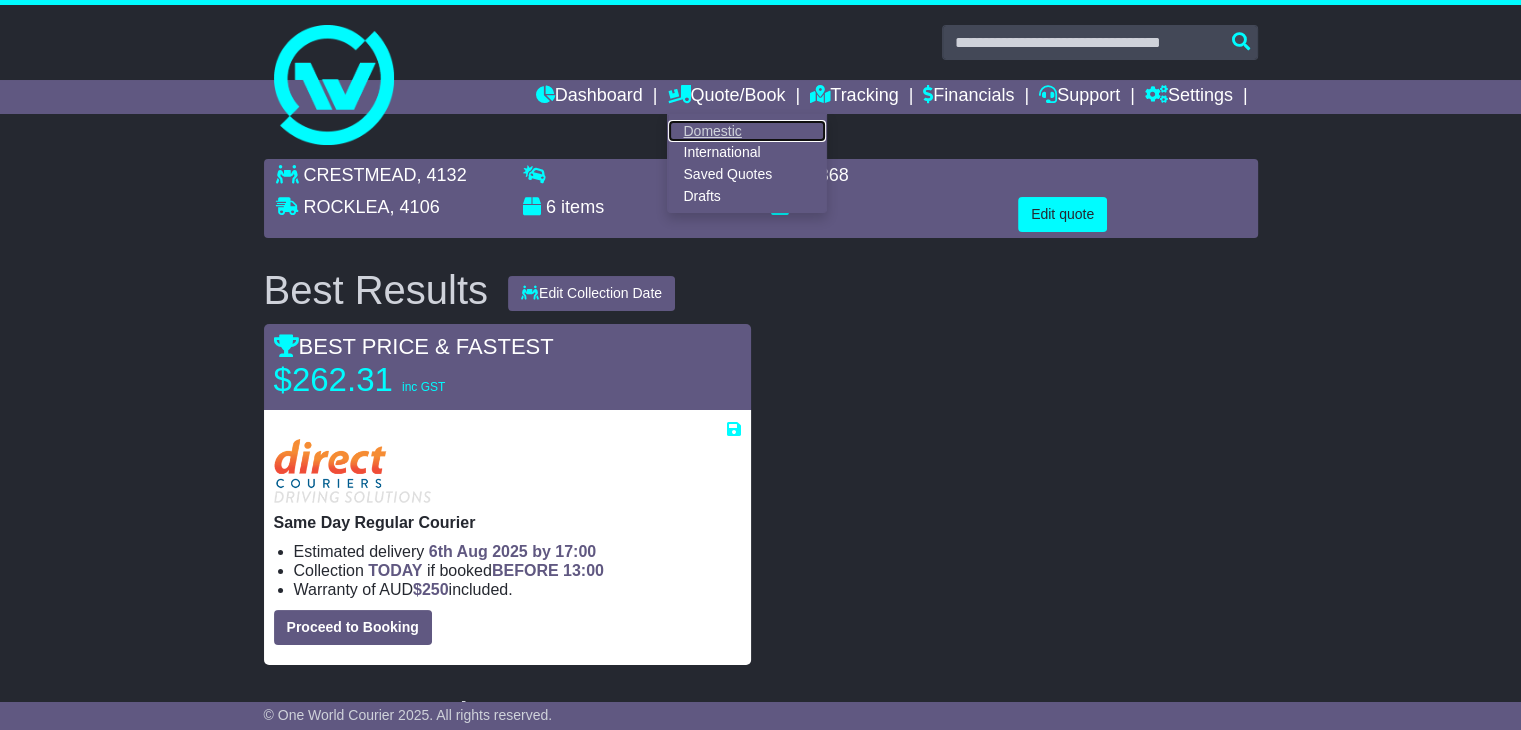 click on "Domestic" at bounding box center [747, 131] 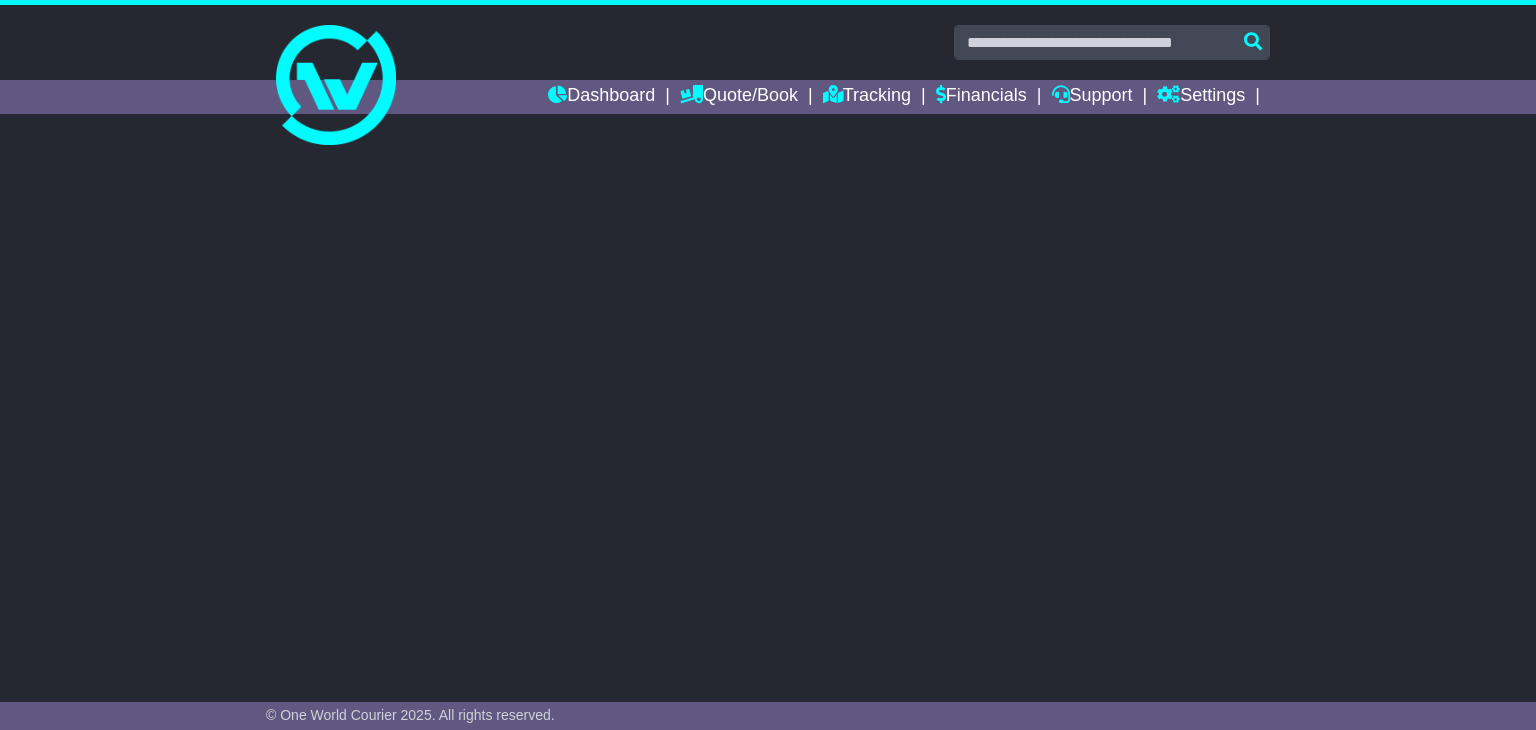 scroll, scrollTop: 0, scrollLeft: 0, axis: both 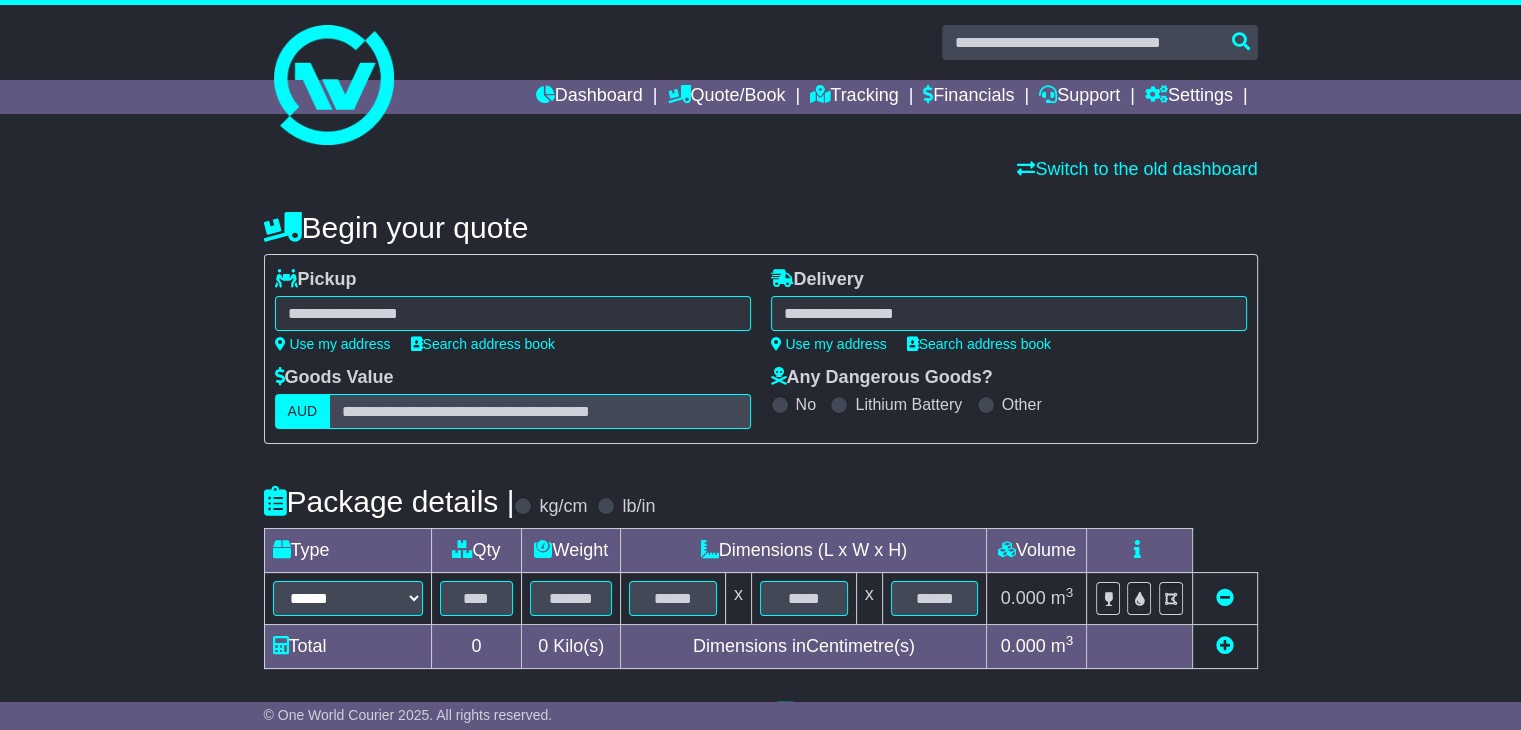 click at bounding box center [513, 313] 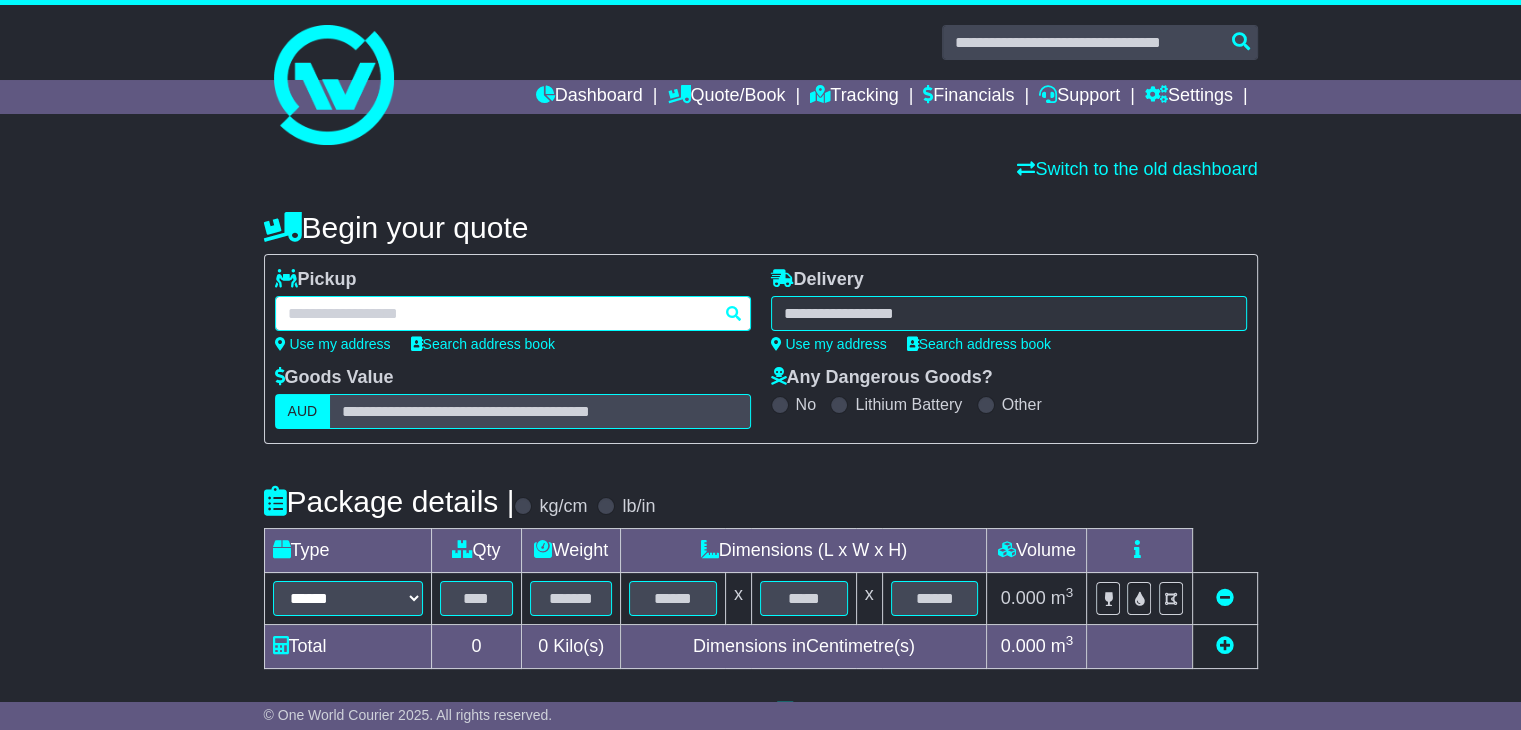 paste on "**********" 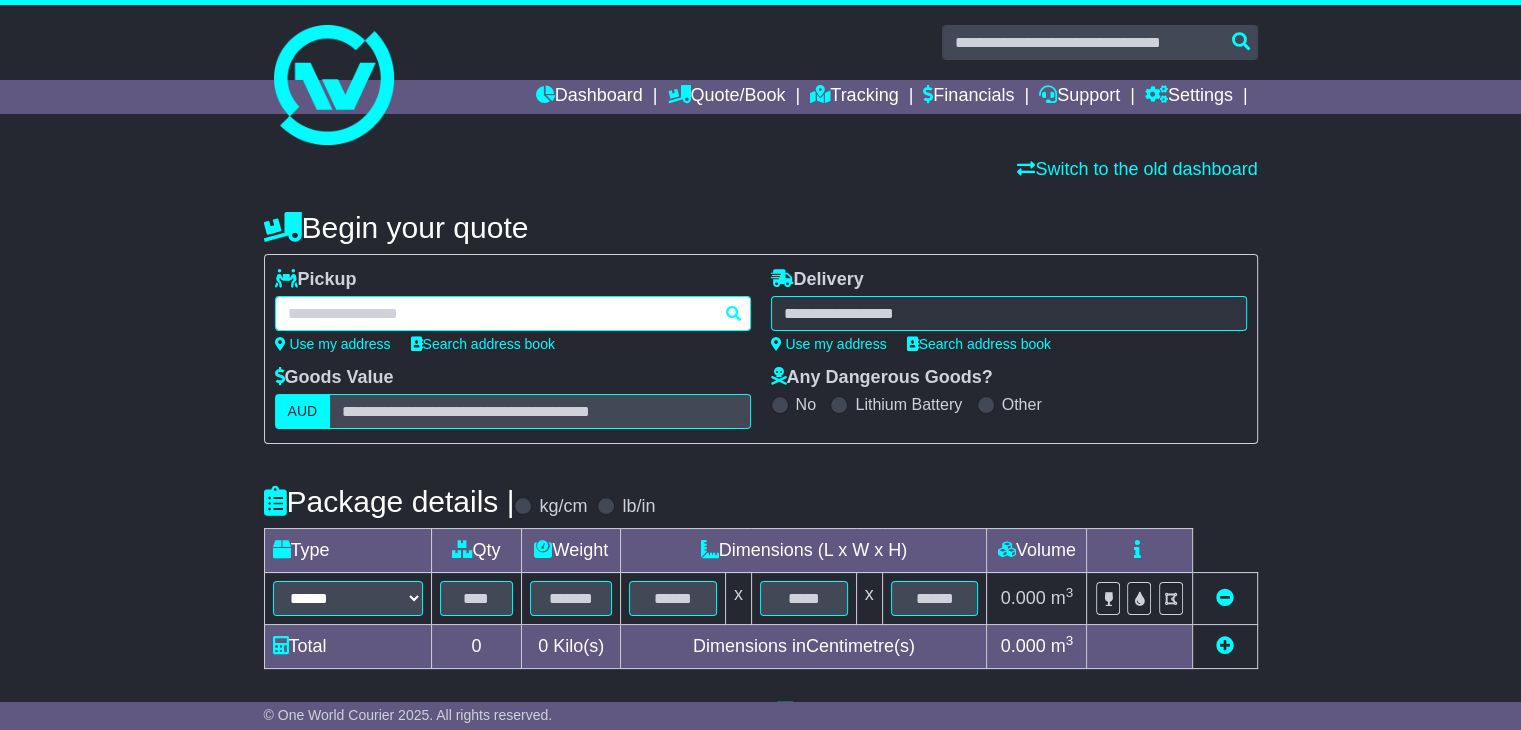 type on "**********" 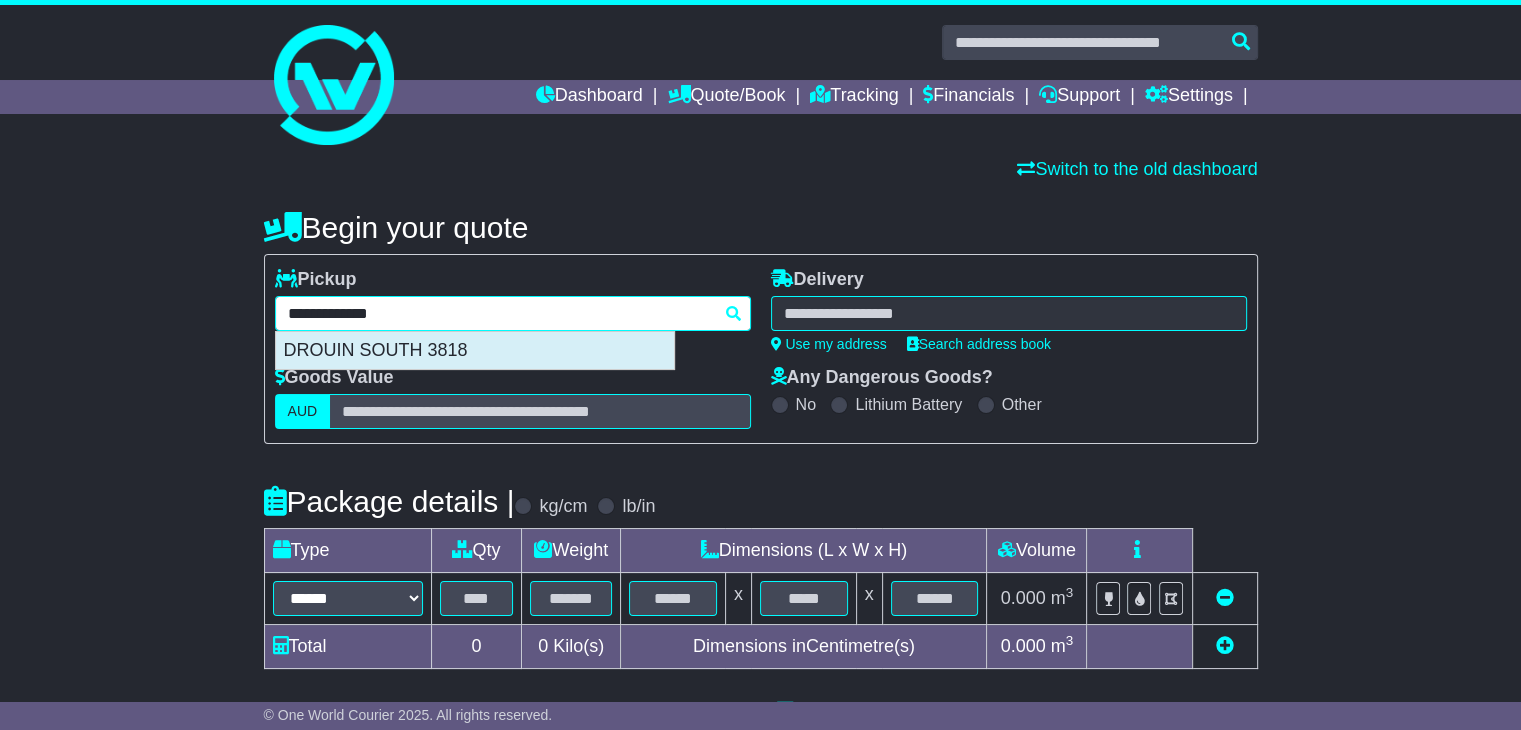 click on "DROUIN SOUTH 3818" at bounding box center (475, 351) 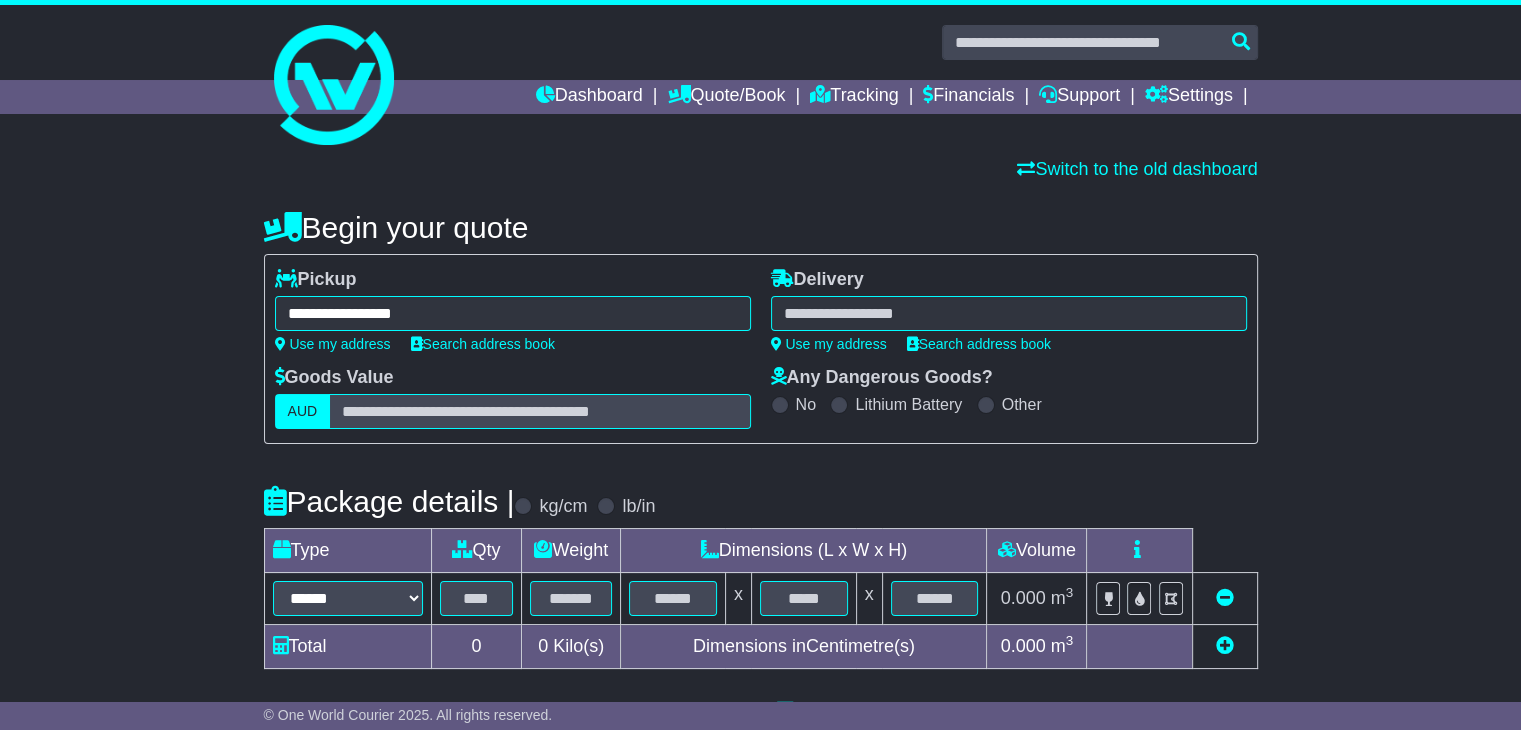type on "**********" 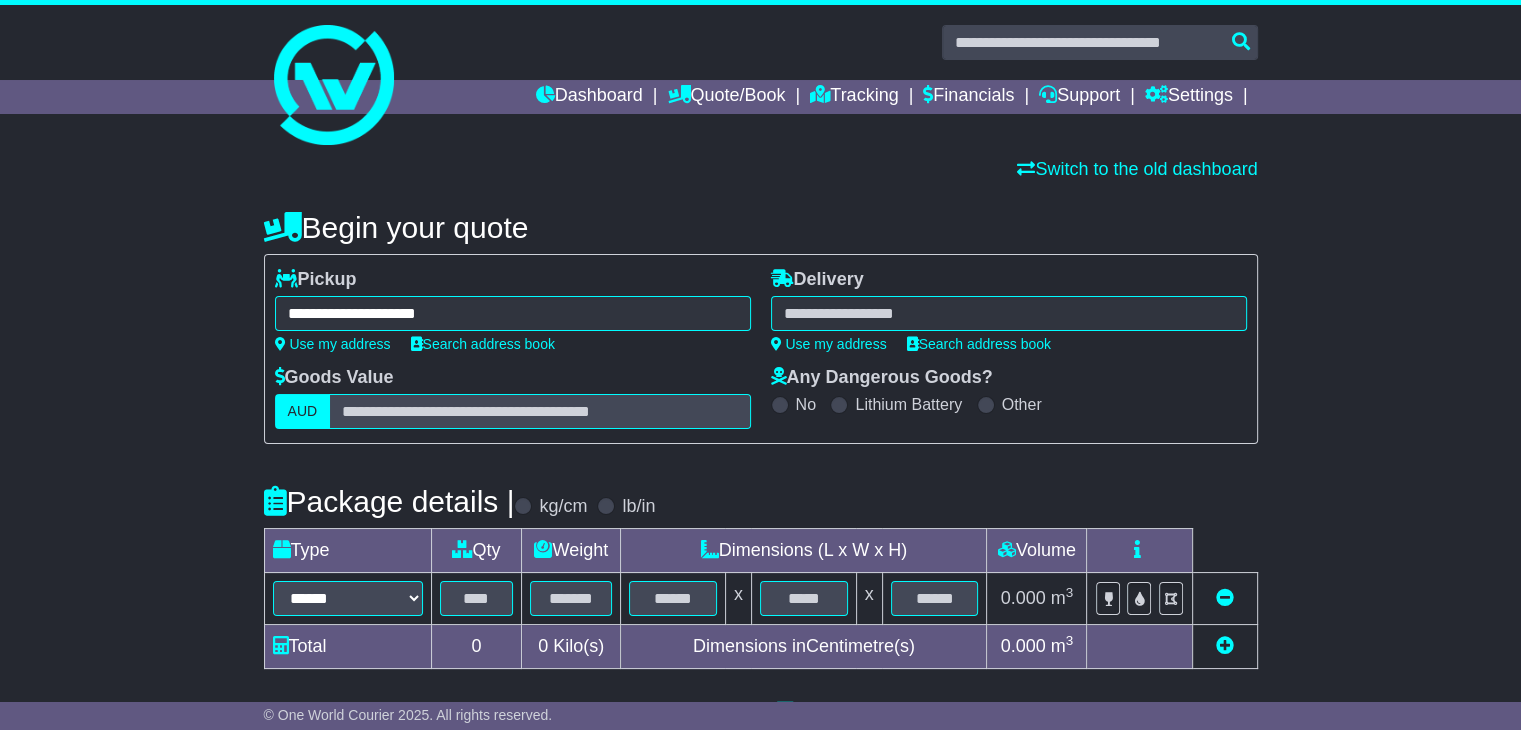 click at bounding box center (1009, 313) 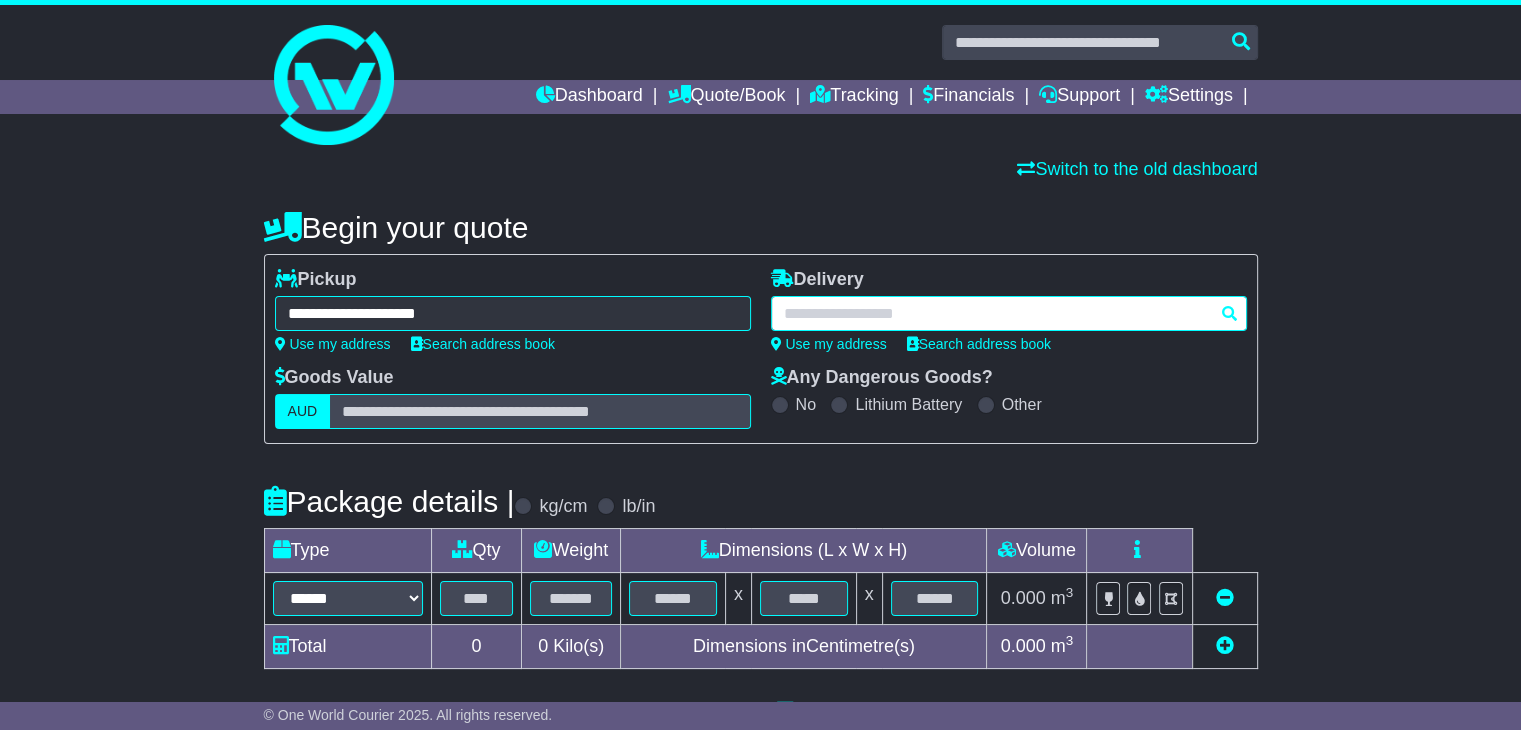 paste on "******" 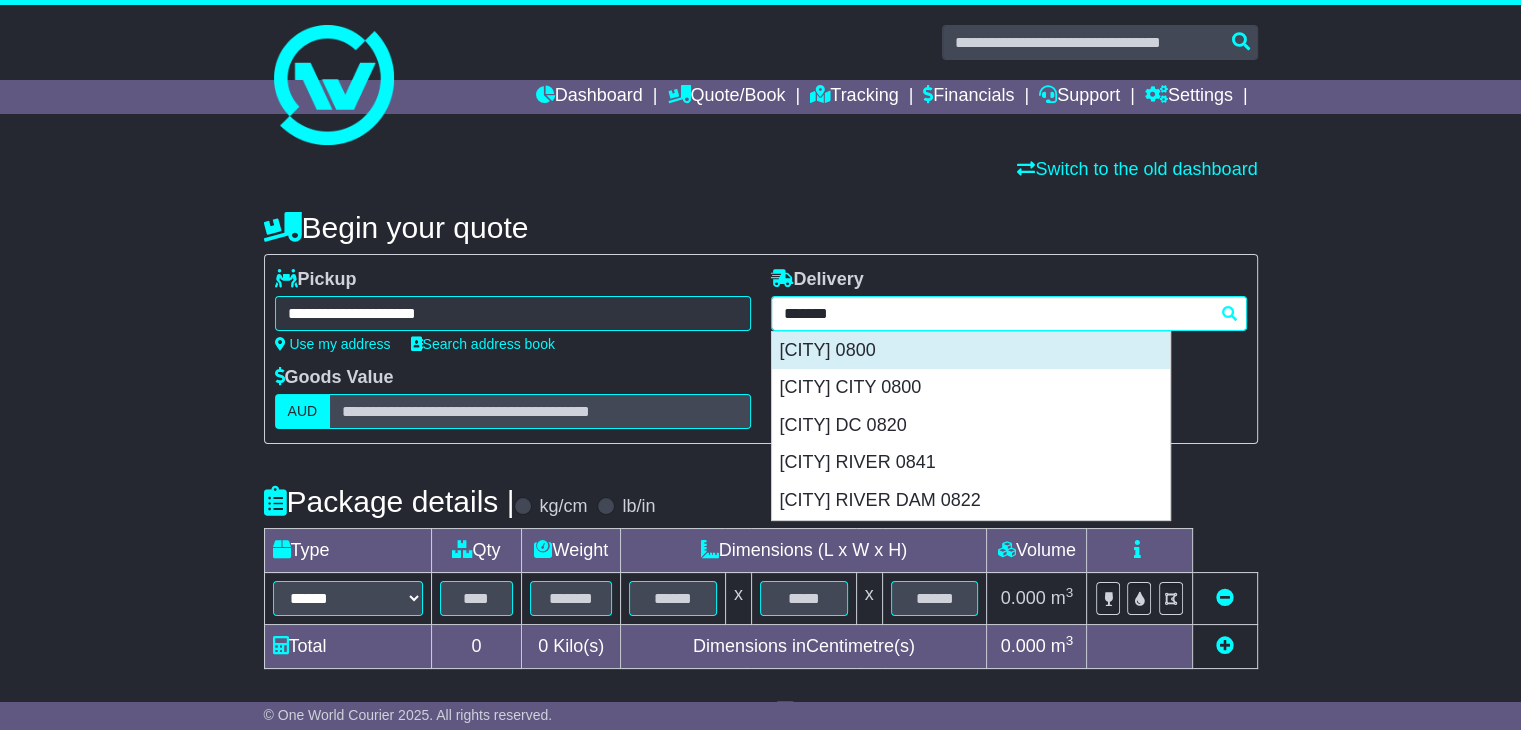 click on "[CITY] 0800" at bounding box center [971, 351] 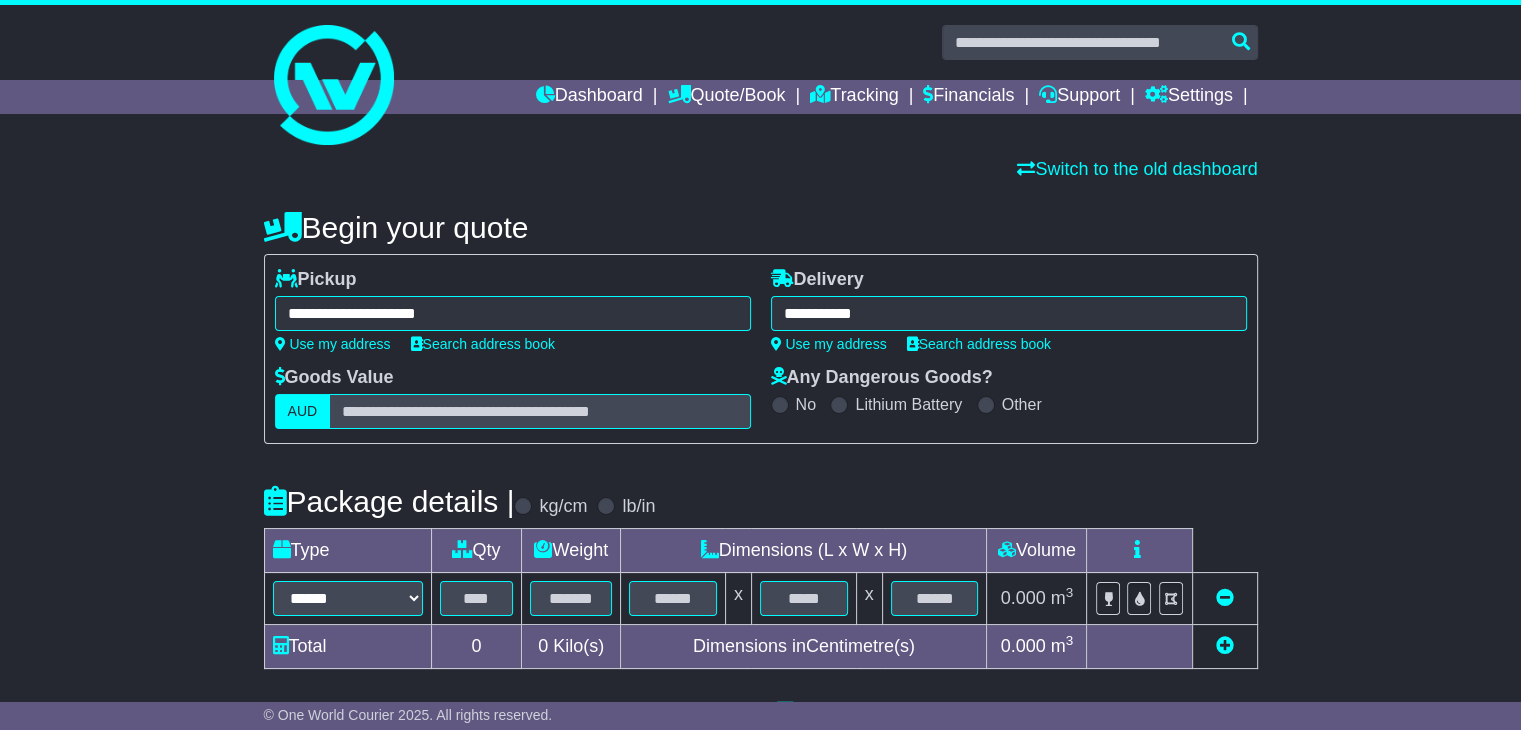 type on "**********" 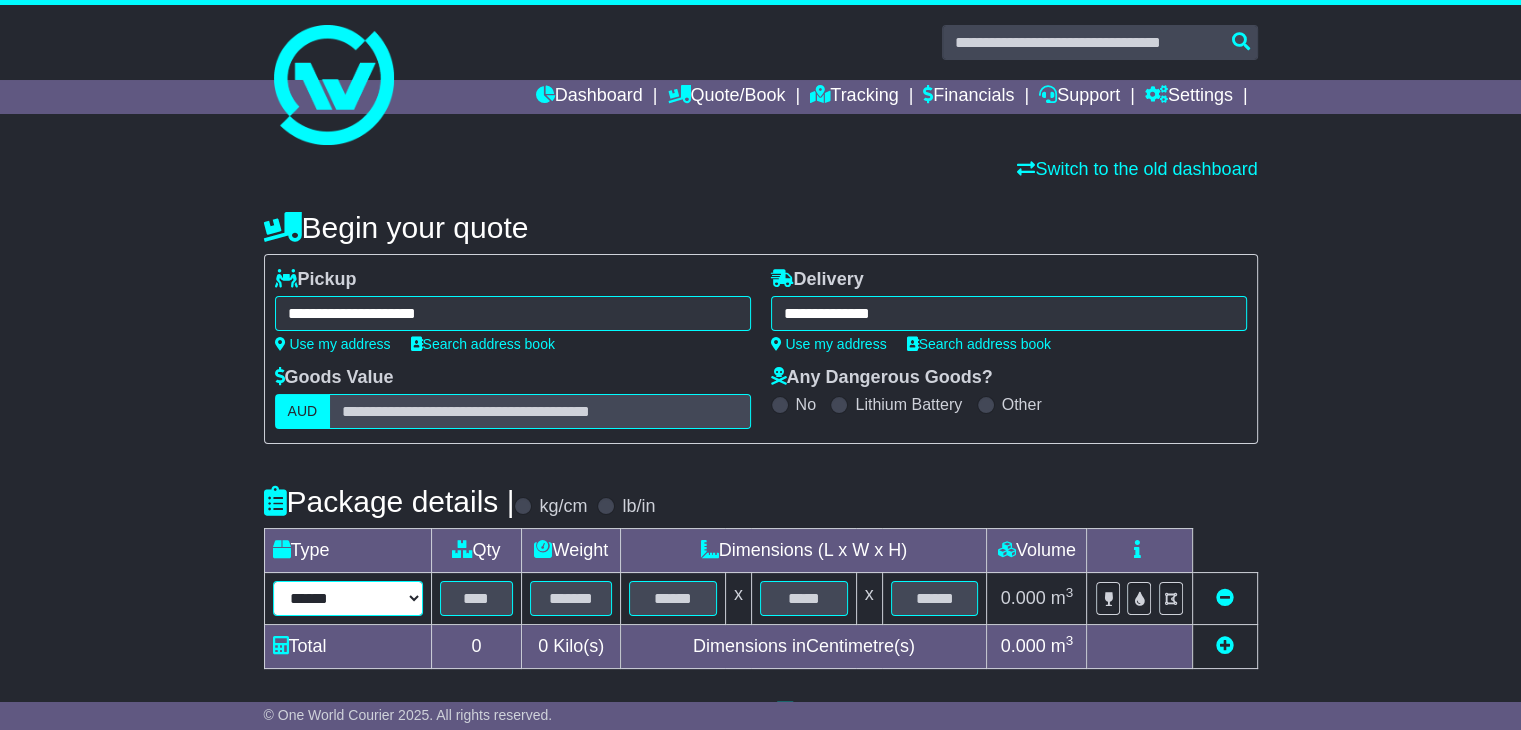 click on "****** ****** *** ******** ***** **** **** ****** *** *******" at bounding box center (348, 598) 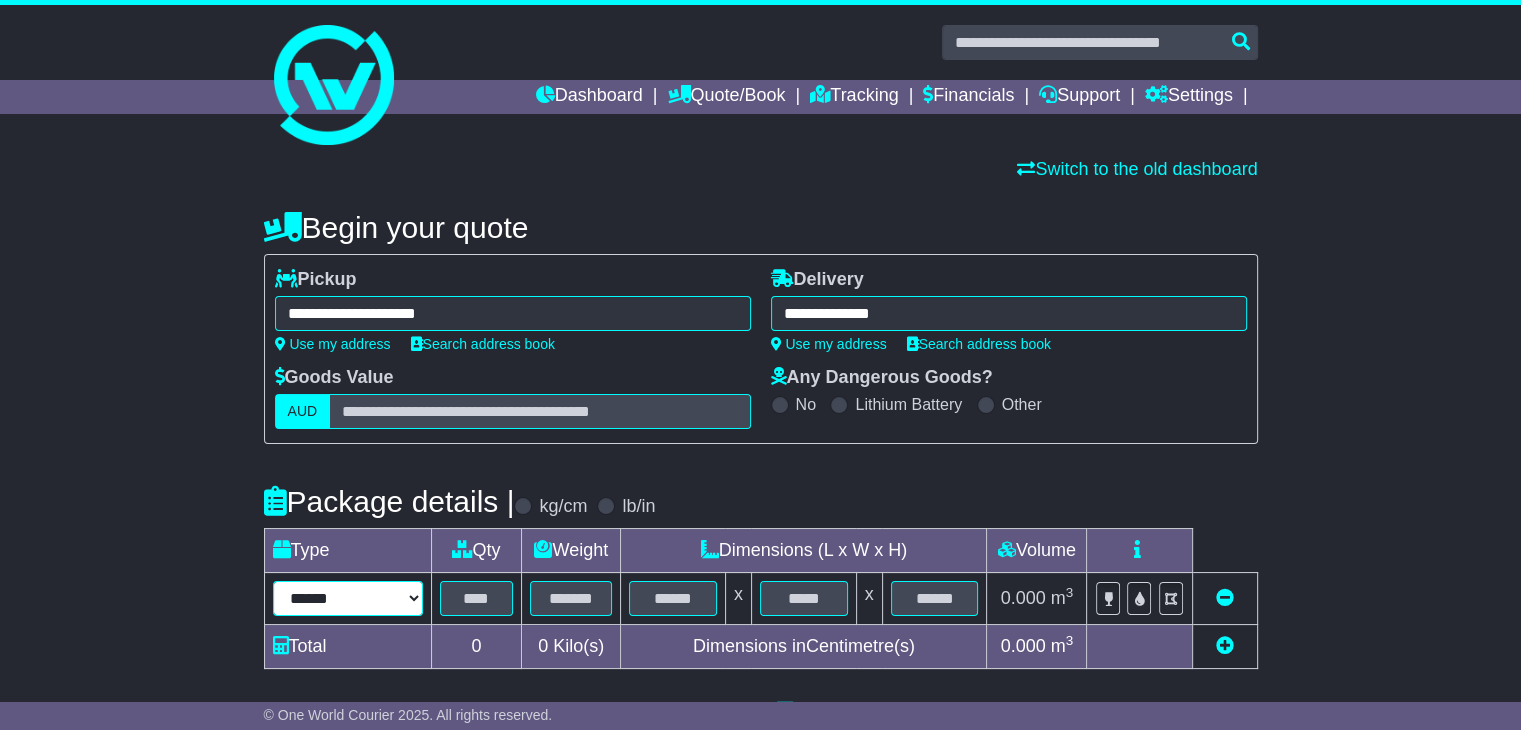 select on "*****" 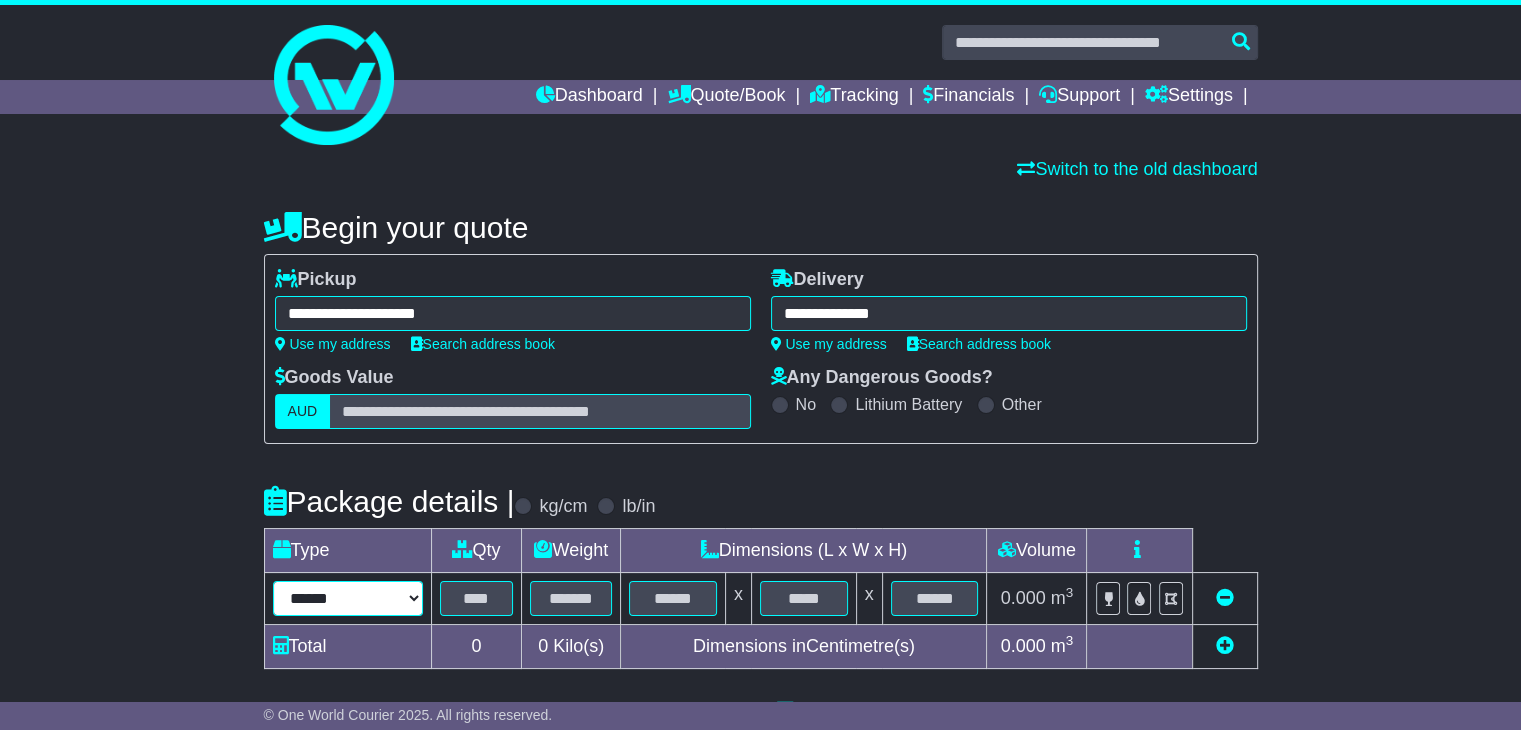 click on "****** ****** *** ******** ***** **** **** ****** *** *******" at bounding box center [348, 598] 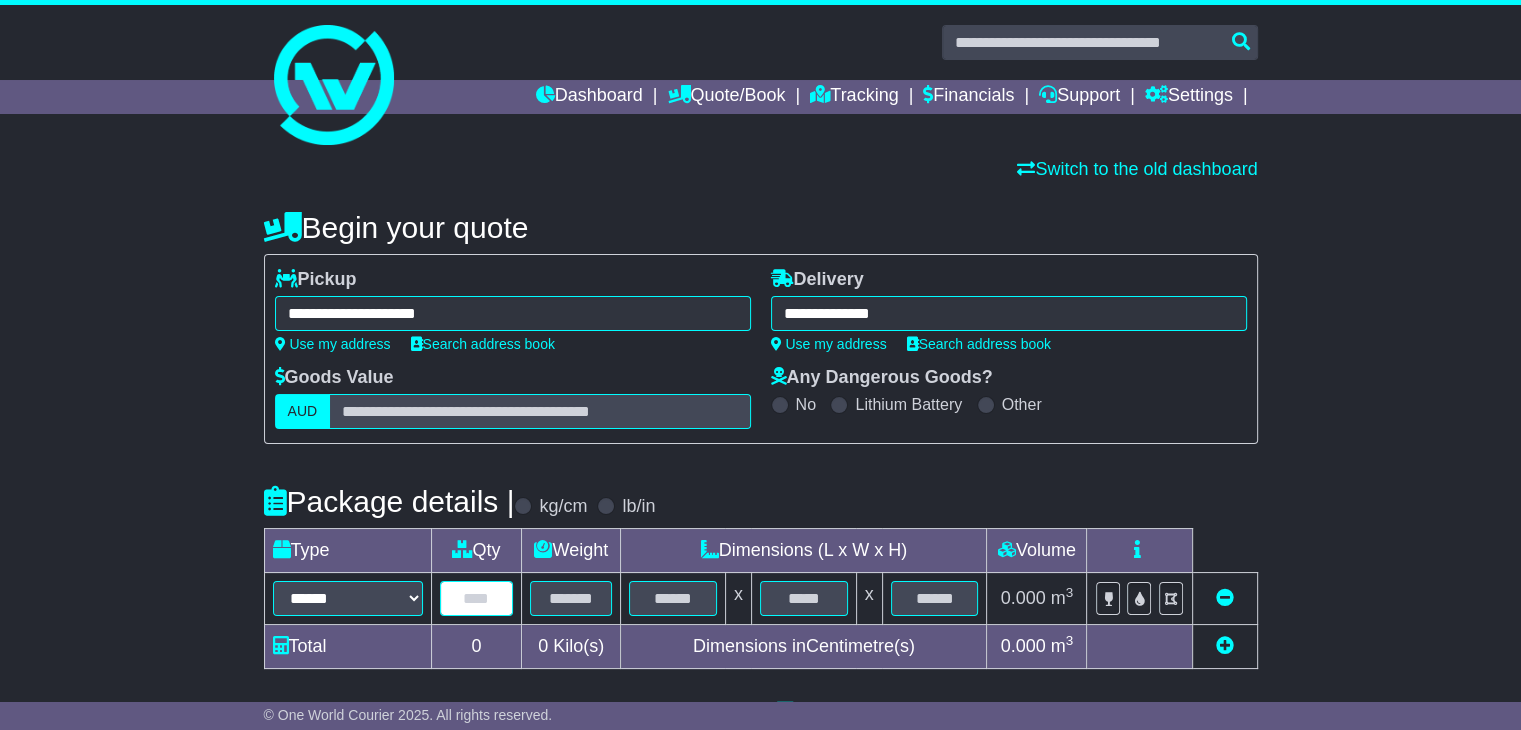 click at bounding box center [477, 598] 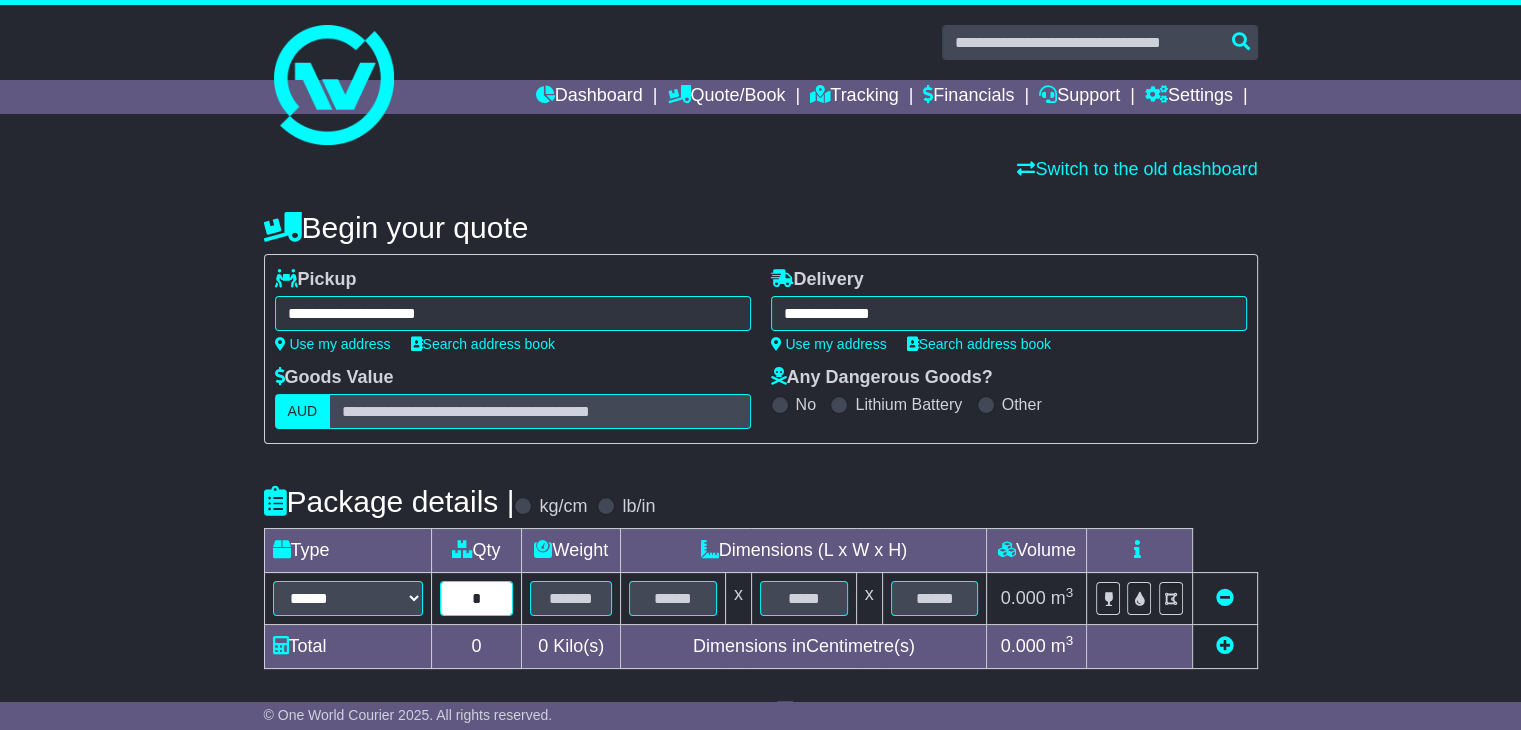 type on "*" 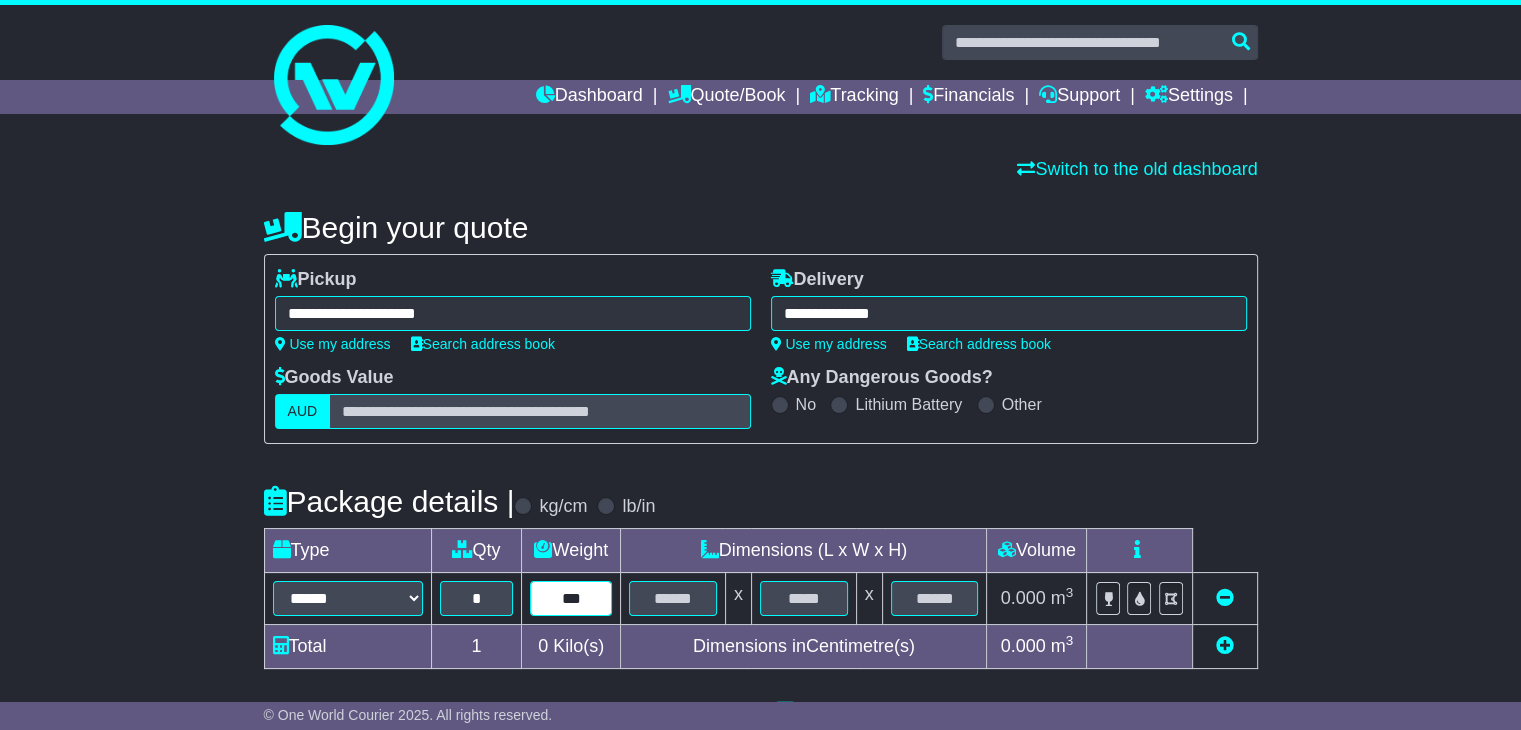 type on "***" 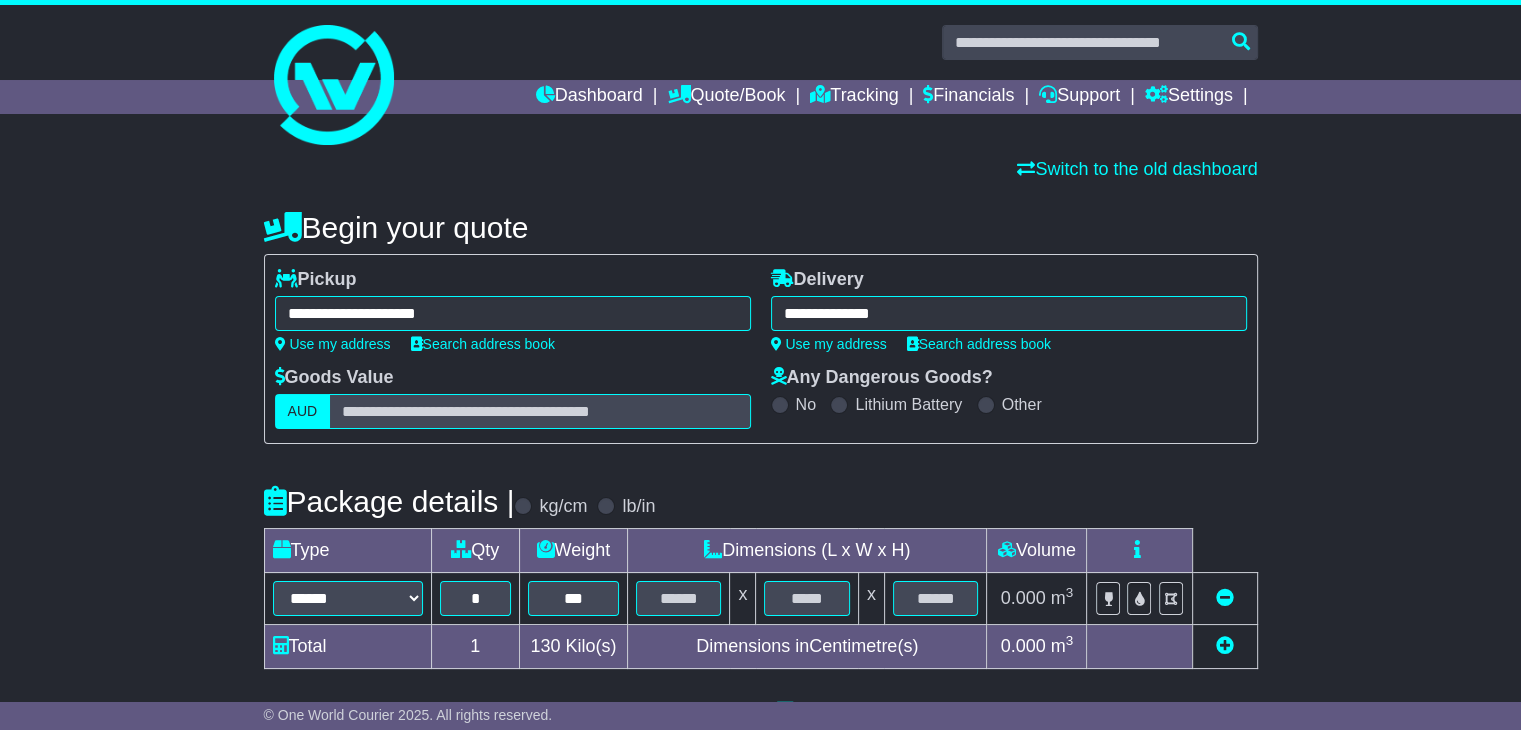 click on "Lithium Battery" at bounding box center [908, 404] 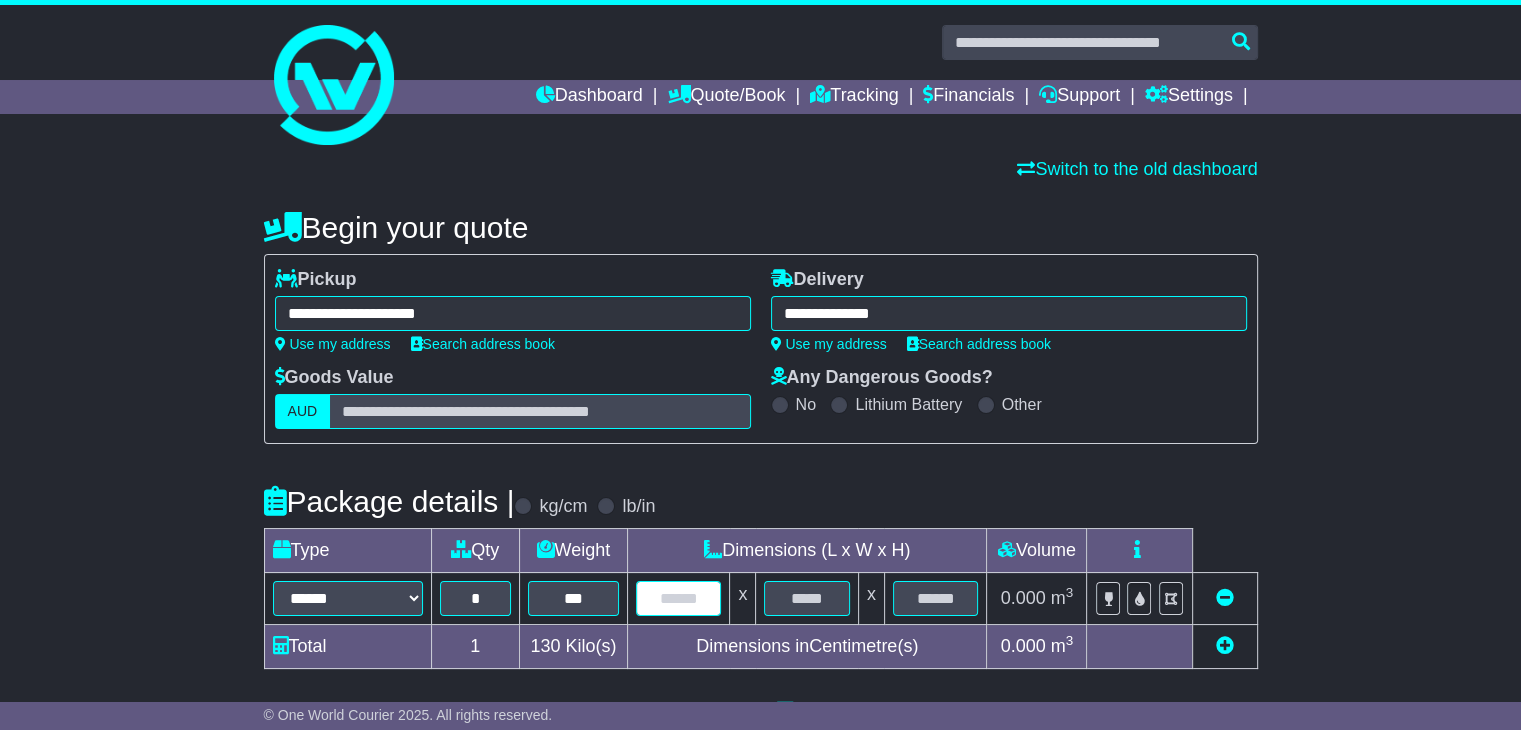 click at bounding box center [678, 598] 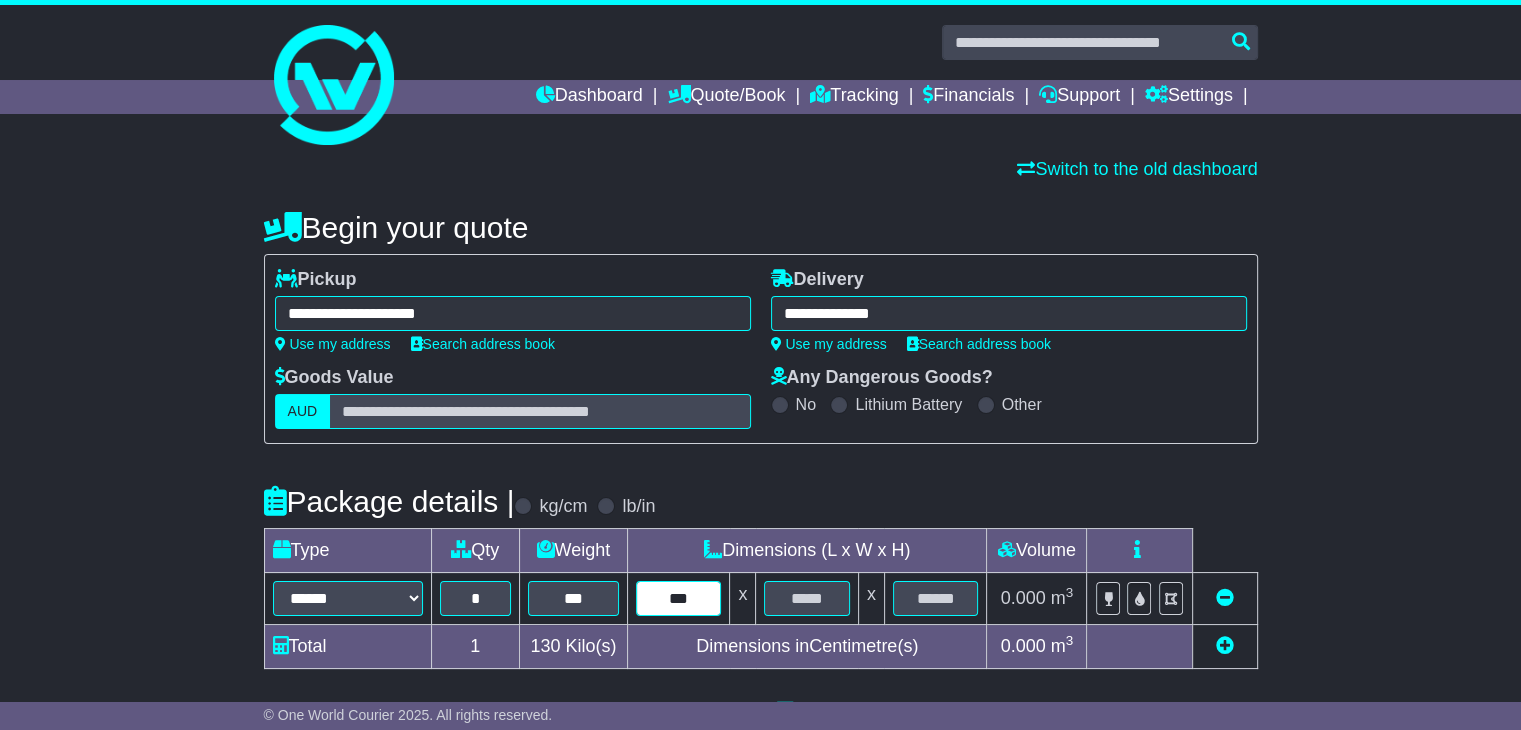 type on "***" 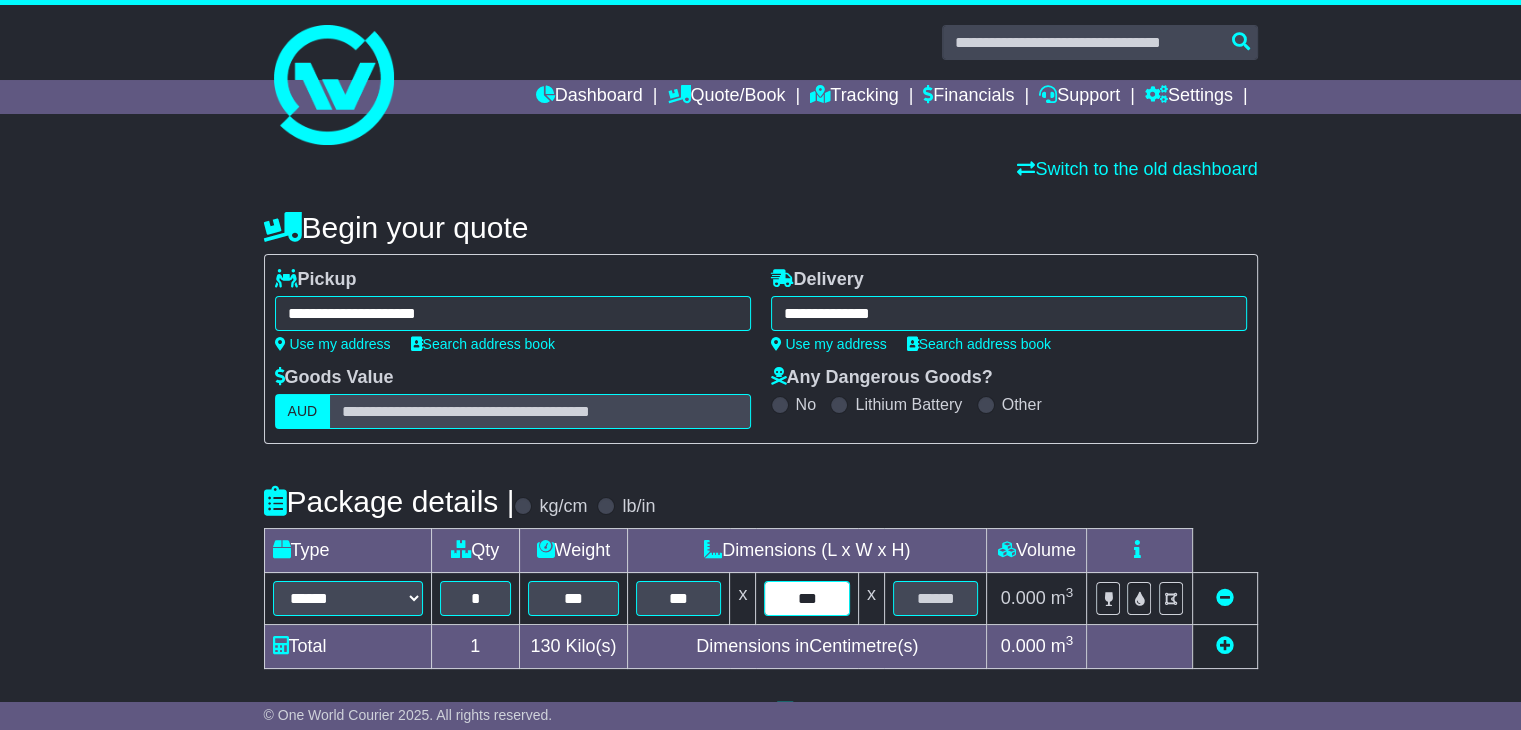 type on "***" 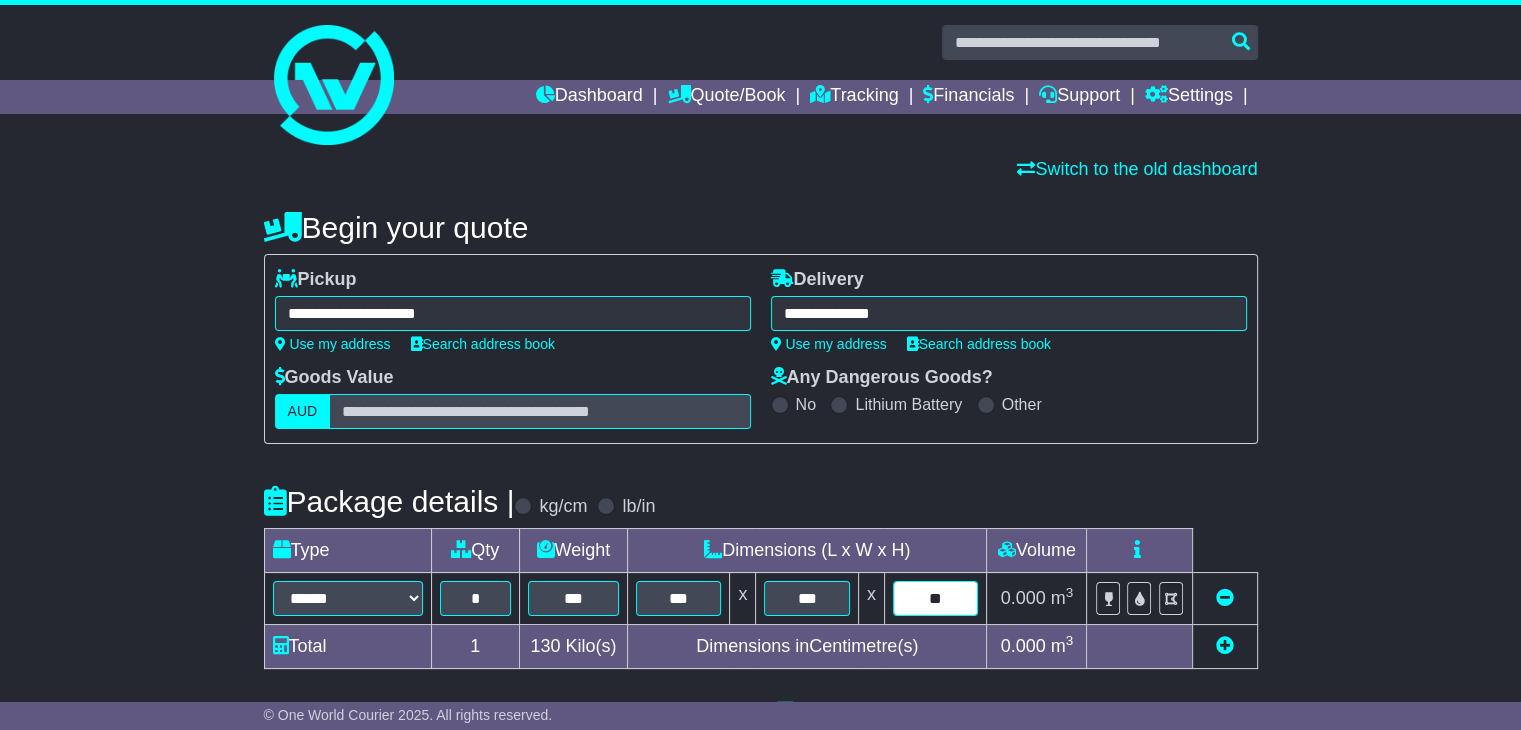 type on "**" 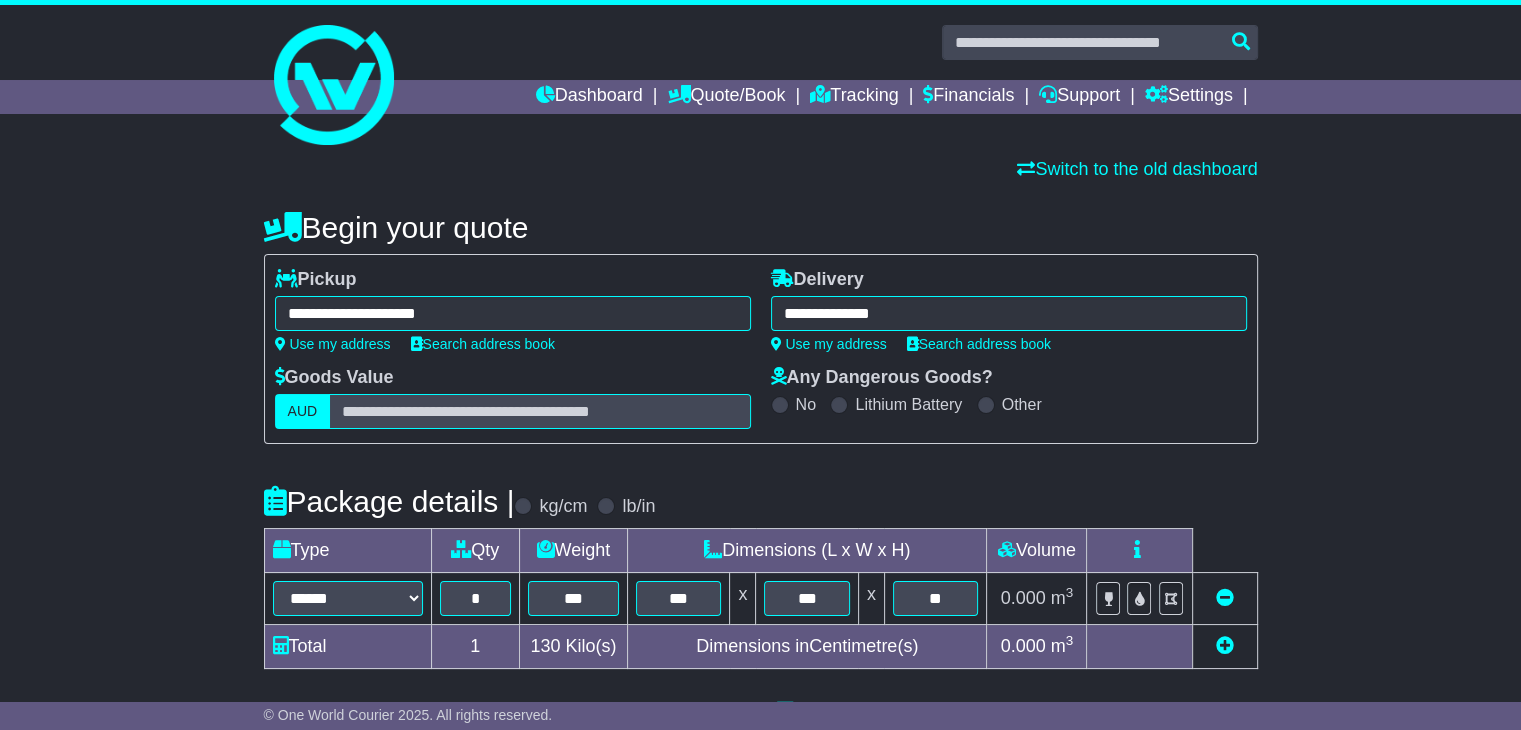 scroll, scrollTop: 500, scrollLeft: 0, axis: vertical 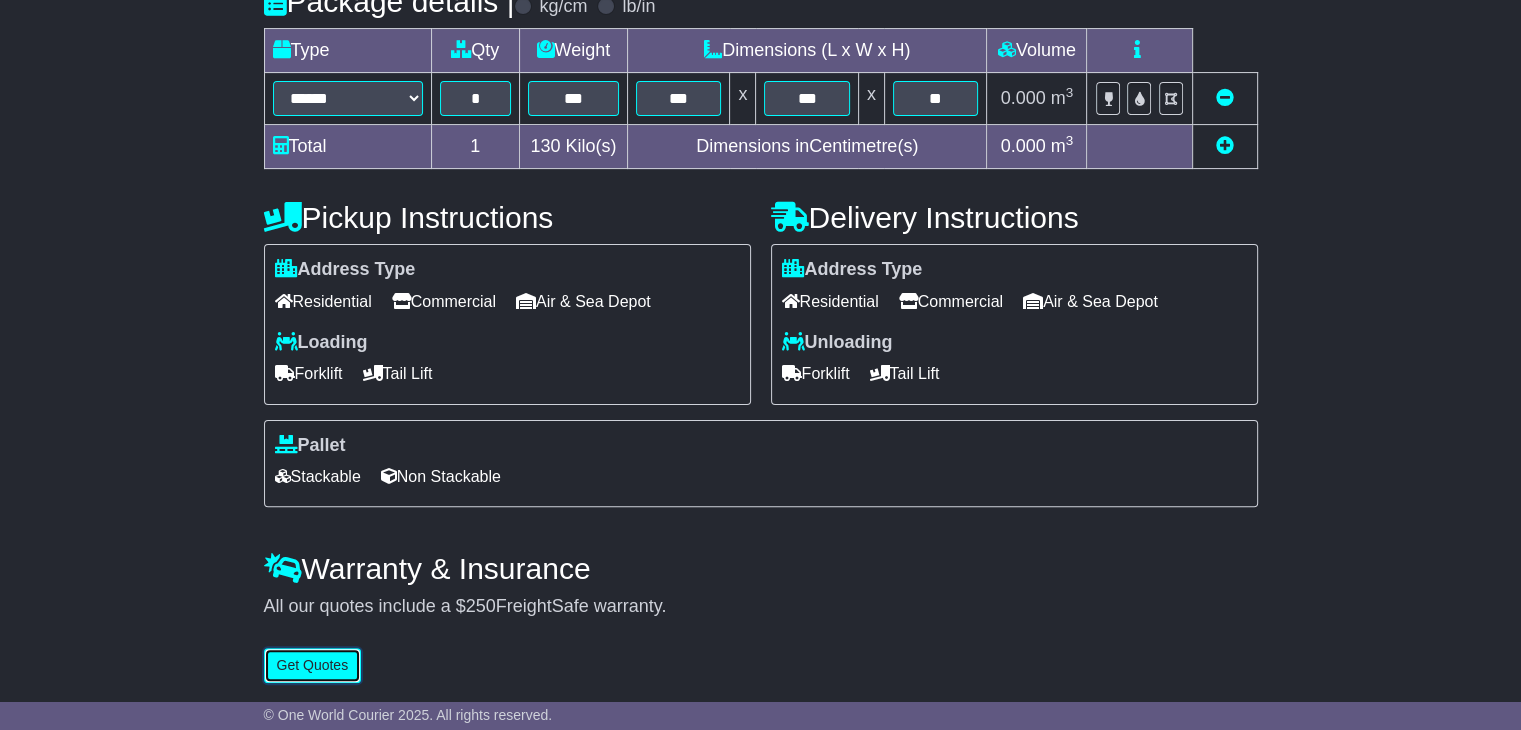 type 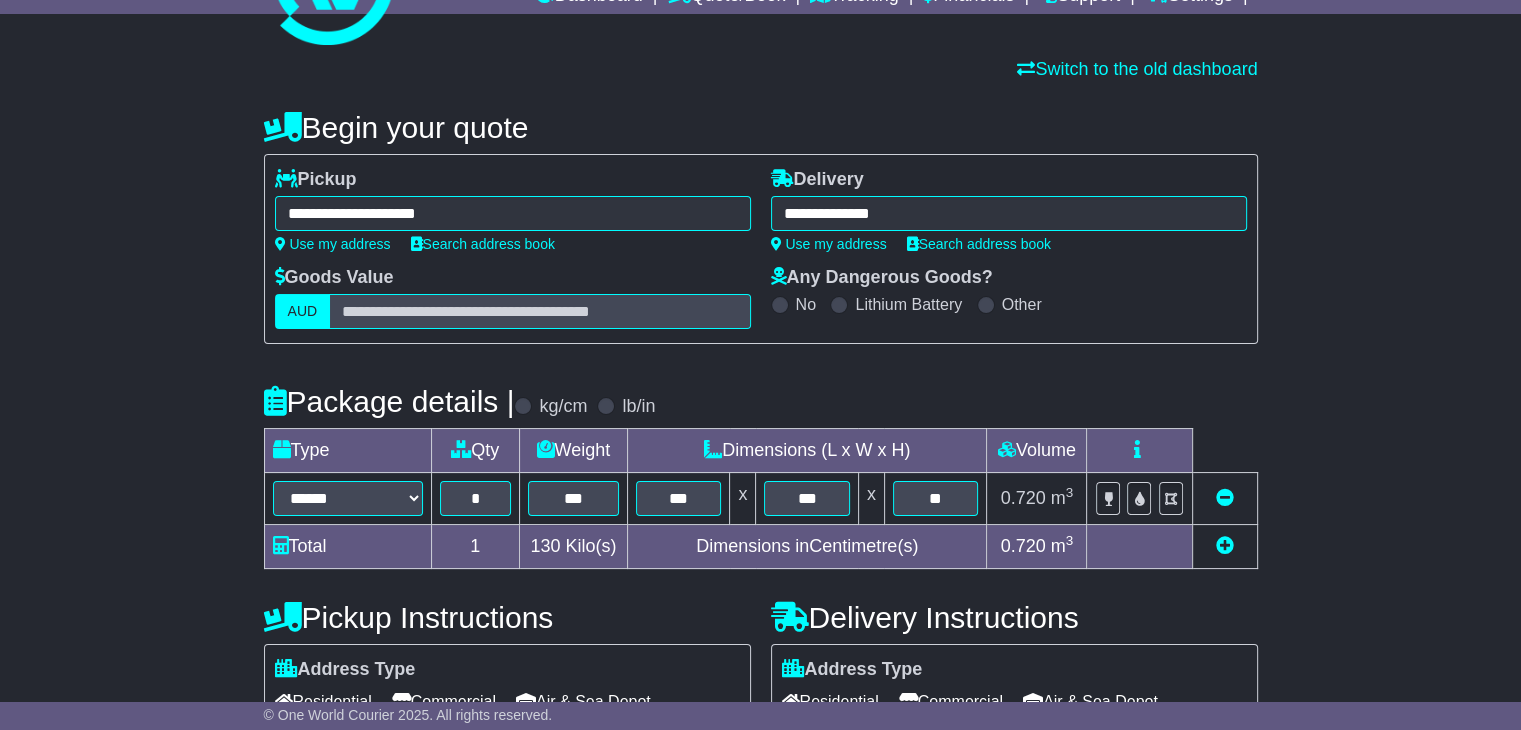 scroll, scrollTop: 400, scrollLeft: 0, axis: vertical 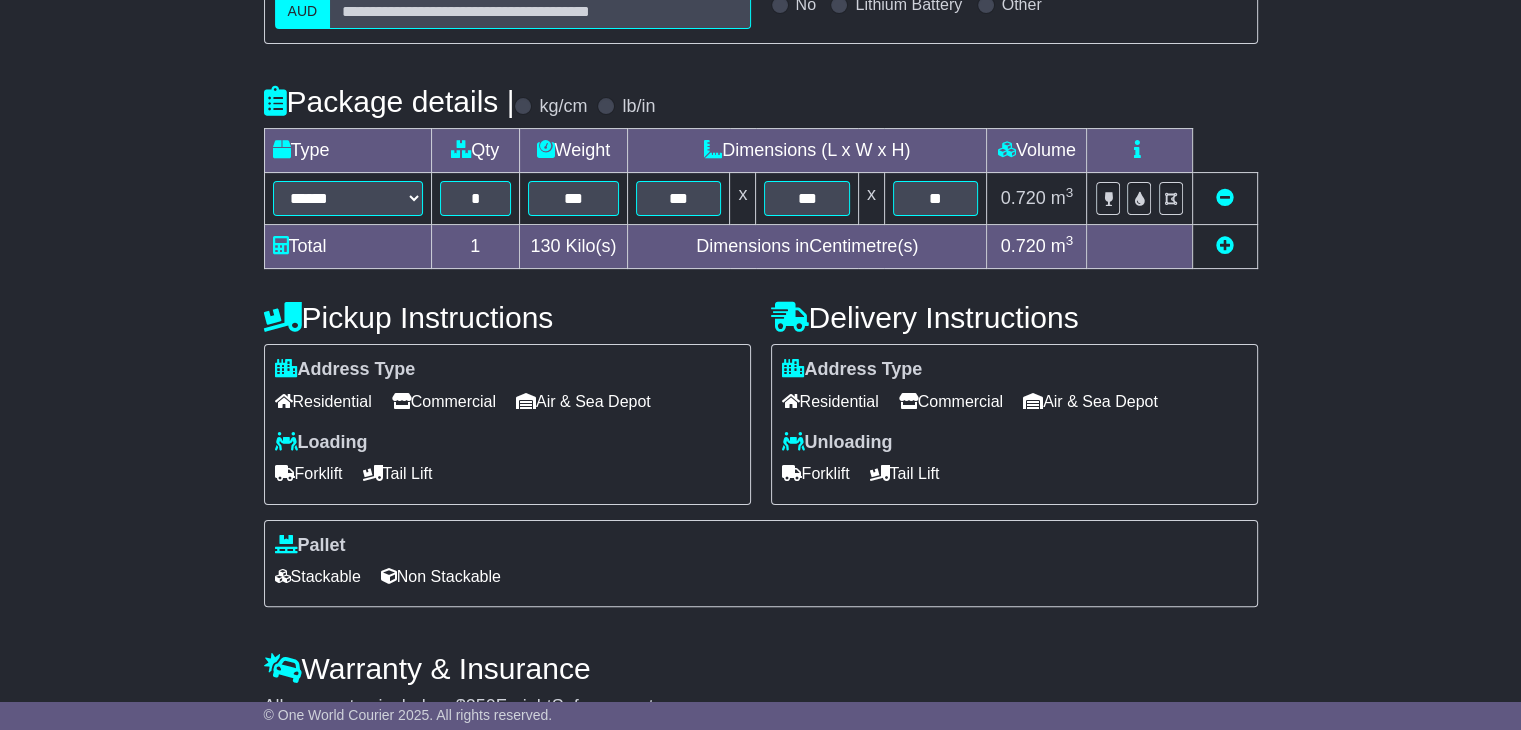 click on "Commercial" at bounding box center [444, 401] 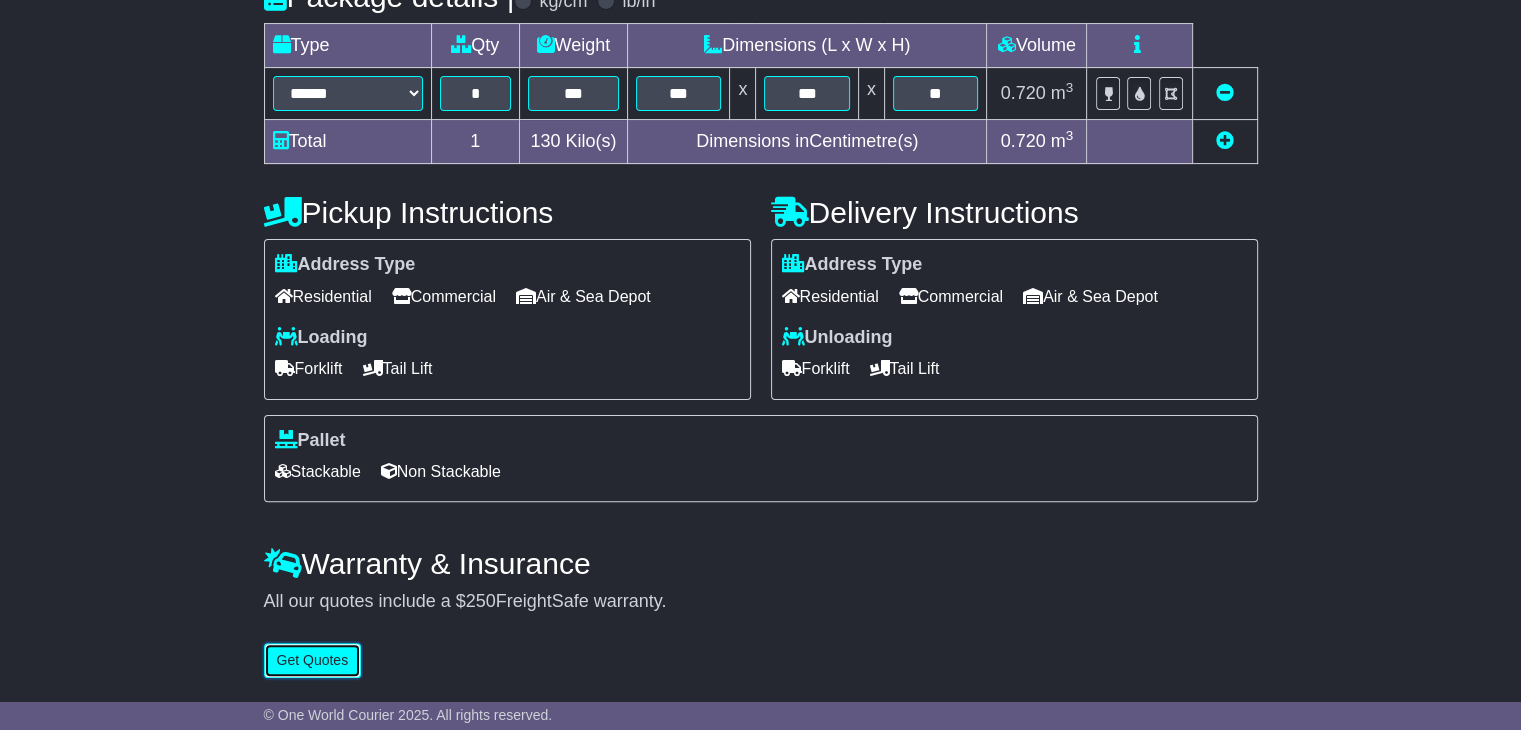 click on "Get Quotes" at bounding box center [313, 660] 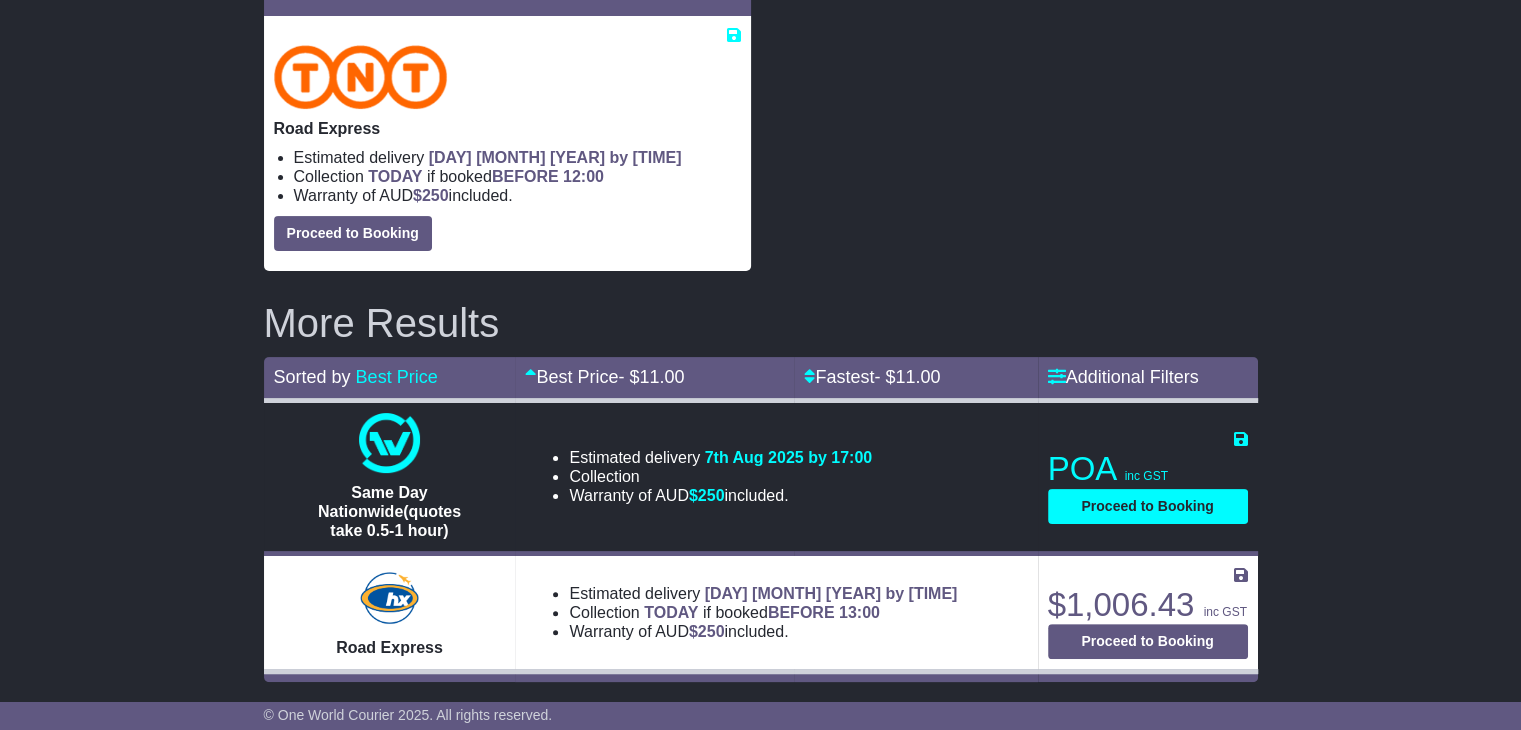 scroll, scrollTop: 0, scrollLeft: 0, axis: both 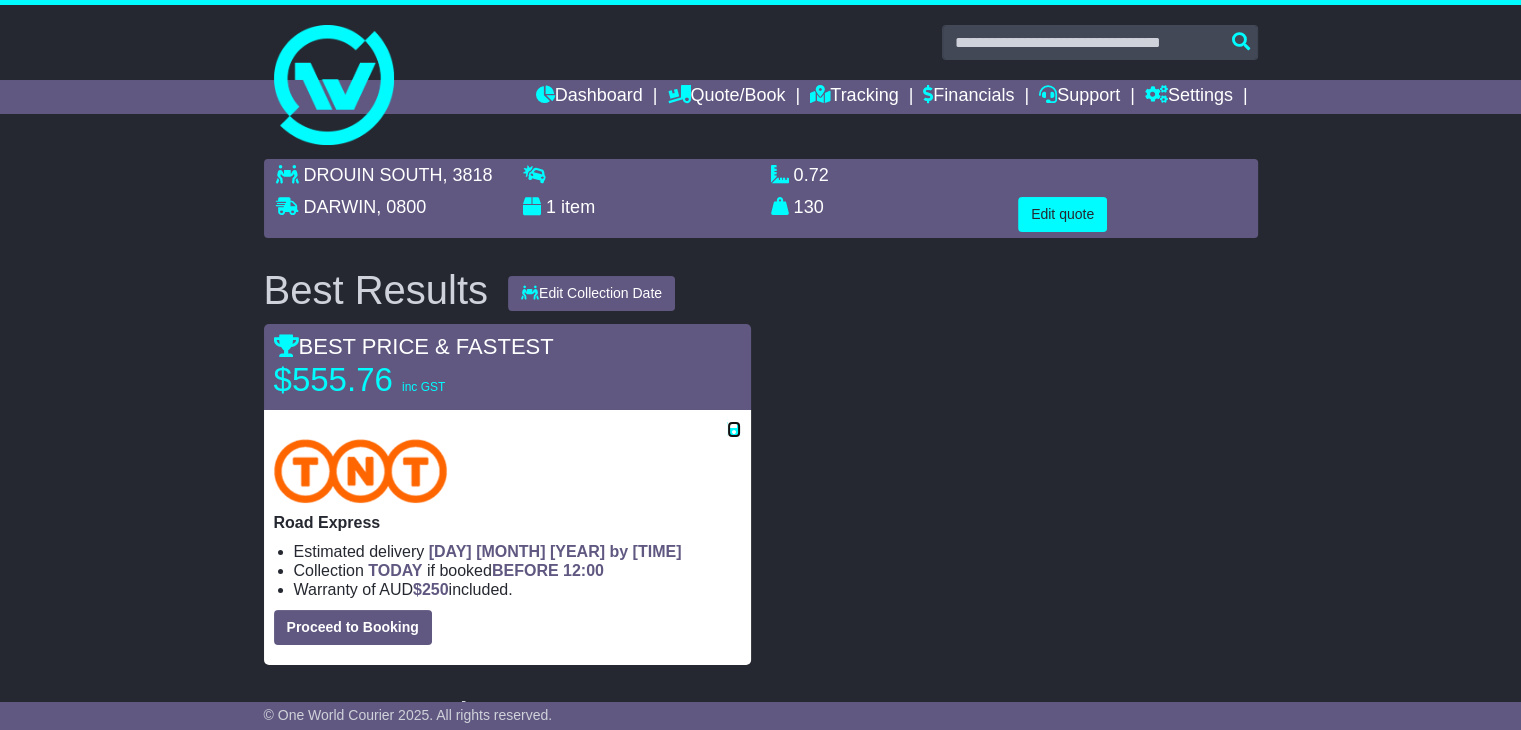 click at bounding box center (734, 429) 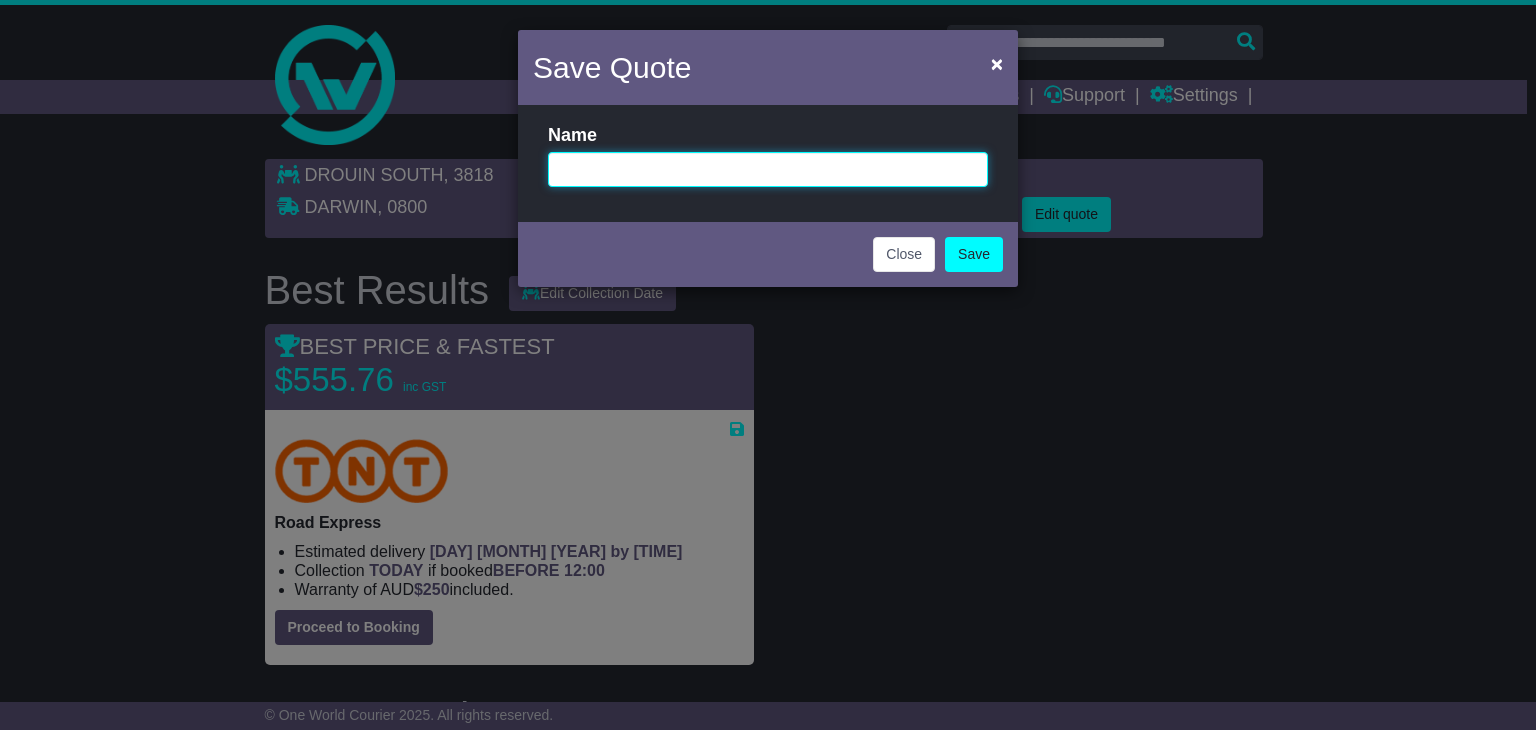 click at bounding box center [768, 169] 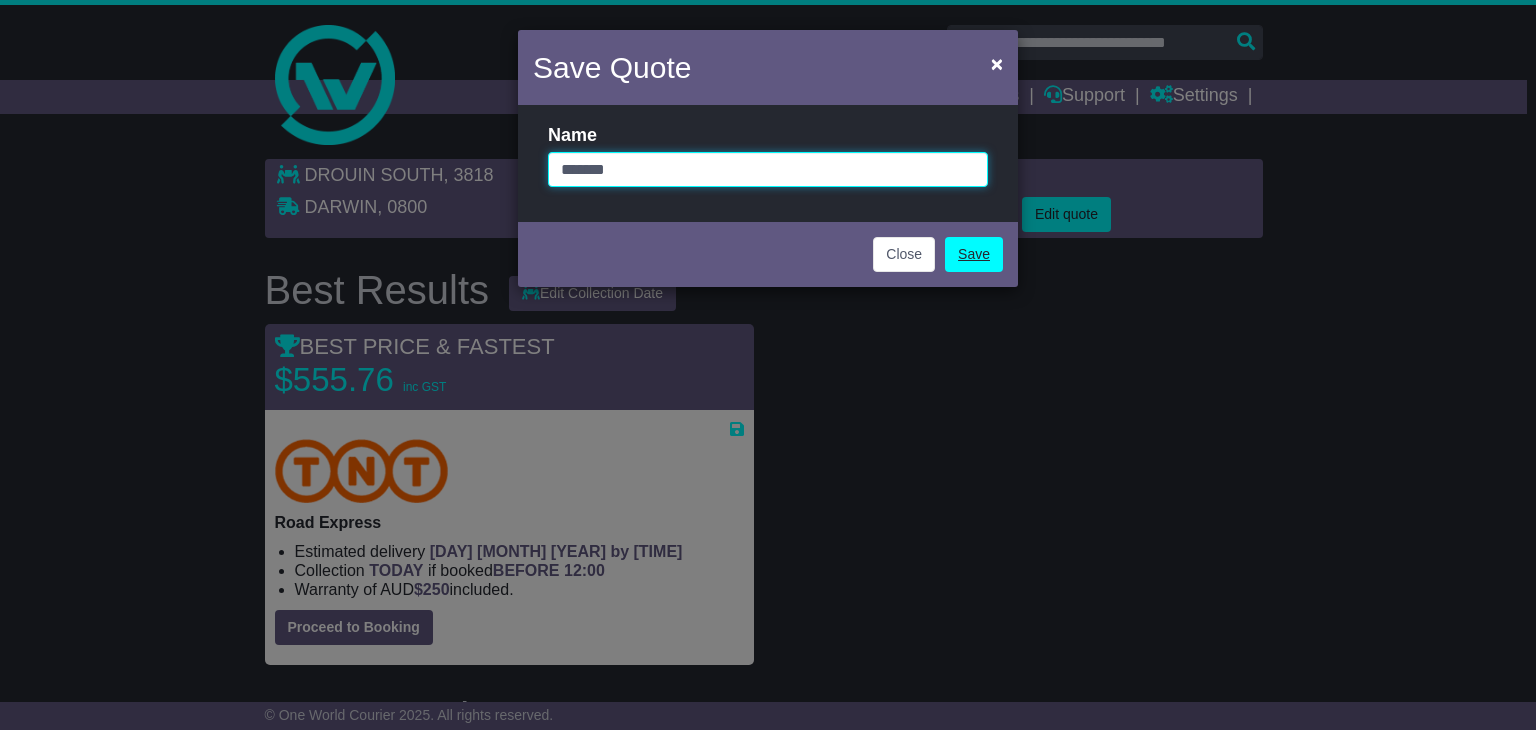type on "*******" 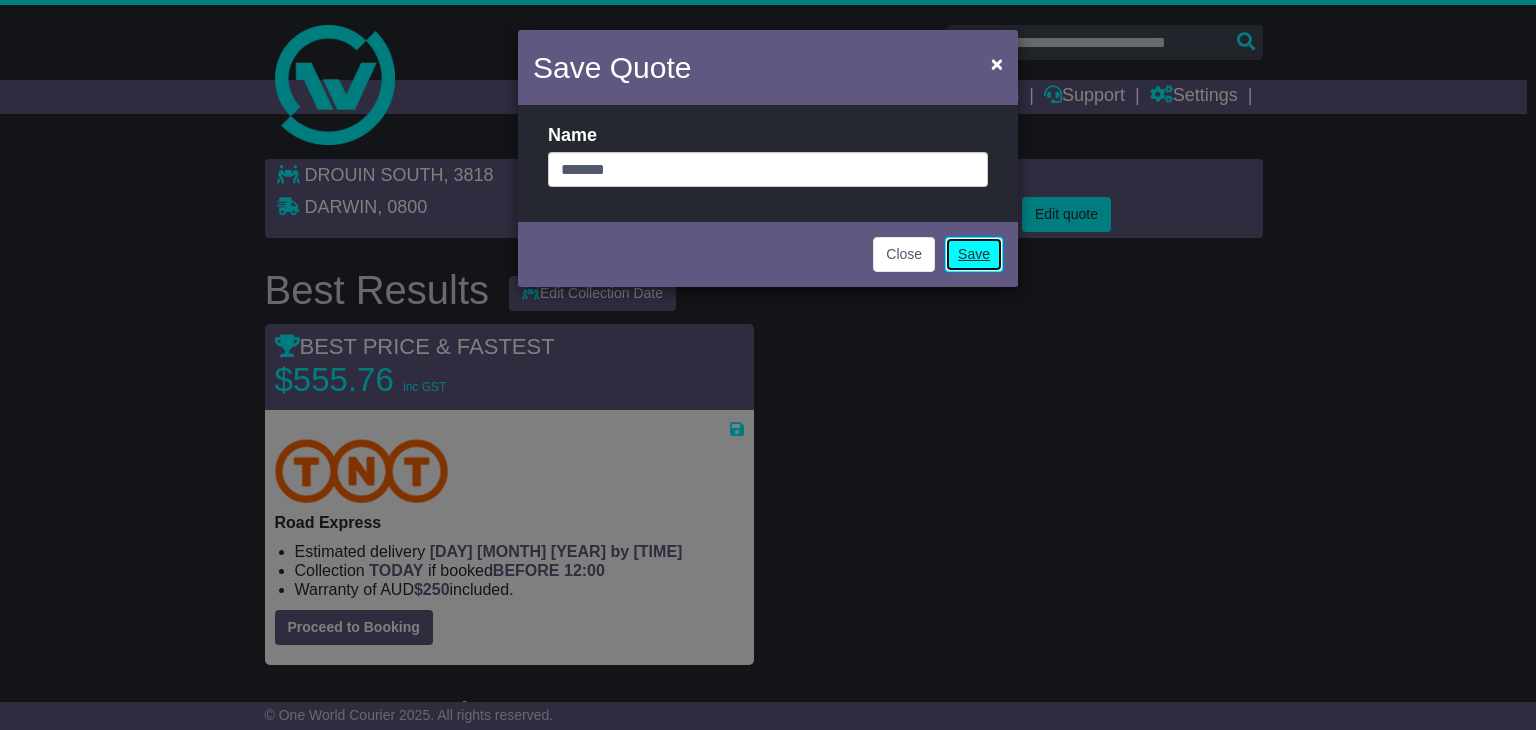 click on "Save" at bounding box center [974, 254] 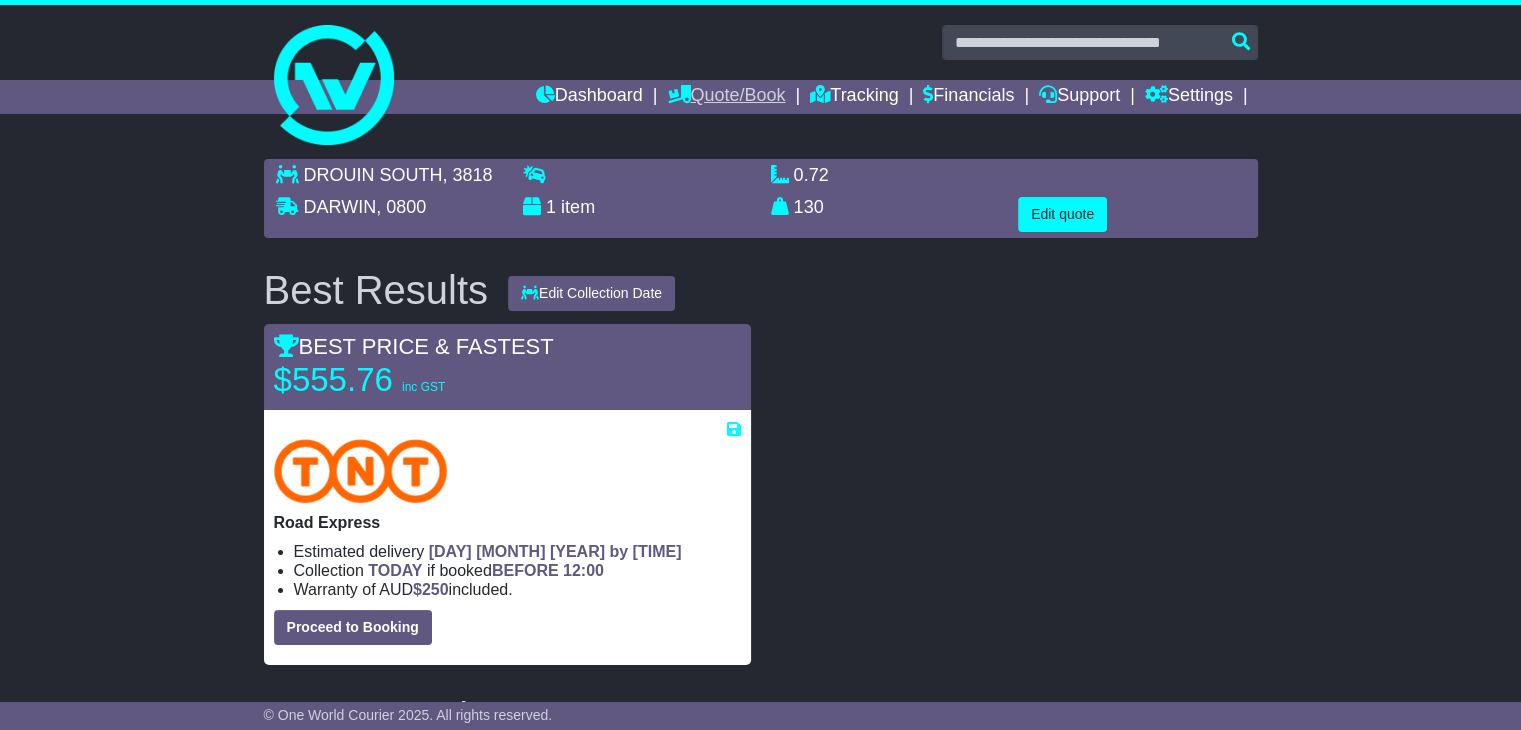 click on "Quote/Book" at bounding box center (726, 97) 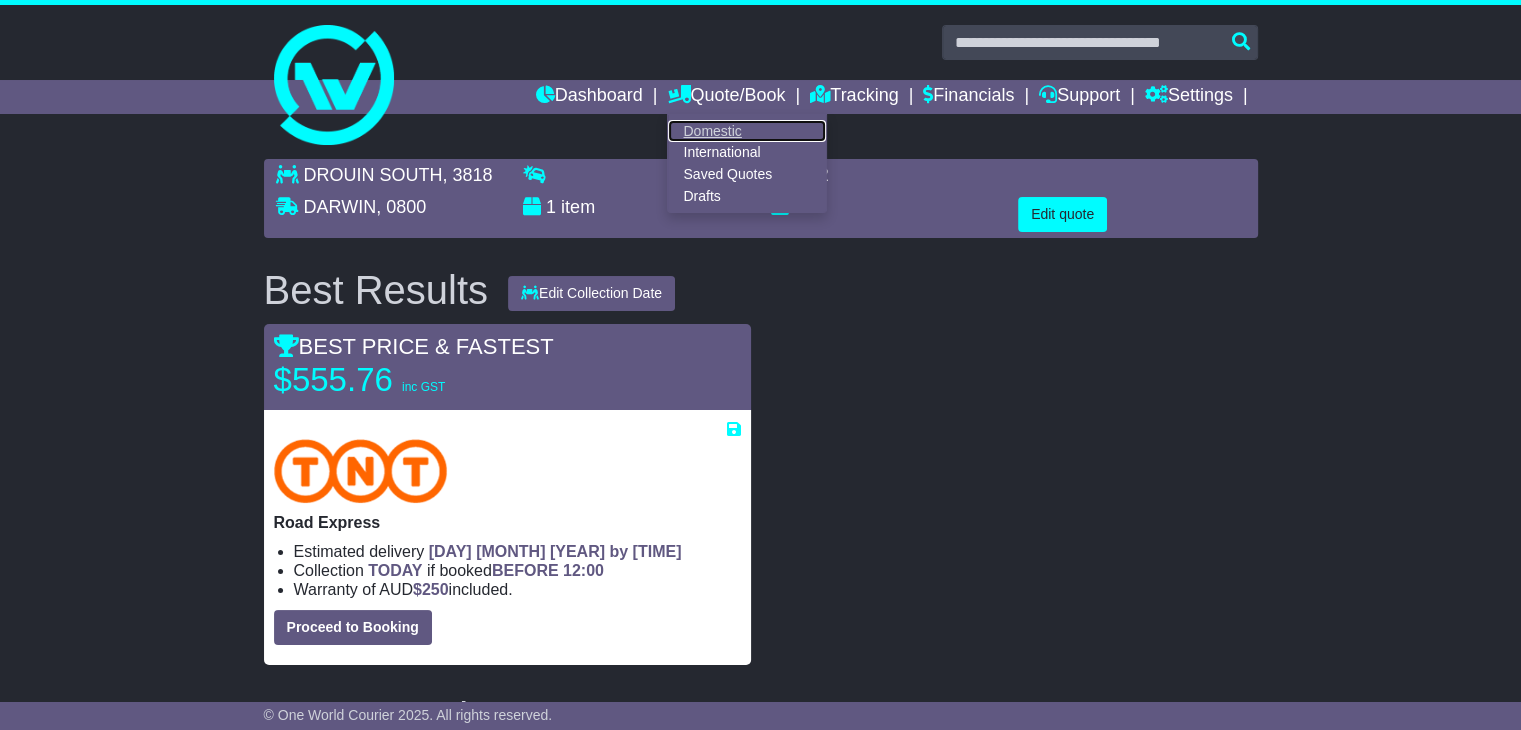 click on "Domestic" at bounding box center [747, 131] 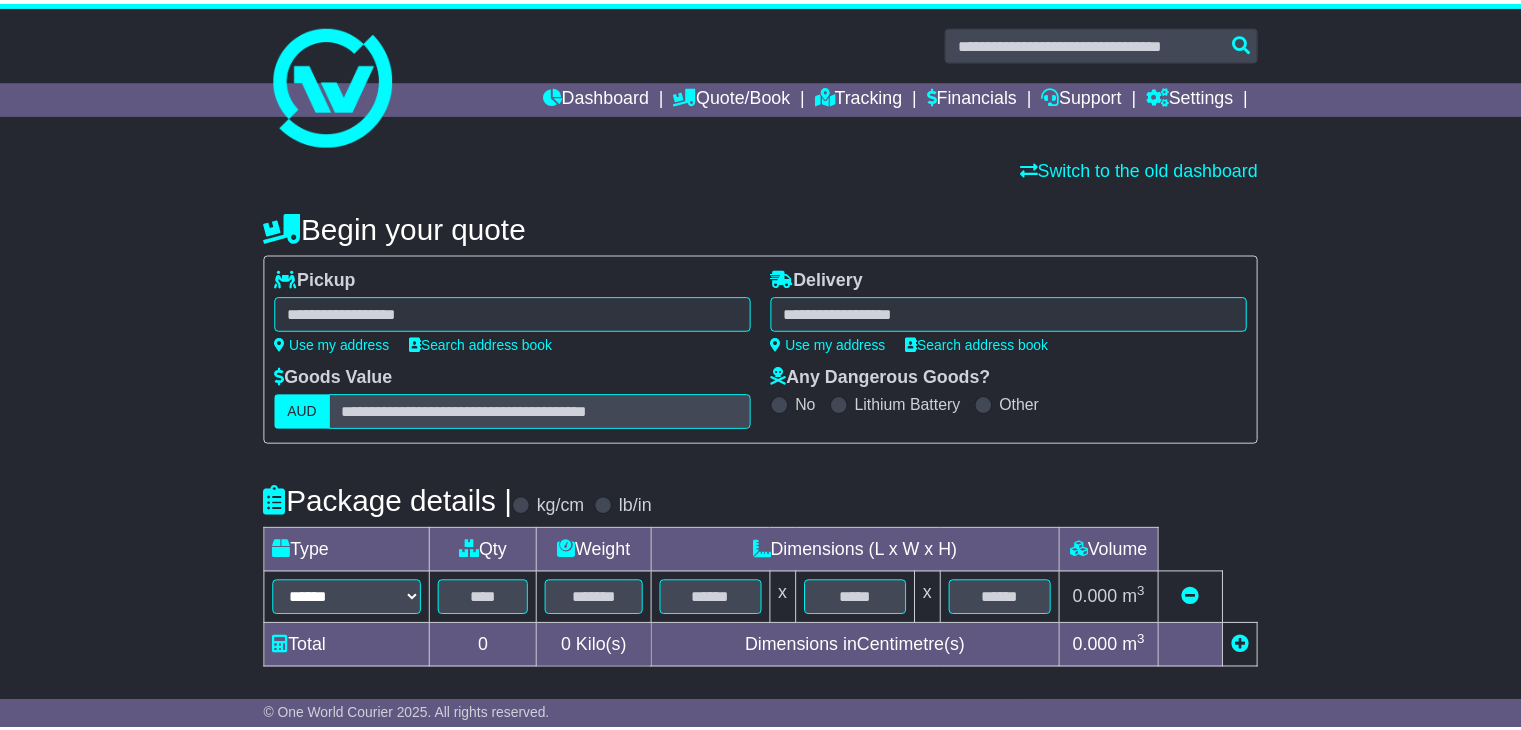 scroll, scrollTop: 0, scrollLeft: 0, axis: both 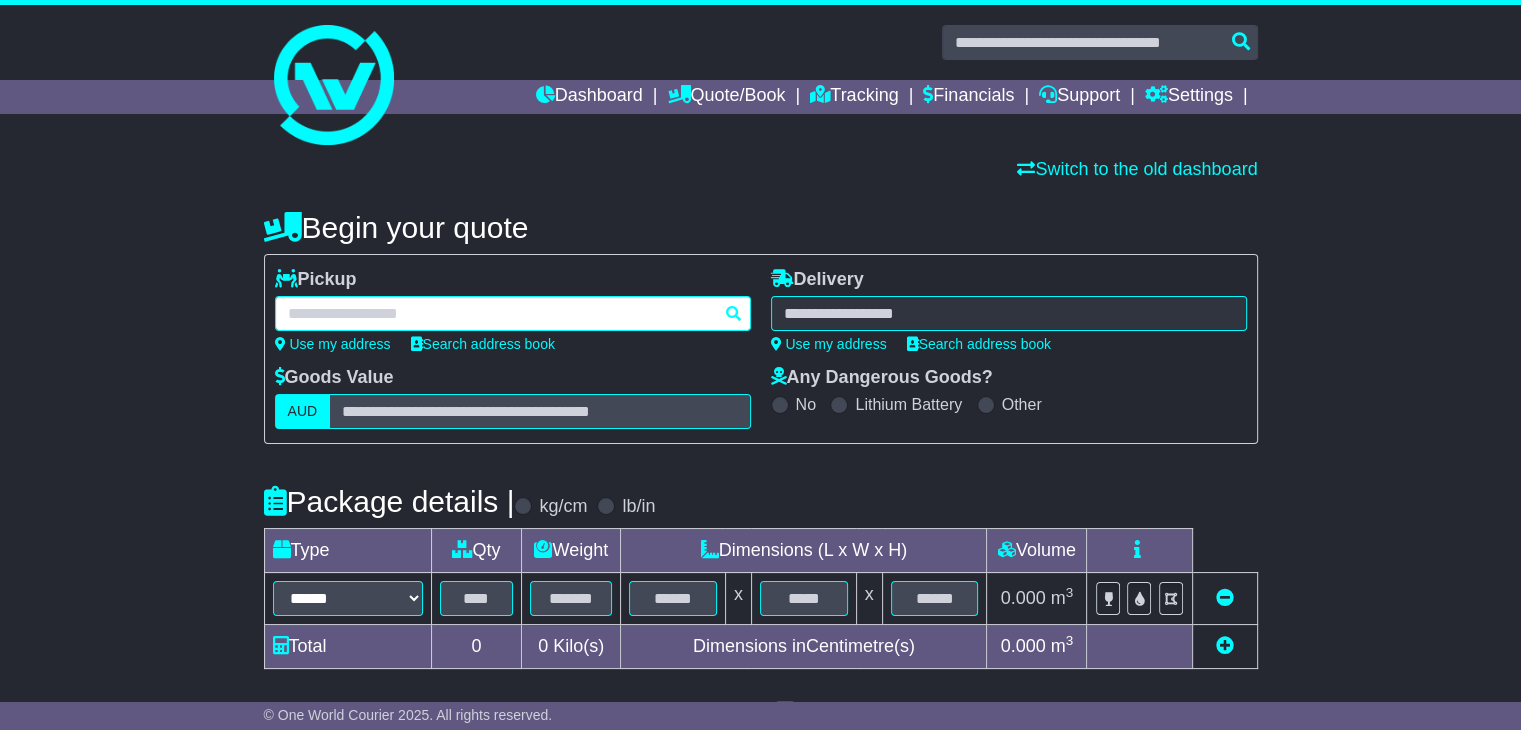 click at bounding box center [513, 313] 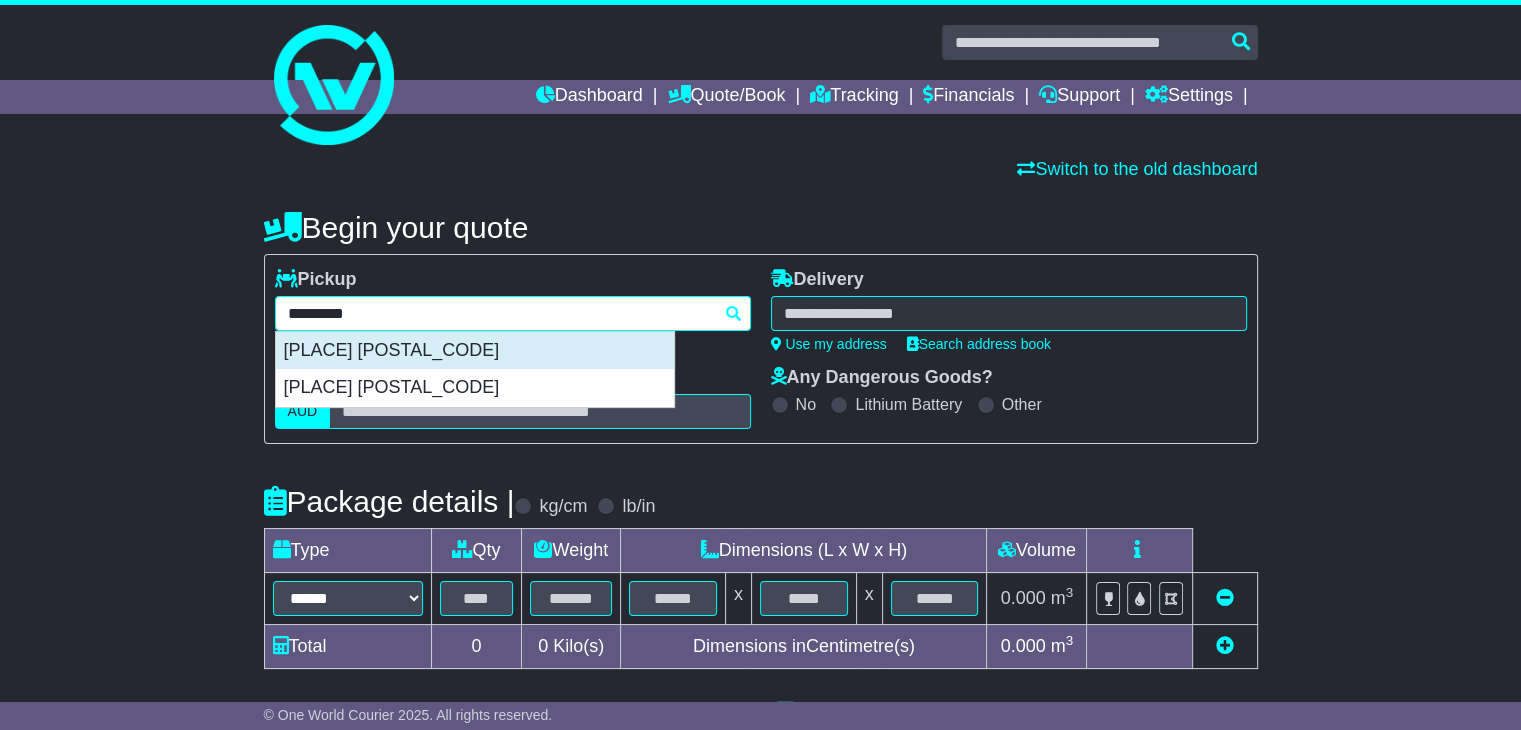 click on "[PLACE] [POSTAL_CODE]" at bounding box center (475, 351) 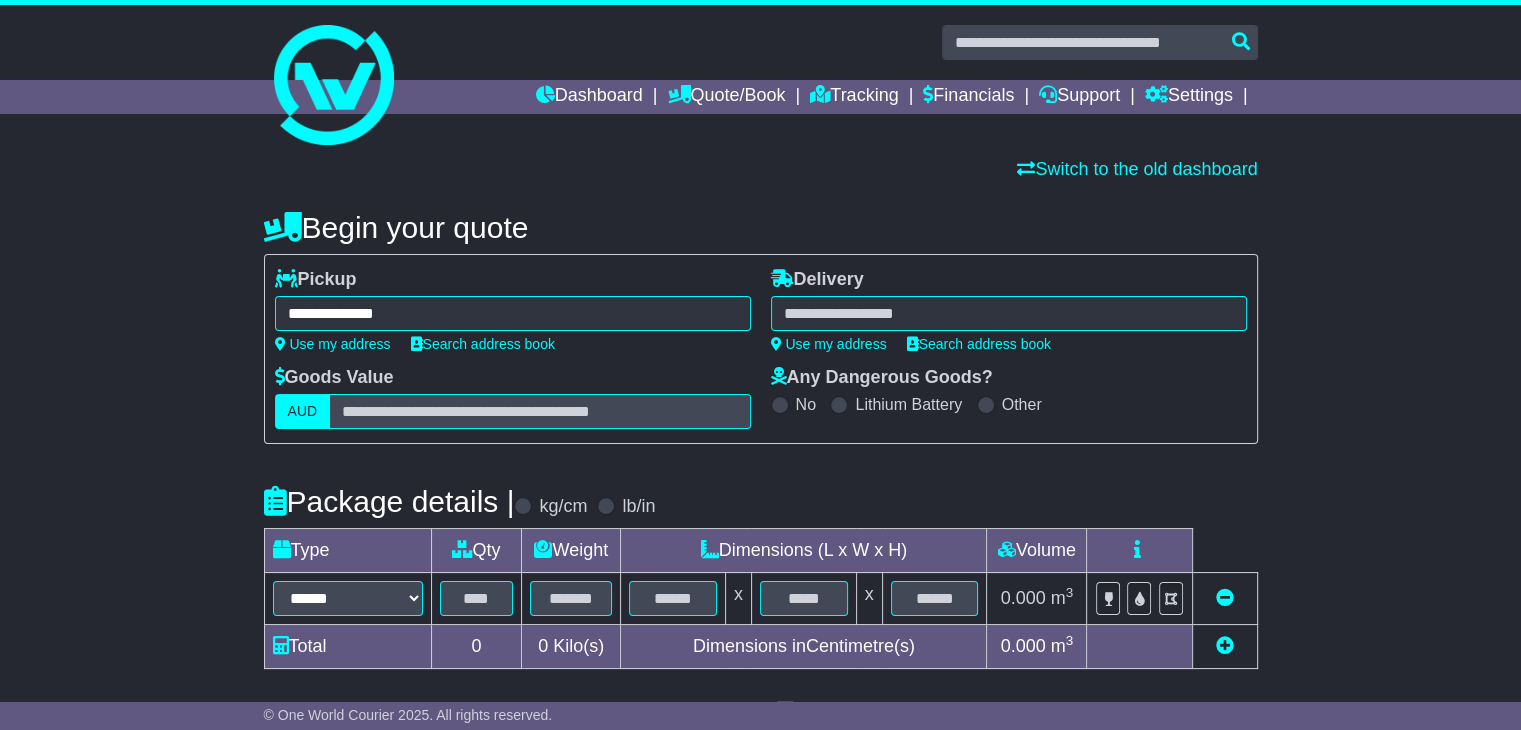 type on "**********" 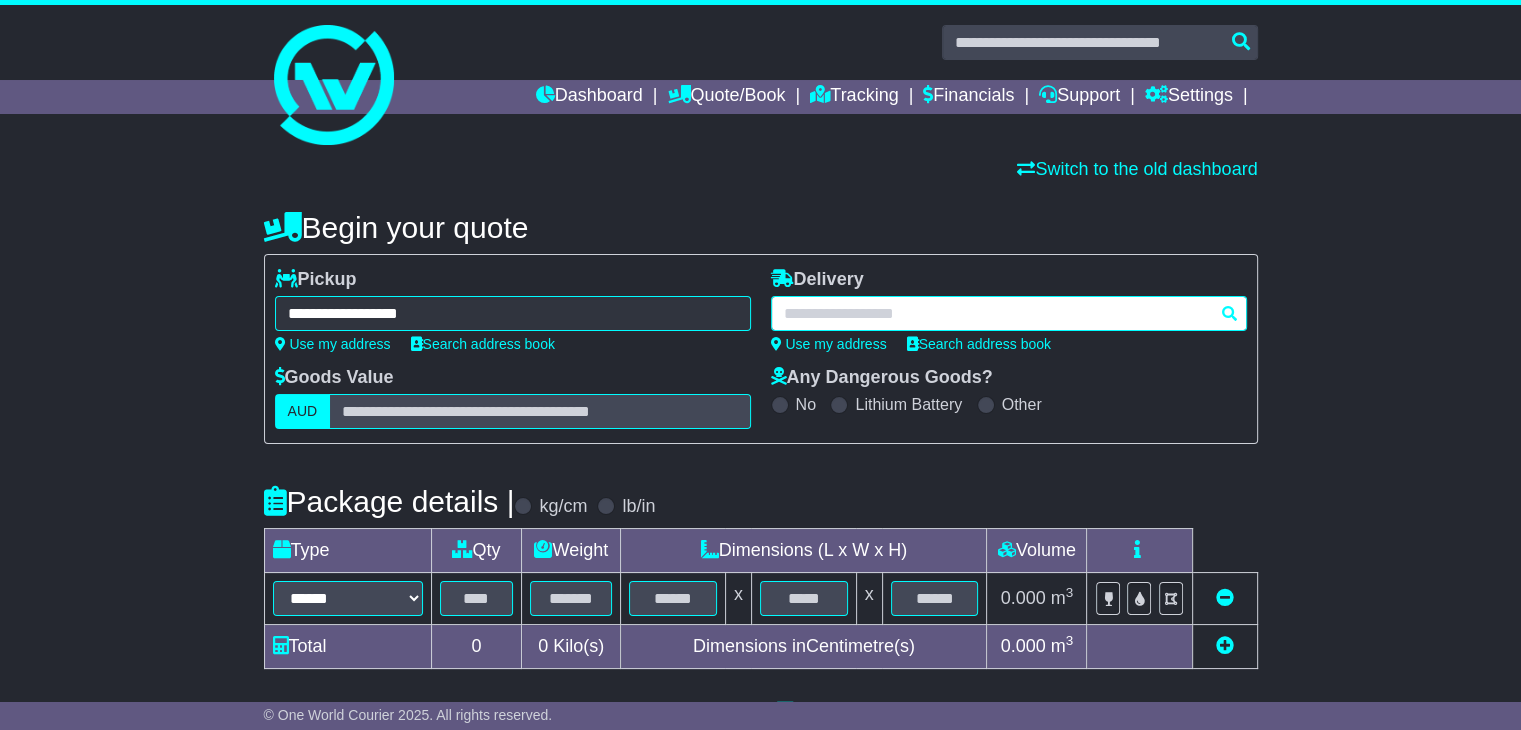 click at bounding box center (1009, 313) 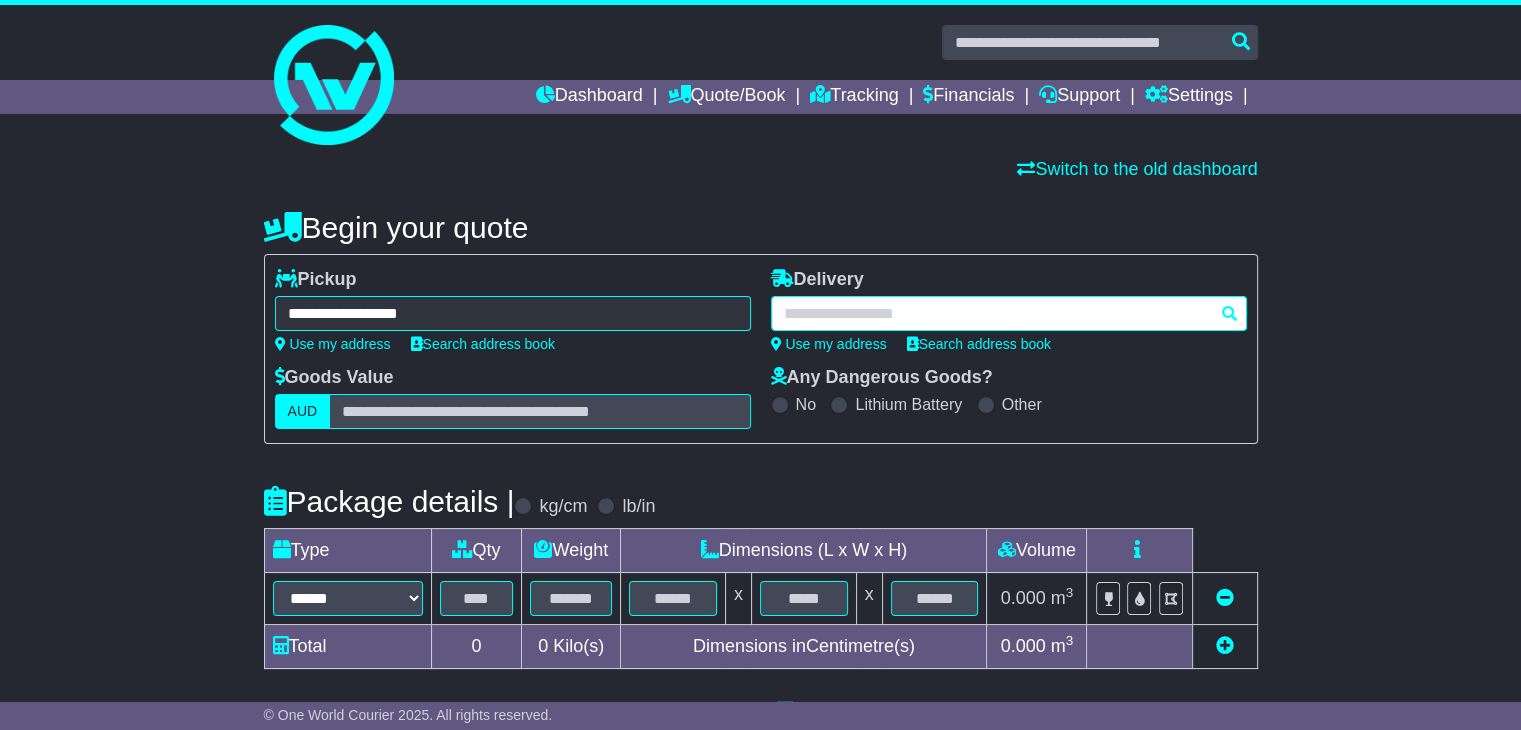 paste on "**********" 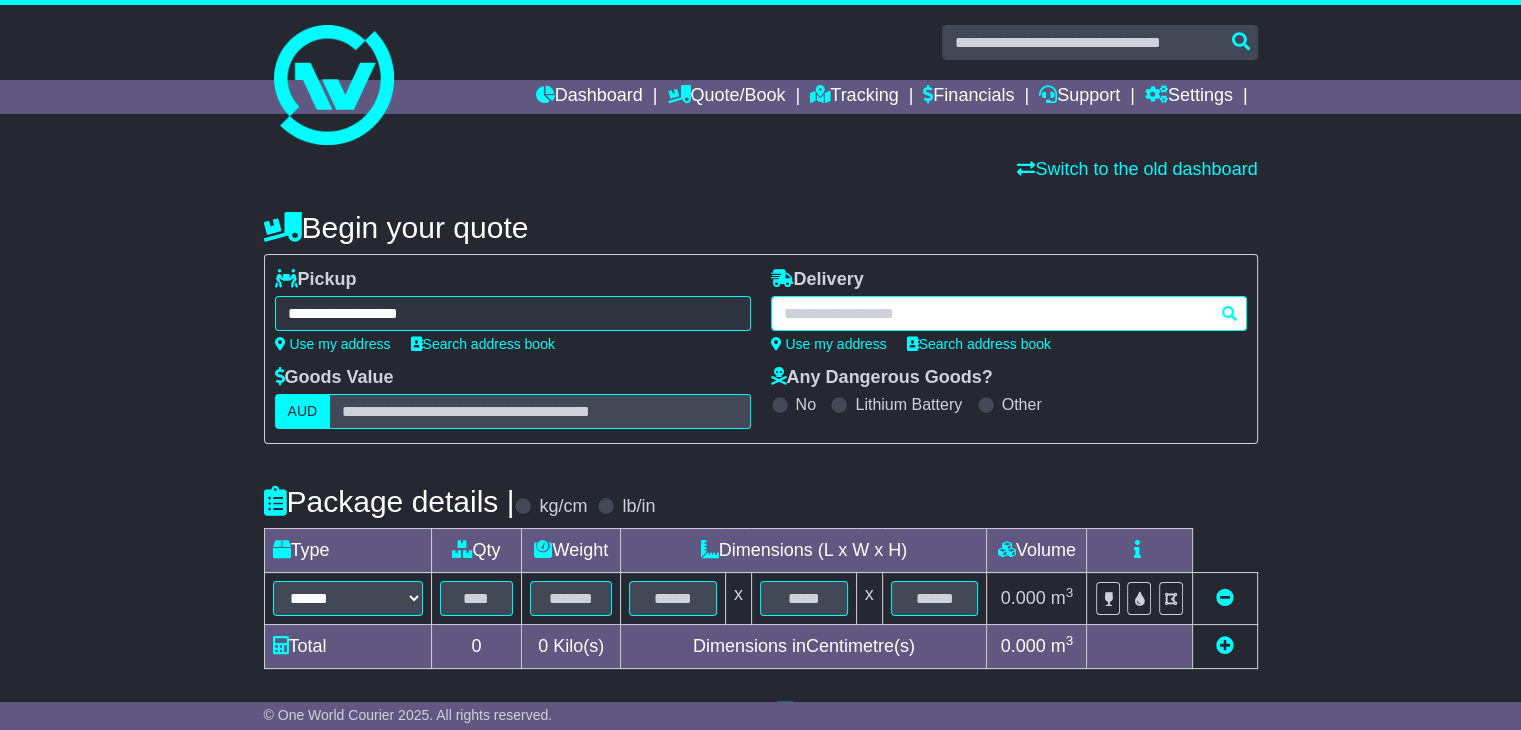 type on "**********" 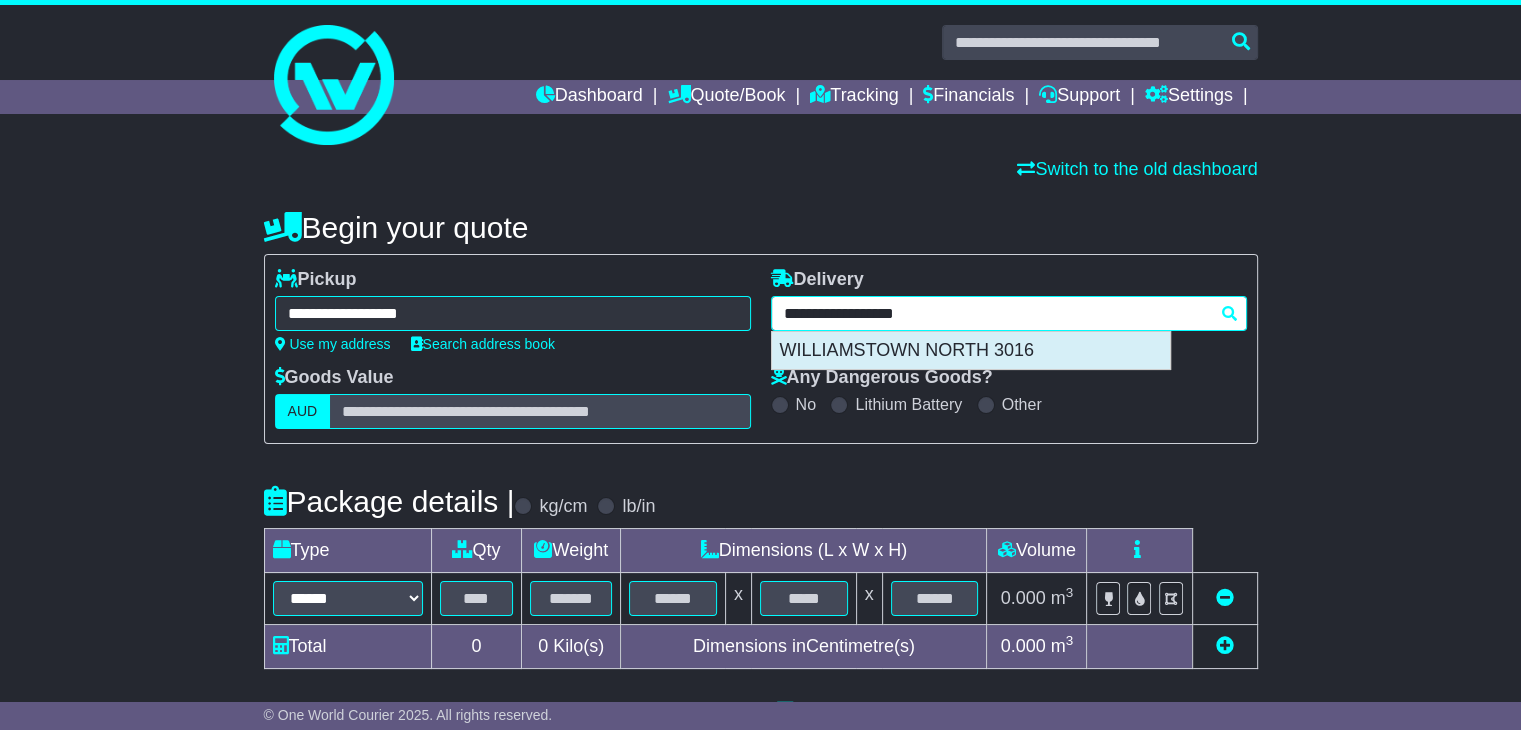 click on "WILLIAMSTOWN NORTH 3016" at bounding box center [971, 351] 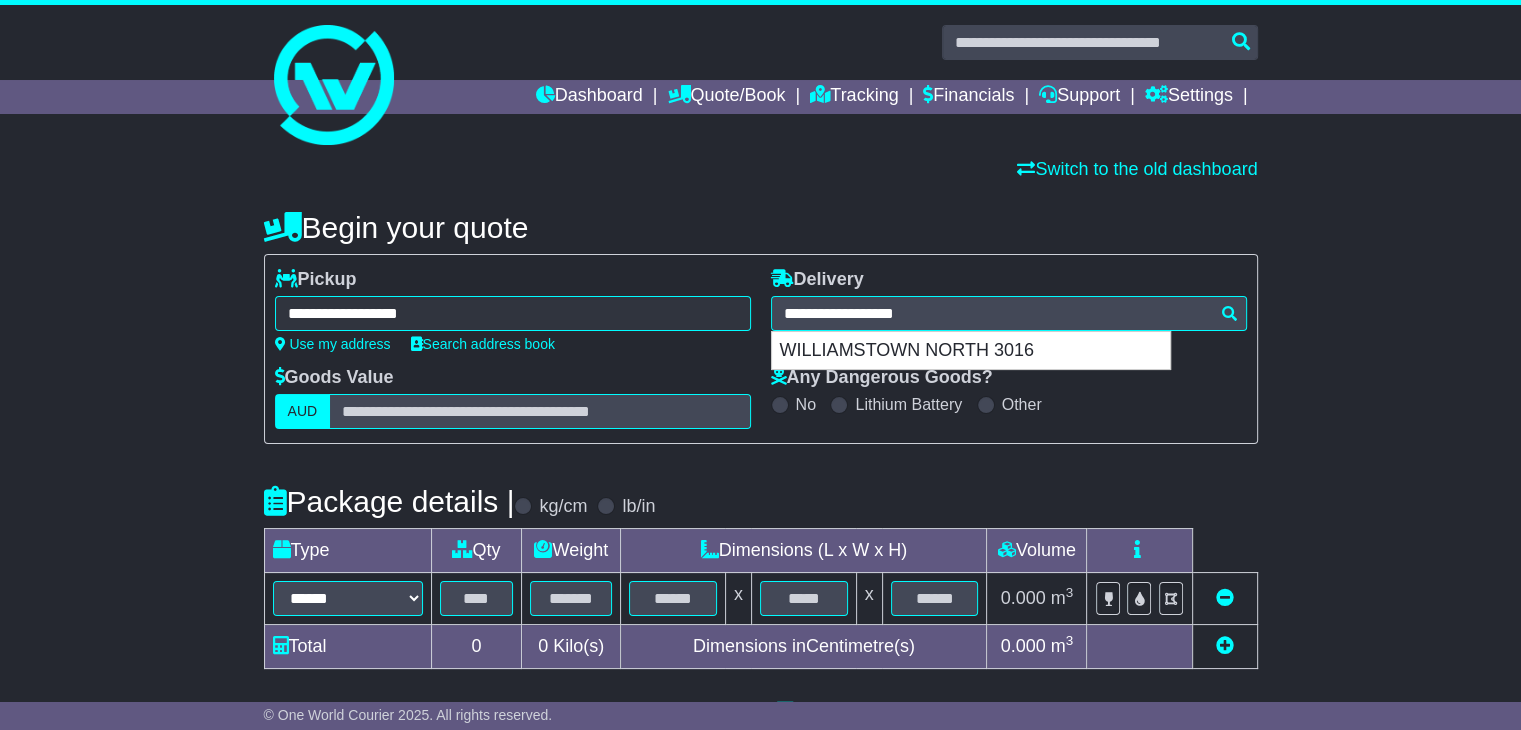 type on "**********" 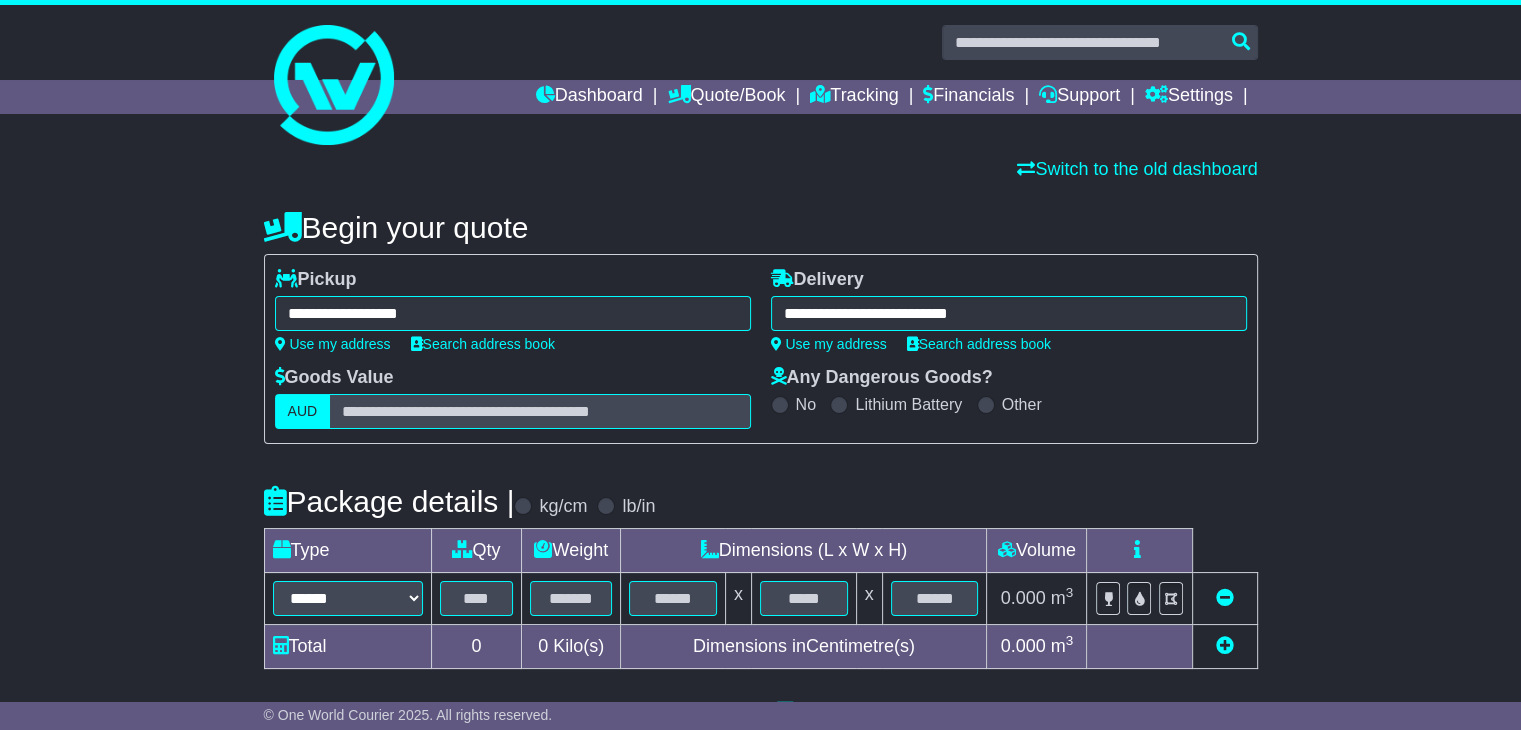 scroll, scrollTop: 325, scrollLeft: 0, axis: vertical 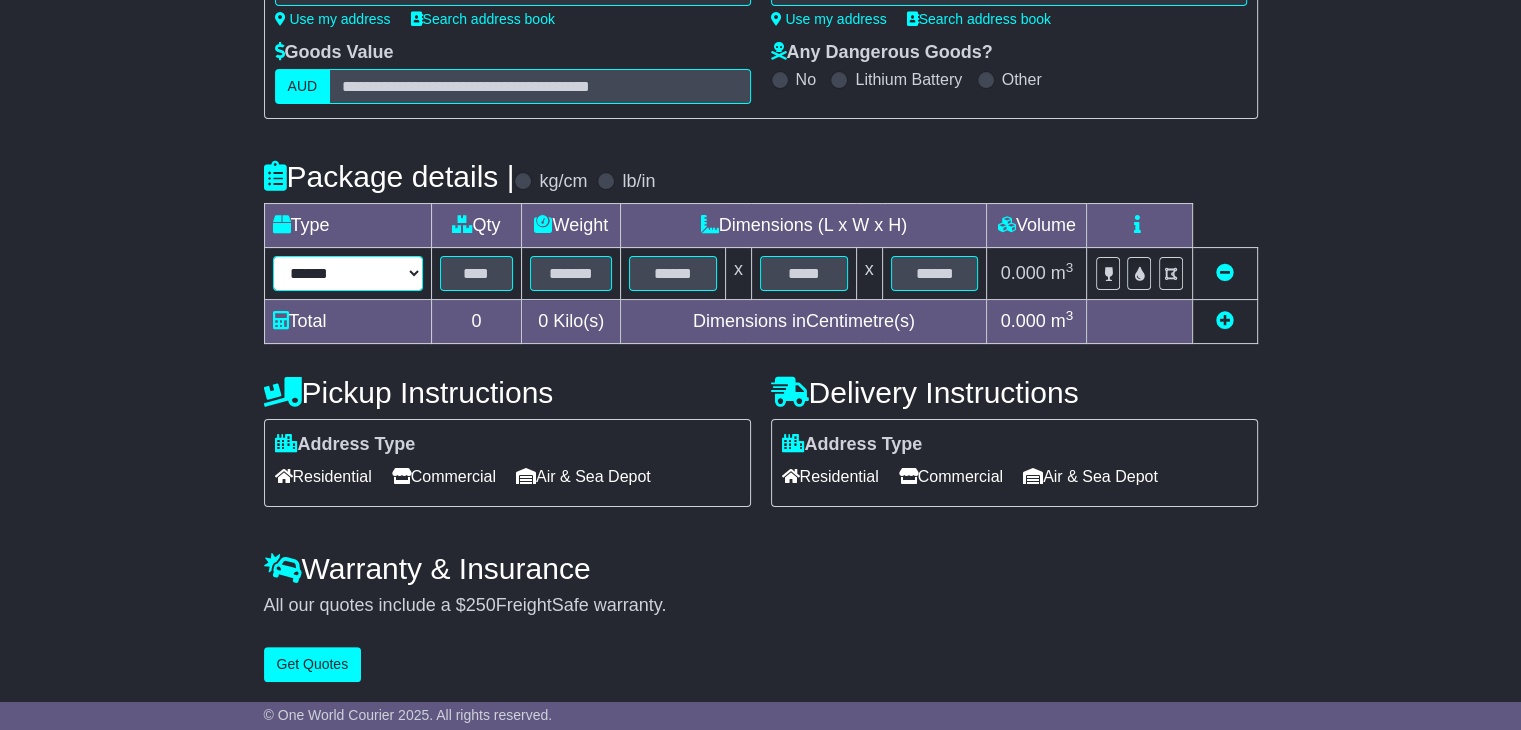 click on "****** ****** *** ******** ***** **** **** ****** *** *******" at bounding box center [348, 273] 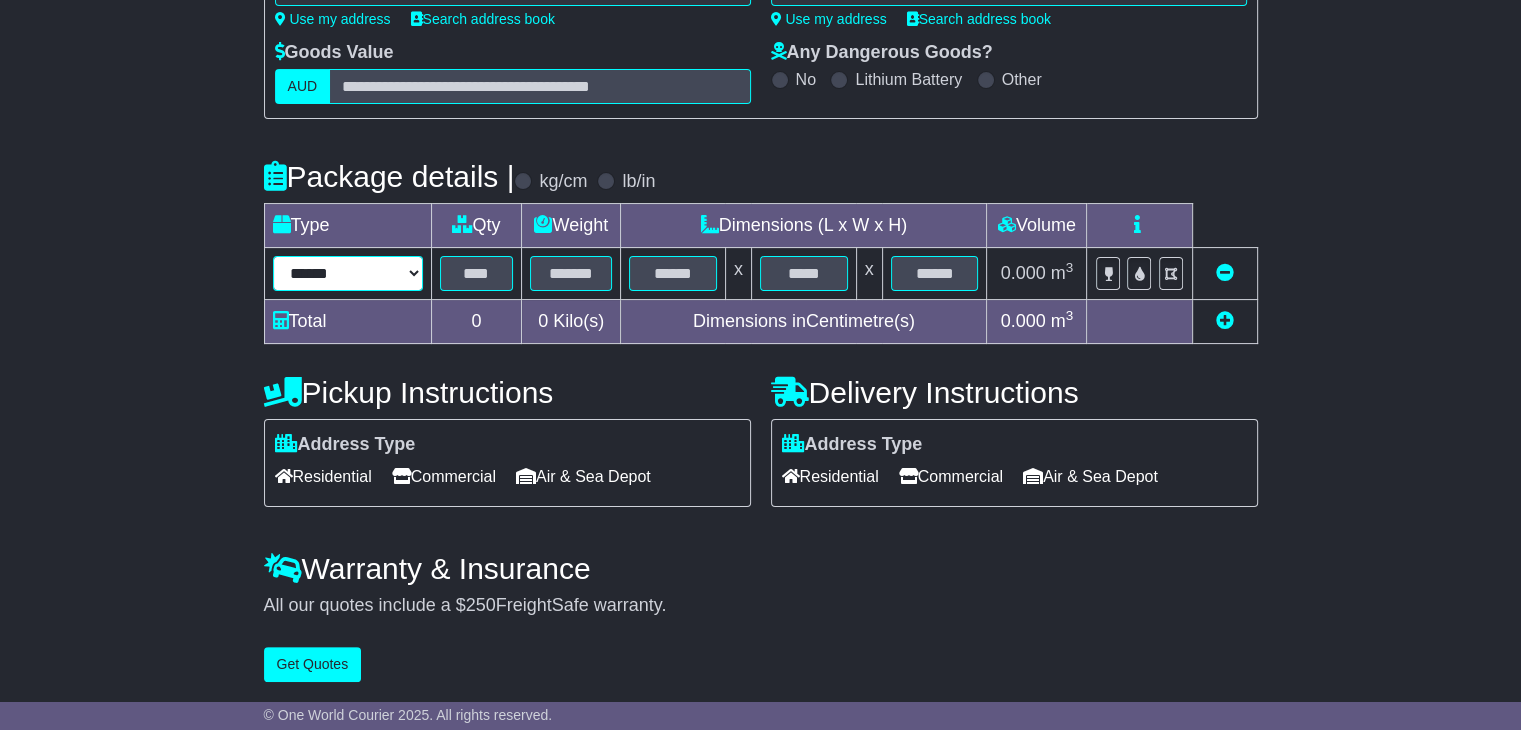 select on "*****" 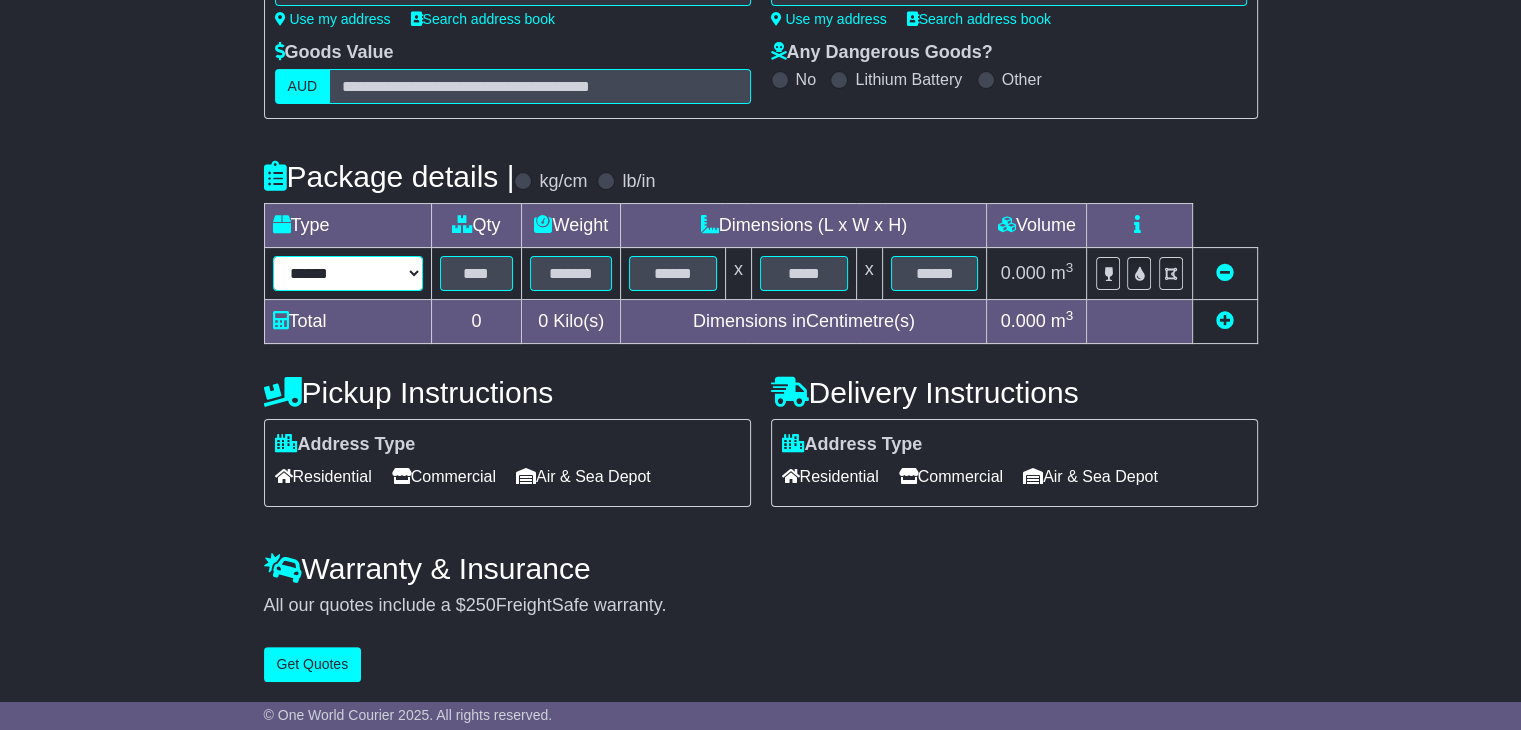 click on "****** ****** *** ******** ***** **** **** ****** *** *******" at bounding box center (348, 273) 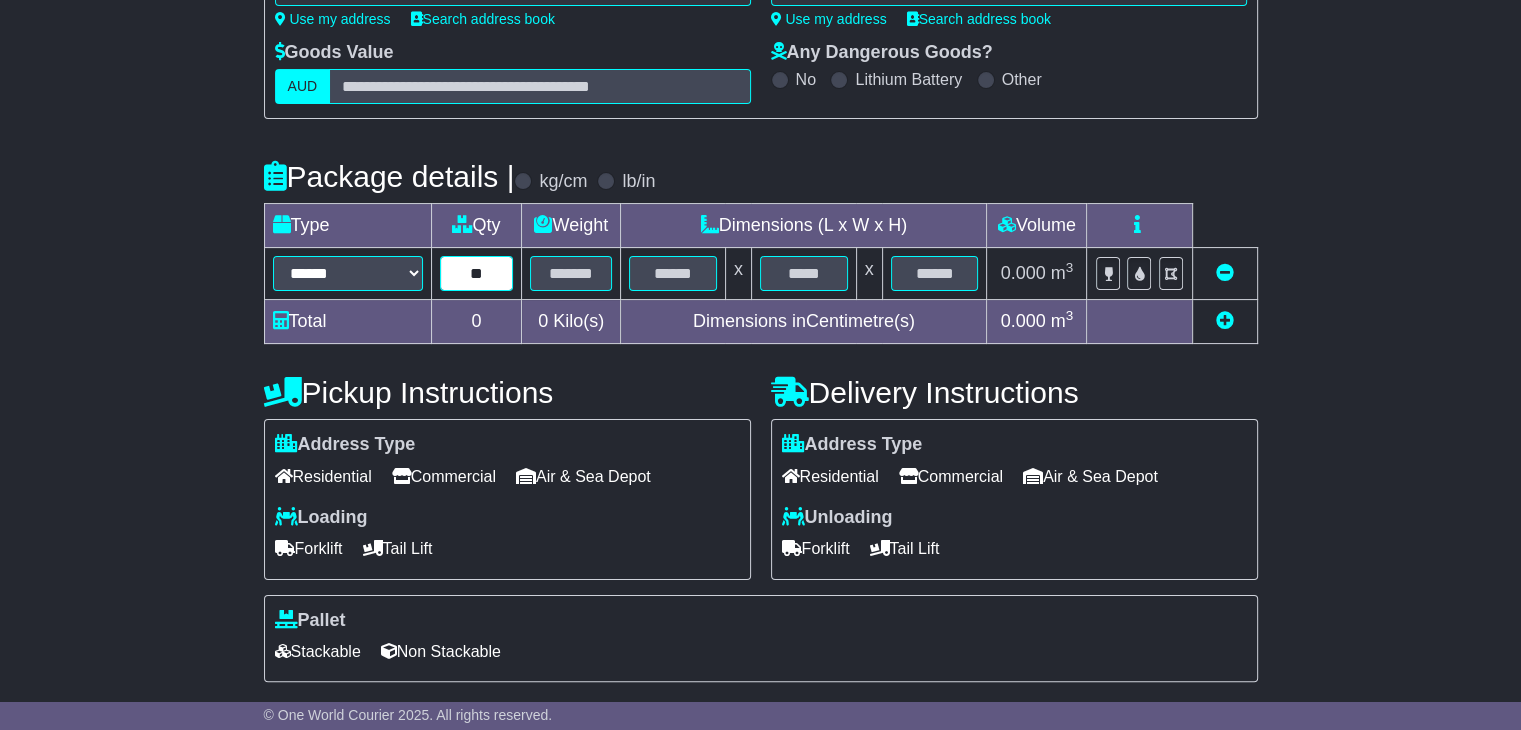 type on "**" 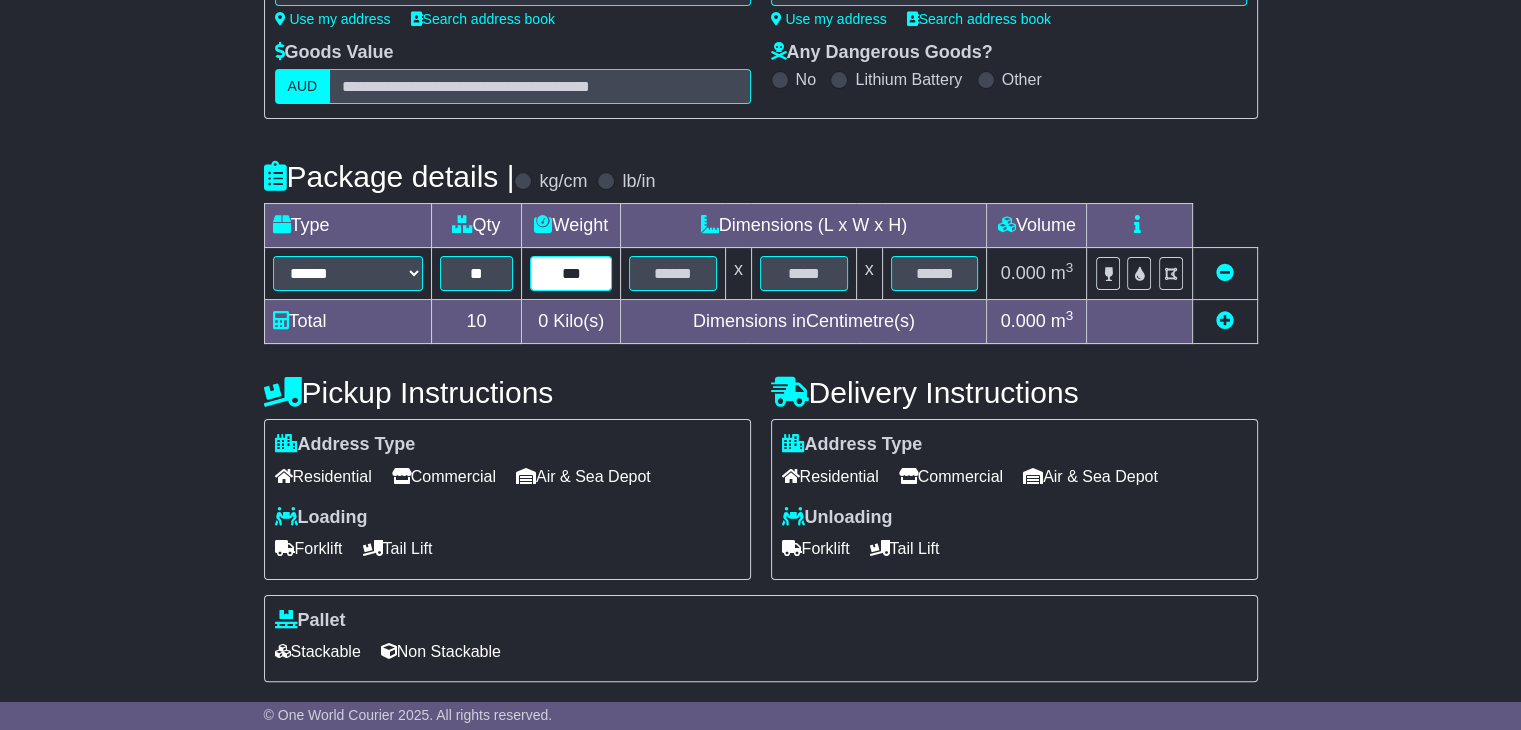 type on "***" 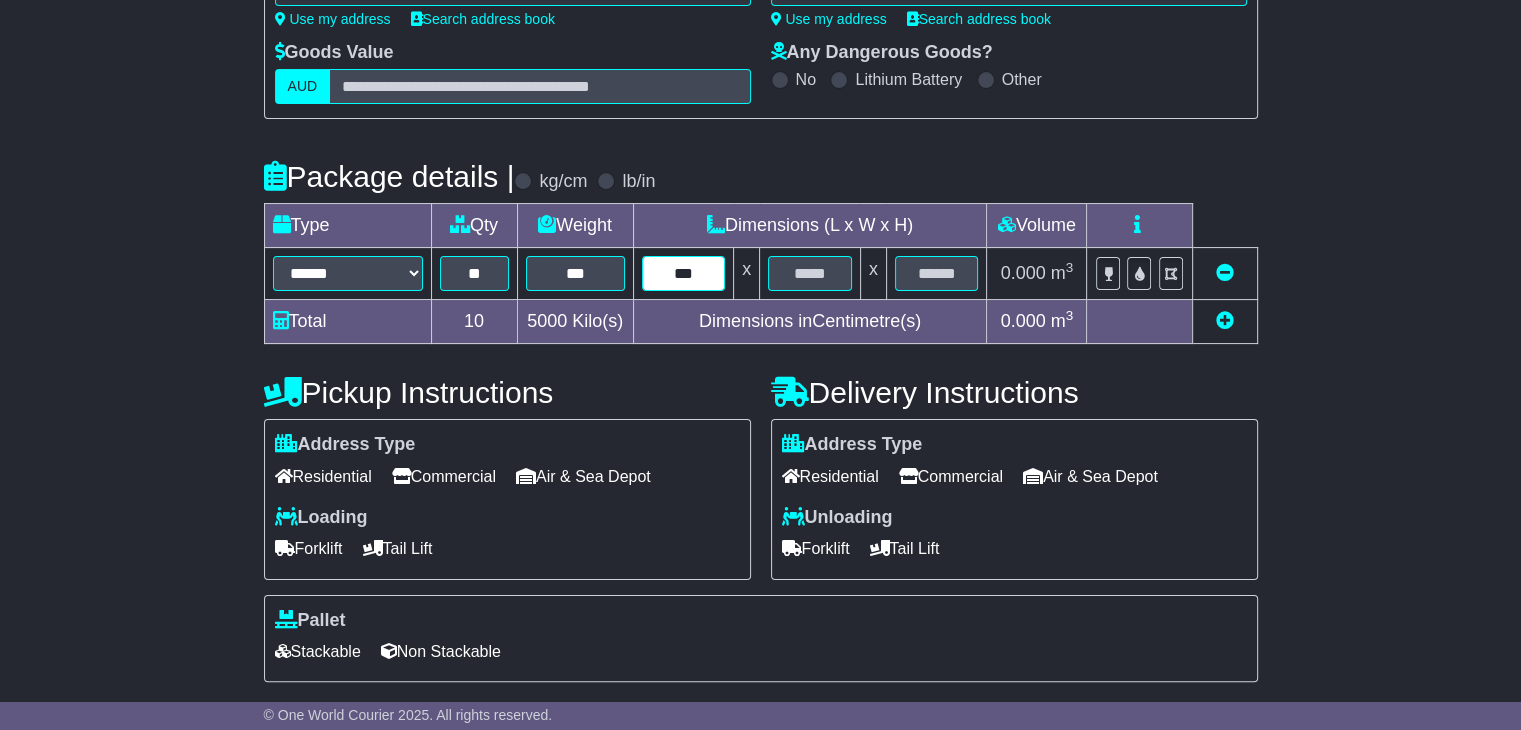 type on "***" 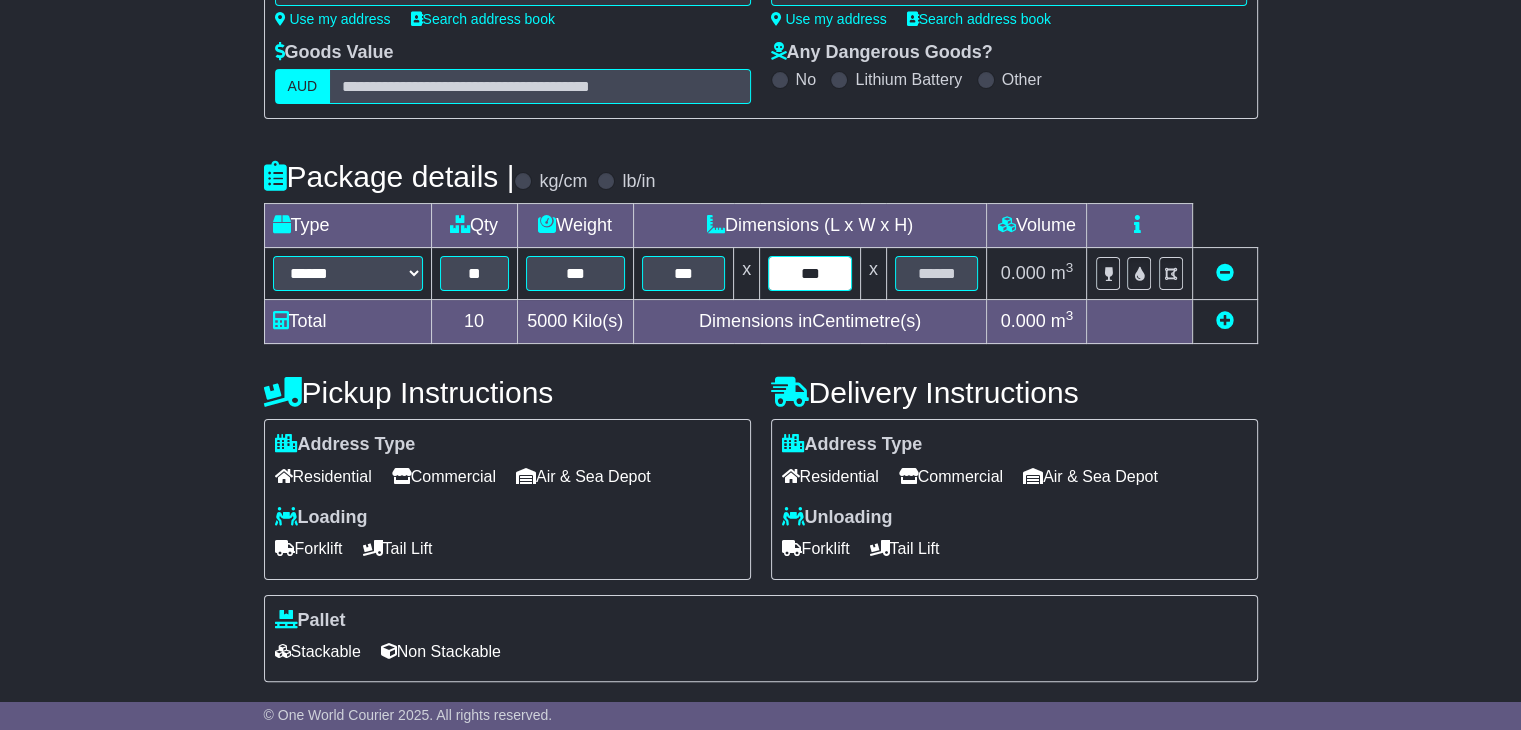 type on "***" 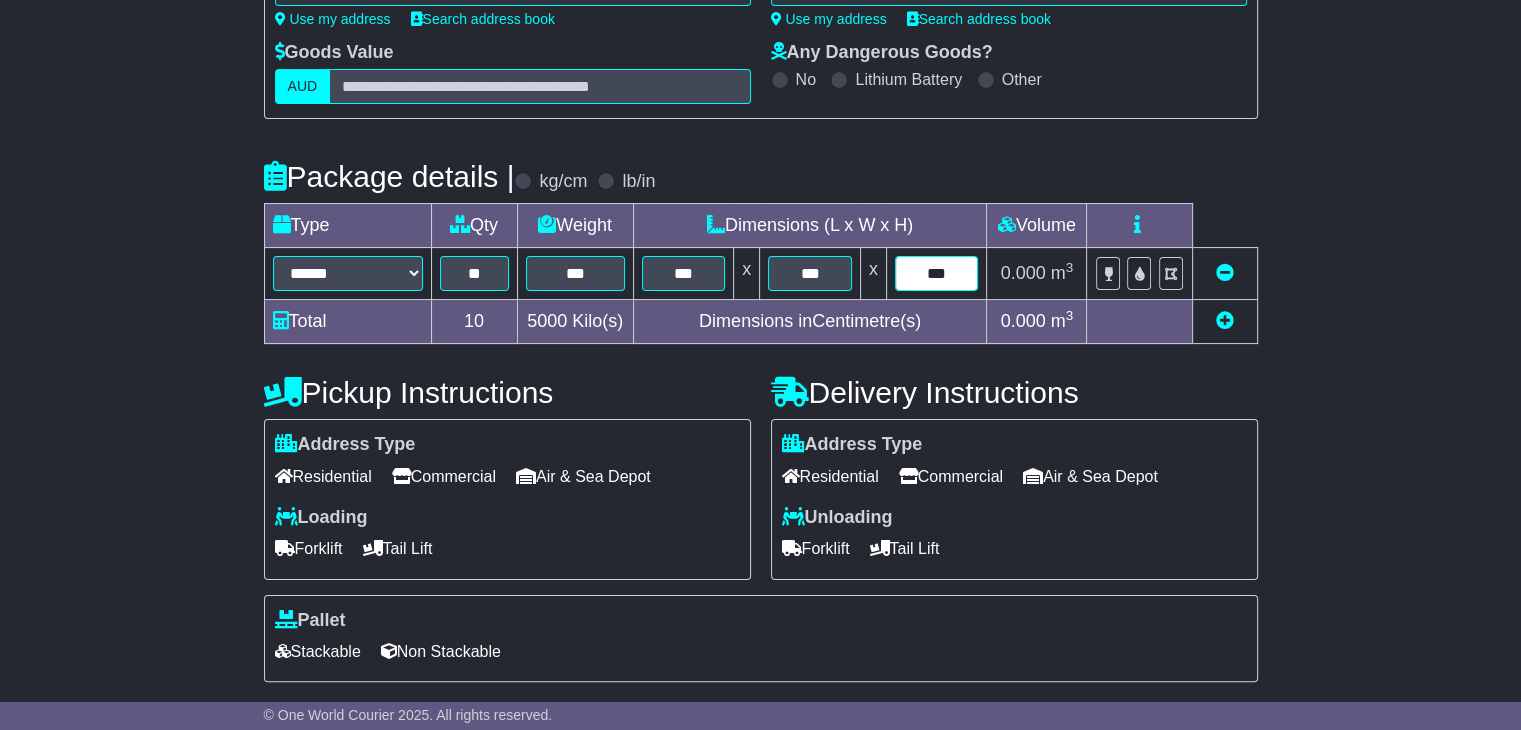 type on "***" 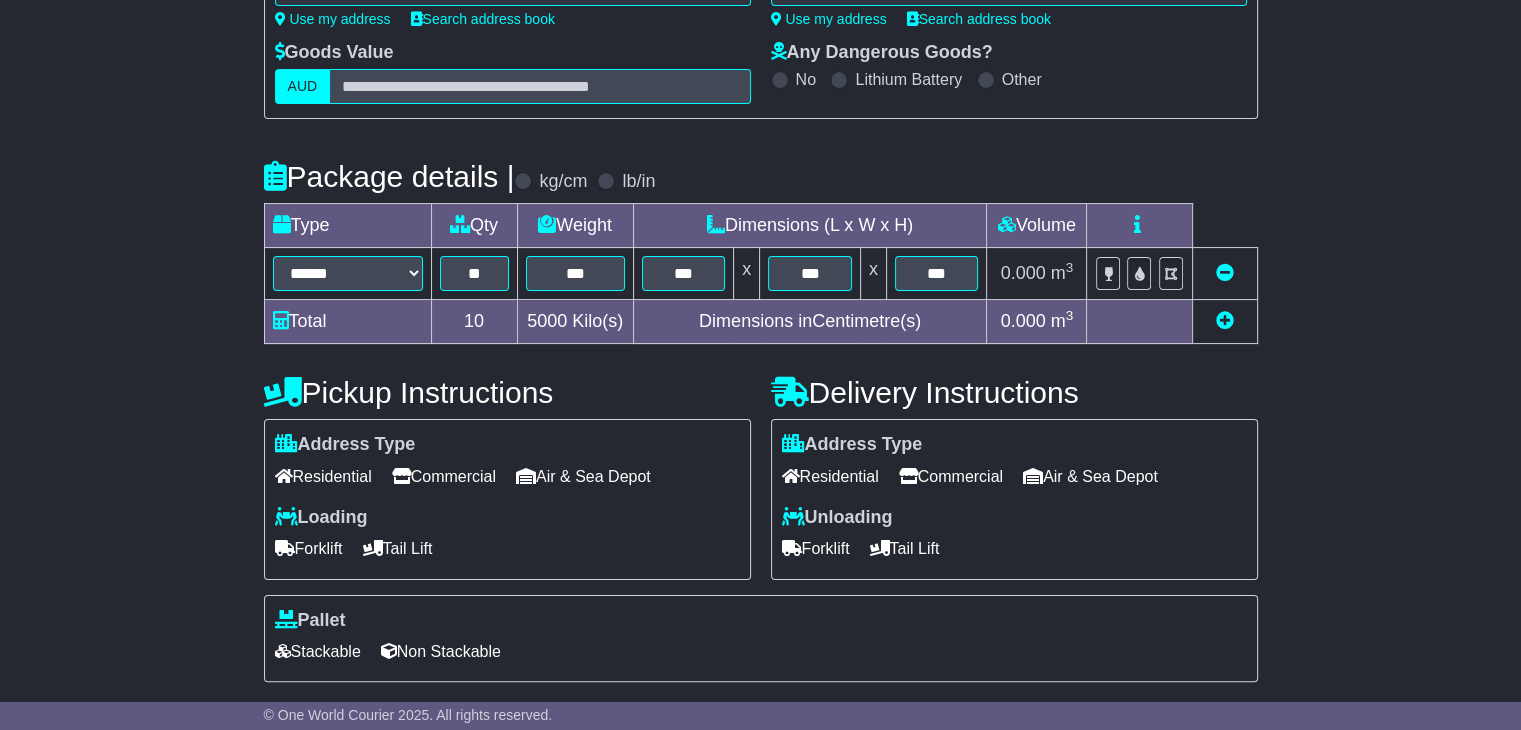 type 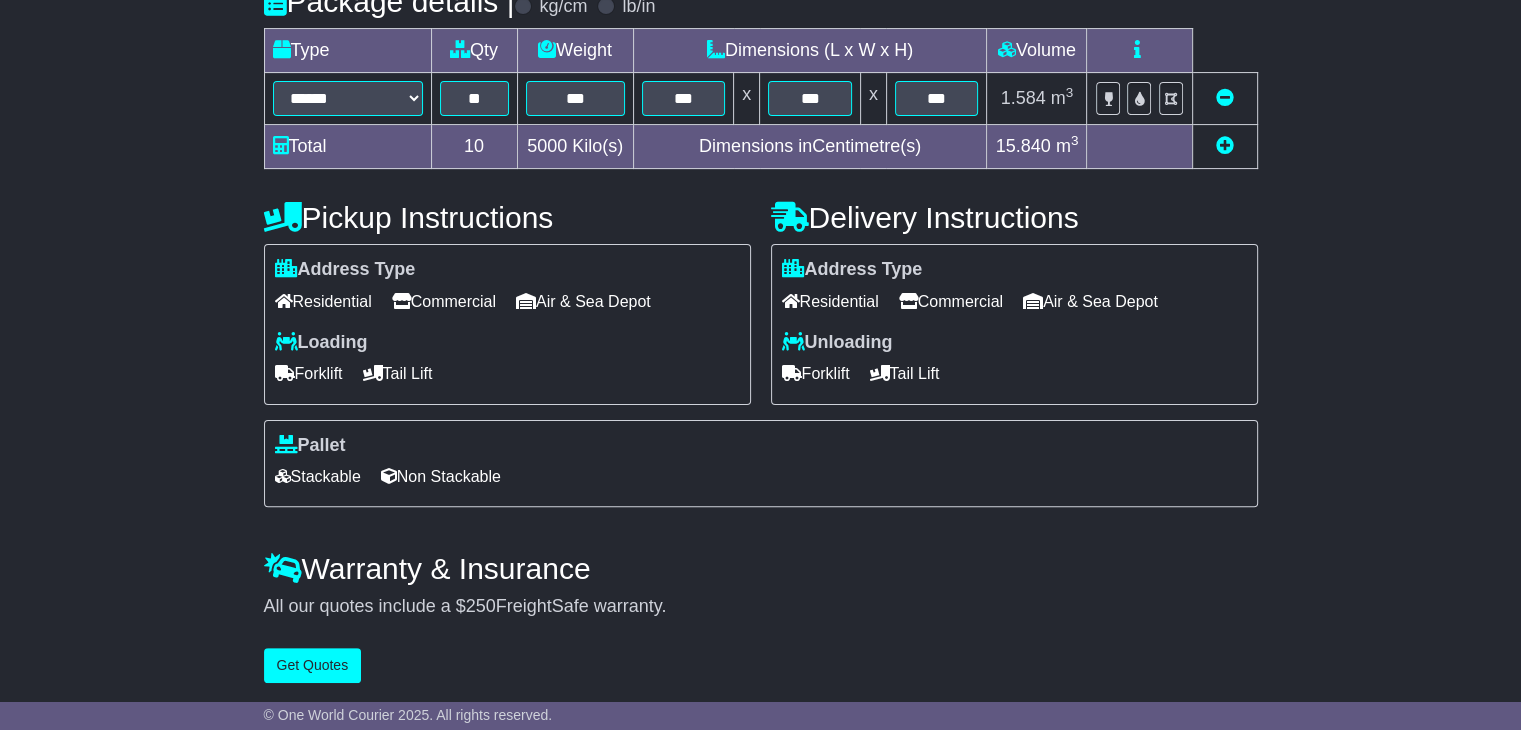 click on "Commercial" at bounding box center (444, 301) 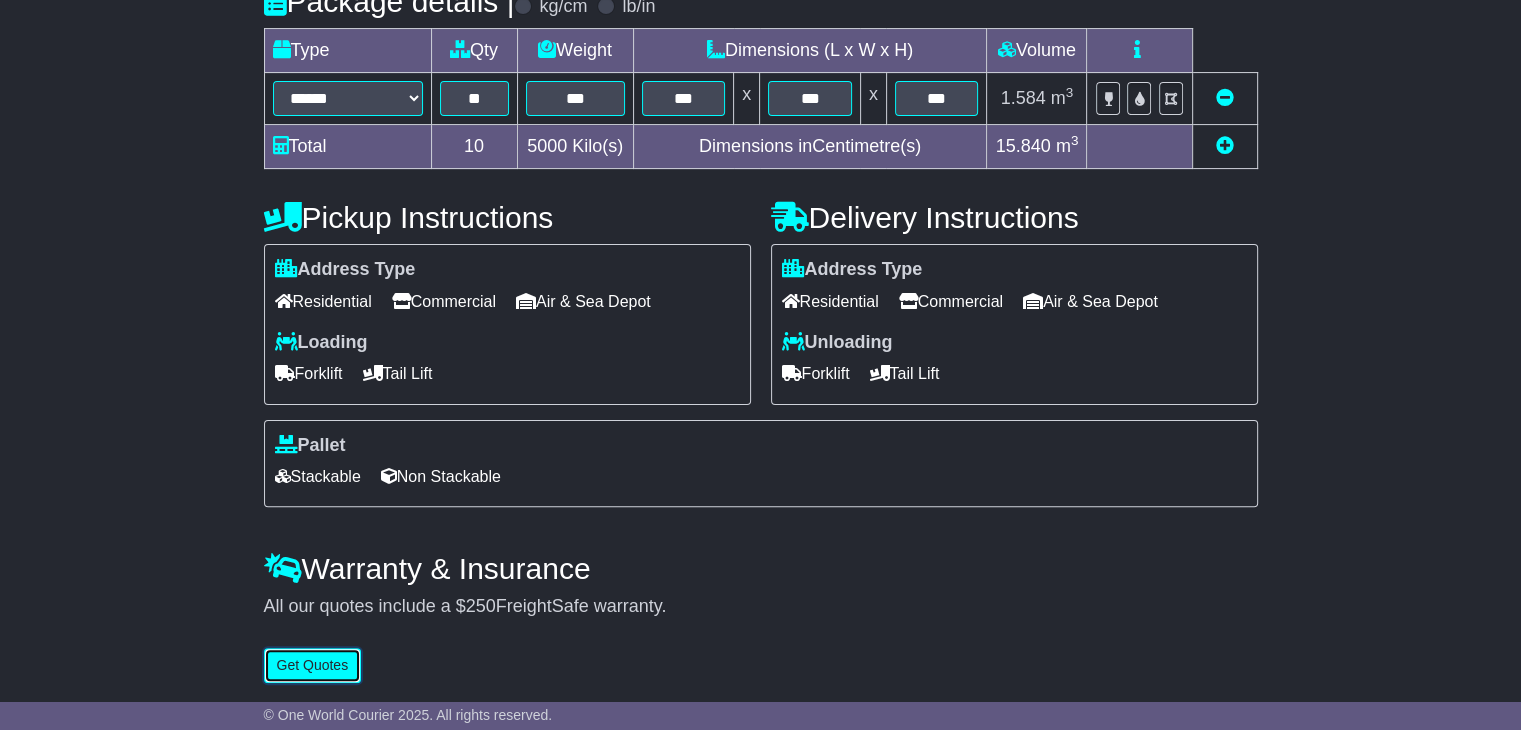 click on "Get Quotes" at bounding box center [313, 665] 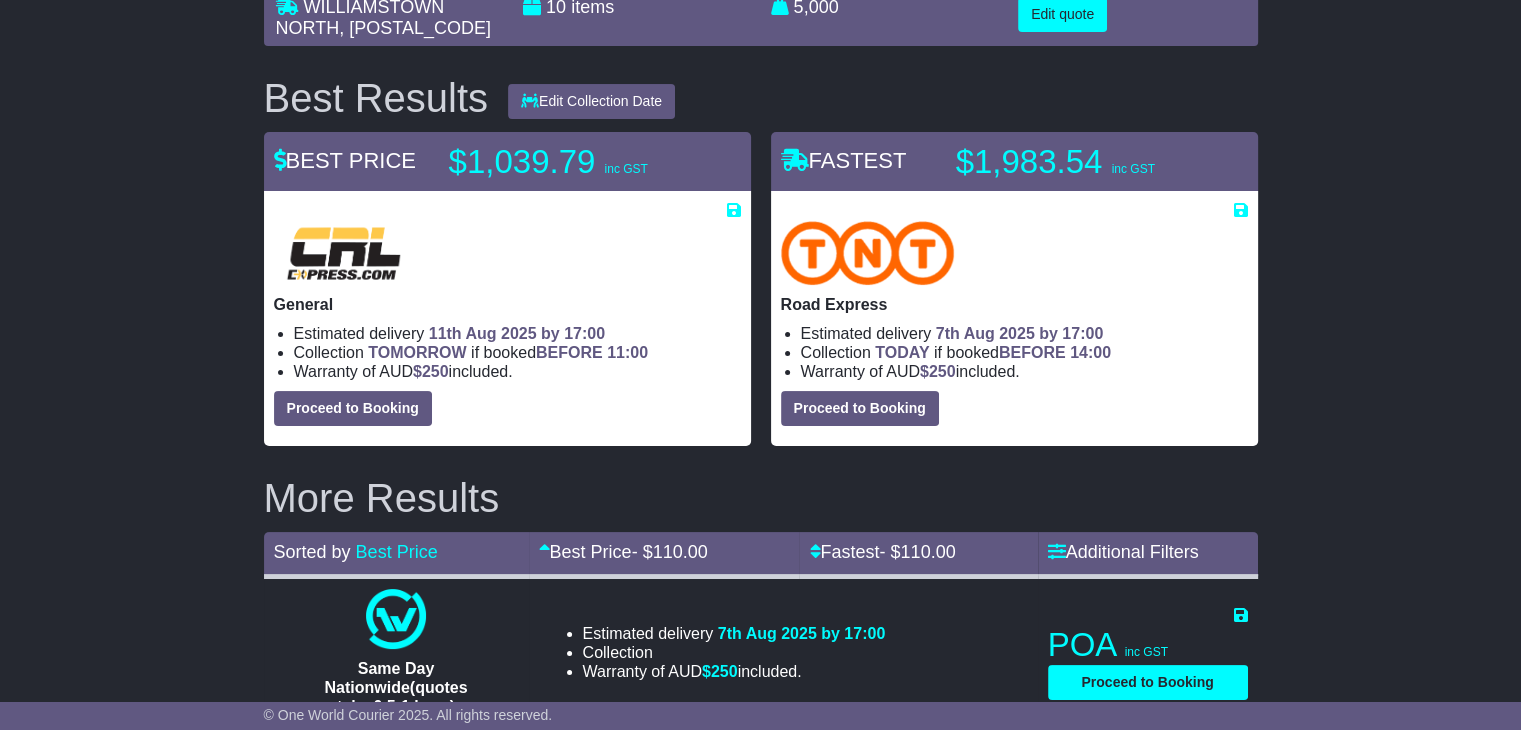 scroll, scrollTop: 0, scrollLeft: 0, axis: both 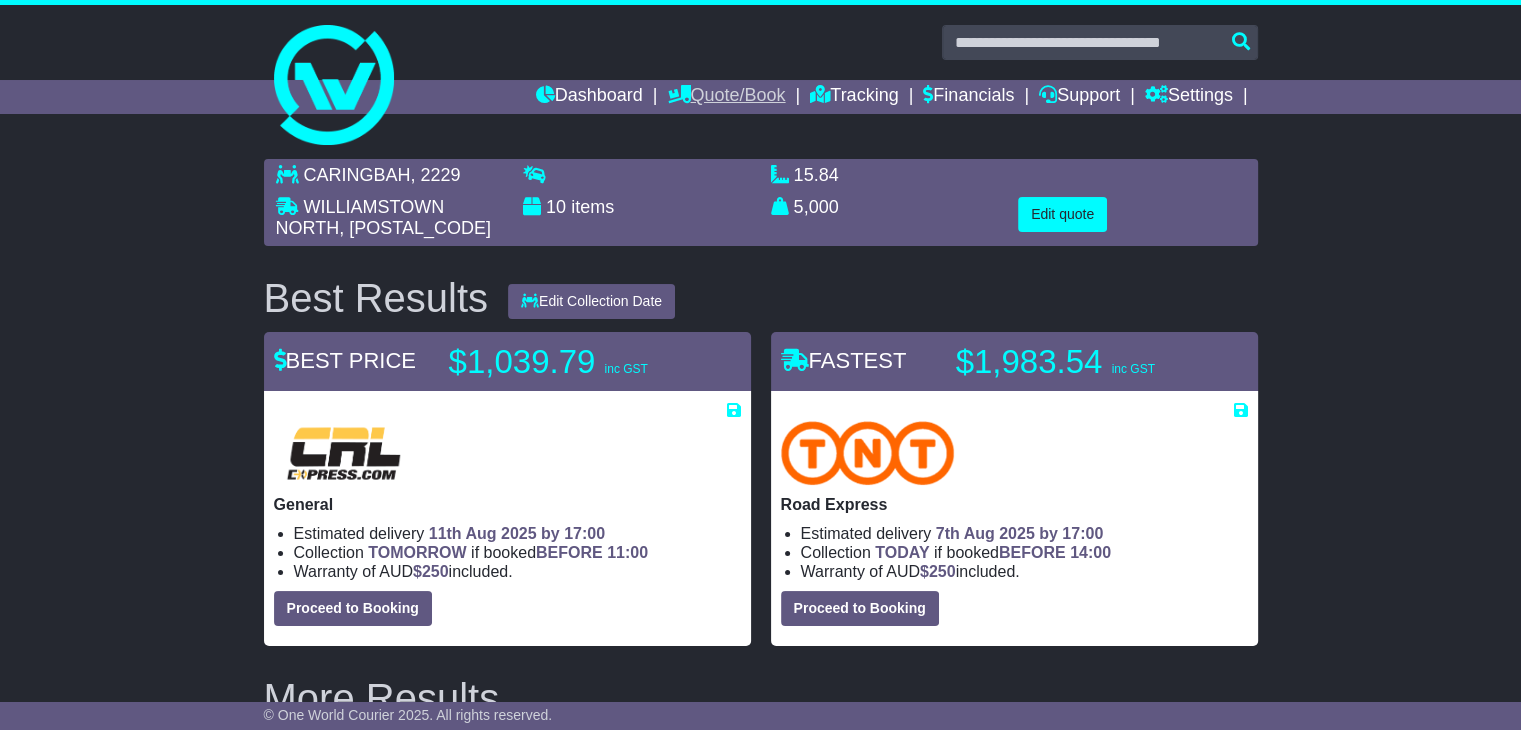 click on "Quote/Book" at bounding box center (726, 97) 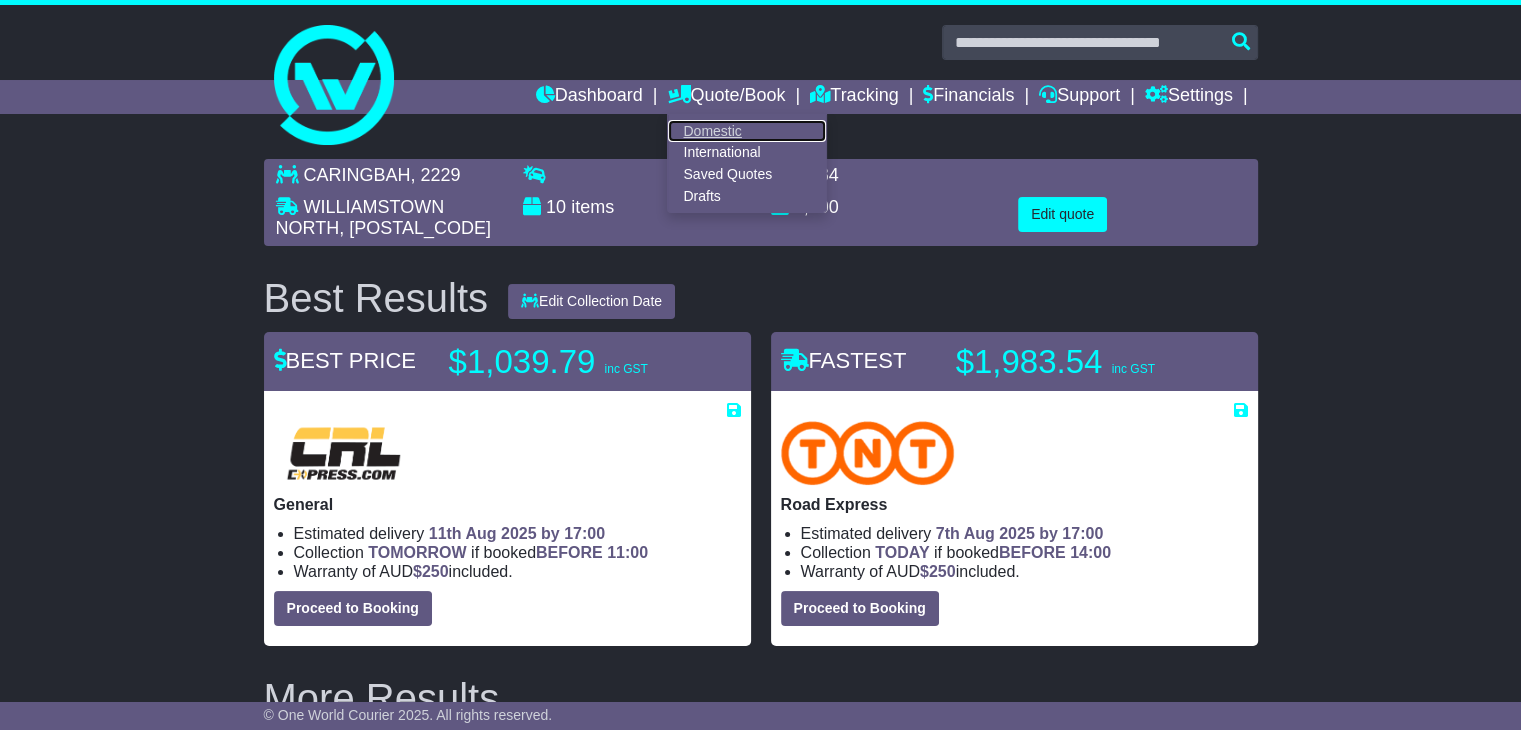 click on "Domestic" at bounding box center (747, 131) 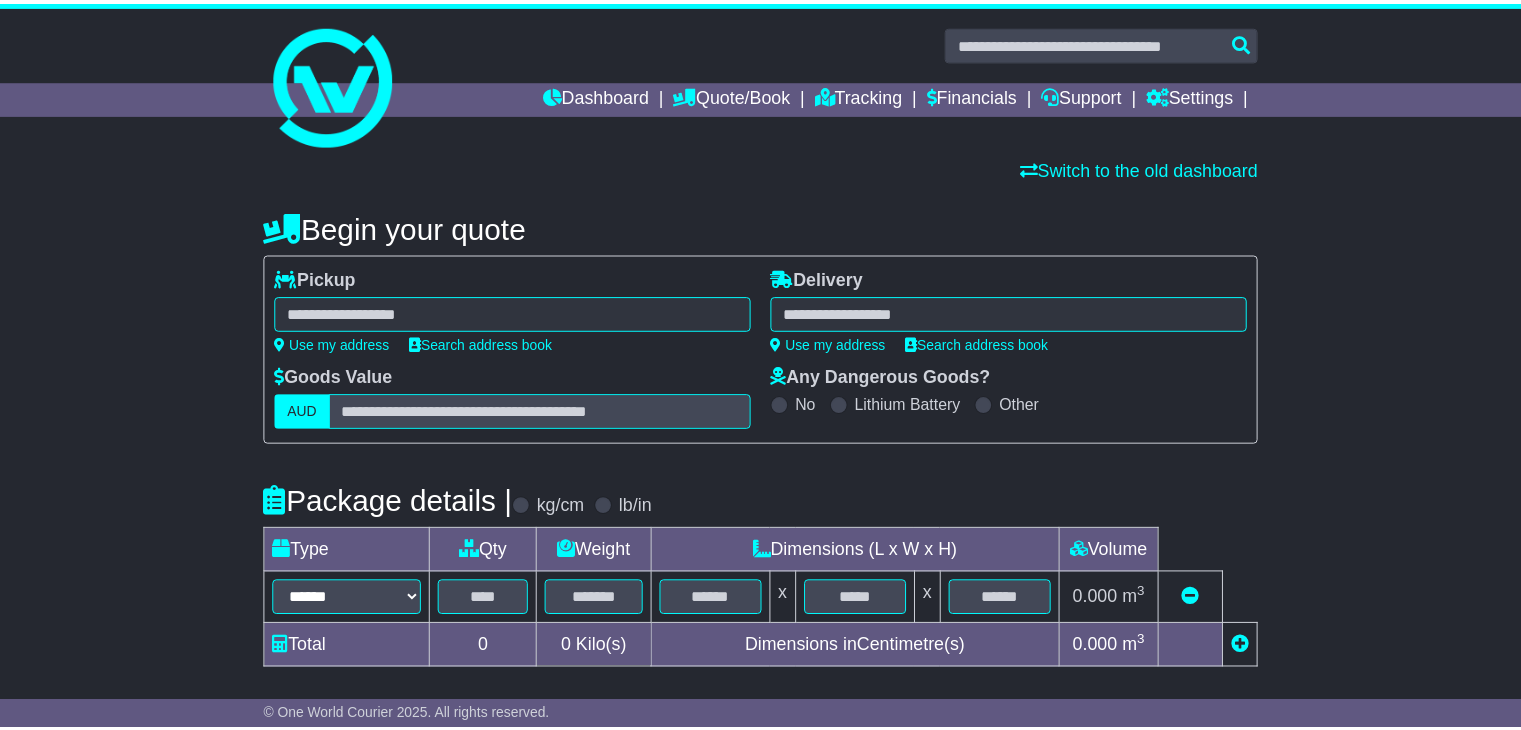 scroll, scrollTop: 0, scrollLeft: 0, axis: both 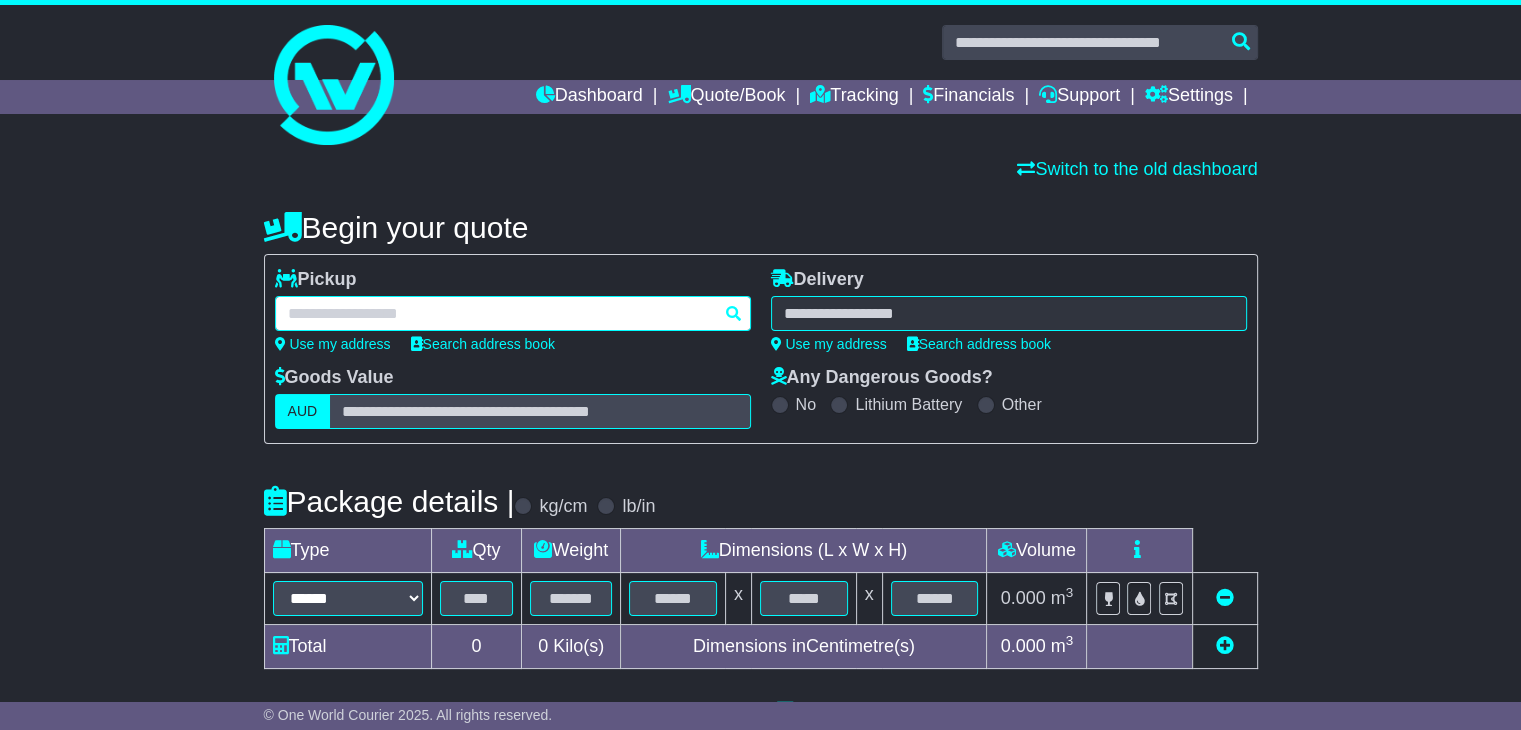 click at bounding box center (513, 313) 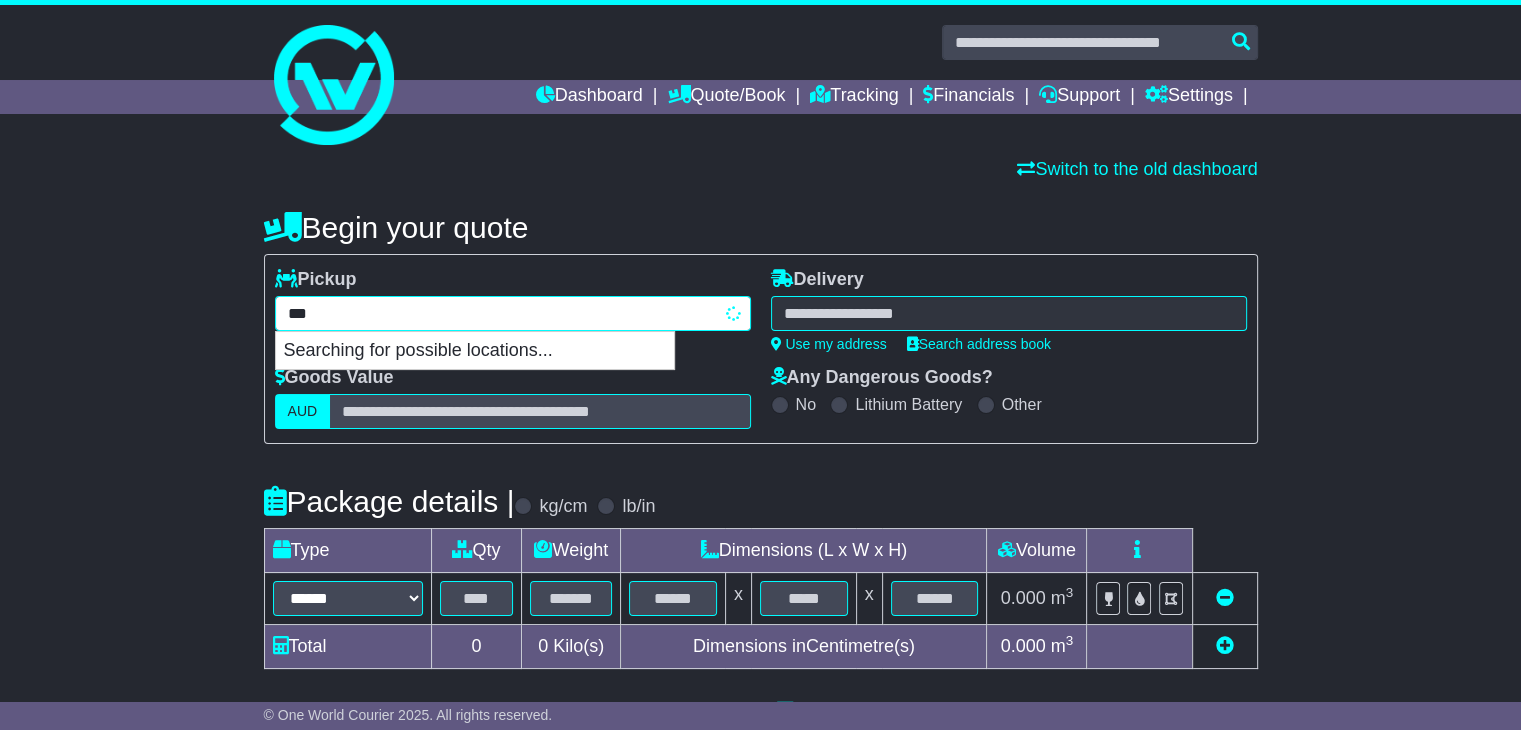 type on "****" 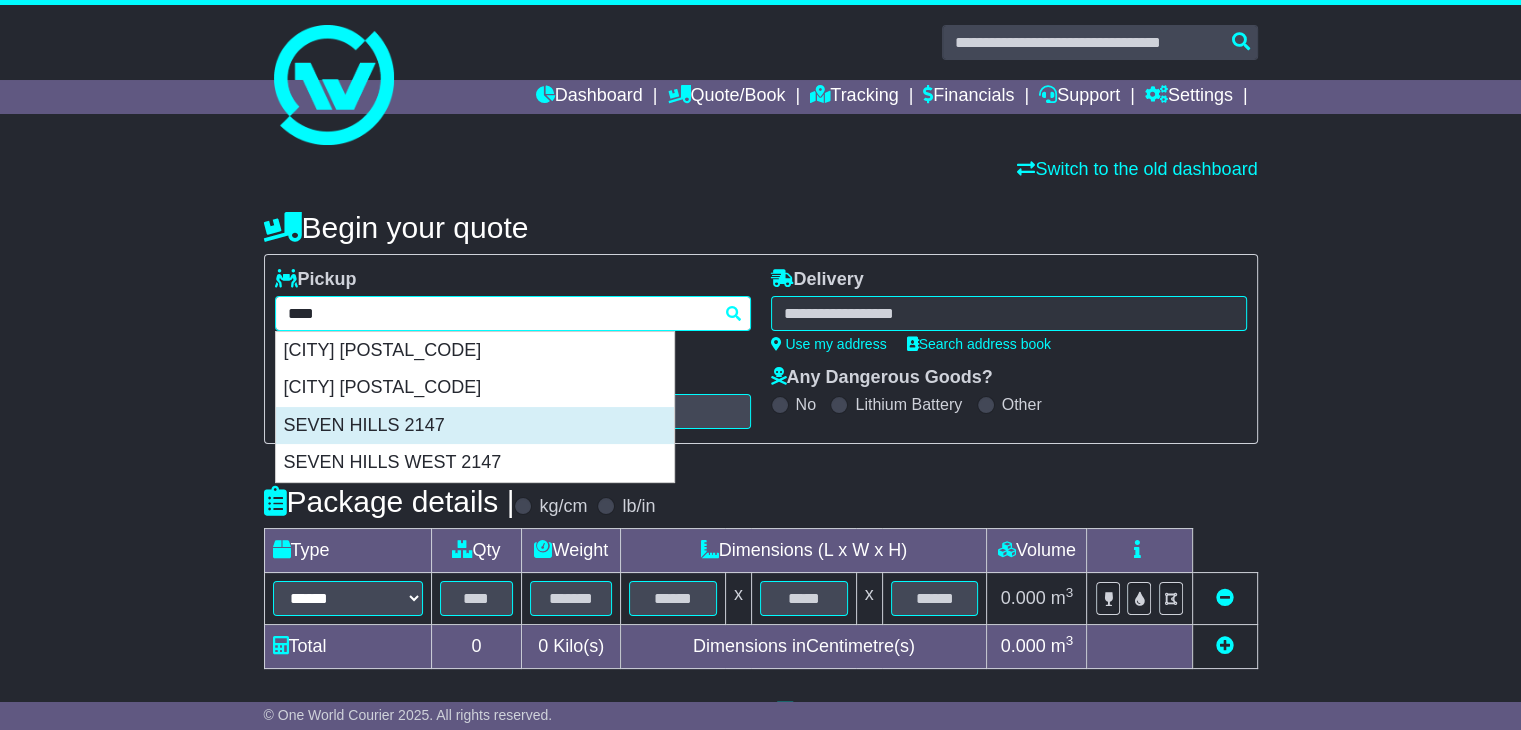 click on "SEVEN HILLS 2147" at bounding box center (475, 426) 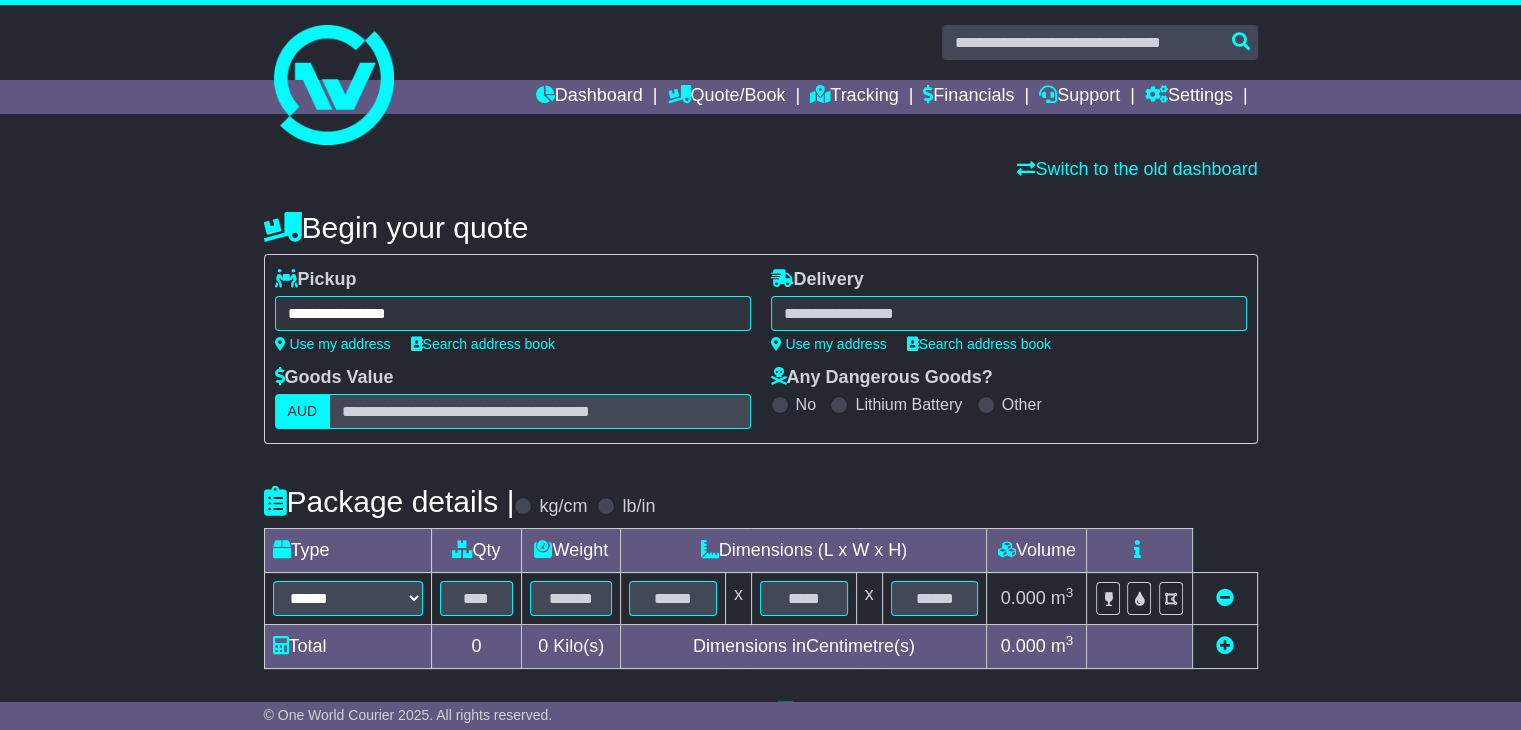 type on "**********" 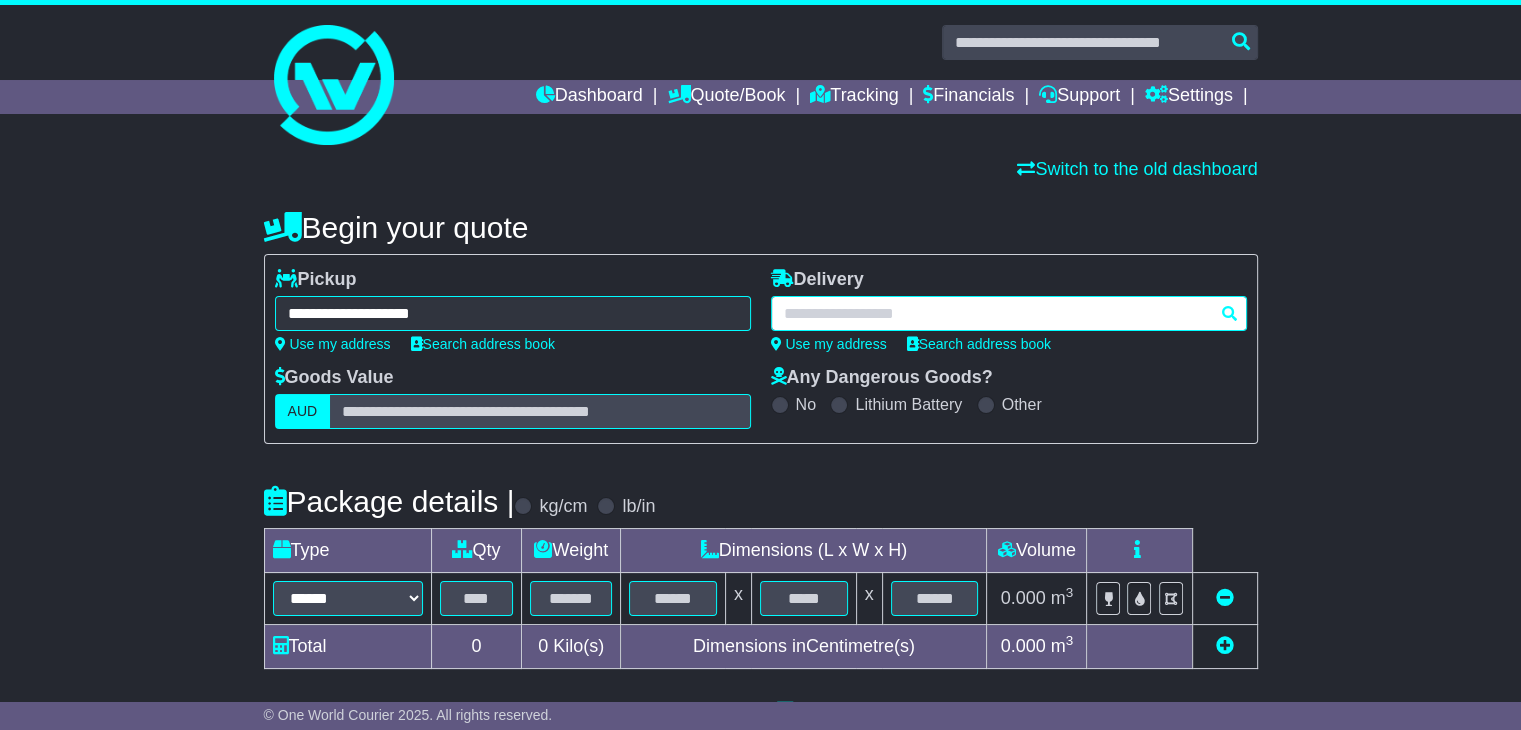 click at bounding box center (1009, 313) 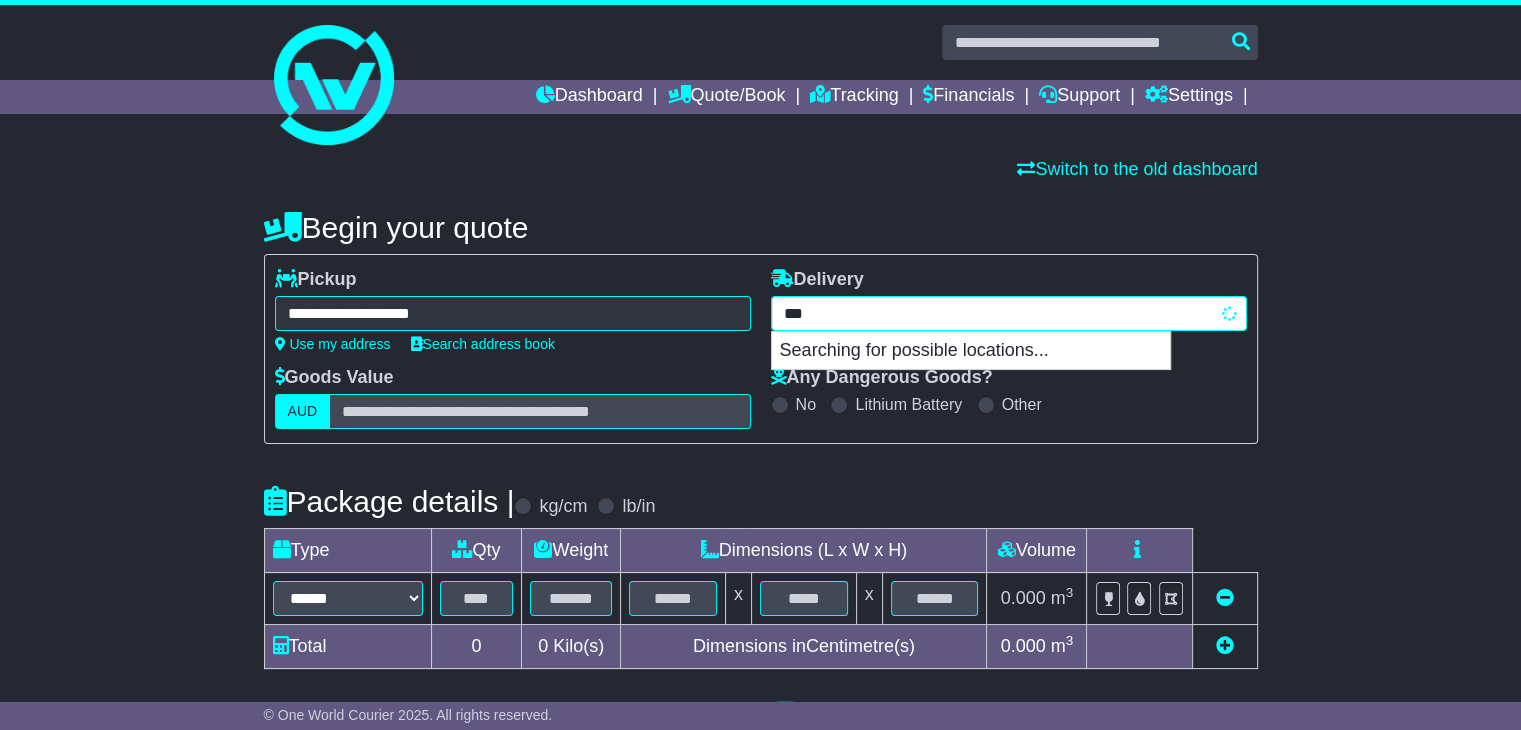 type on "****" 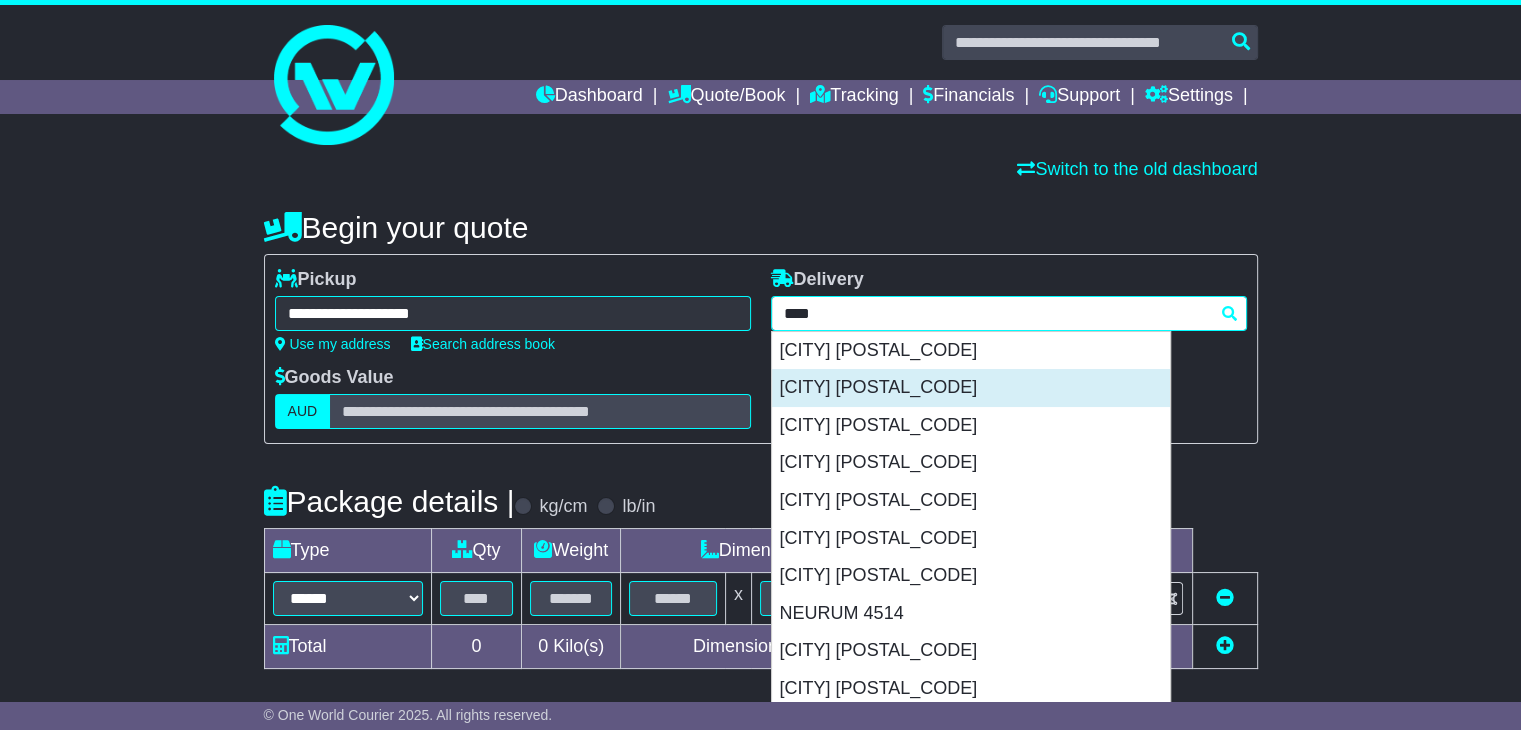 click on "CEDARTON 4514" at bounding box center (971, 388) 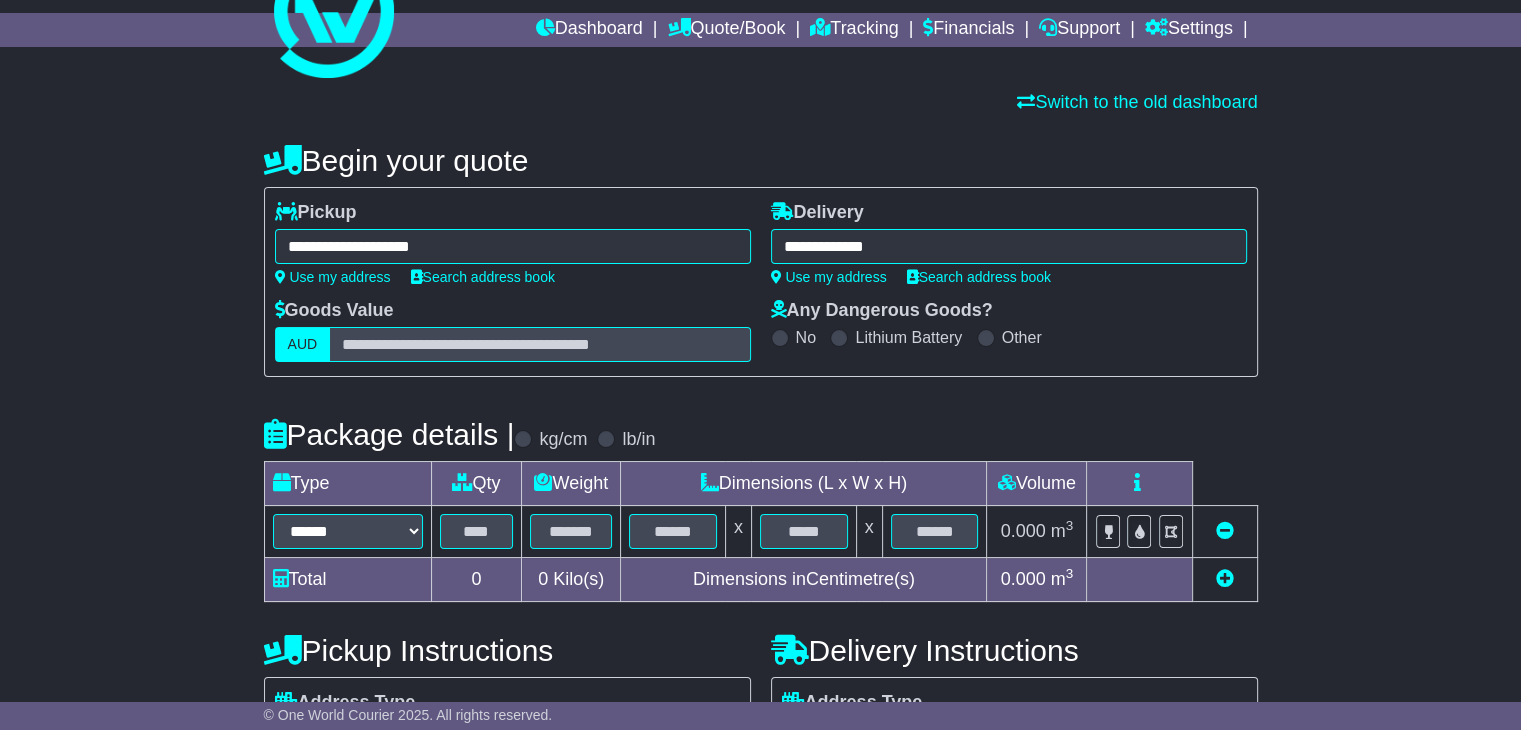 scroll, scrollTop: 200, scrollLeft: 0, axis: vertical 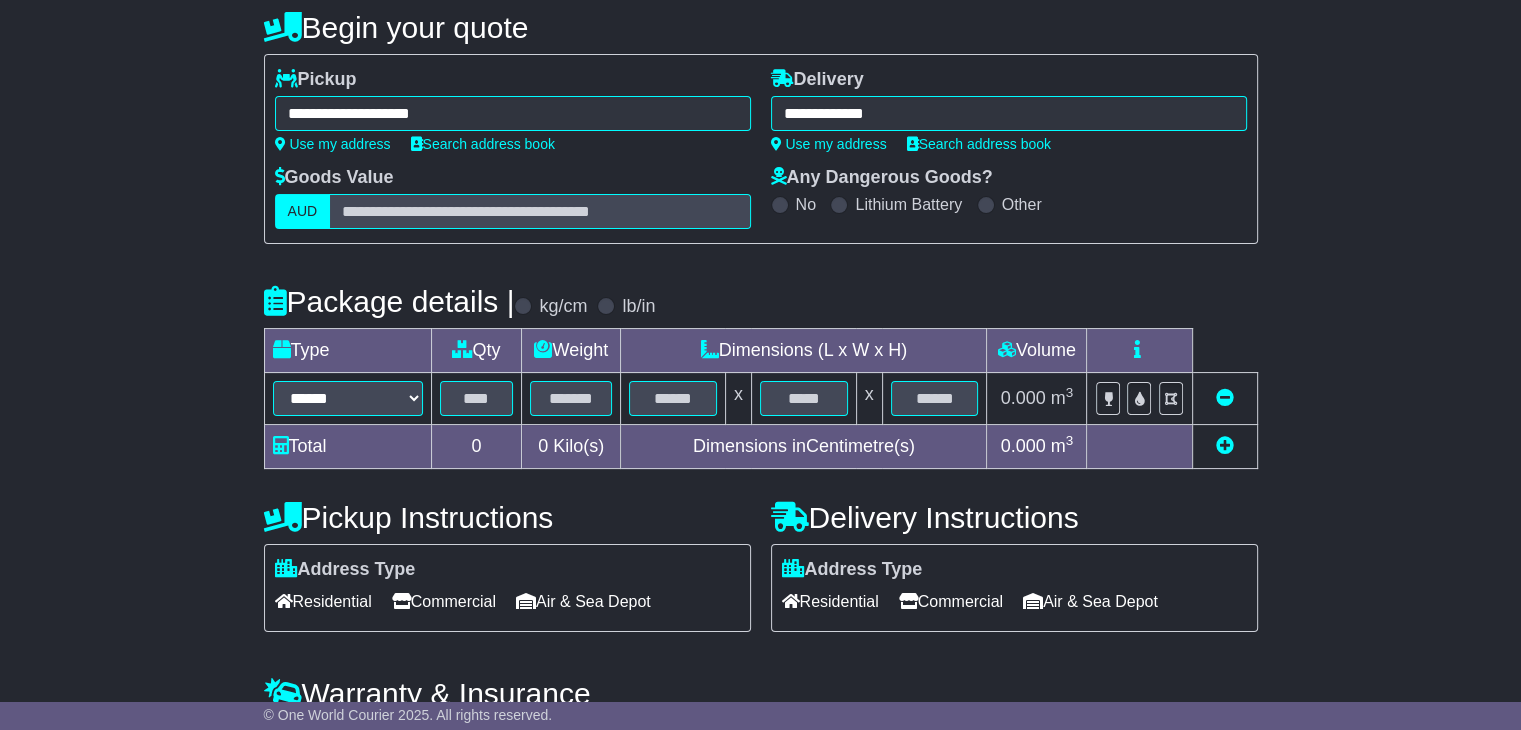 type on "**********" 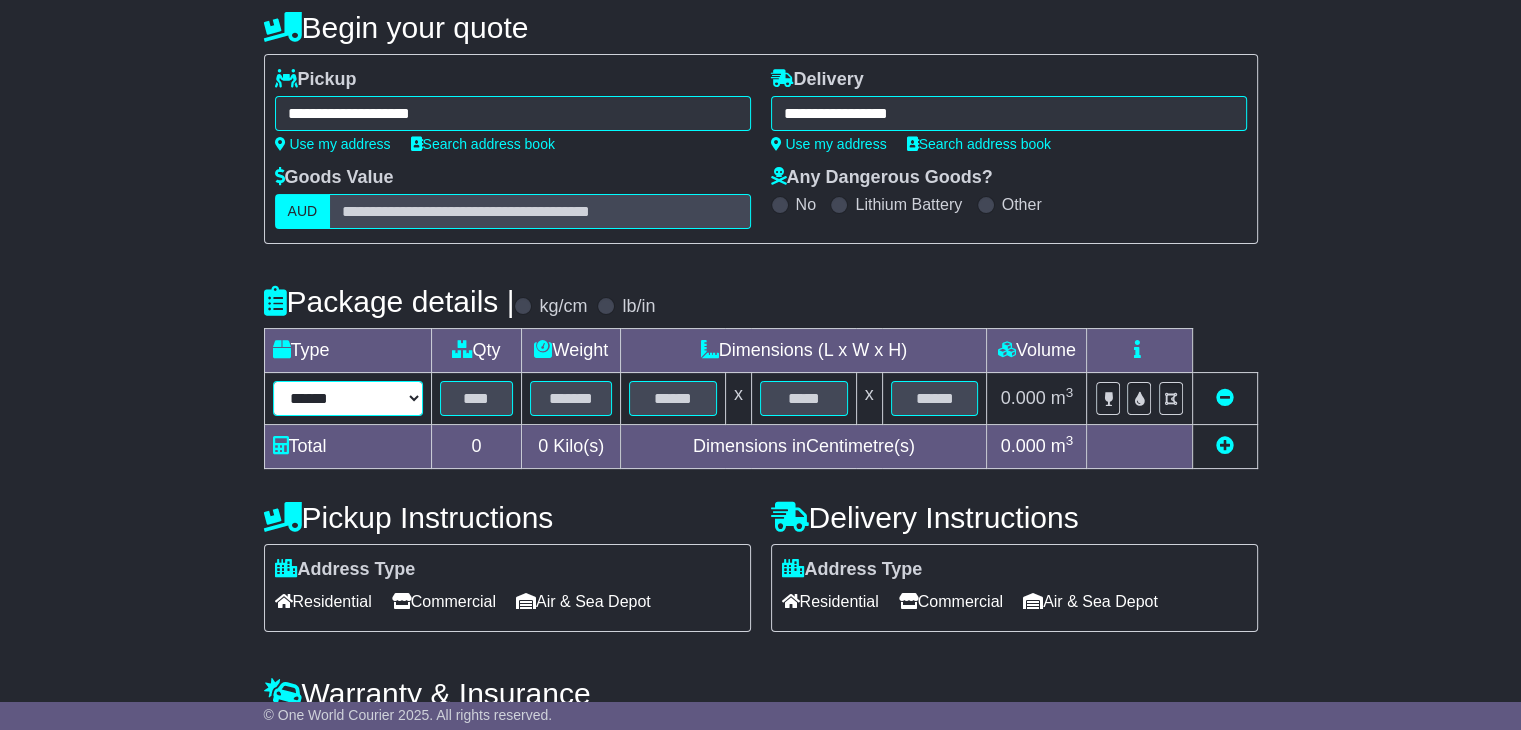click on "****** ****** *** ******** ***** **** **** ****** *** *******" at bounding box center (348, 398) 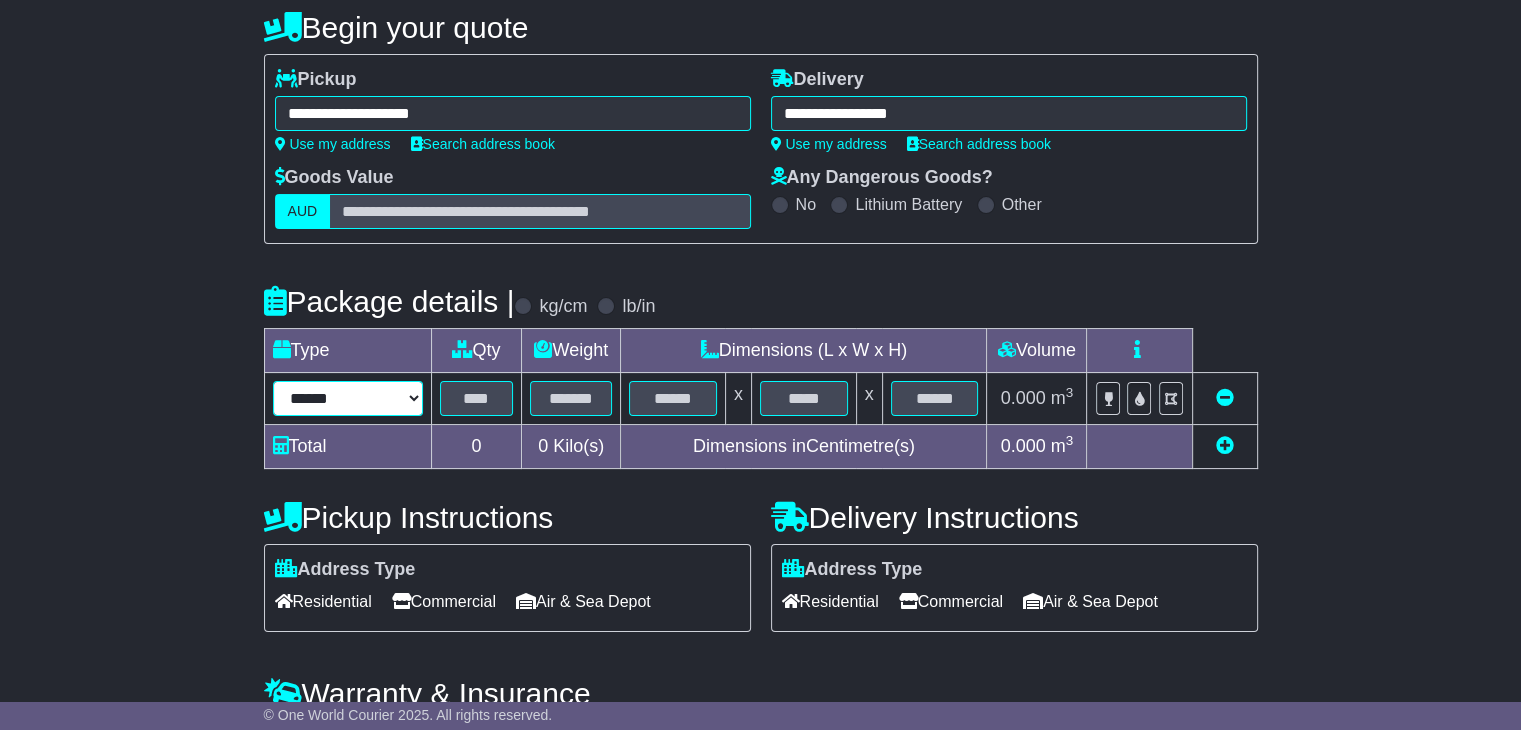 select on "*****" 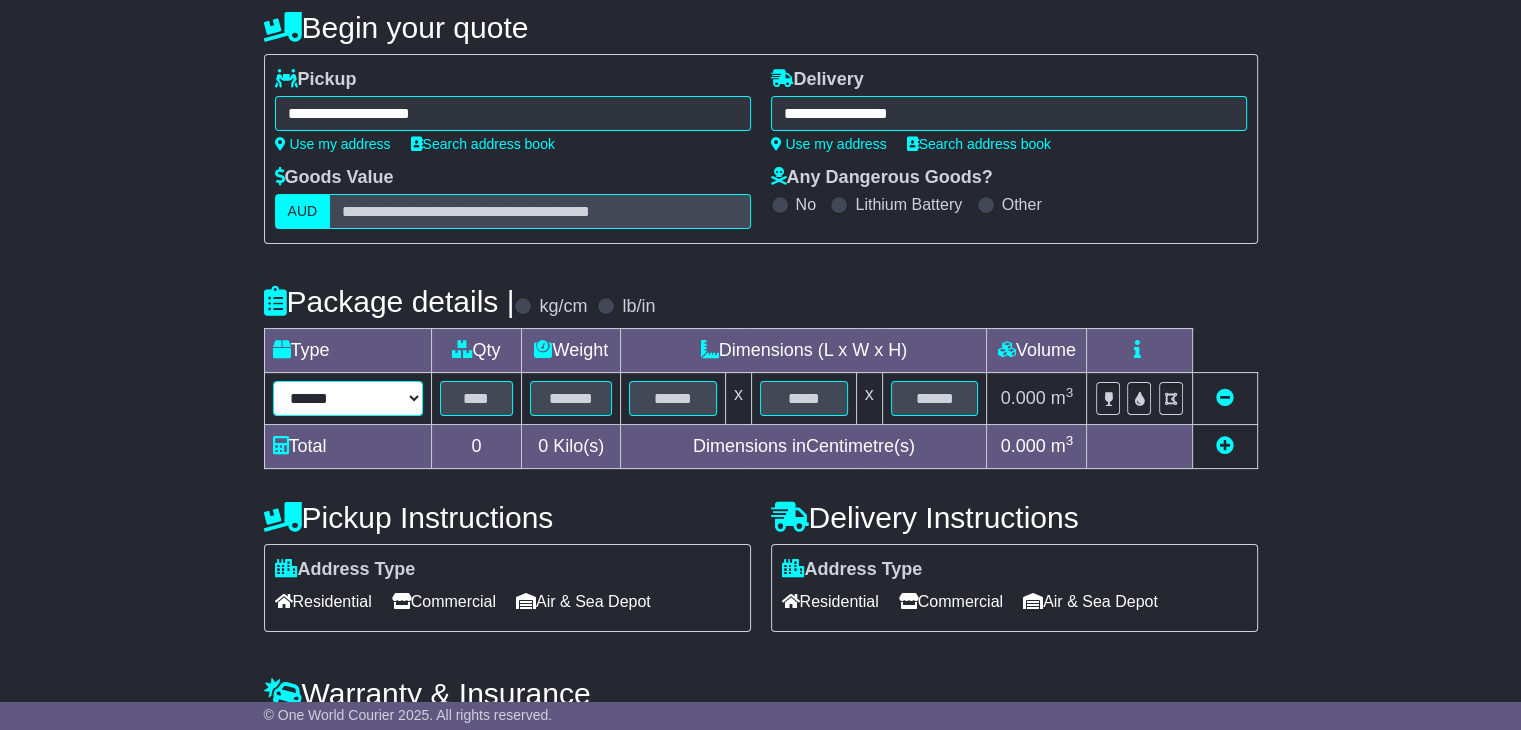 click on "****** ****** *** ******** ***** **** **** ****** *** *******" at bounding box center [348, 398] 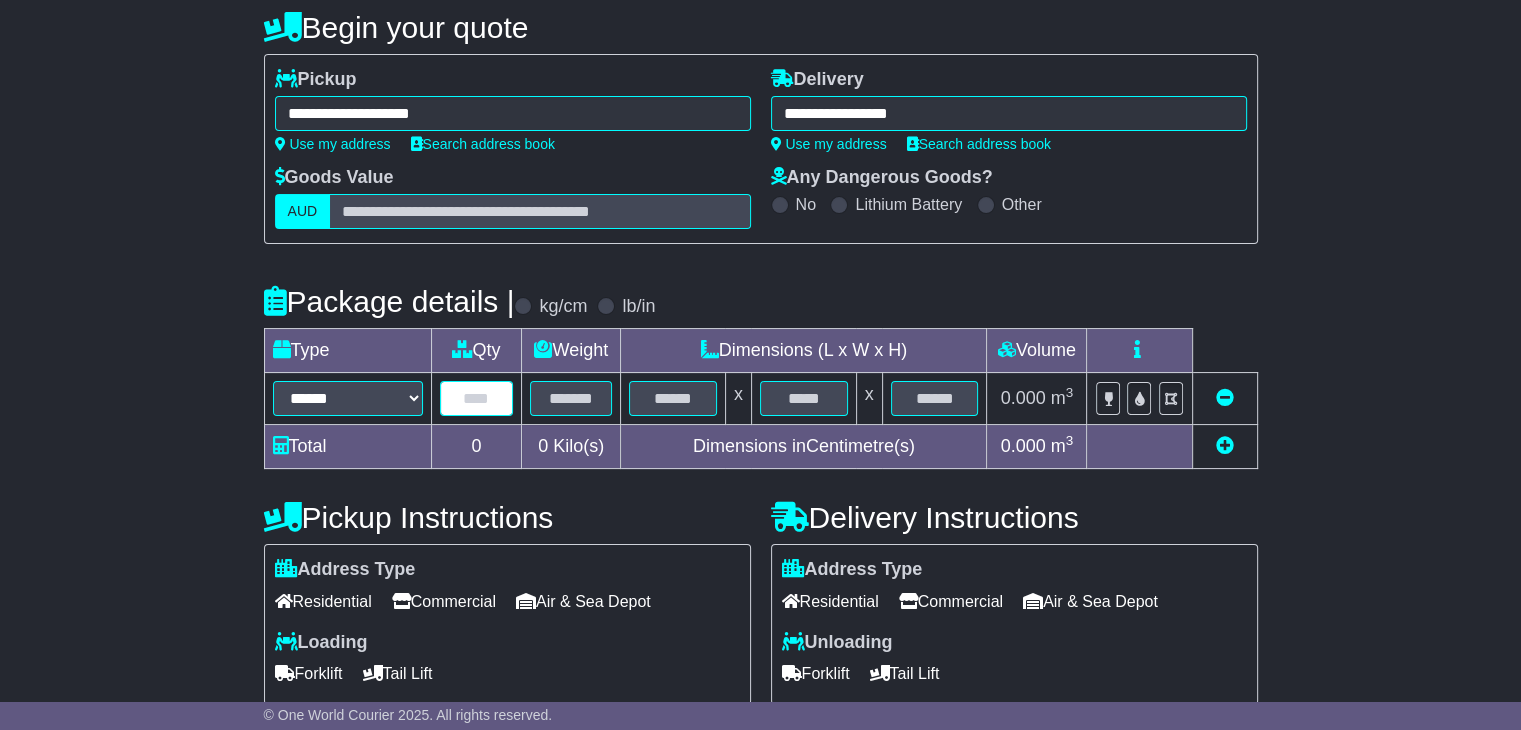 click at bounding box center (477, 398) 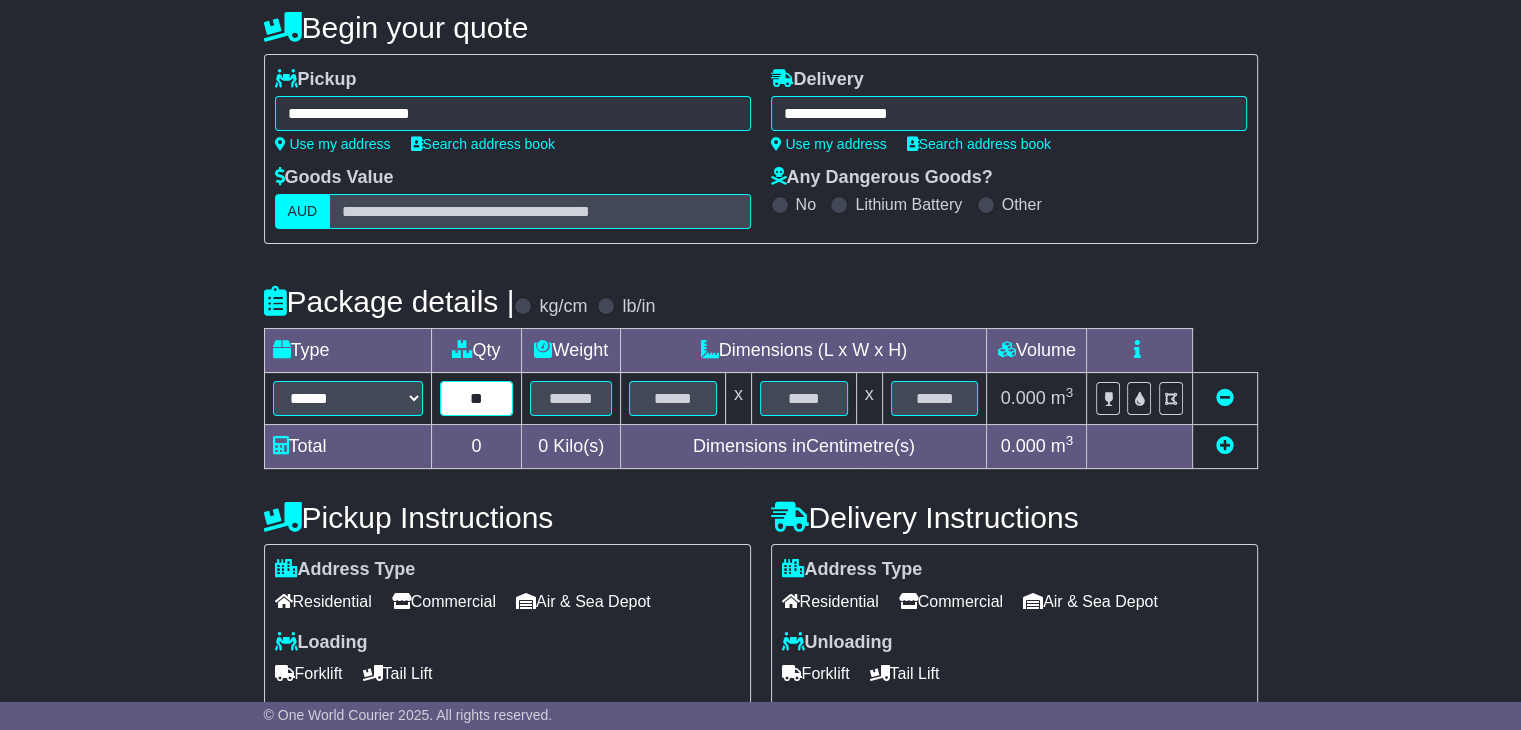 type on "**" 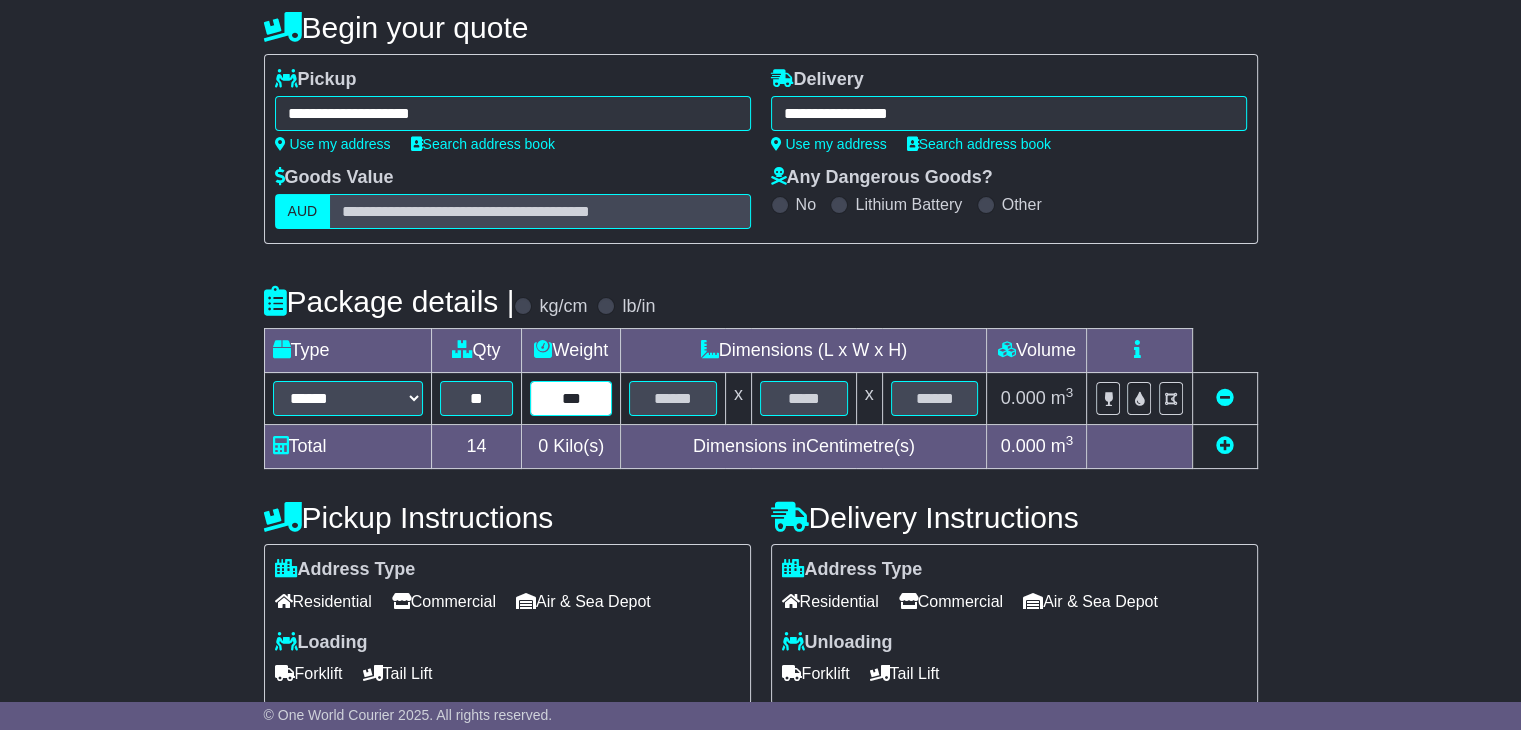 type on "***" 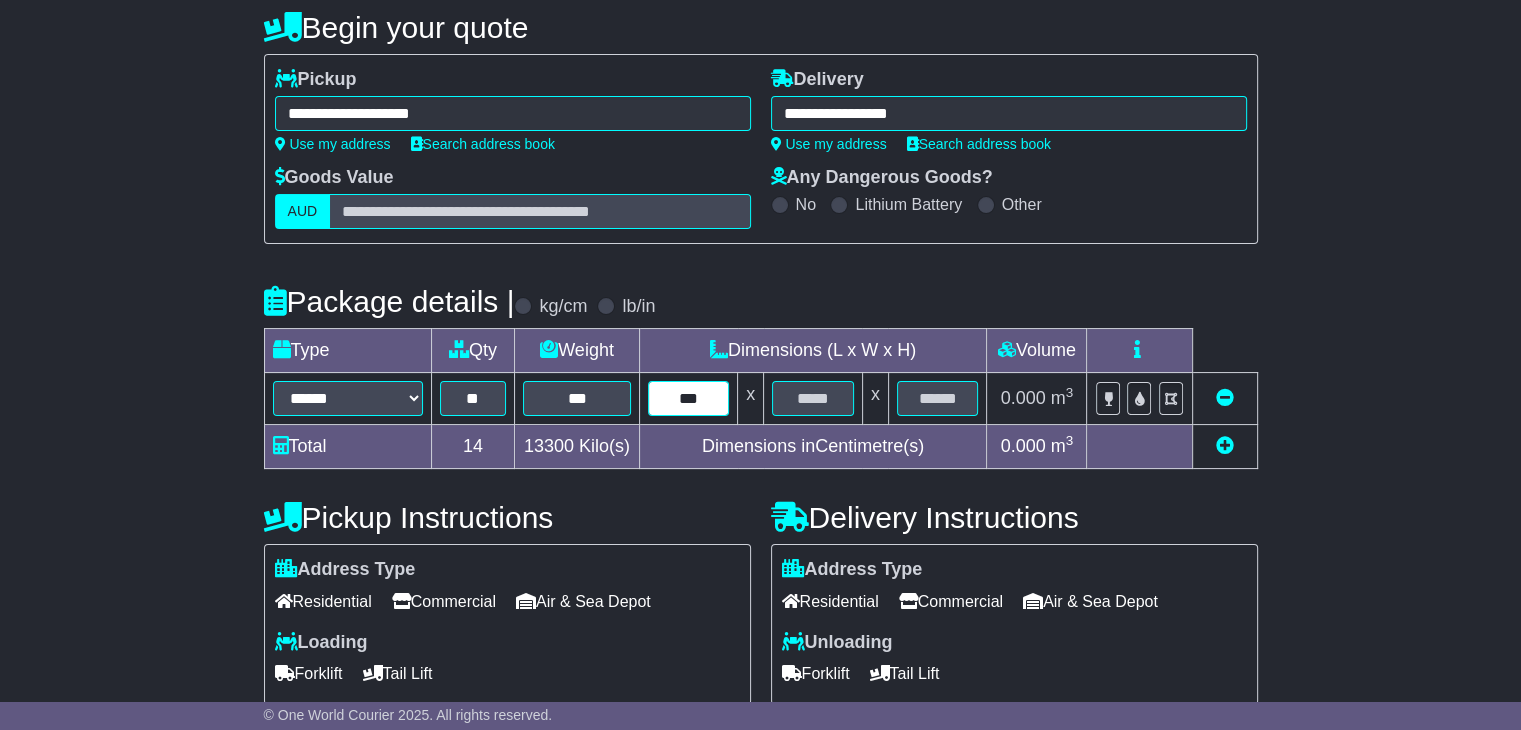 type on "***" 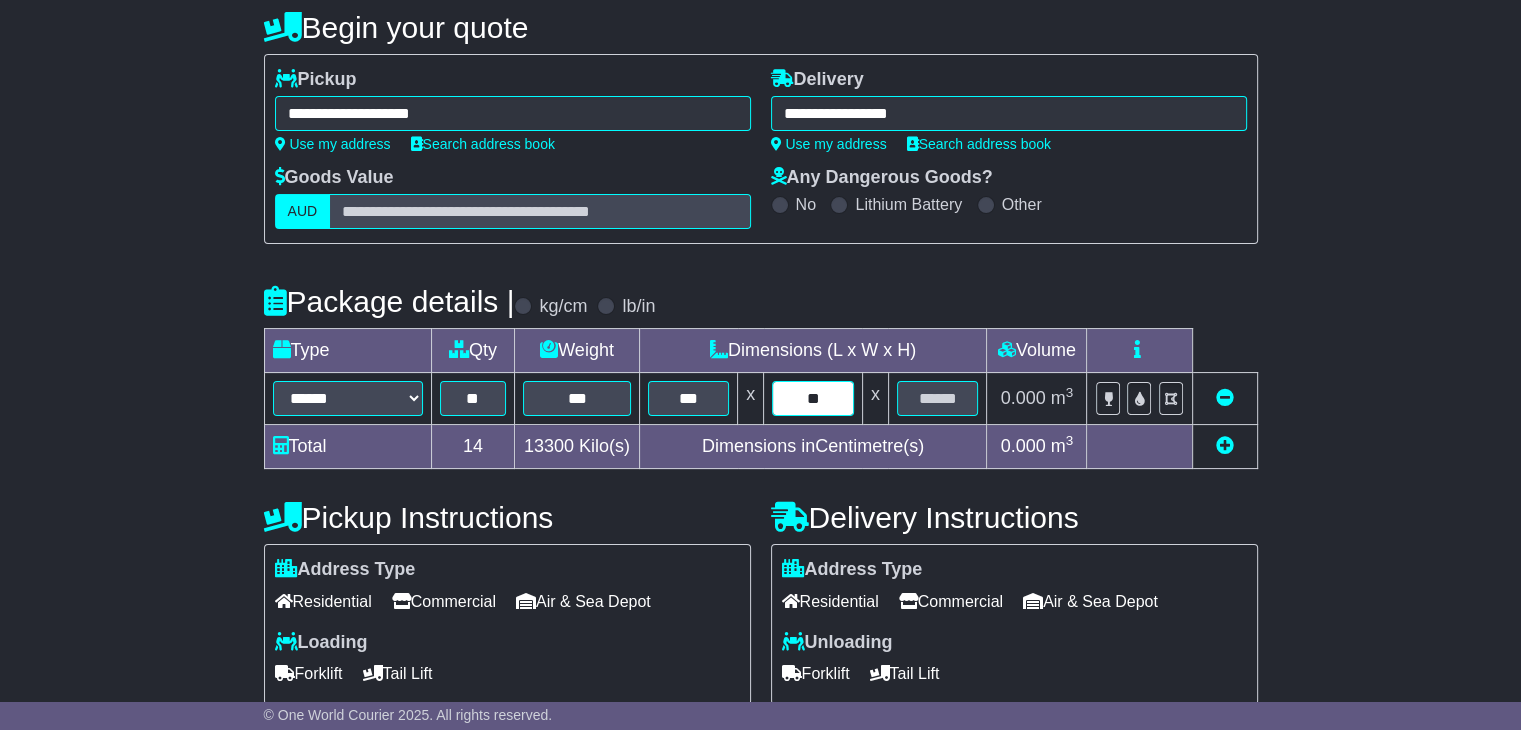 type on "**" 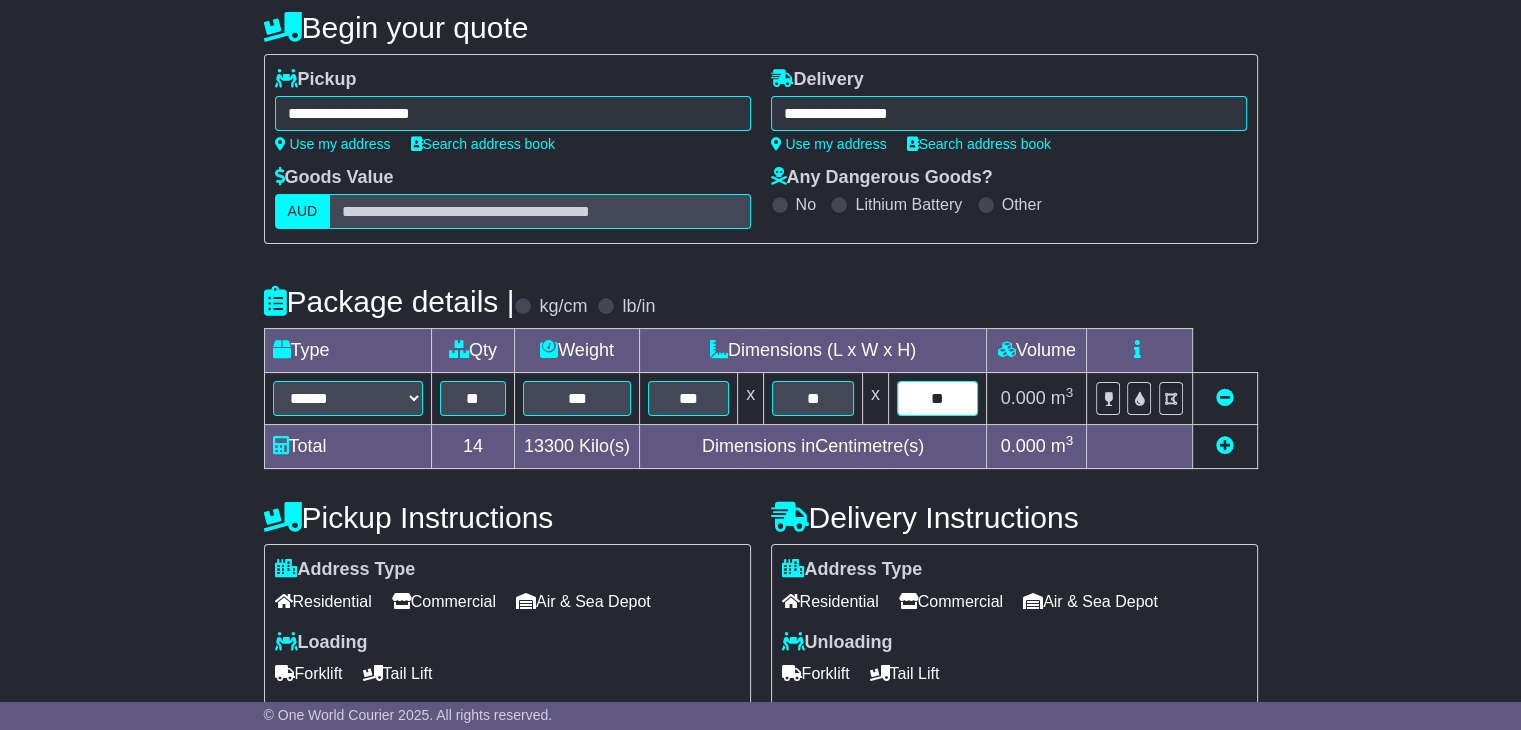 type on "**" 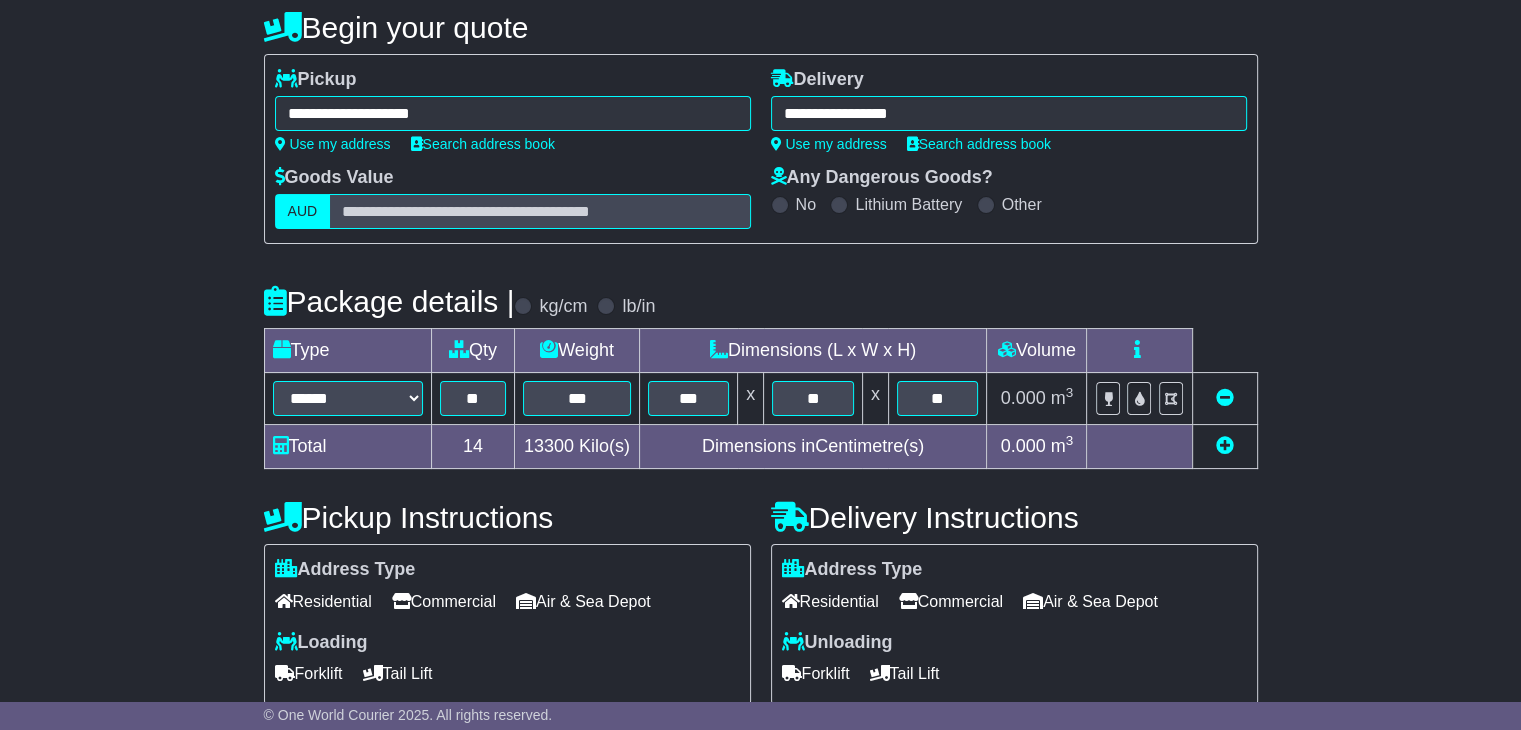 scroll, scrollTop: 500, scrollLeft: 0, axis: vertical 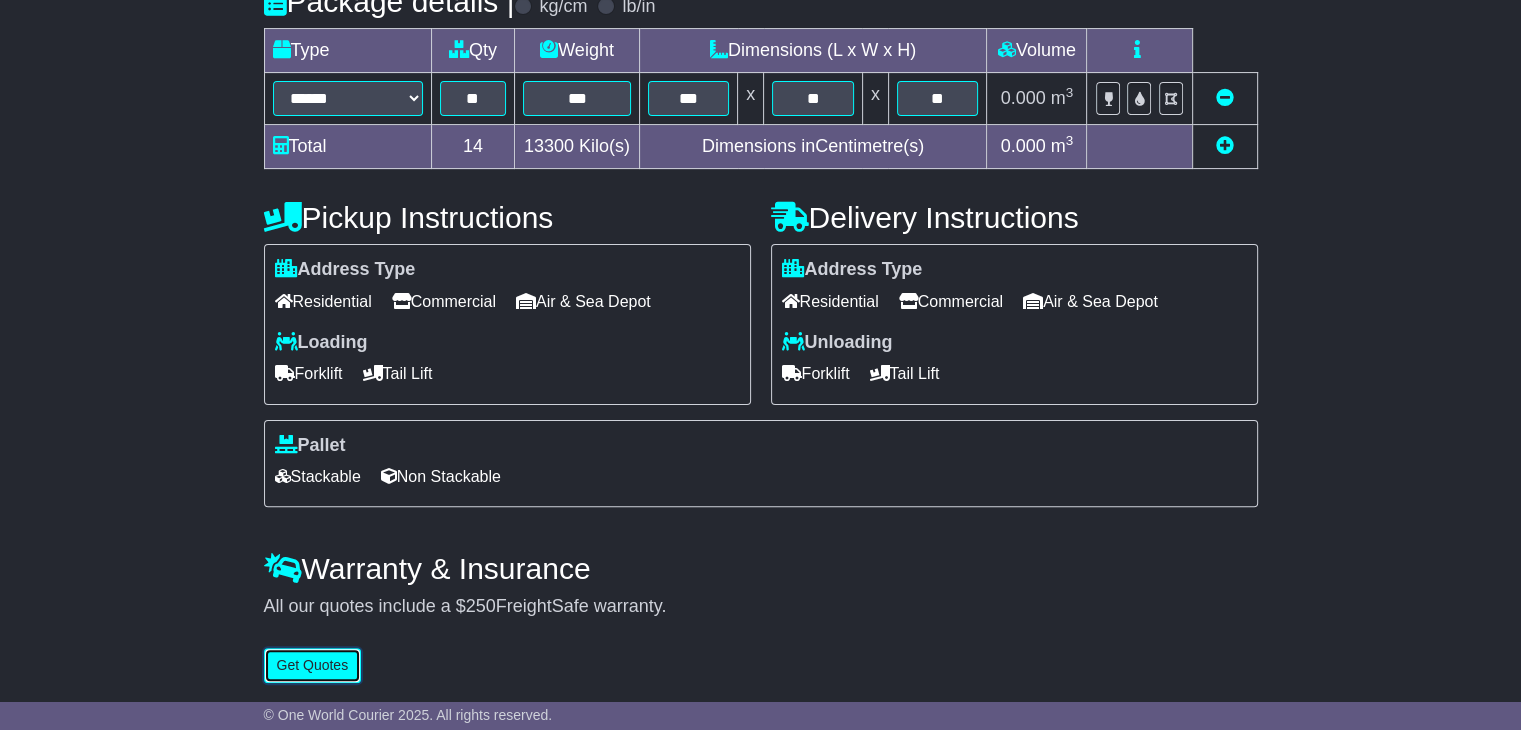 type 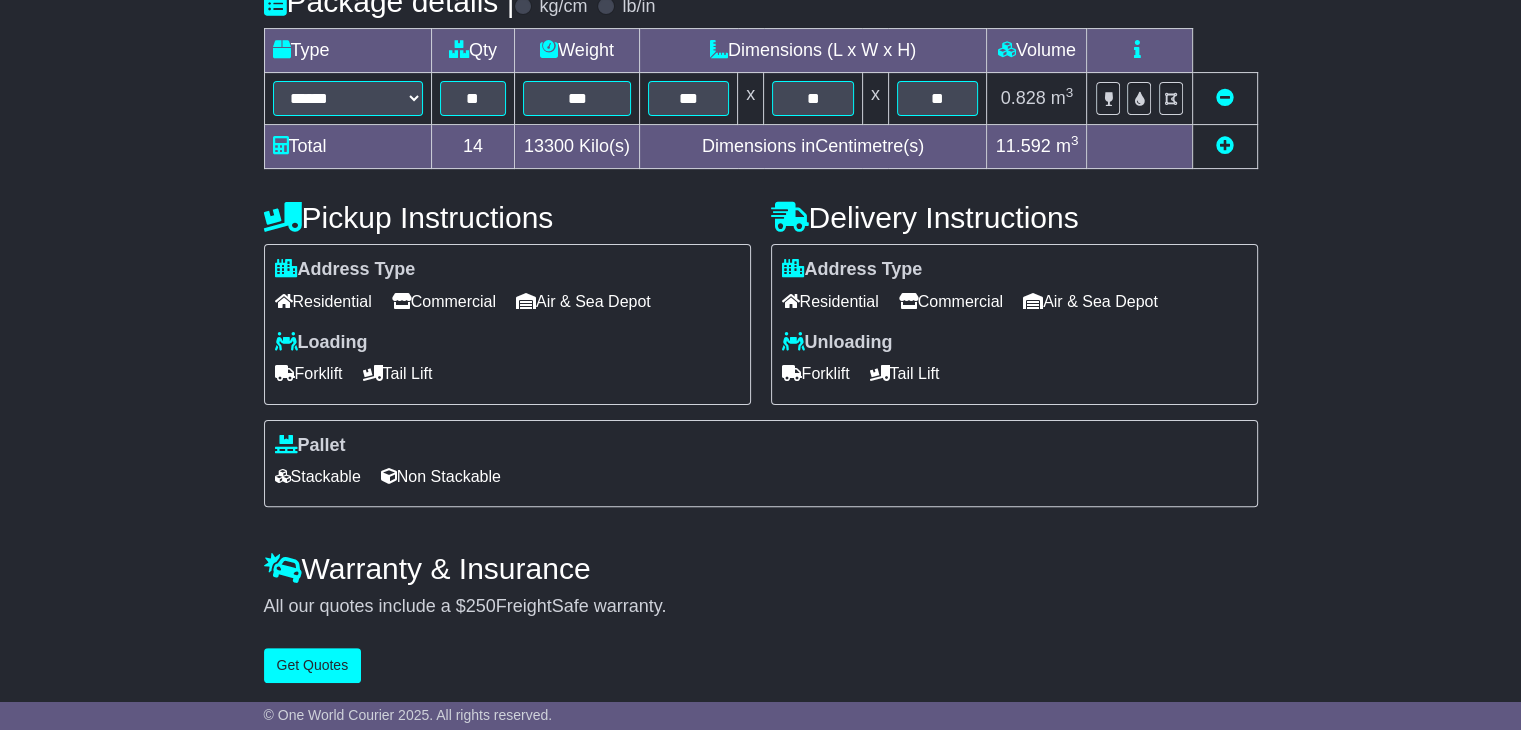 click on "Commercial" at bounding box center (444, 301) 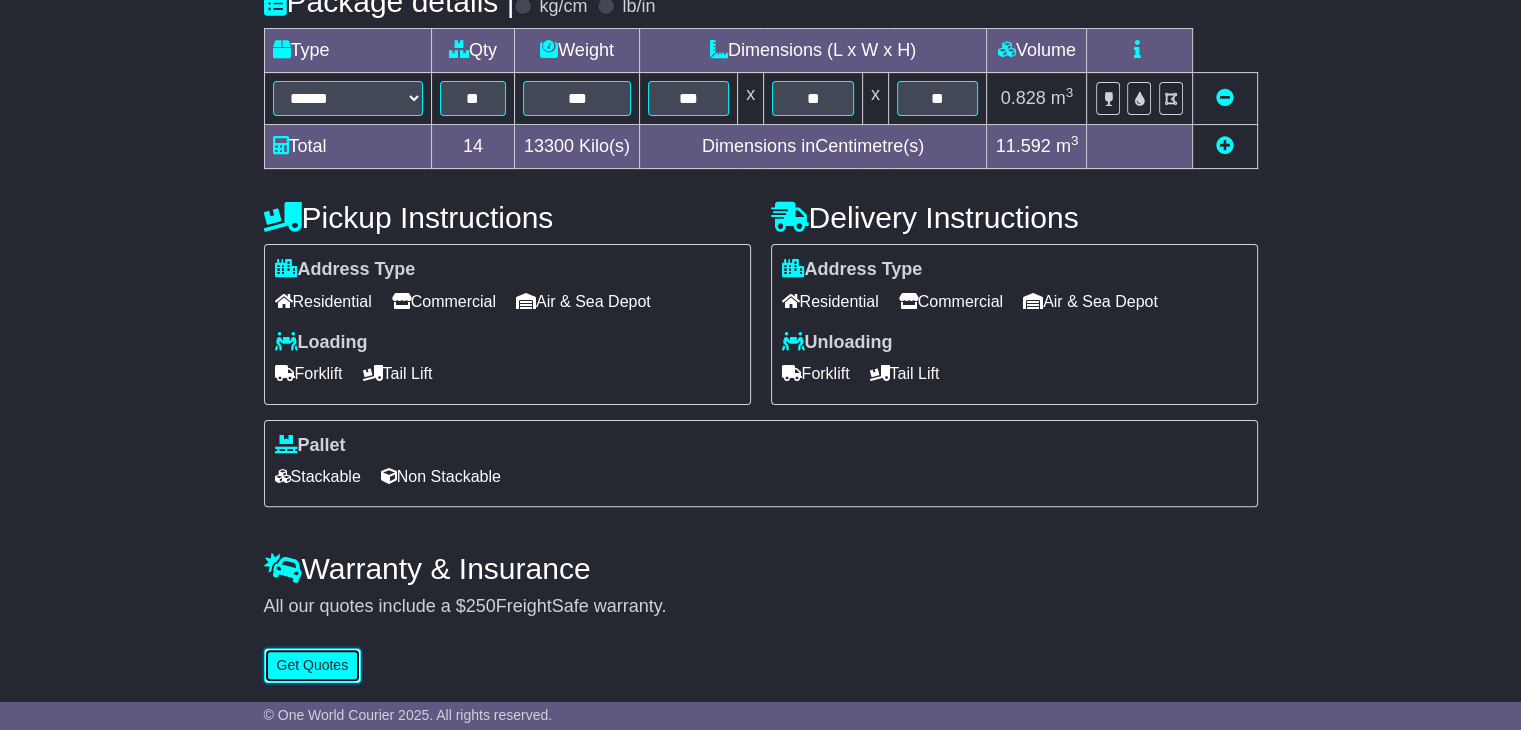 click on "Get Quotes" at bounding box center (313, 665) 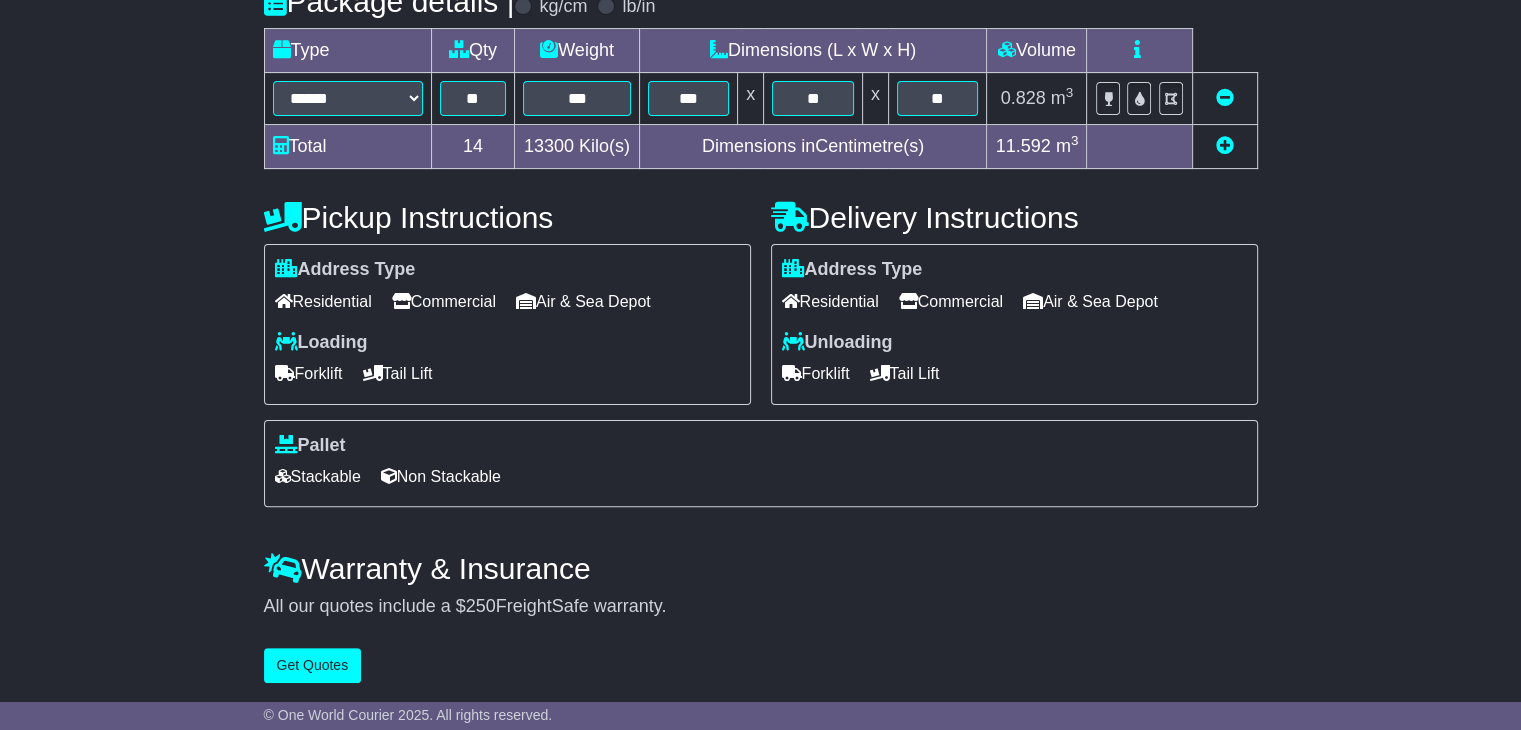 scroll, scrollTop: 0, scrollLeft: 0, axis: both 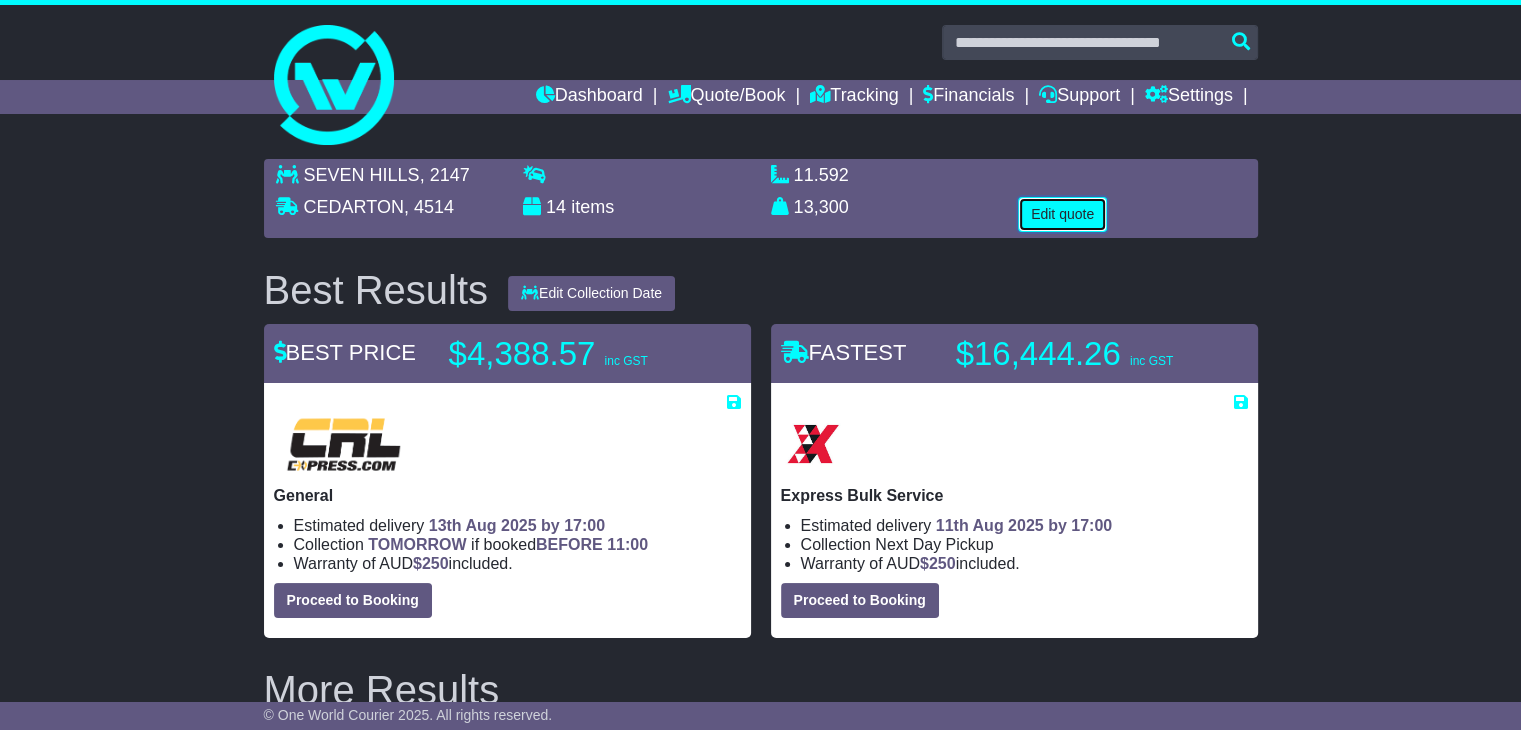 click on "Edit quote" at bounding box center (1062, 214) 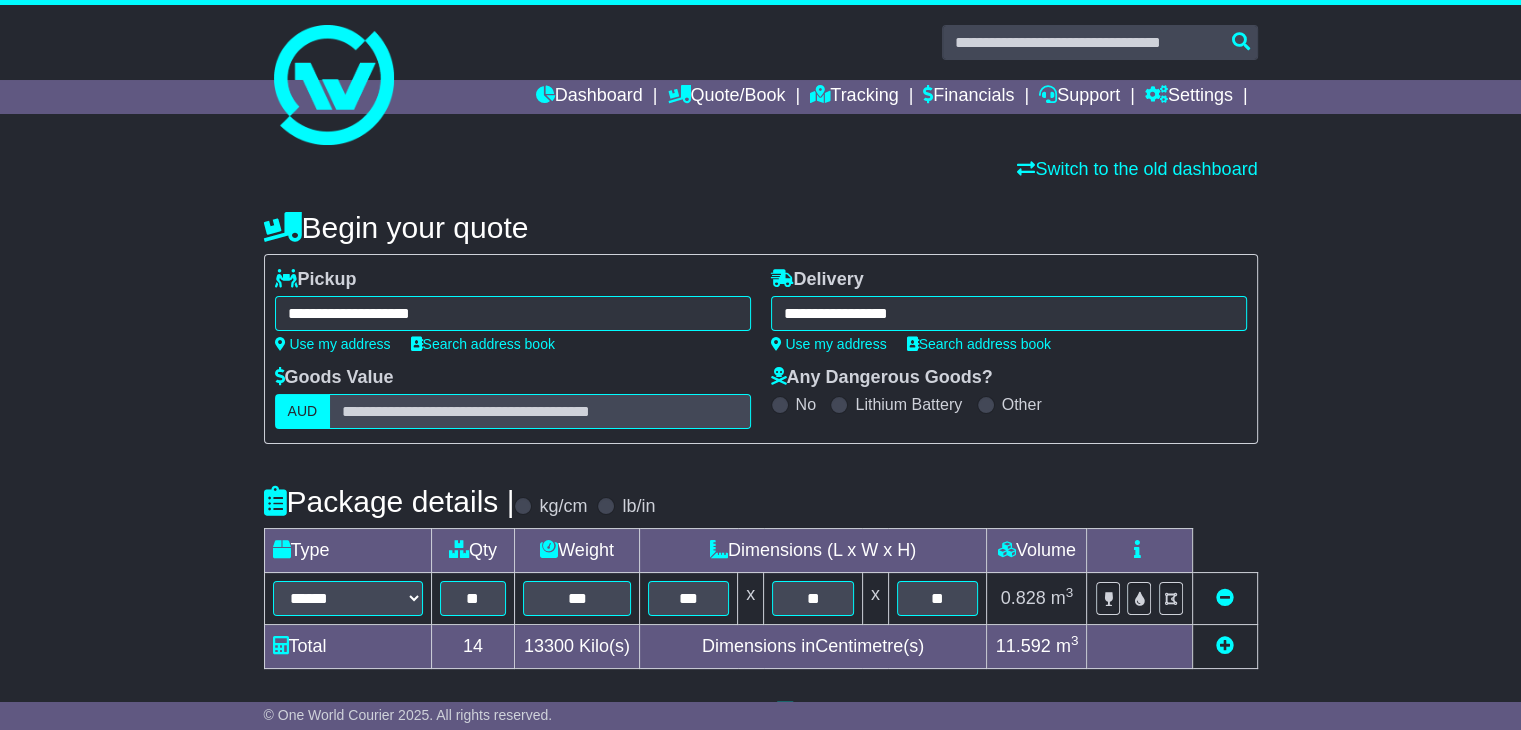 click on "**********" at bounding box center [1009, 313] 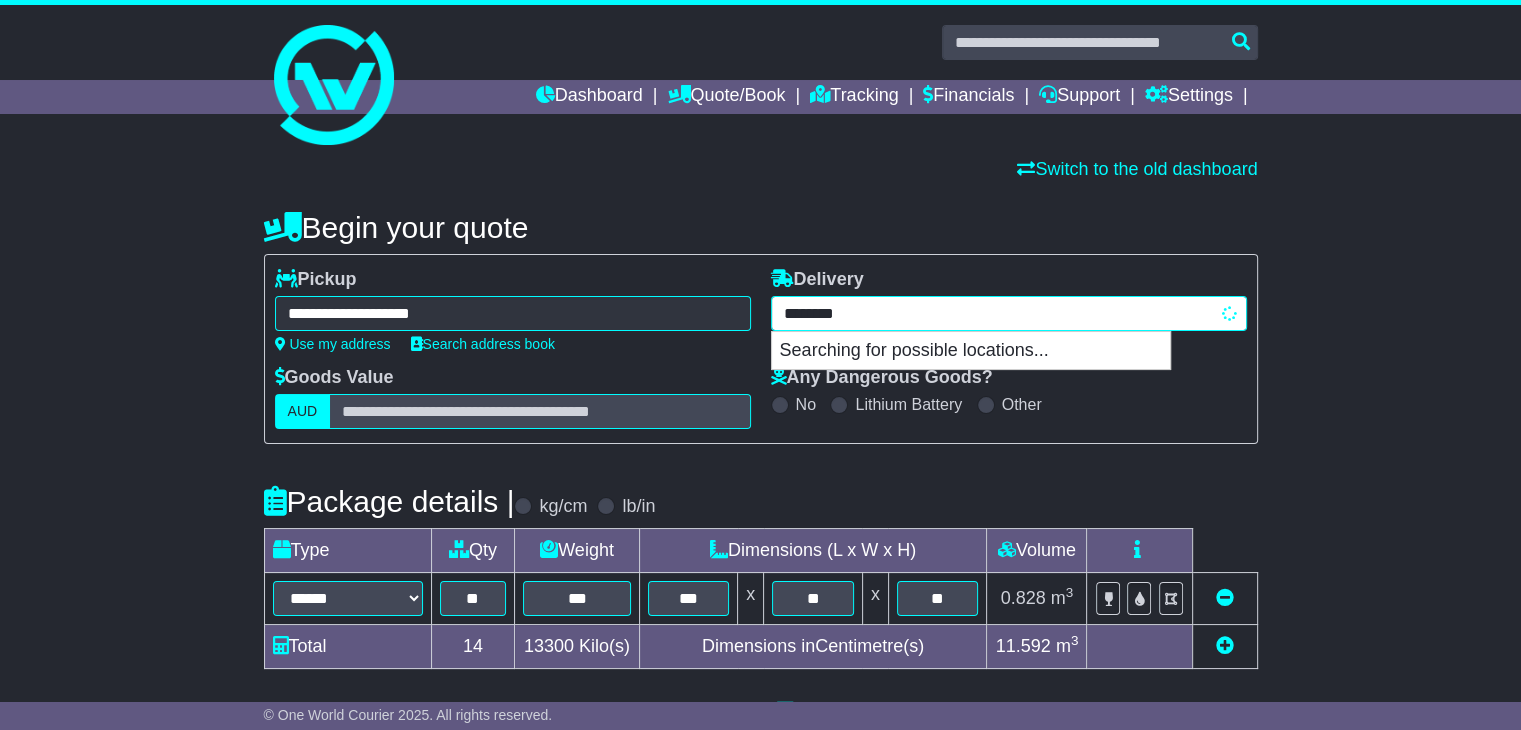 click on "********" at bounding box center (1009, 313) 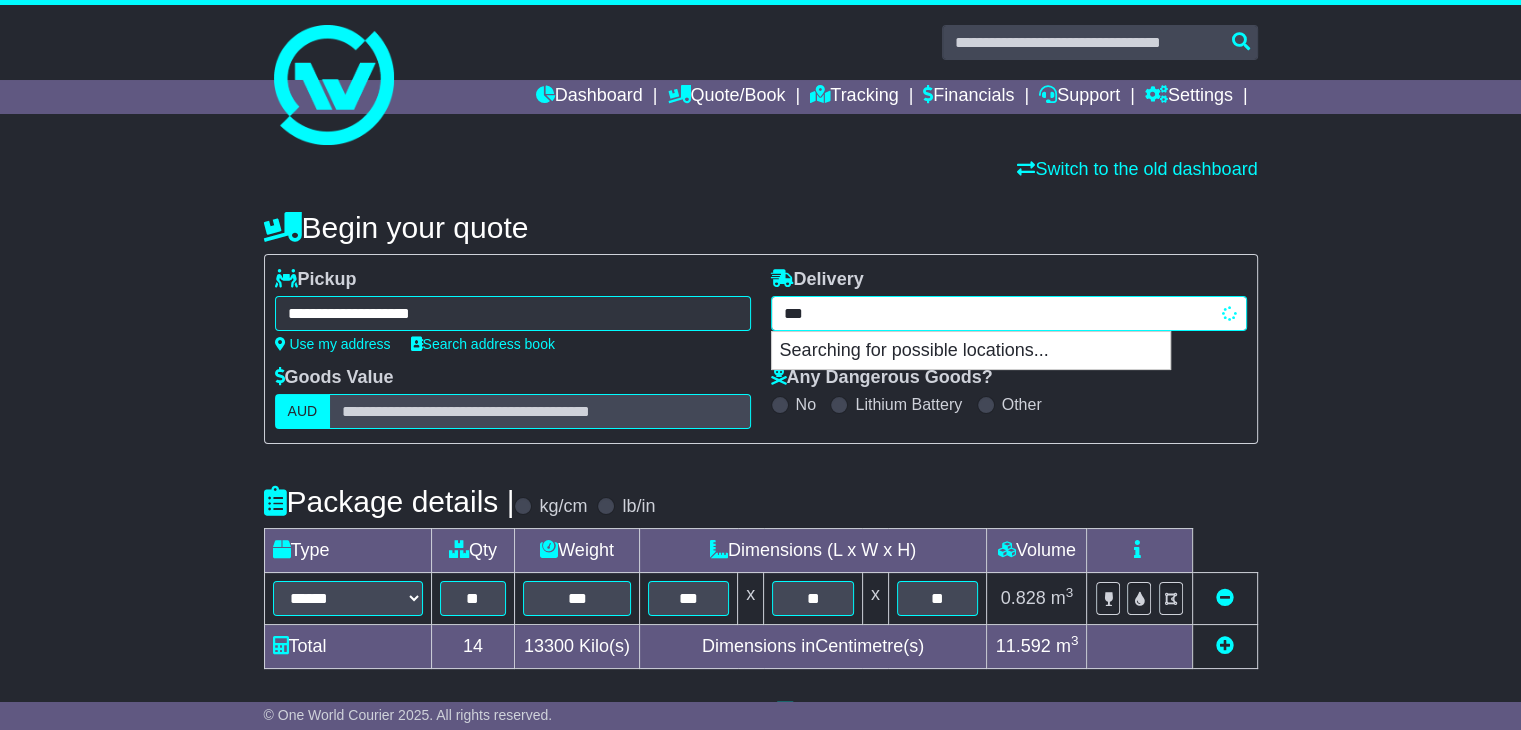 type on "****" 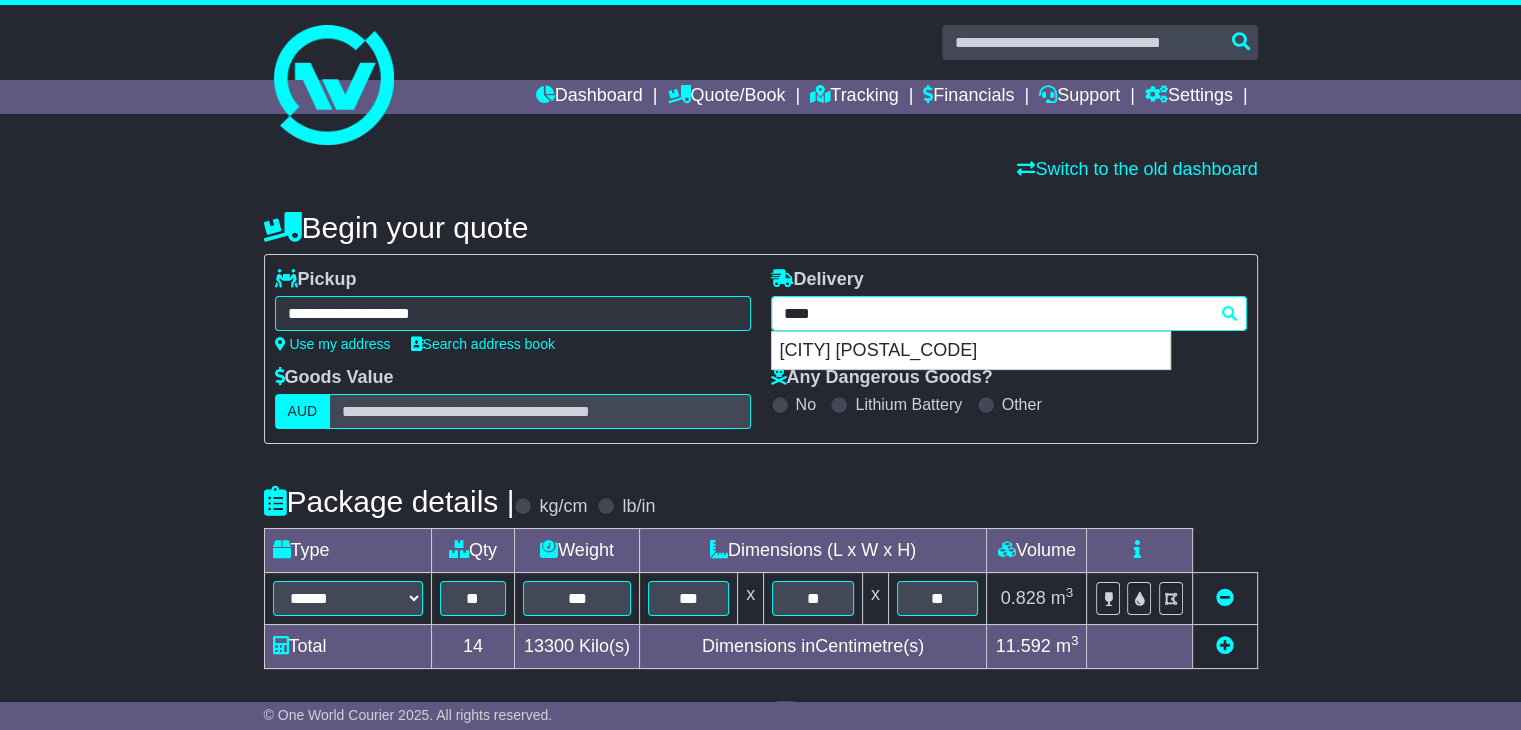 click on "UNDERWOOD 4119" at bounding box center (971, 351) 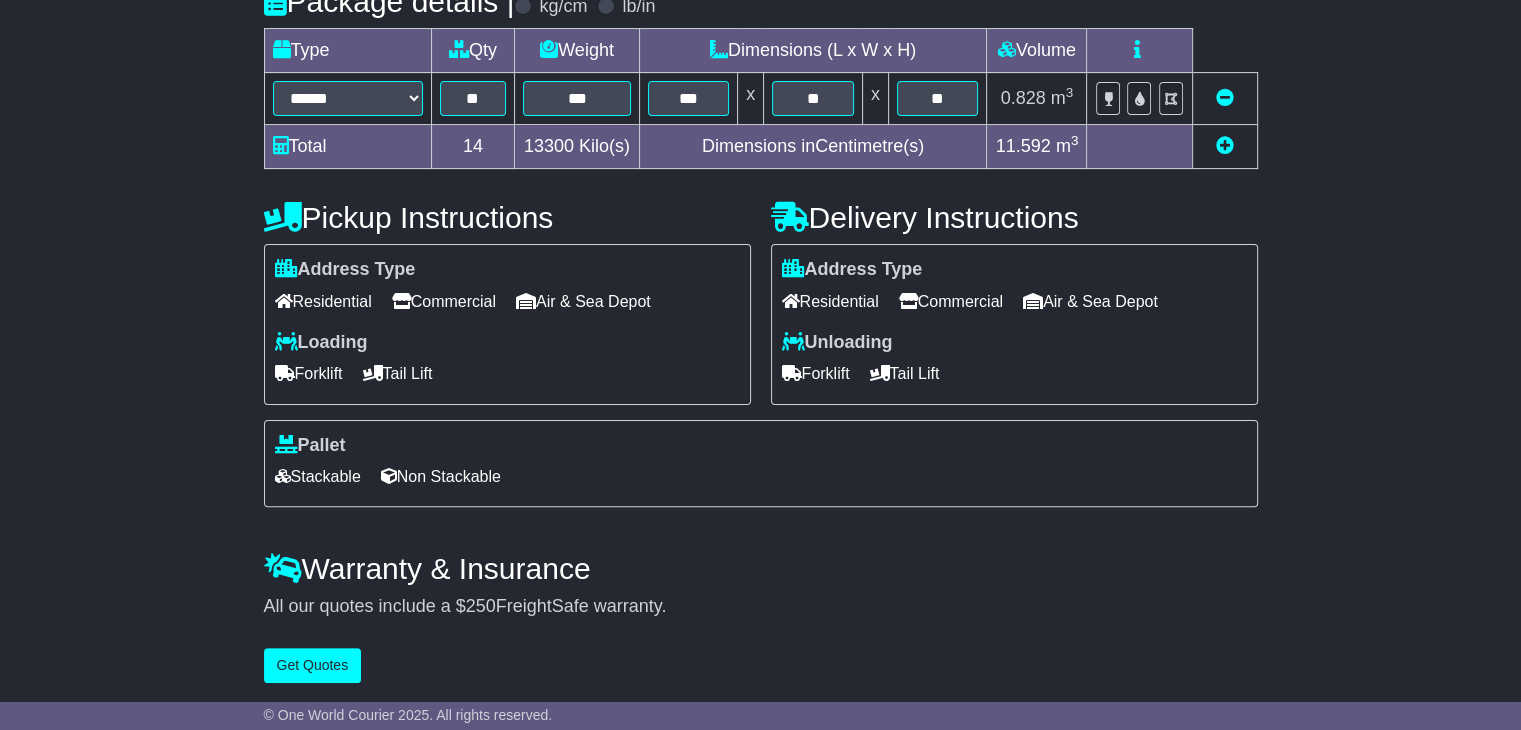 scroll, scrollTop: 505, scrollLeft: 0, axis: vertical 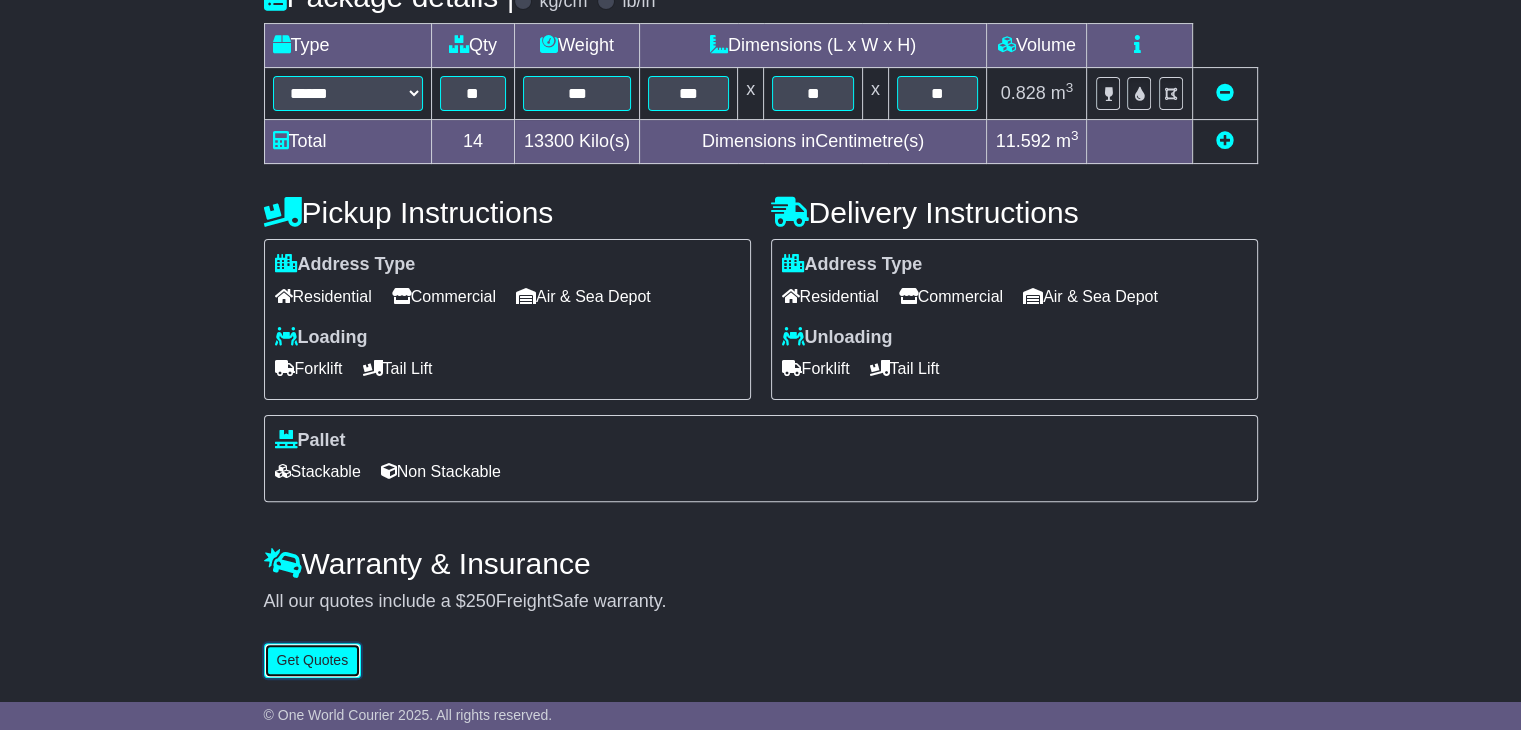 click on "Get Quotes" at bounding box center [313, 660] 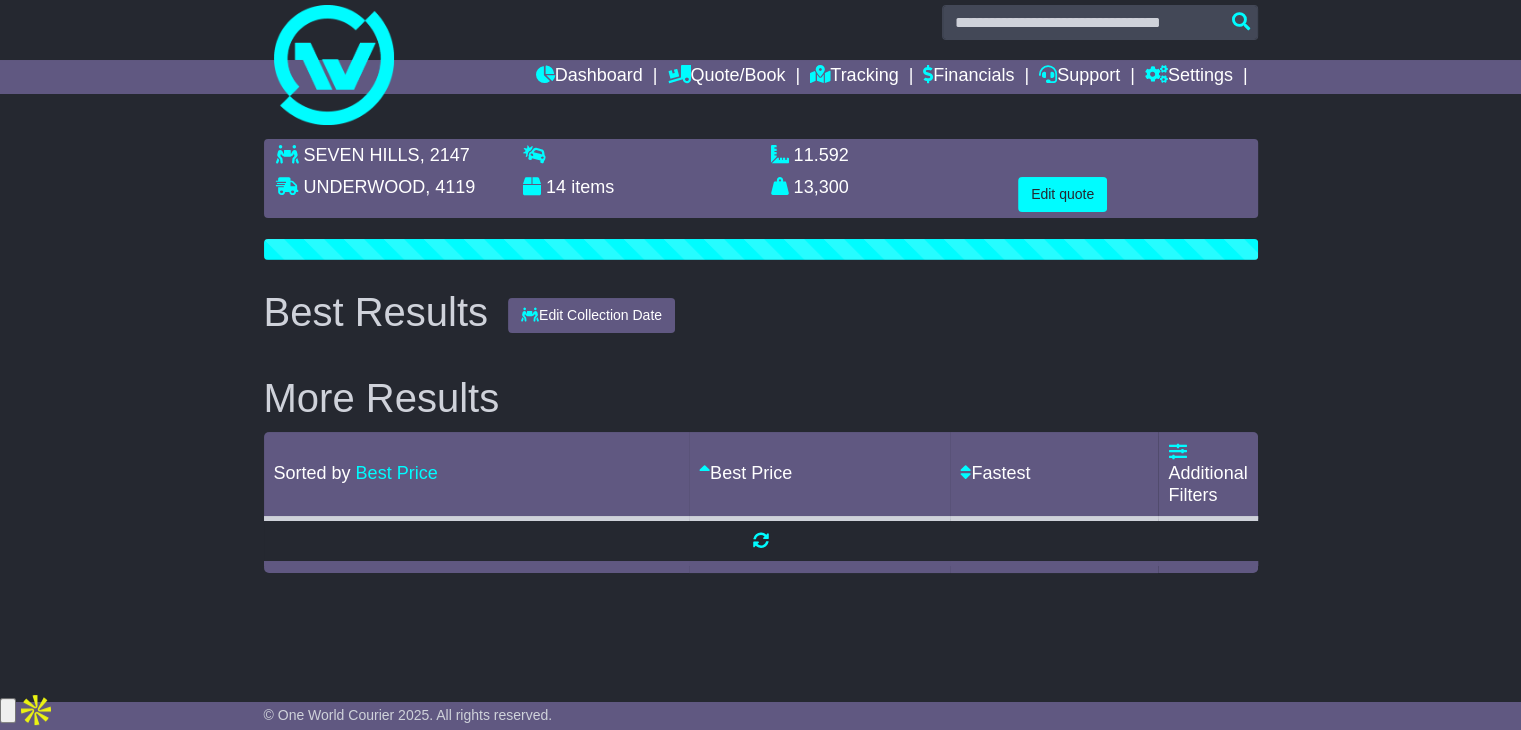 scroll, scrollTop: 0, scrollLeft: 0, axis: both 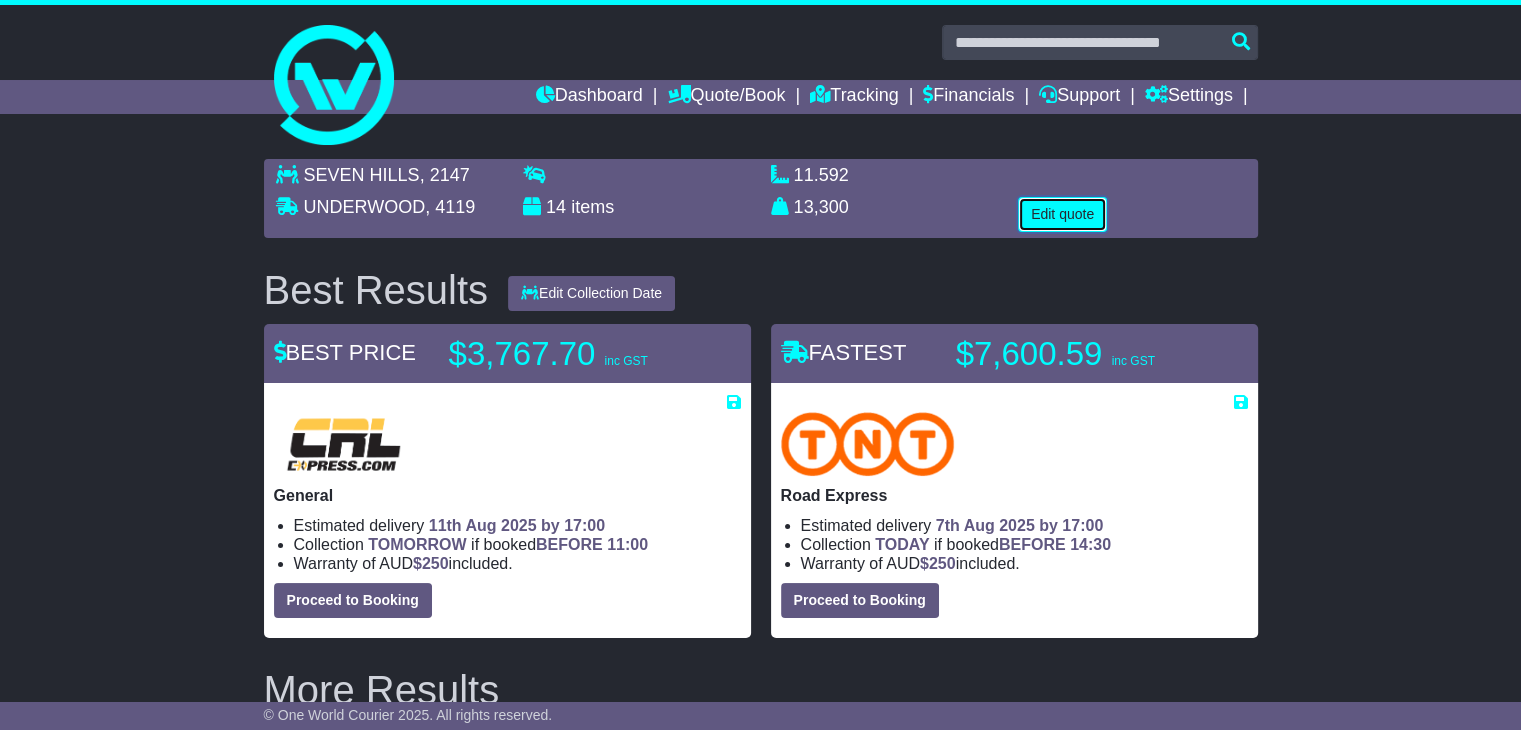 click on "Edit quote" at bounding box center (1062, 214) 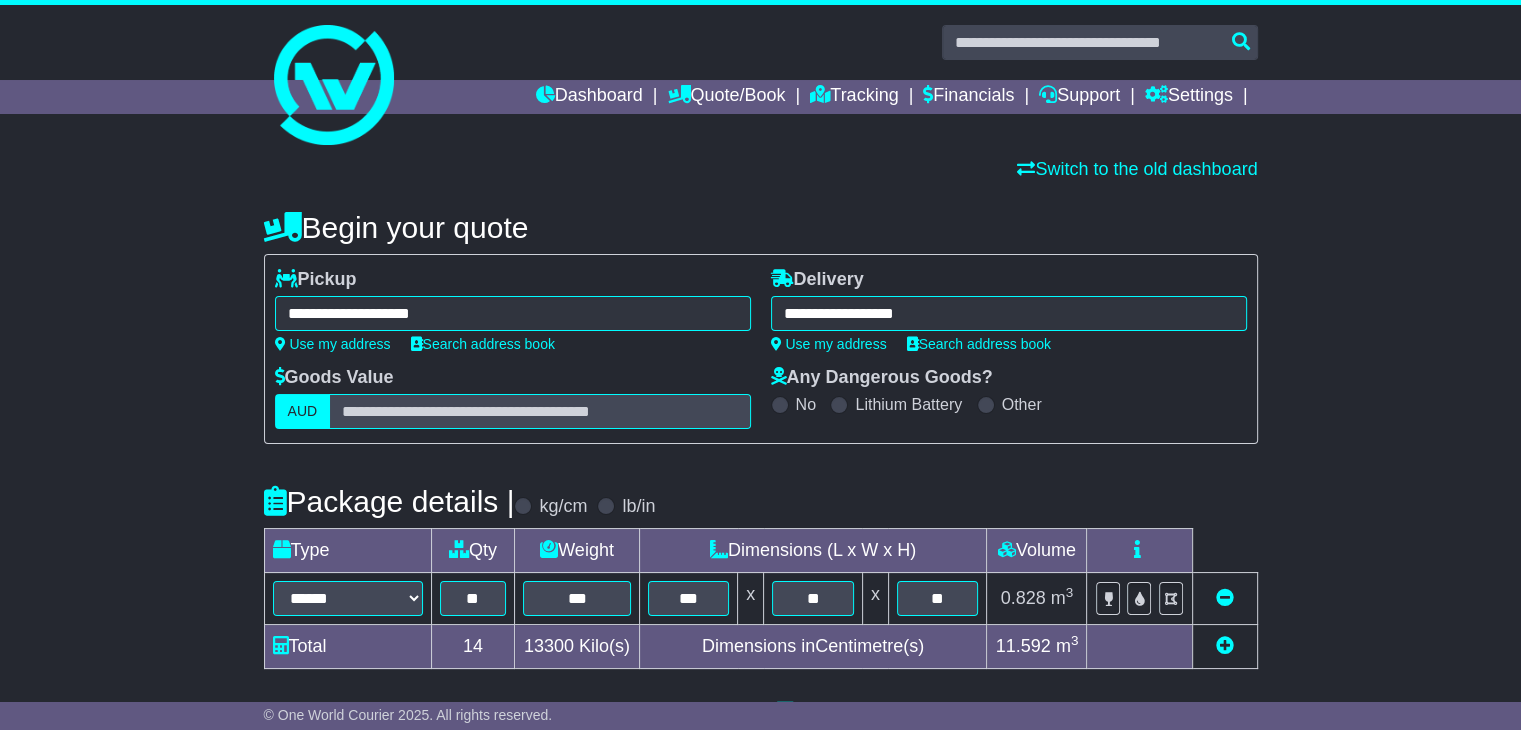 click on "**********" at bounding box center [1009, 313] 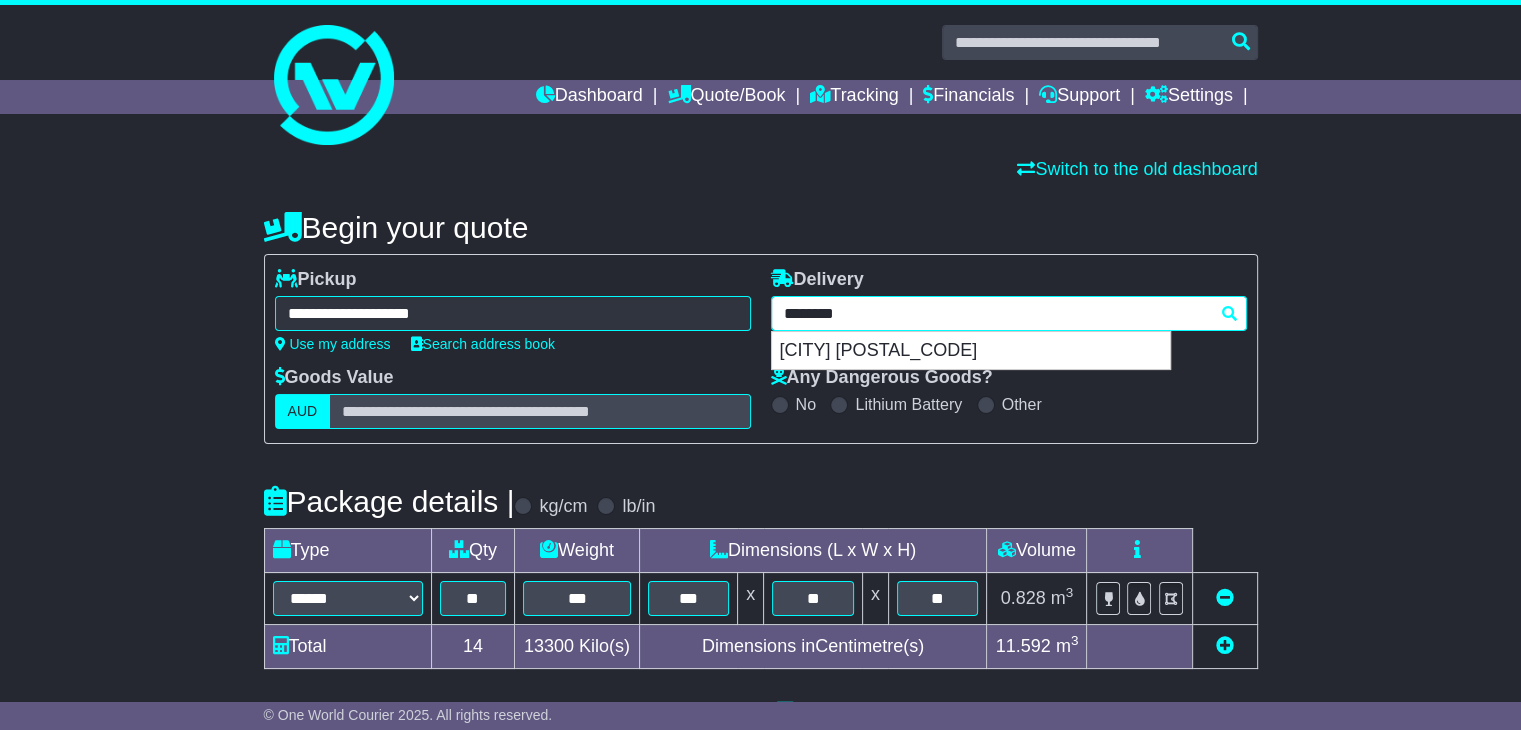 click on "********" at bounding box center (1009, 313) 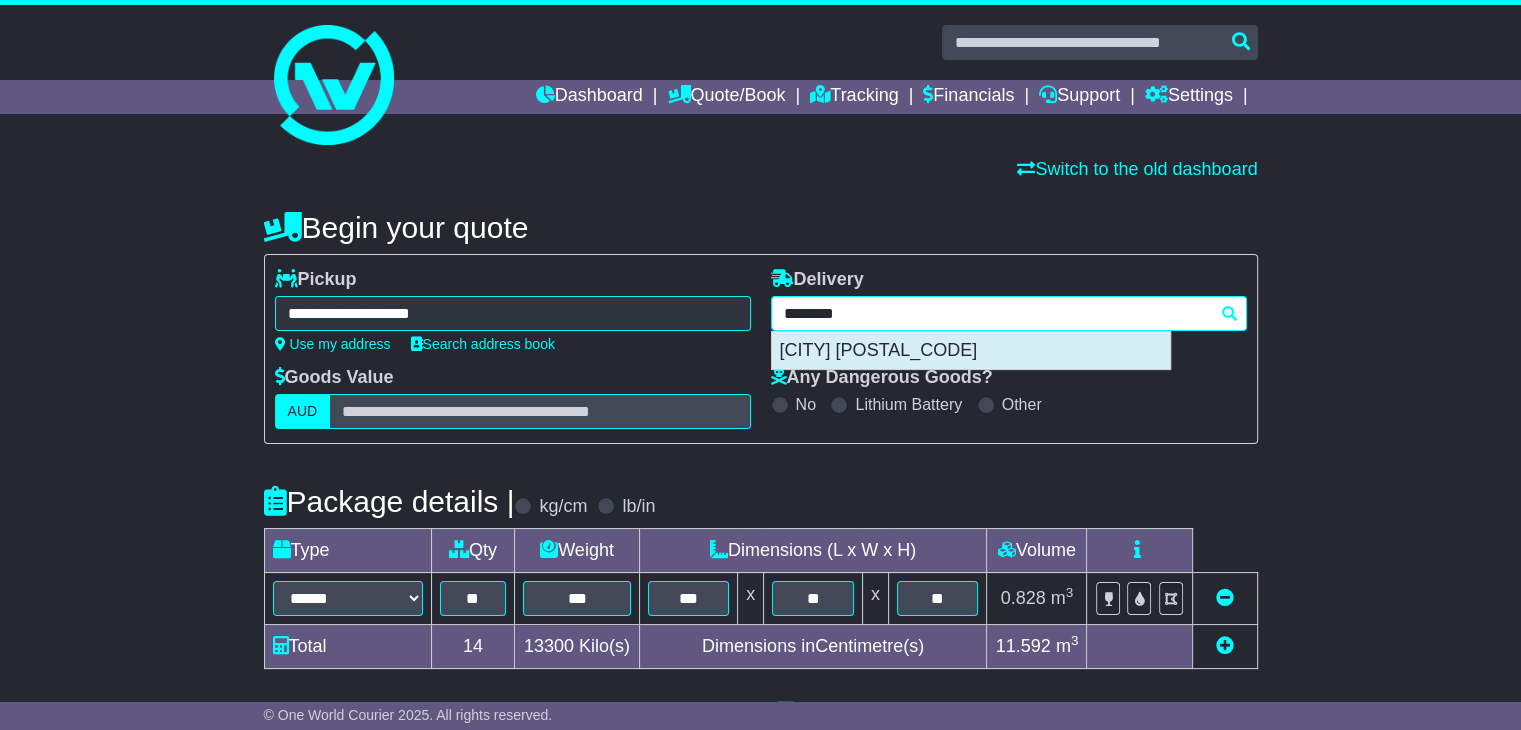 click on "CEDARTON 4514" at bounding box center [971, 351] 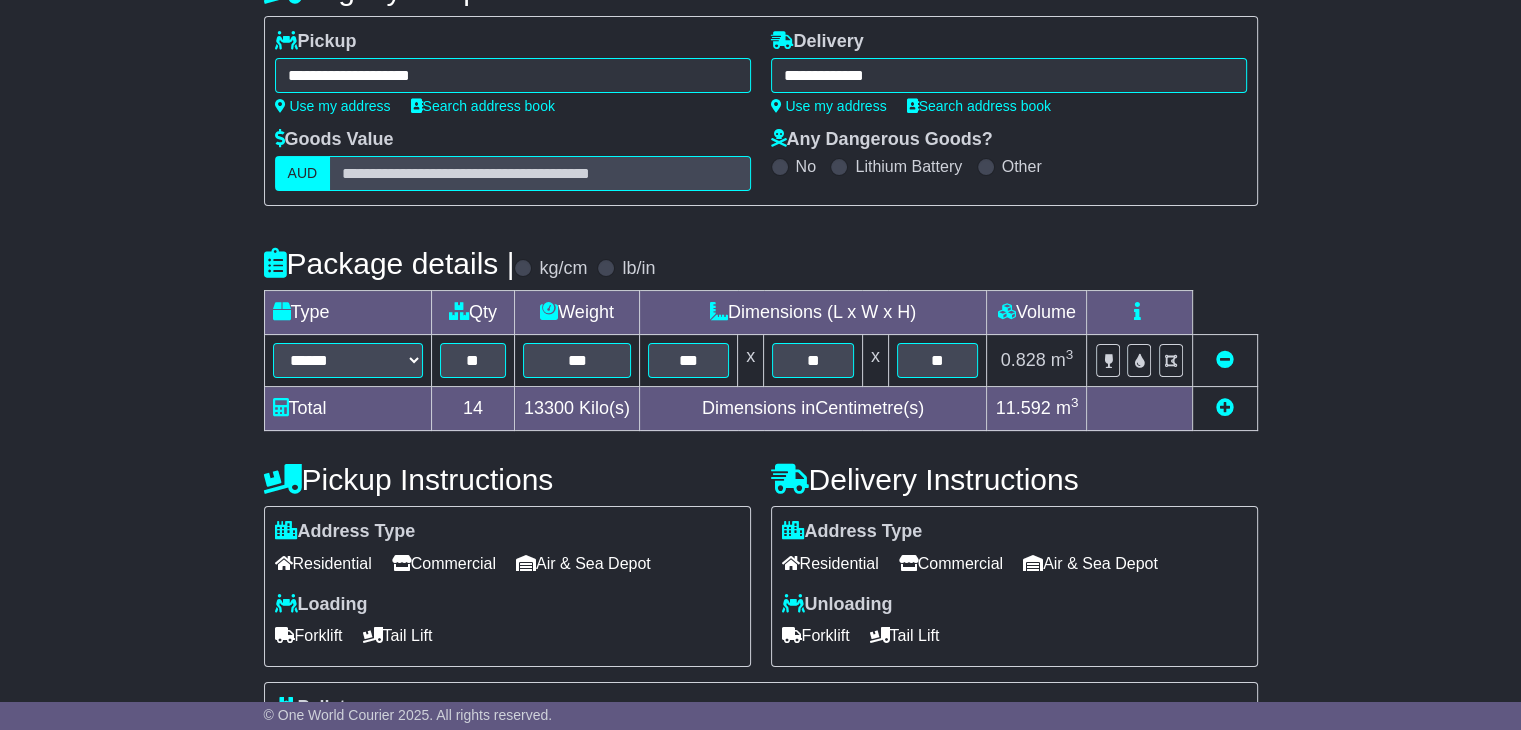 type on "**********" 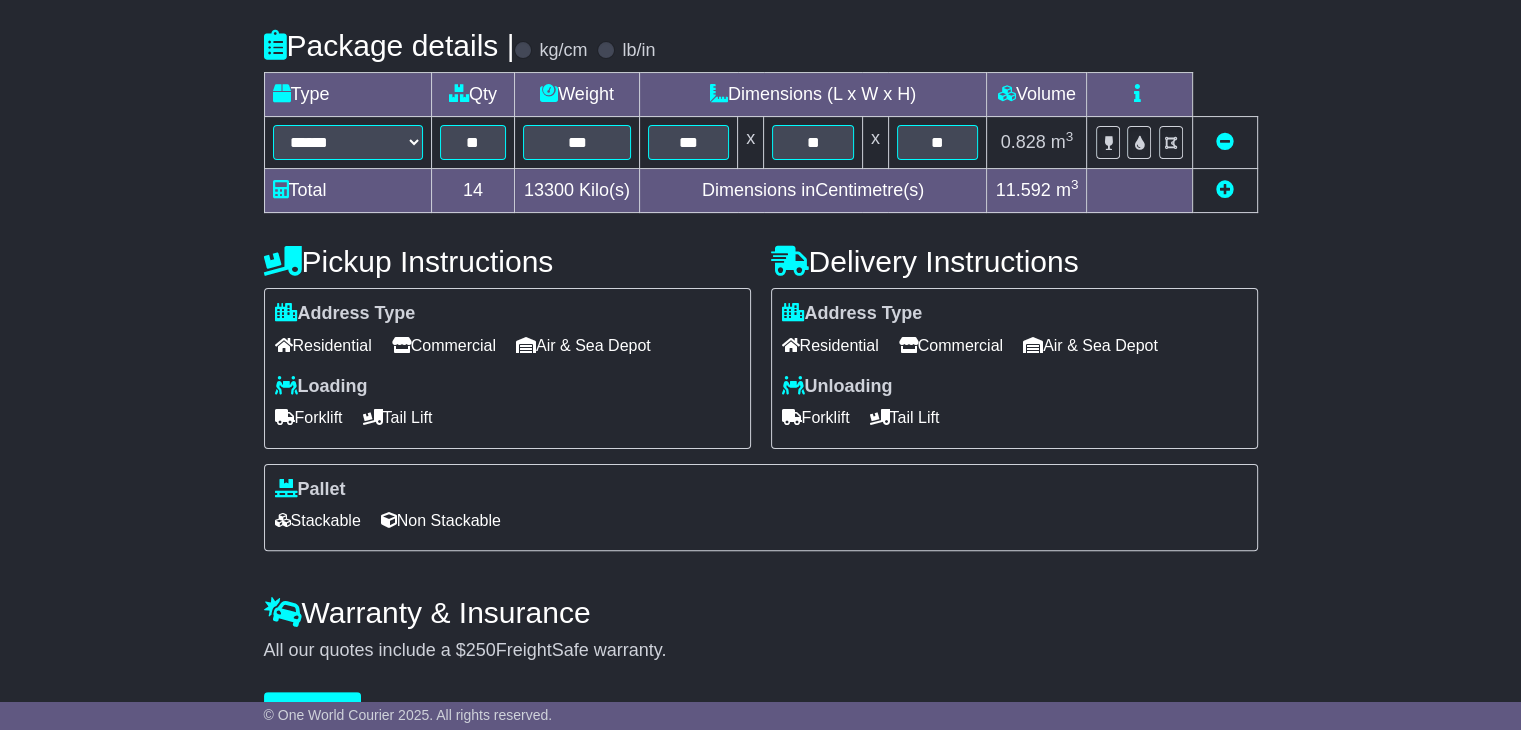 scroll, scrollTop: 505, scrollLeft: 0, axis: vertical 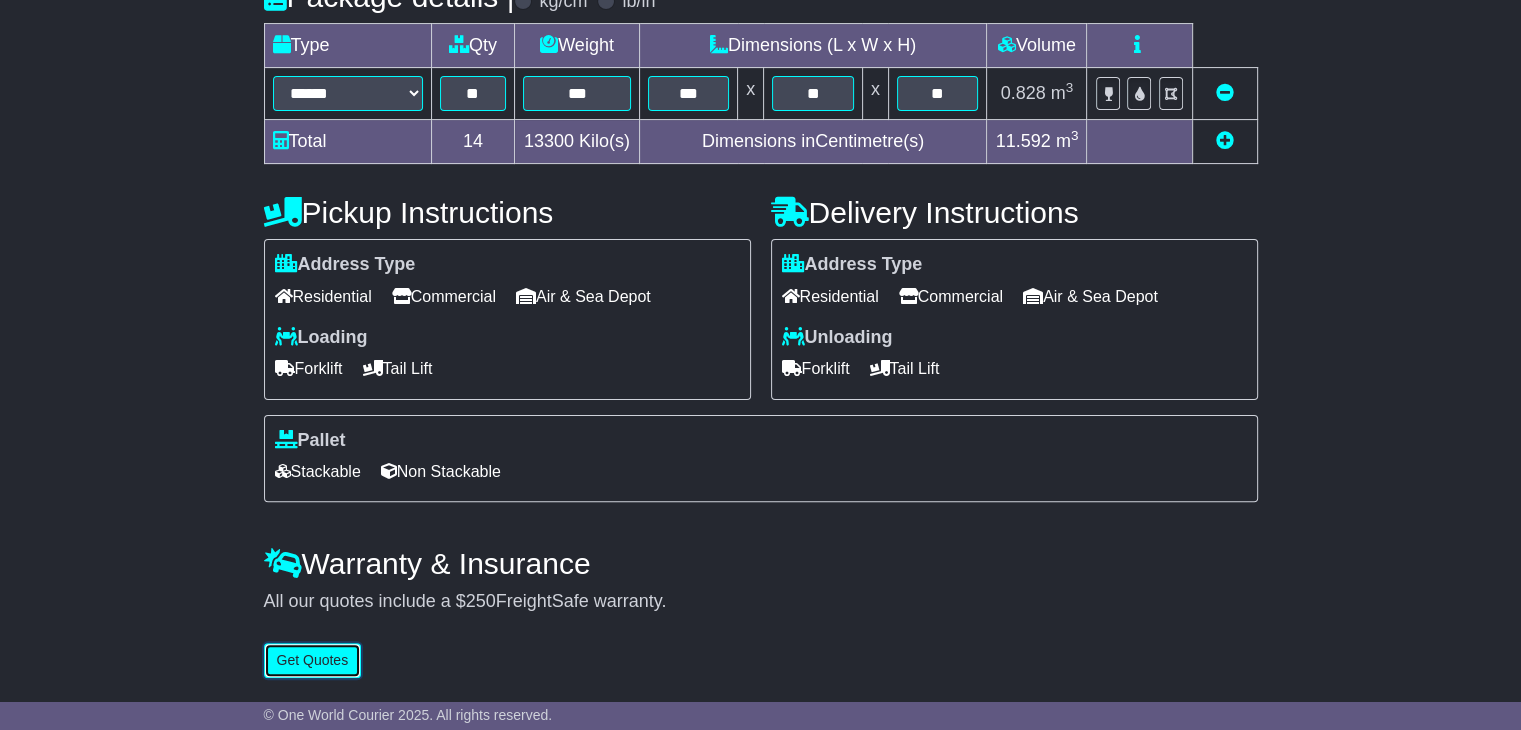click on "Get Quotes" at bounding box center (313, 660) 